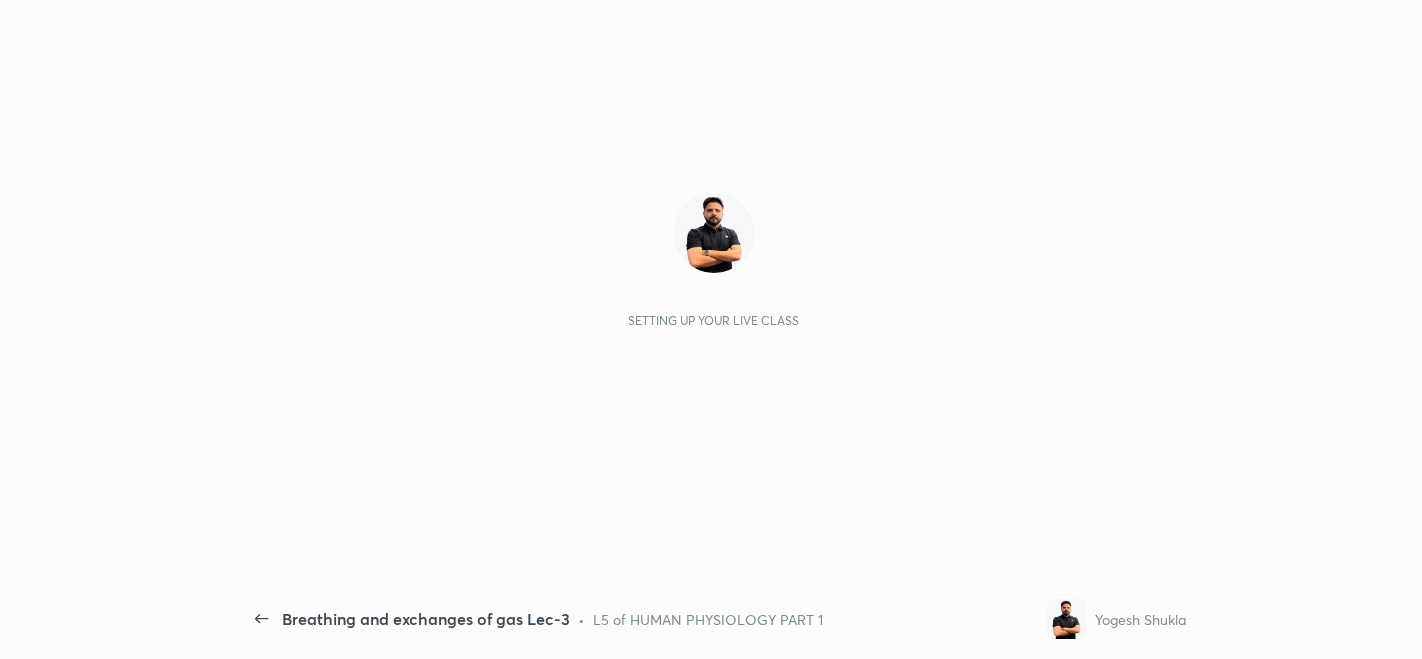 scroll, scrollTop: 0, scrollLeft: 0, axis: both 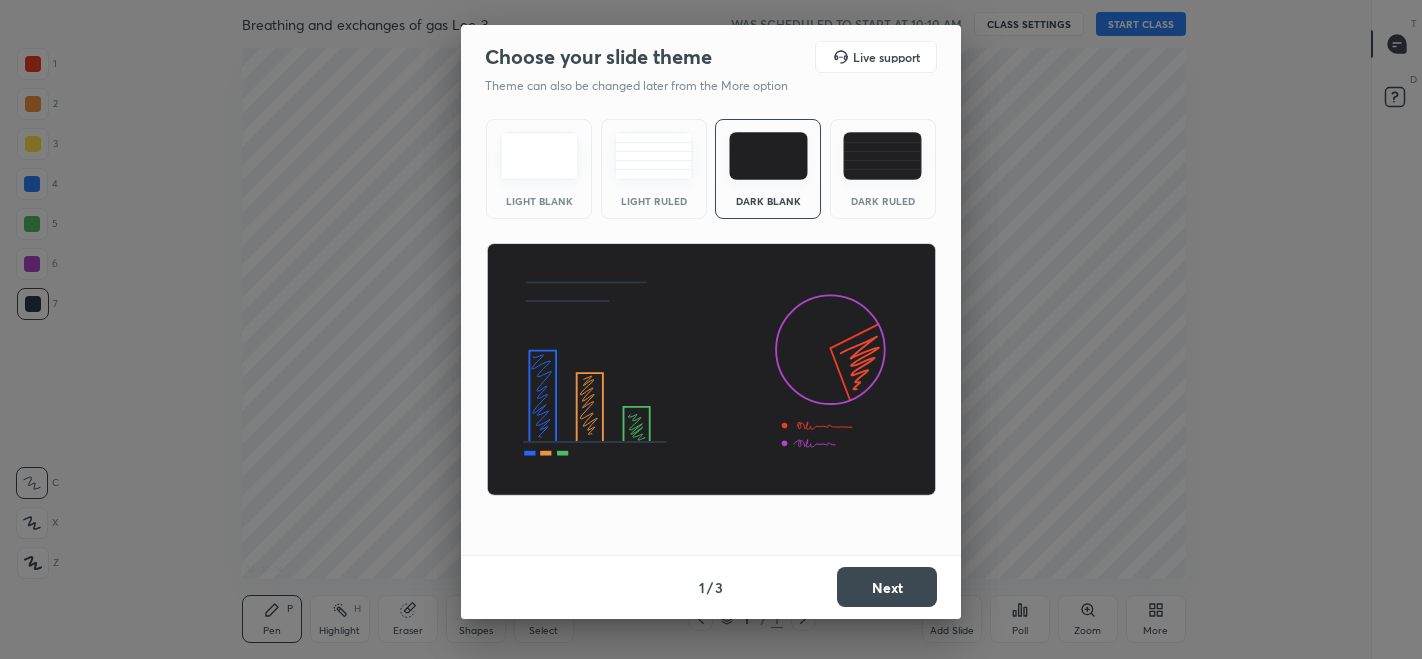 click on "Dark Ruled" at bounding box center (883, 169) 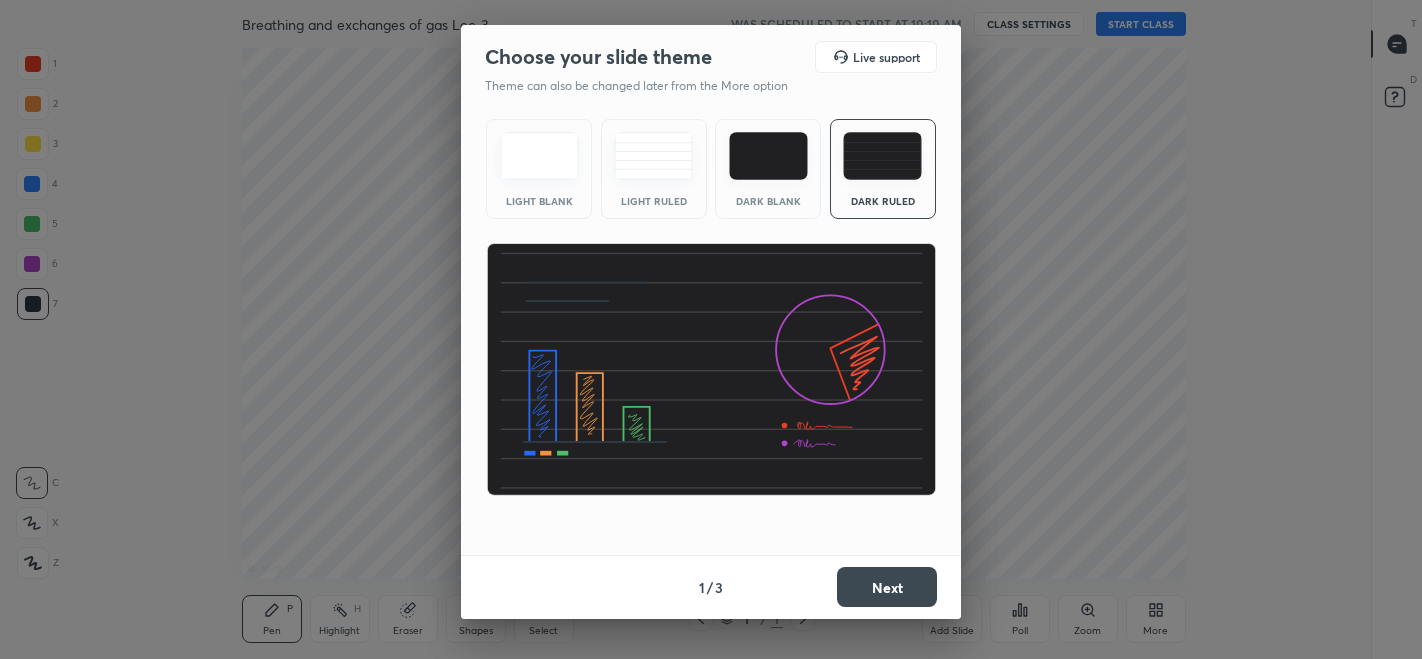 click on "Next" at bounding box center [887, 587] 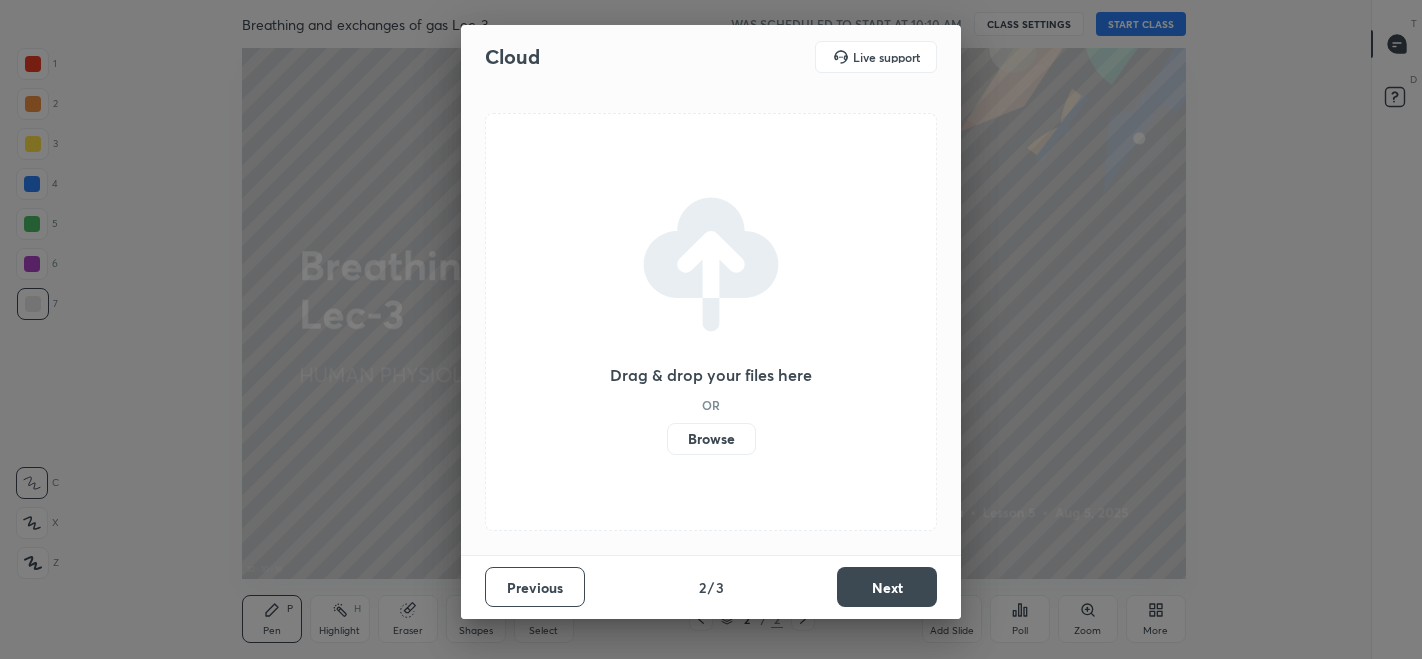 click on "Browse" at bounding box center [711, 439] 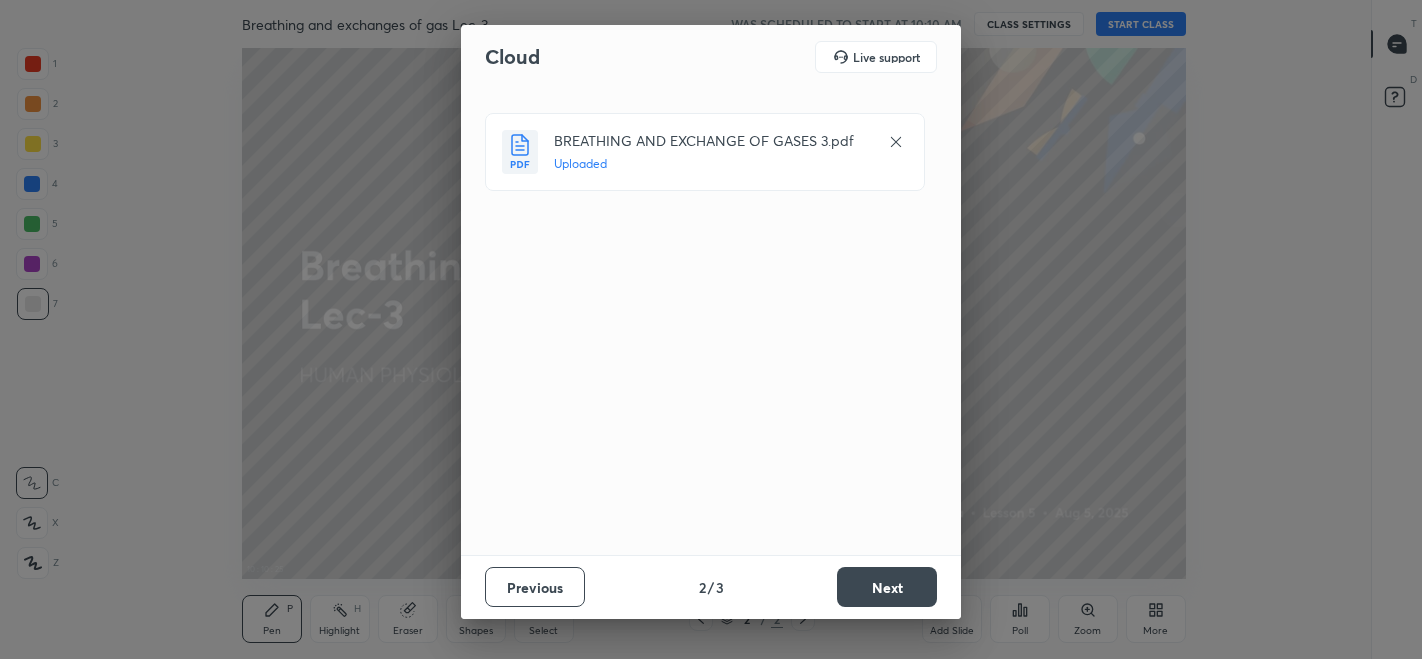 click on "Next" at bounding box center [887, 587] 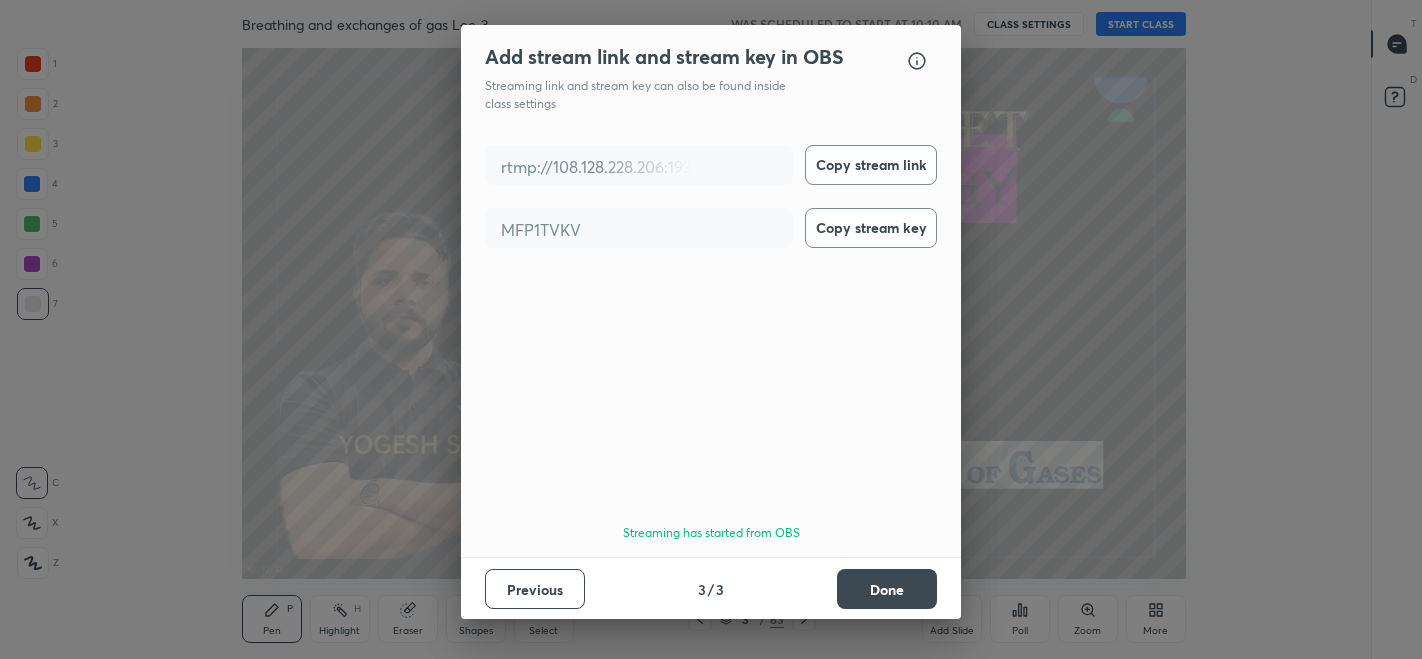 click on "Done" at bounding box center (887, 589) 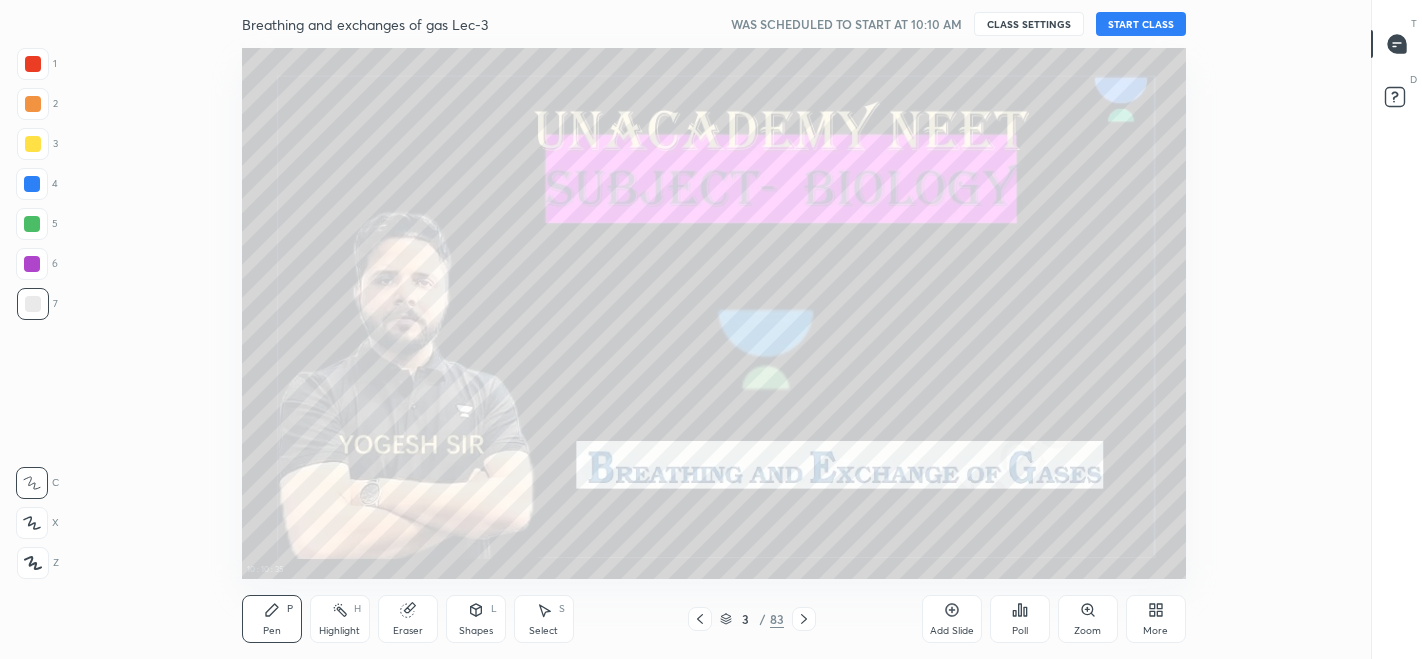 click on "START CLASS" at bounding box center (1141, 24) 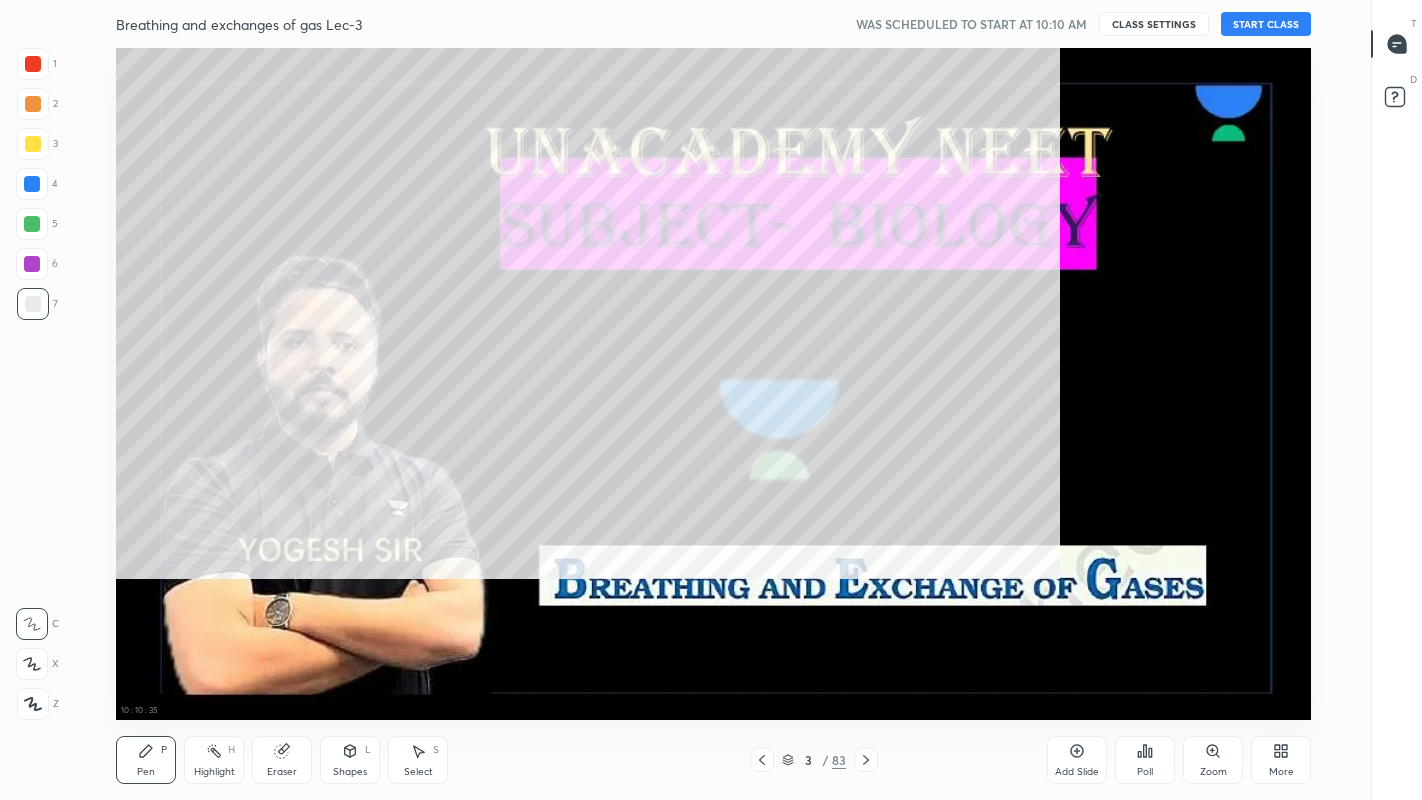 scroll, scrollTop: 99328, scrollLeft: 98700, axis: both 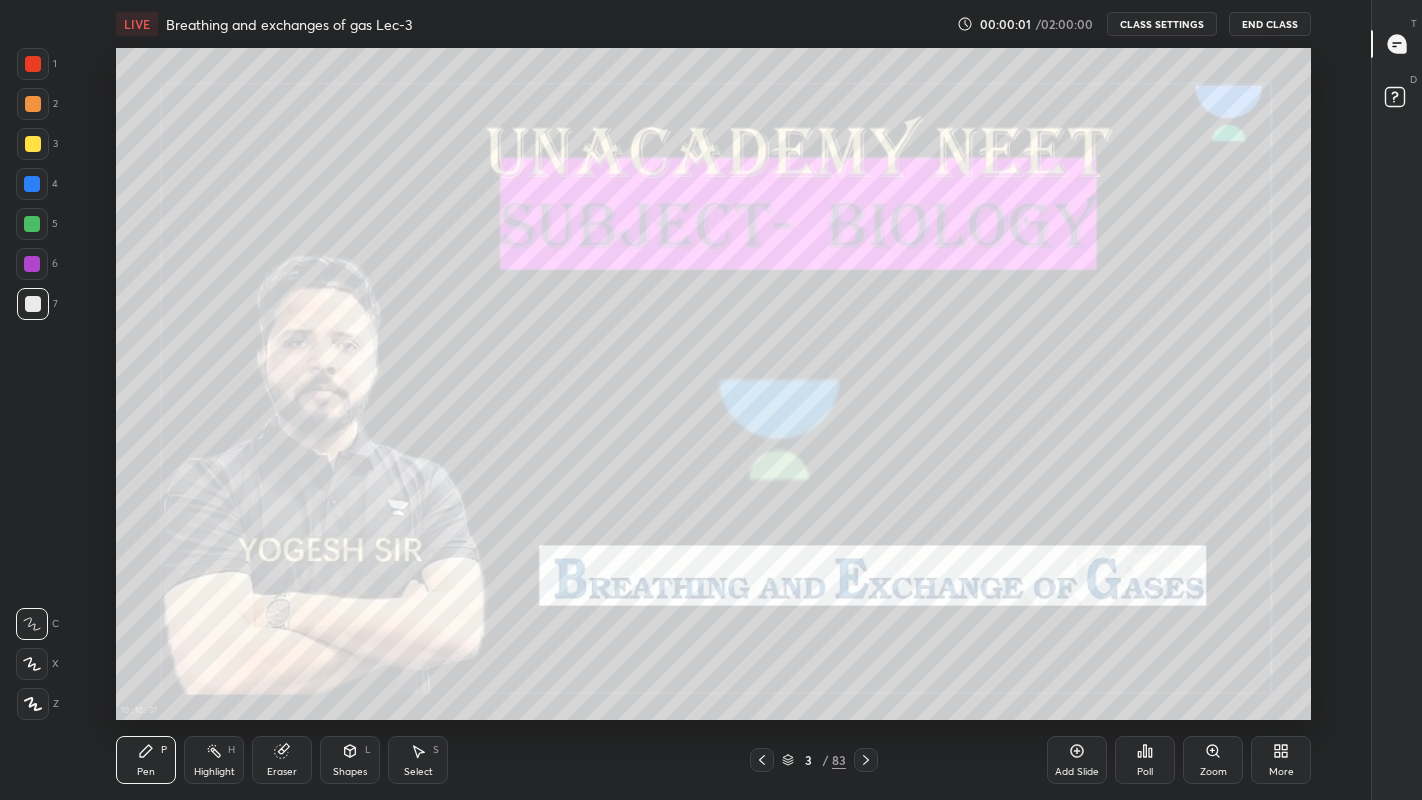 click on "More" at bounding box center [1281, 760] 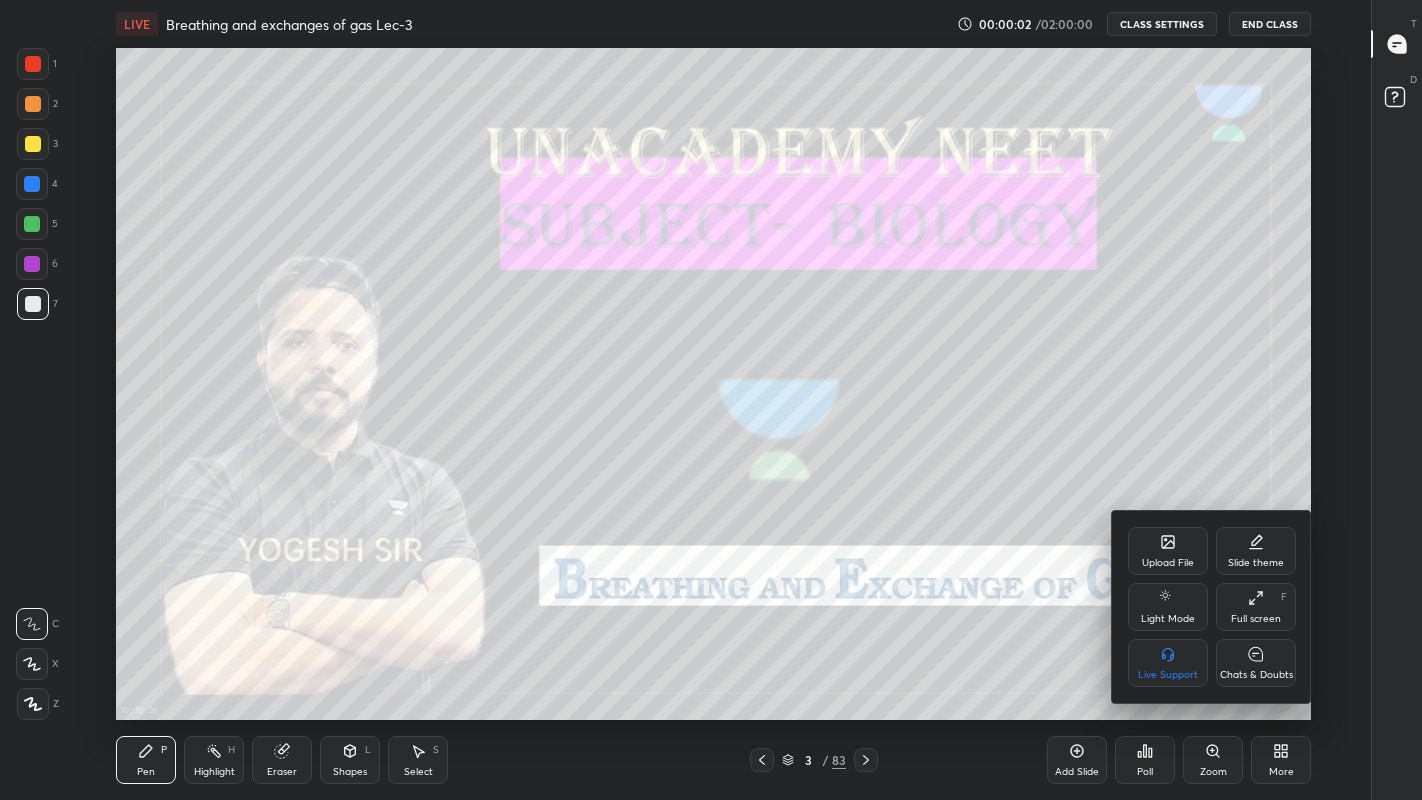 click 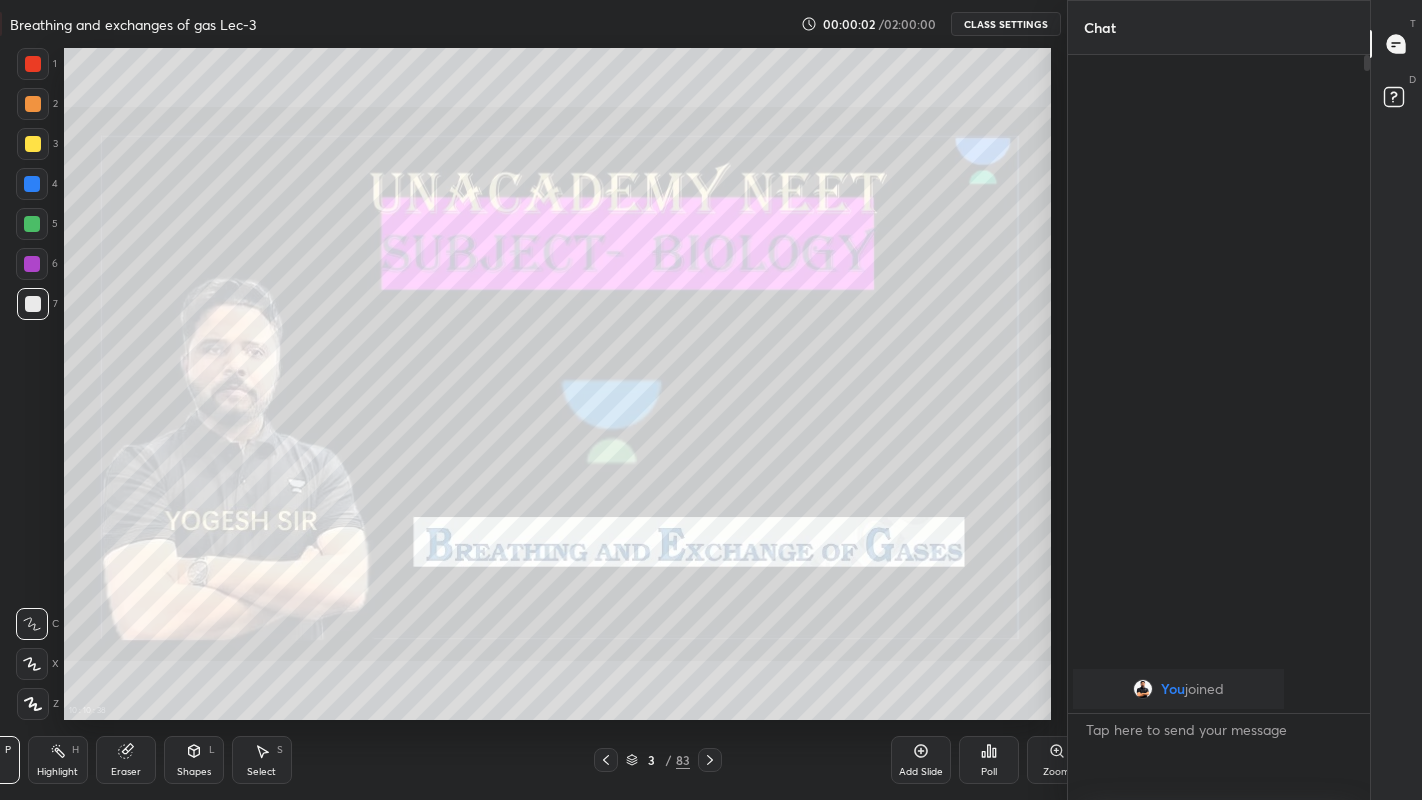 scroll, scrollTop: 672, scrollLeft: 1160, axis: both 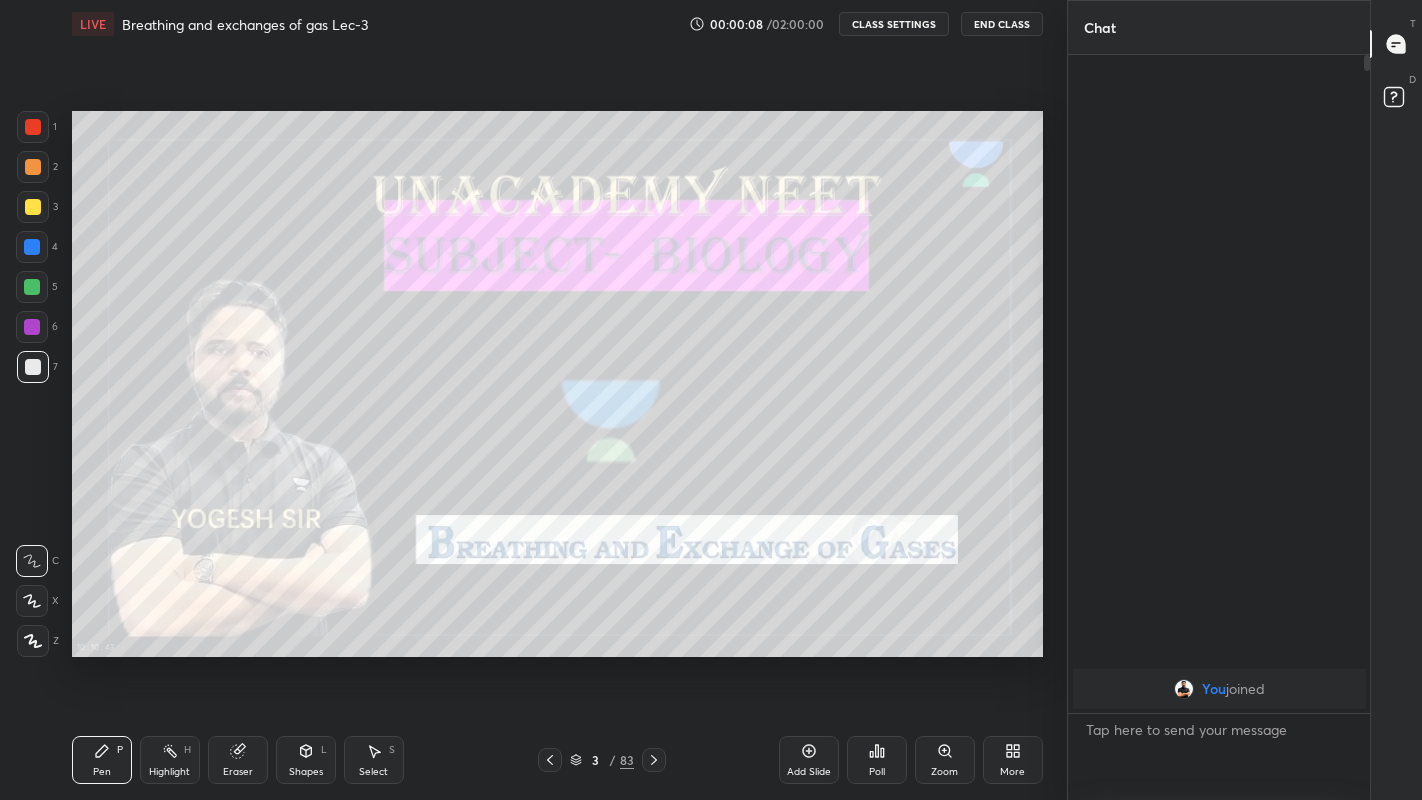 click at bounding box center (33, 207) 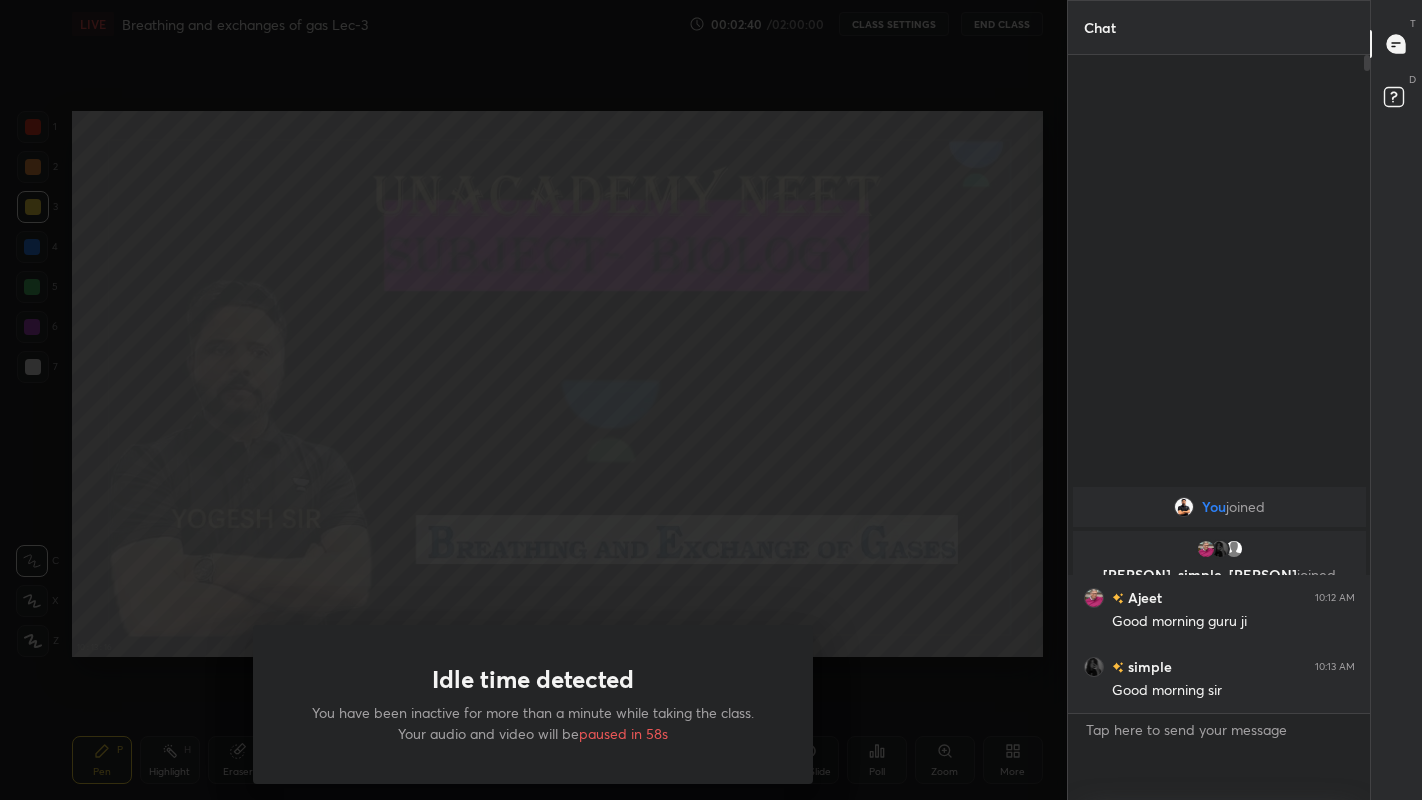 click on "Idle time detected You have been inactive for more than a minute while taking the class. Your audio and video will be  paused in 58s" at bounding box center (533, 400) 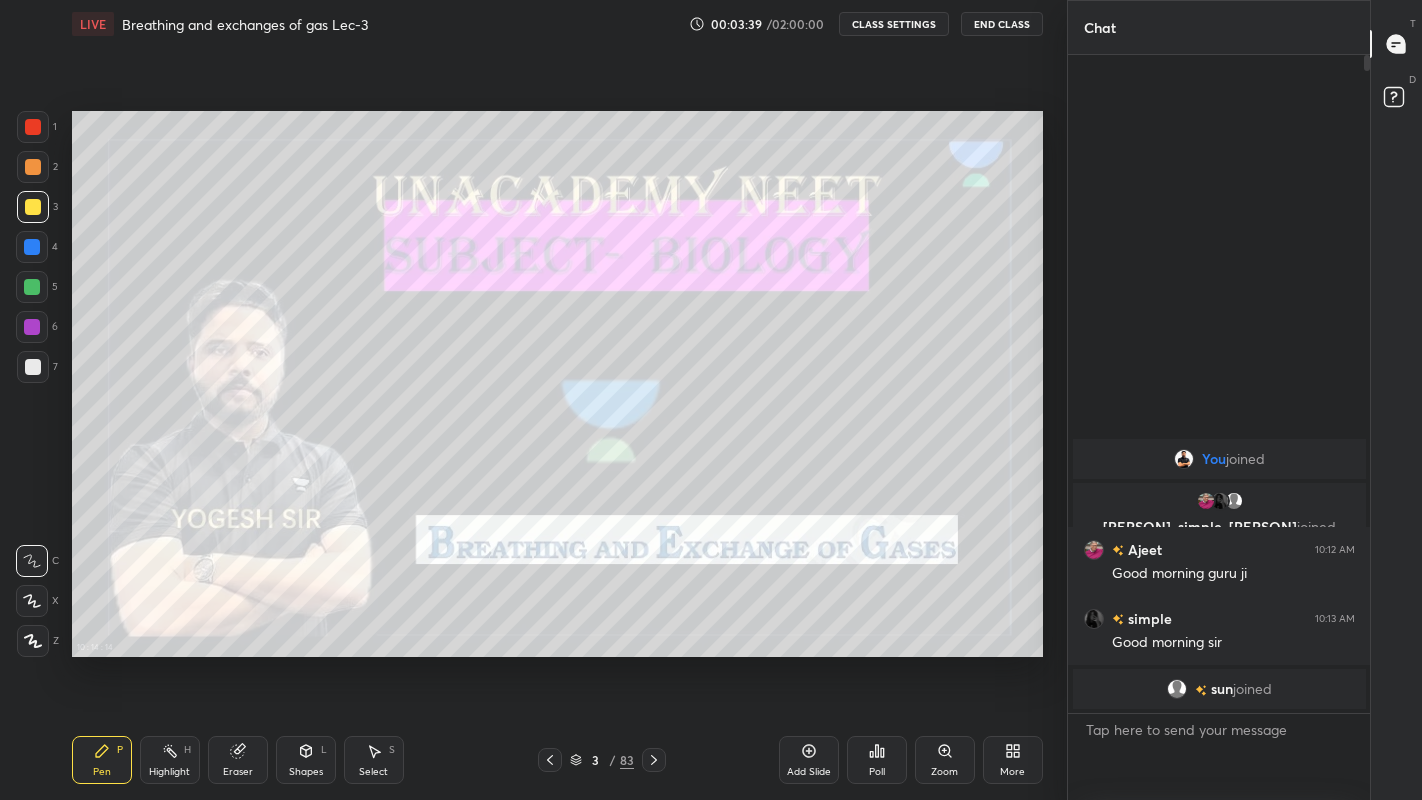 click at bounding box center [33, 367] 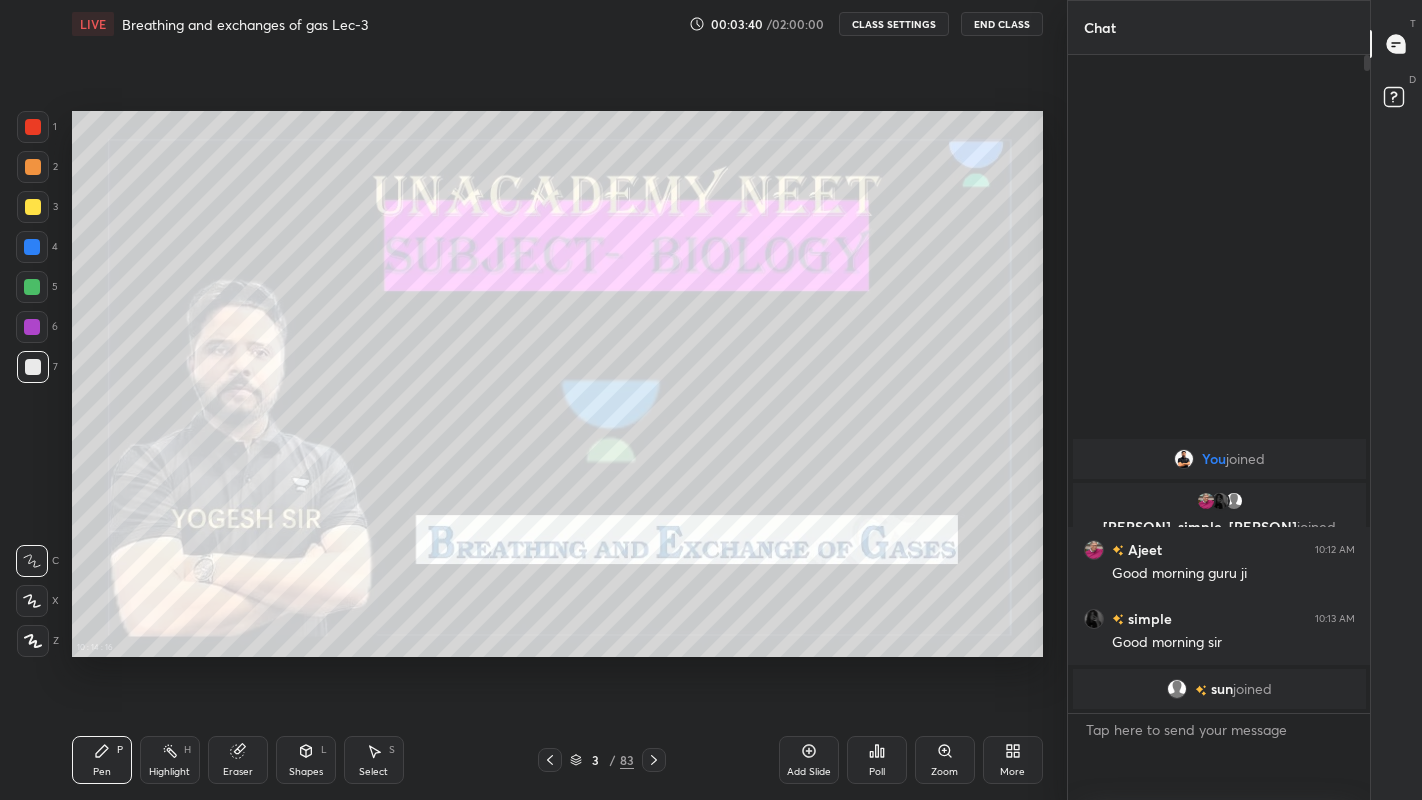 click 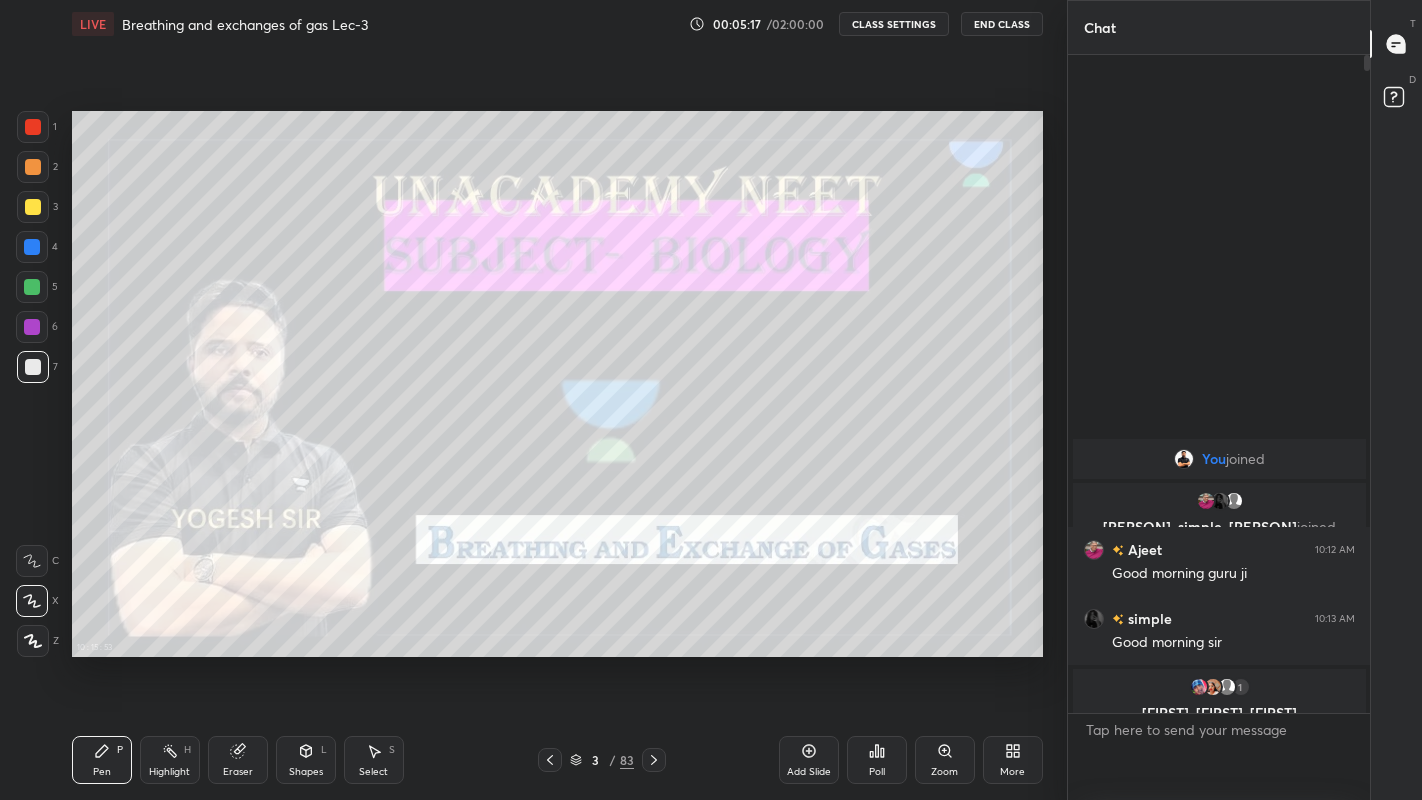 click at bounding box center (33, 207) 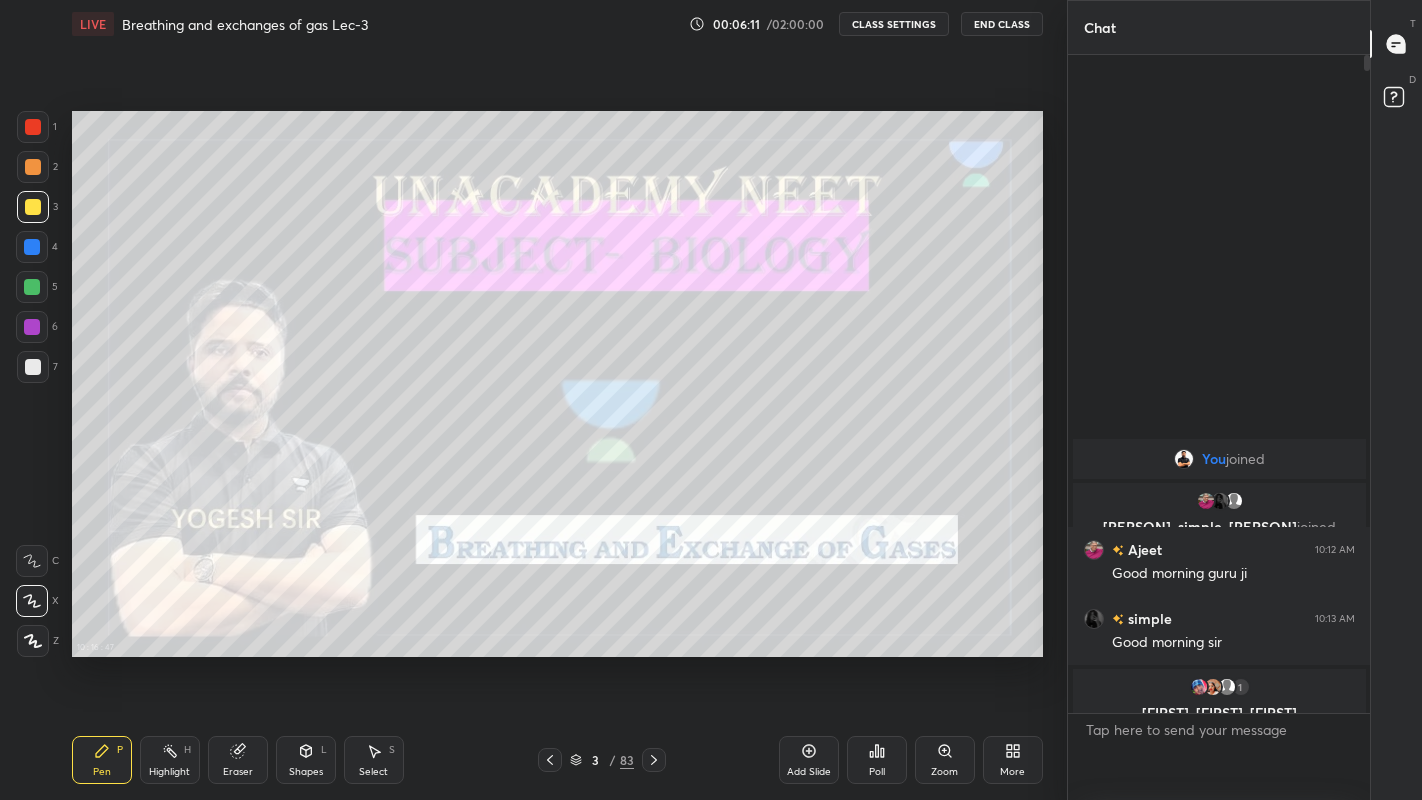 click 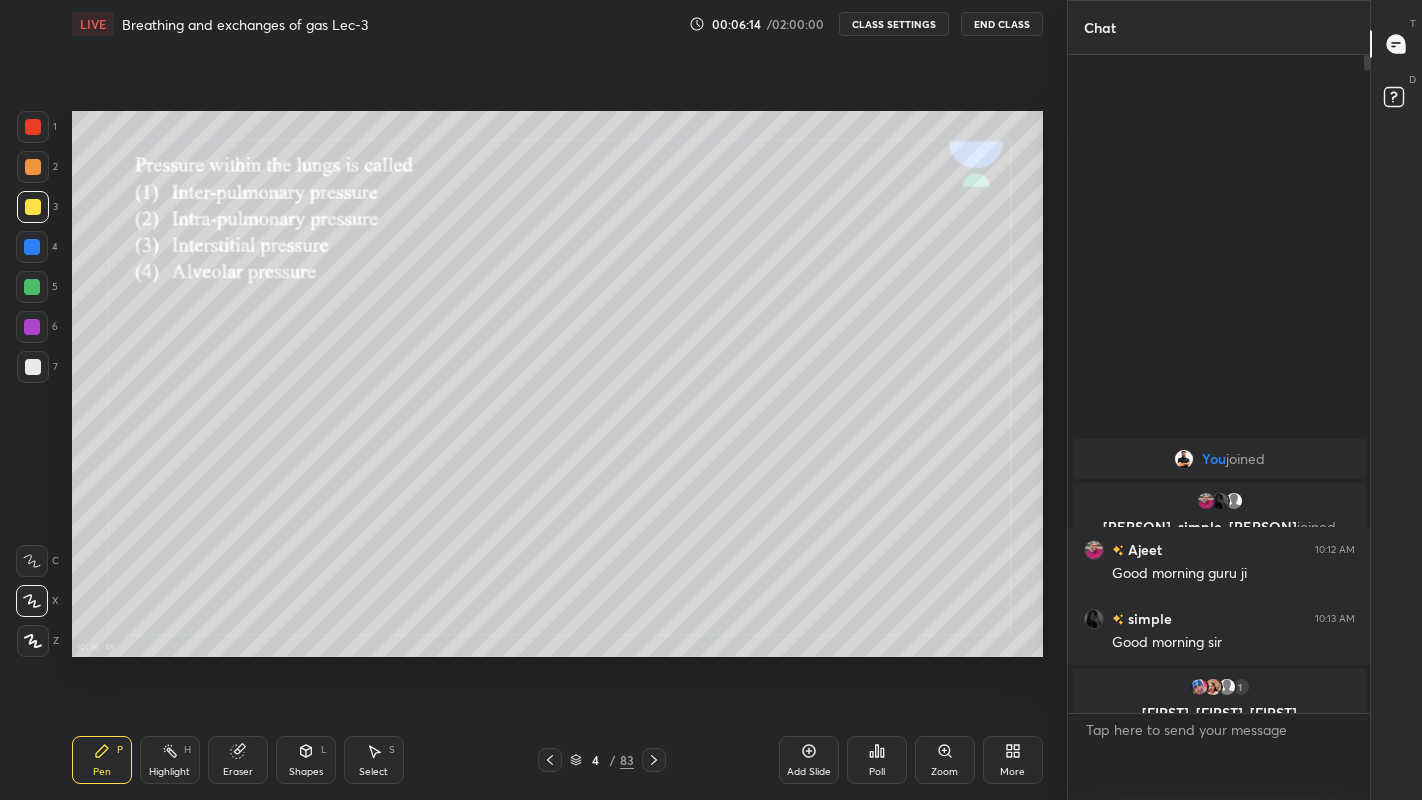 click at bounding box center (33, 367) 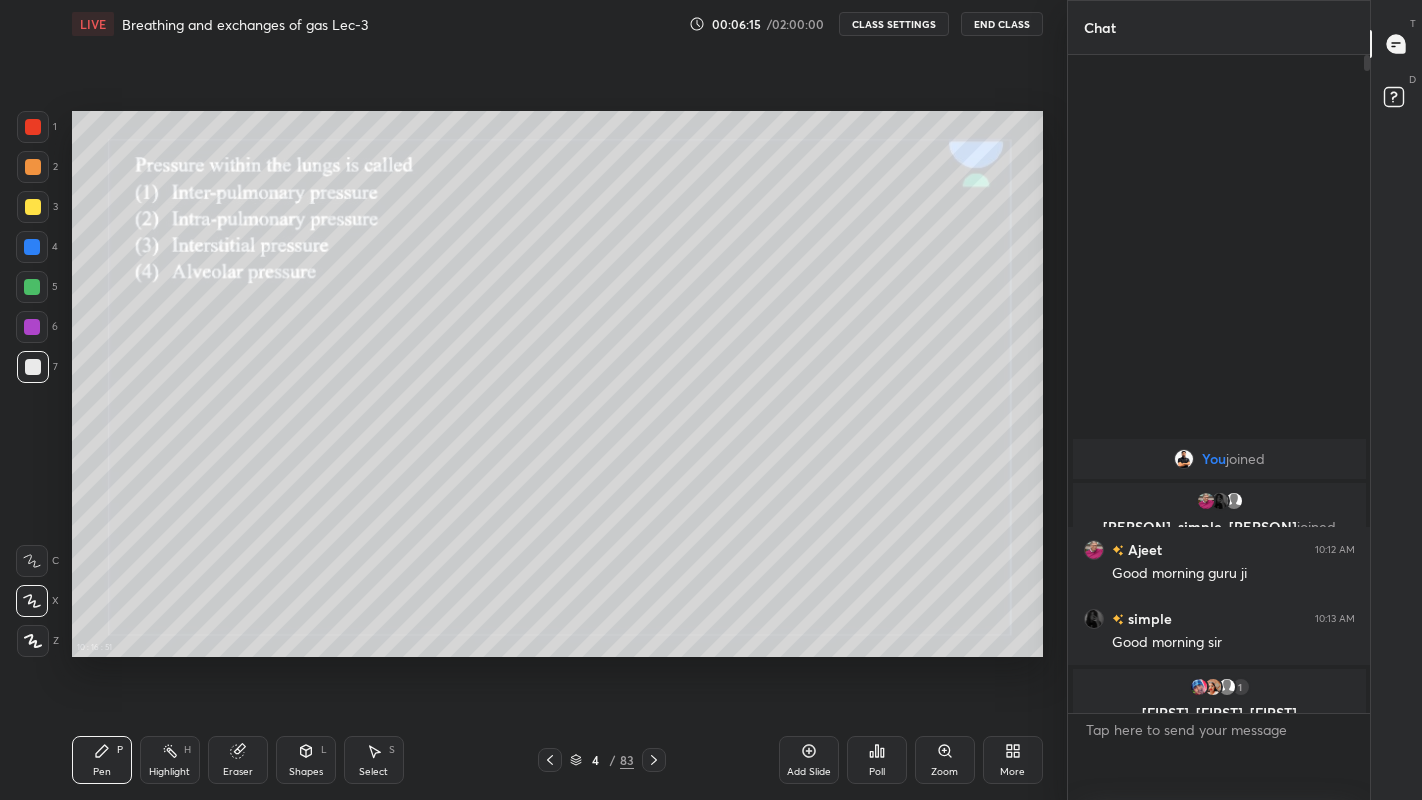 click on "More" at bounding box center [1012, 772] 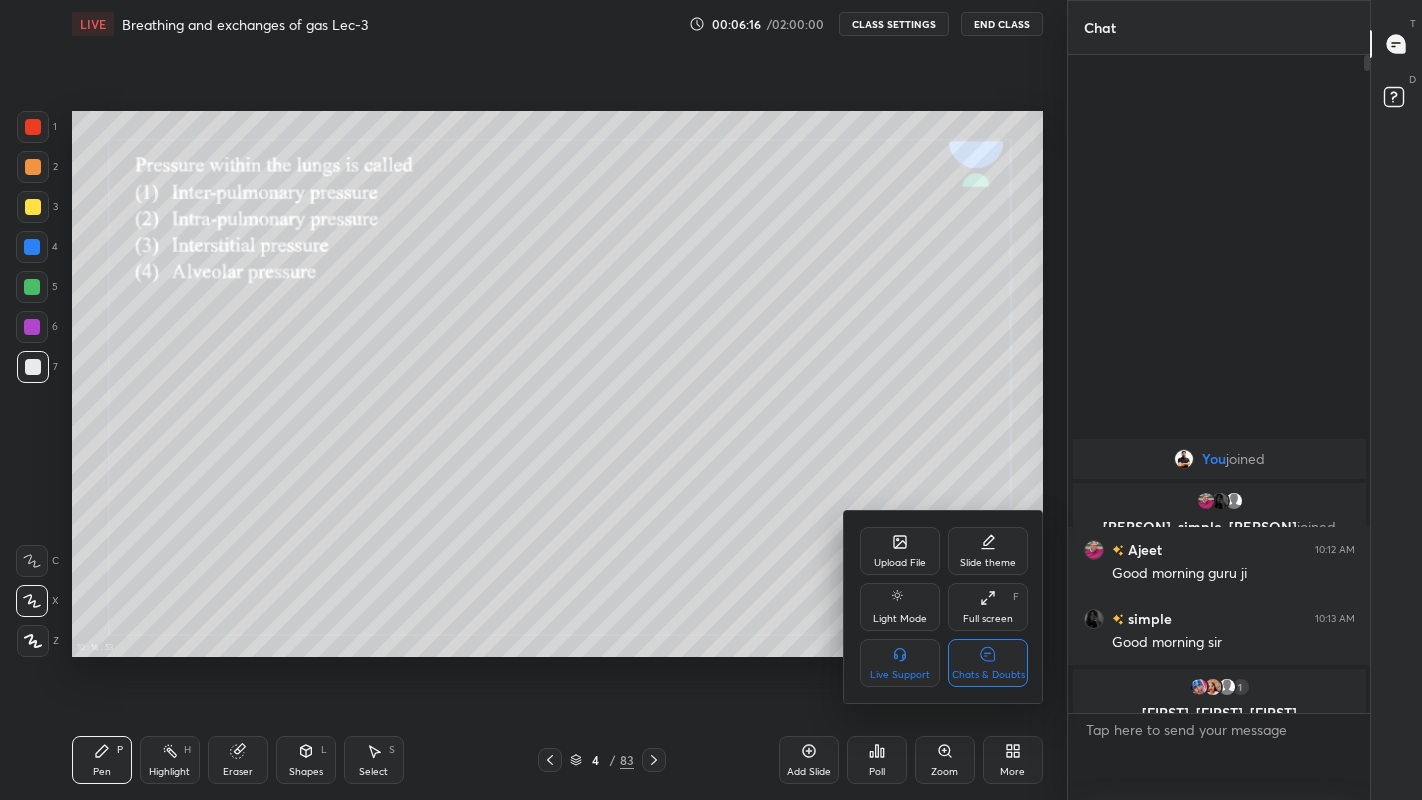 click 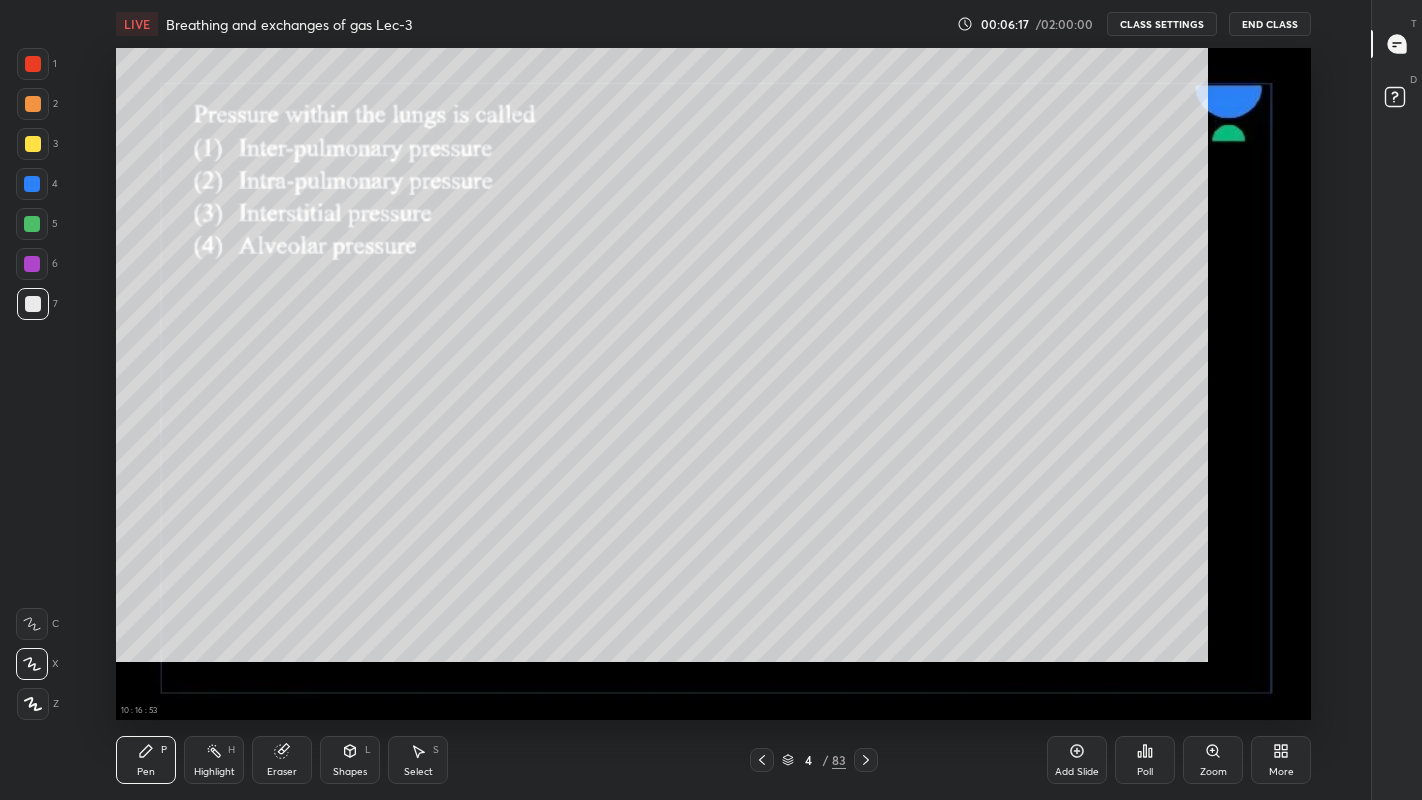 scroll, scrollTop: 99328, scrollLeft: 98700, axis: both 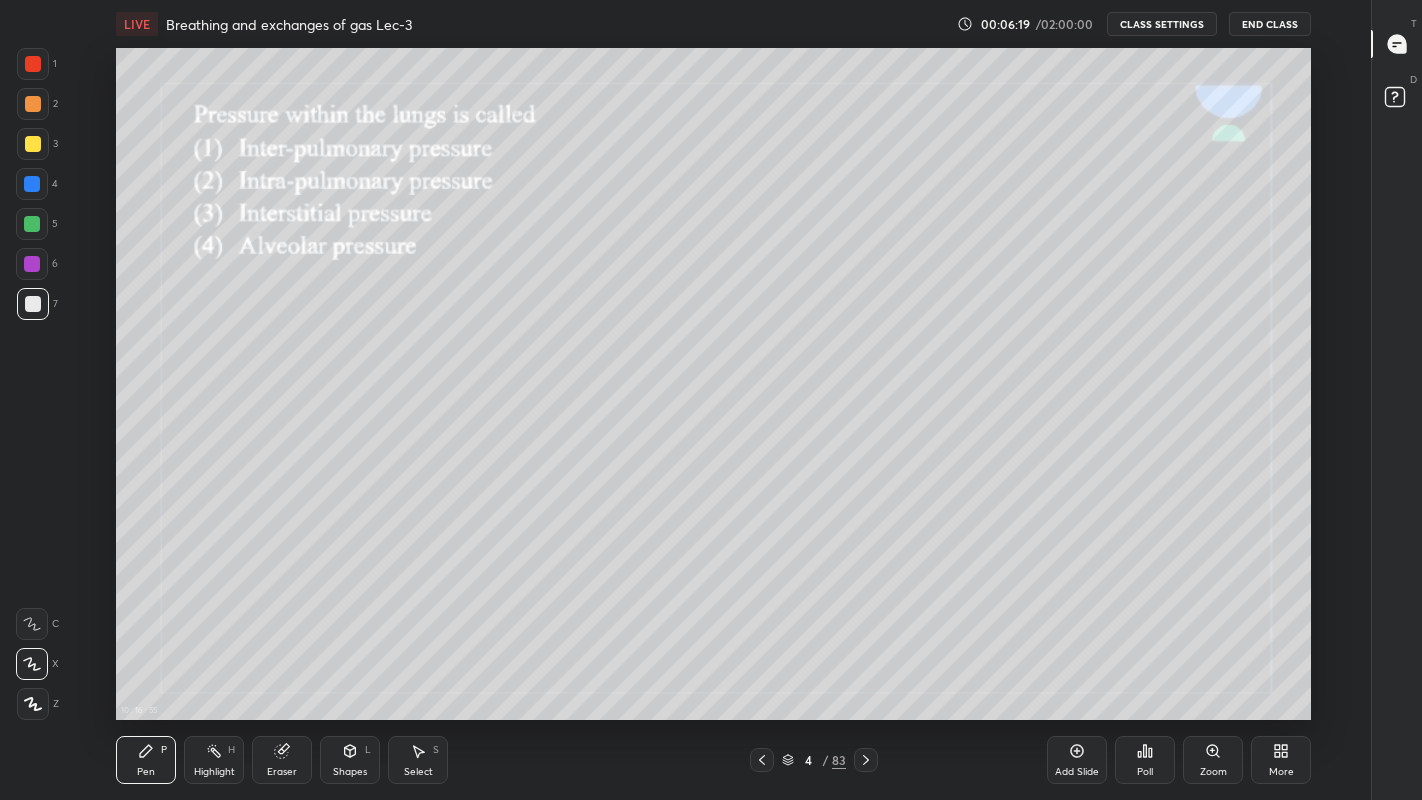 click on "More" at bounding box center (1281, 772) 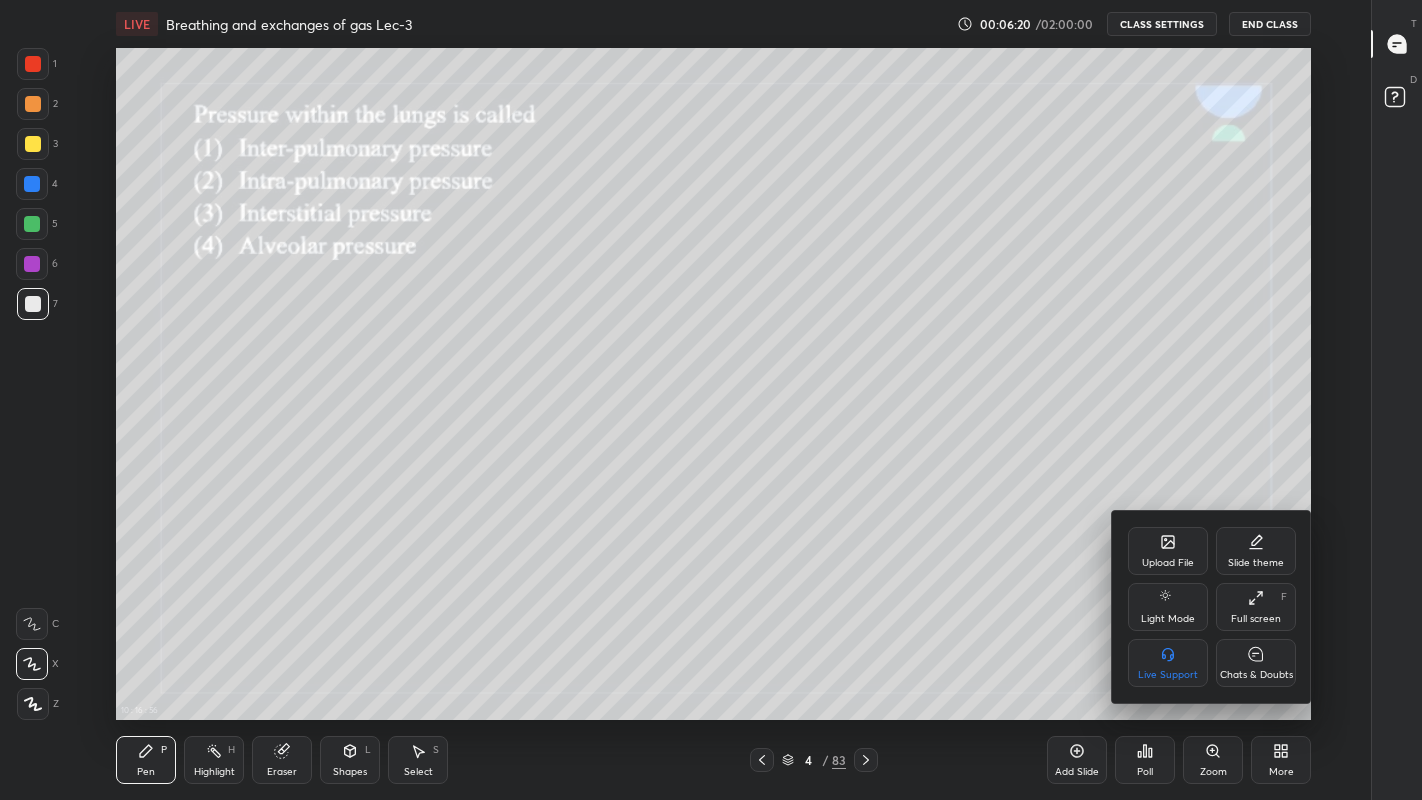 click 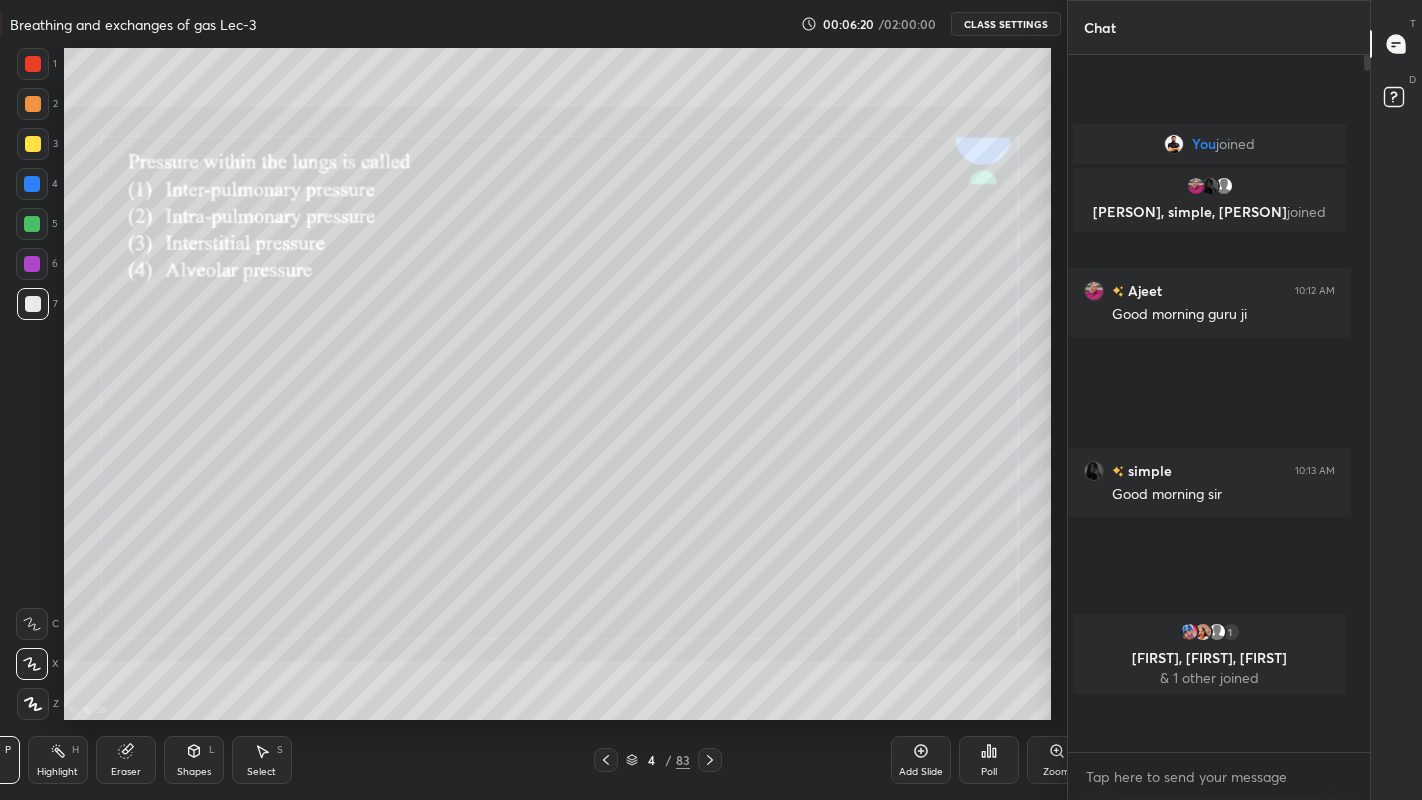scroll, scrollTop: 672, scrollLeft: 1211, axis: both 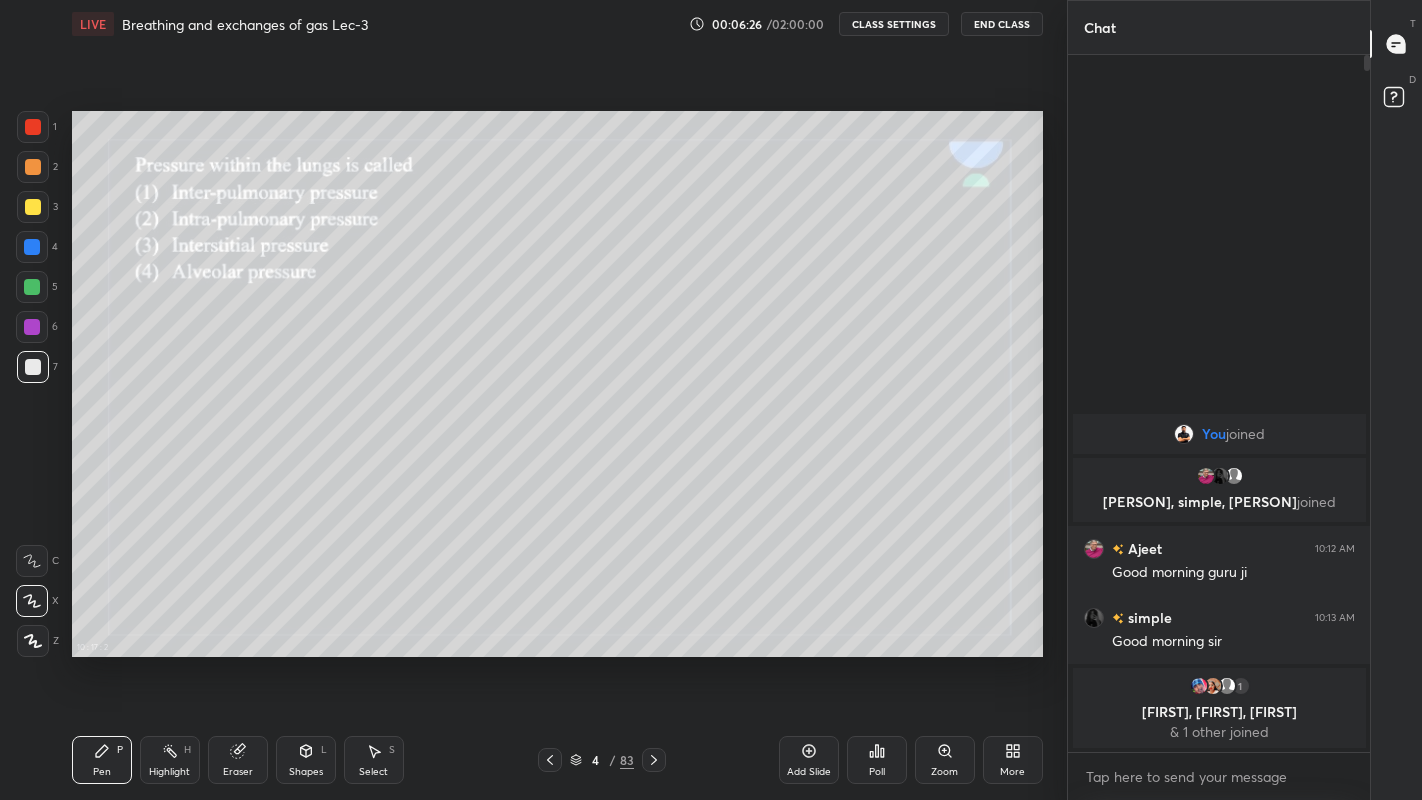 click at bounding box center (33, 207) 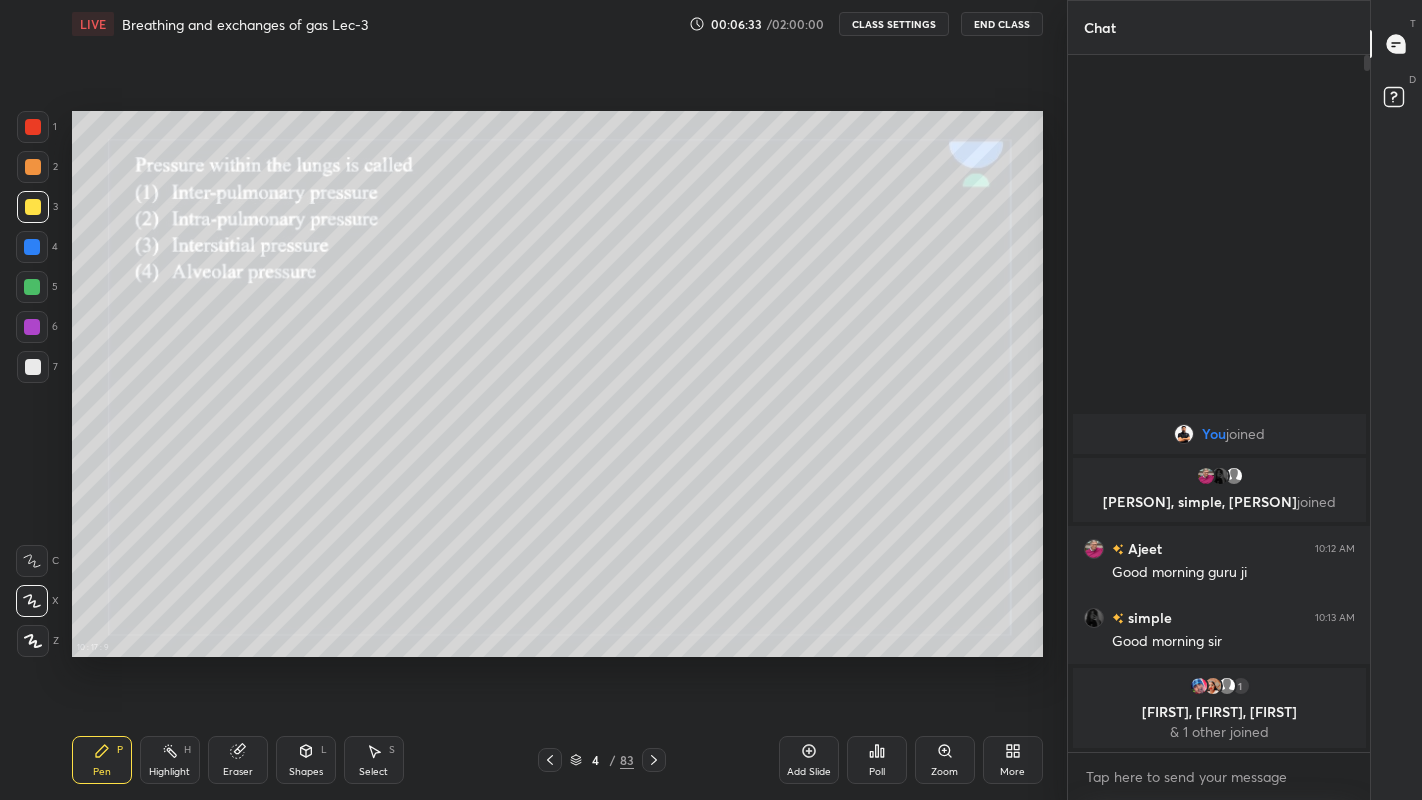 click 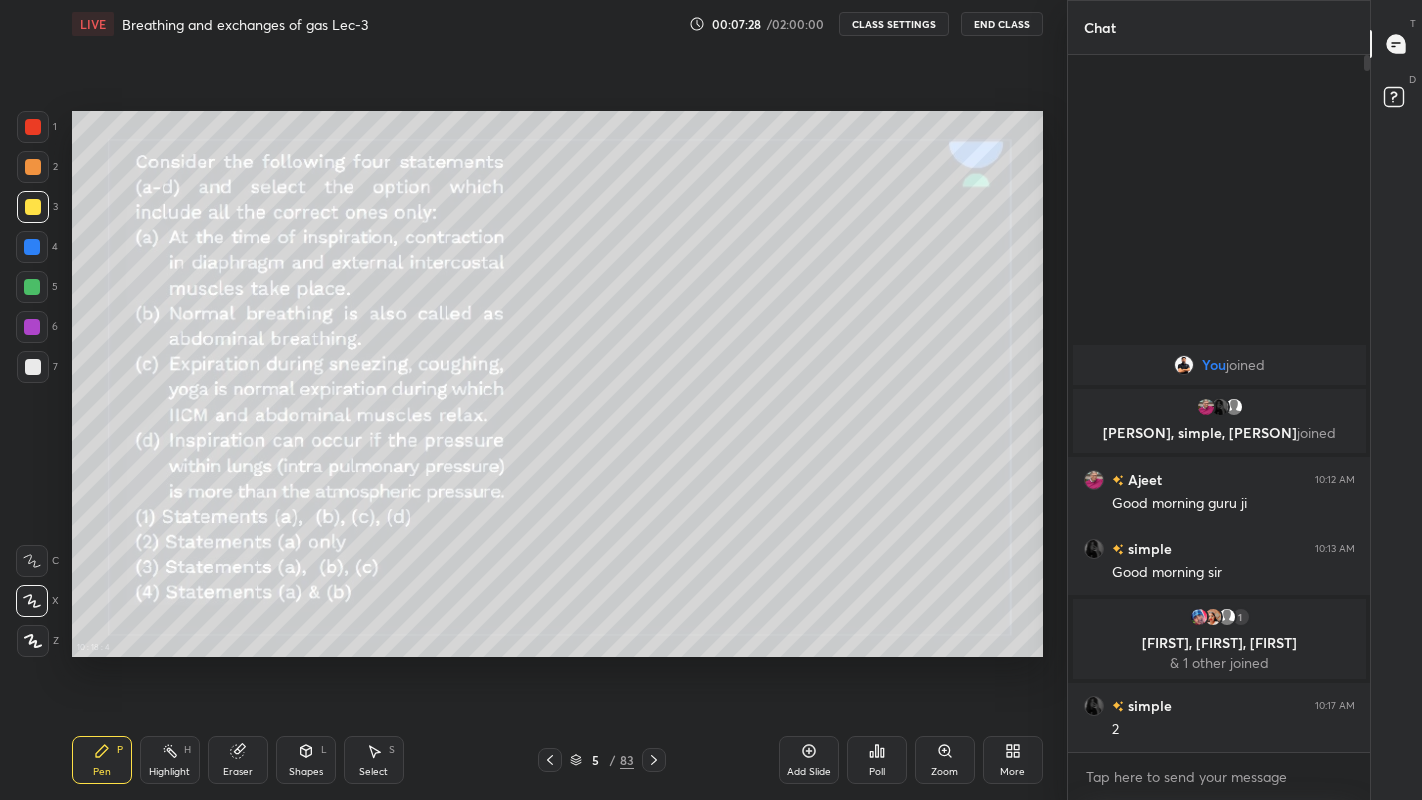 click 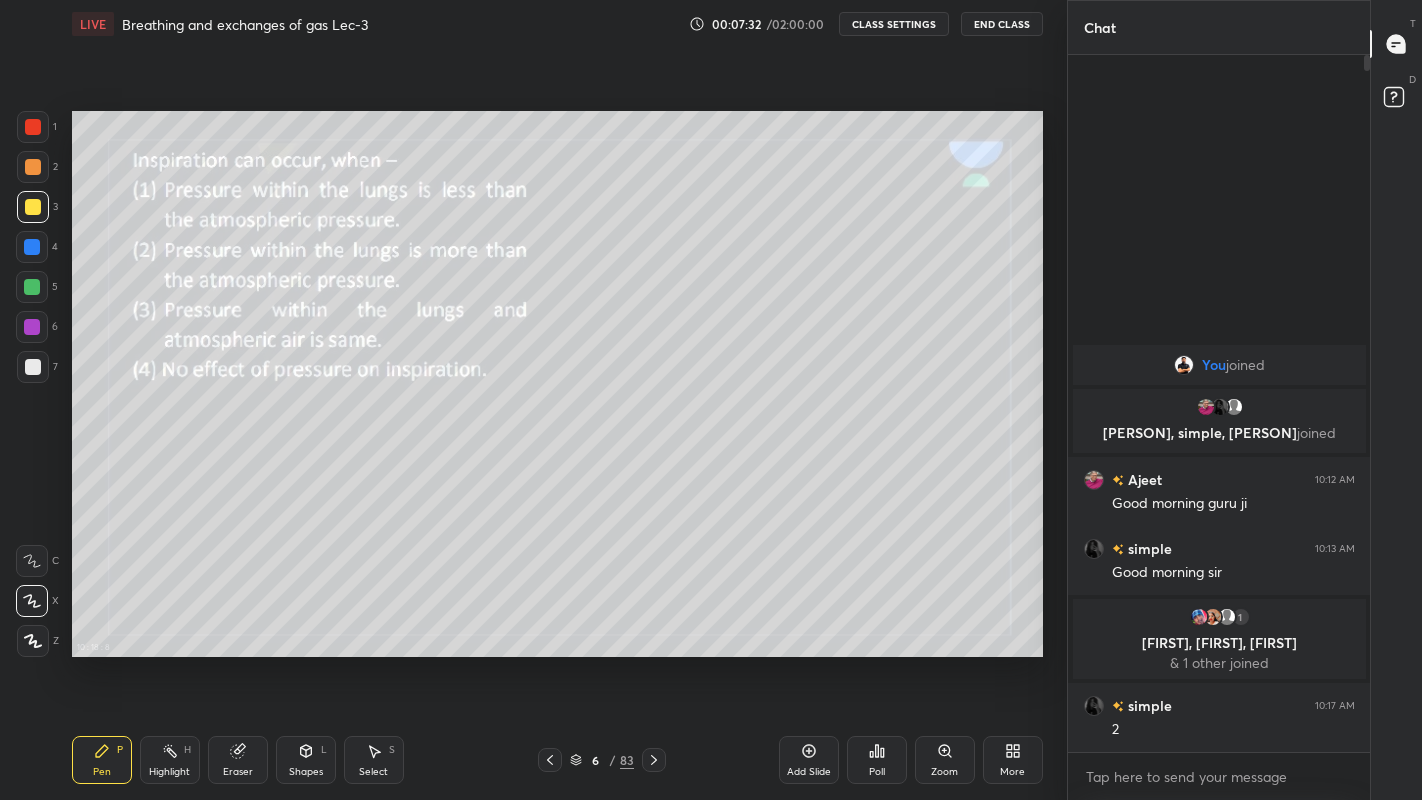 click at bounding box center [654, 760] 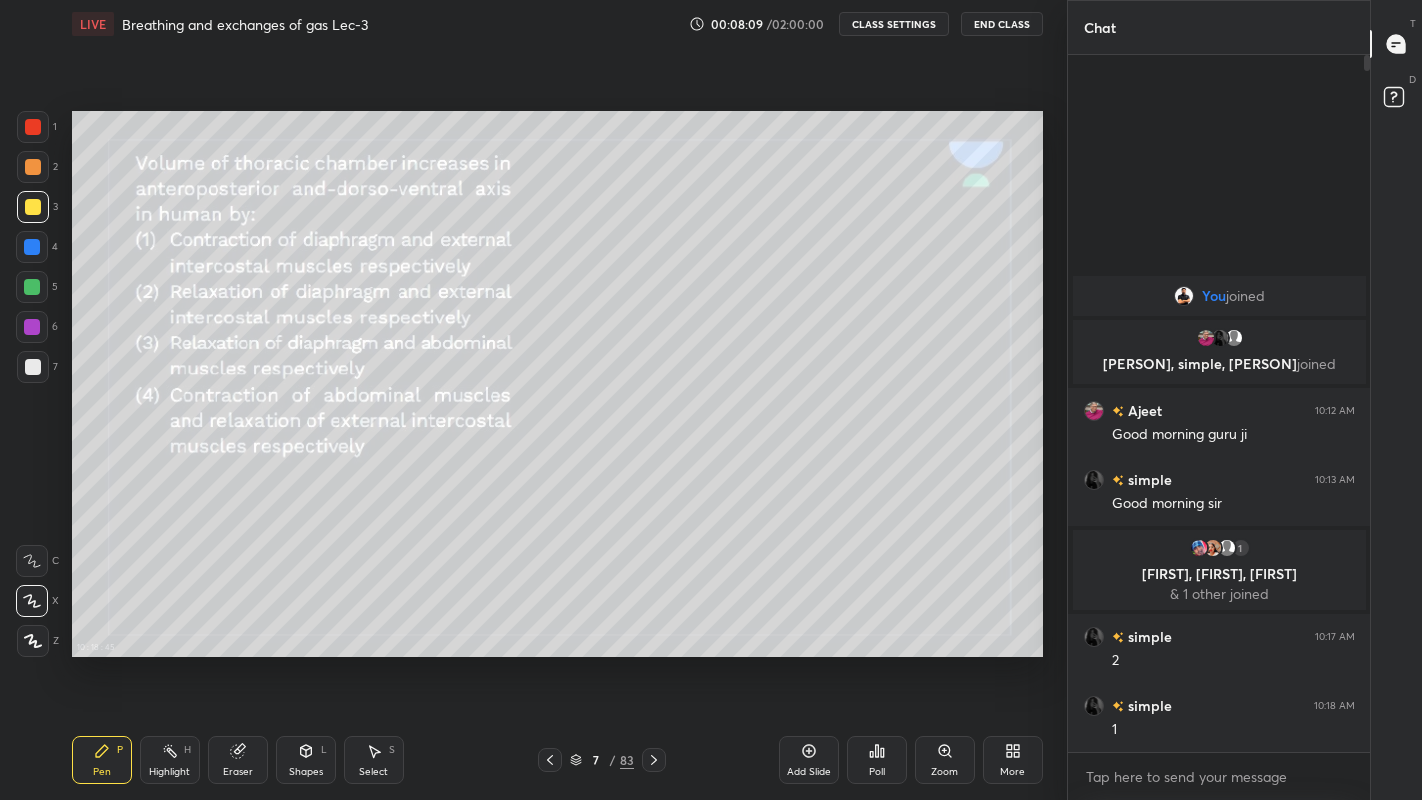 click on "Poll" at bounding box center [877, 760] 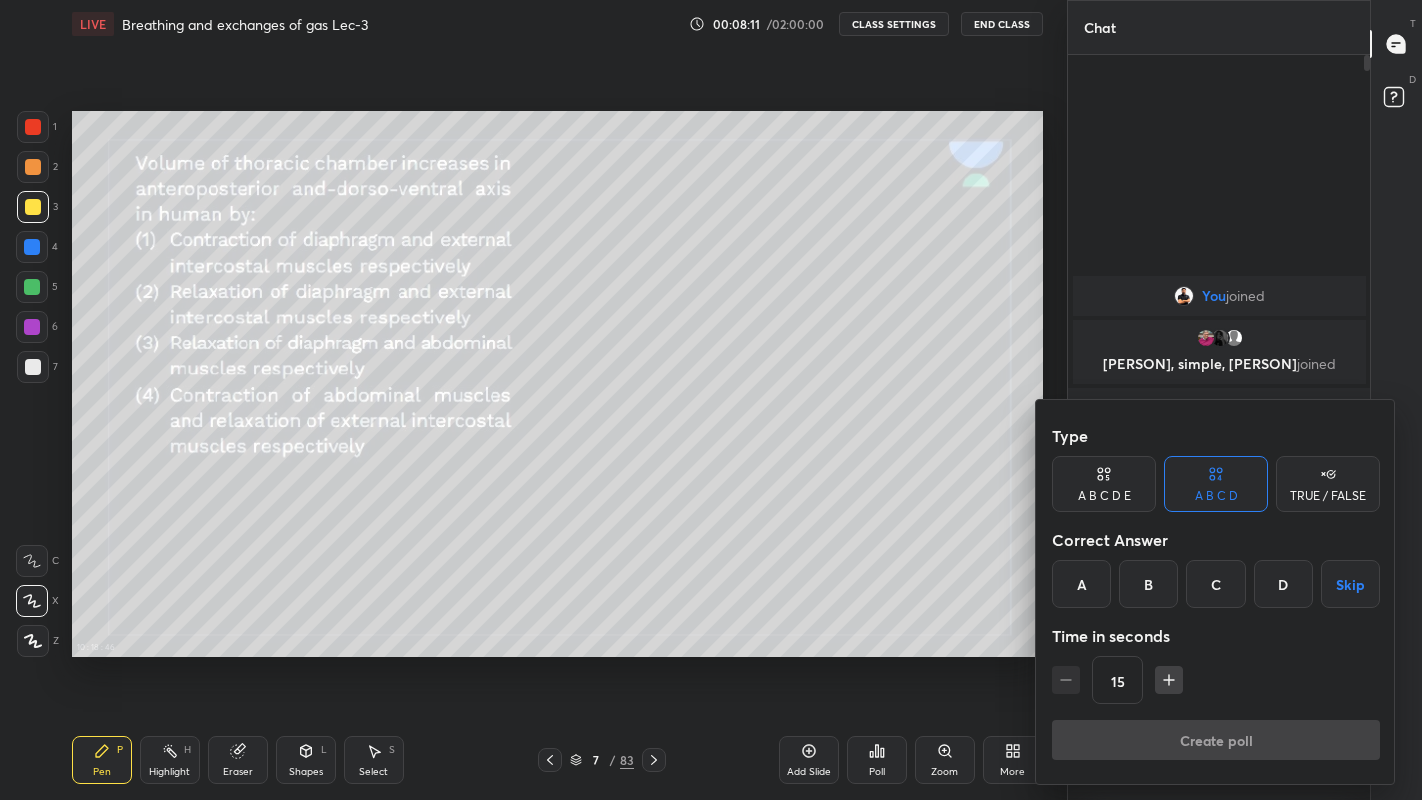 click on "A" at bounding box center [1081, 584] 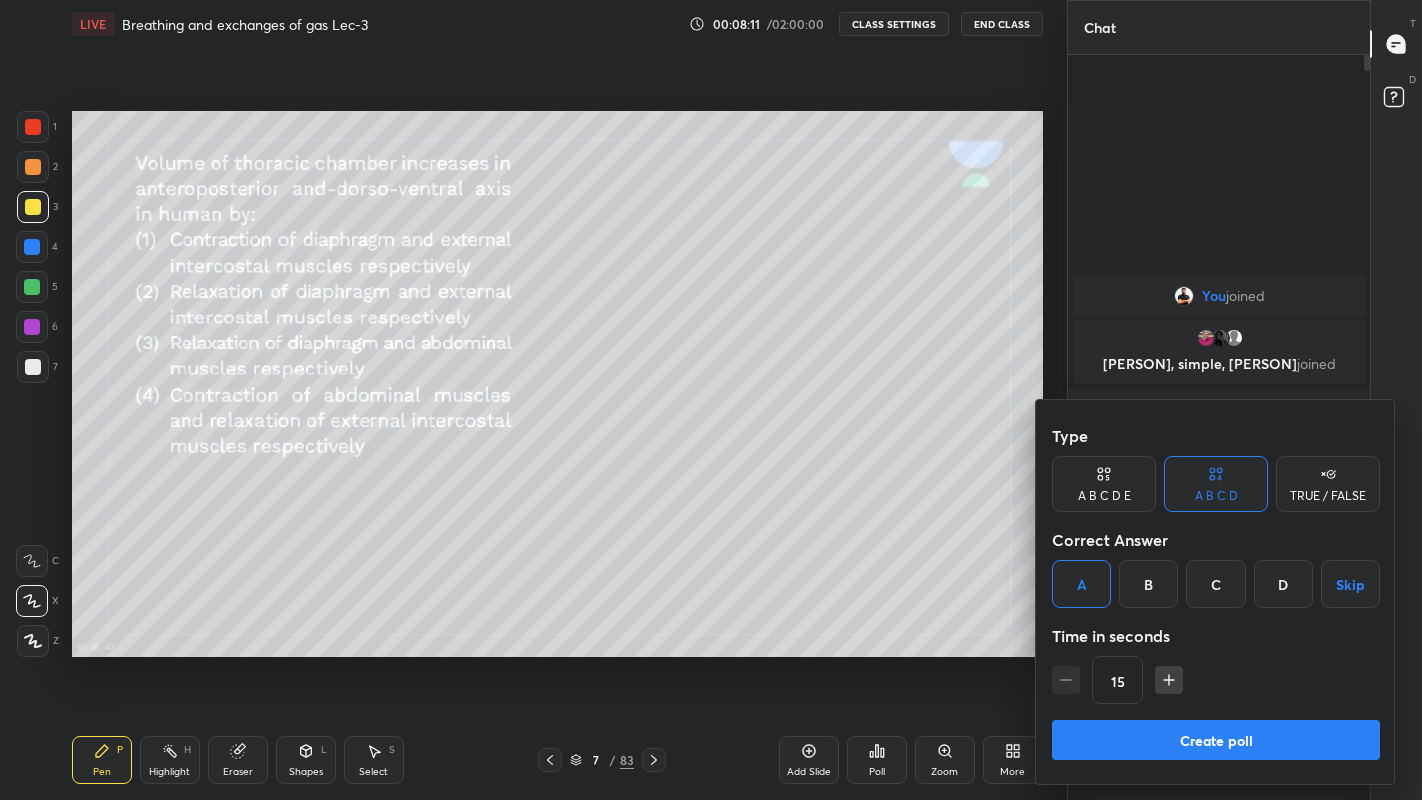 click on "Create poll" at bounding box center (1216, 740) 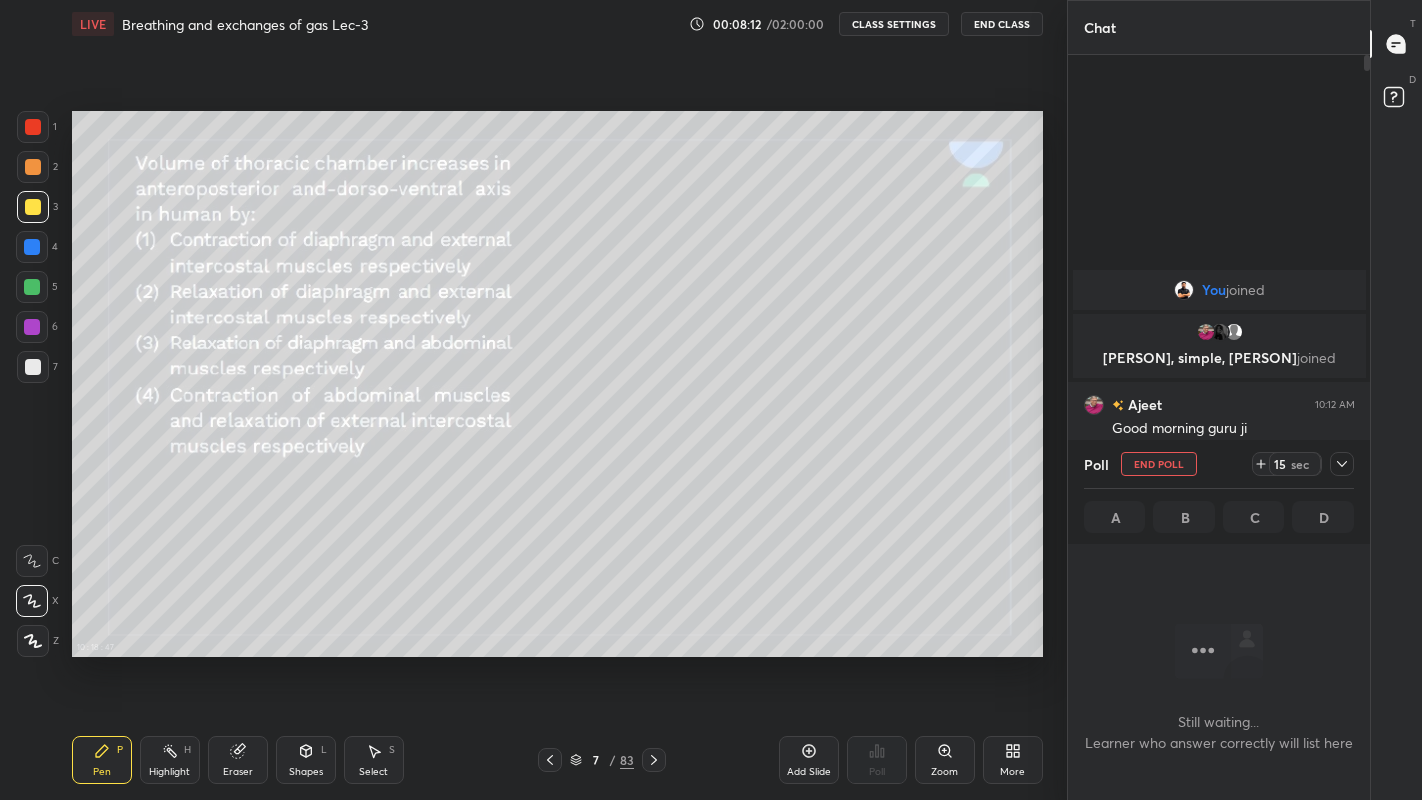 scroll, scrollTop: 593, scrollLeft: 296, axis: both 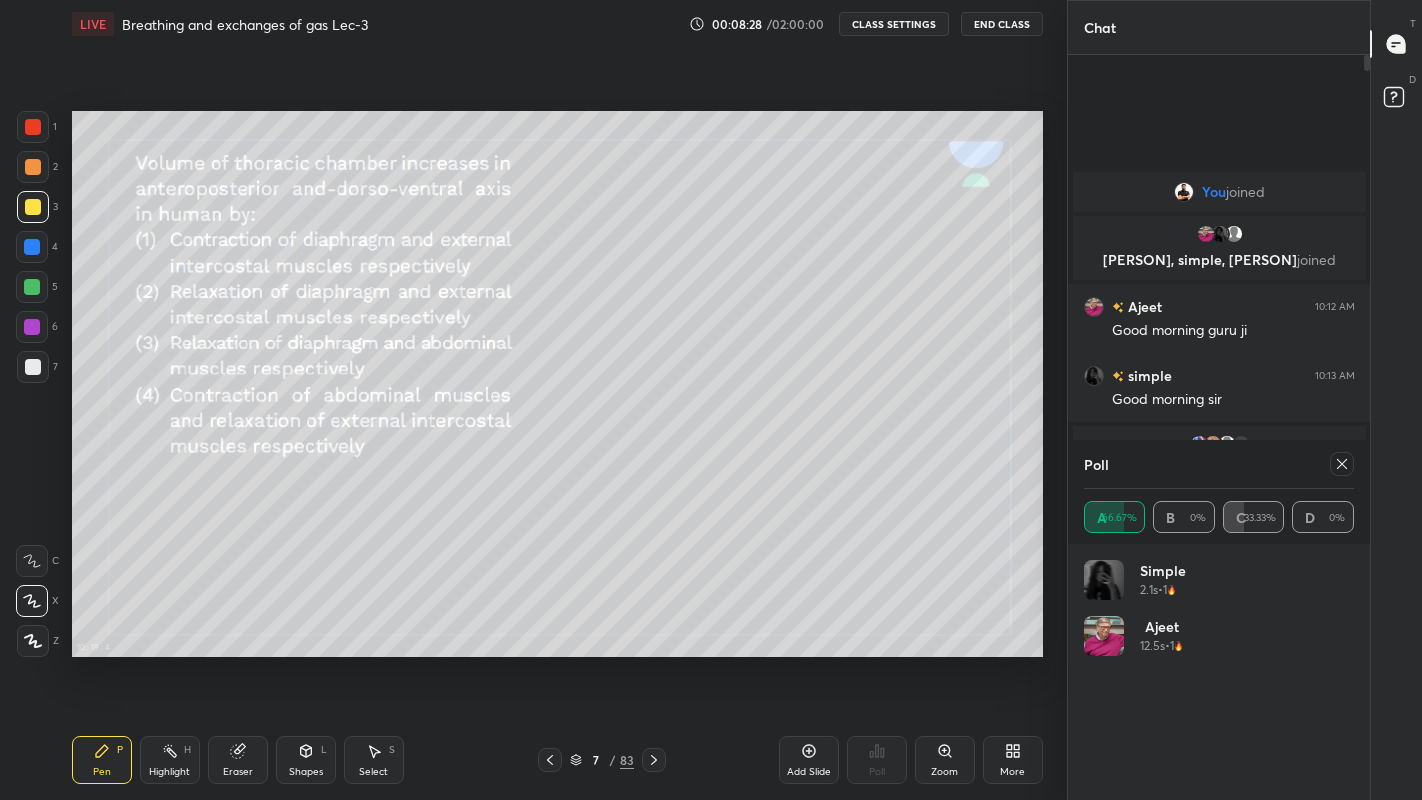 click 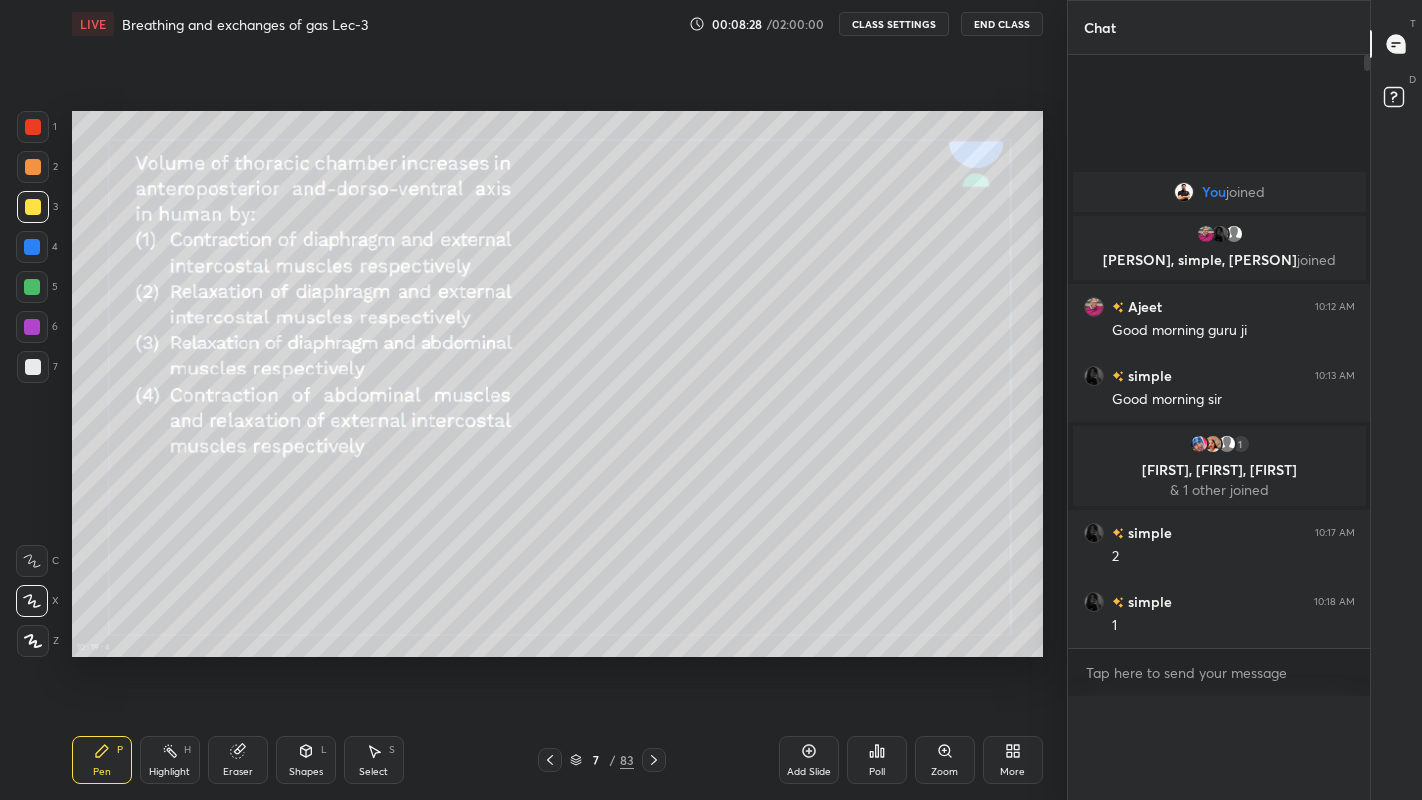 scroll, scrollTop: 176, scrollLeft: 264, axis: both 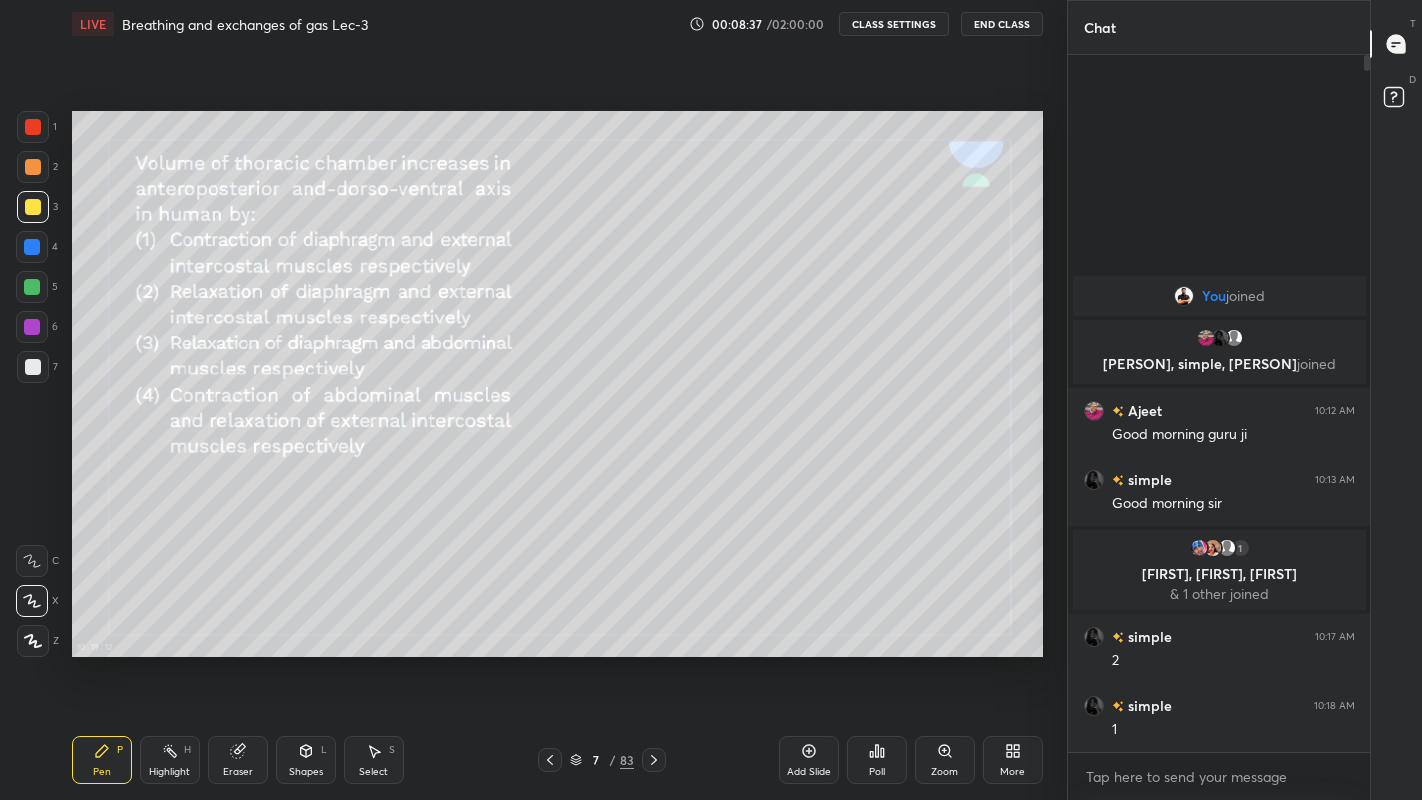 click 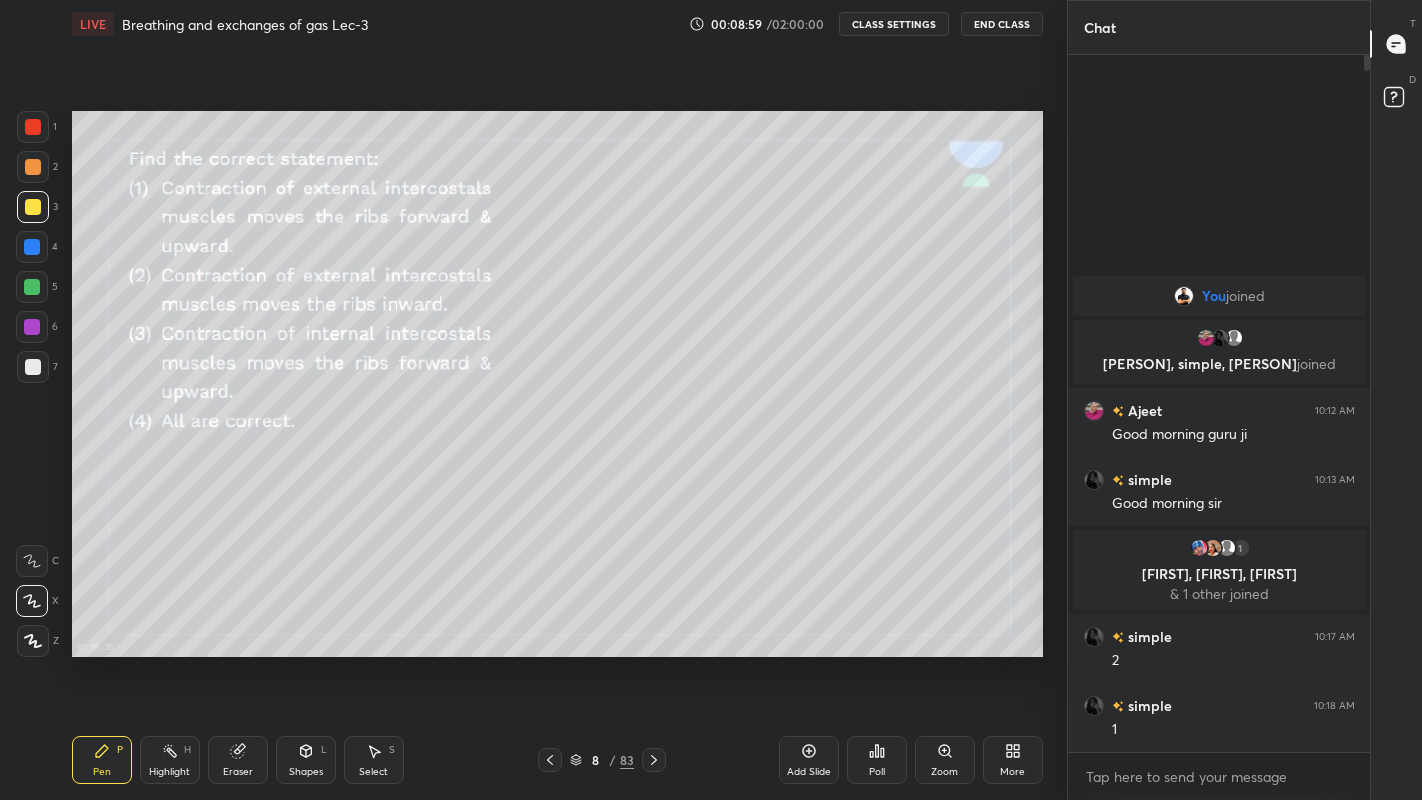 click on "Poll" at bounding box center (877, 772) 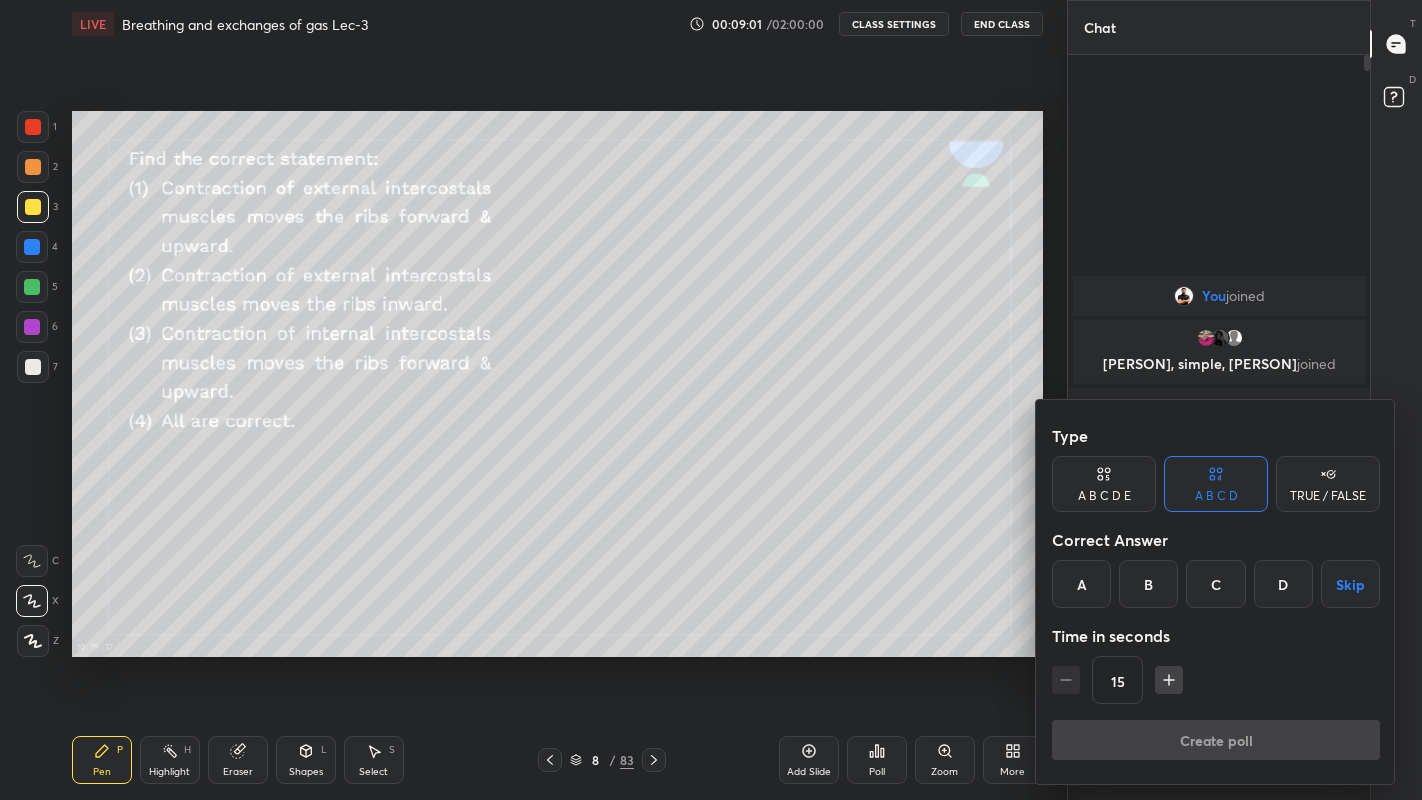 click on "A" at bounding box center [1081, 584] 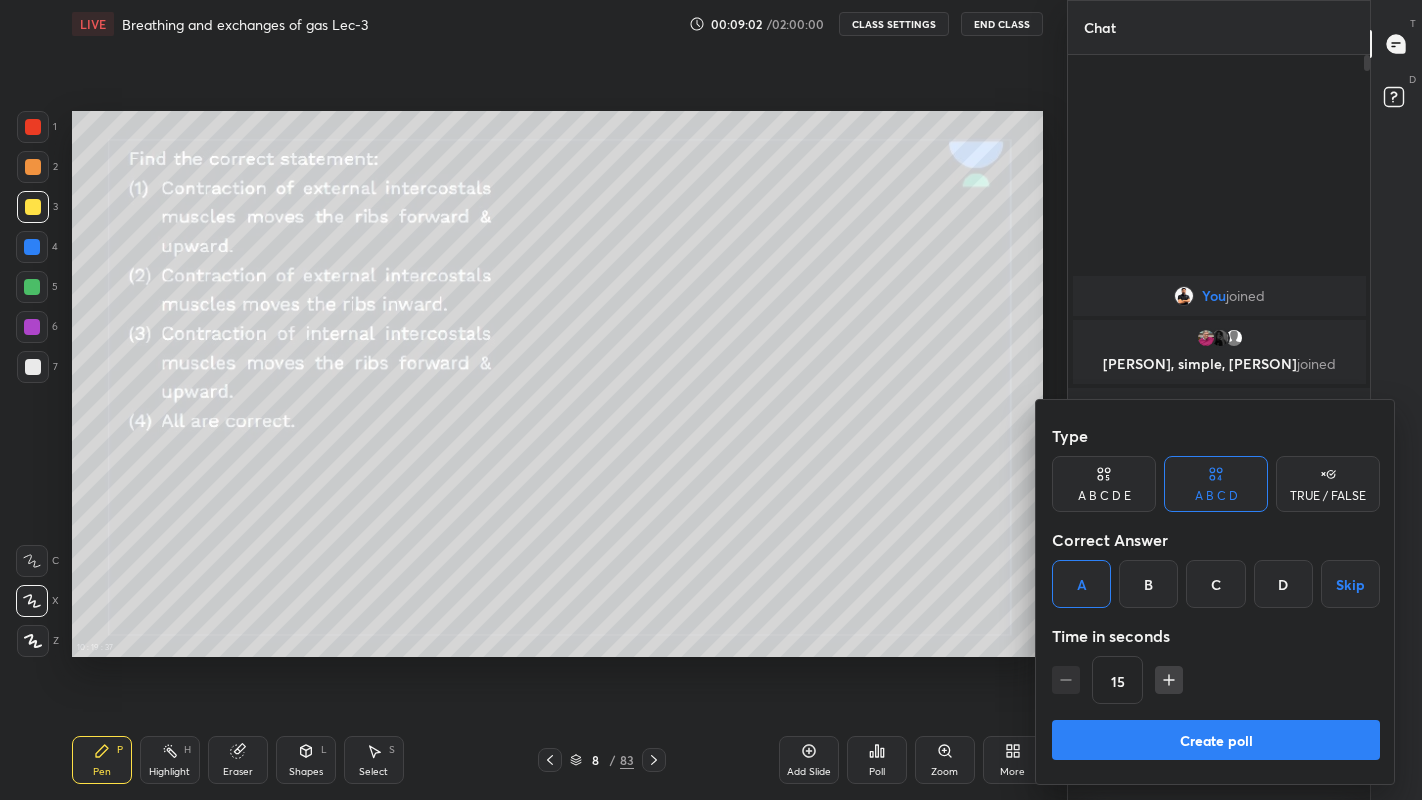 click on "Create poll" at bounding box center [1216, 740] 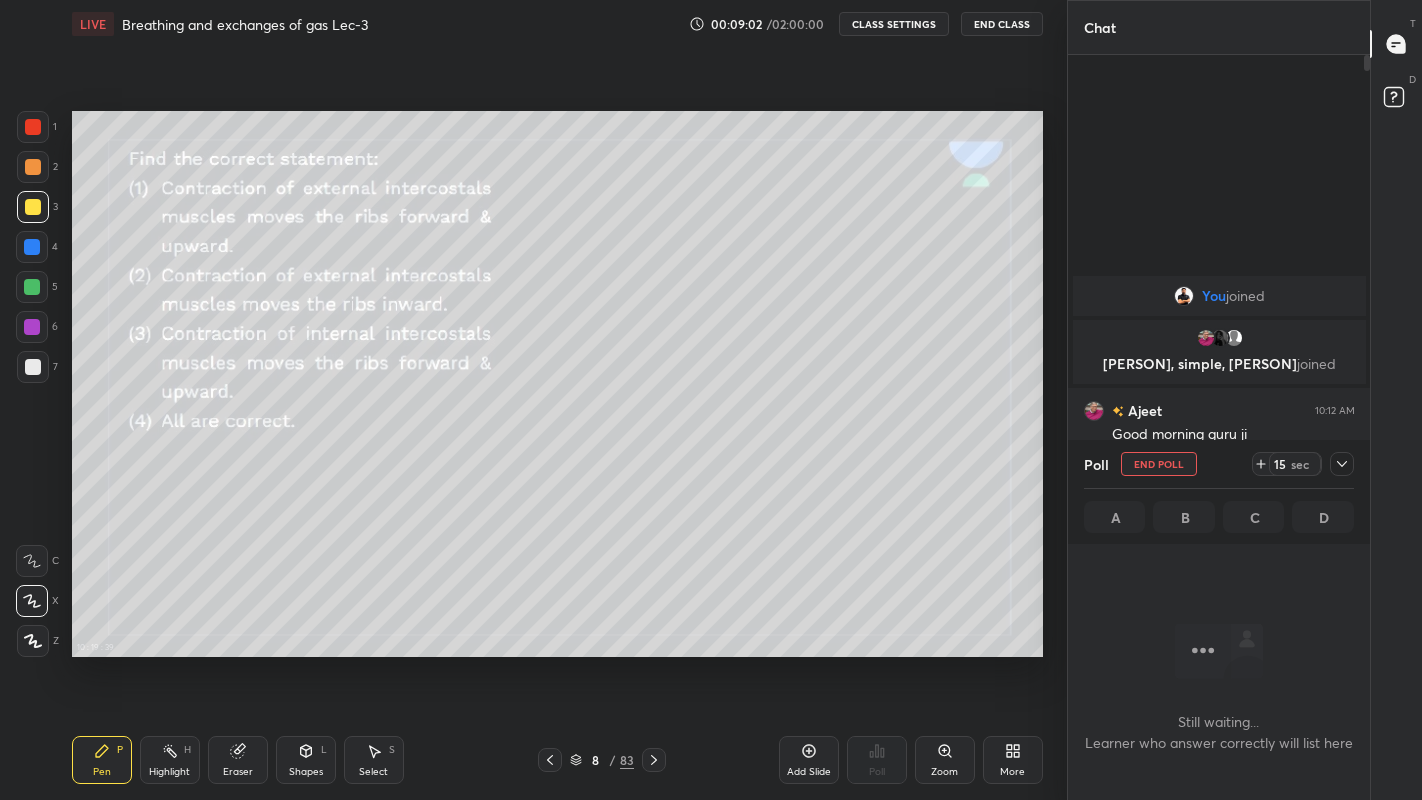 scroll, scrollTop: 589, scrollLeft: 296, axis: both 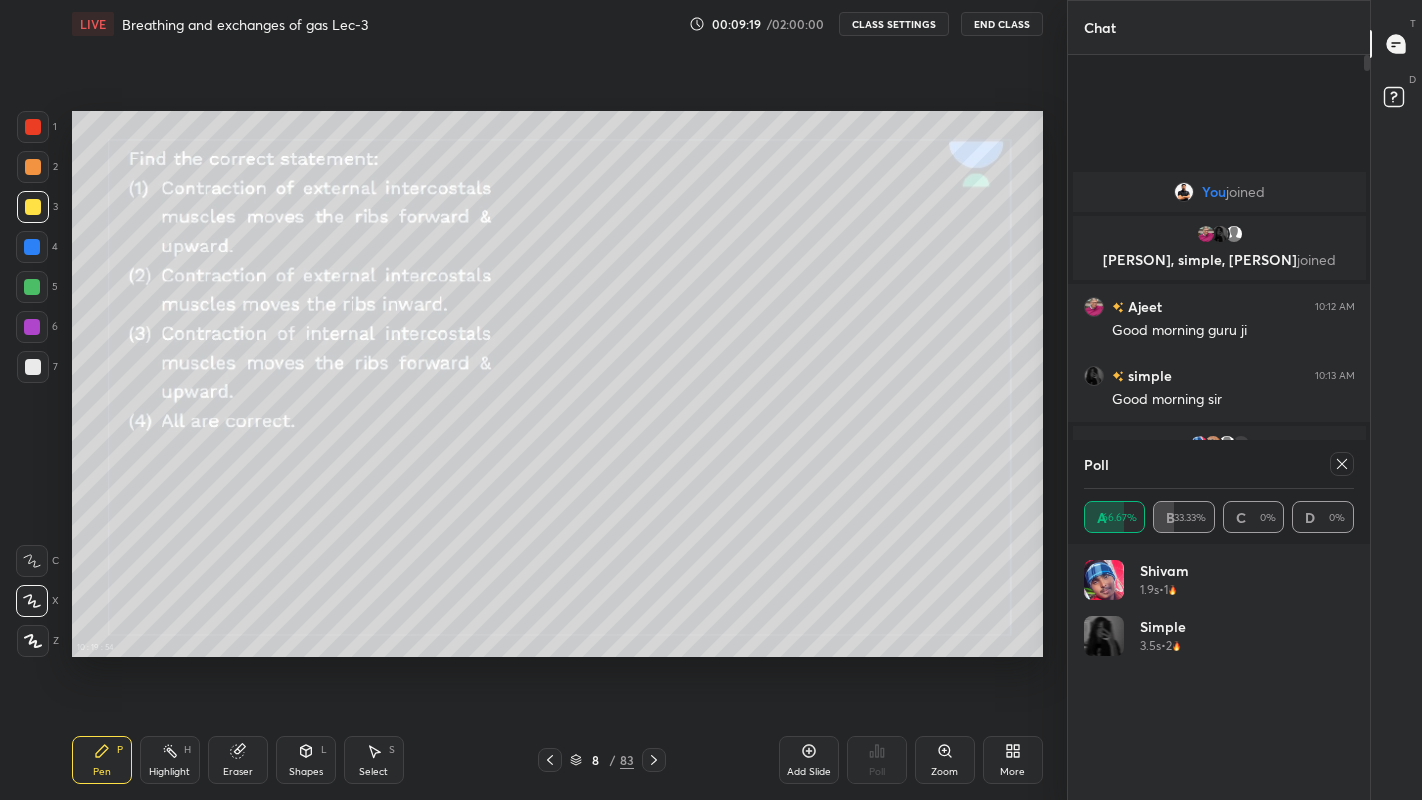 click 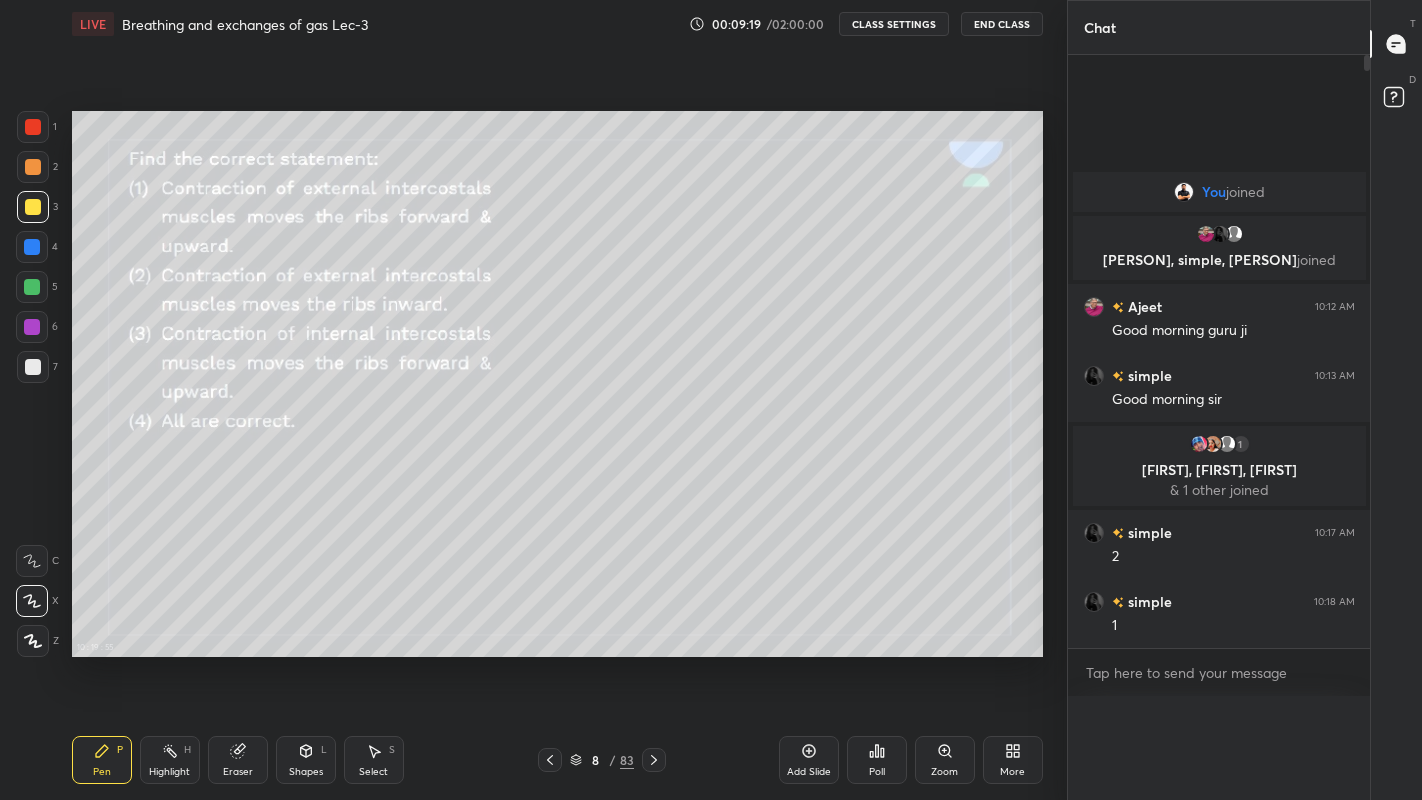 scroll, scrollTop: 0, scrollLeft: 0, axis: both 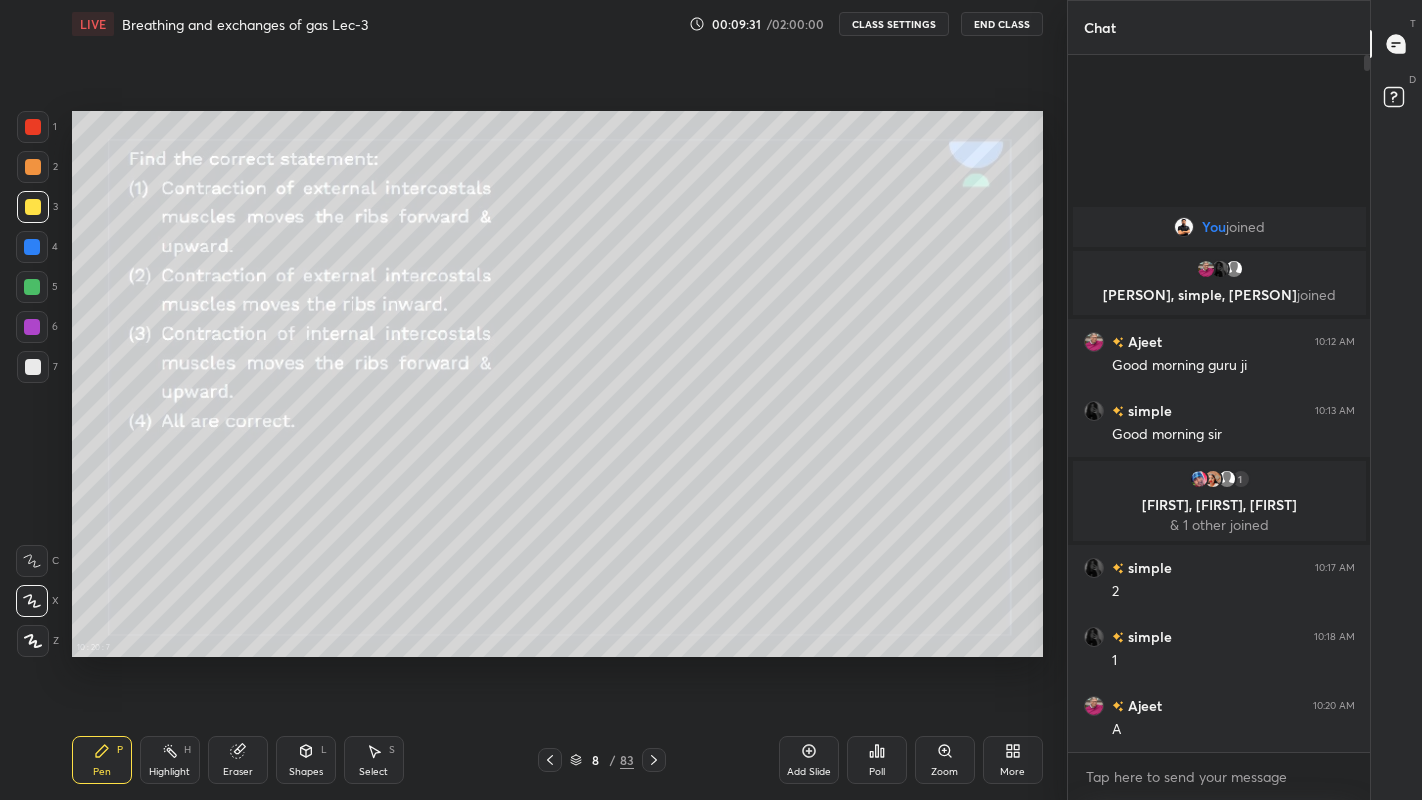 click 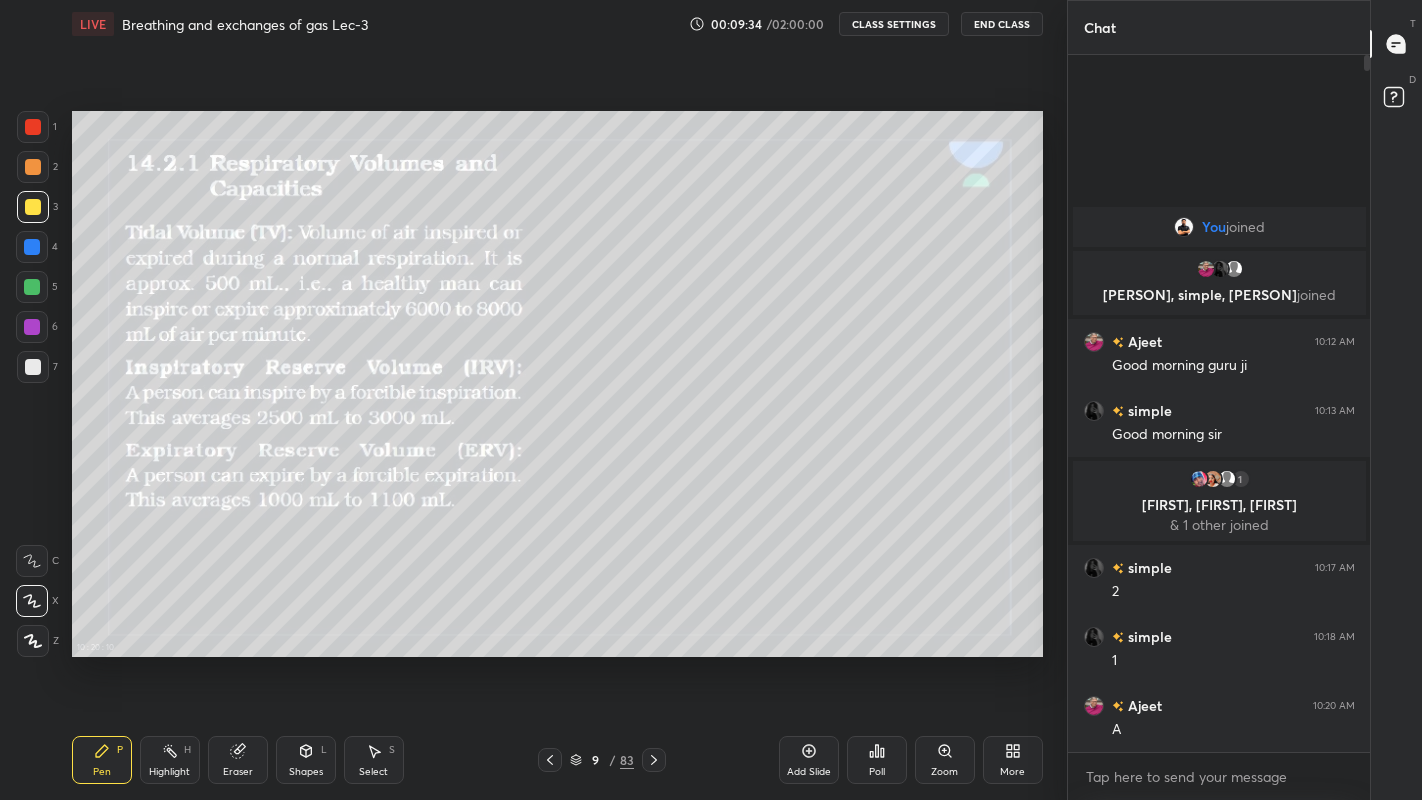 click 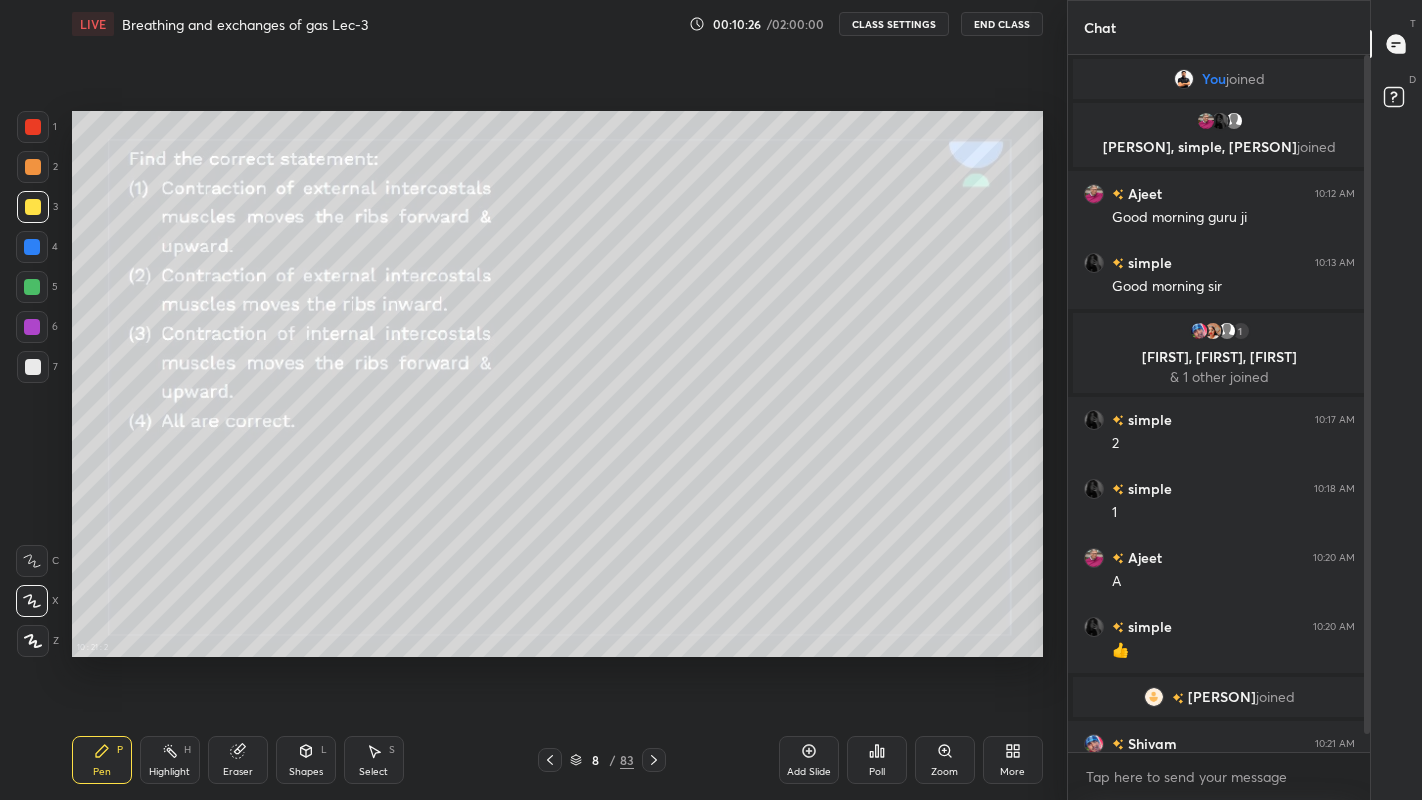 click 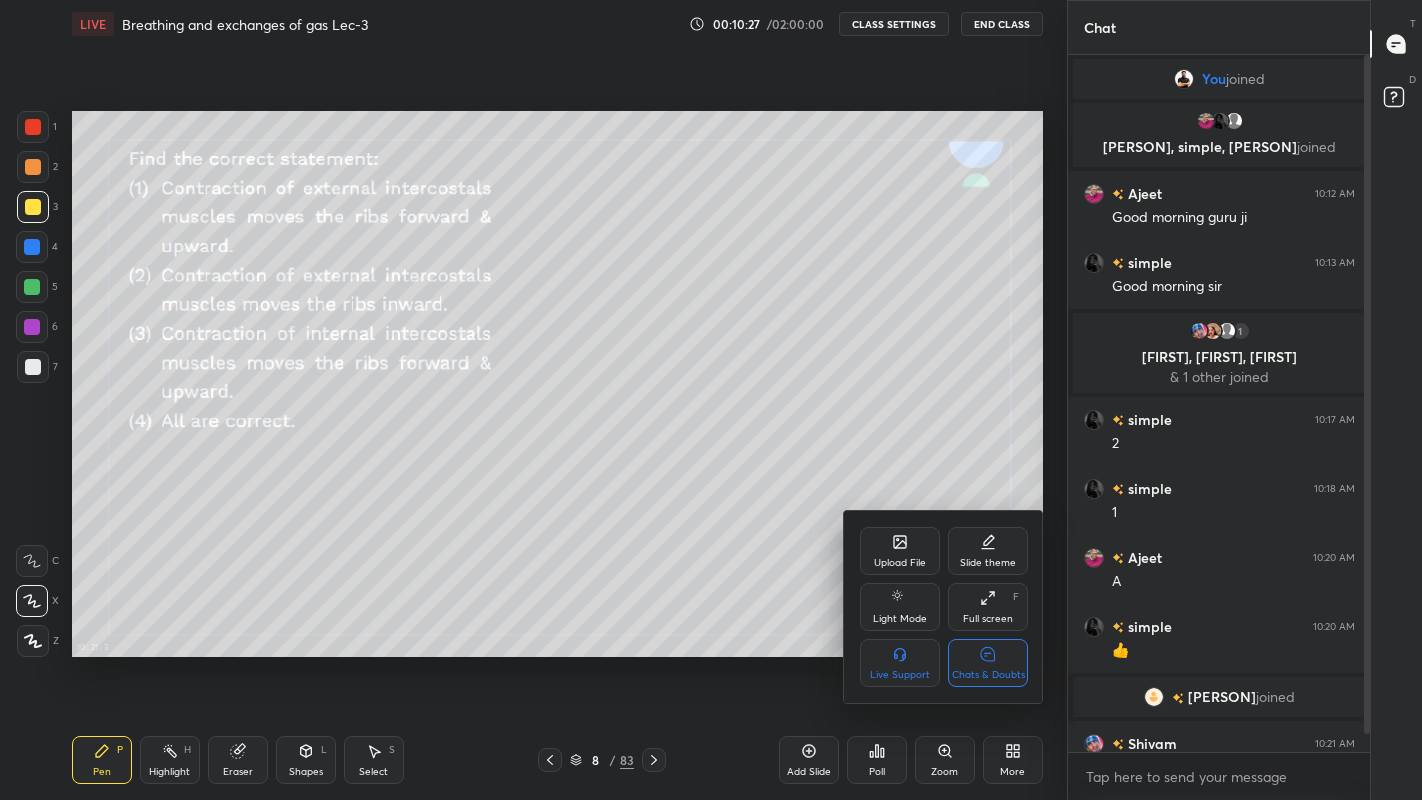 click 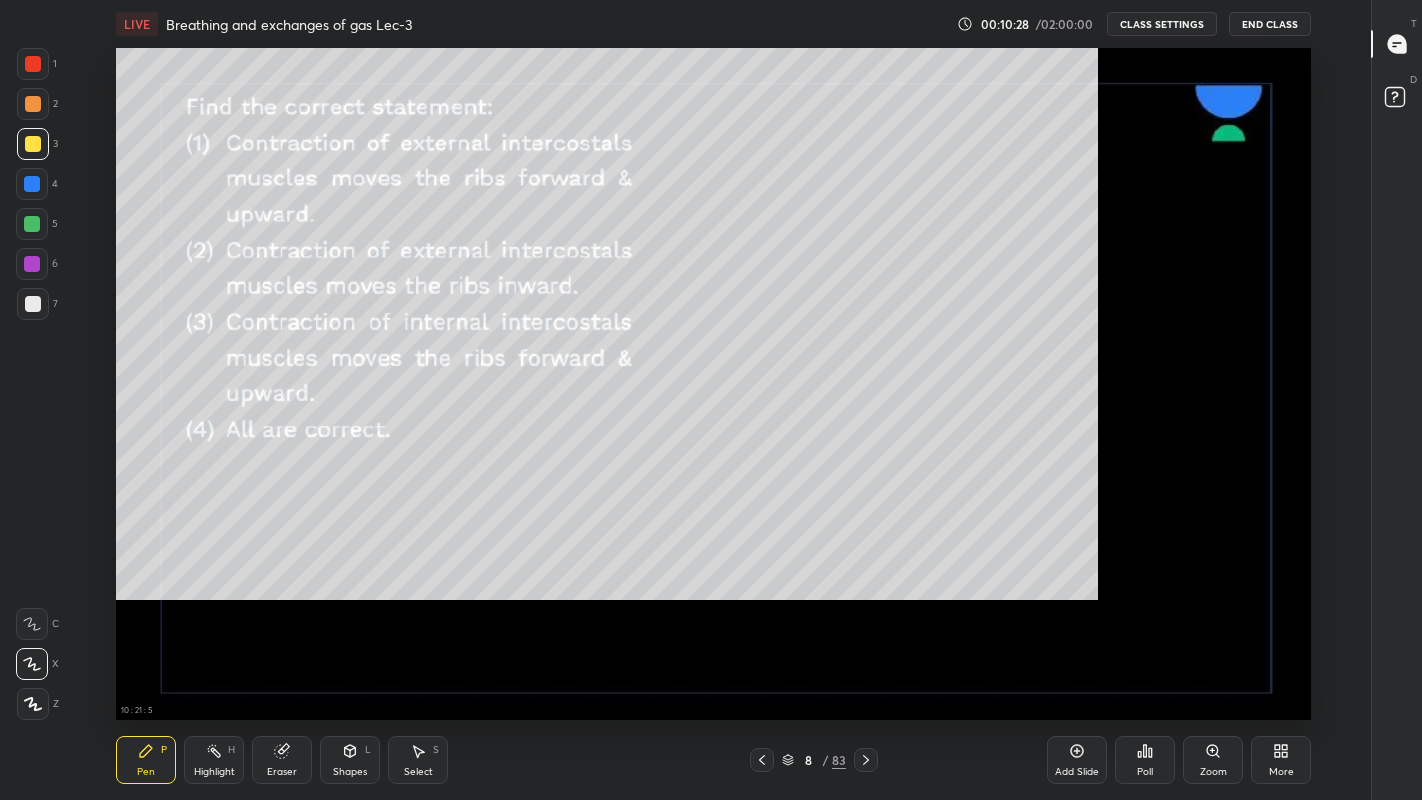 scroll, scrollTop: 99328, scrollLeft: 98700, axis: both 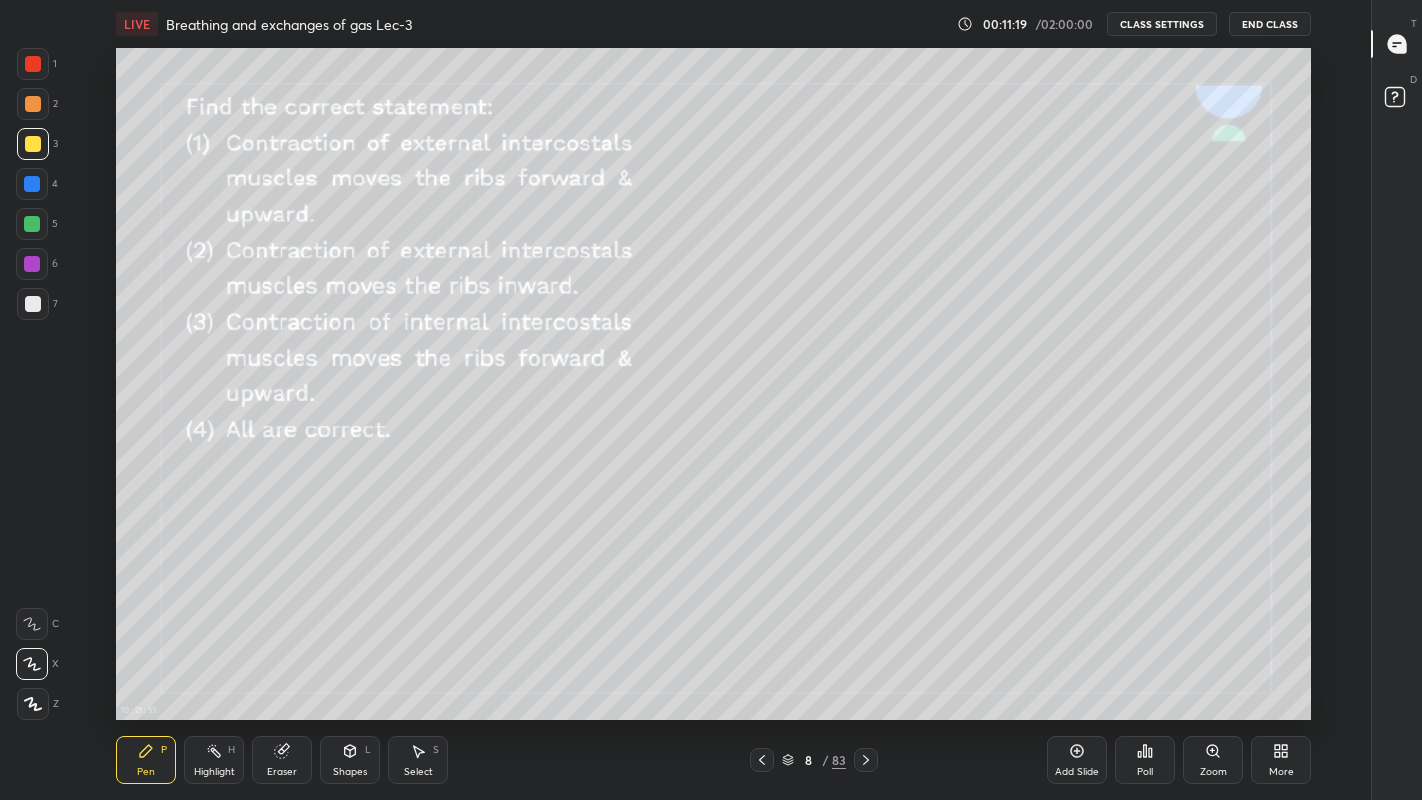 click 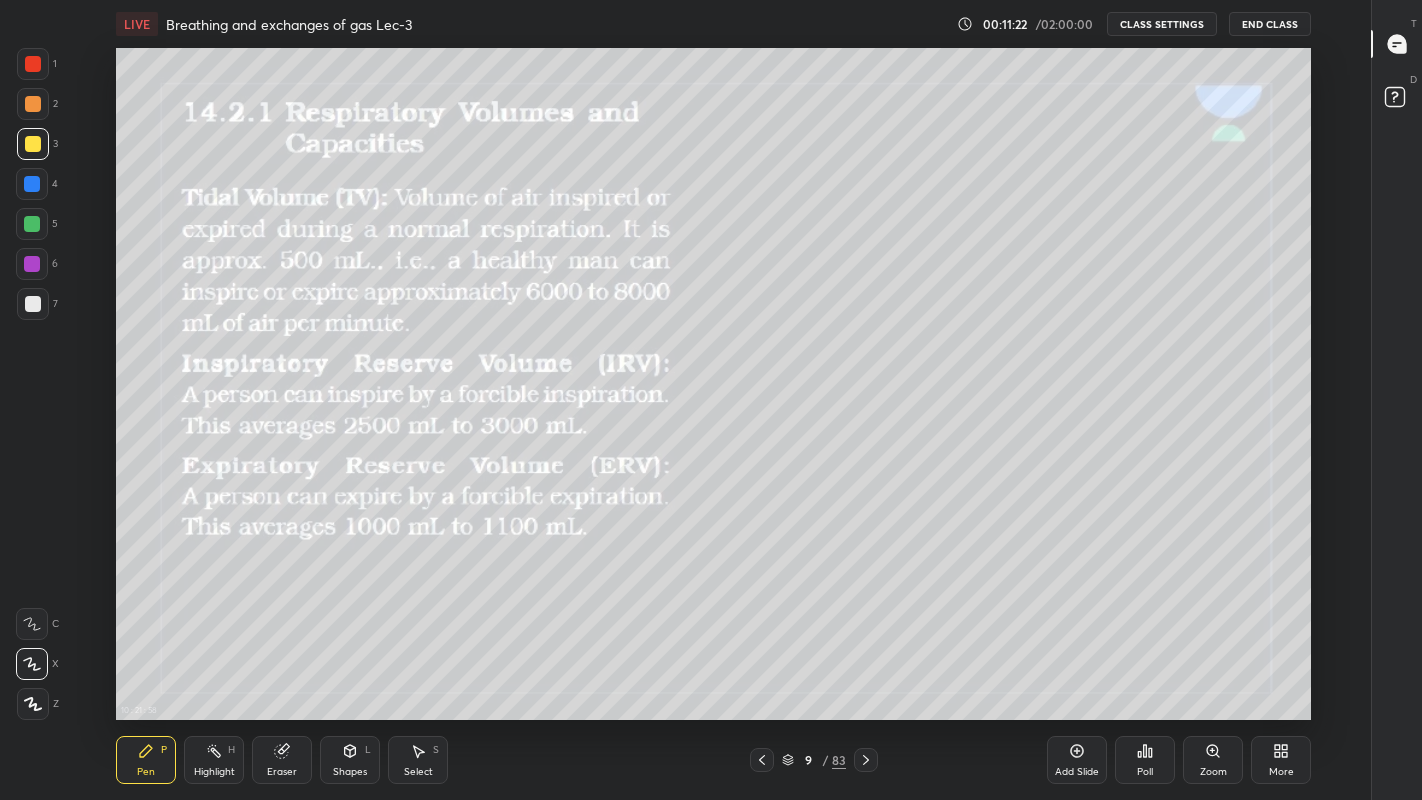 click at bounding box center (33, 304) 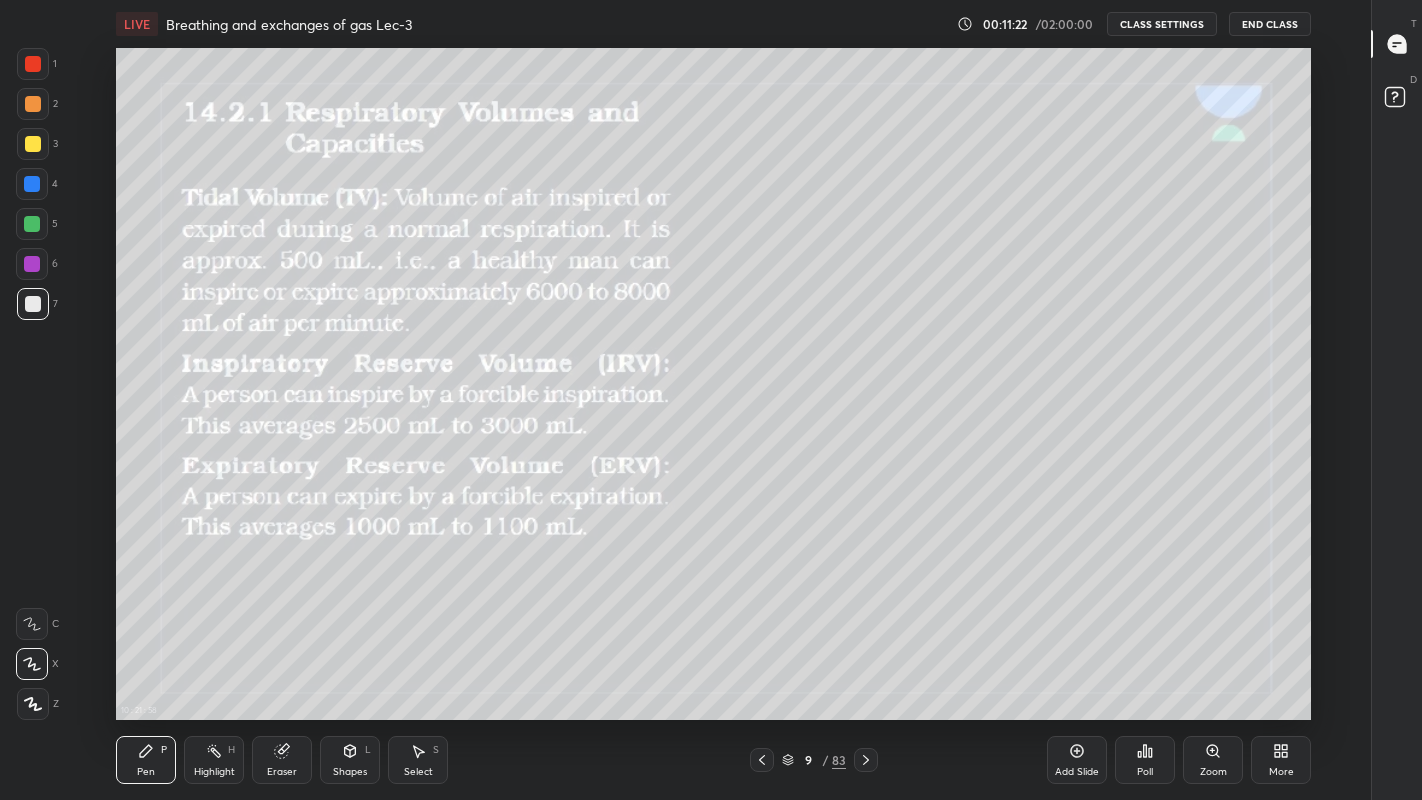 click at bounding box center [33, 144] 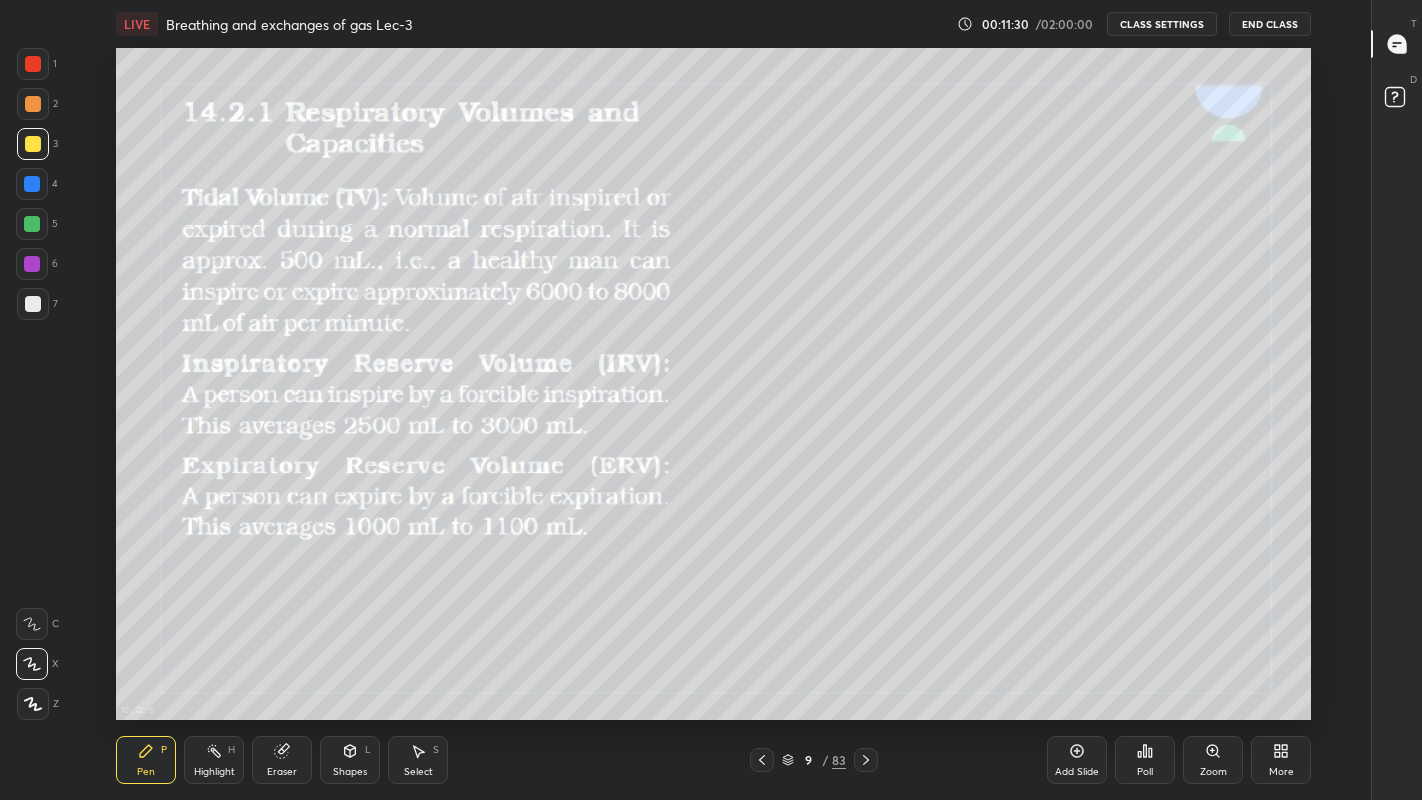 click at bounding box center [33, 304] 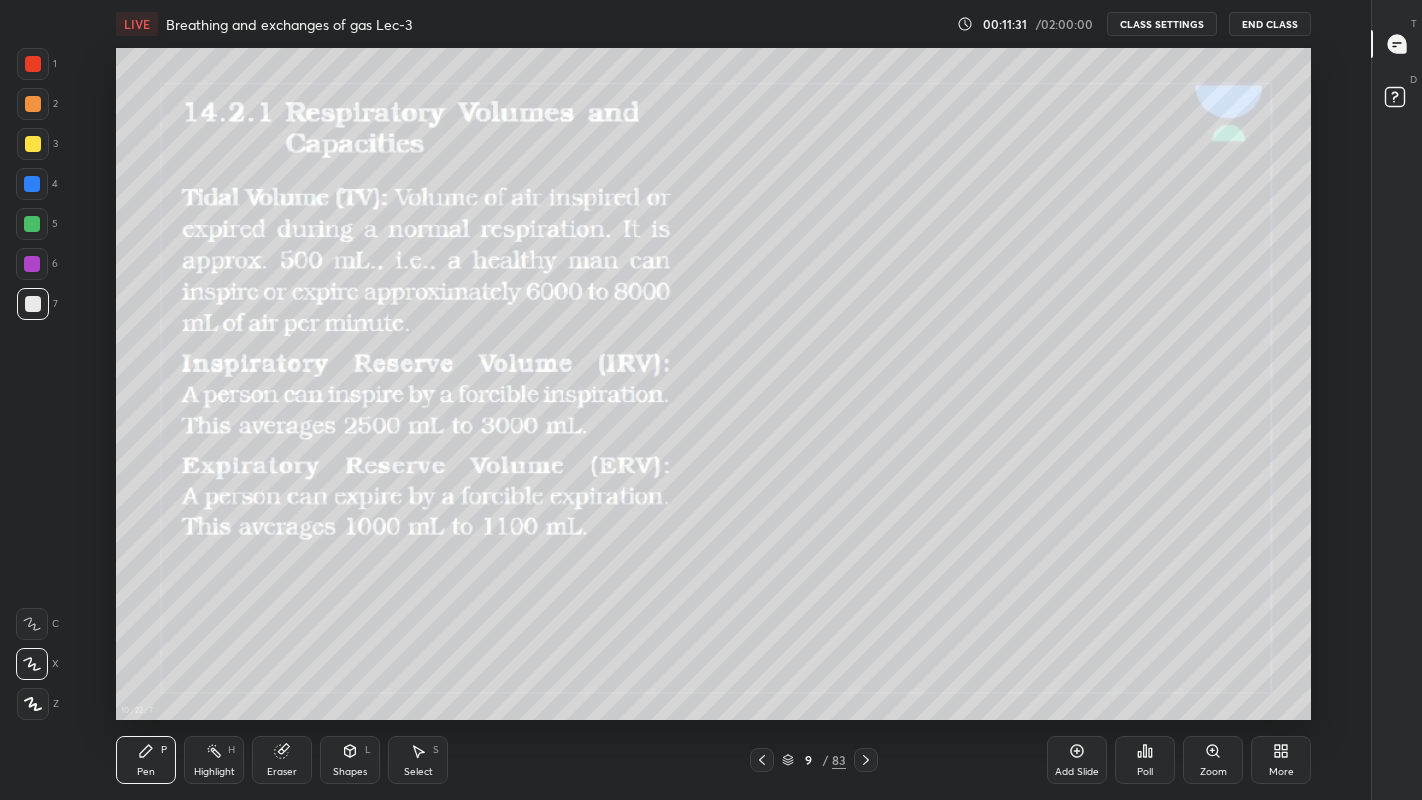 click at bounding box center (32, 224) 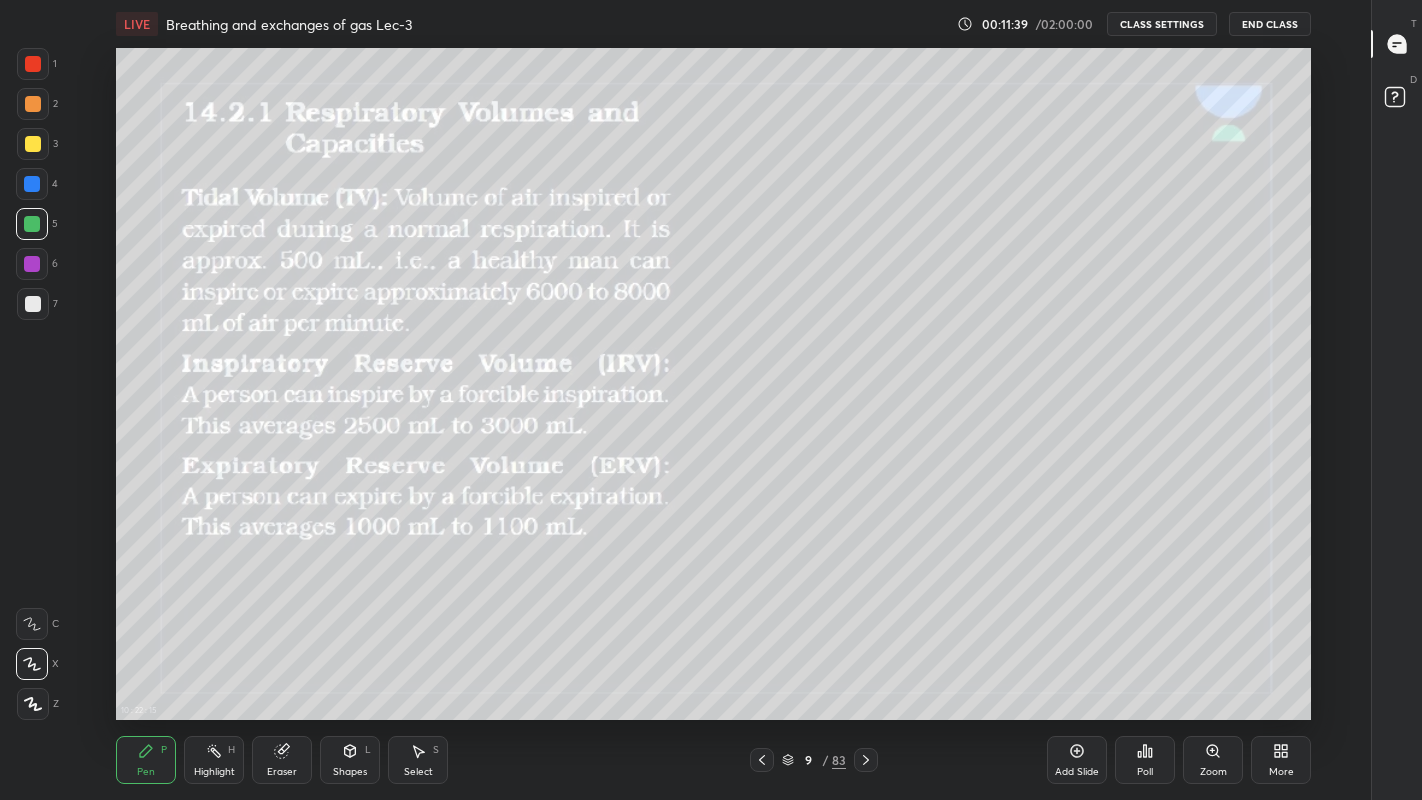 click at bounding box center (33, 304) 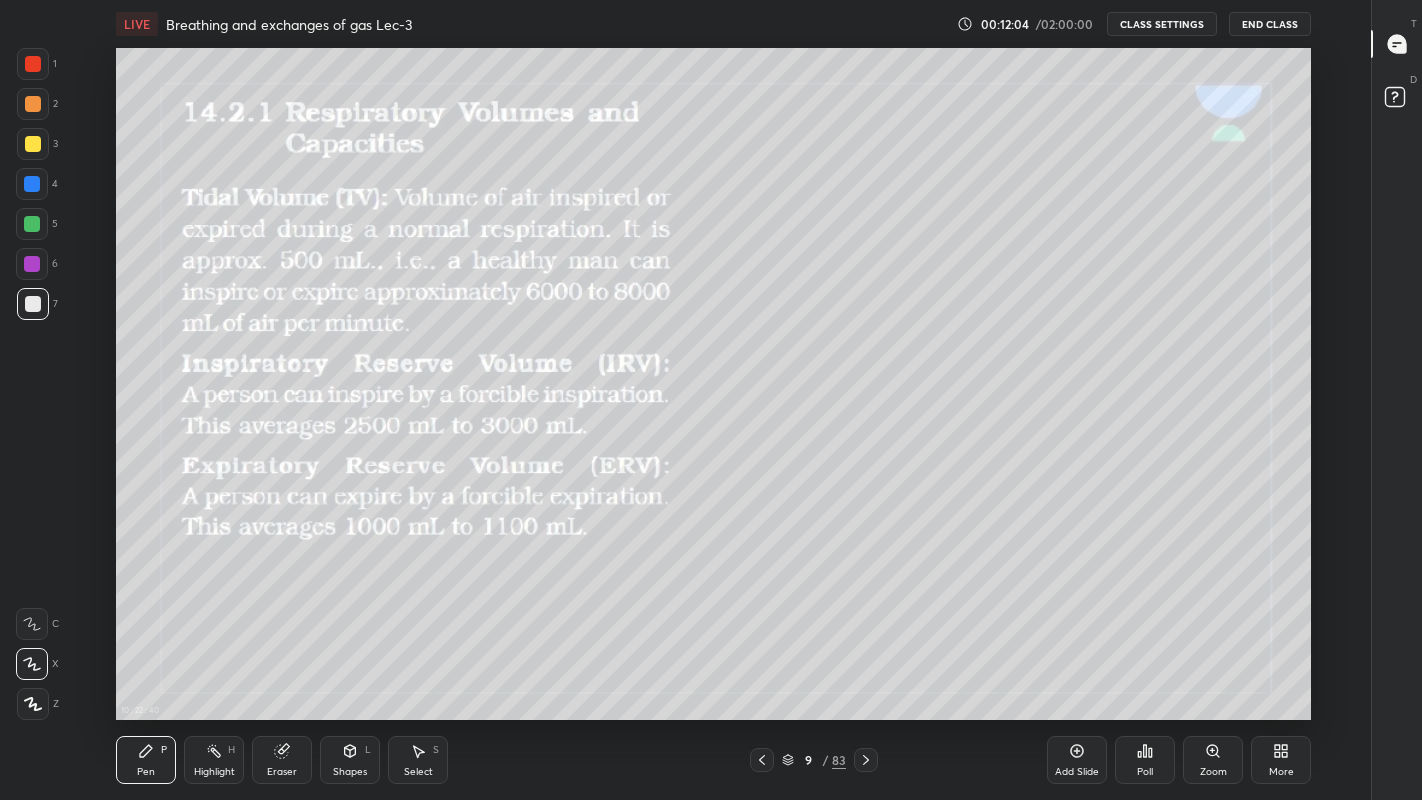 click at bounding box center (33, 144) 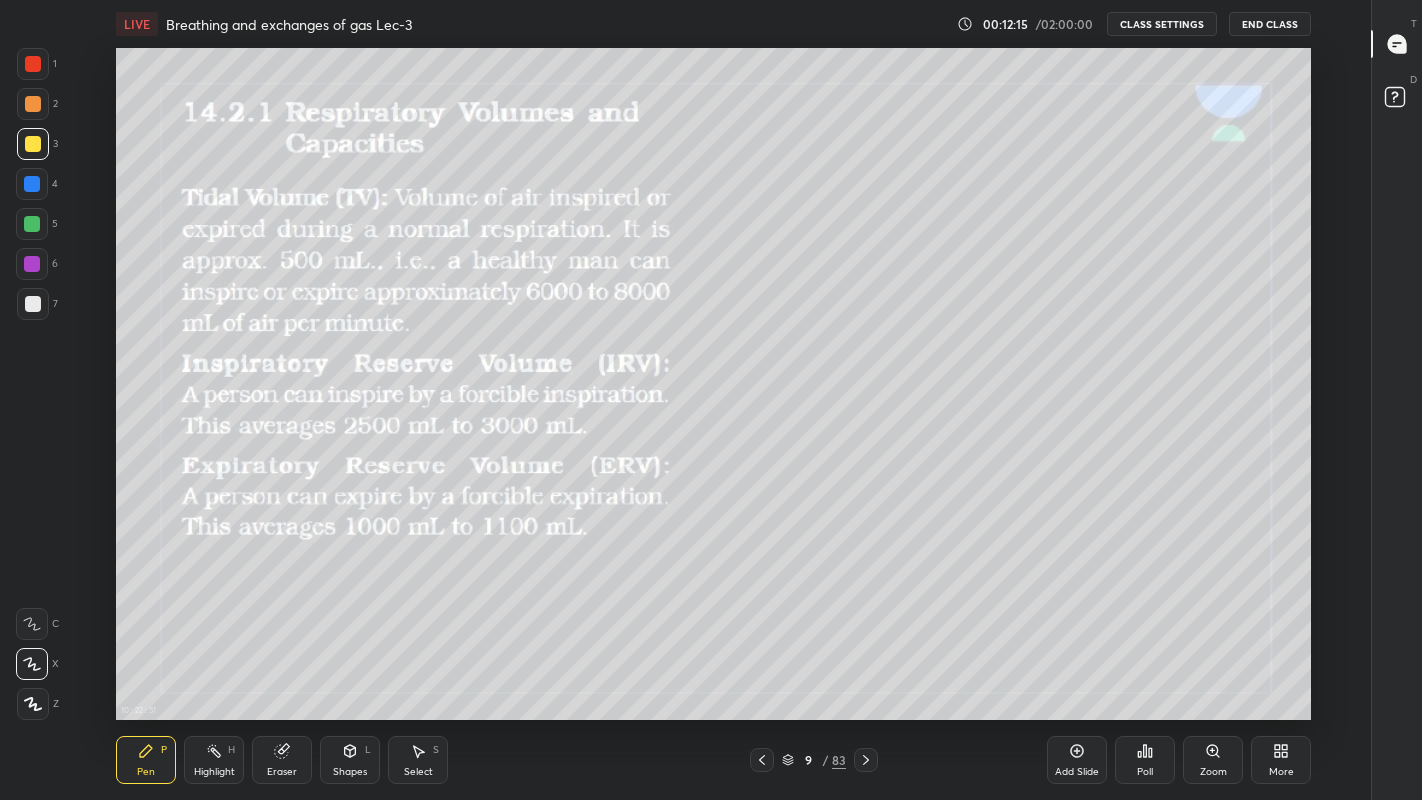 click at bounding box center [33, 304] 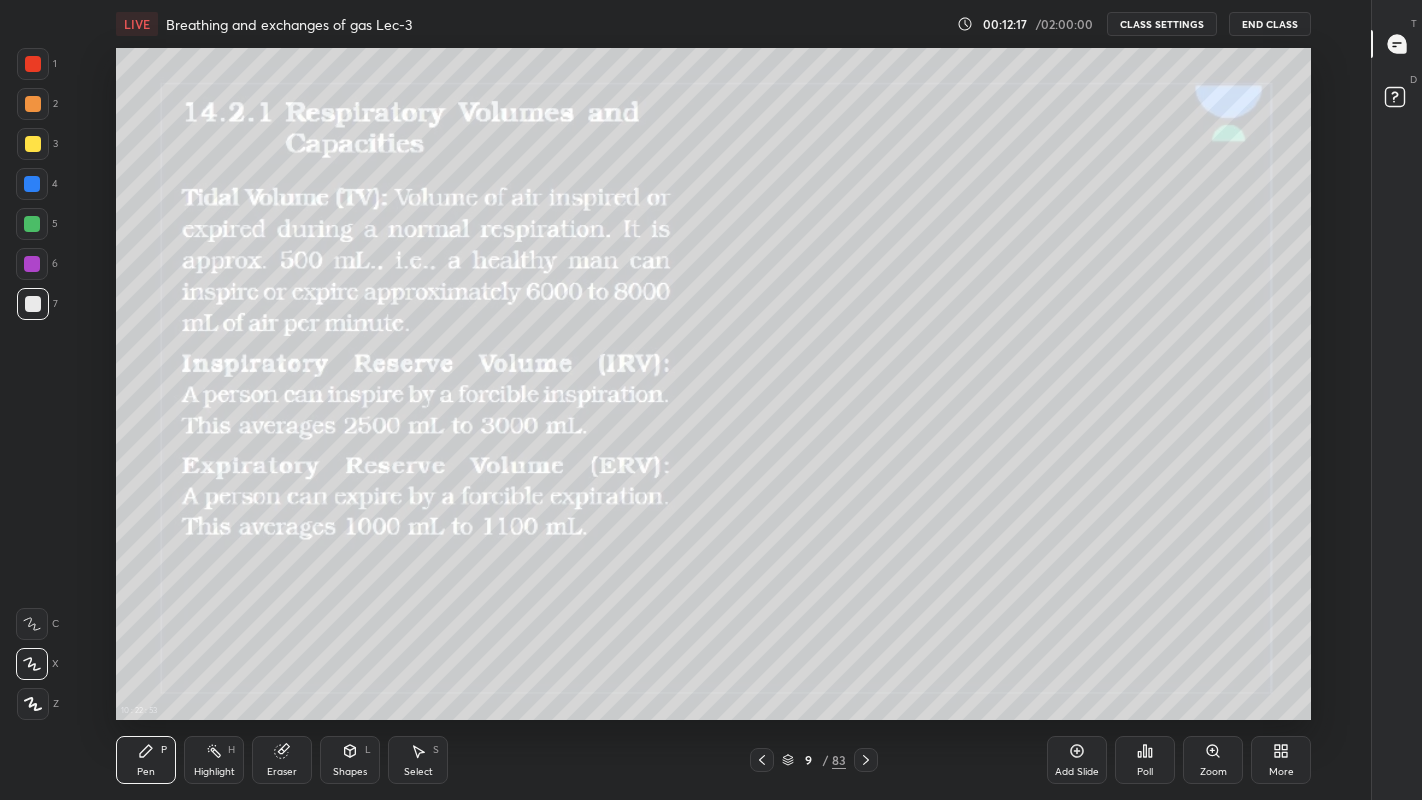 click 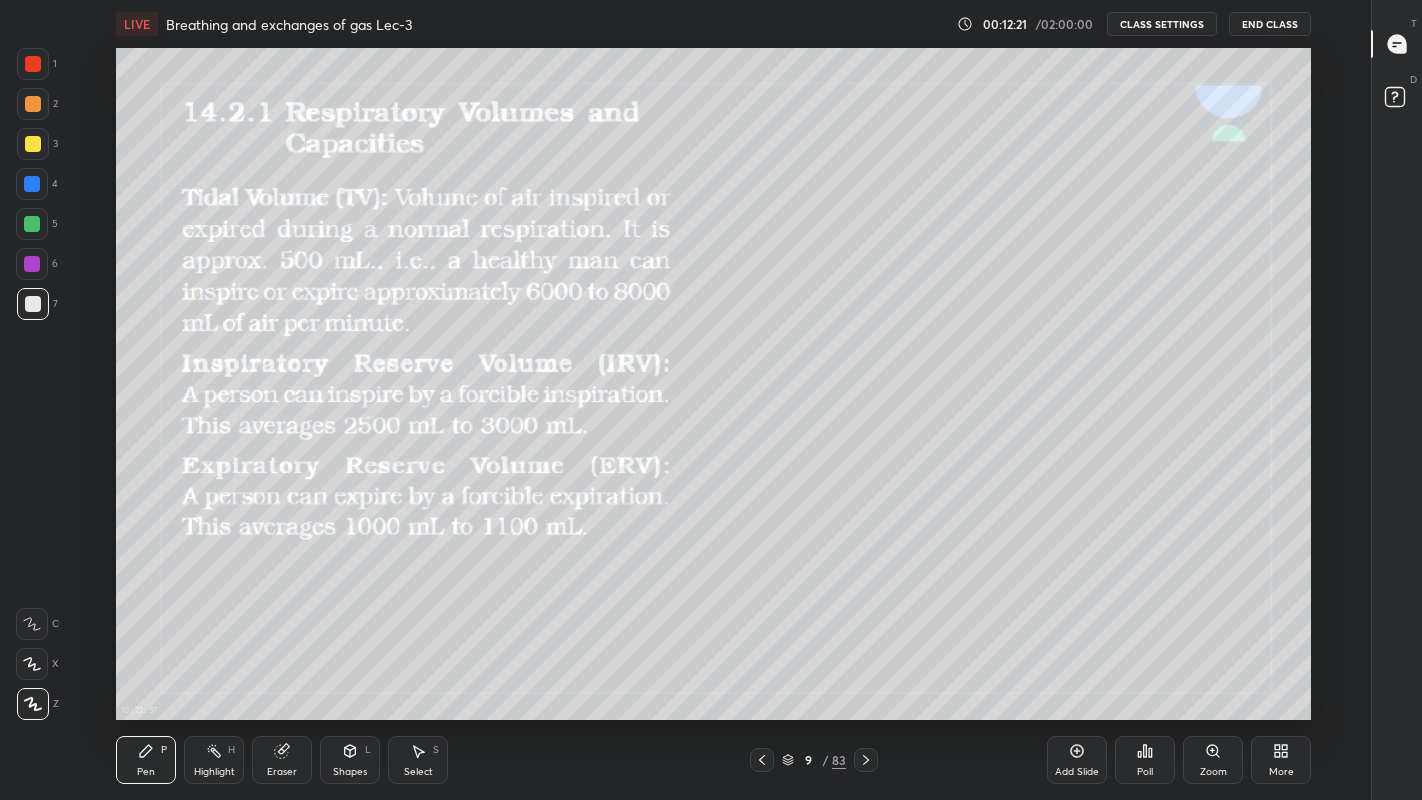 click at bounding box center [32, 184] 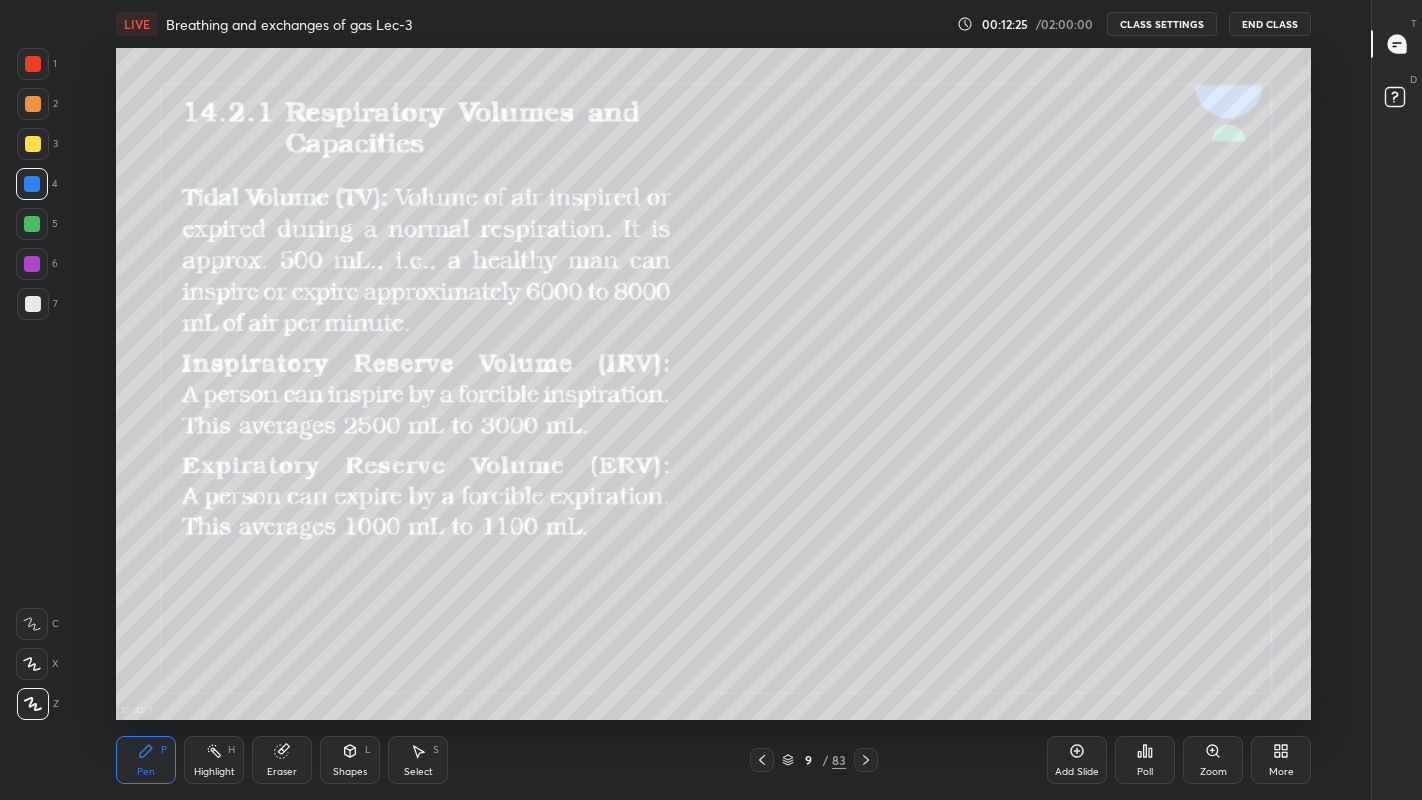 click at bounding box center [32, 264] 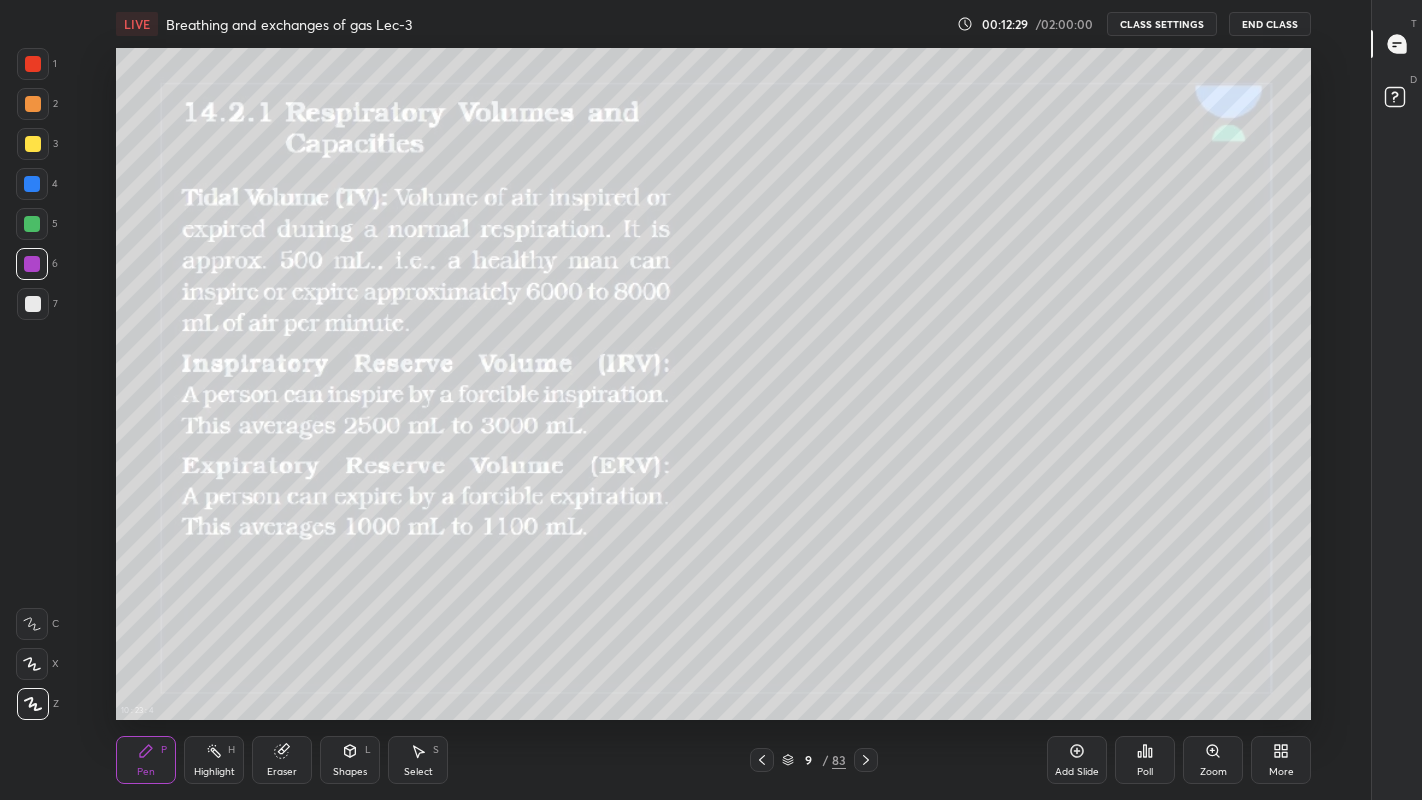 click at bounding box center [33, 304] 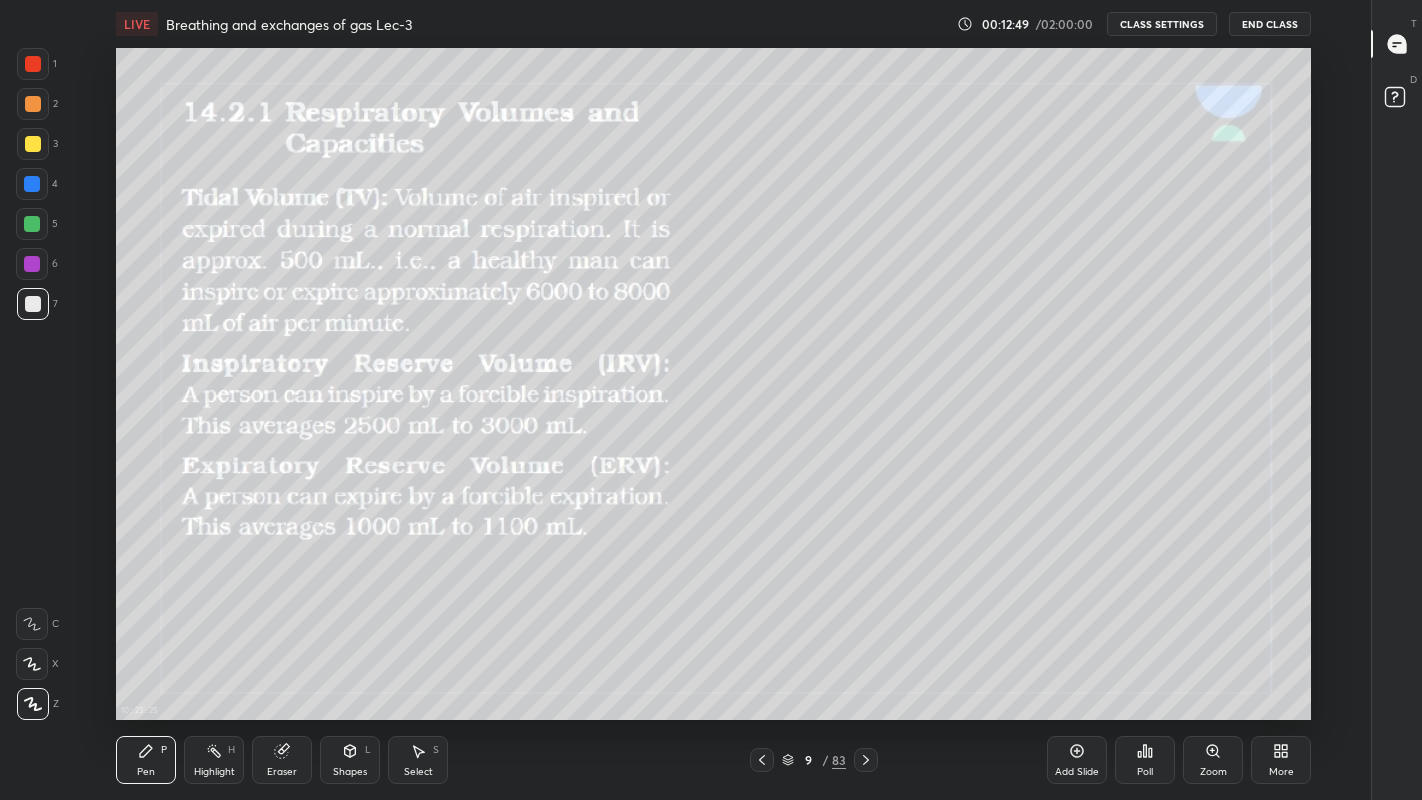 click at bounding box center [33, 144] 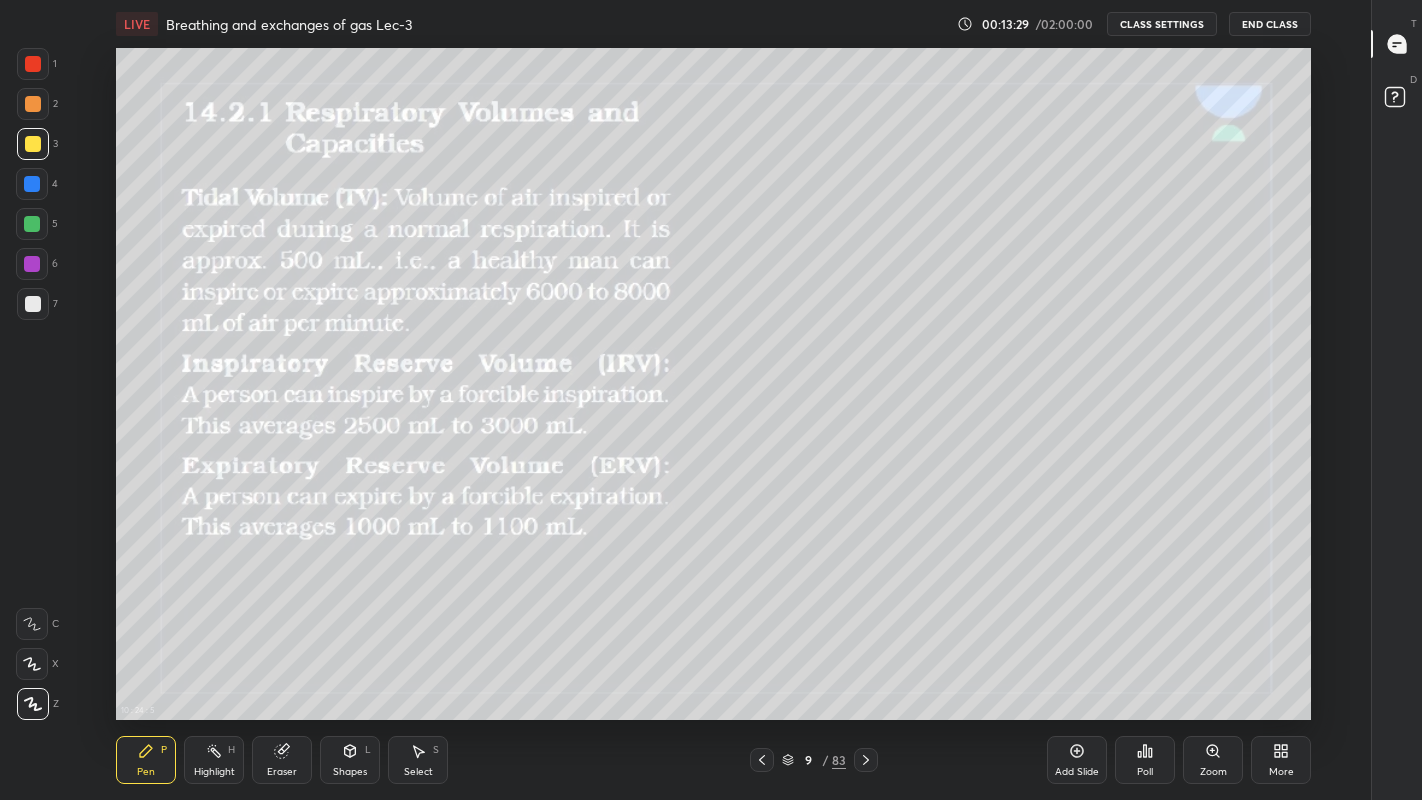 click 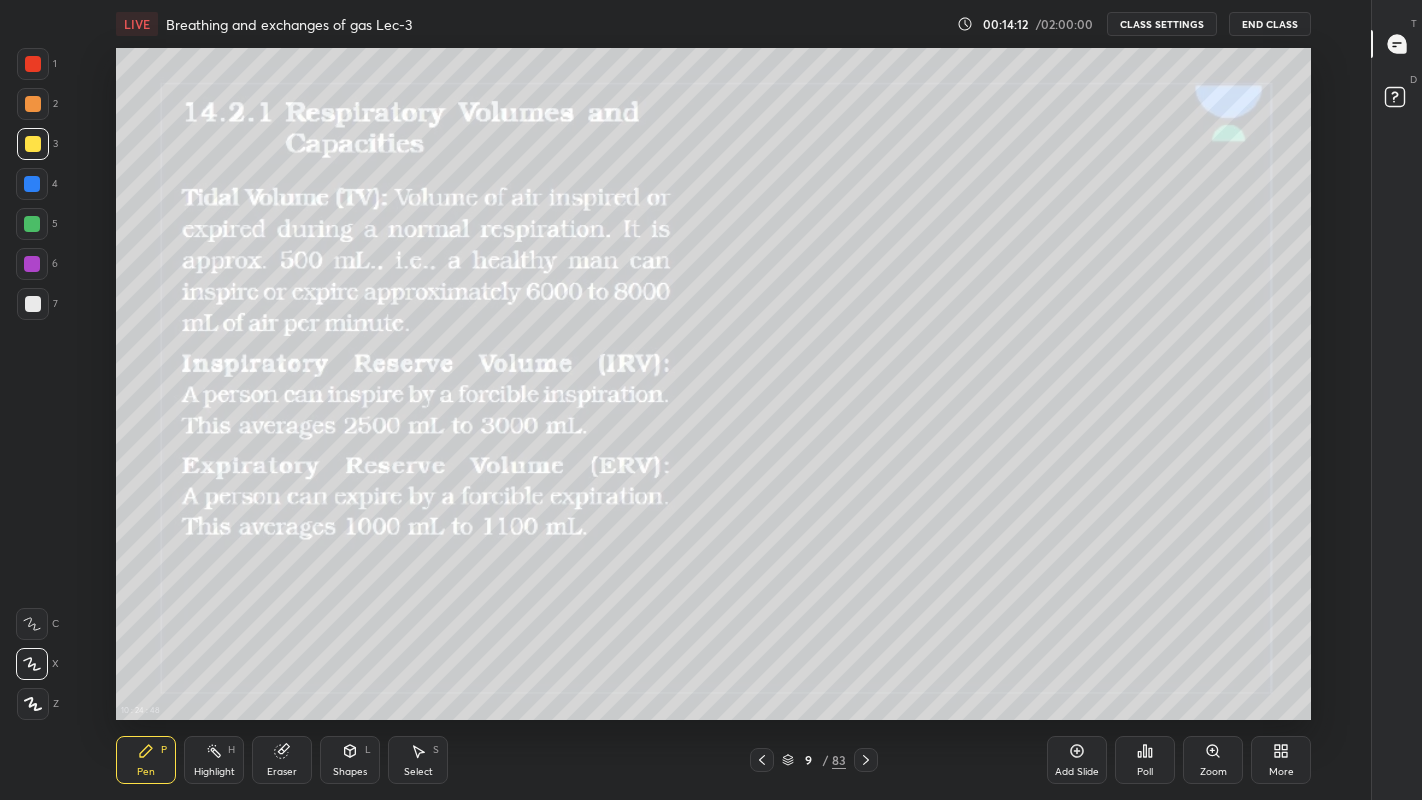 click on "Add Slide" at bounding box center [1077, 760] 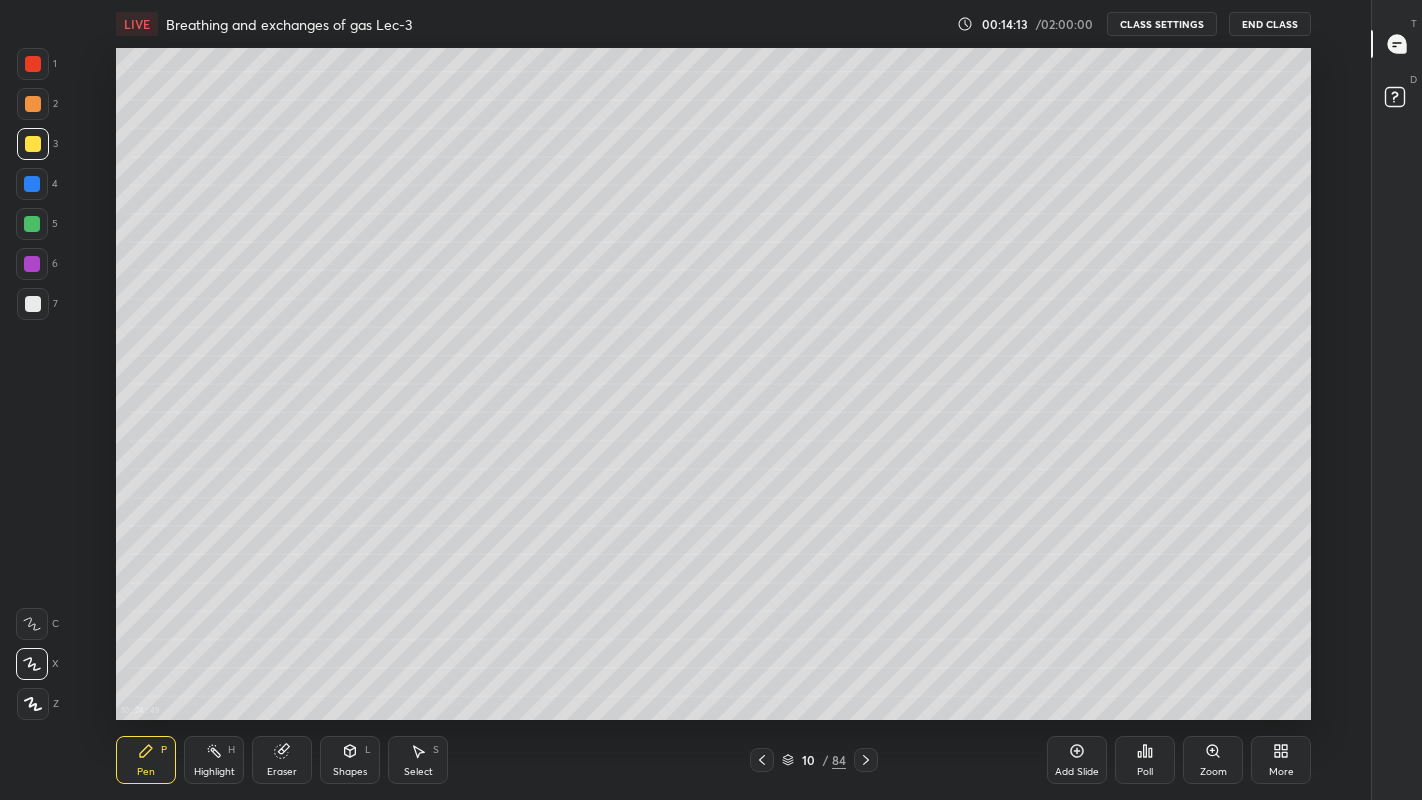 click at bounding box center [33, 304] 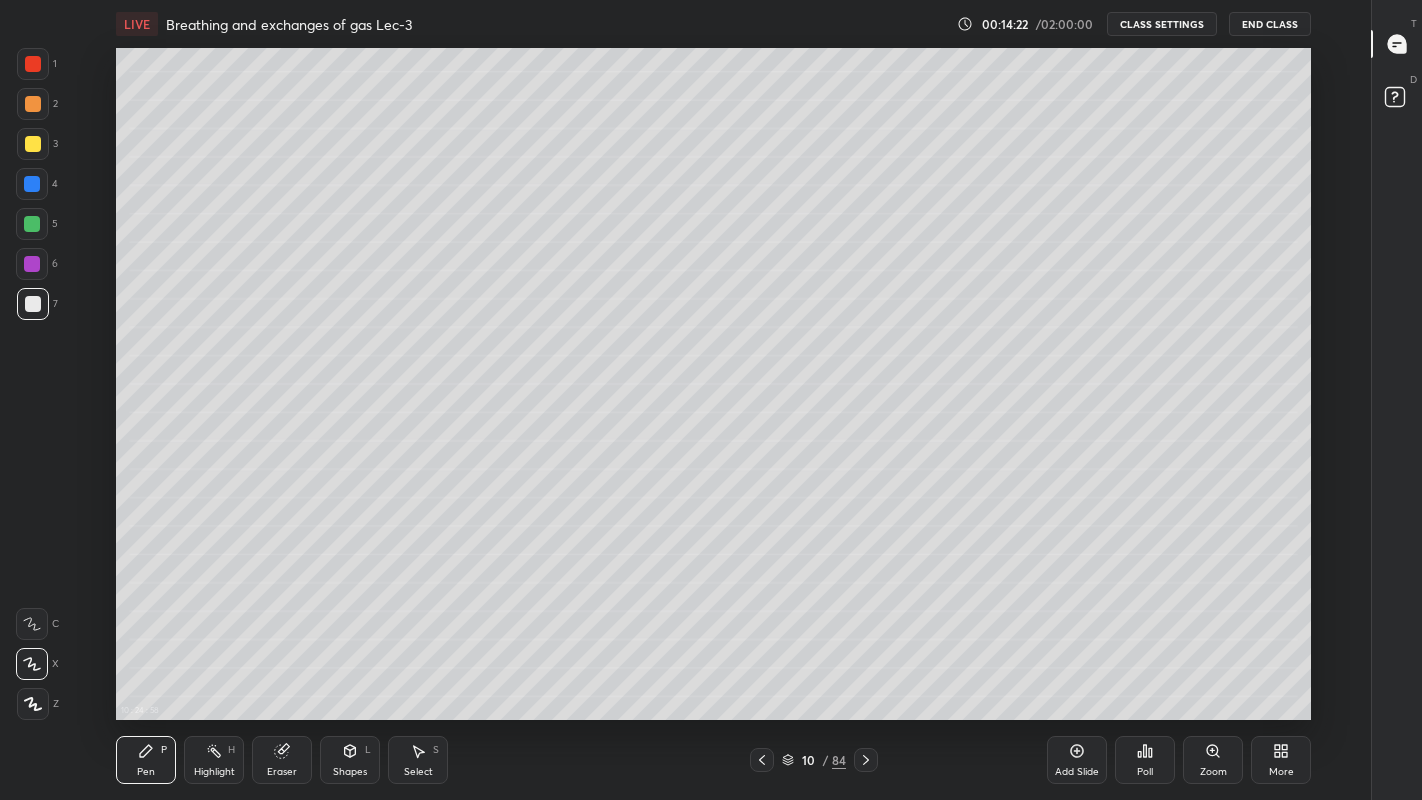 click at bounding box center (33, 144) 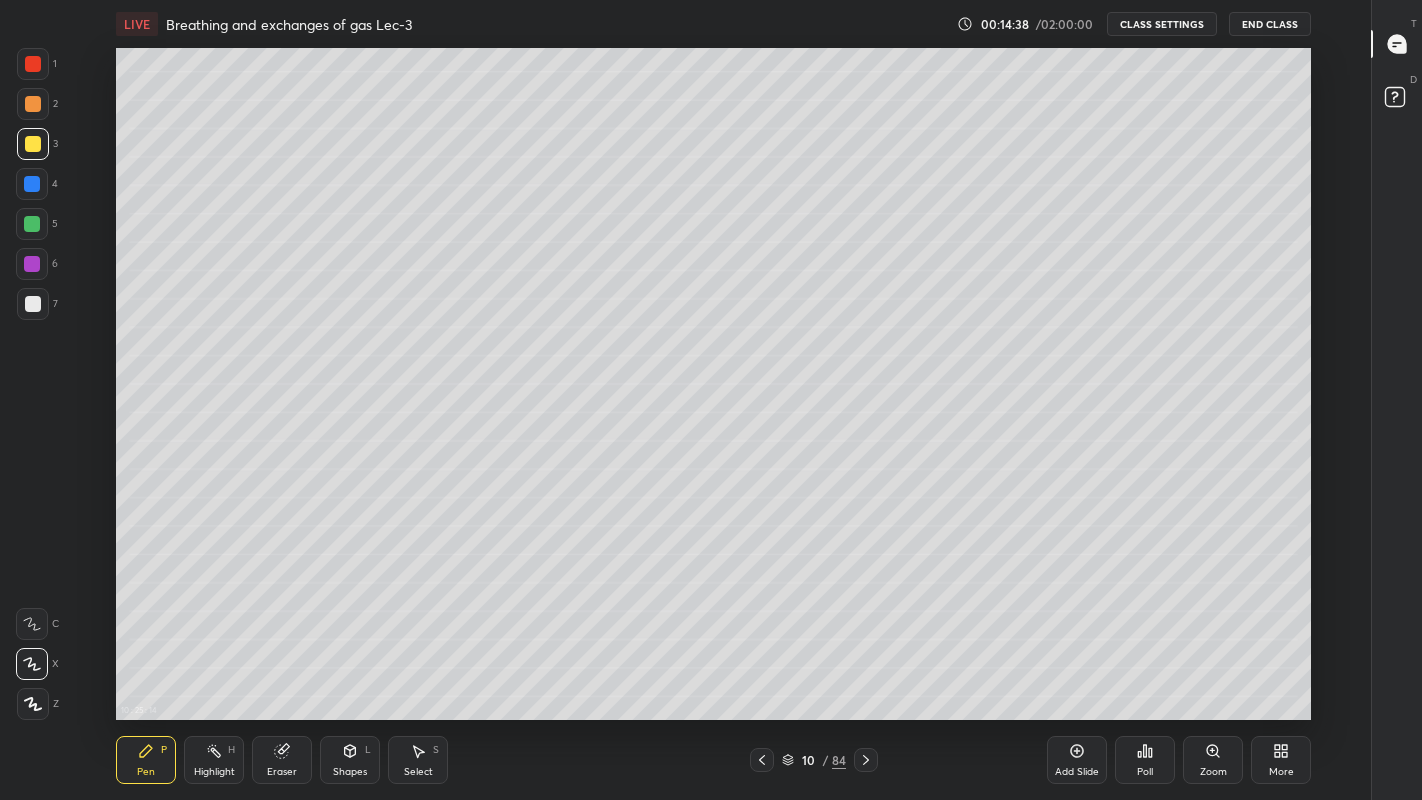 click at bounding box center (33, 304) 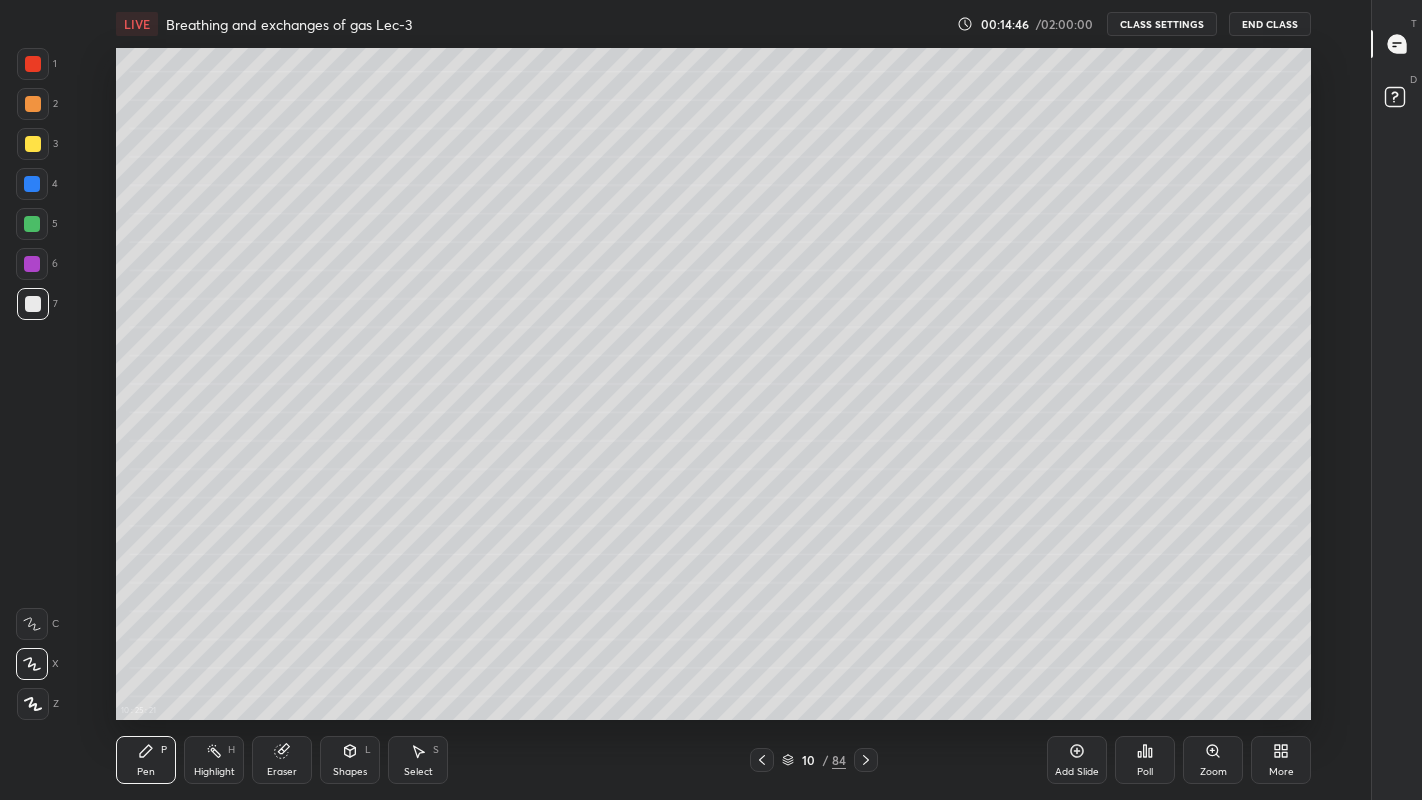 click at bounding box center (33, 144) 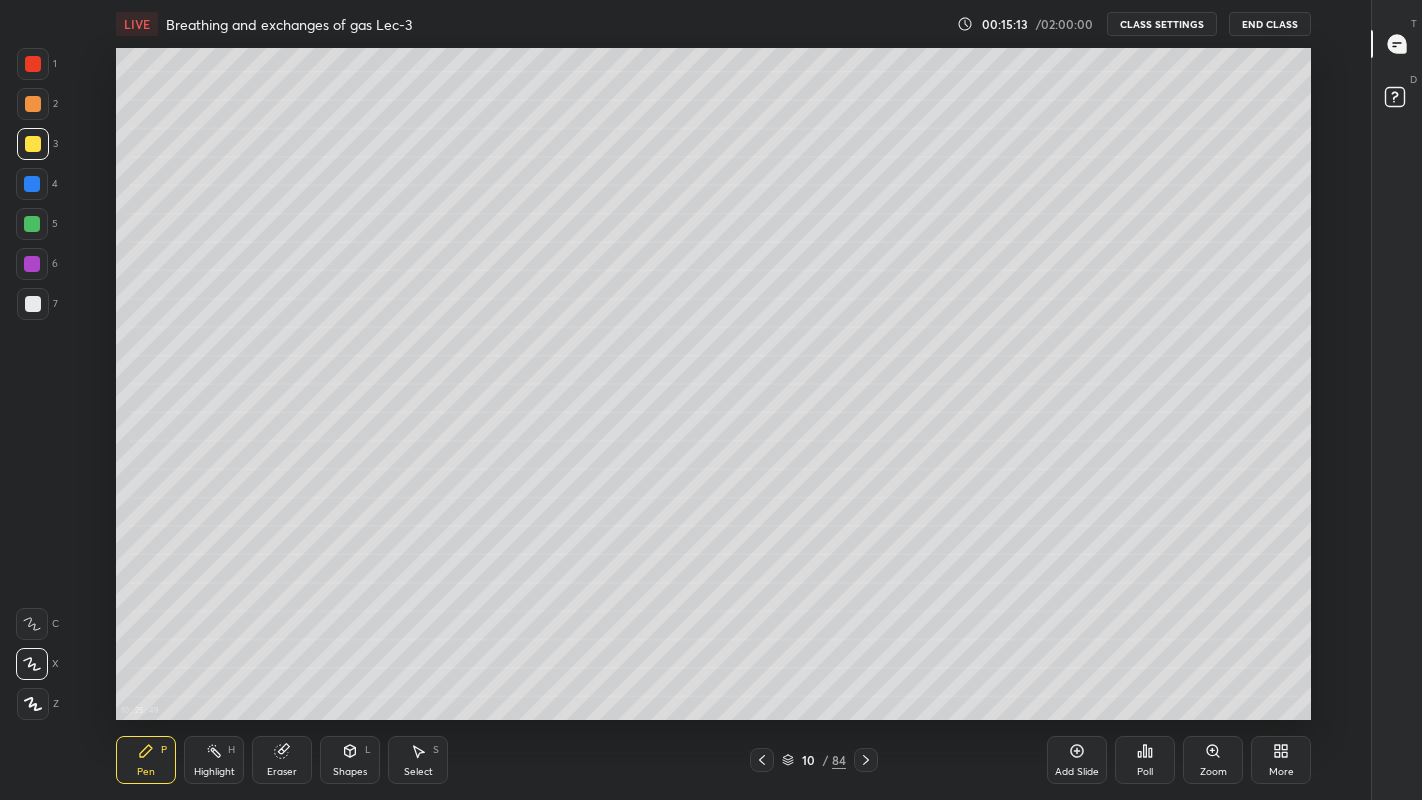 click at bounding box center [33, 304] 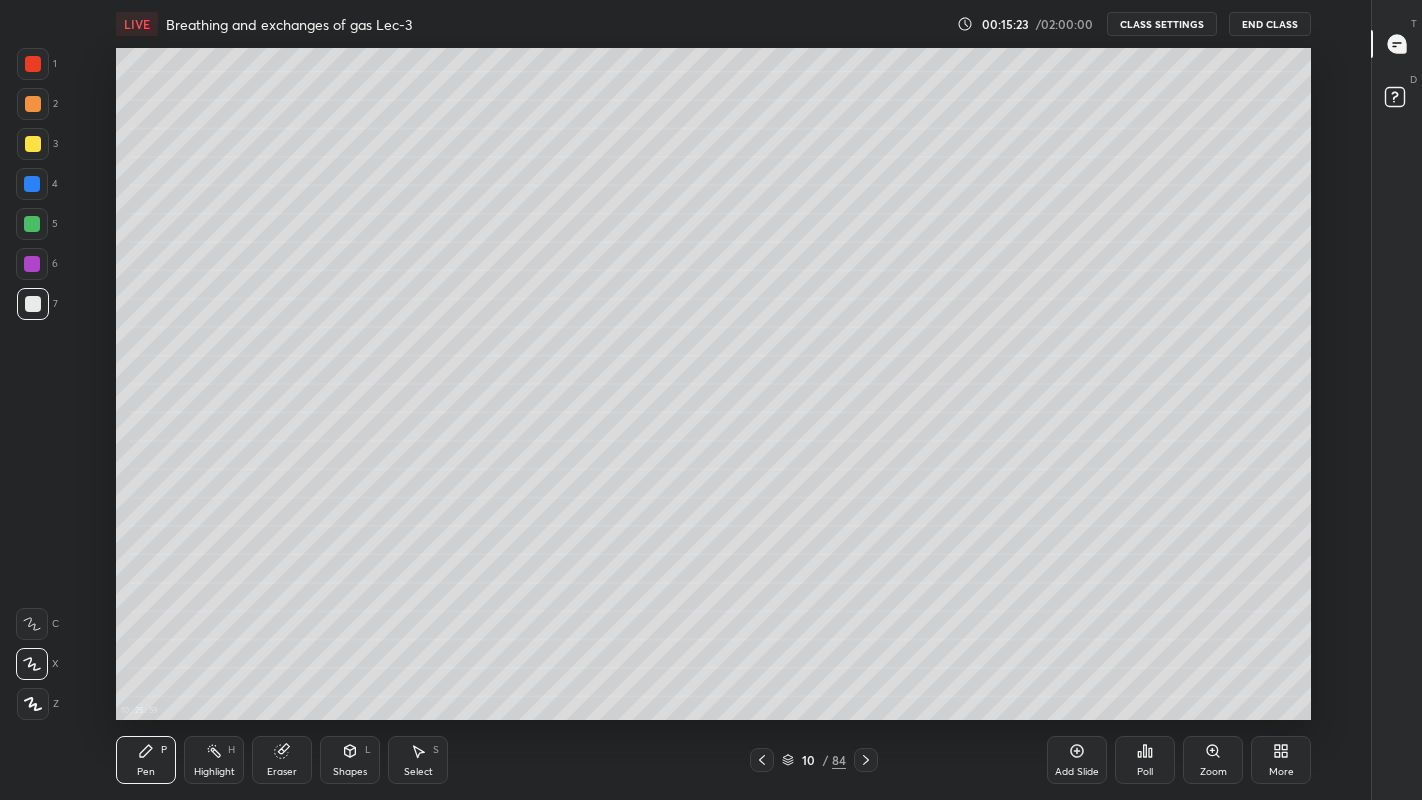 click on "Eraser" at bounding box center [282, 772] 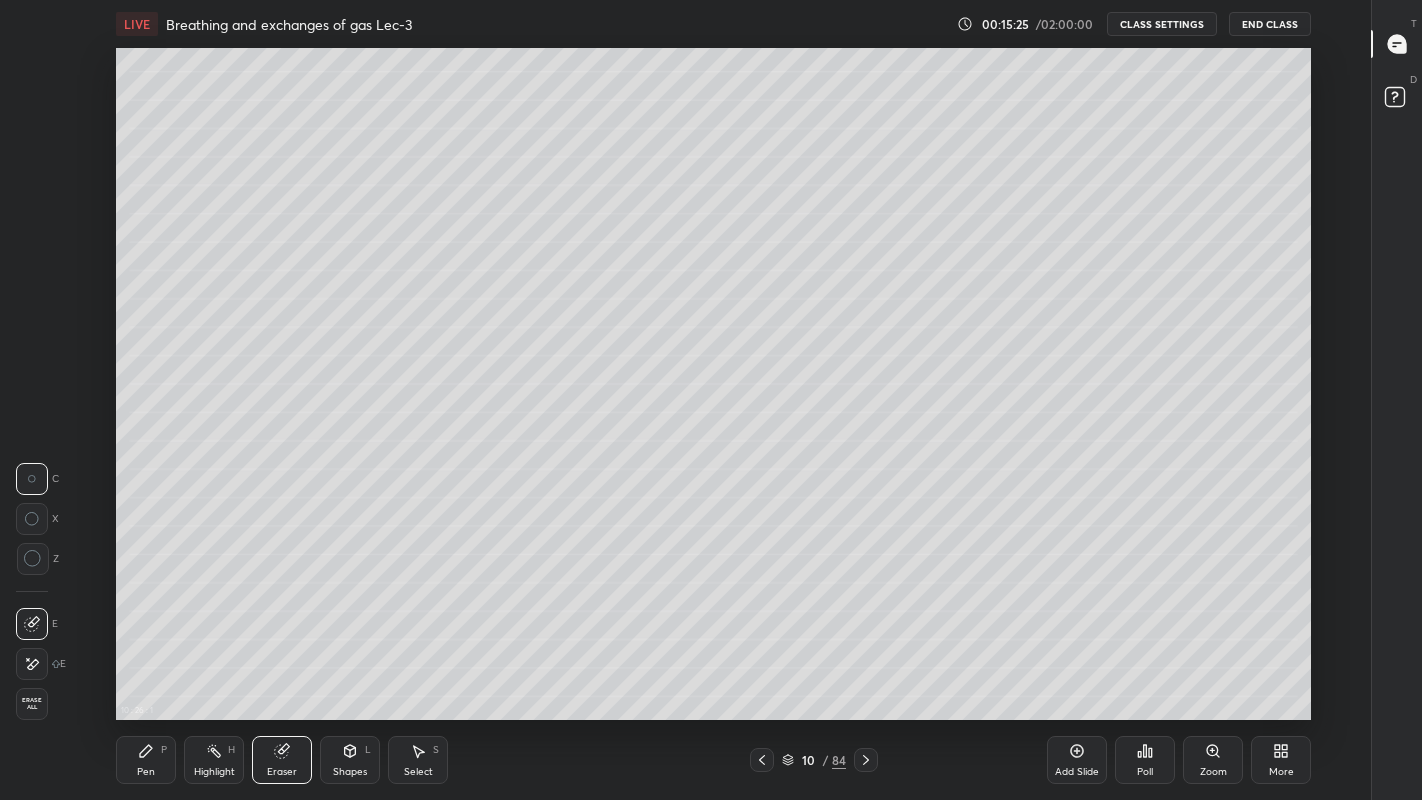 click on "Pen P" at bounding box center [146, 760] 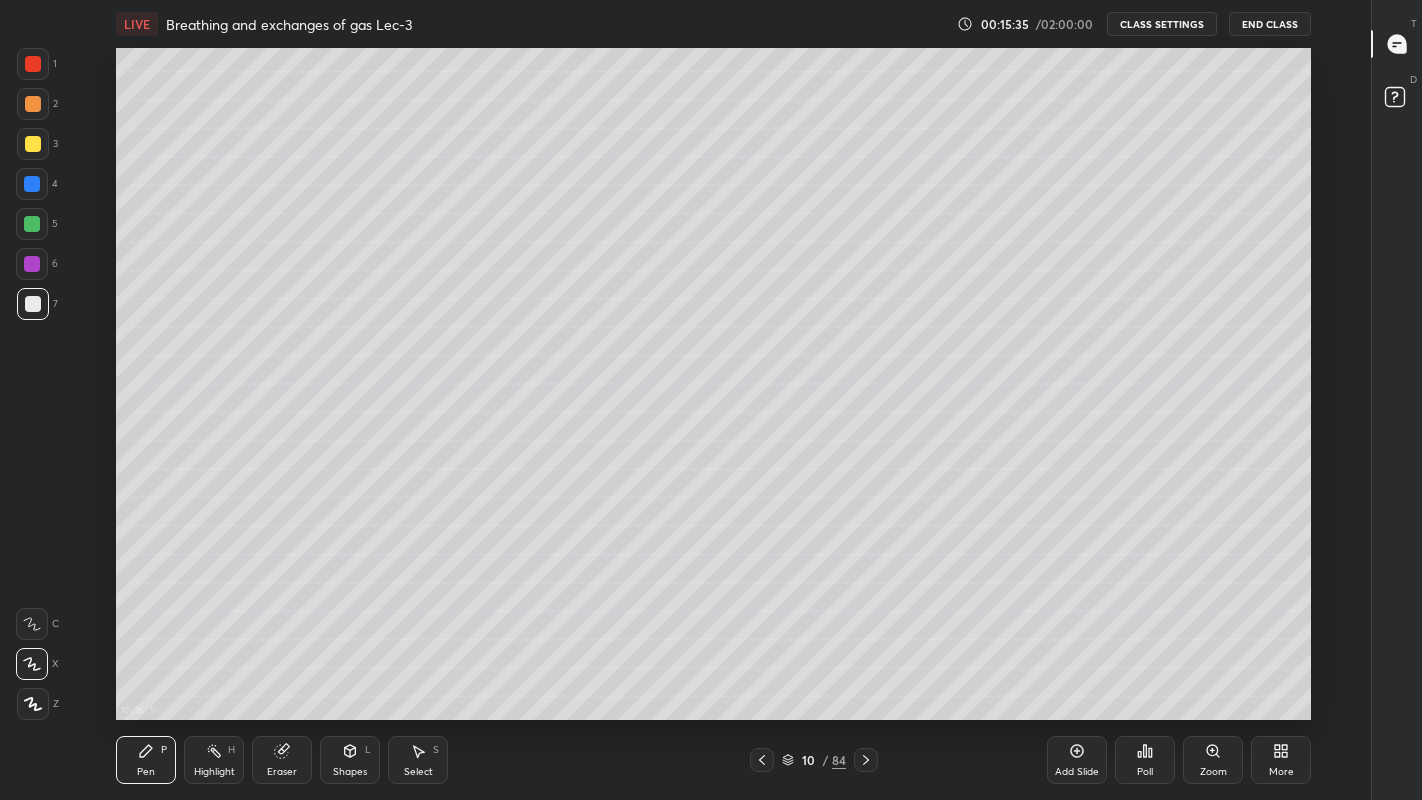 click at bounding box center [33, 144] 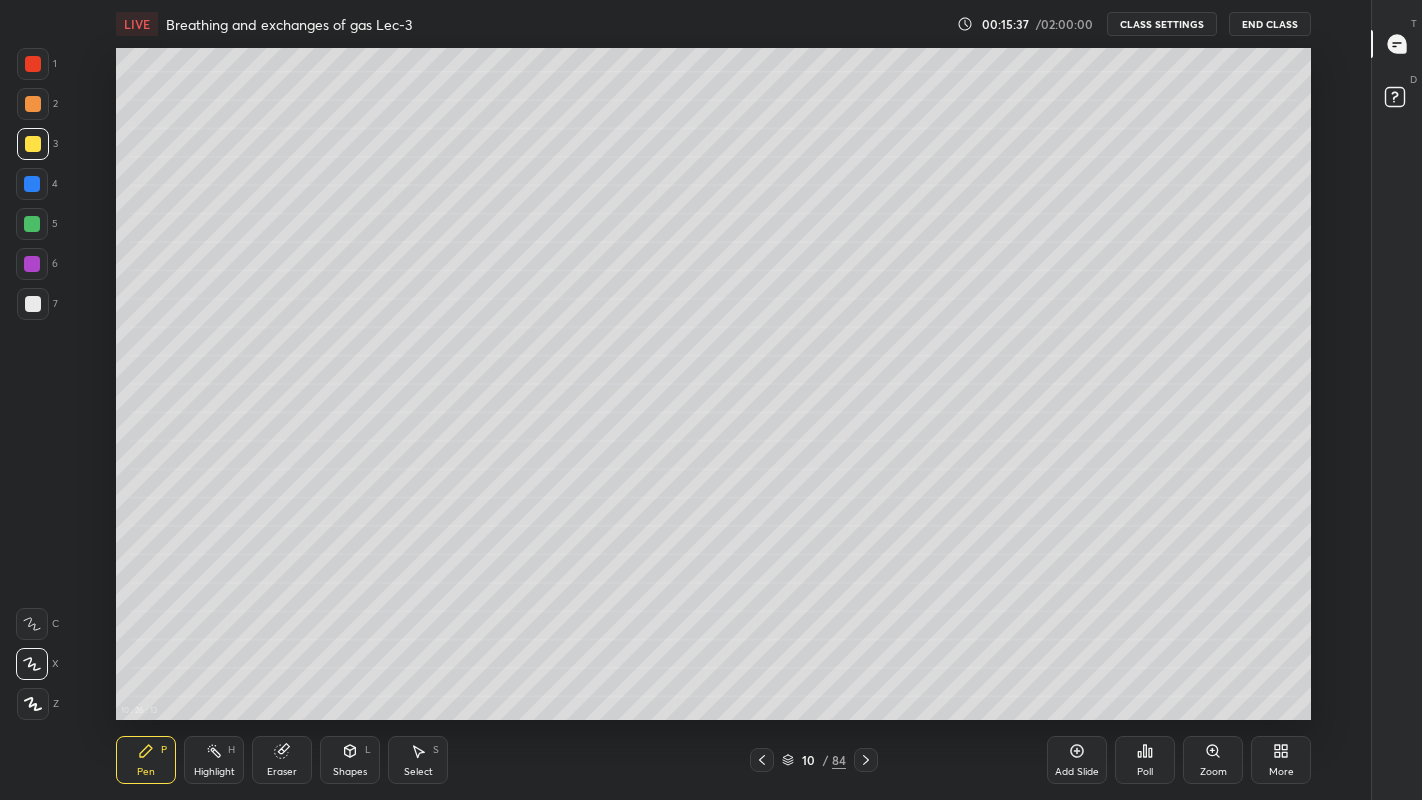 click at bounding box center [33, 304] 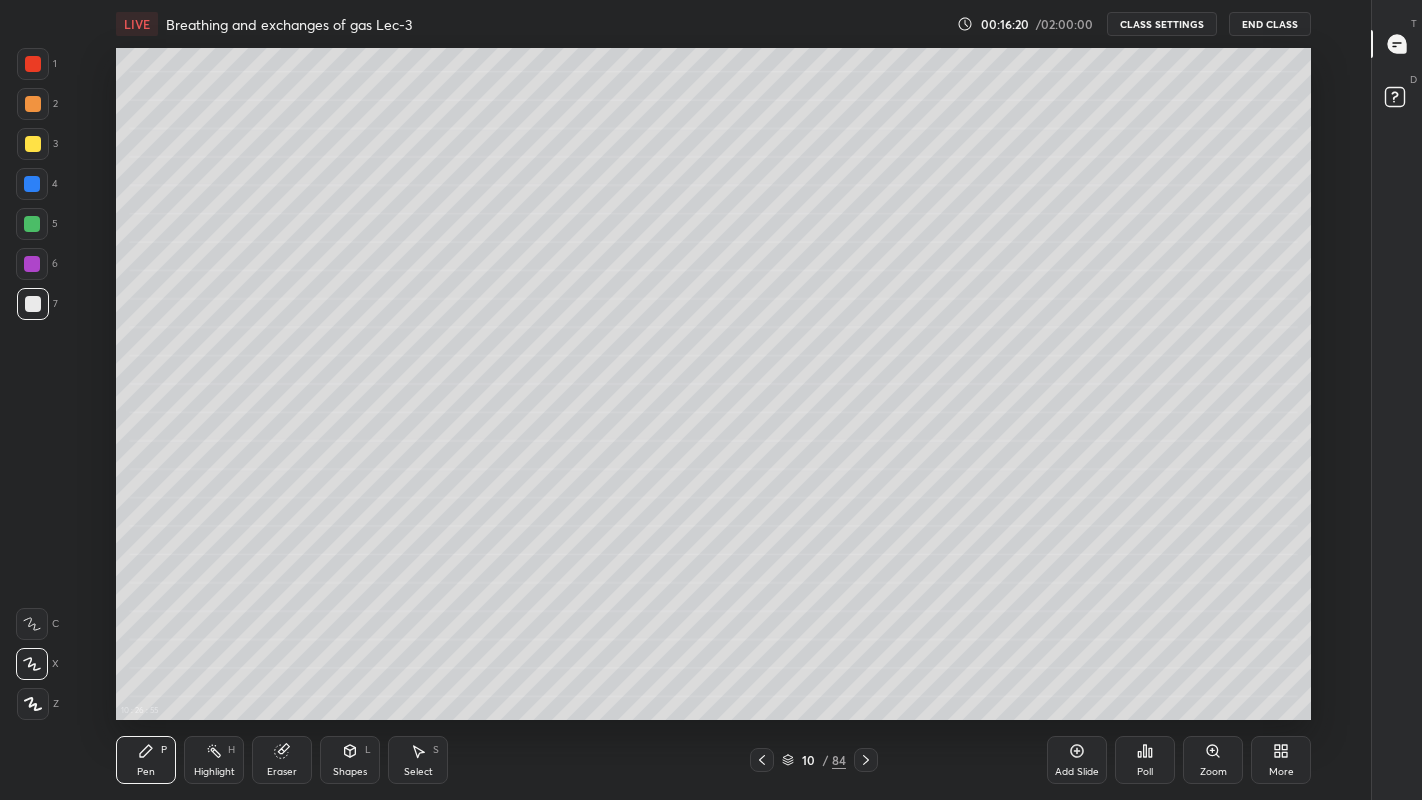 click at bounding box center (33, 144) 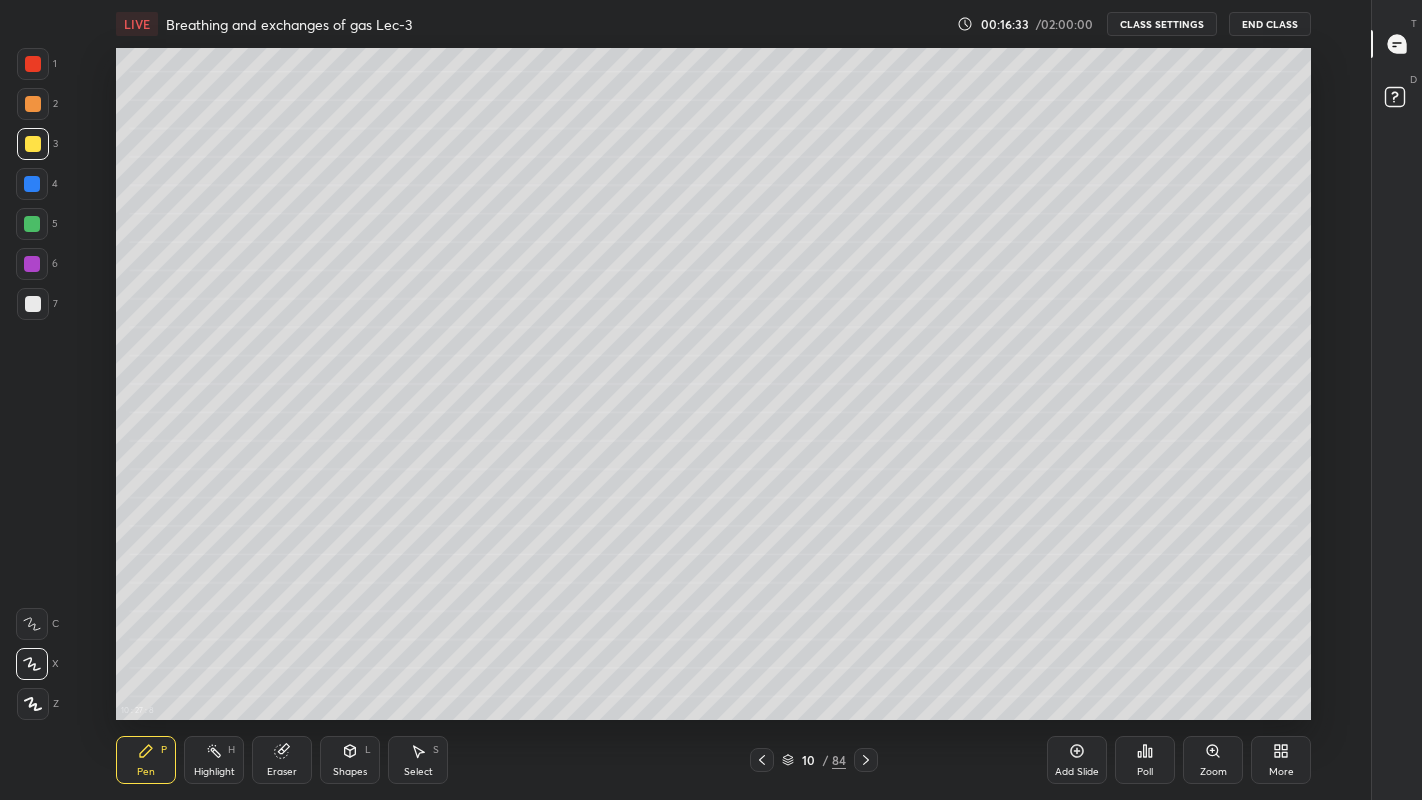 click on "More" at bounding box center [1281, 760] 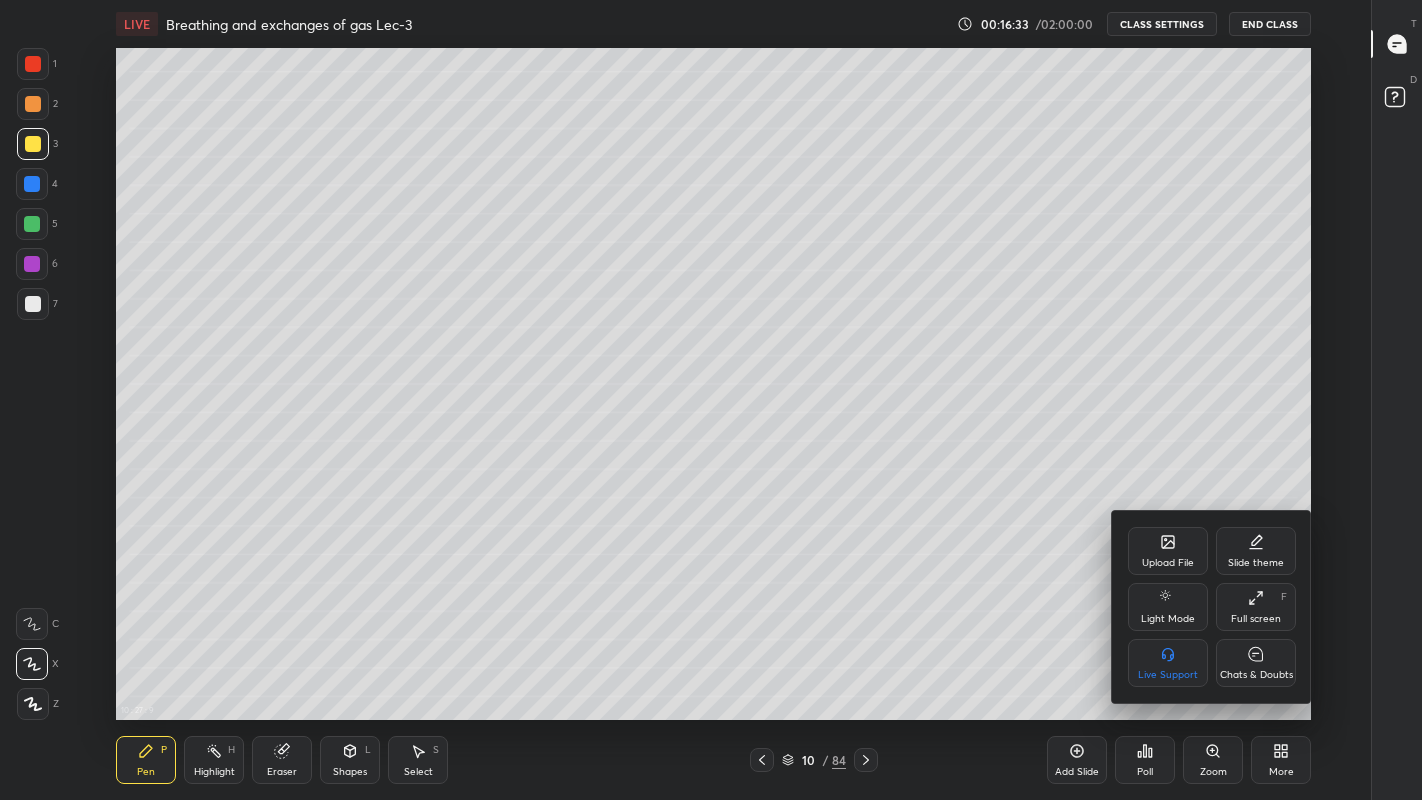 click on "Chats & Doubts" at bounding box center [1256, 663] 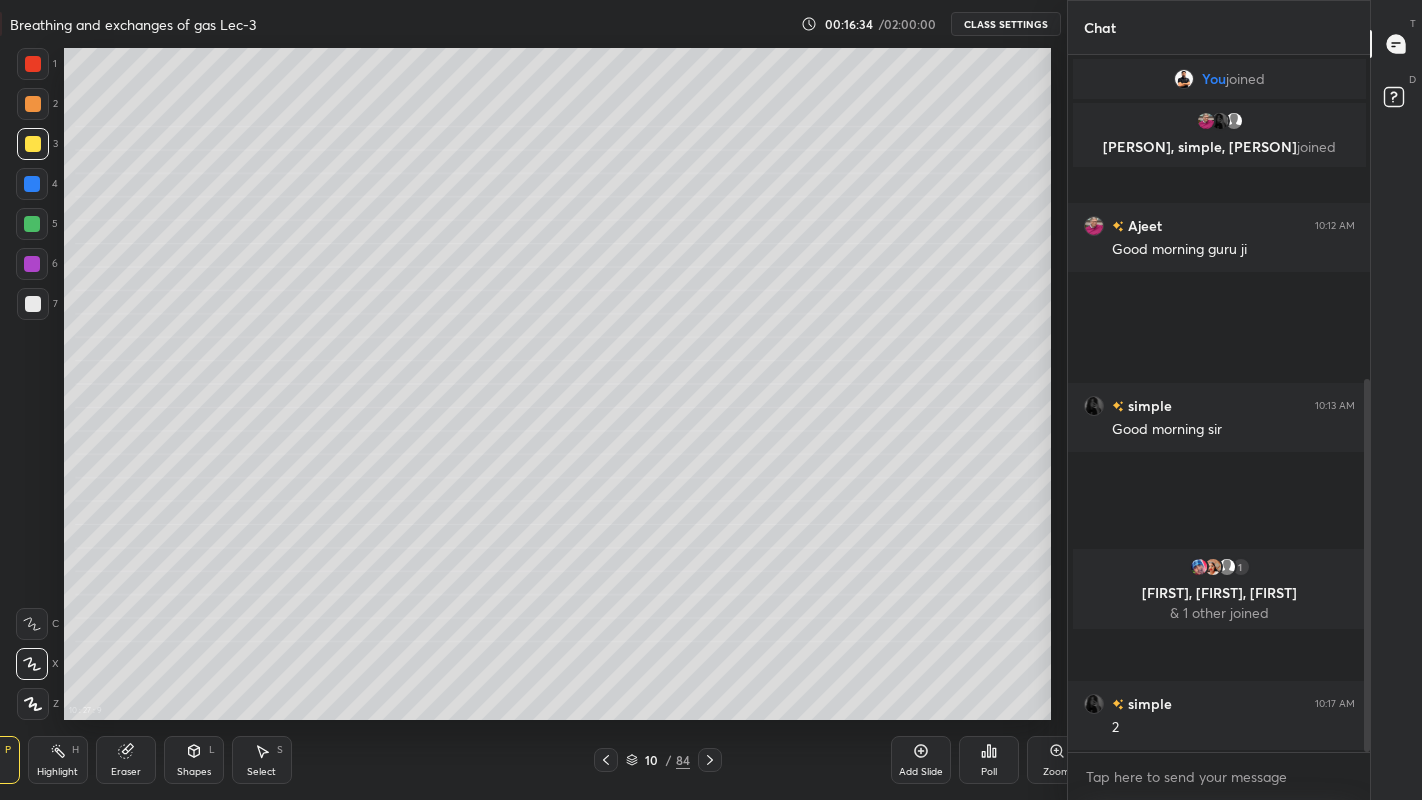 scroll, scrollTop: 672, scrollLeft: 1073, axis: both 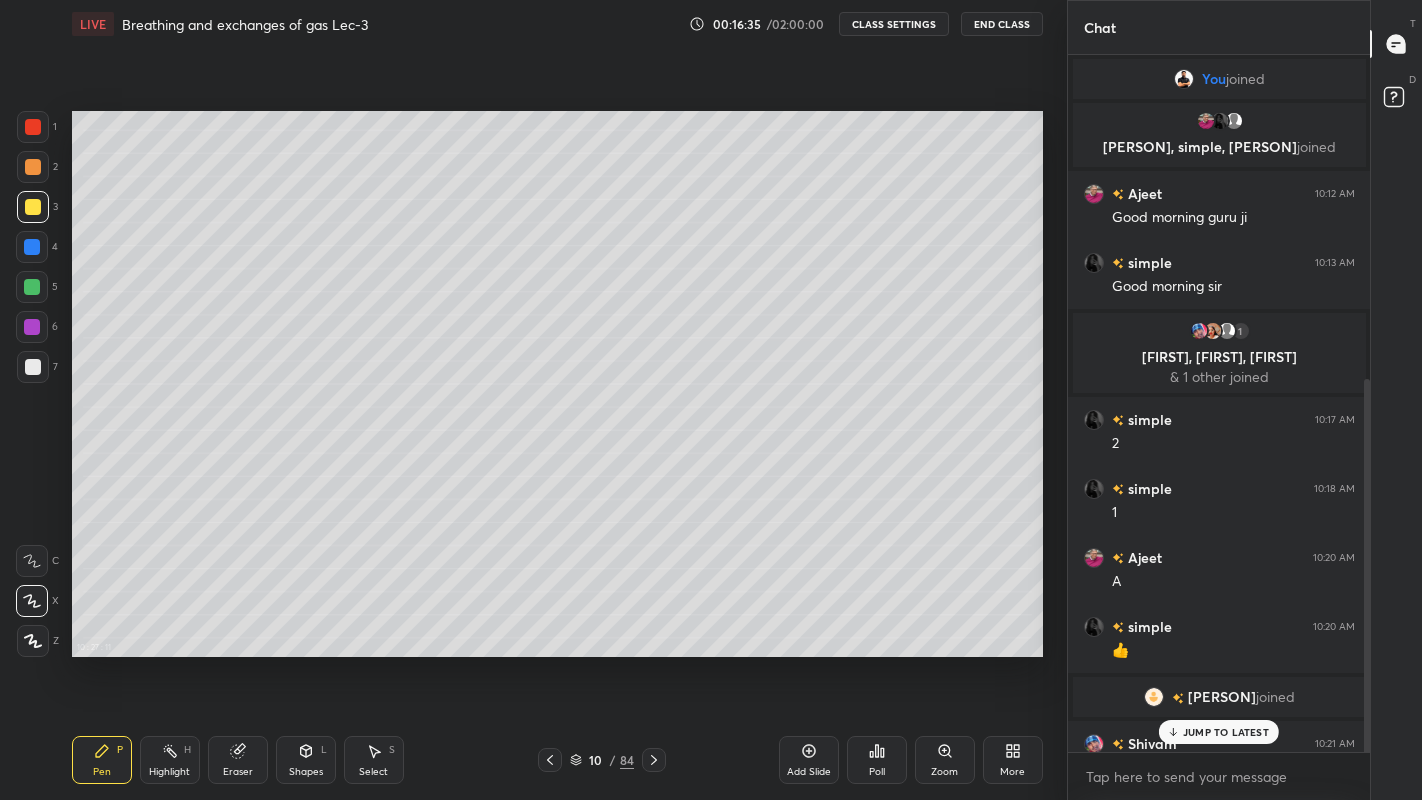click on "JUMP TO LATEST" at bounding box center [1226, 732] 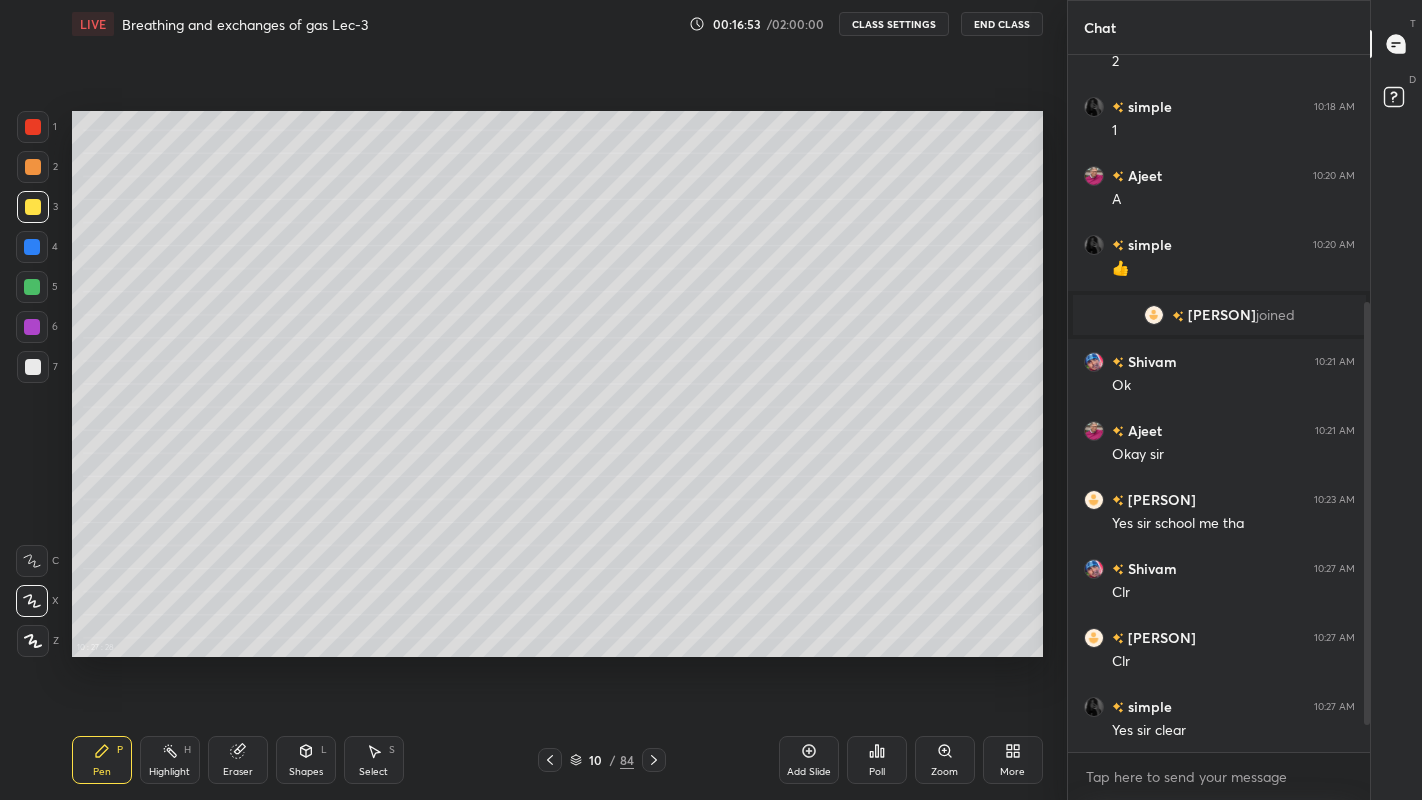 scroll, scrollTop: 451, scrollLeft: 0, axis: vertical 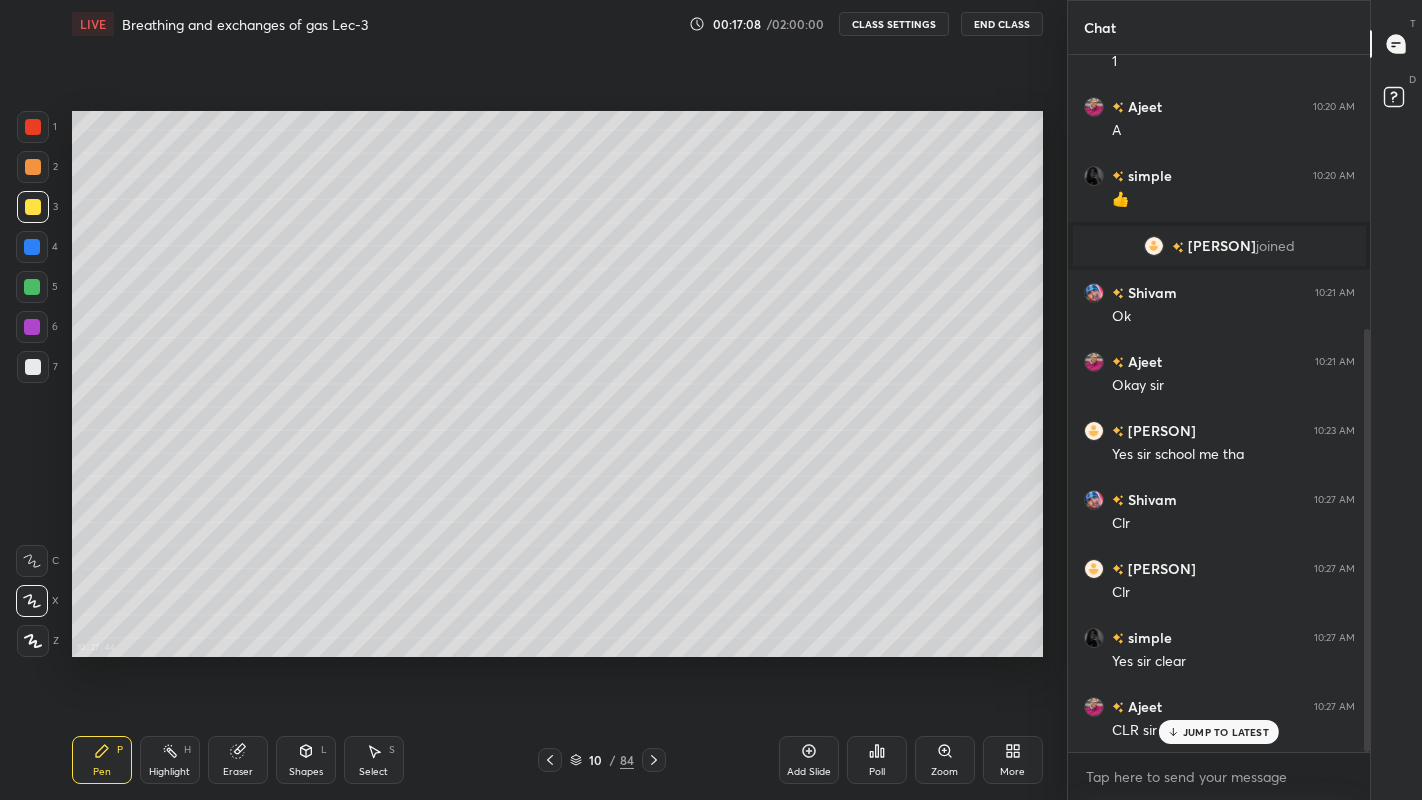 click 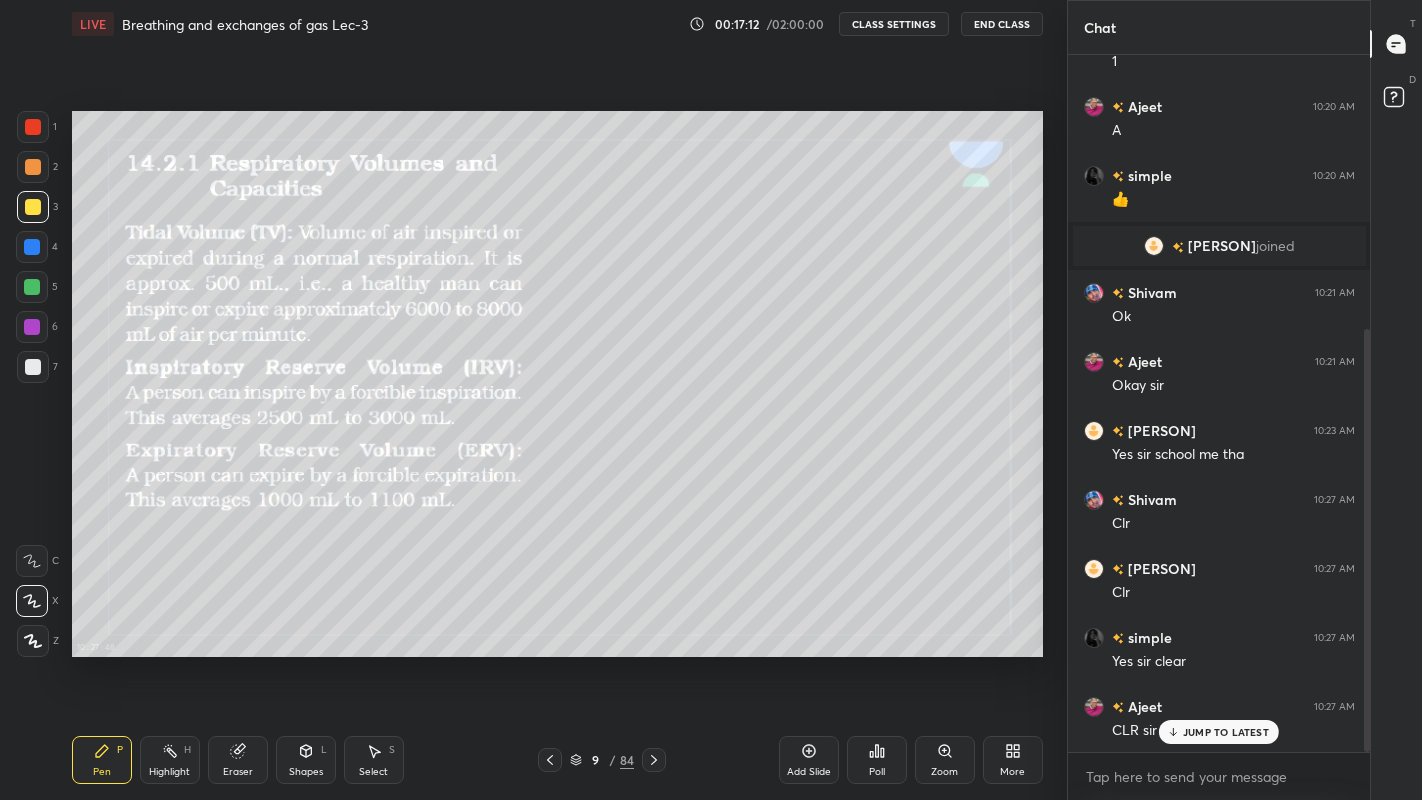 click on "More" at bounding box center (1013, 760) 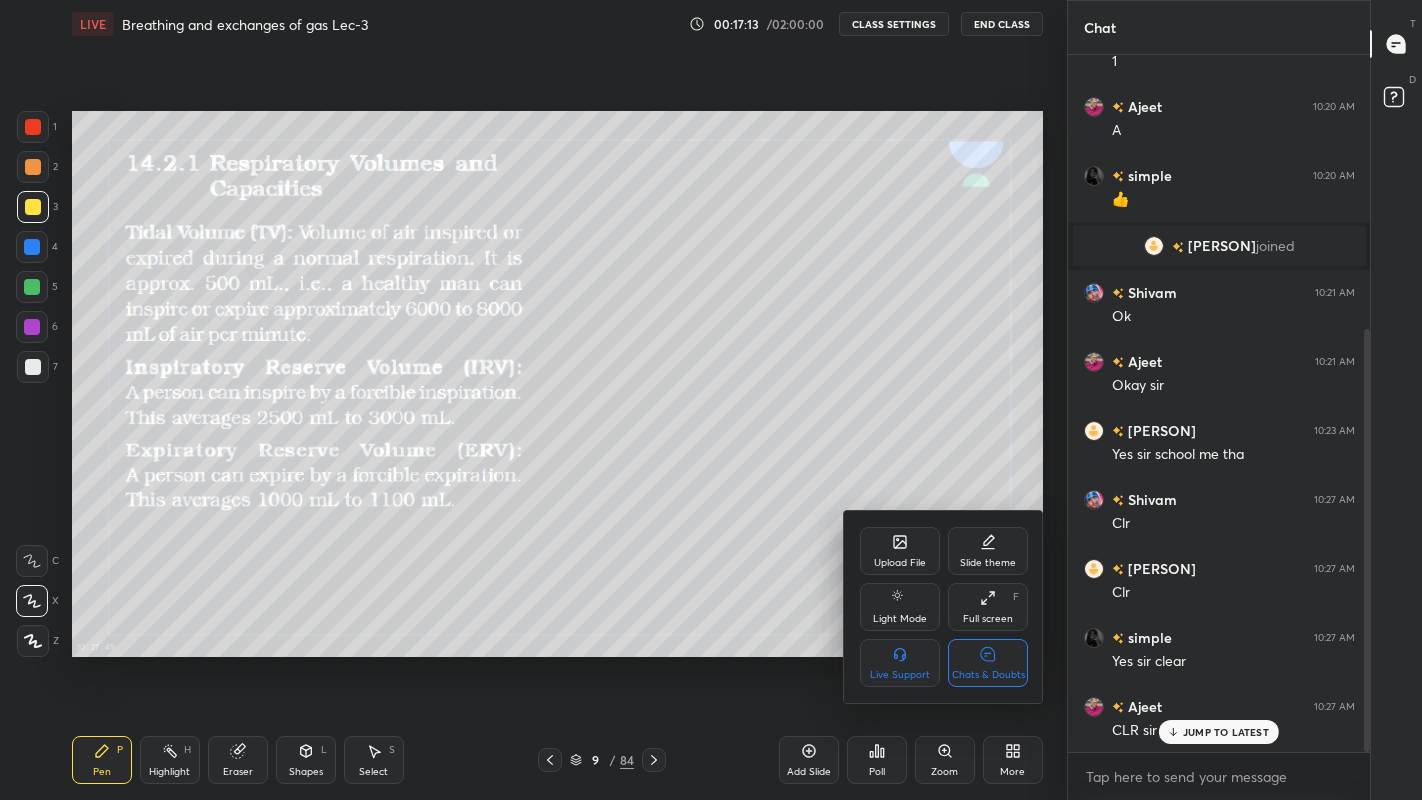 click on "Chats & Doubts" at bounding box center (988, 663) 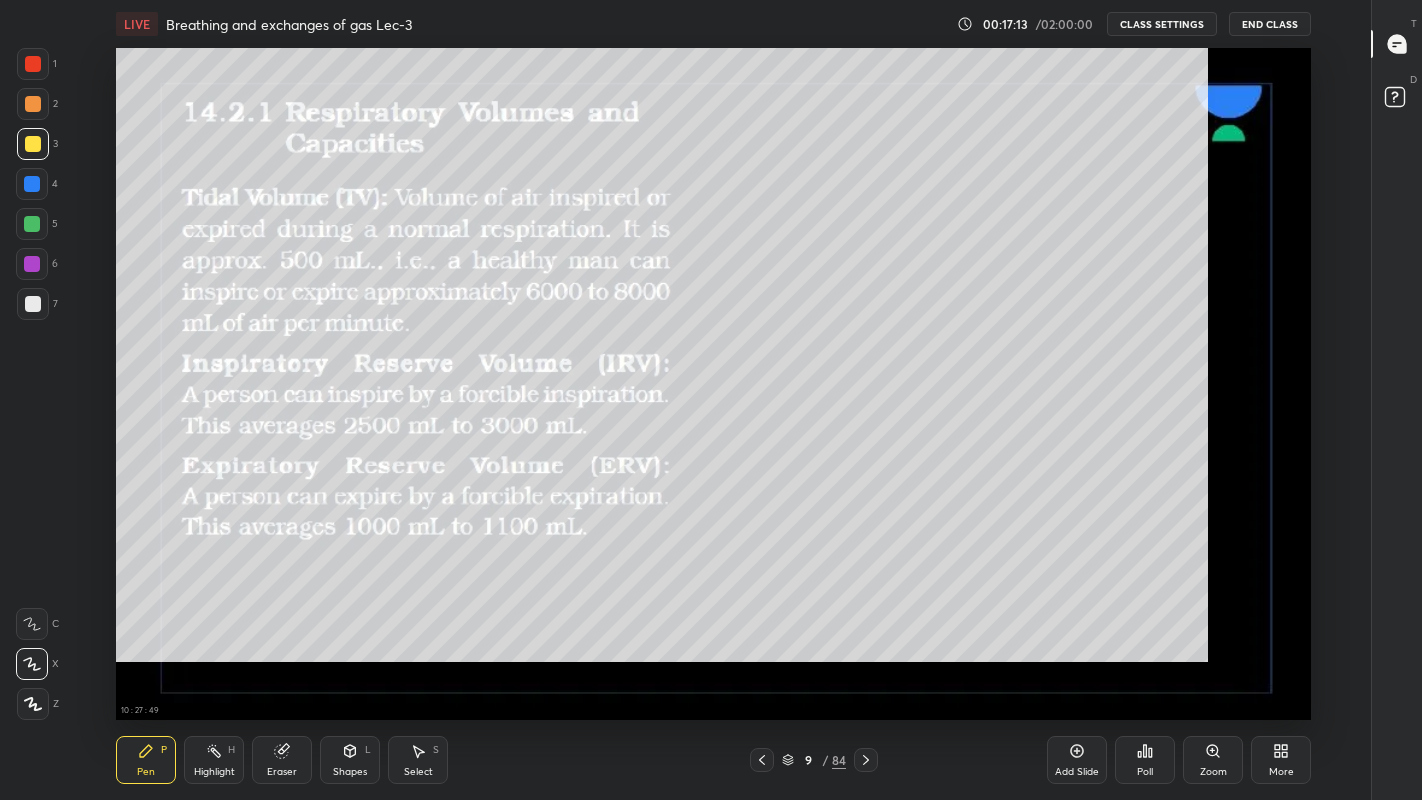 scroll, scrollTop: 99328, scrollLeft: 98700, axis: both 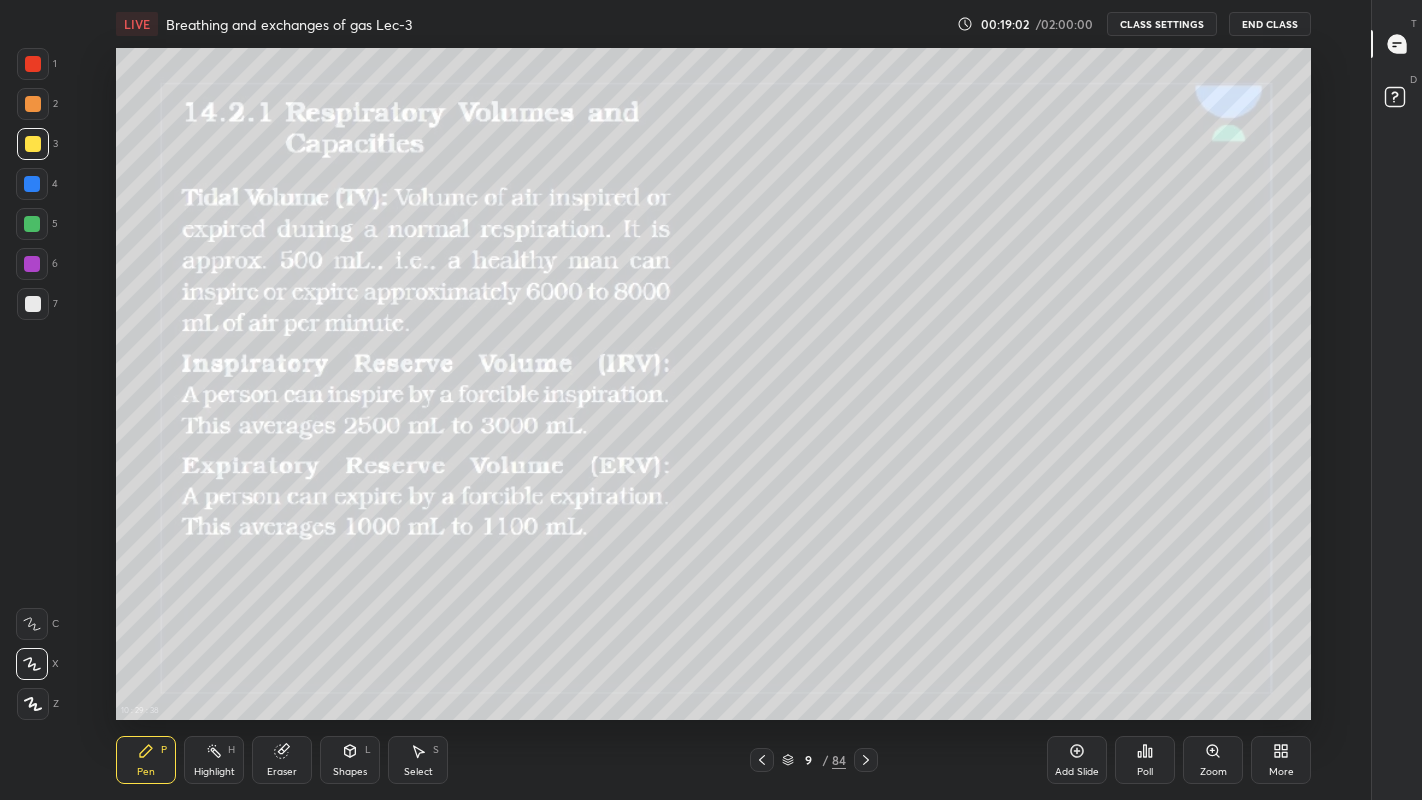 click 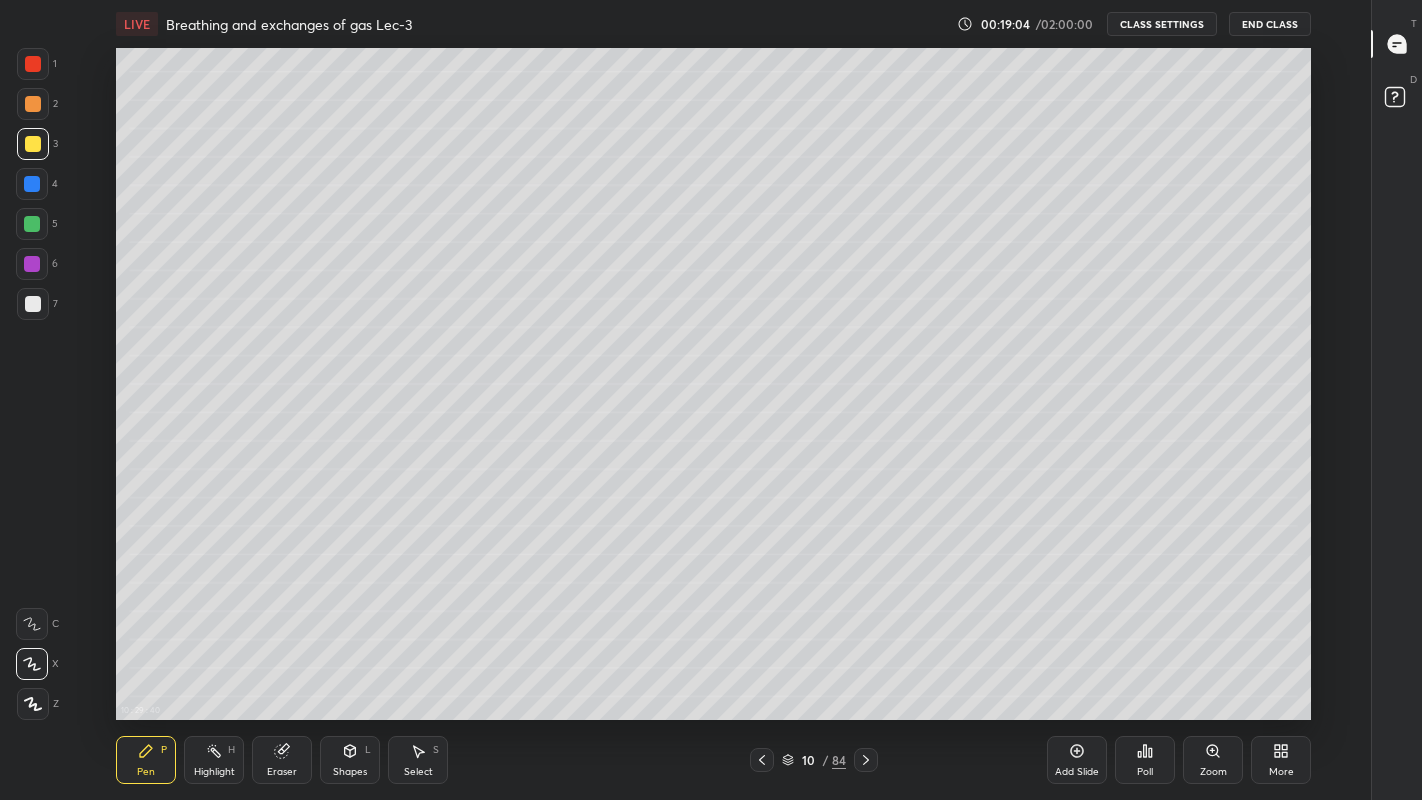 click 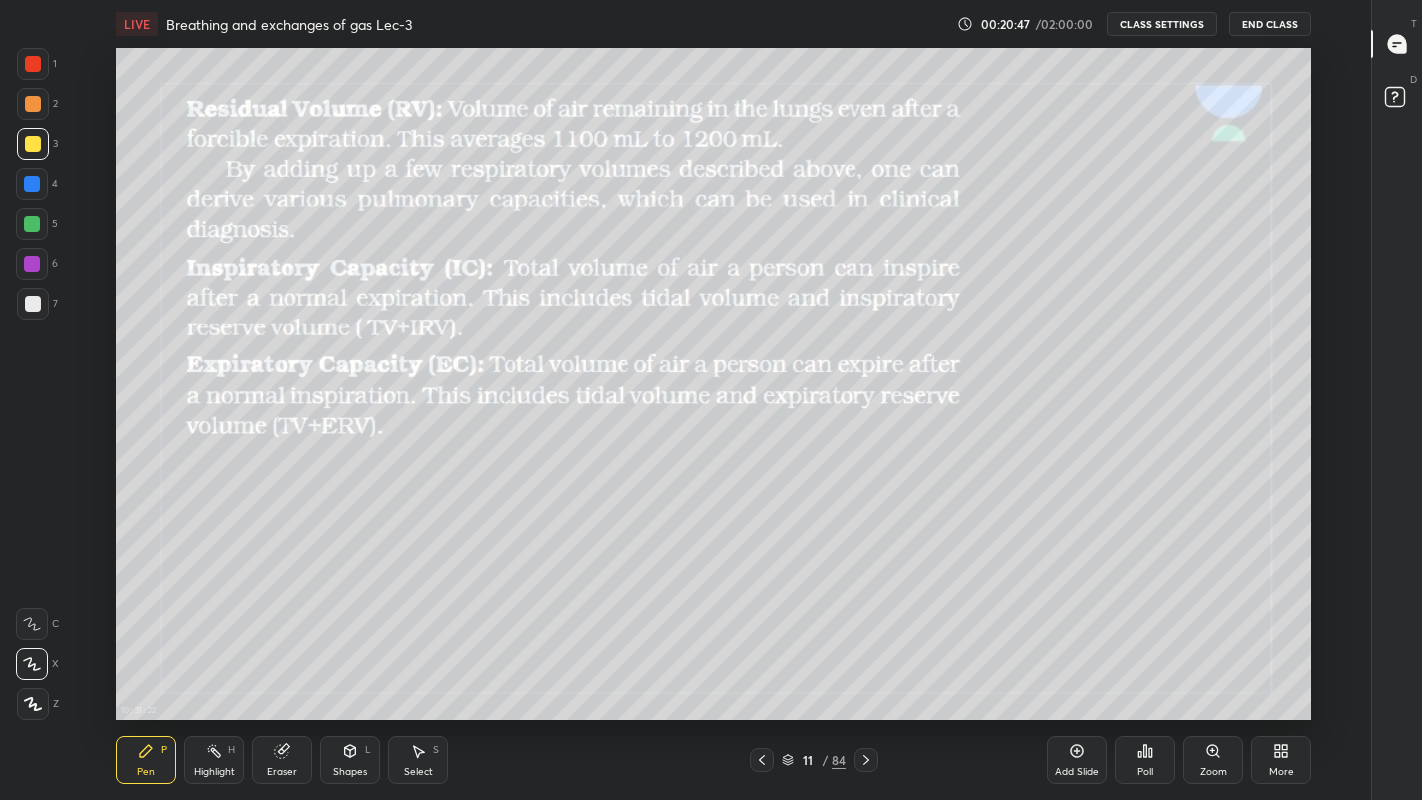 click 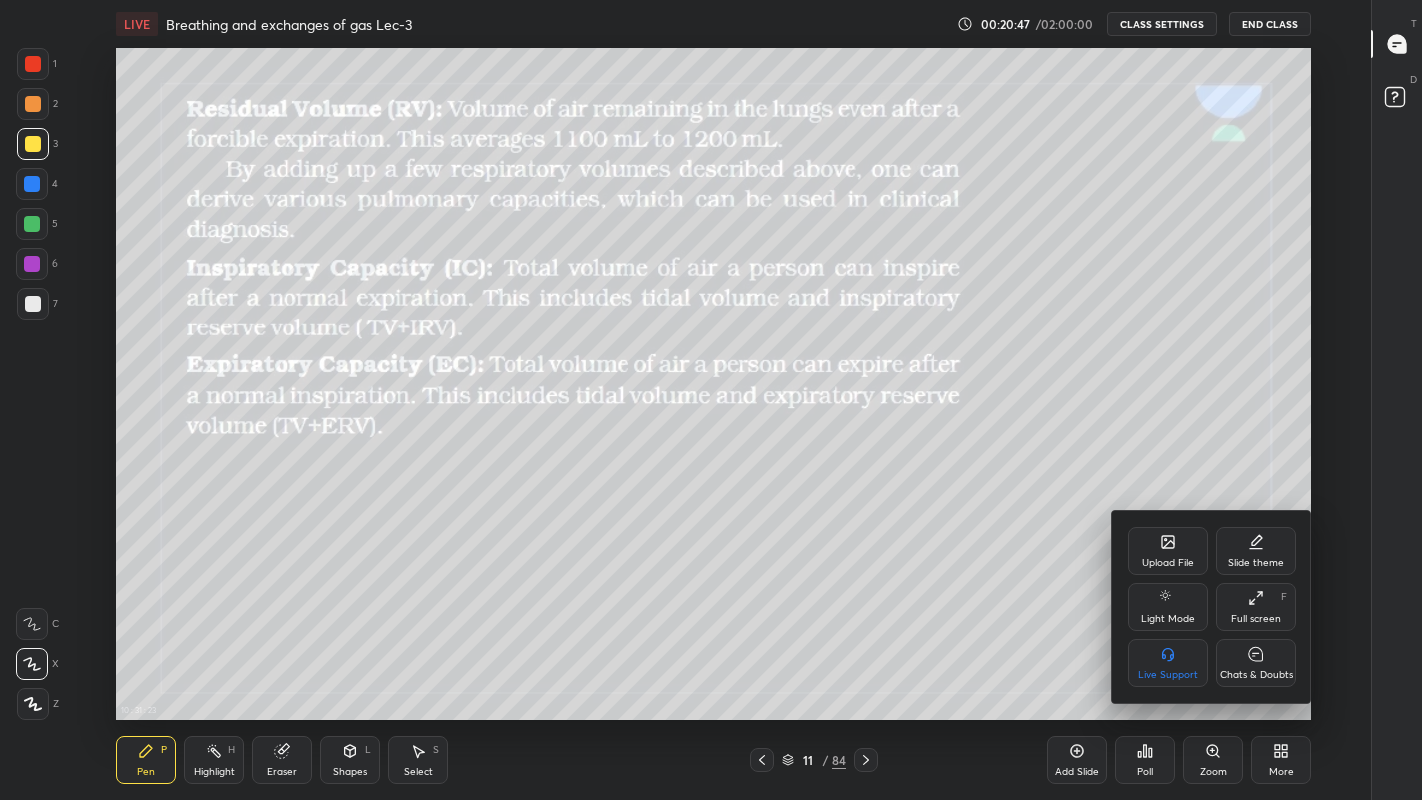click on "Chats & Doubts" at bounding box center [1256, 663] 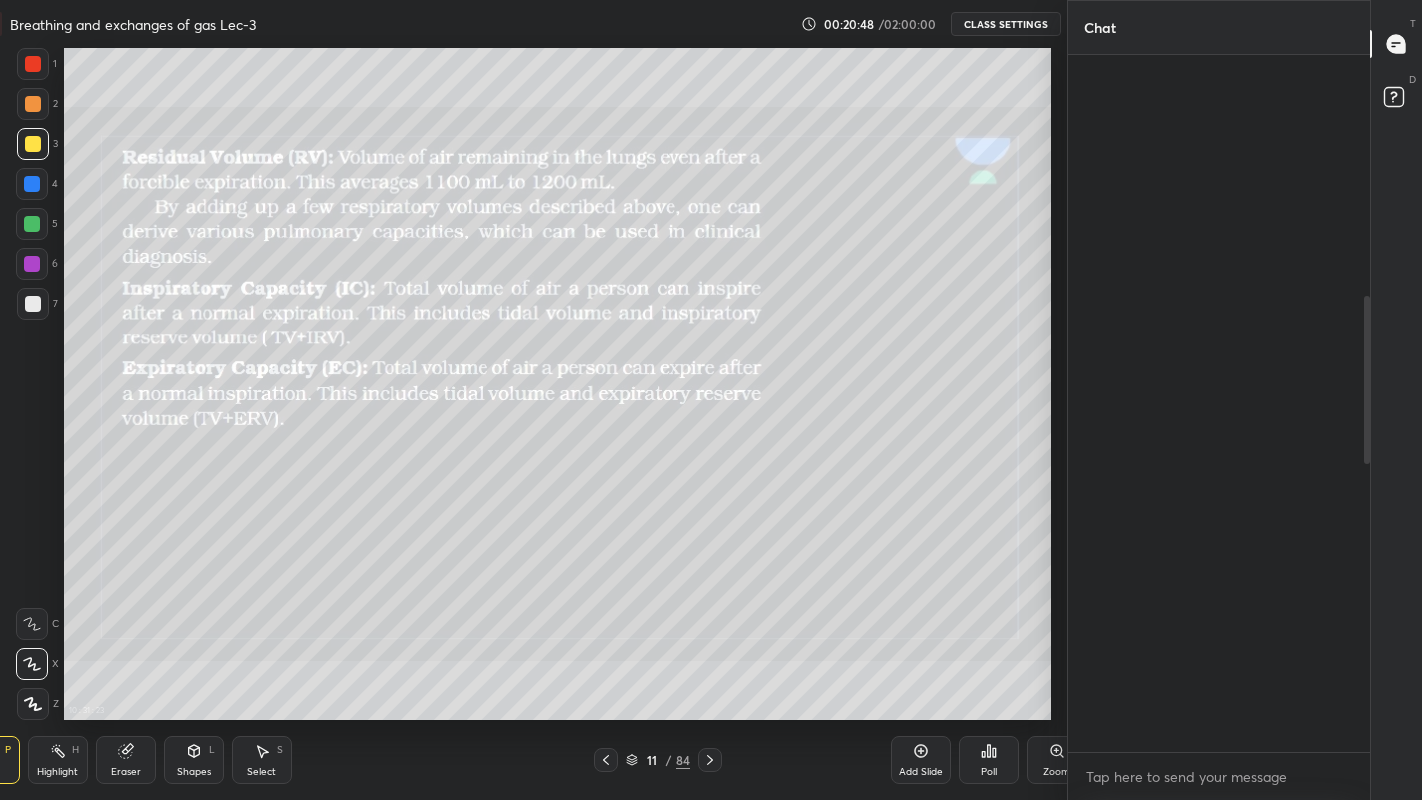 scroll, scrollTop: 672, scrollLeft: 1107, axis: both 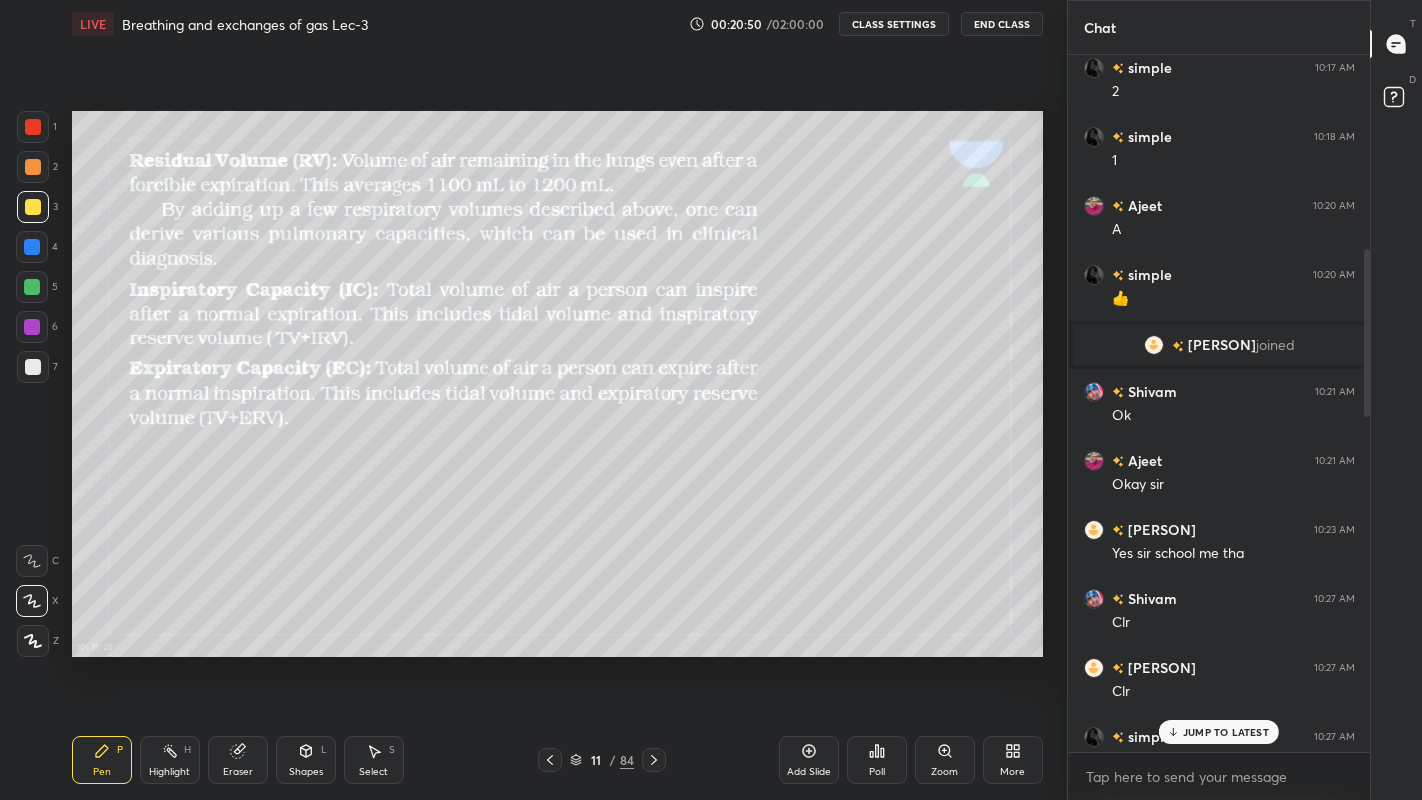click on "JUMP TO LATEST" at bounding box center (1226, 732) 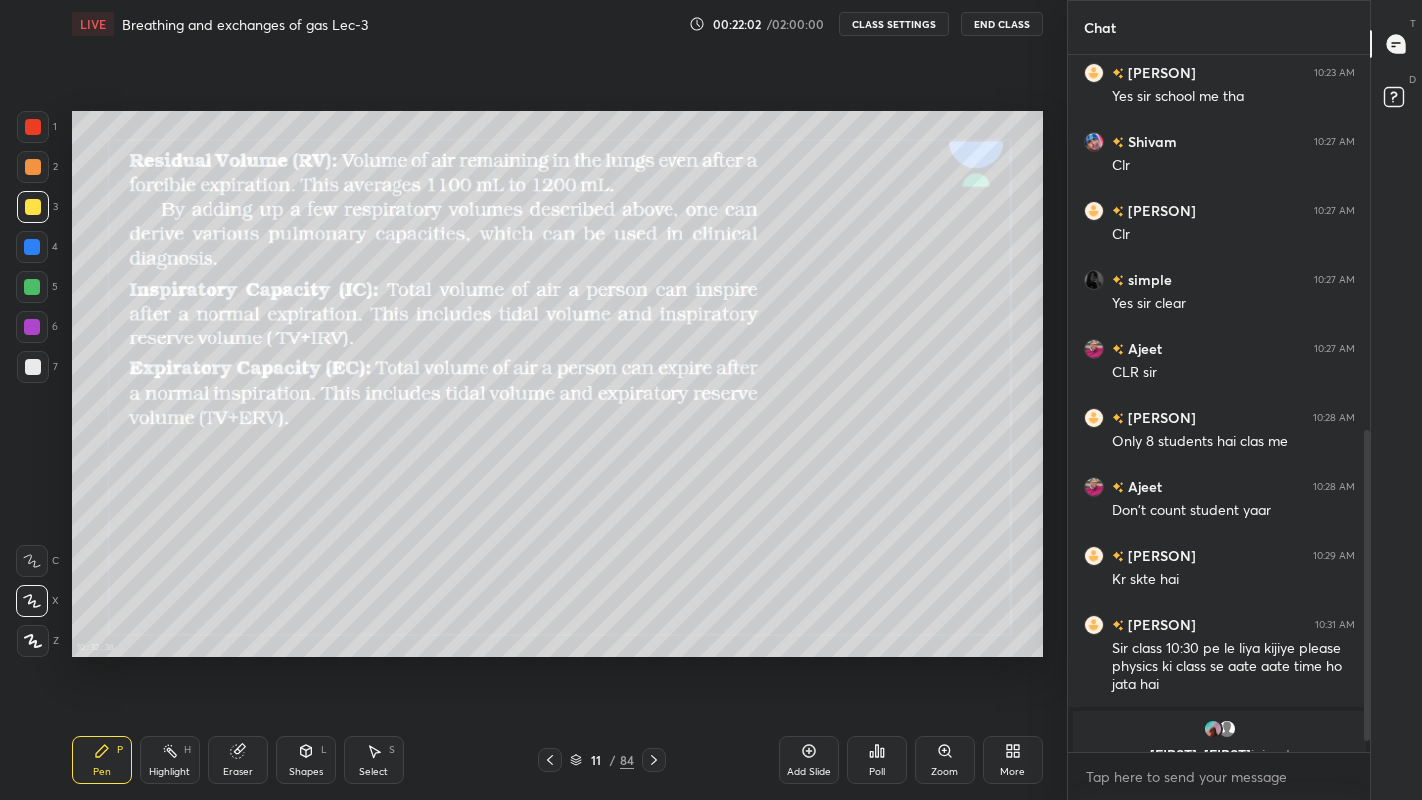 scroll, scrollTop: 882, scrollLeft: 0, axis: vertical 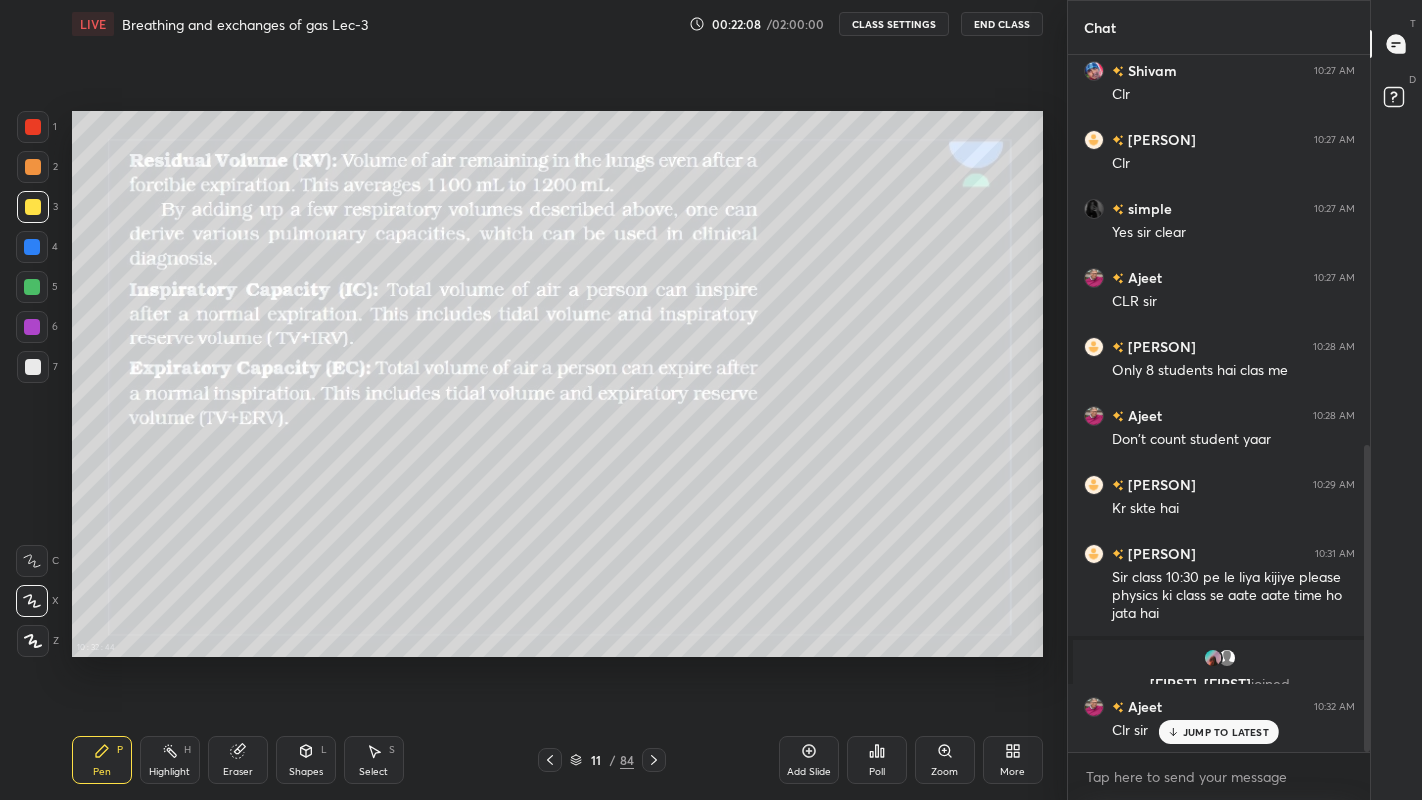 click on "More" at bounding box center (1012, 772) 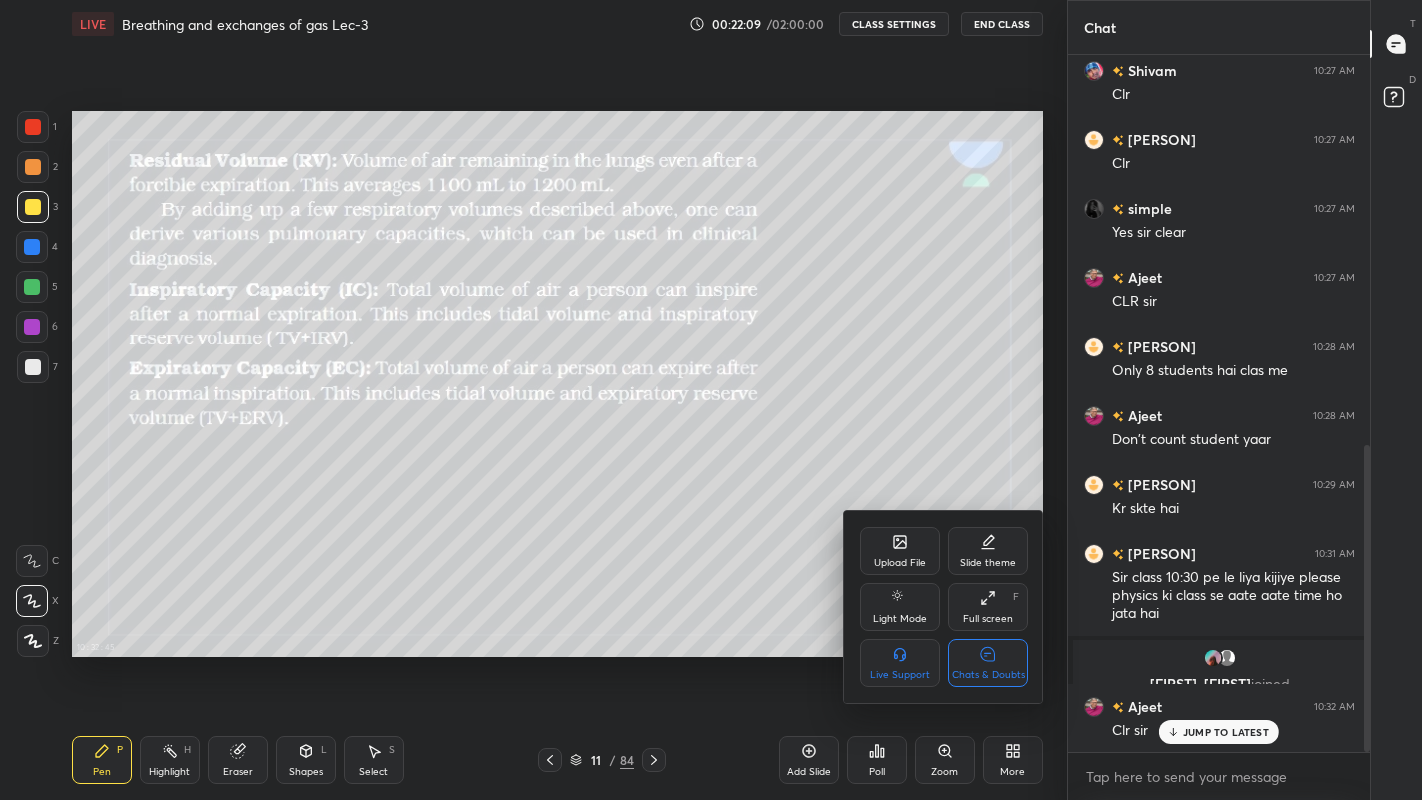 click on "Chats & Doubts" at bounding box center [988, 675] 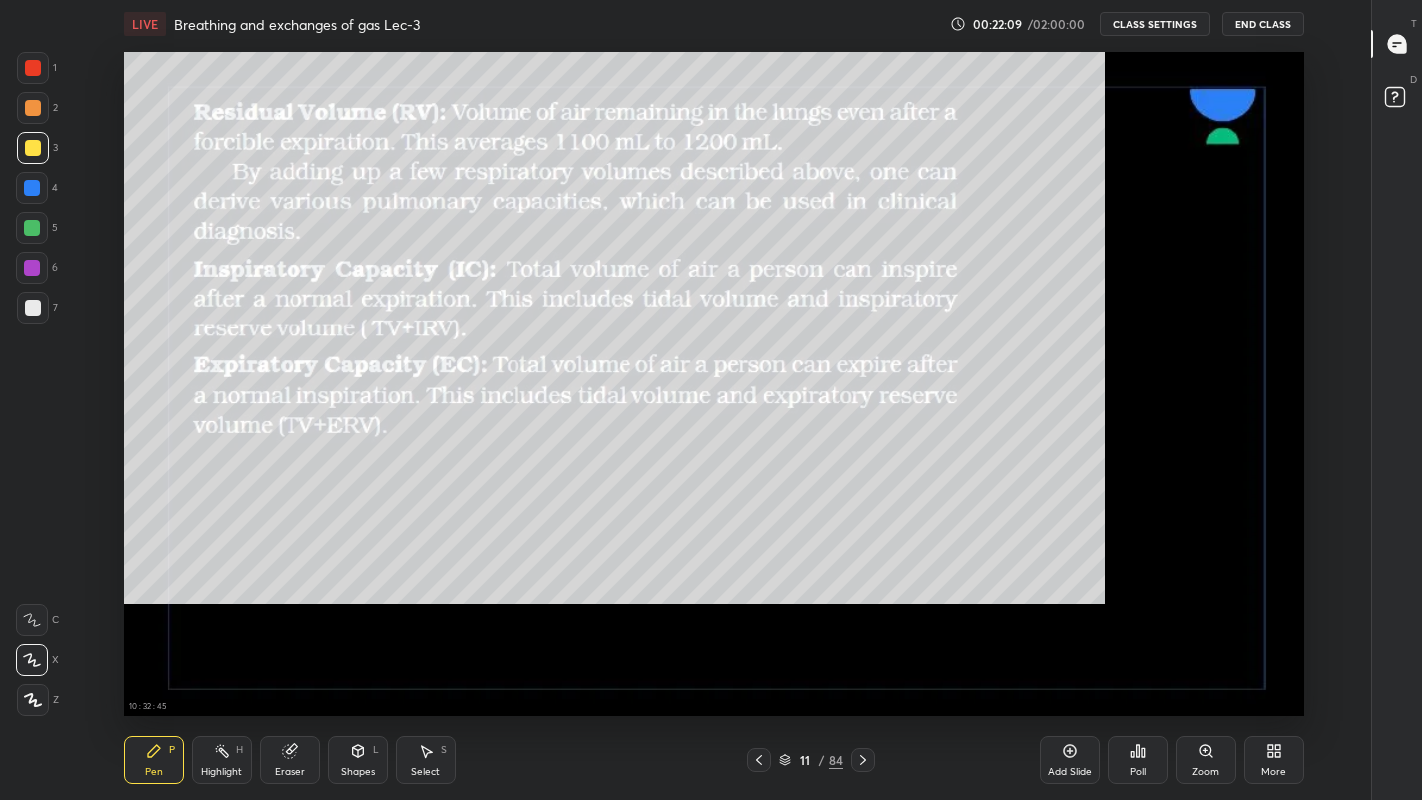 scroll, scrollTop: 6, scrollLeft: 1, axis: both 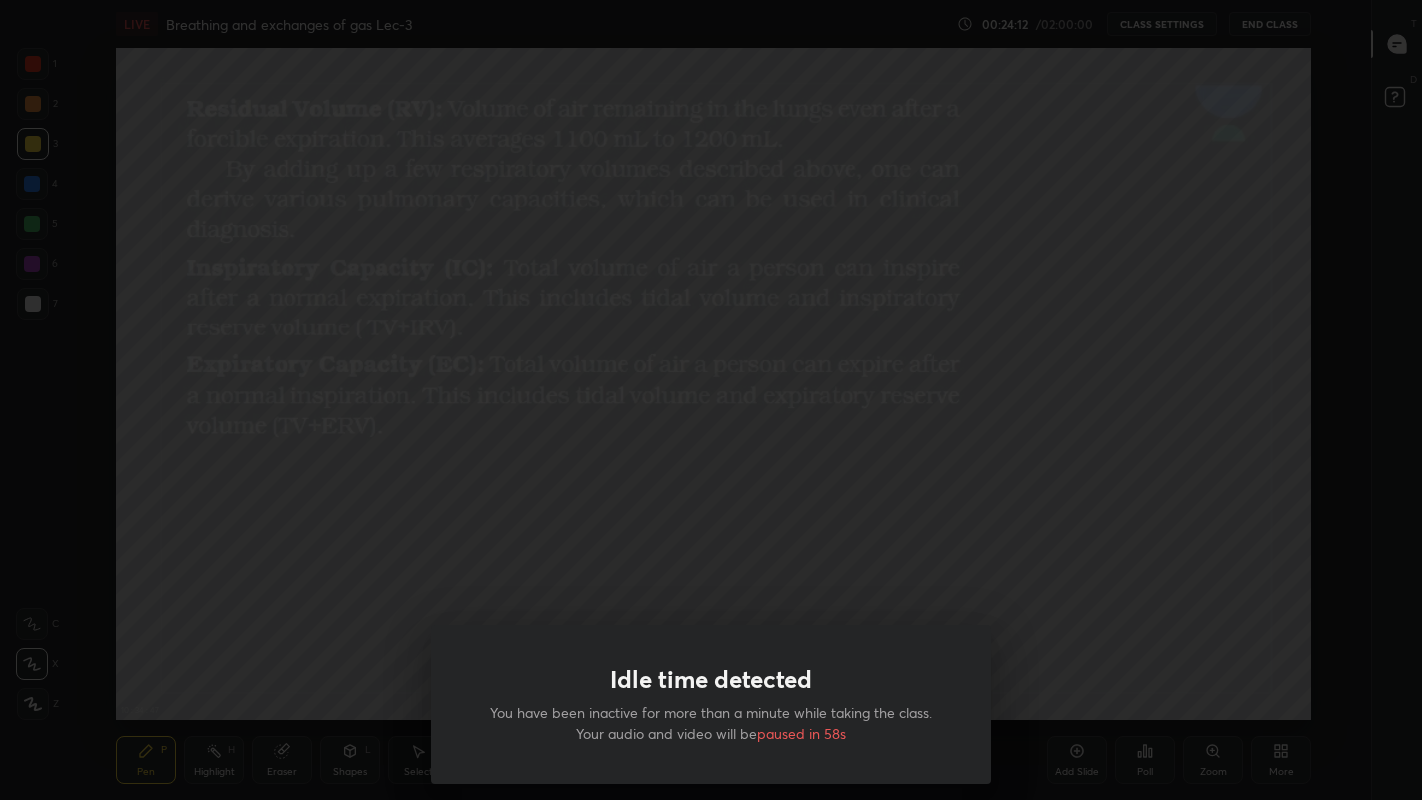 click on "Idle time detected You have been inactive for more than a minute while taking the class. Your audio and video will be  paused in 58s" at bounding box center (711, 400) 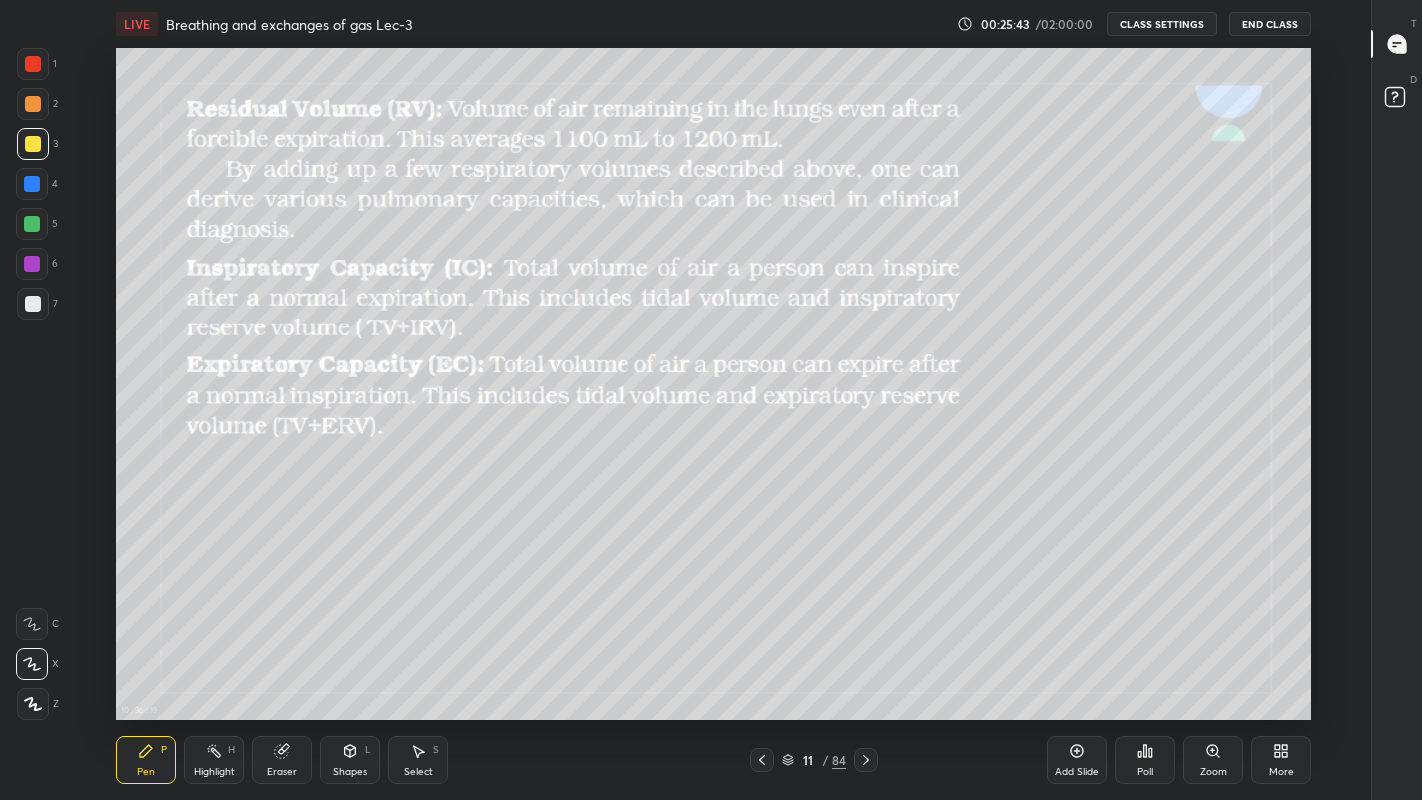 click at bounding box center [33, 304] 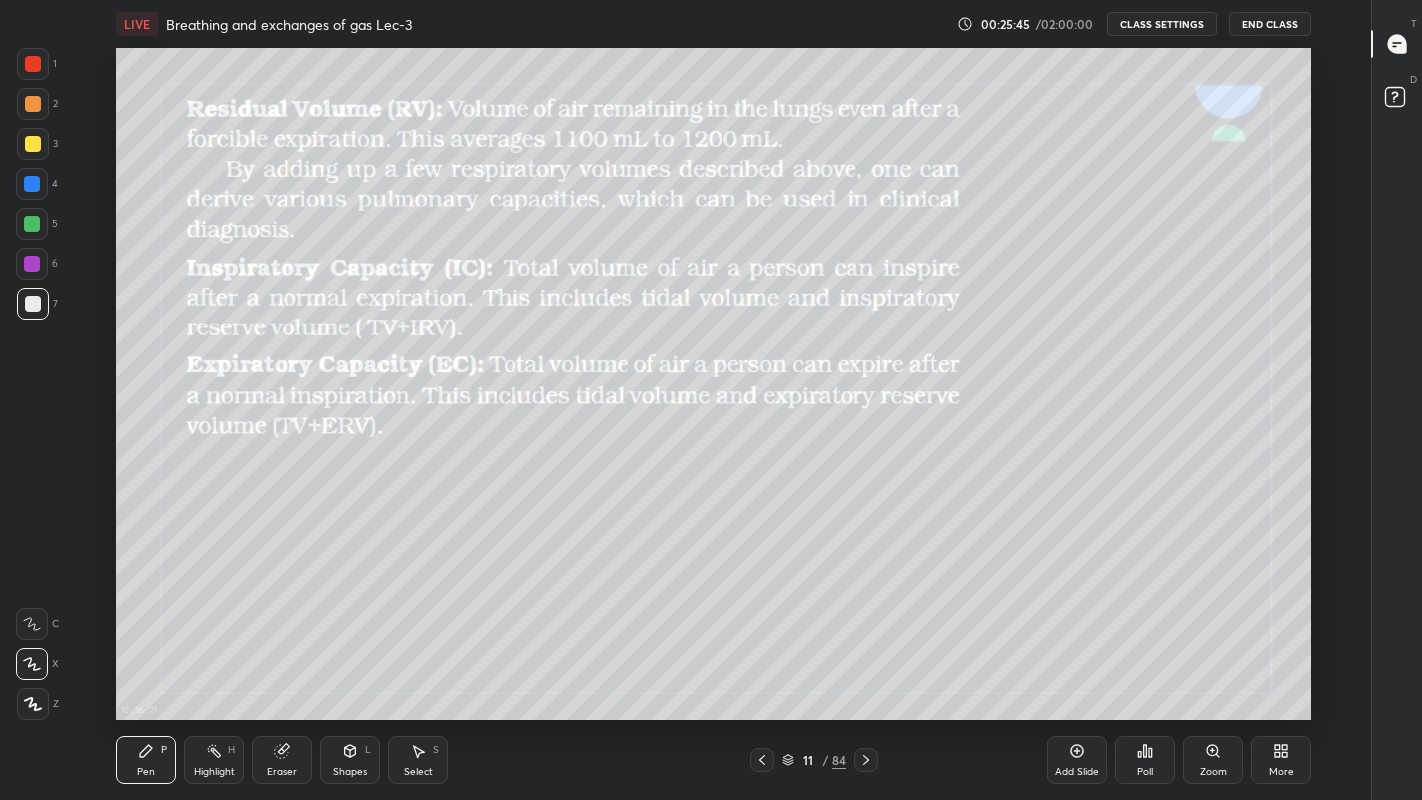 click at bounding box center (33, 144) 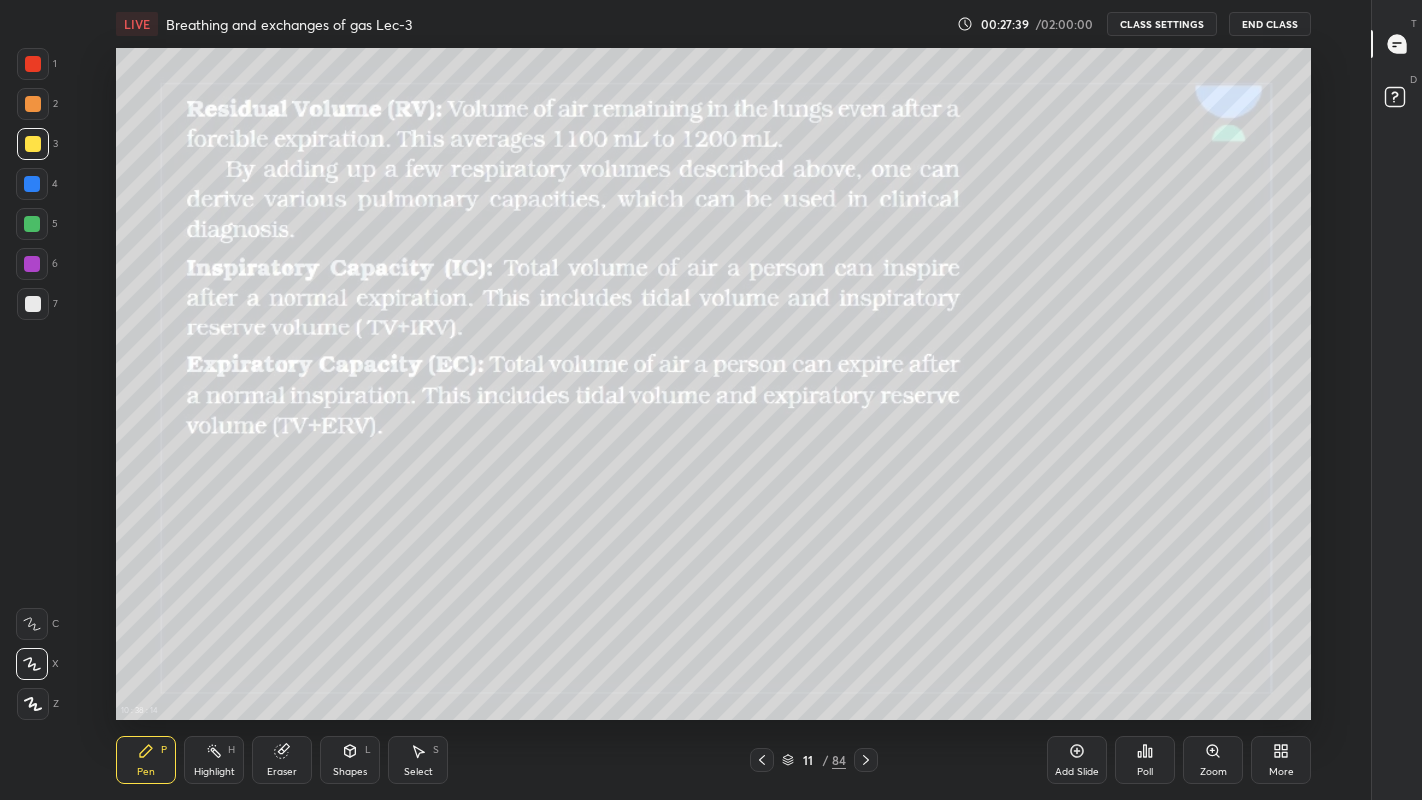 click at bounding box center [866, 760] 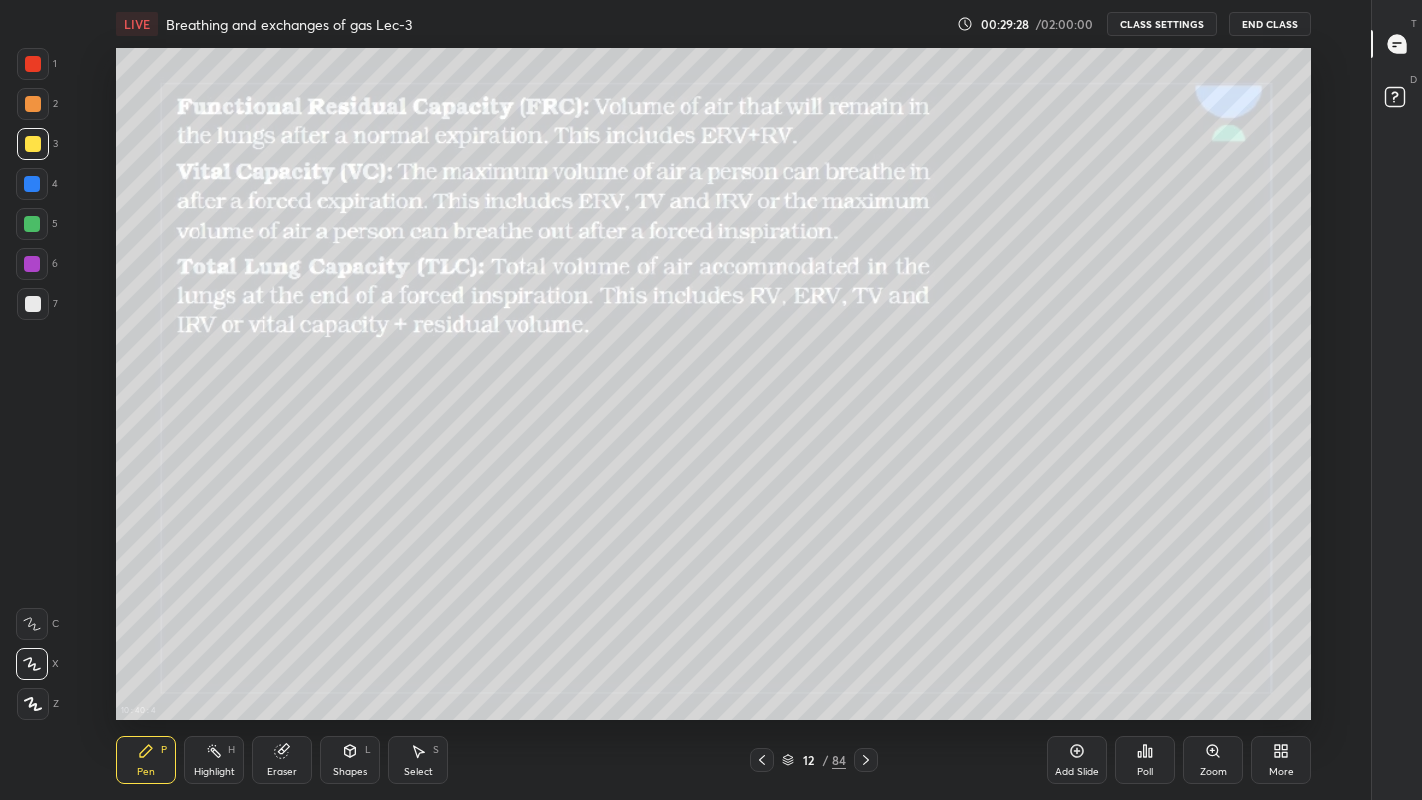 click at bounding box center [32, 184] 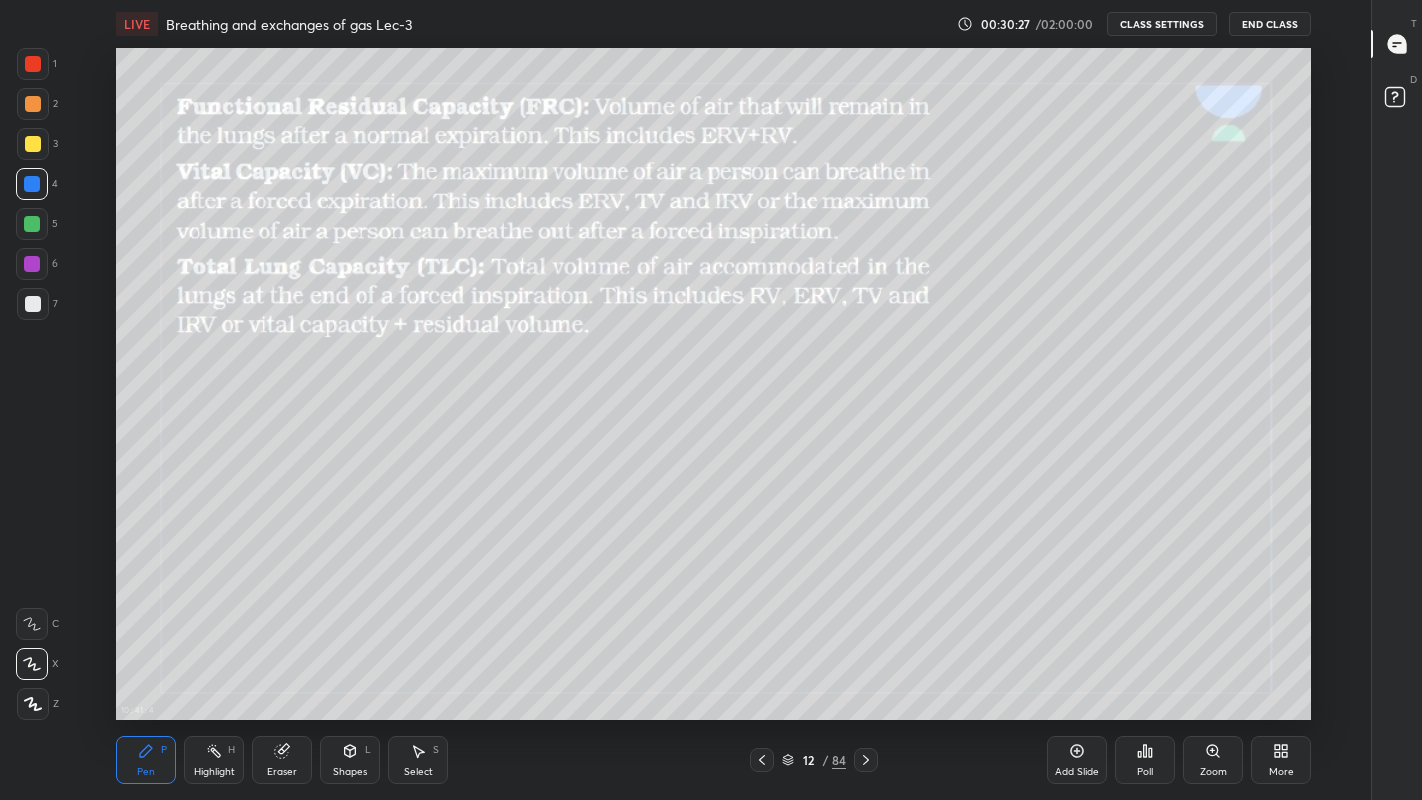 click at bounding box center [33, 304] 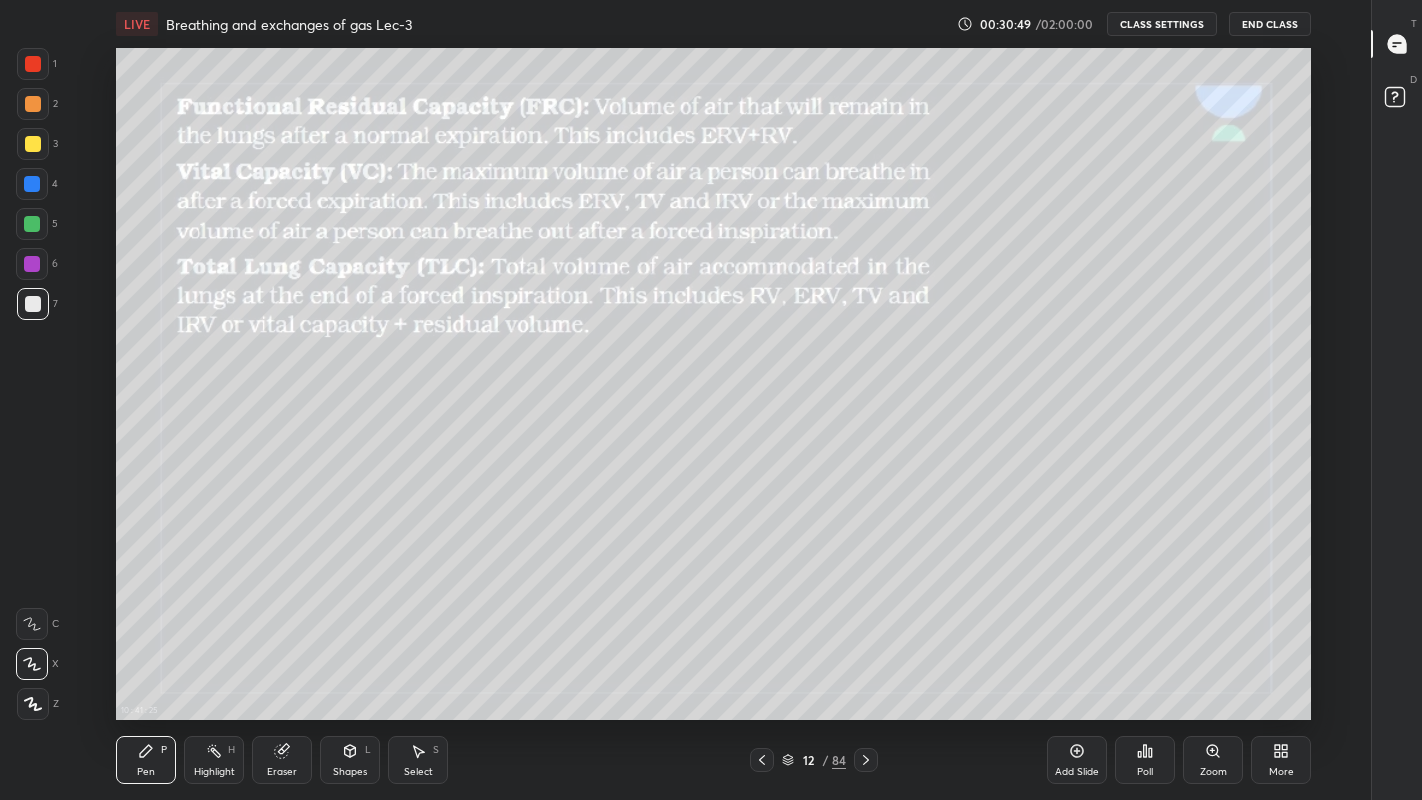click on "More" at bounding box center [1281, 772] 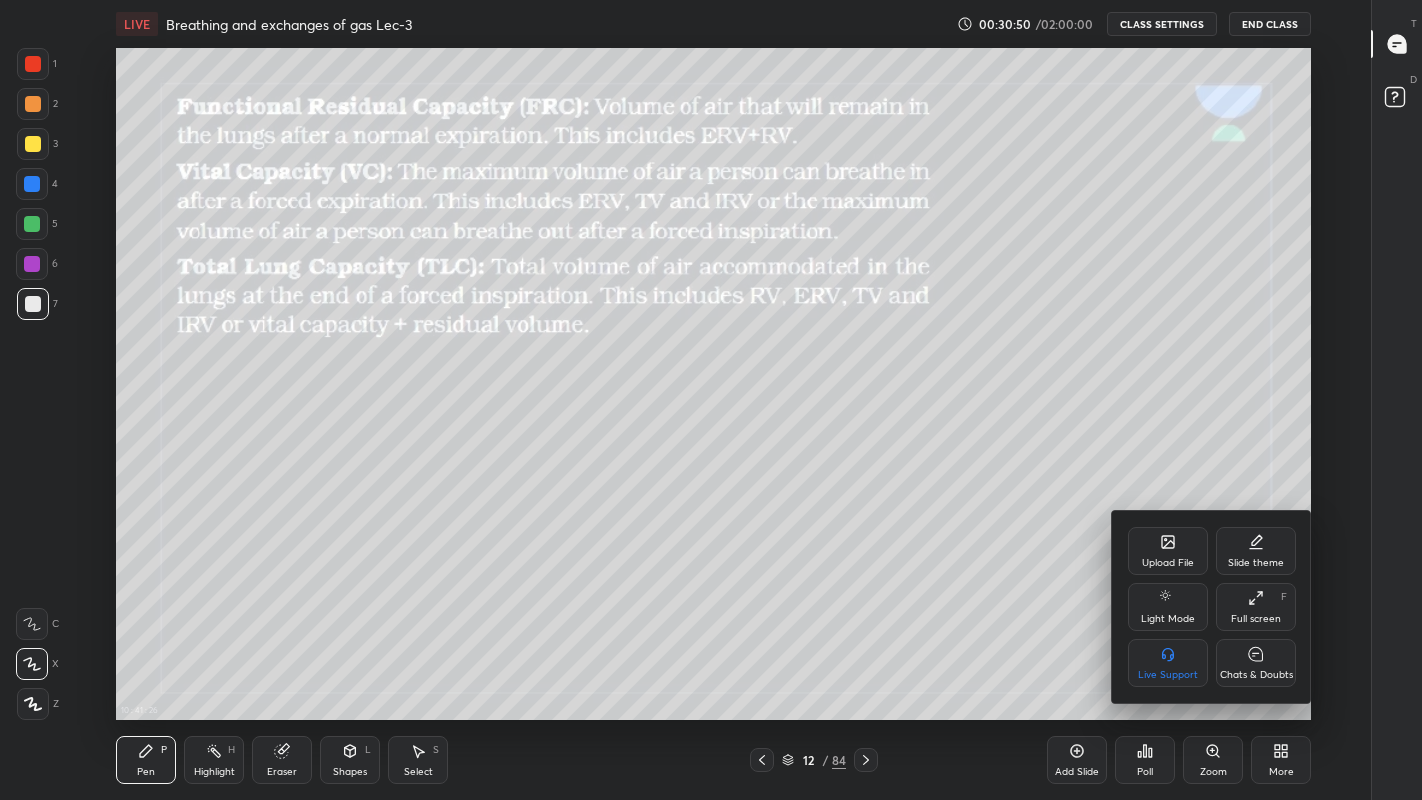 click on "Chats & Doubts" at bounding box center [1256, 663] 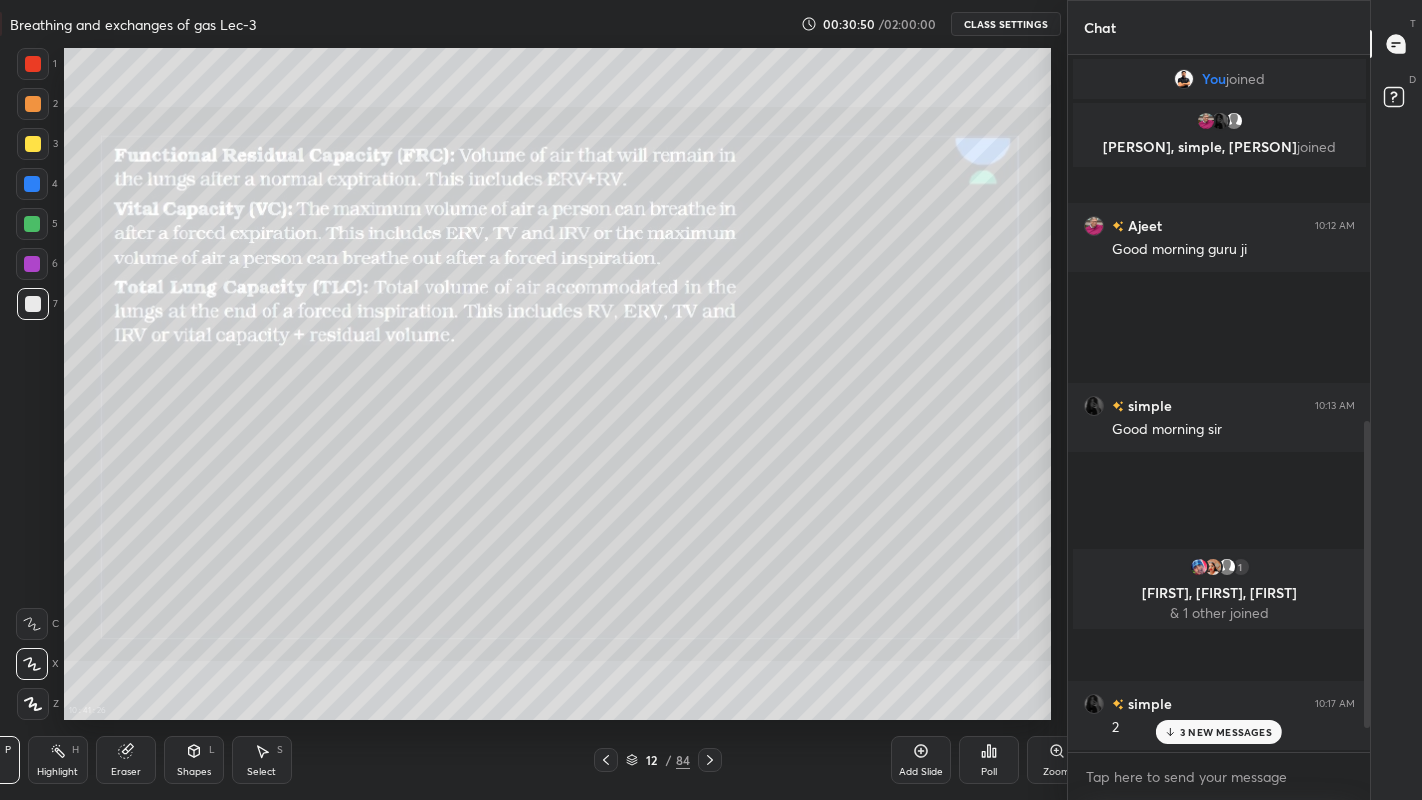 scroll, scrollTop: 672, scrollLeft: 1142, axis: both 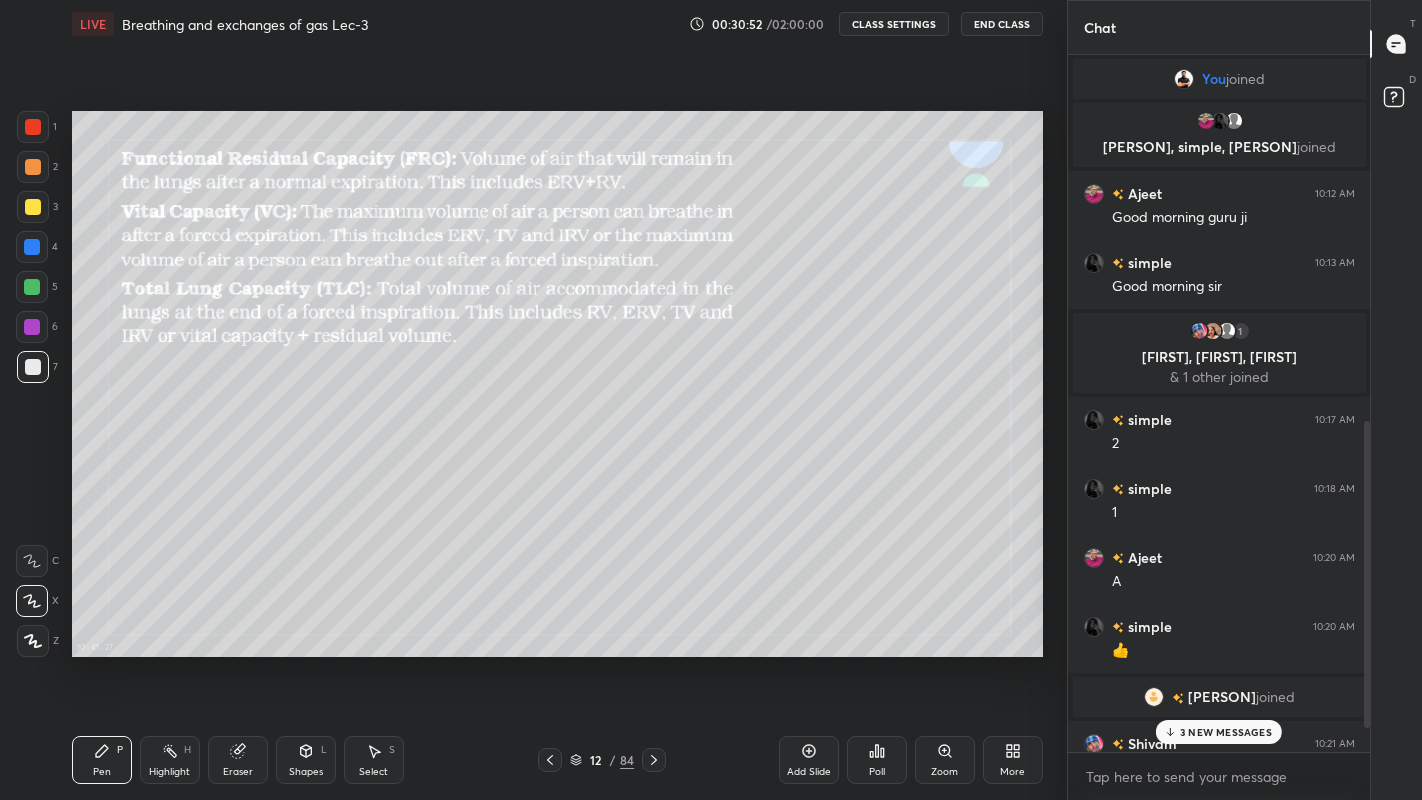 click on "3 NEW MESSAGES" at bounding box center (1219, 732) 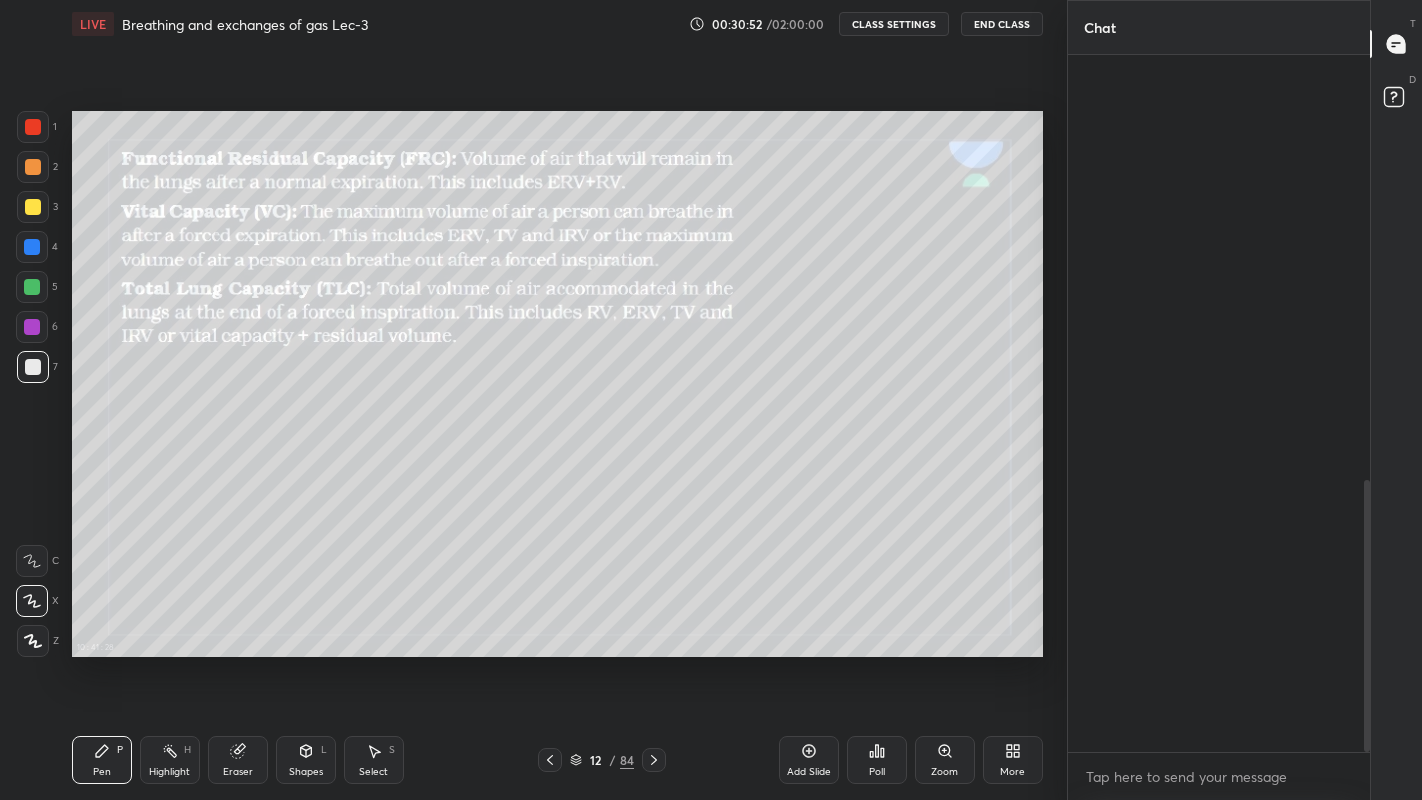 scroll, scrollTop: 1091, scrollLeft: 0, axis: vertical 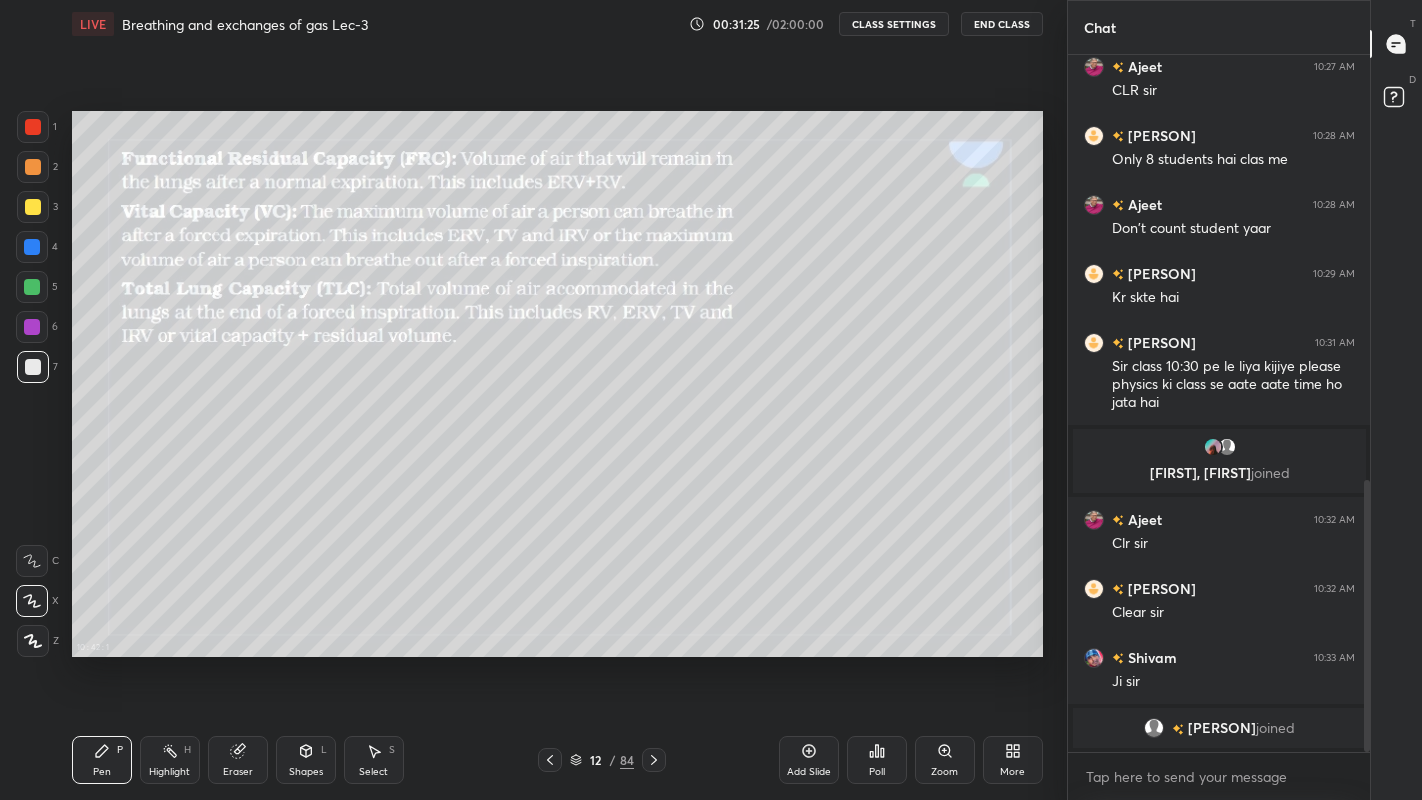 click on "Add Slide" at bounding box center (809, 760) 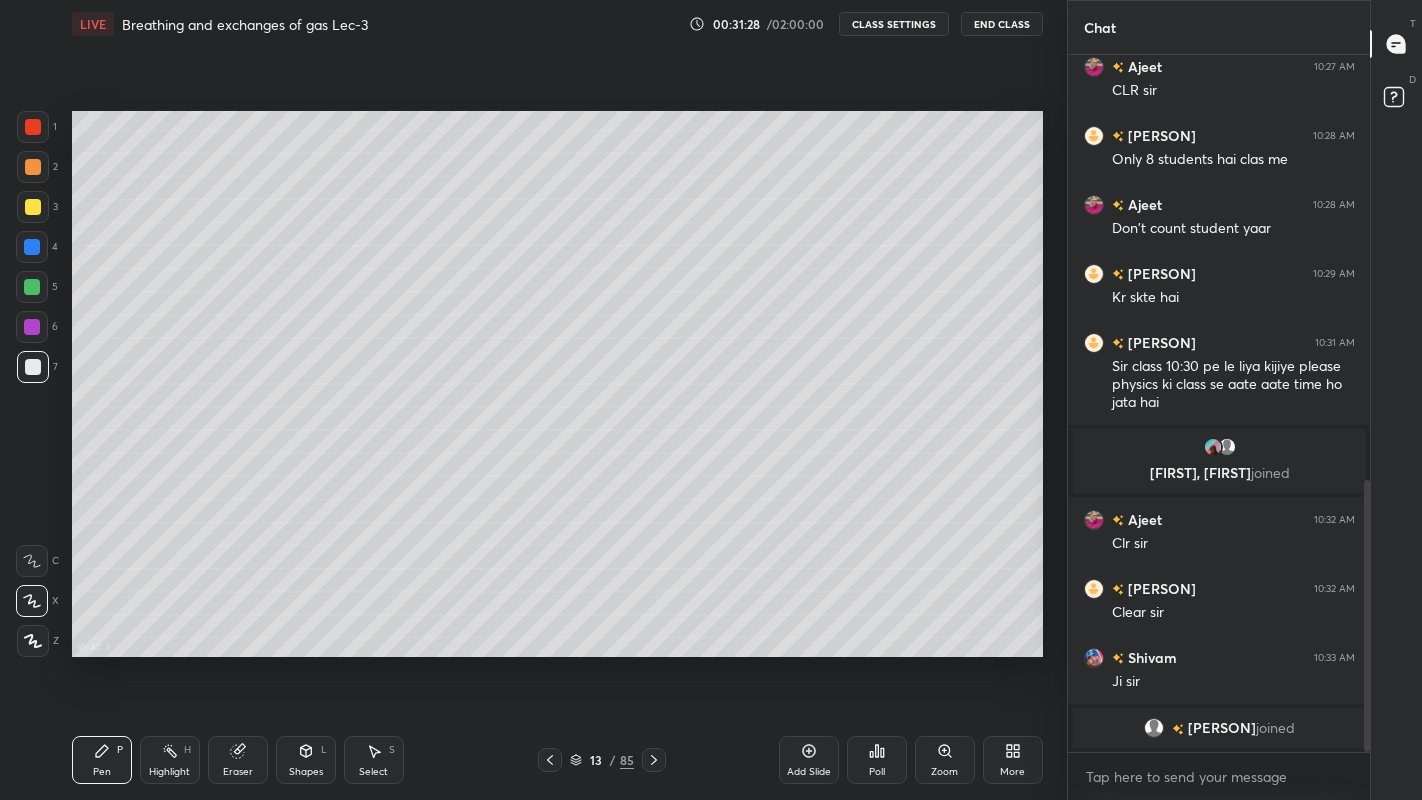 click at bounding box center (33, 207) 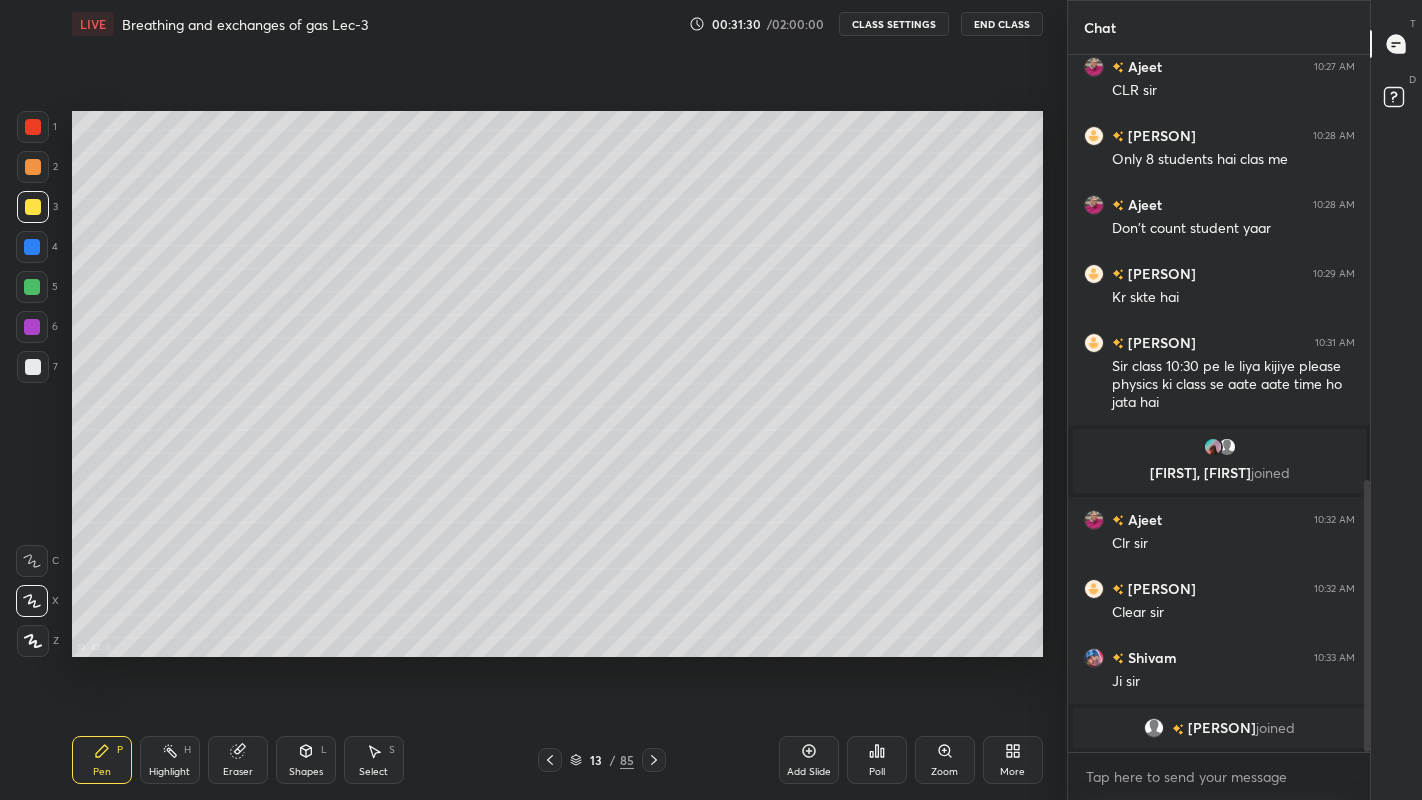 click at bounding box center [33, 367] 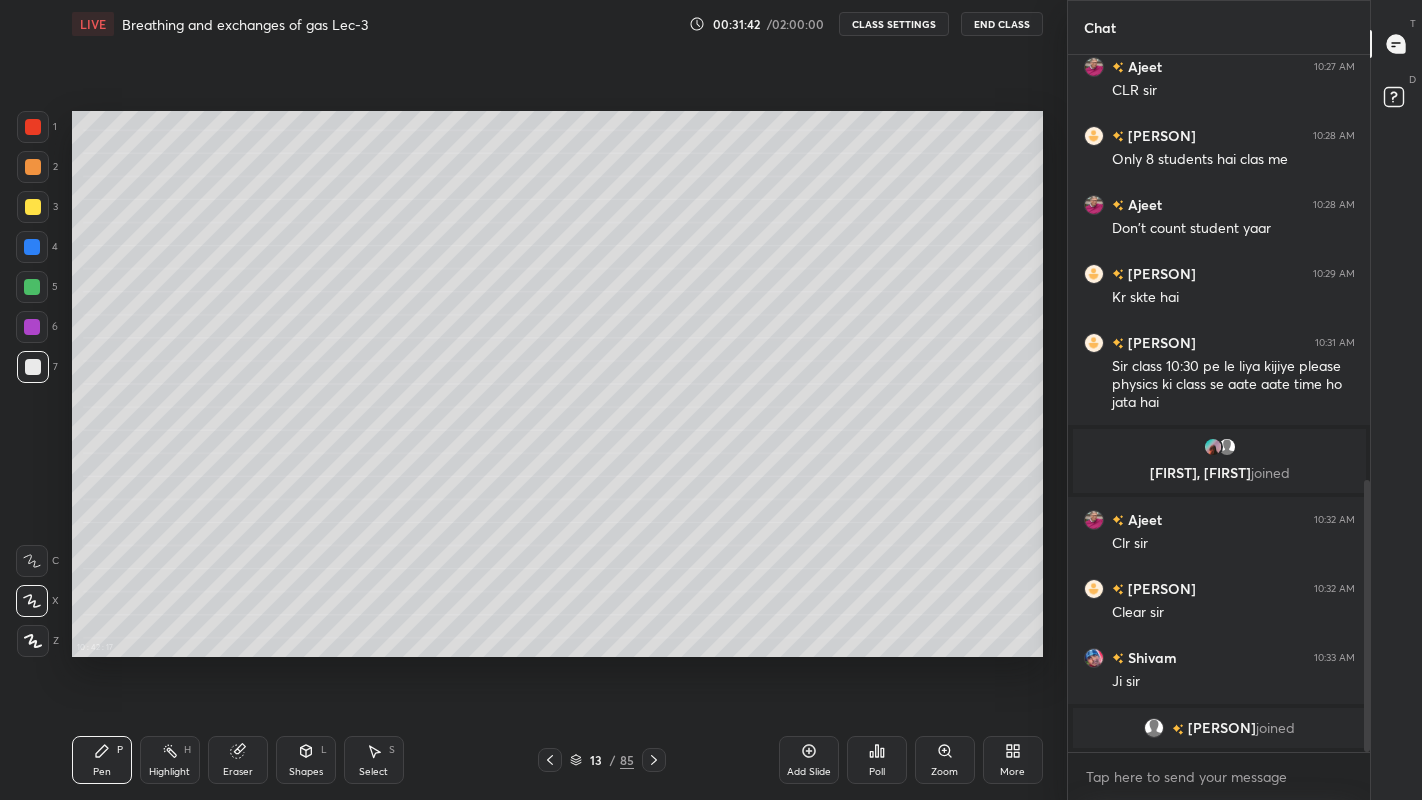 click on "Eraser" at bounding box center [238, 772] 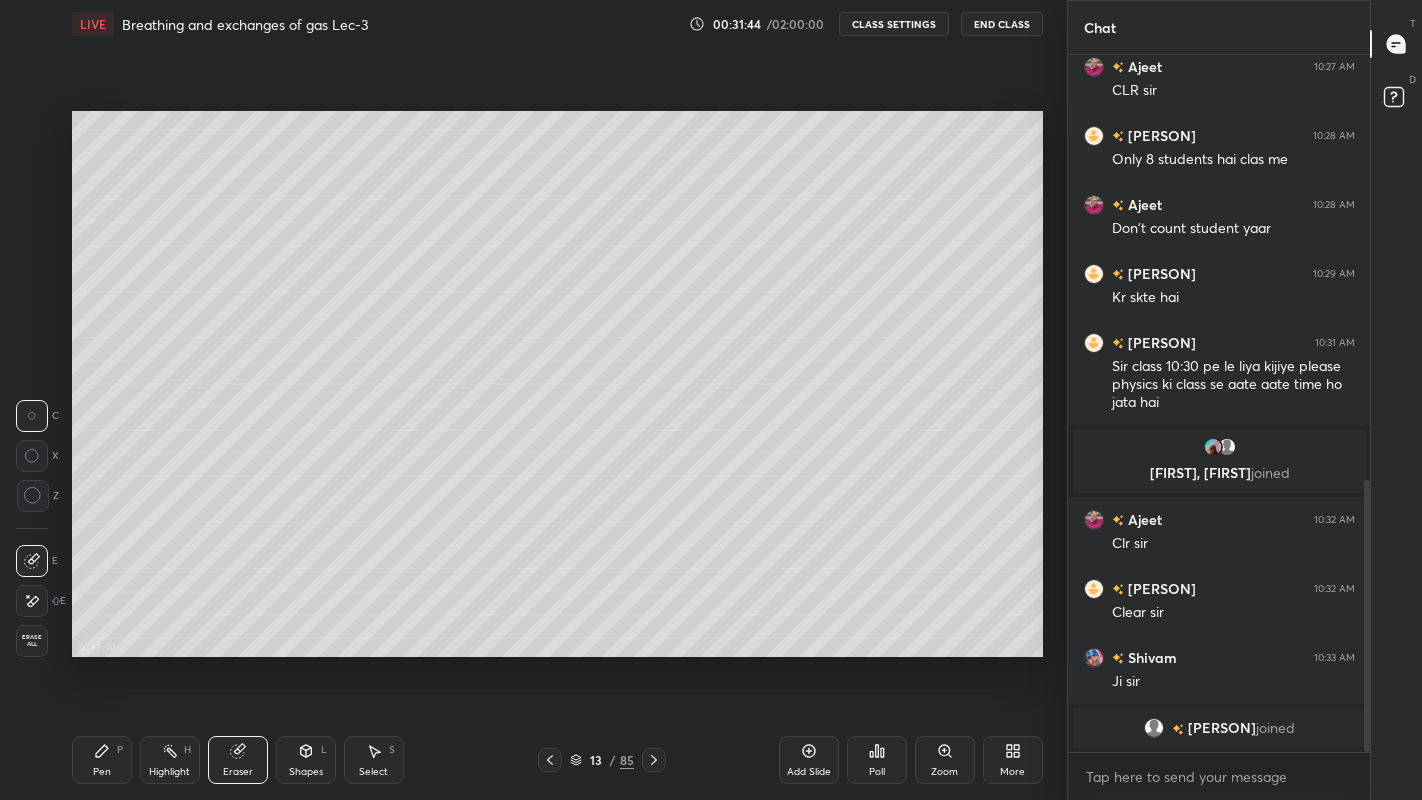 click on "Pen P" at bounding box center [102, 760] 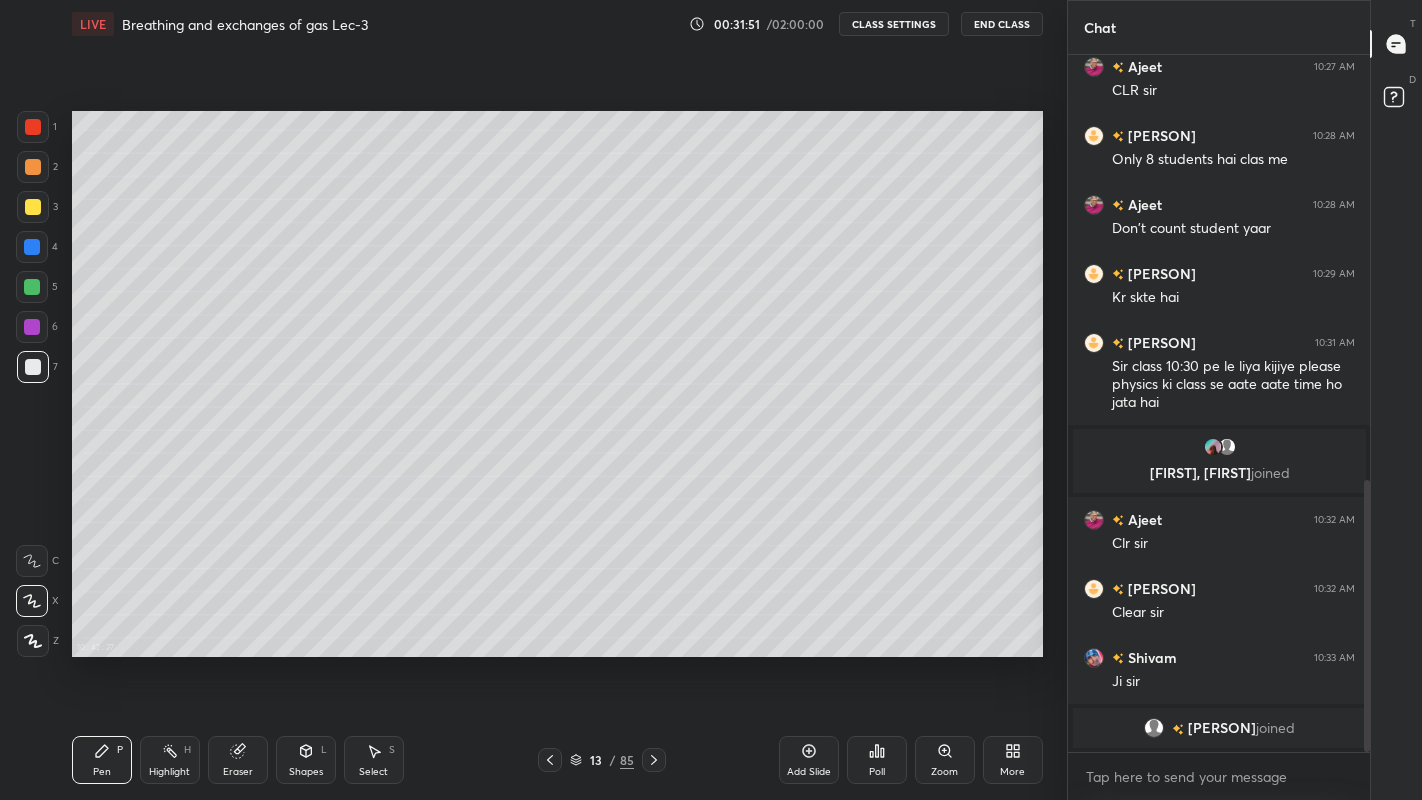 click on "Eraser" at bounding box center [238, 772] 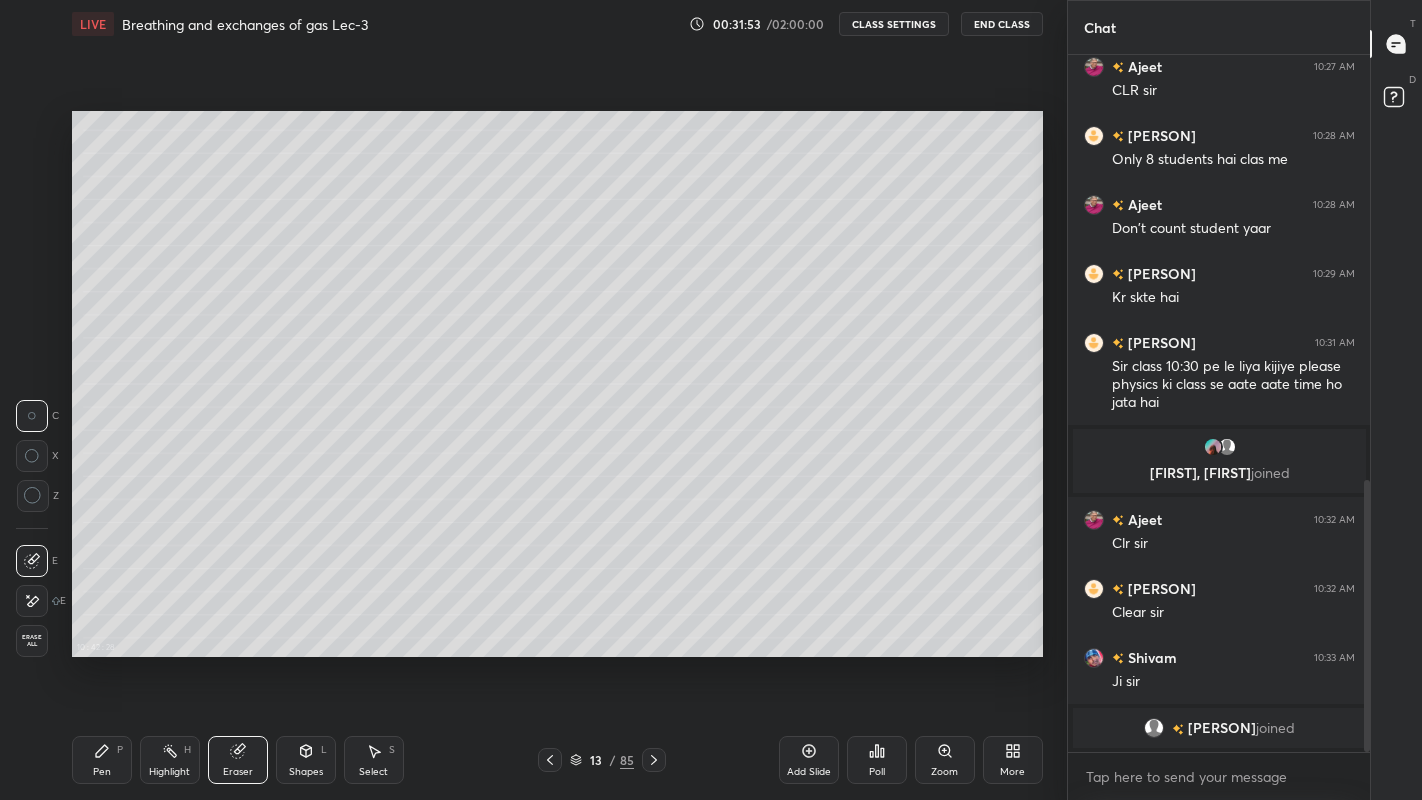 click on "Pen P" at bounding box center (102, 760) 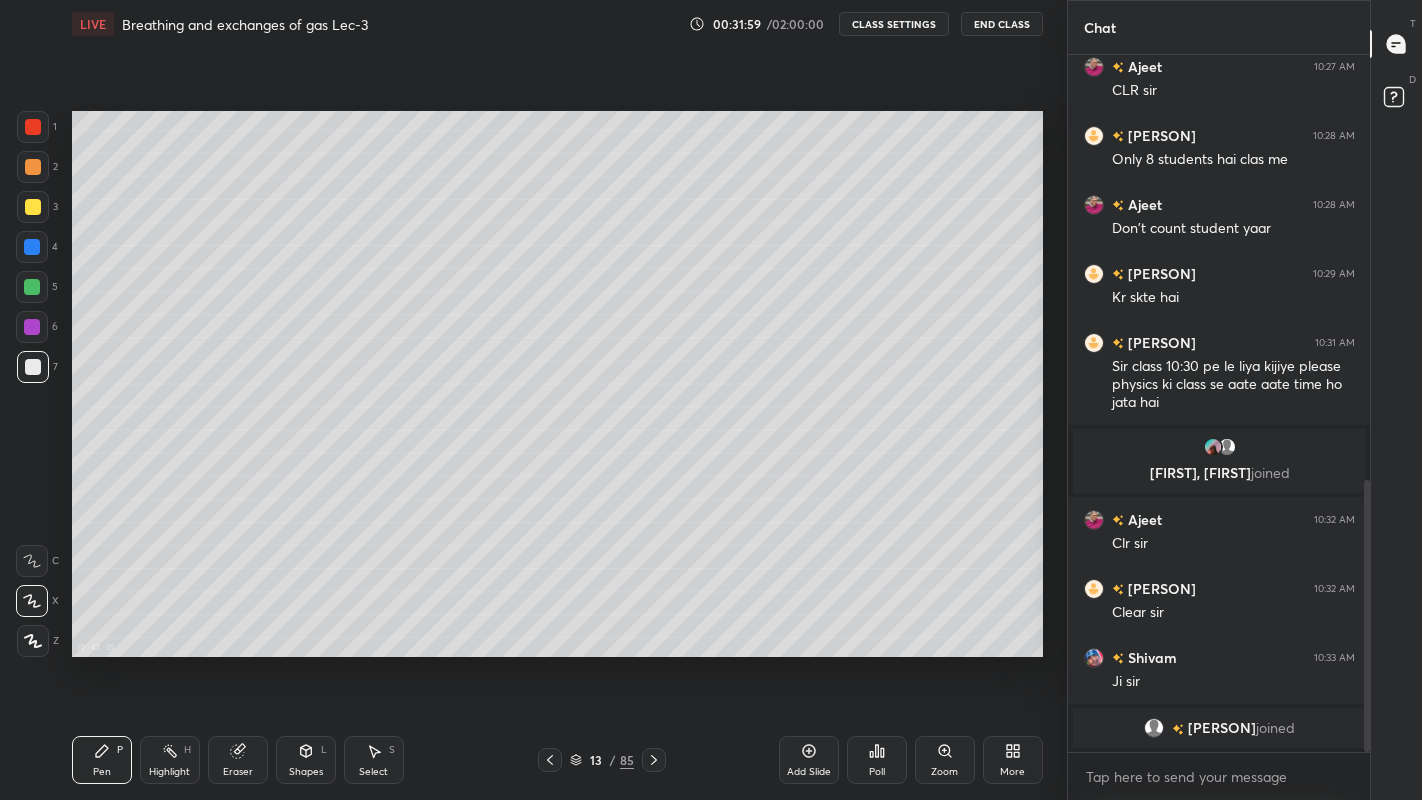 click on "Select" at bounding box center [373, 772] 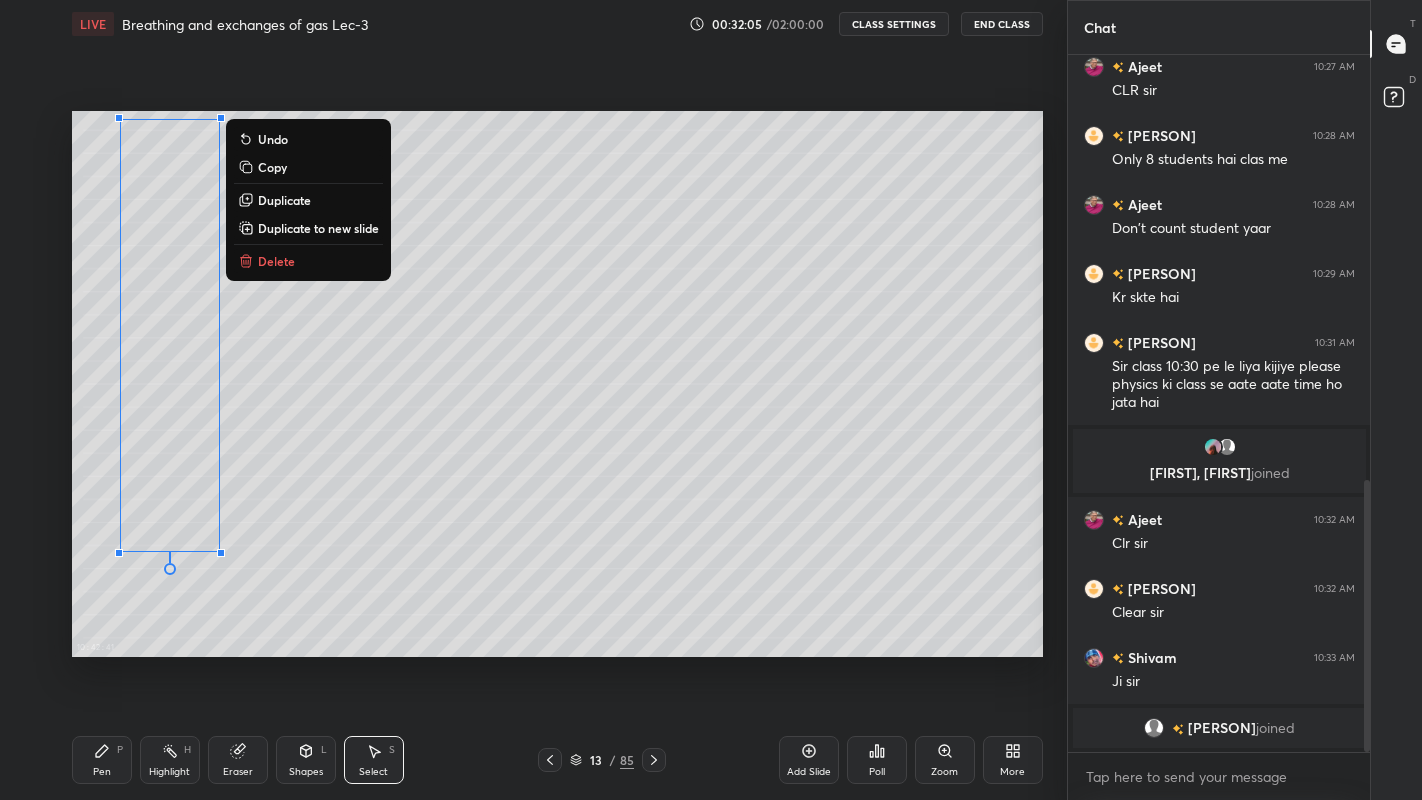 click on "0 ° Undo Copy Duplicate Duplicate to new slide Delete" at bounding box center (557, 384) 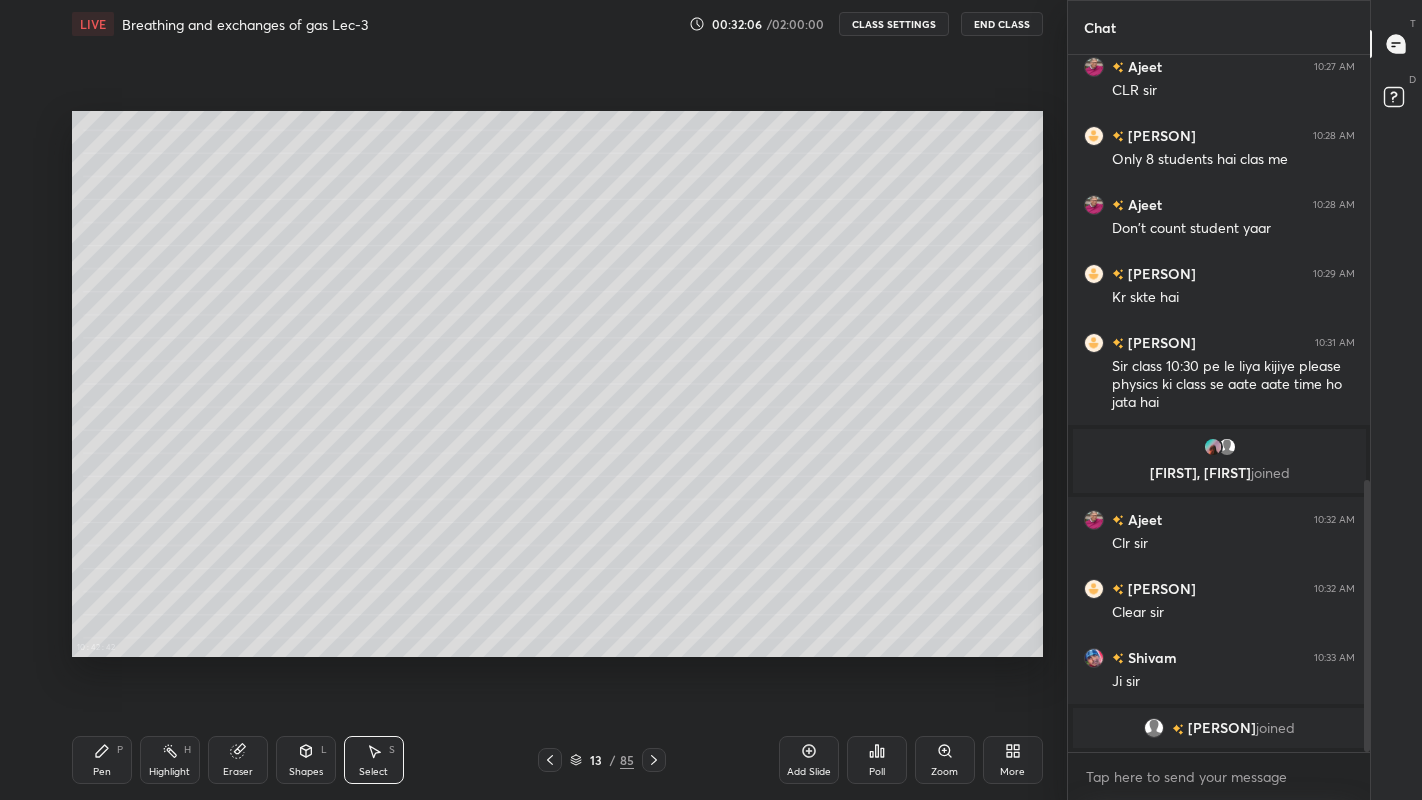 click on "Pen P" at bounding box center [102, 760] 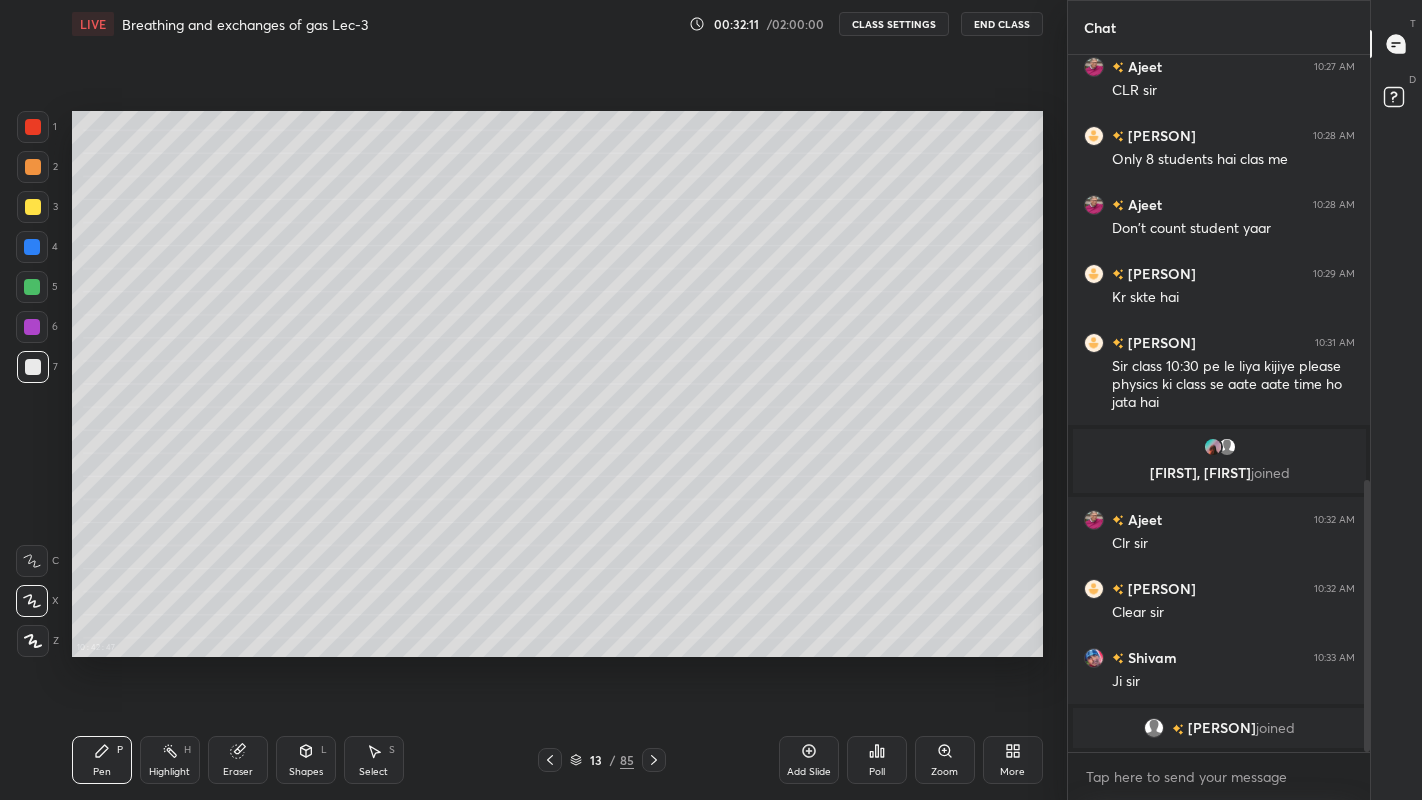 click at bounding box center [33, 167] 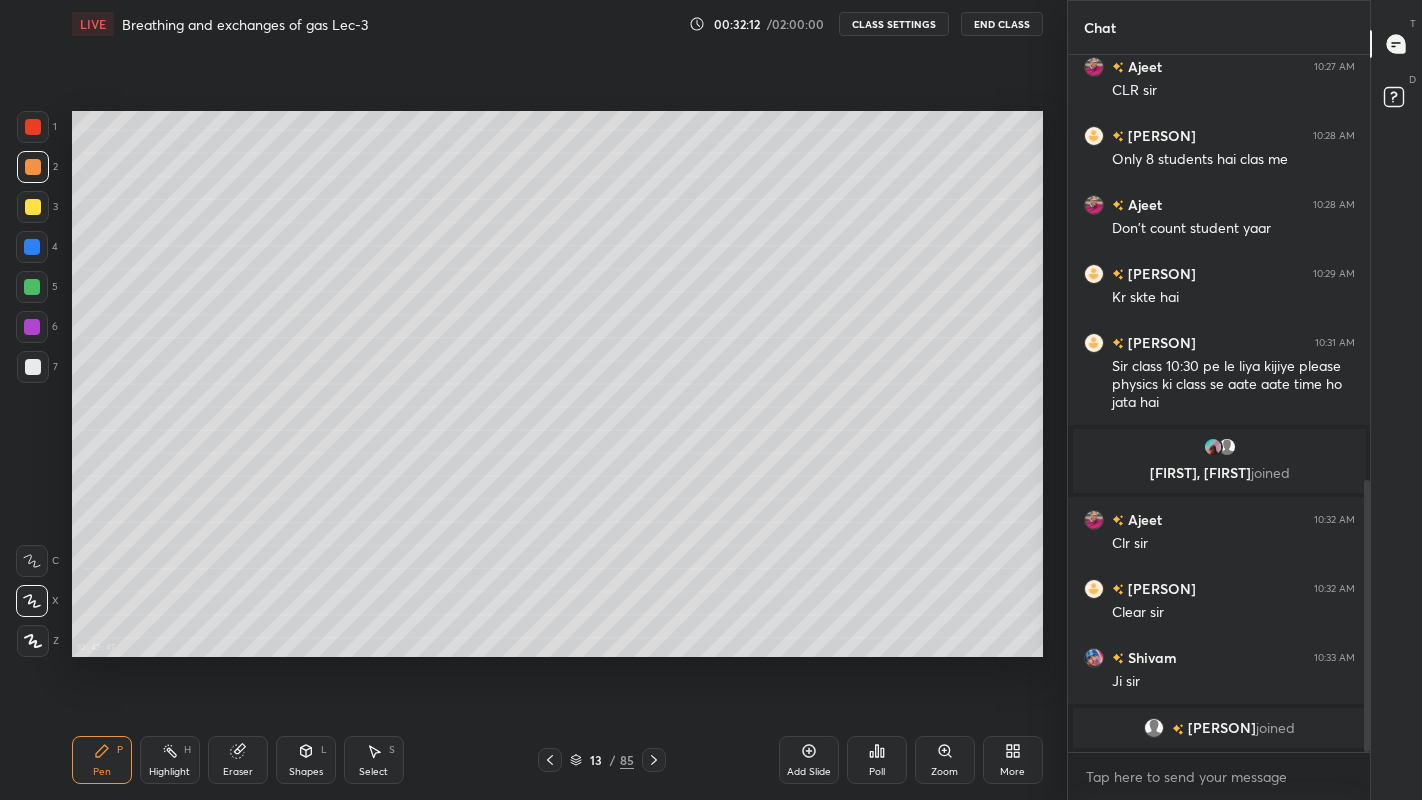 click at bounding box center (33, 207) 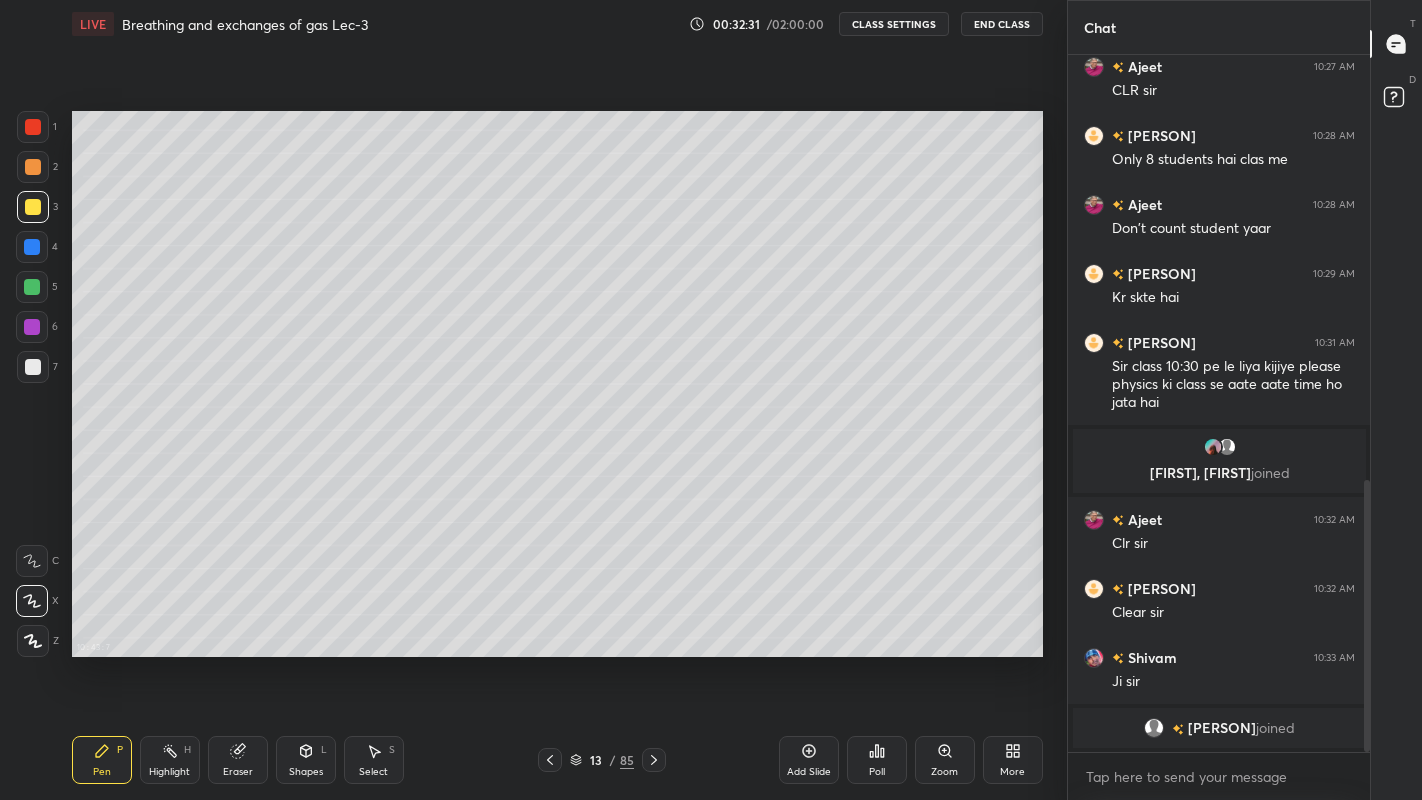 click at bounding box center [33, 367] 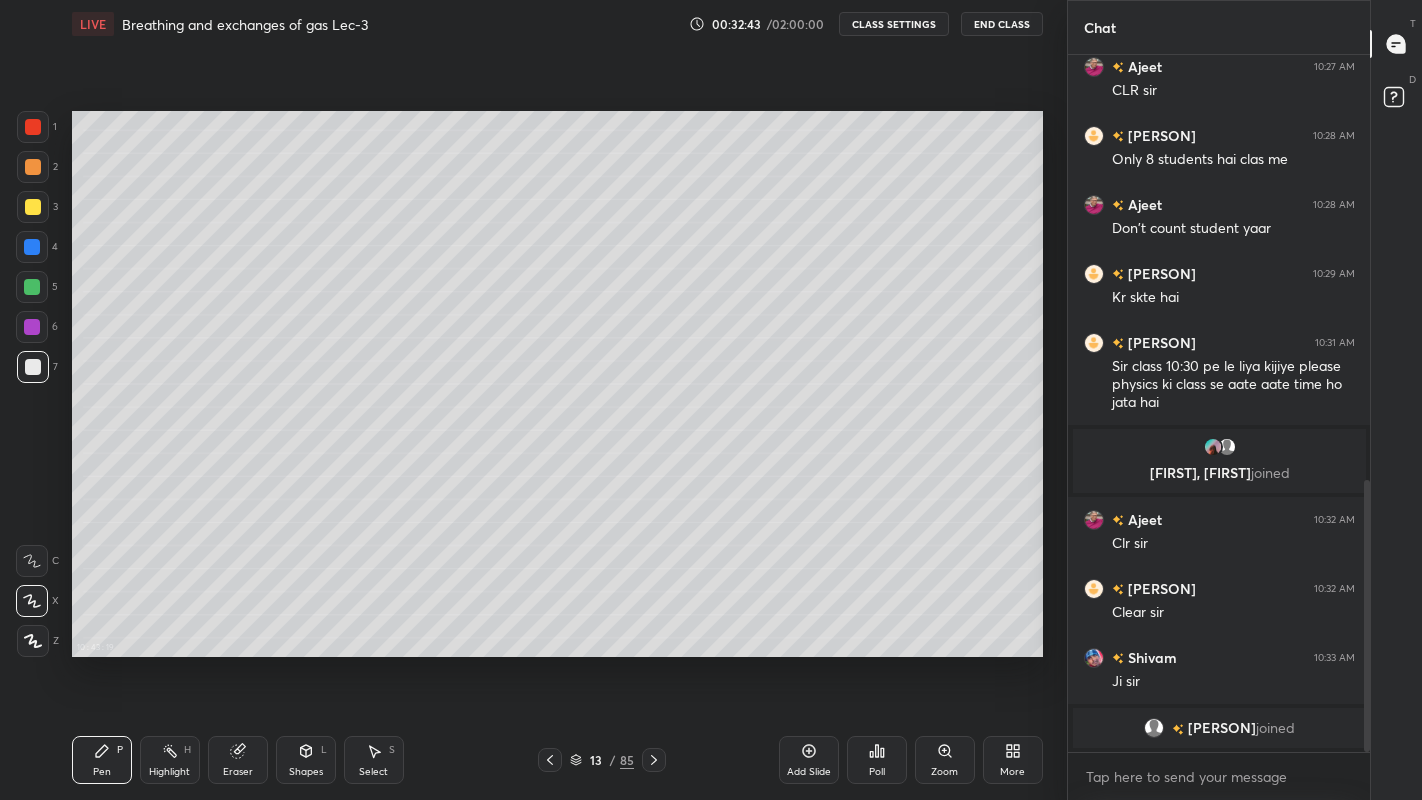 click at bounding box center (33, 207) 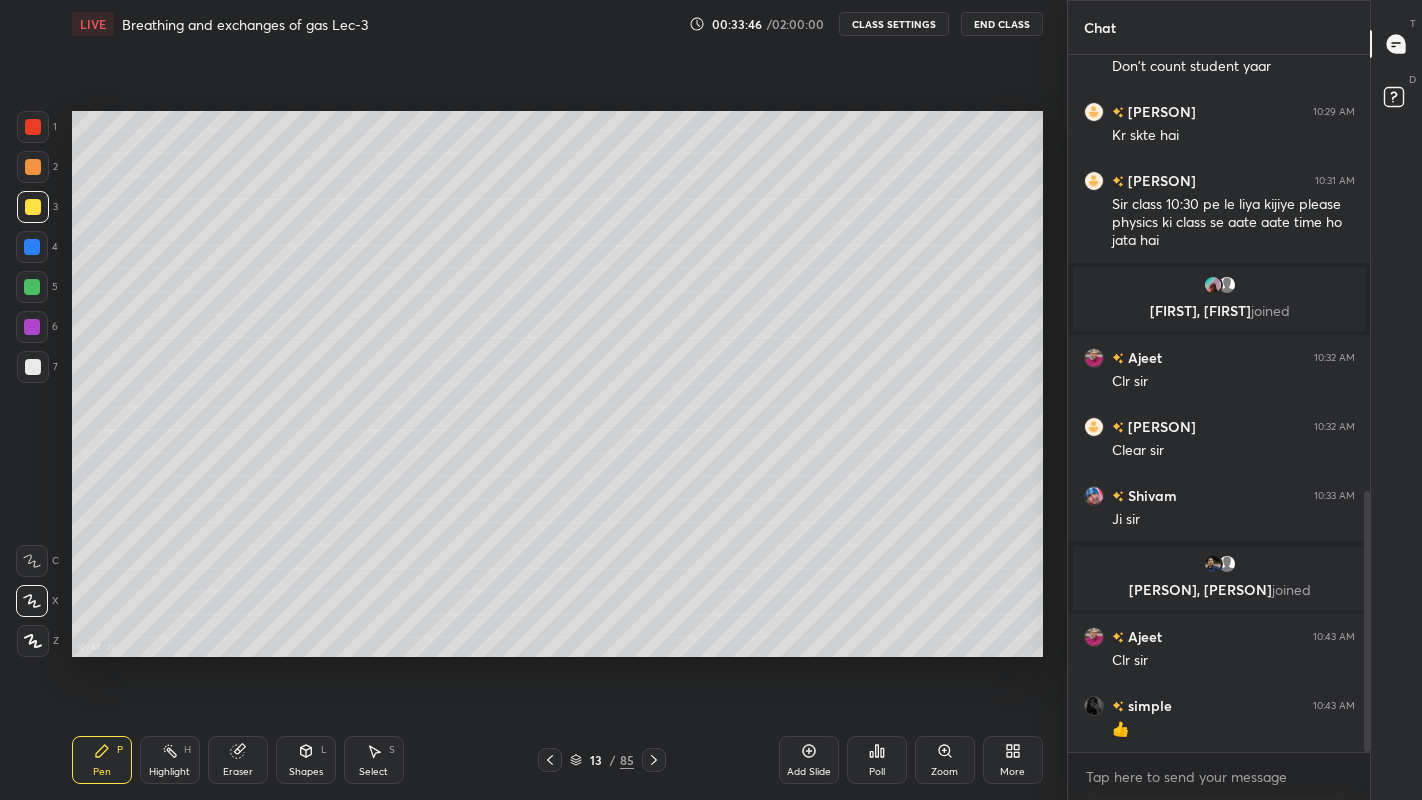 scroll, scrollTop: 1230, scrollLeft: 0, axis: vertical 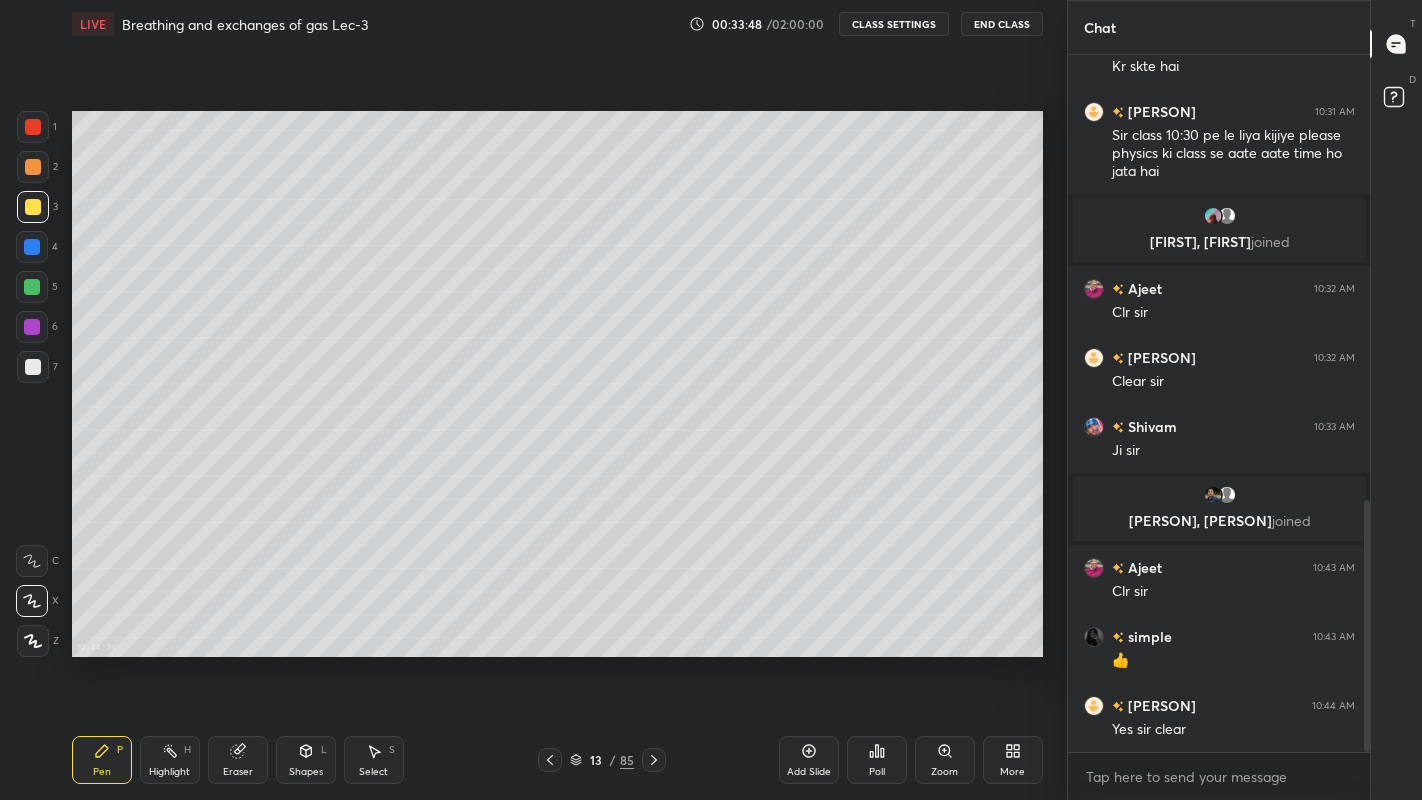 click on "Eraser" at bounding box center [238, 772] 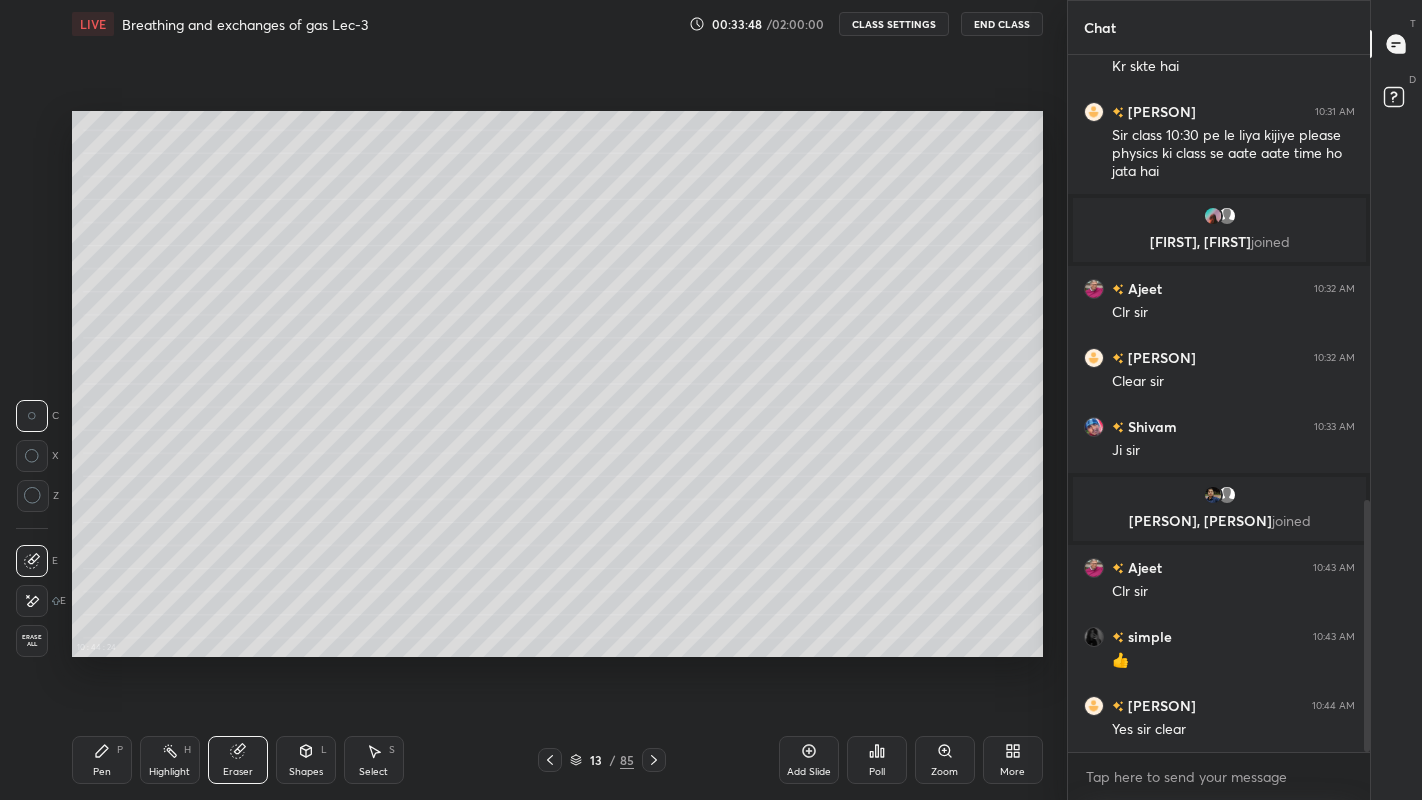 scroll, scrollTop: 1298, scrollLeft: 0, axis: vertical 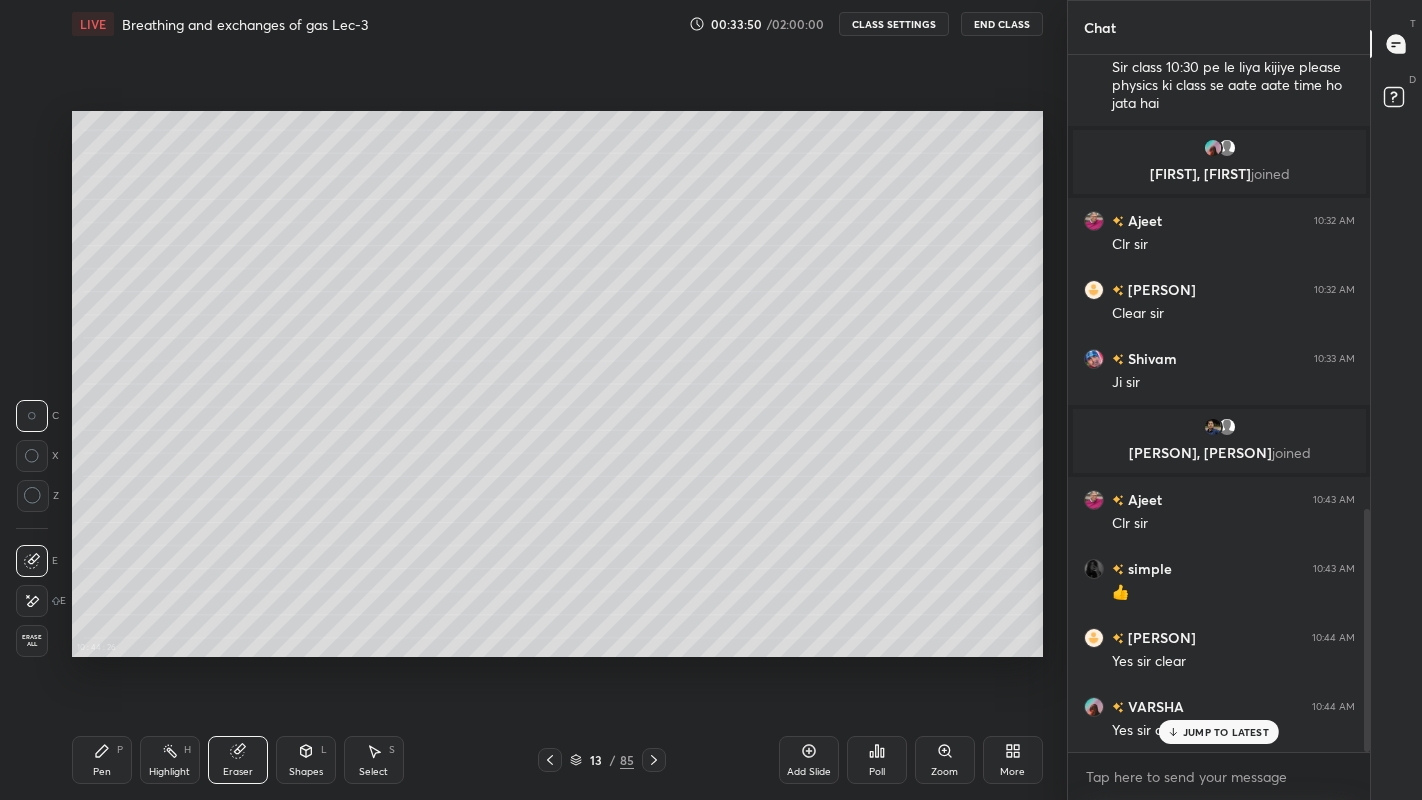 click on "Pen" at bounding box center (102, 772) 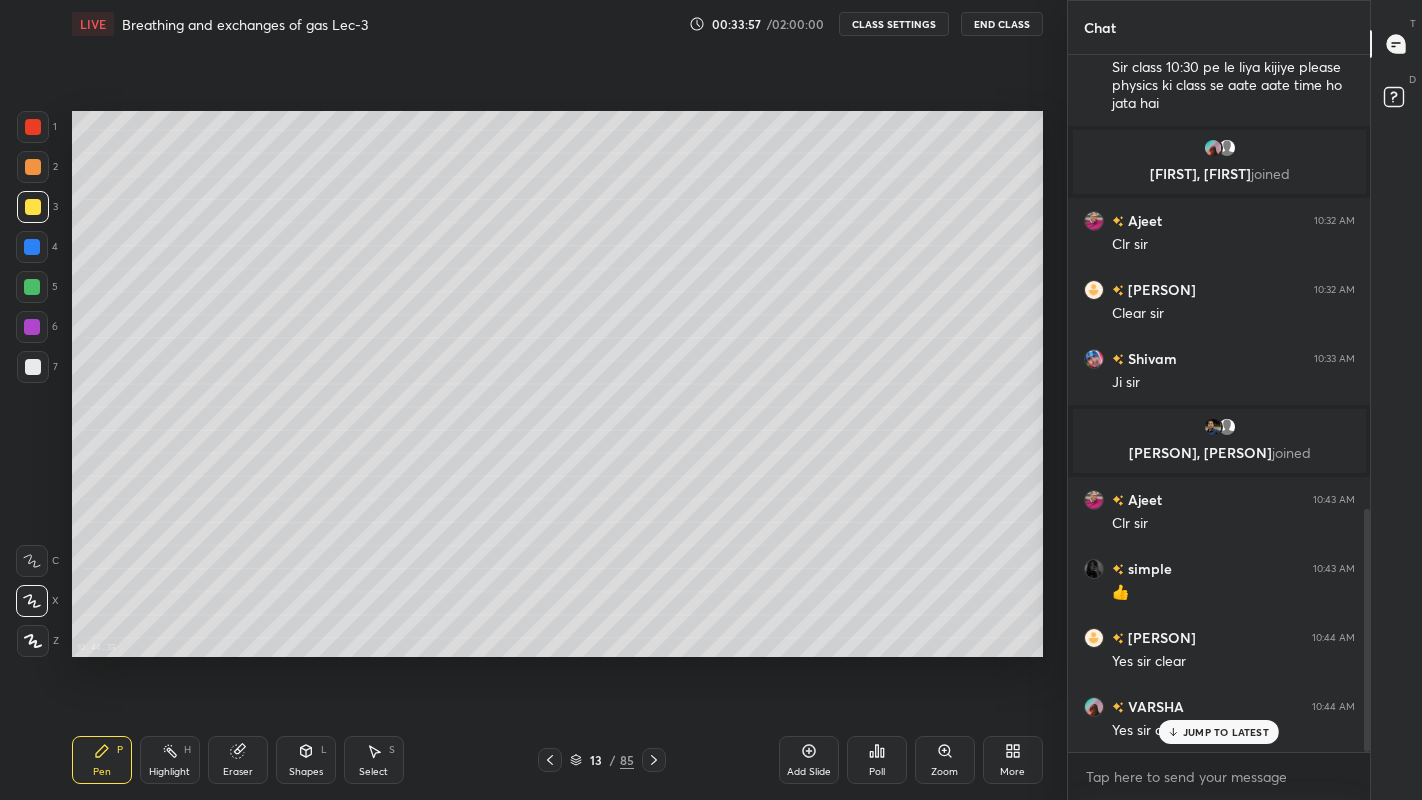 click 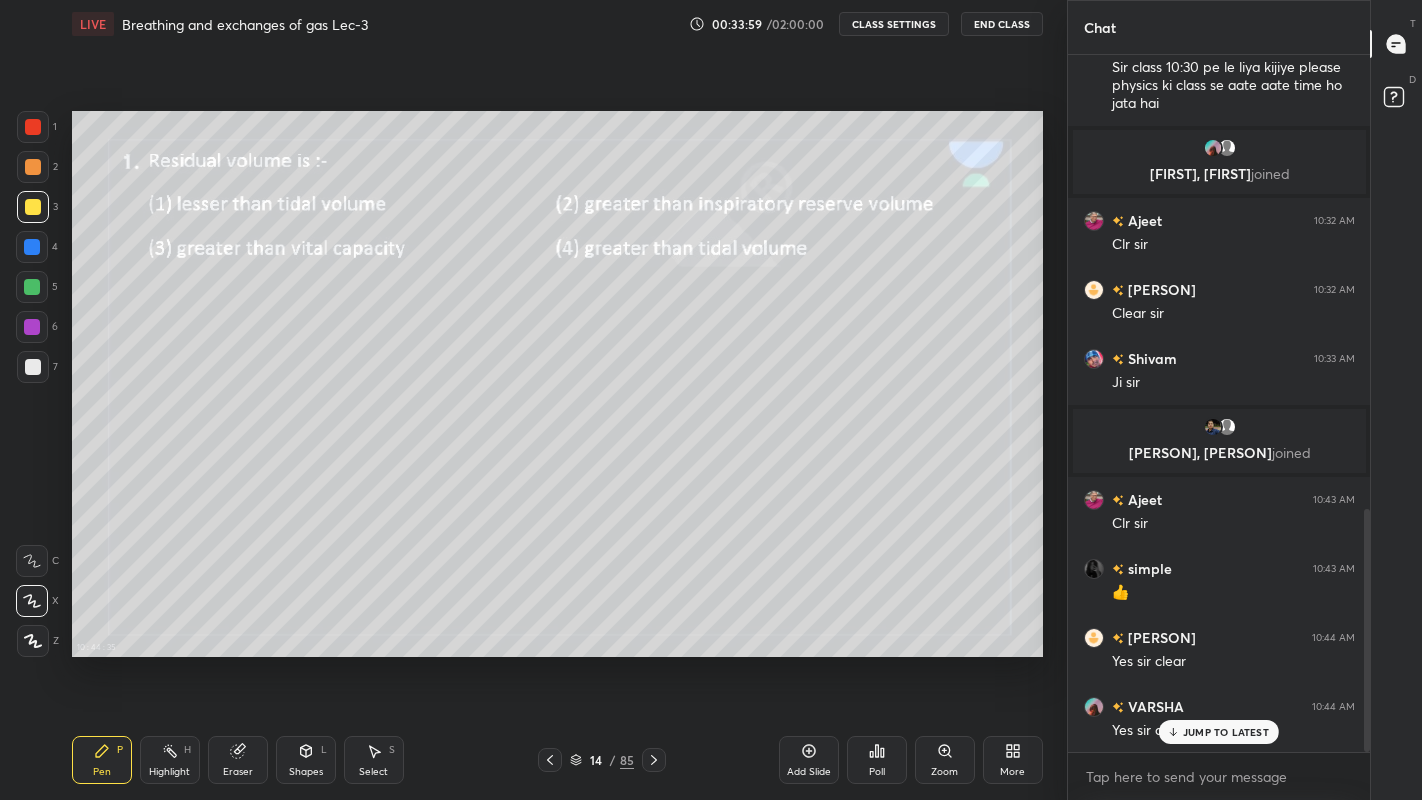 click at bounding box center [32, 247] 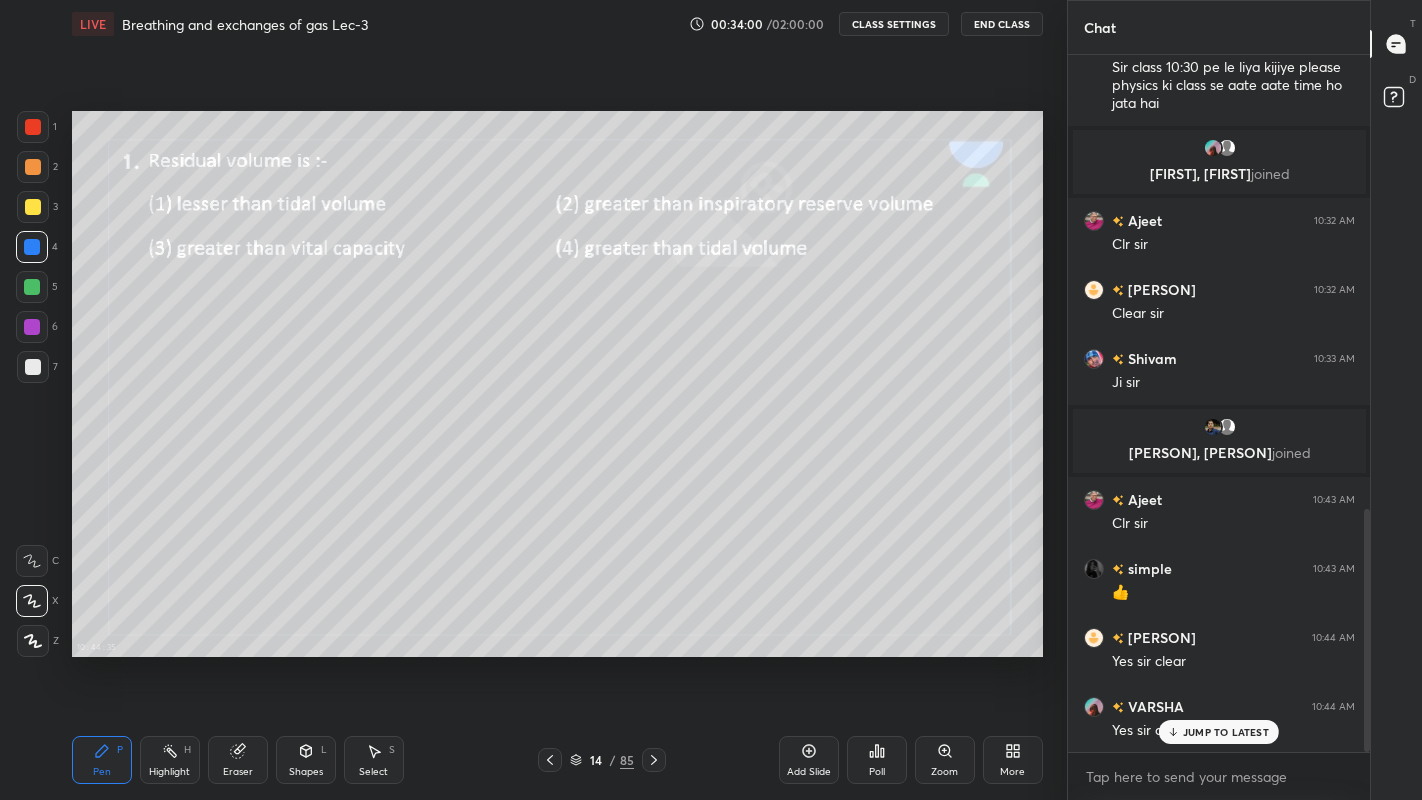 click at bounding box center [32, 287] 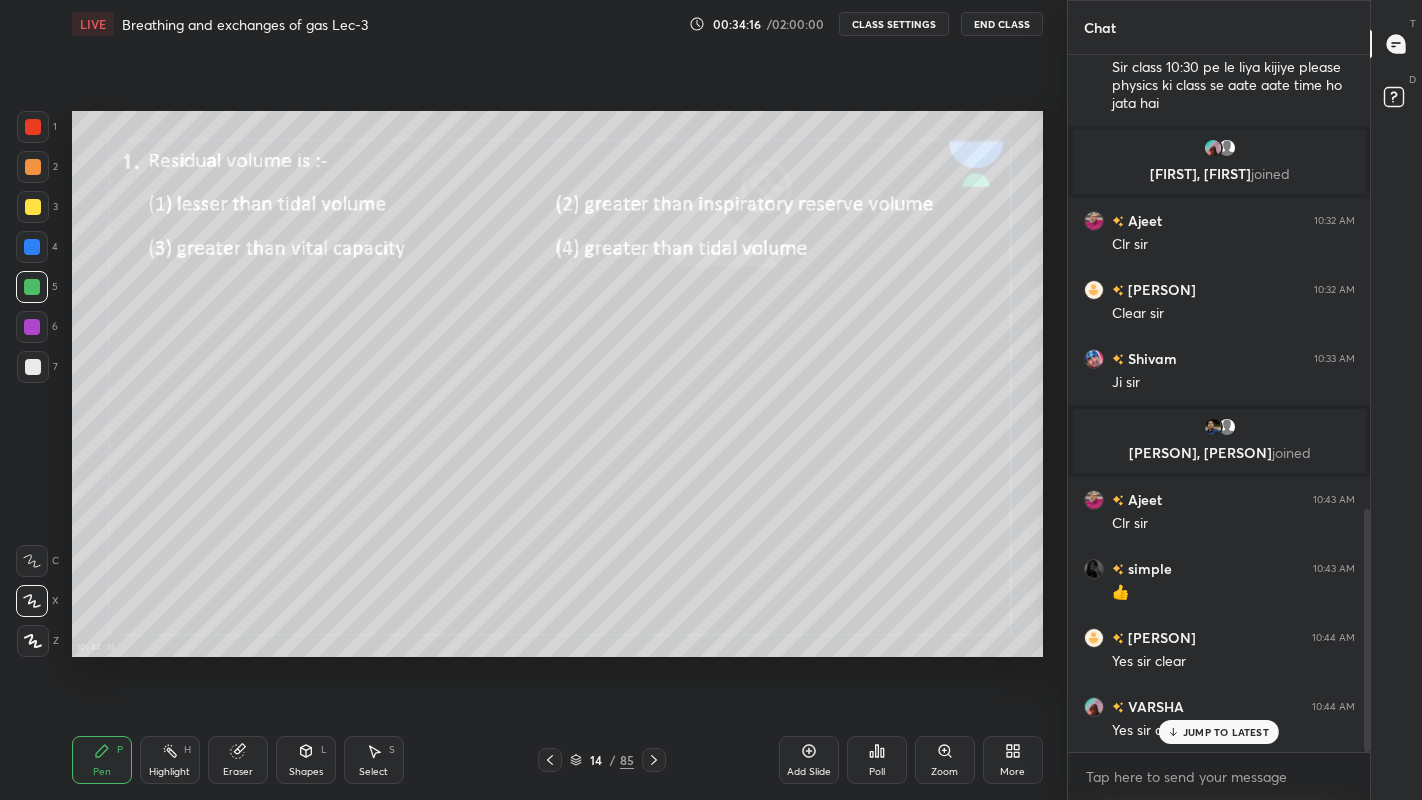click on "JUMP TO LATEST" at bounding box center [1226, 732] 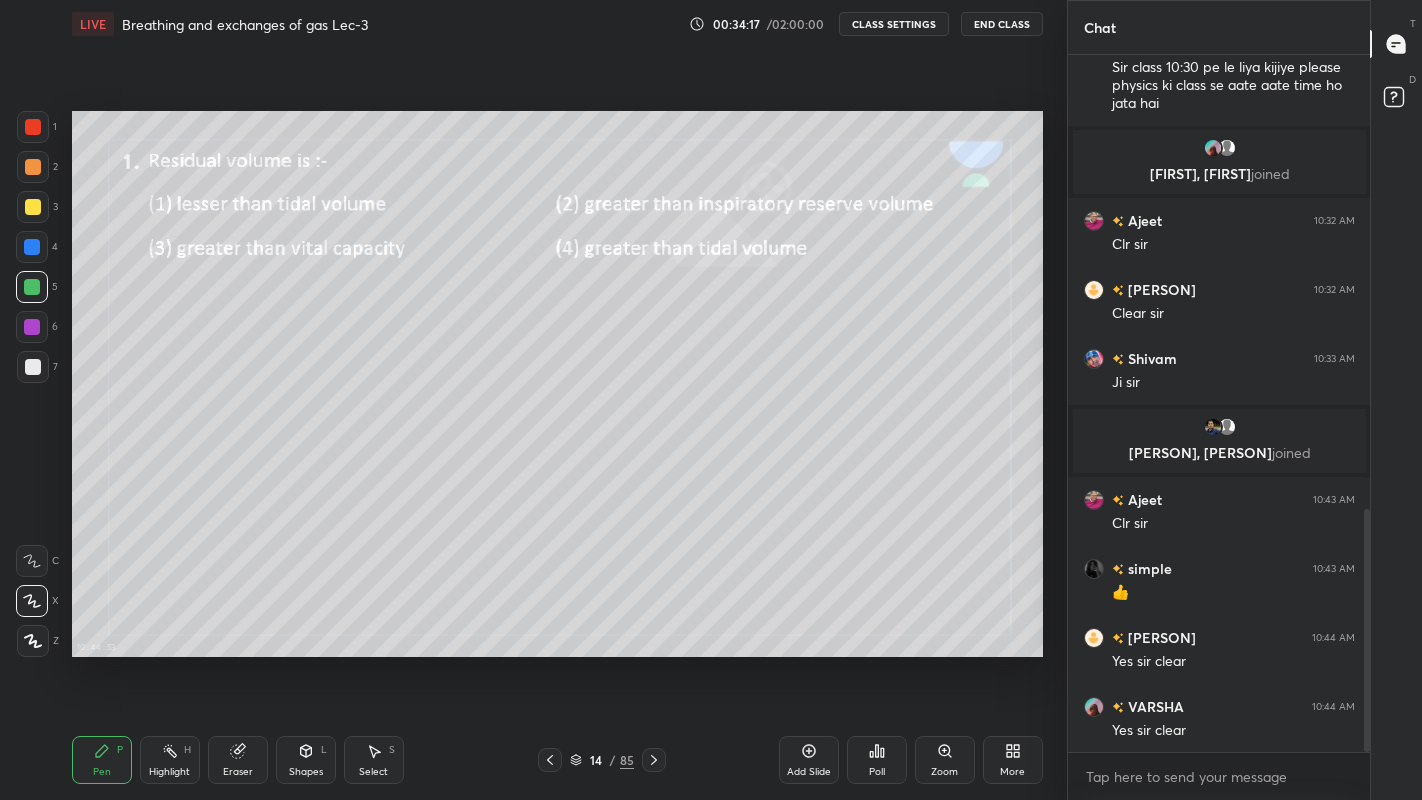 click on "Poll" at bounding box center (877, 772) 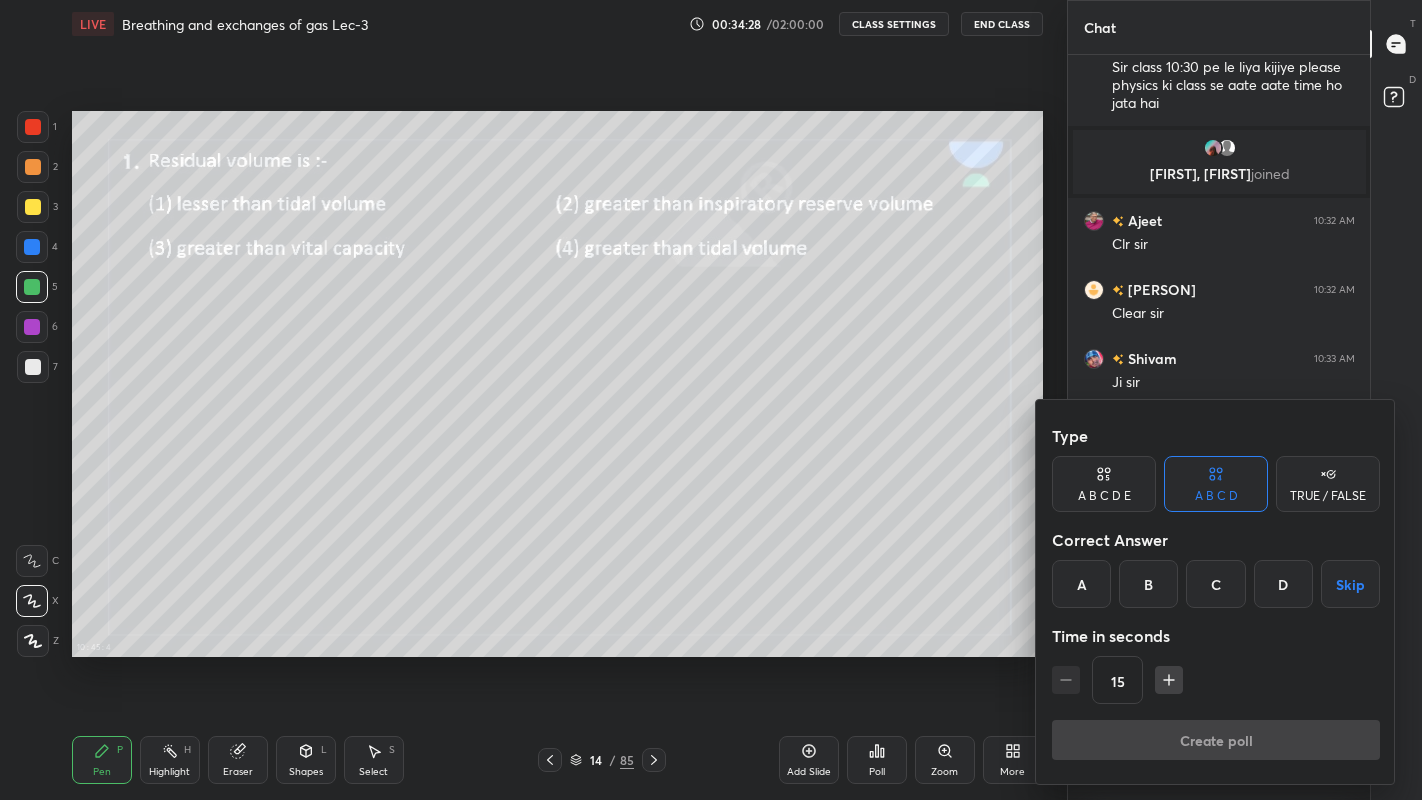 scroll, scrollTop: 1367, scrollLeft: 0, axis: vertical 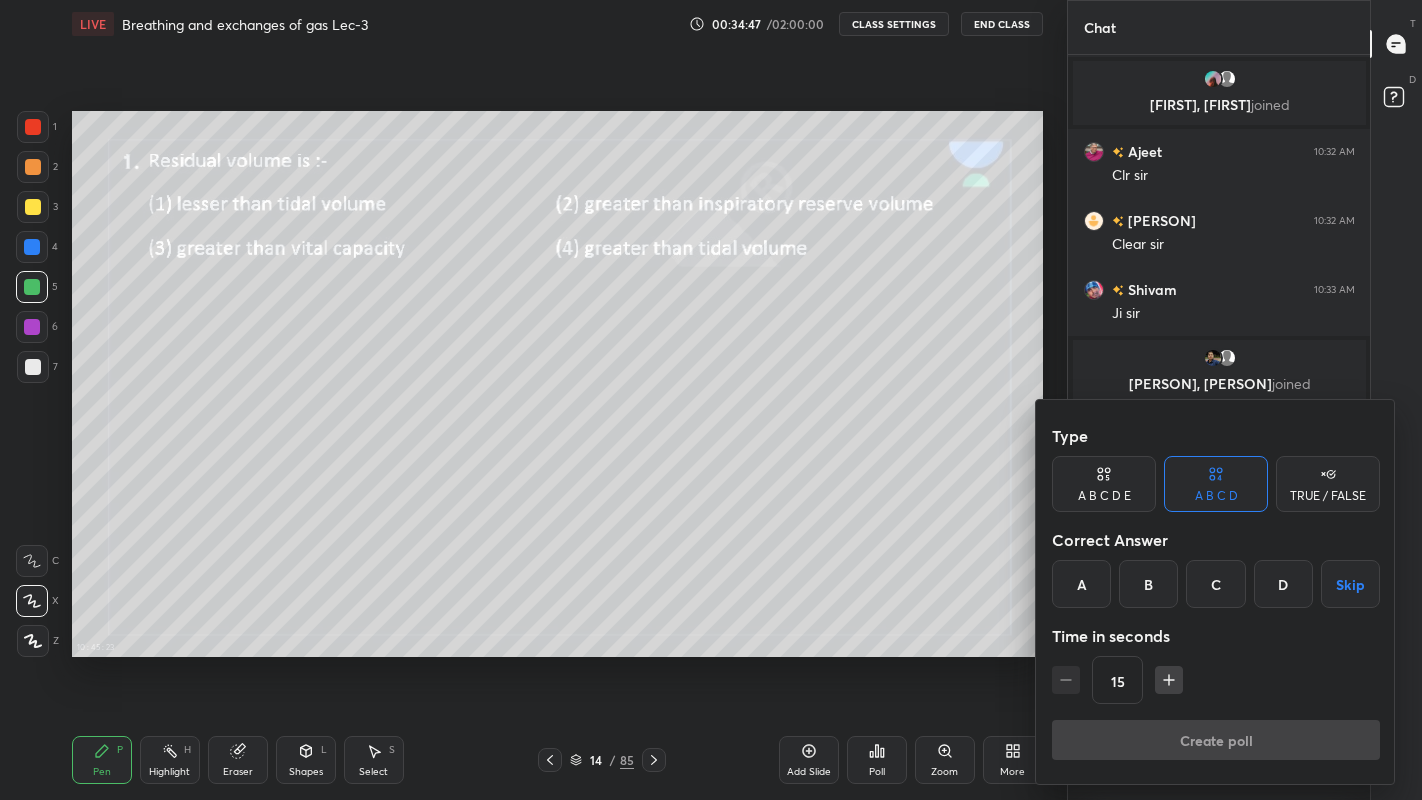 click on "D" at bounding box center [1283, 584] 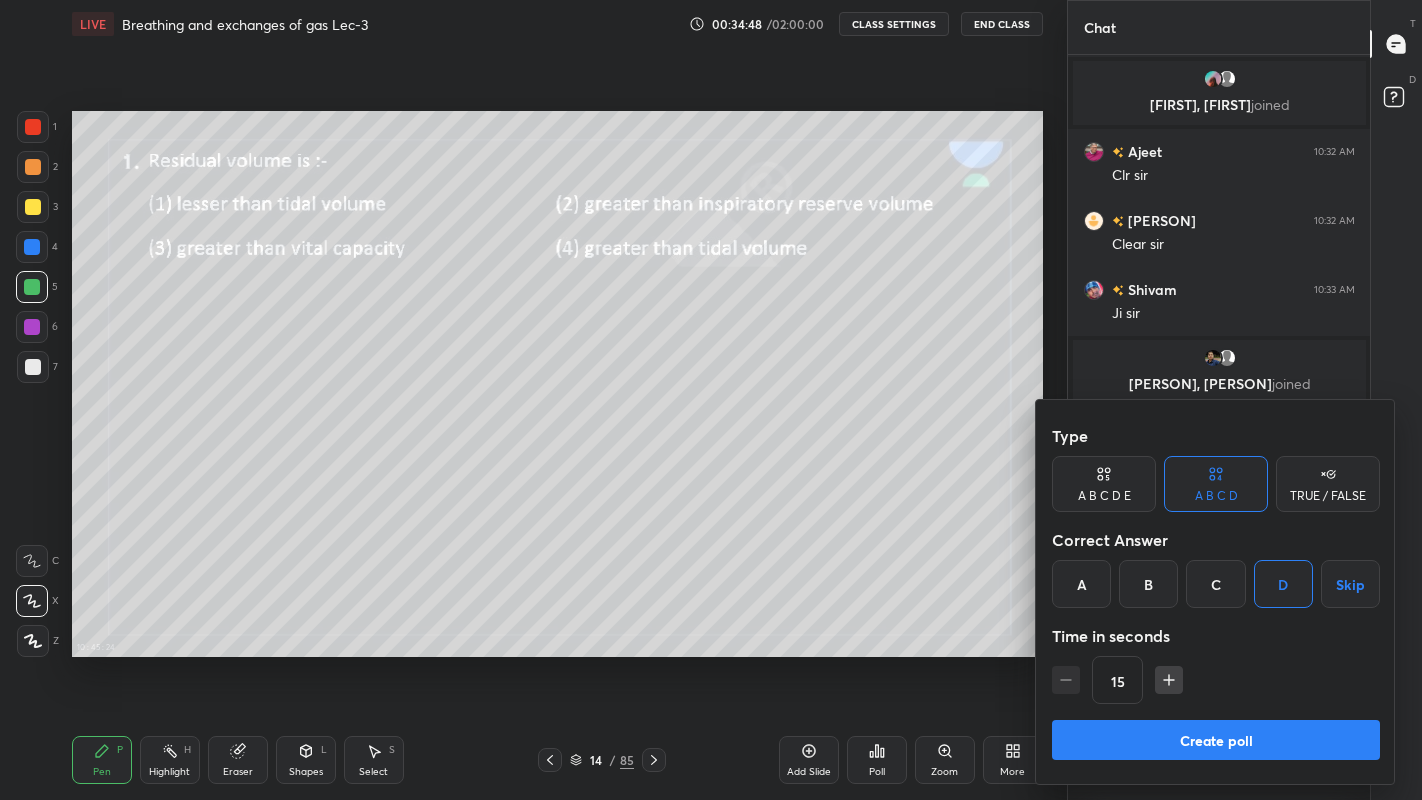 click on "Create poll" at bounding box center (1216, 740) 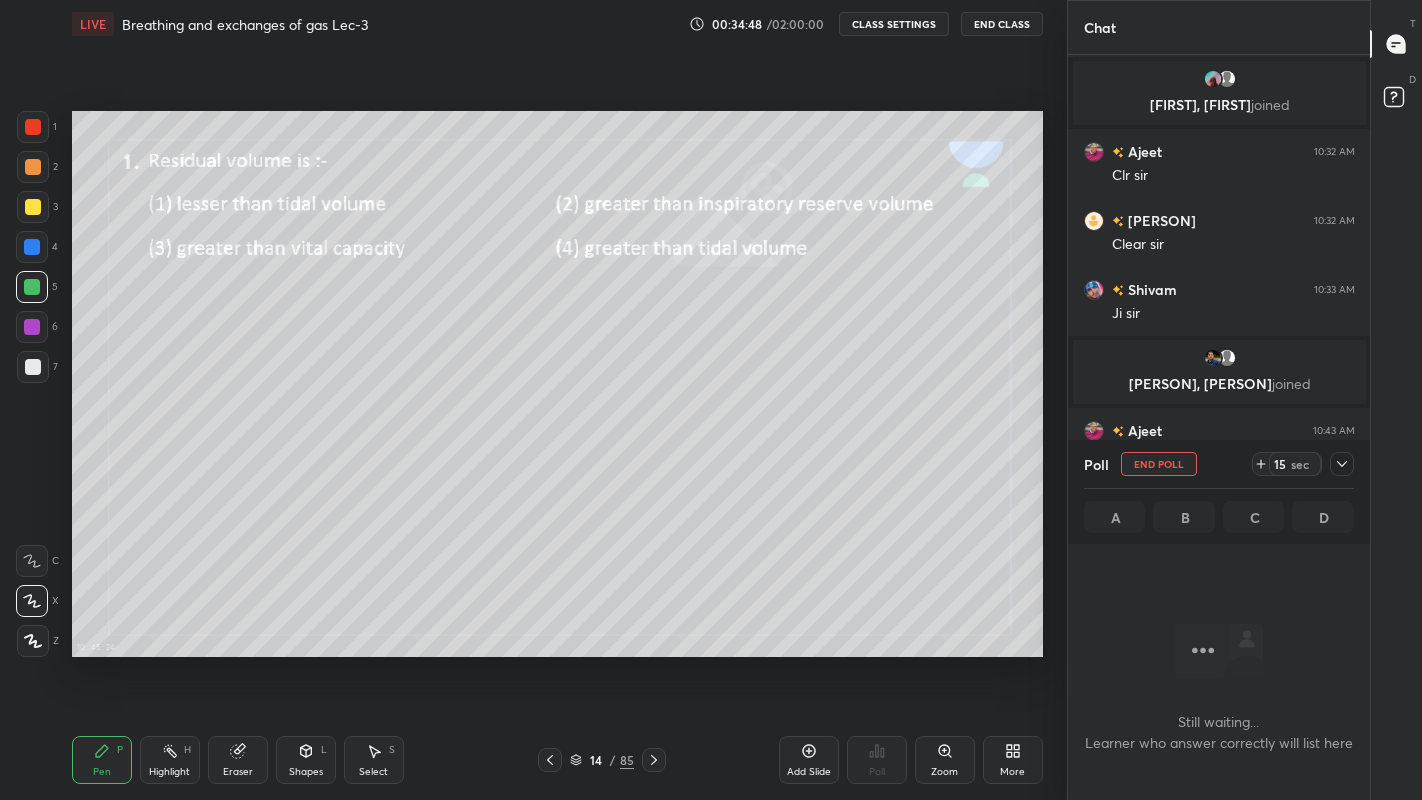 scroll, scrollTop: 597, scrollLeft: 296, axis: both 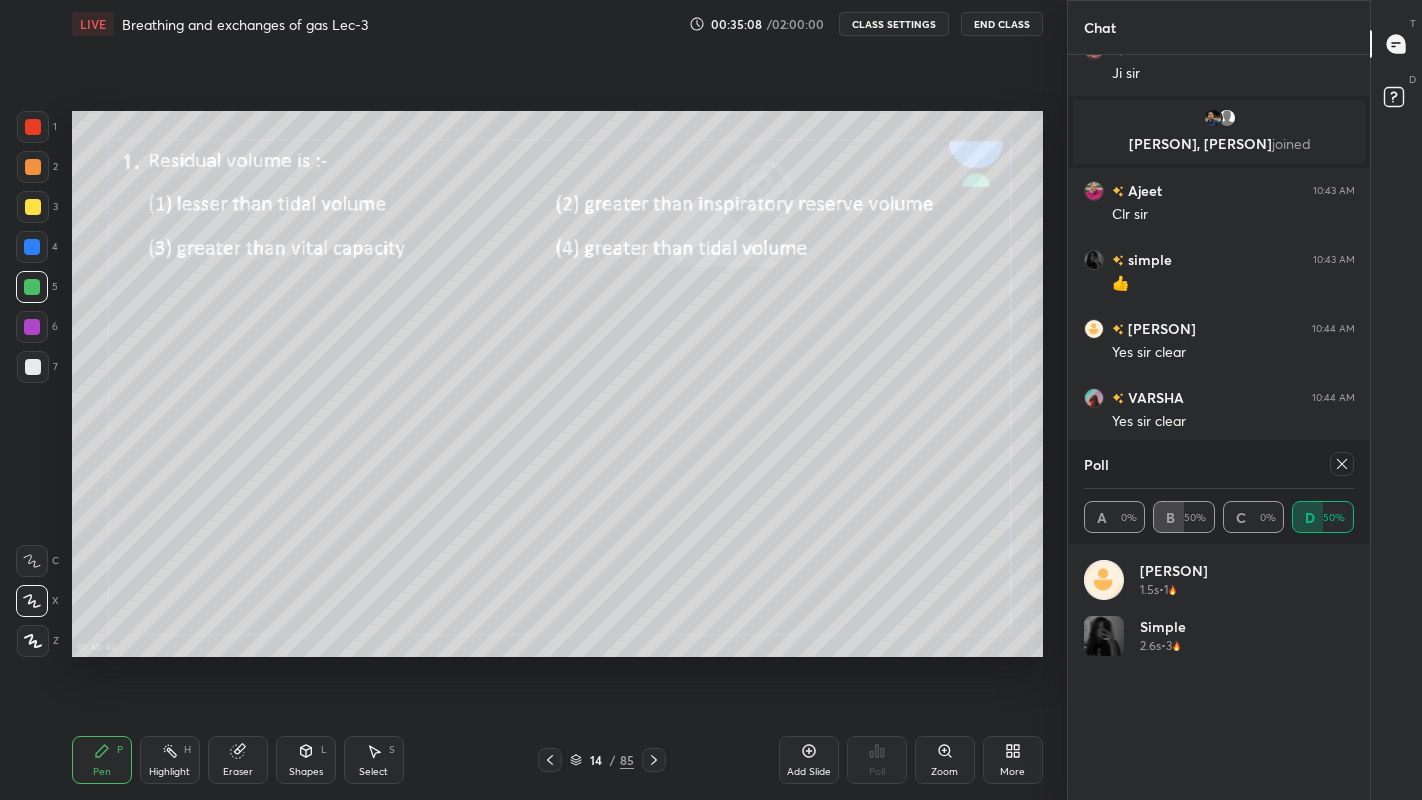click 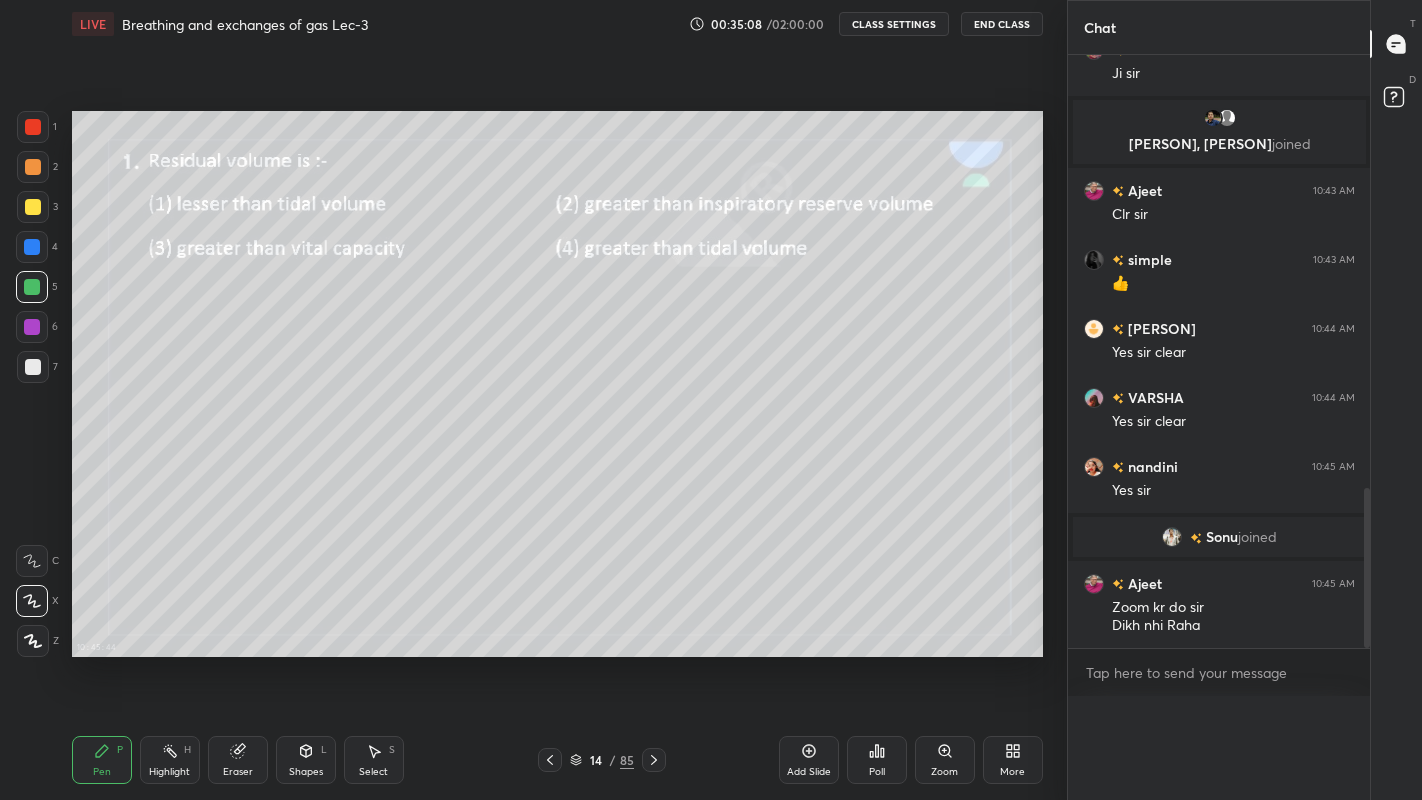 scroll, scrollTop: 88, scrollLeft: 264, axis: both 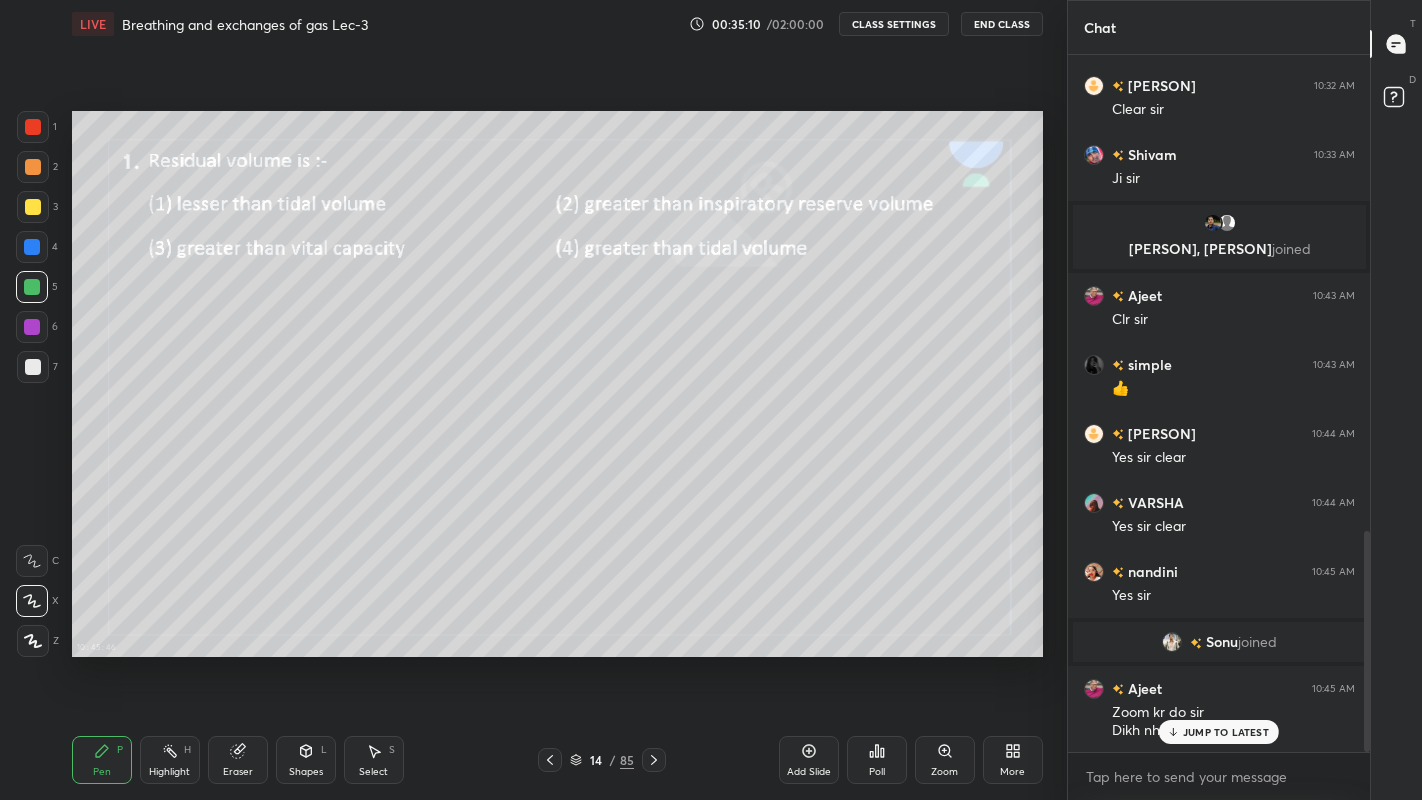 click on "JUMP TO LATEST" at bounding box center [1226, 732] 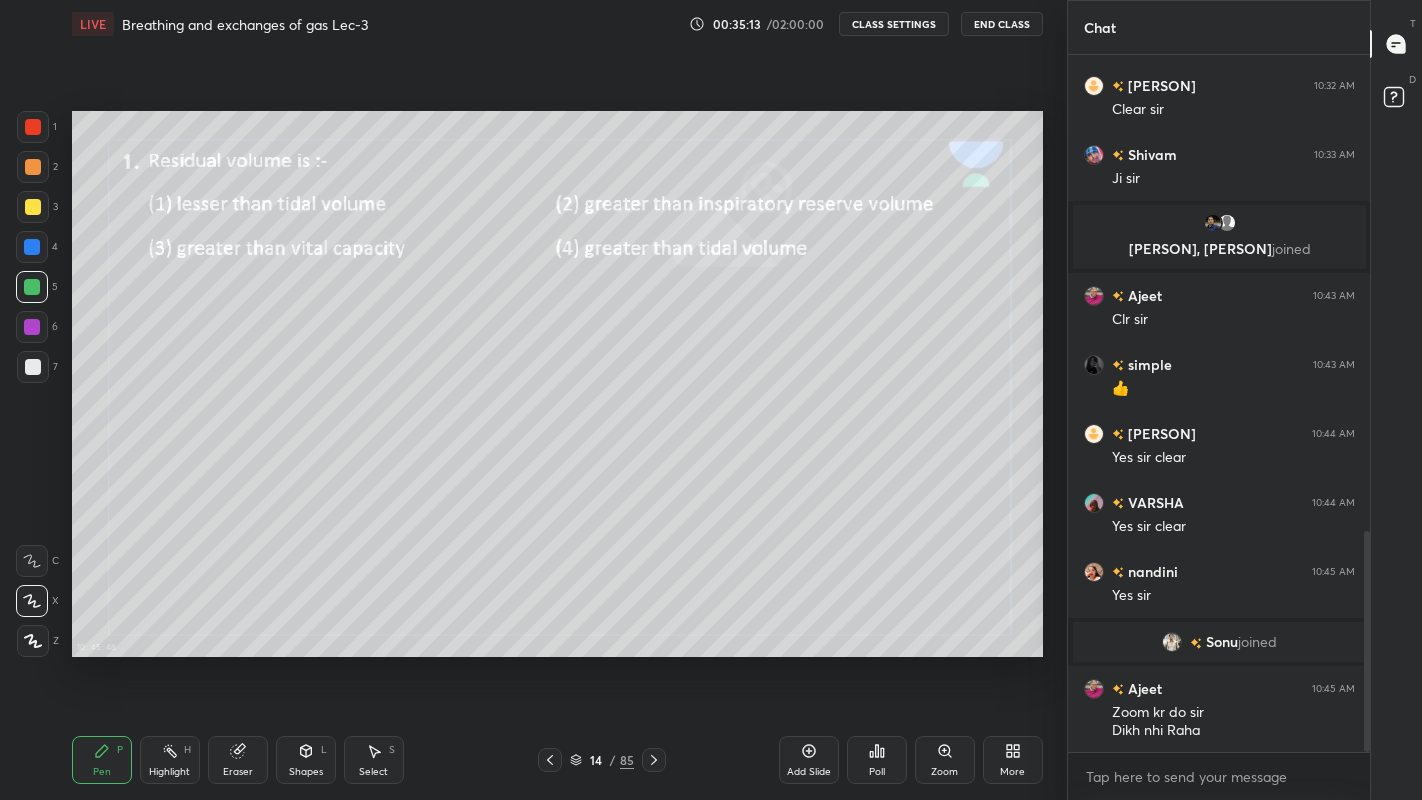 click on "More" at bounding box center (1012, 772) 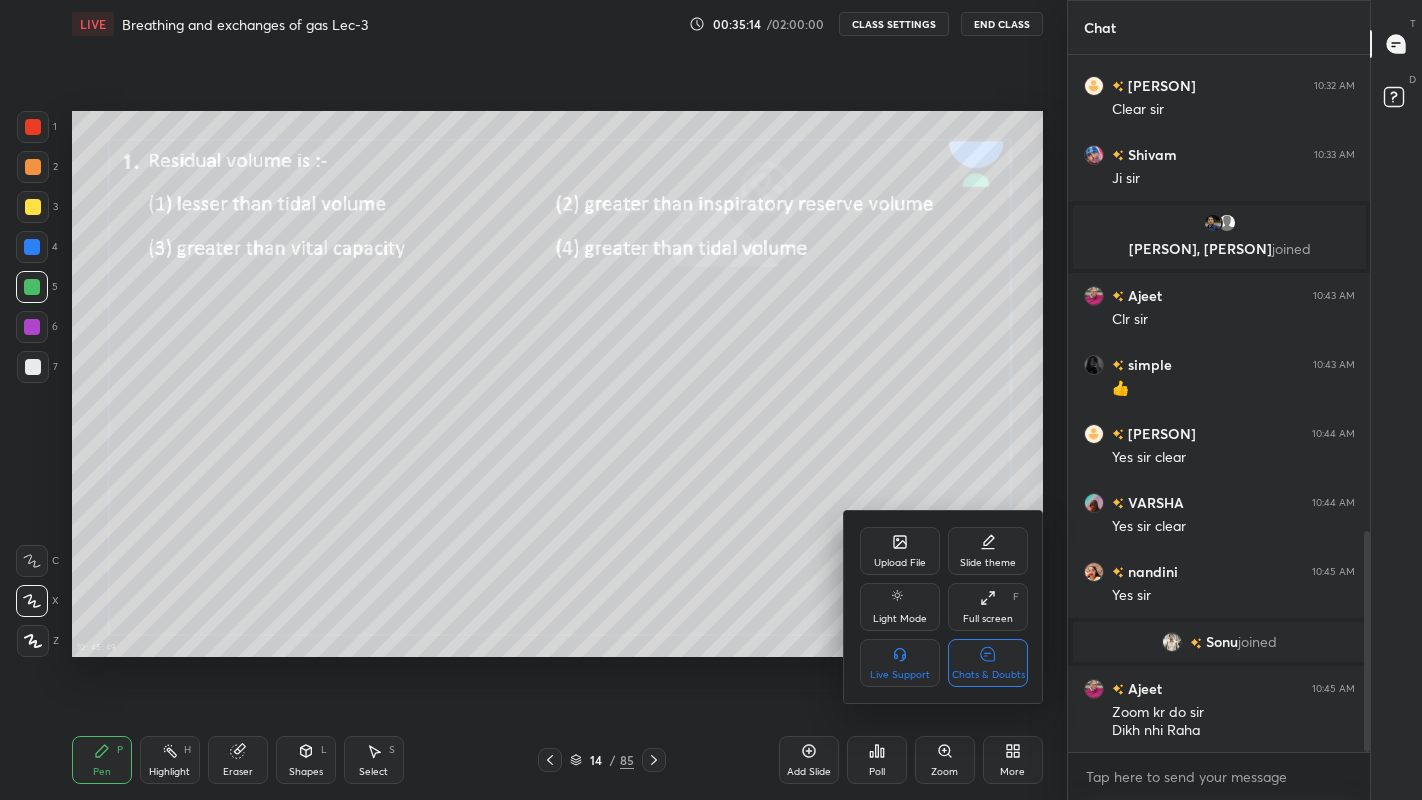 click on "Chats & Doubts" at bounding box center [988, 675] 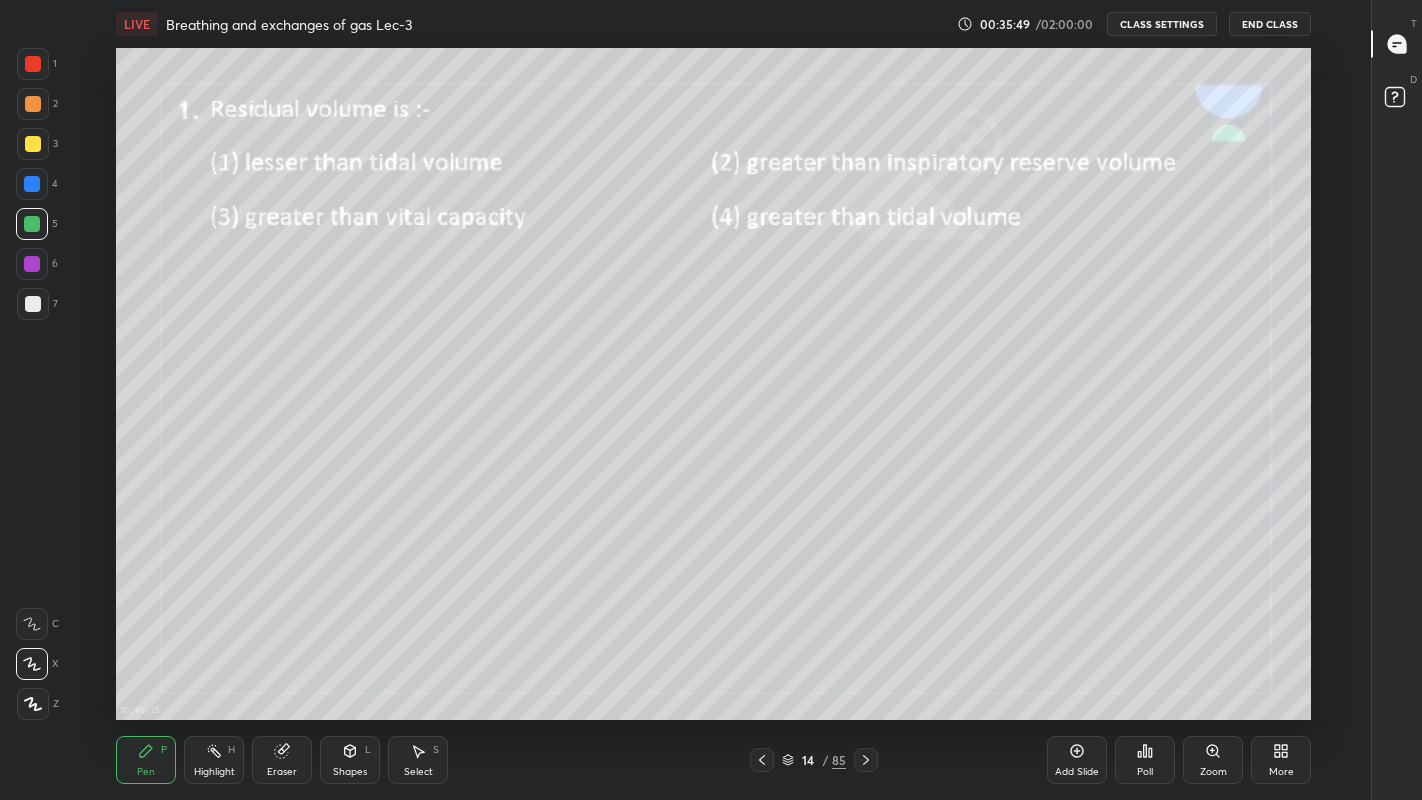 click 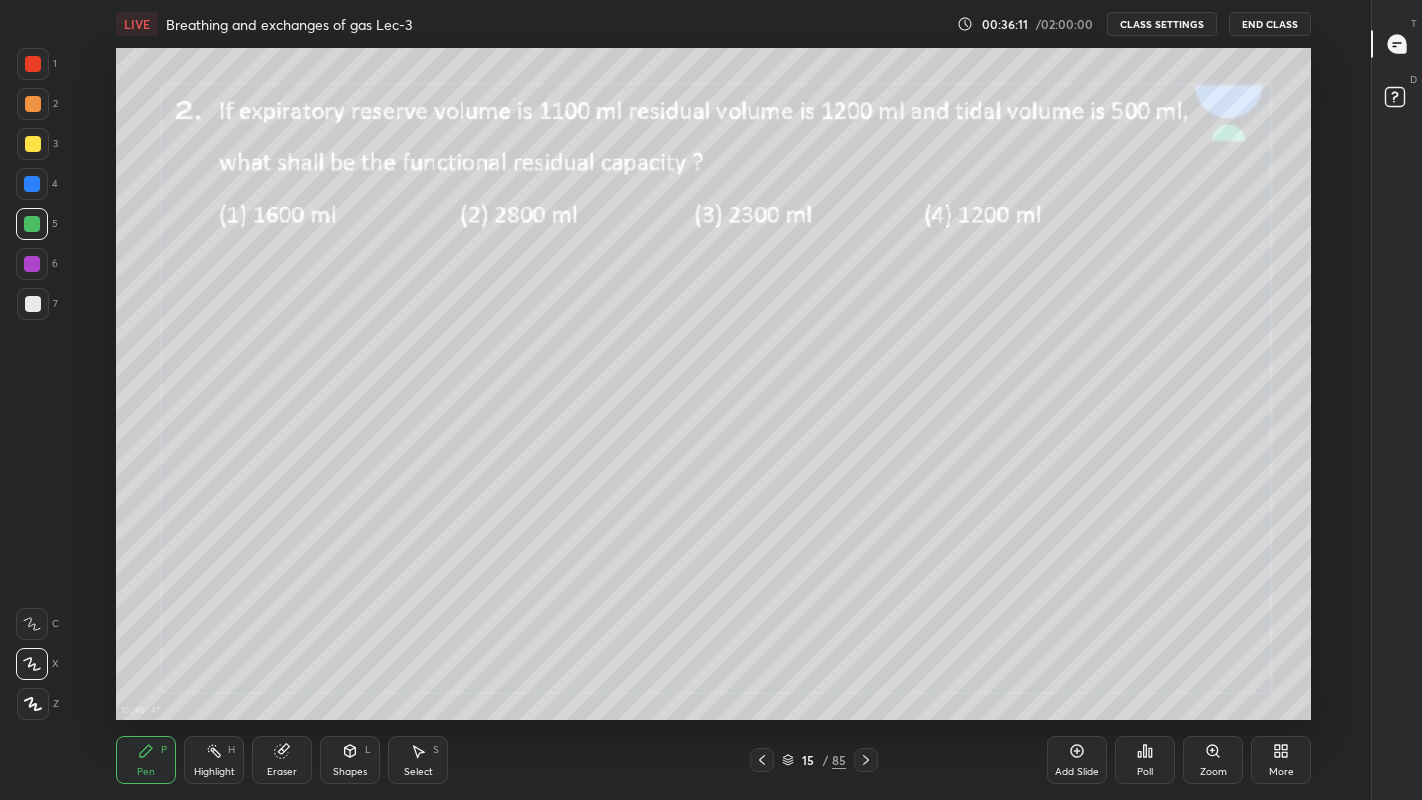 click on "Poll" at bounding box center (1145, 772) 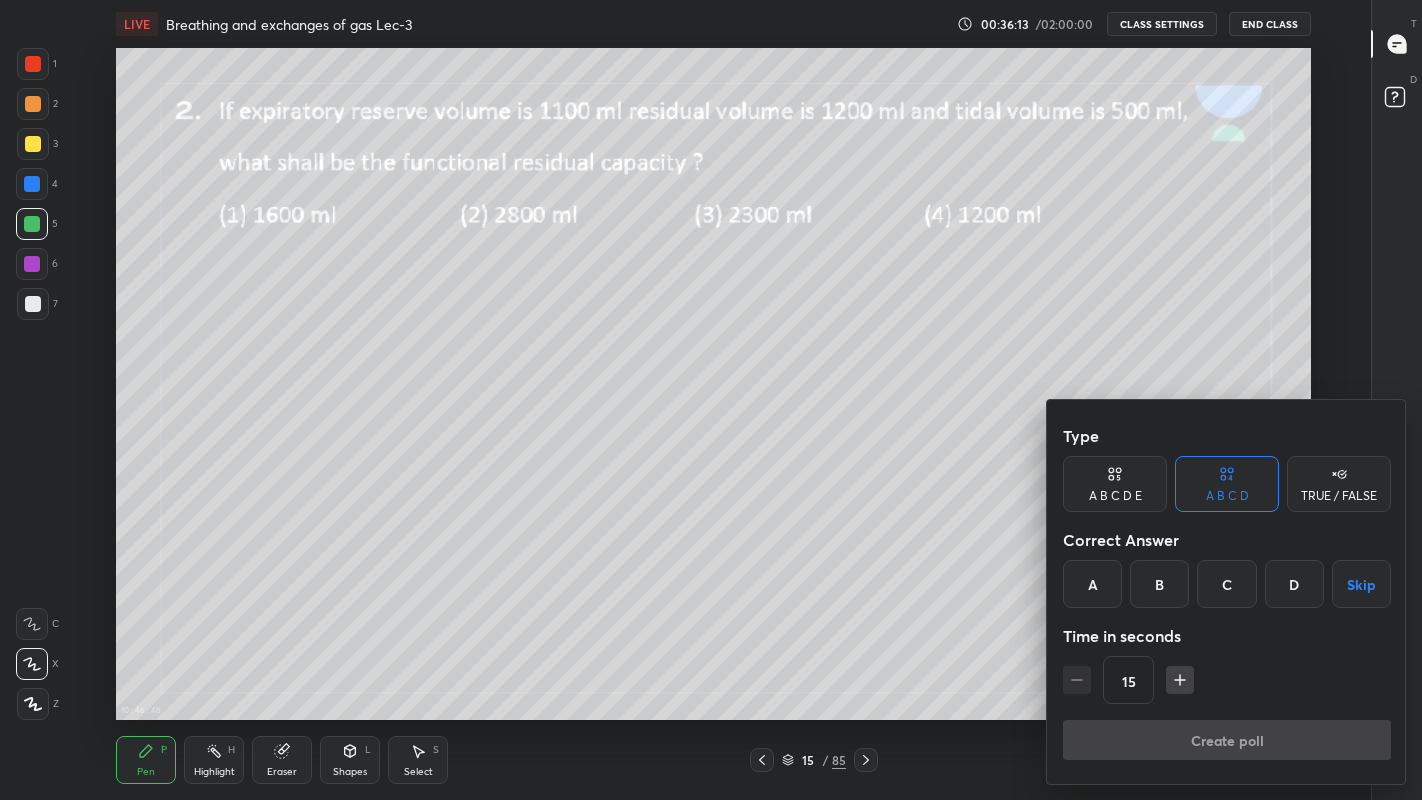 click on "A" at bounding box center [1092, 584] 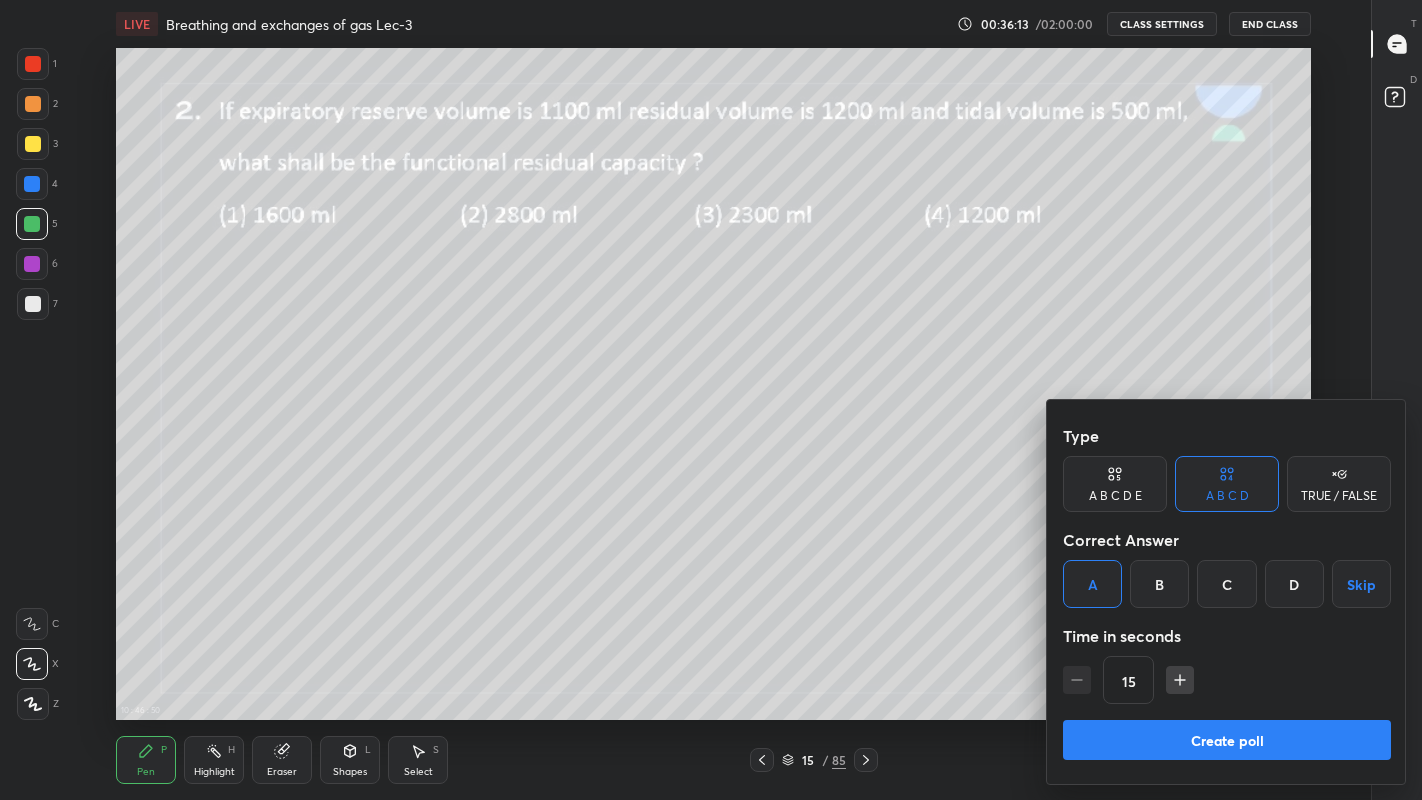 click on "Create poll" at bounding box center [1227, 740] 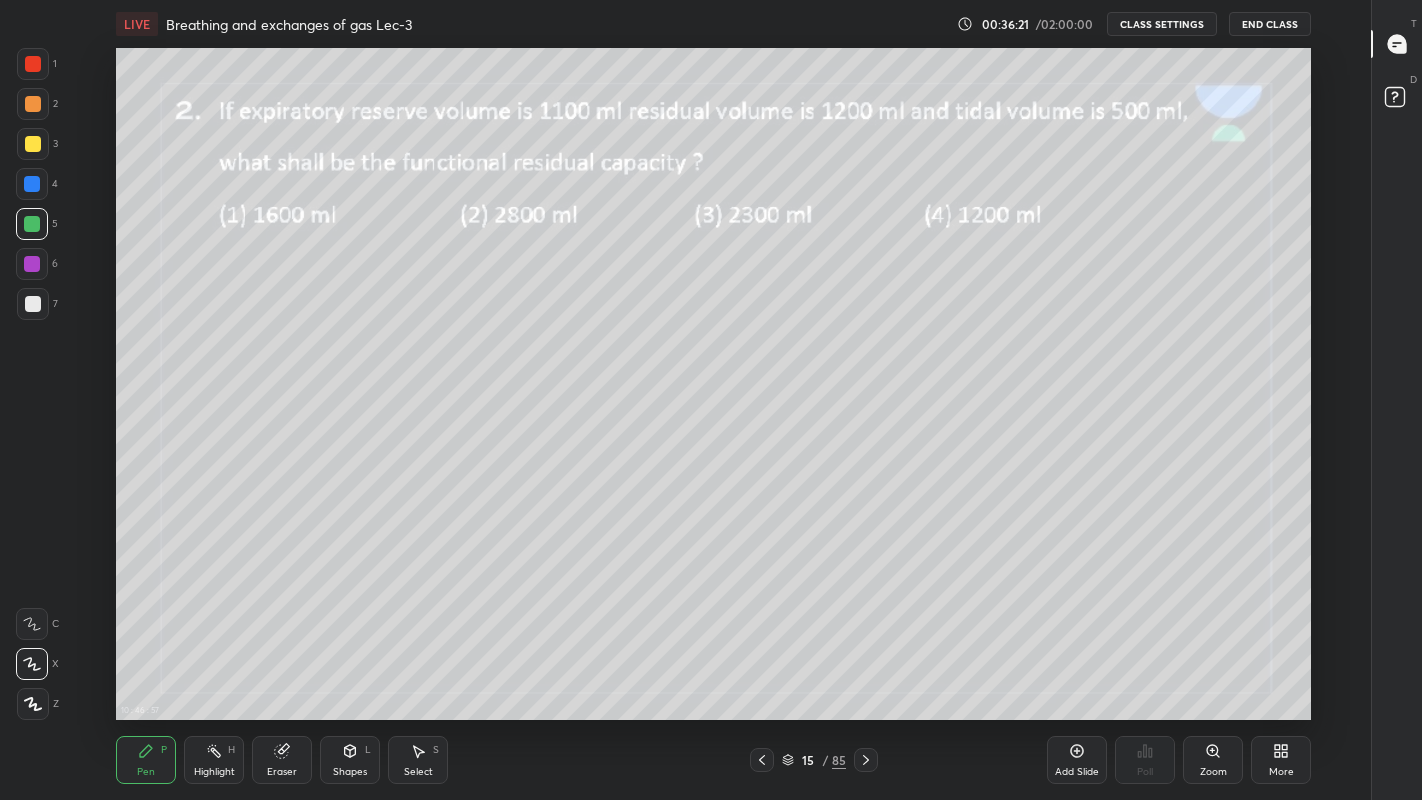 click 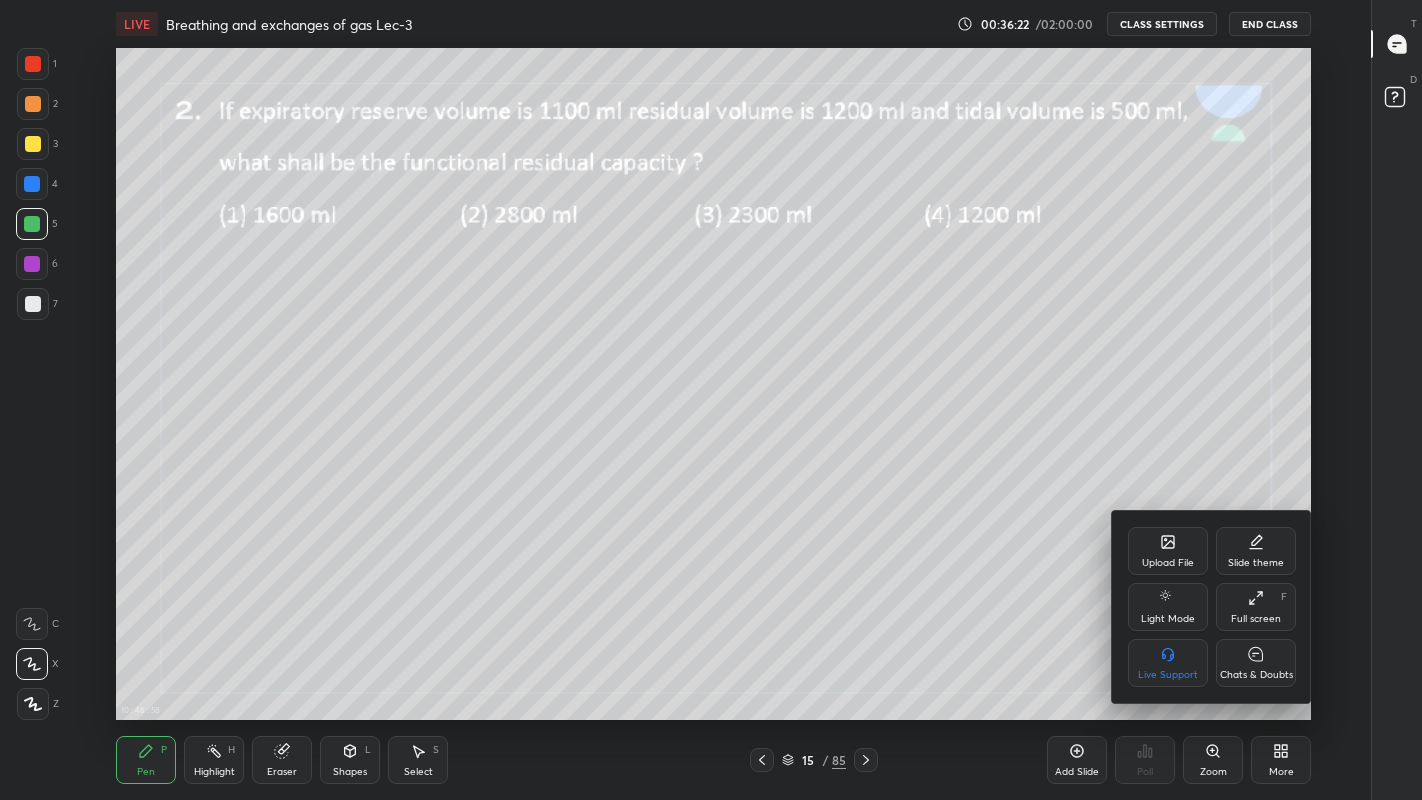 click on "Chats & Doubts" at bounding box center (1256, 663) 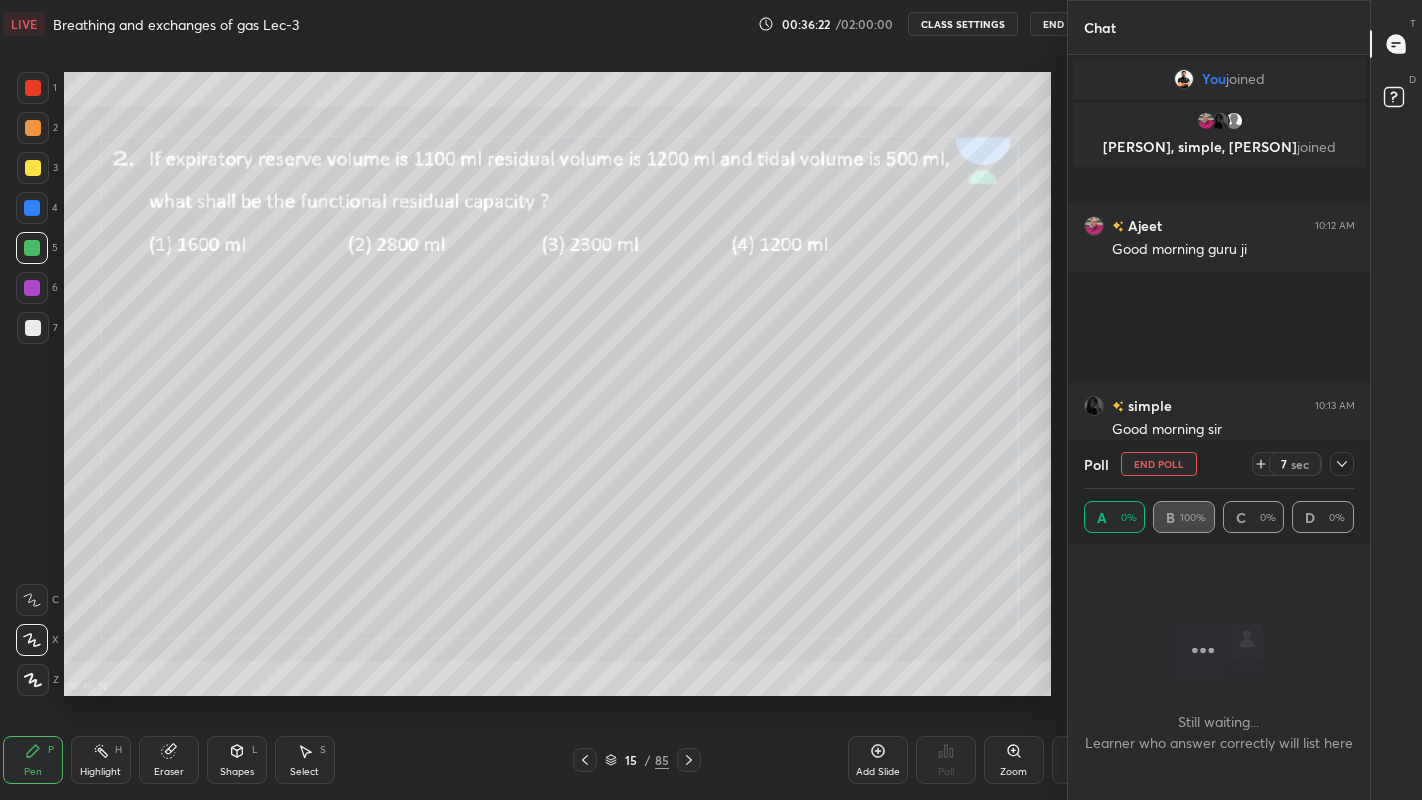 scroll, scrollTop: 672, scrollLeft: 1011, axis: both 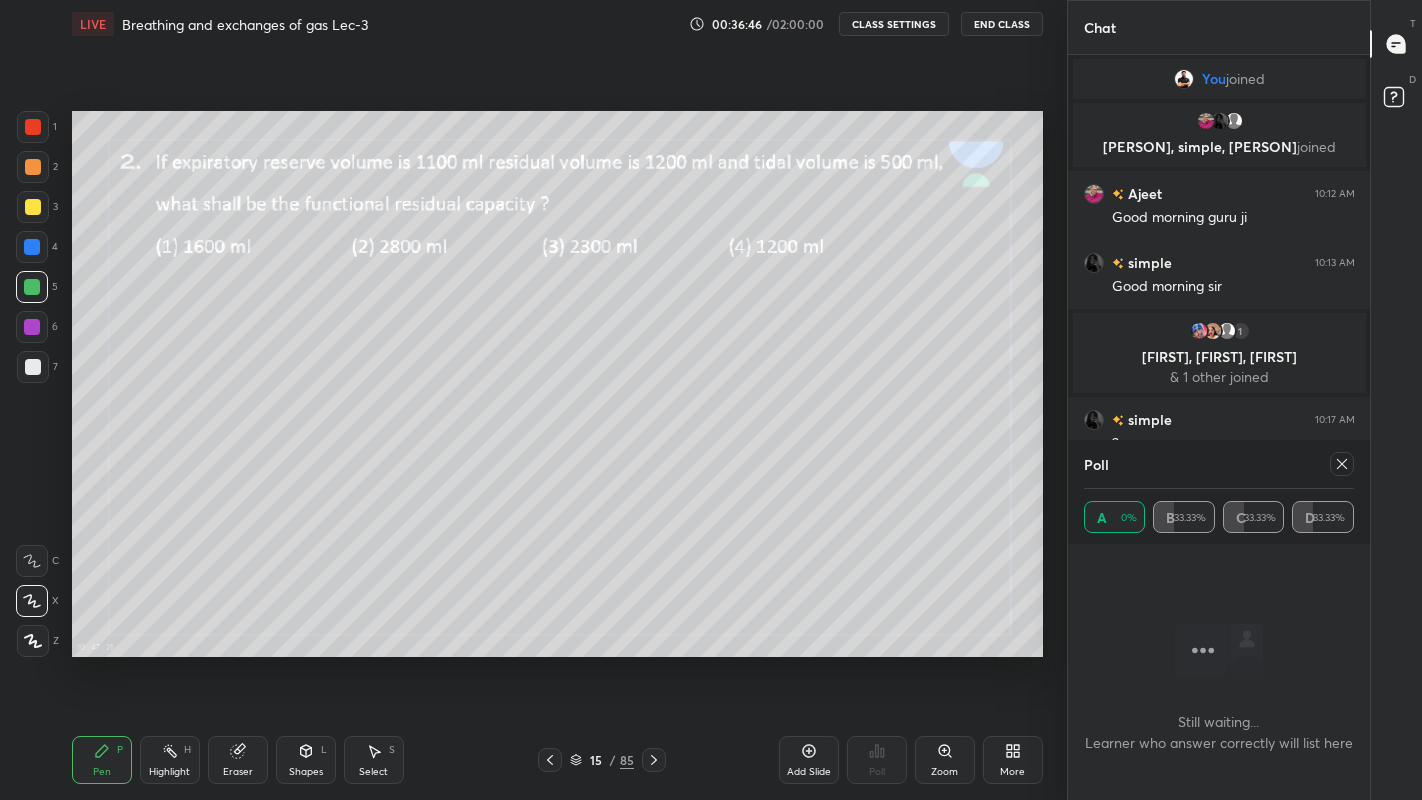 click 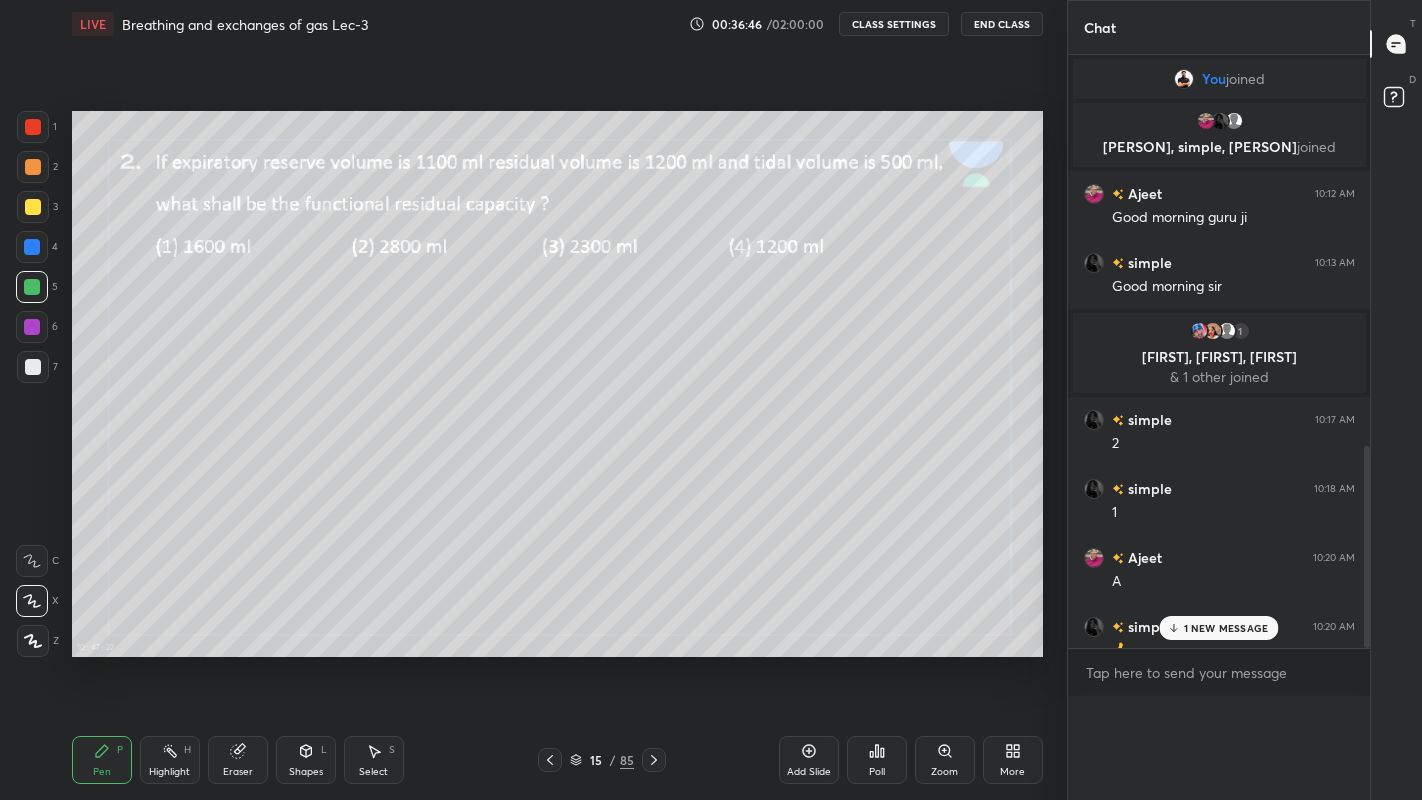 scroll, scrollTop: 6, scrollLeft: 7, axis: both 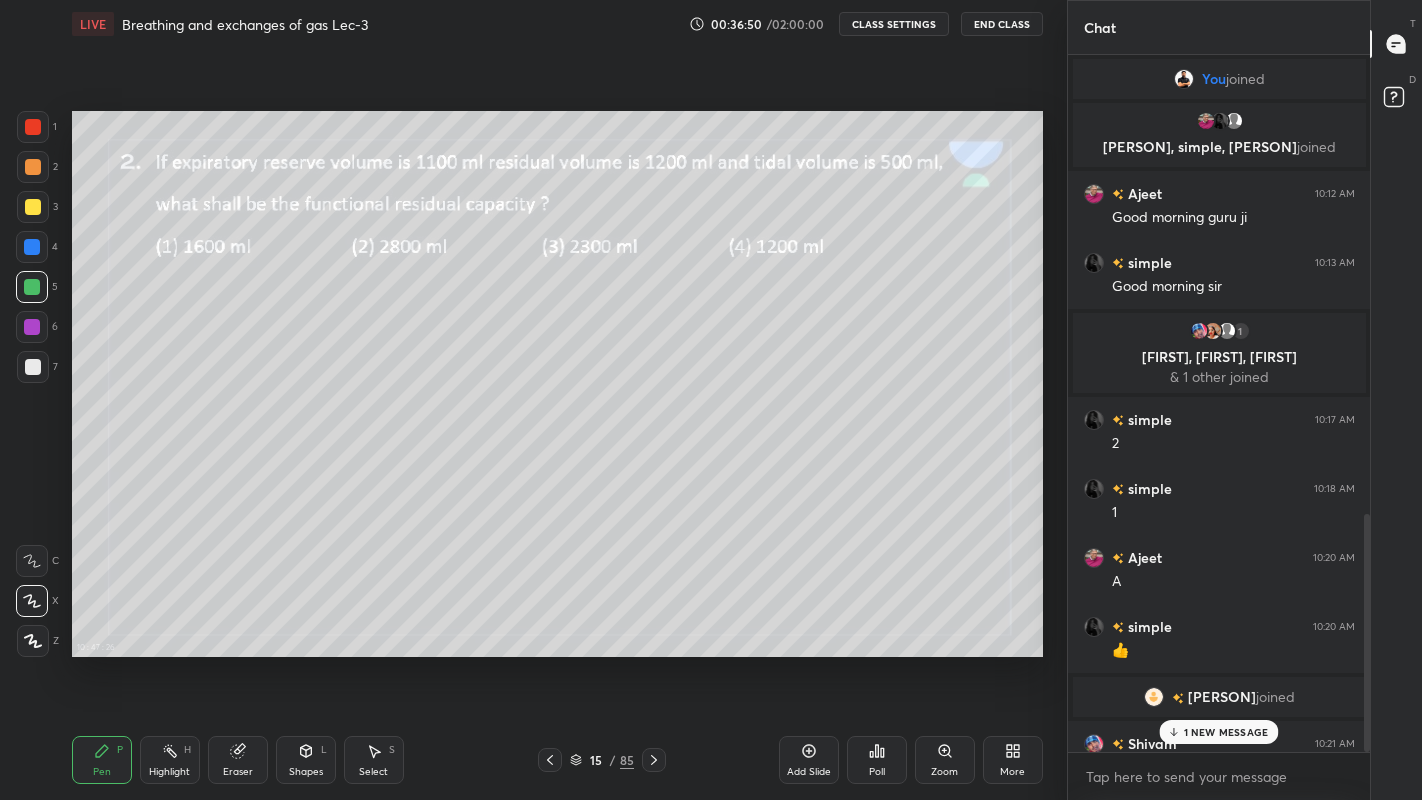 click on "Zoom" at bounding box center [944, 772] 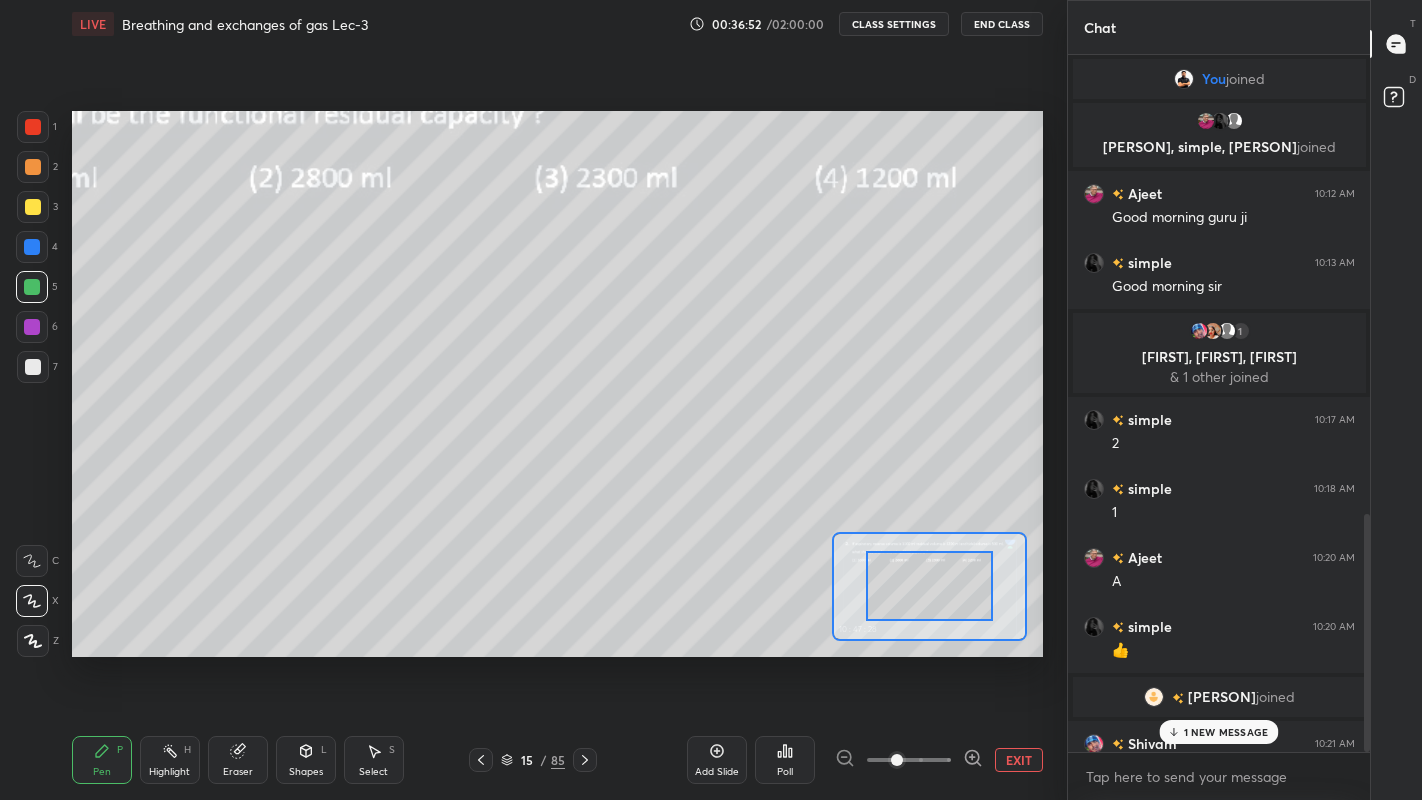 click on "EXIT" at bounding box center [1019, 760] 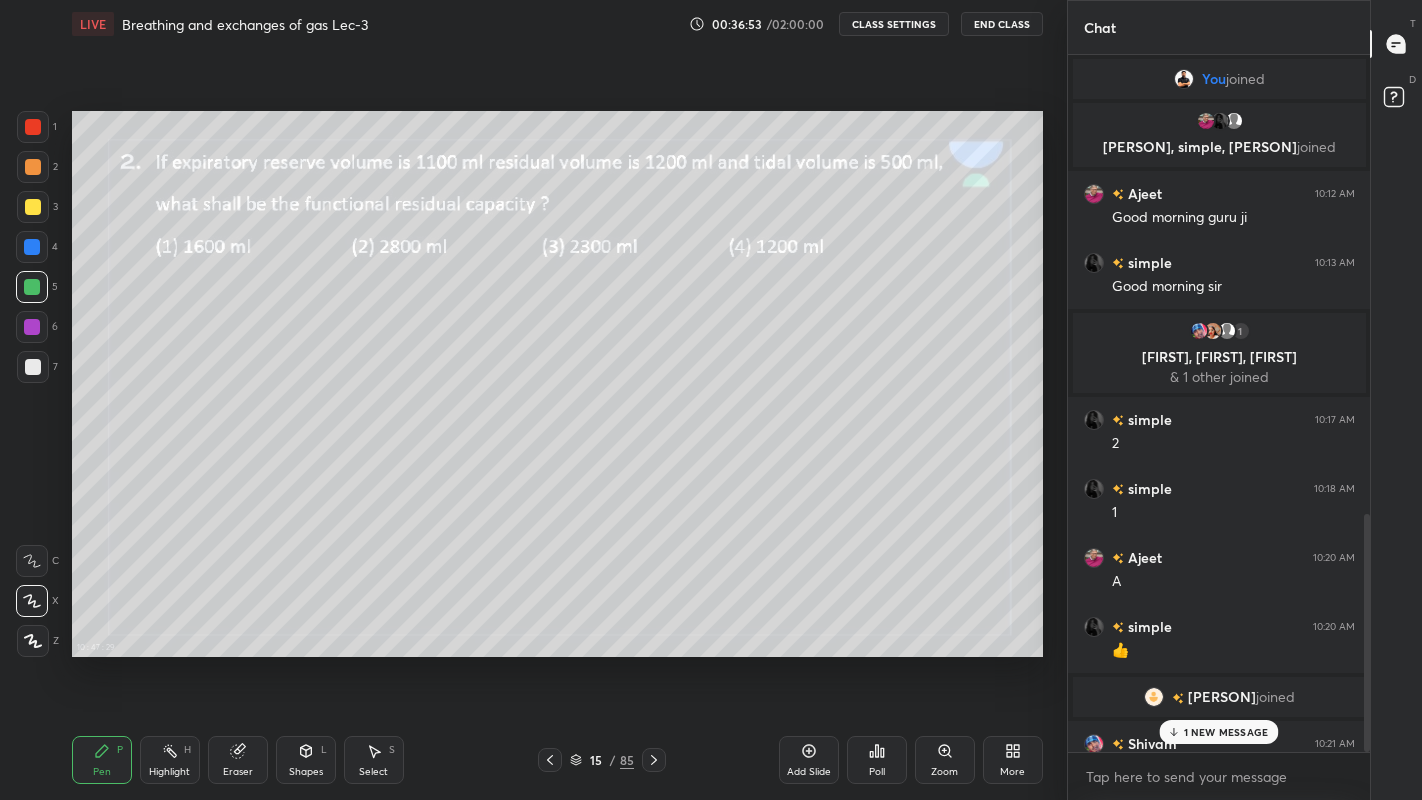 click on "Poll" at bounding box center [877, 772] 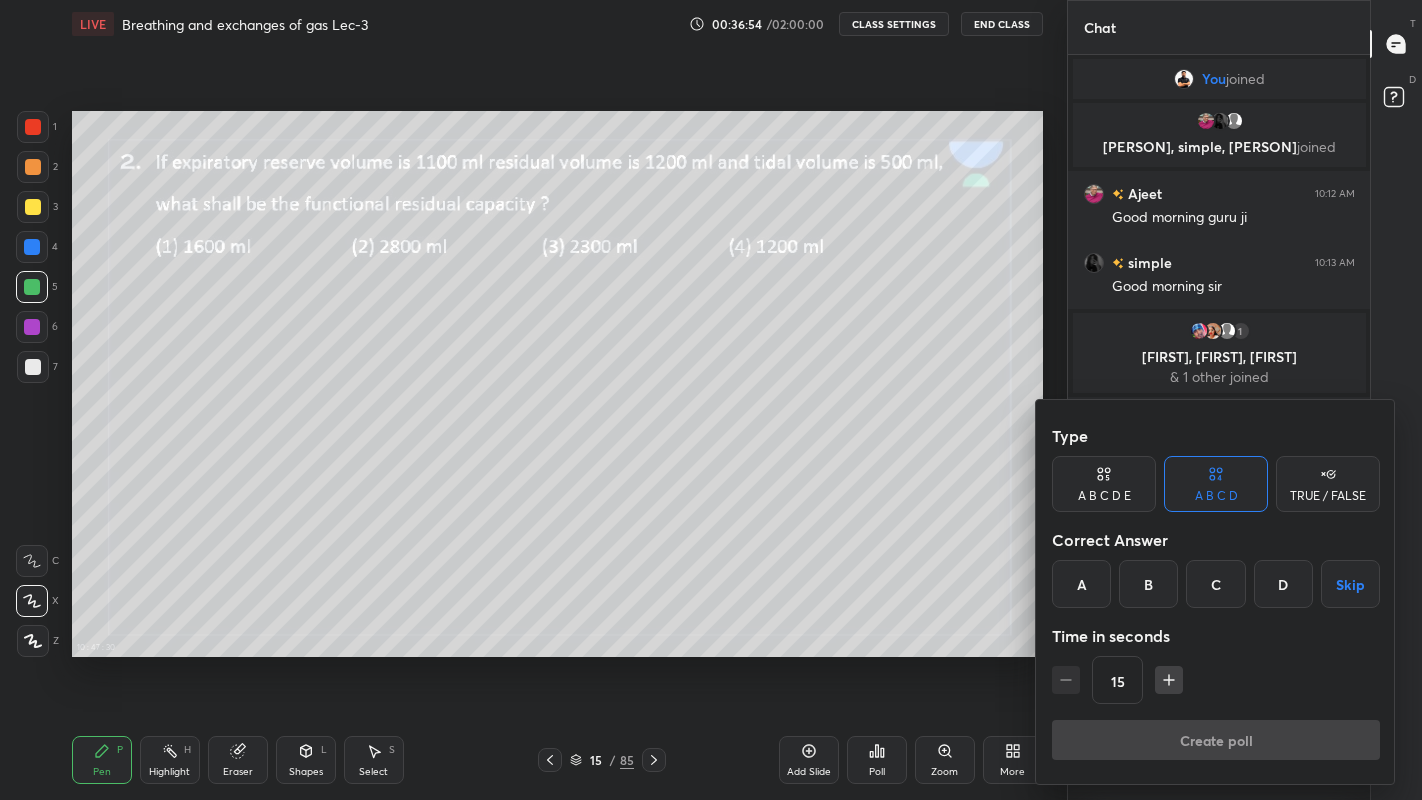 click on "C" at bounding box center [1215, 584] 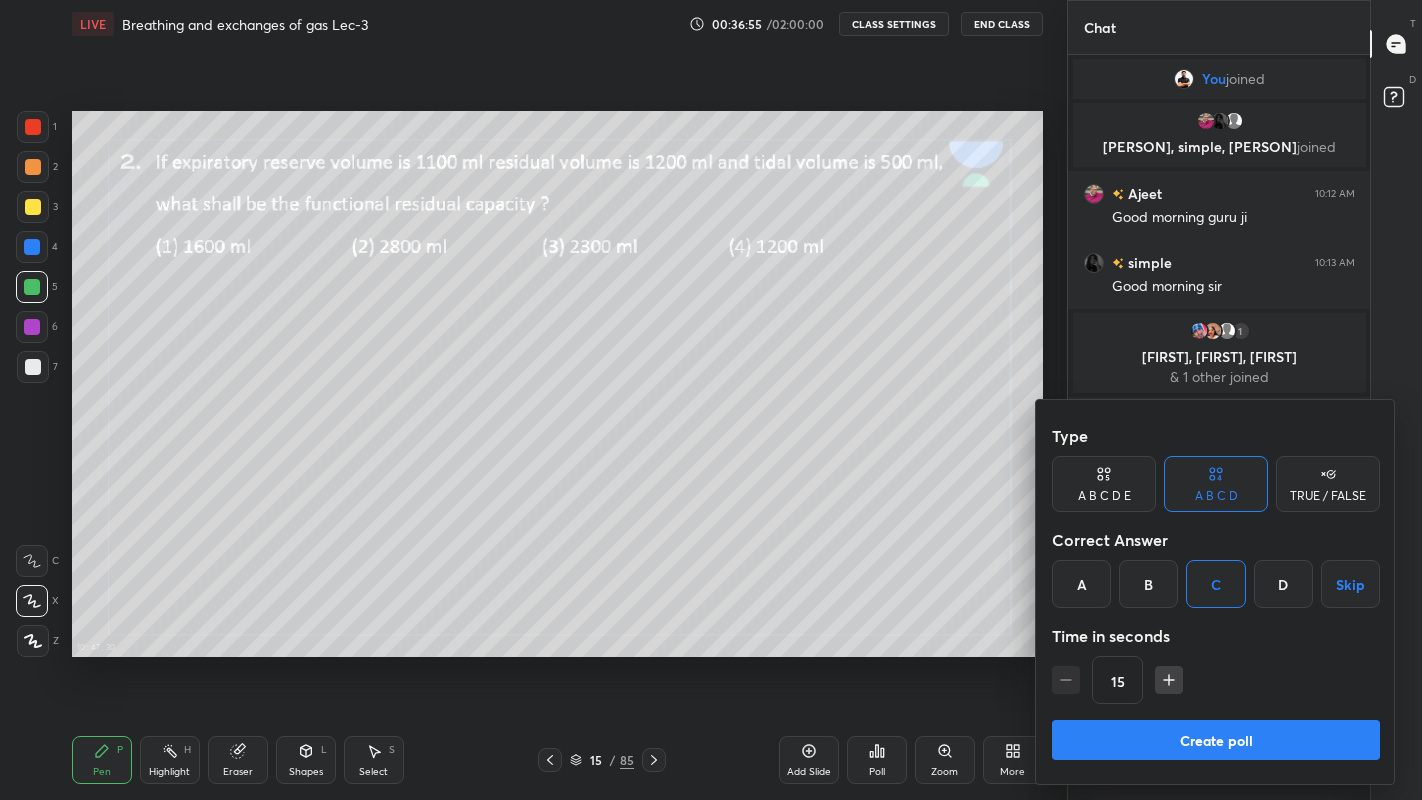 click on "Create poll" at bounding box center [1216, 740] 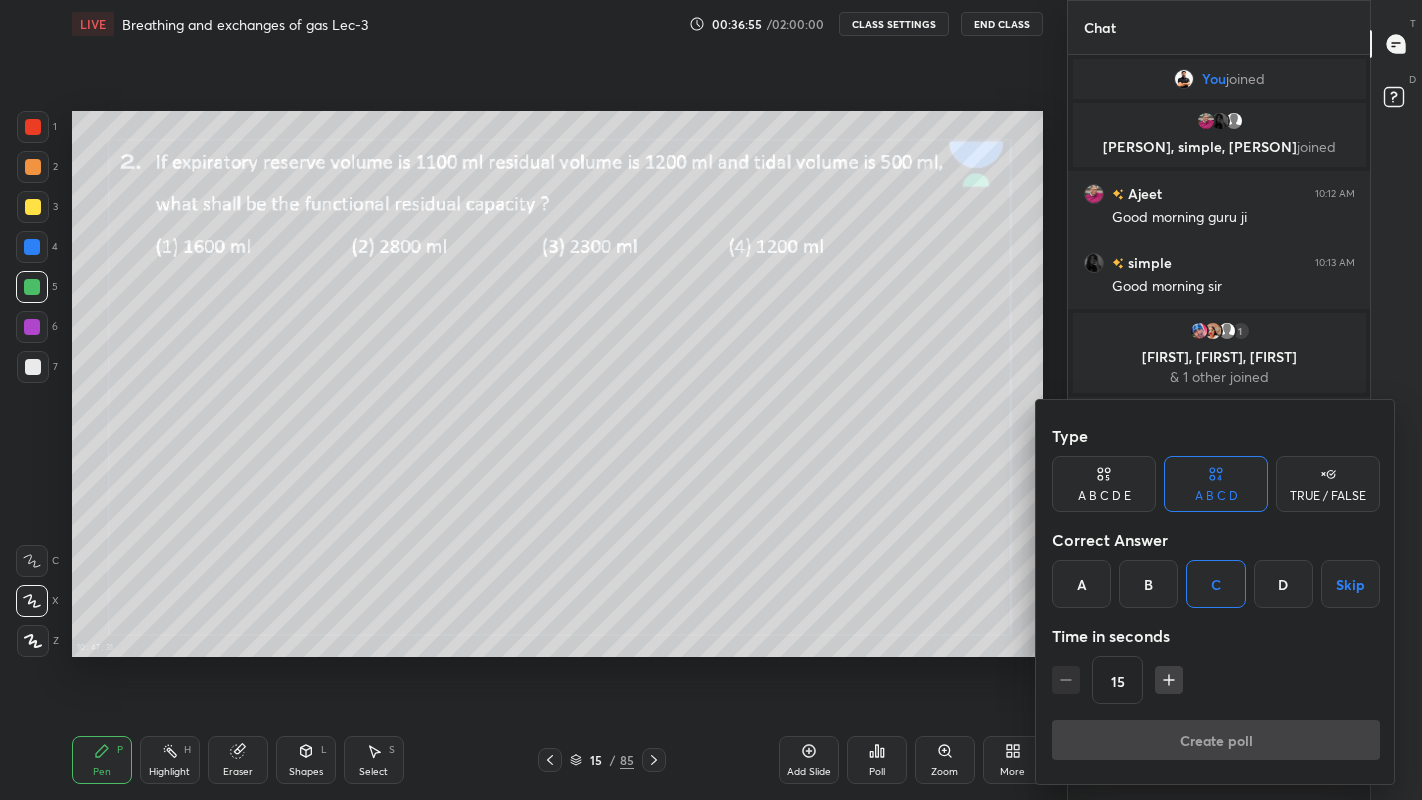 scroll, scrollTop: 639, scrollLeft: 296, axis: both 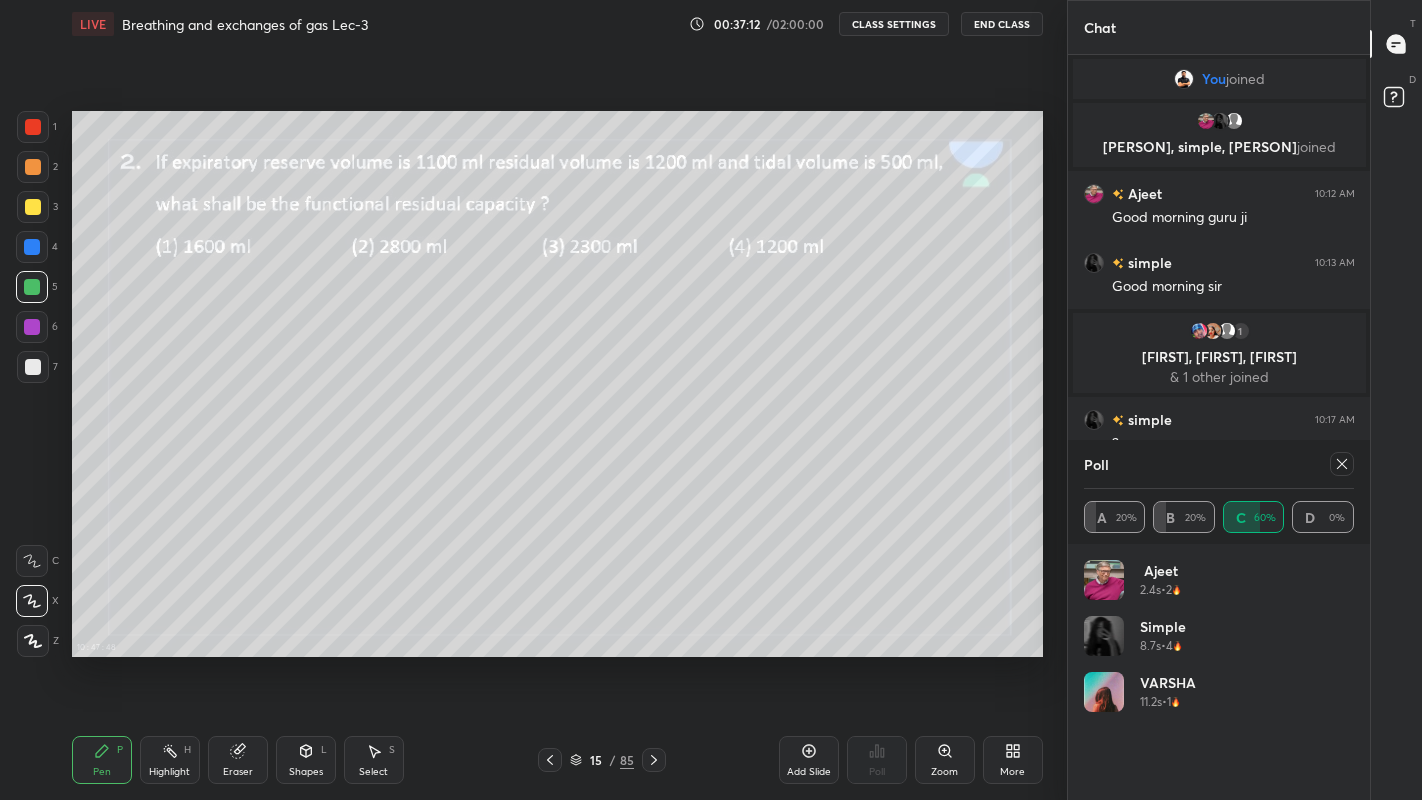 click 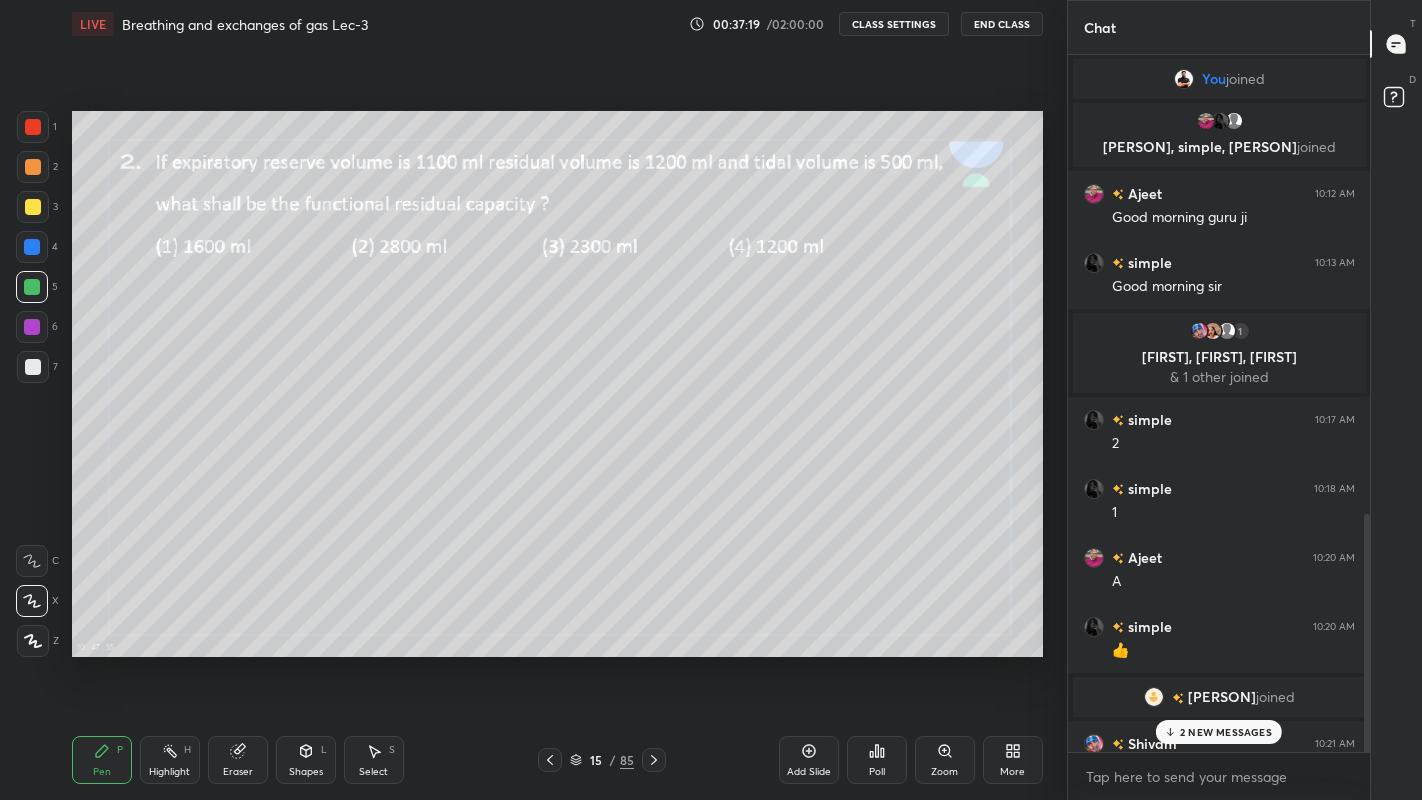 click at bounding box center [33, 367] 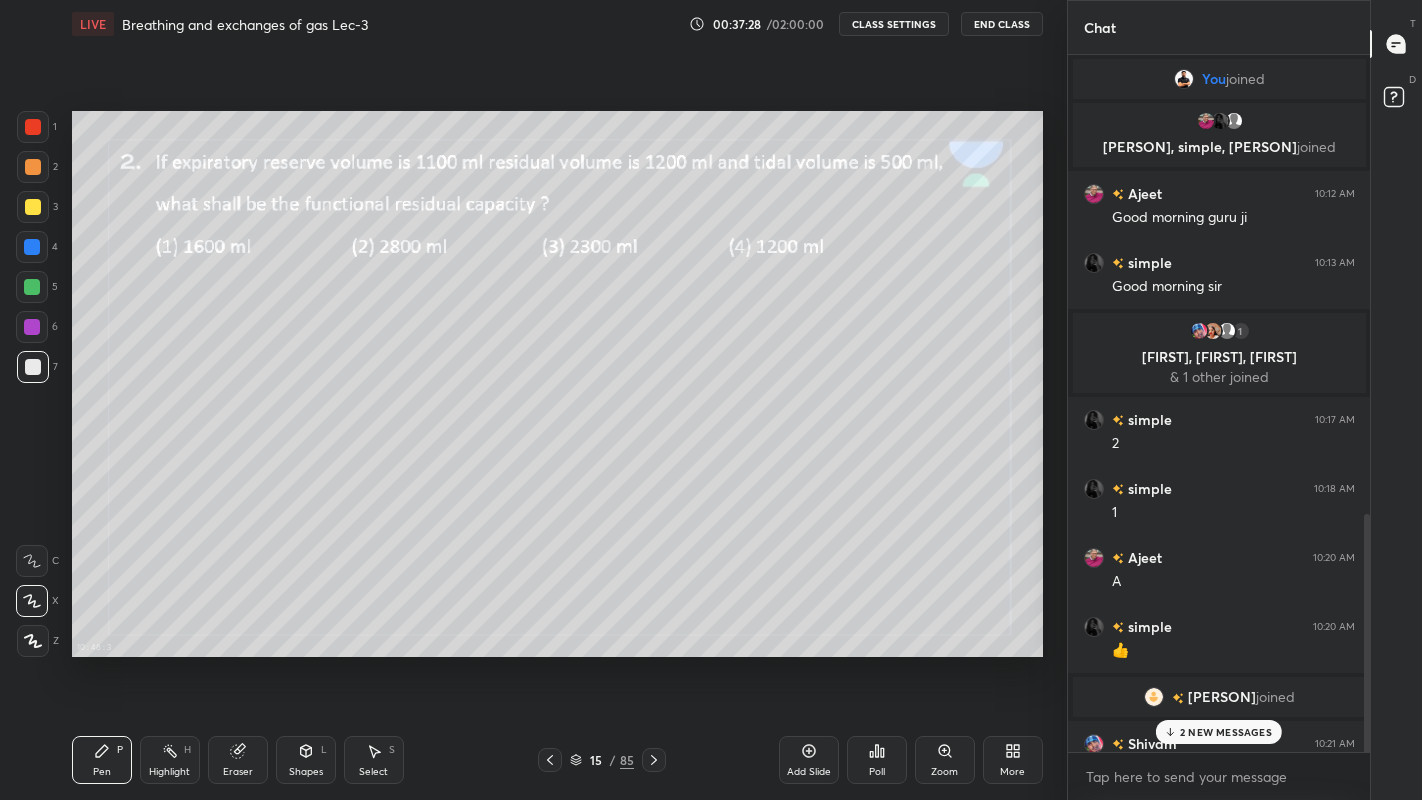 click on "Eraser" at bounding box center (238, 760) 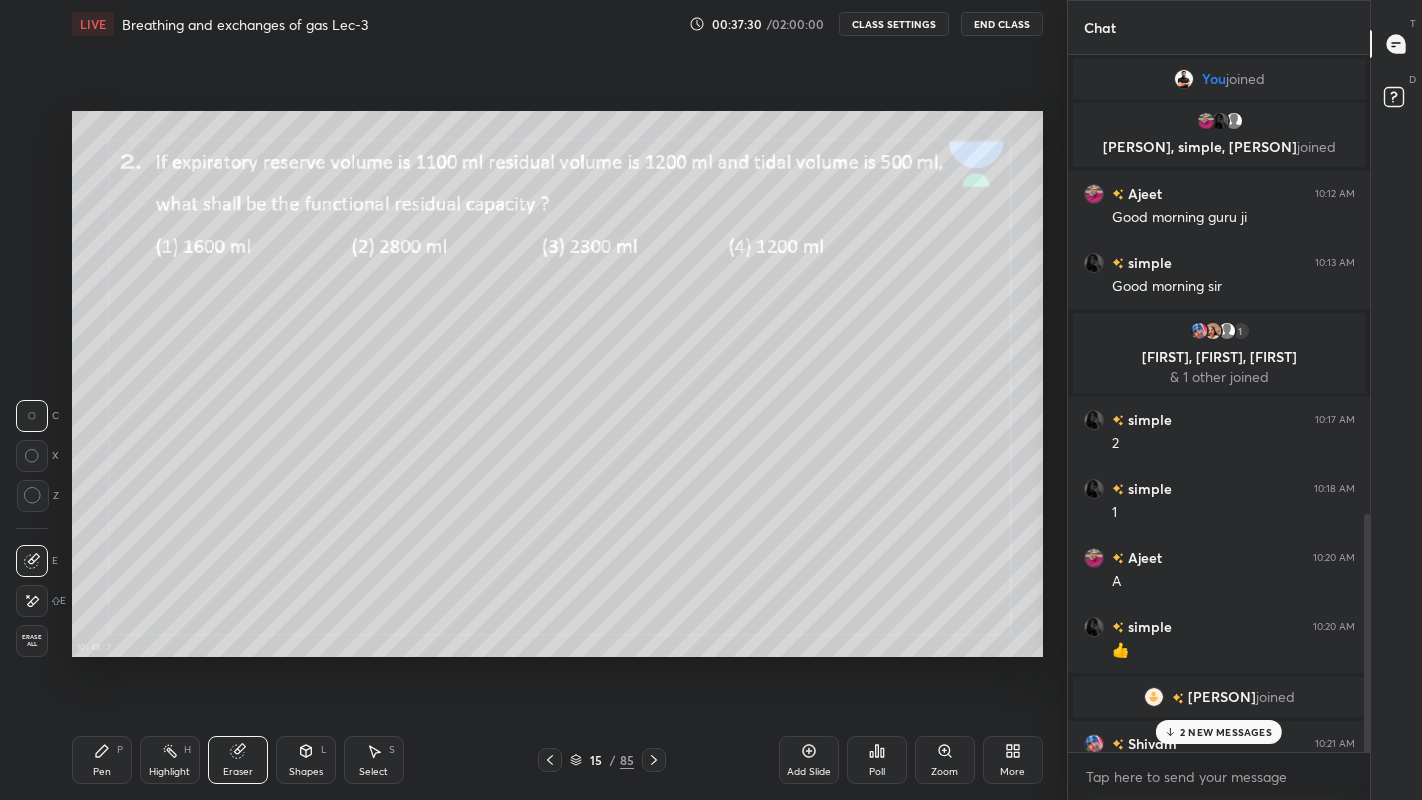click on "Pen P" at bounding box center [102, 760] 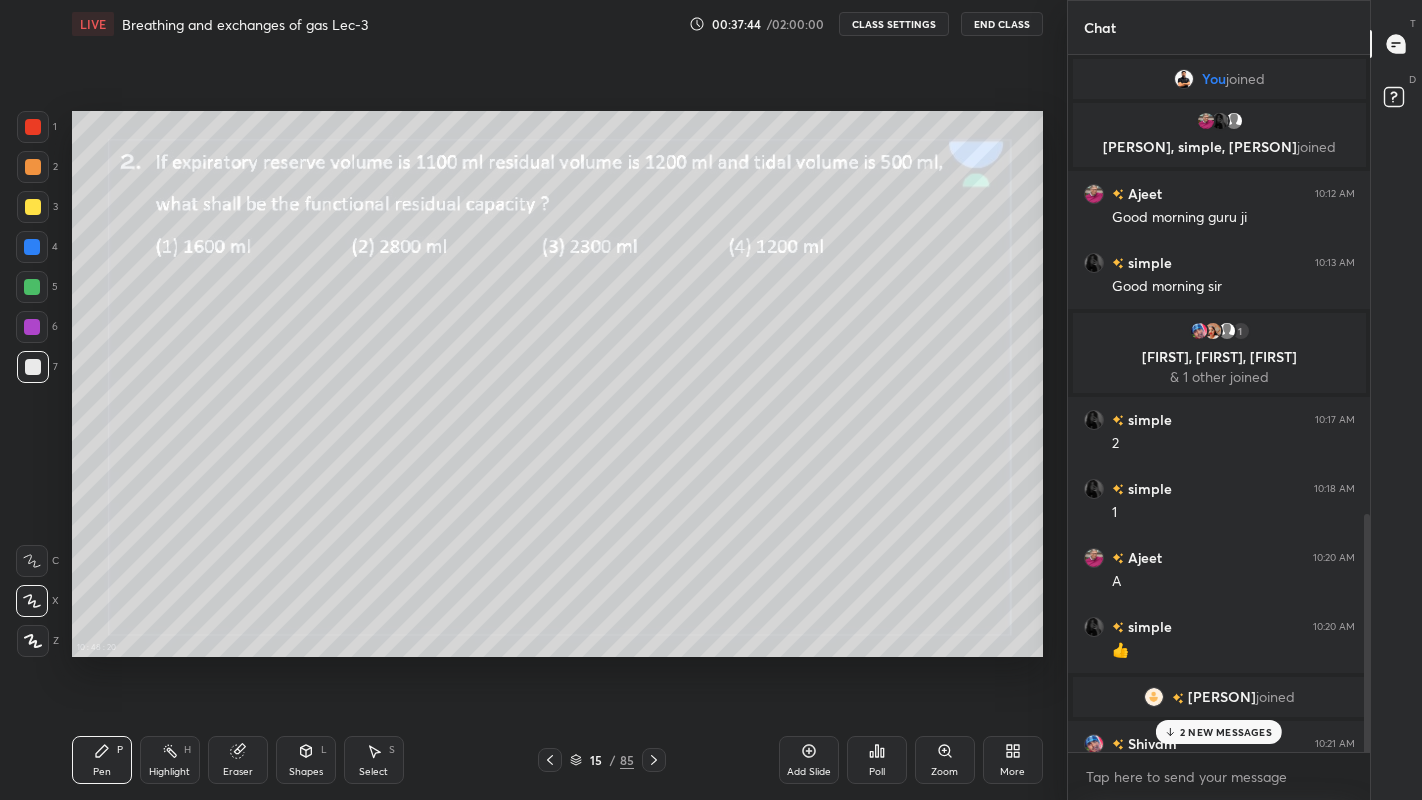 click at bounding box center [33, 207] 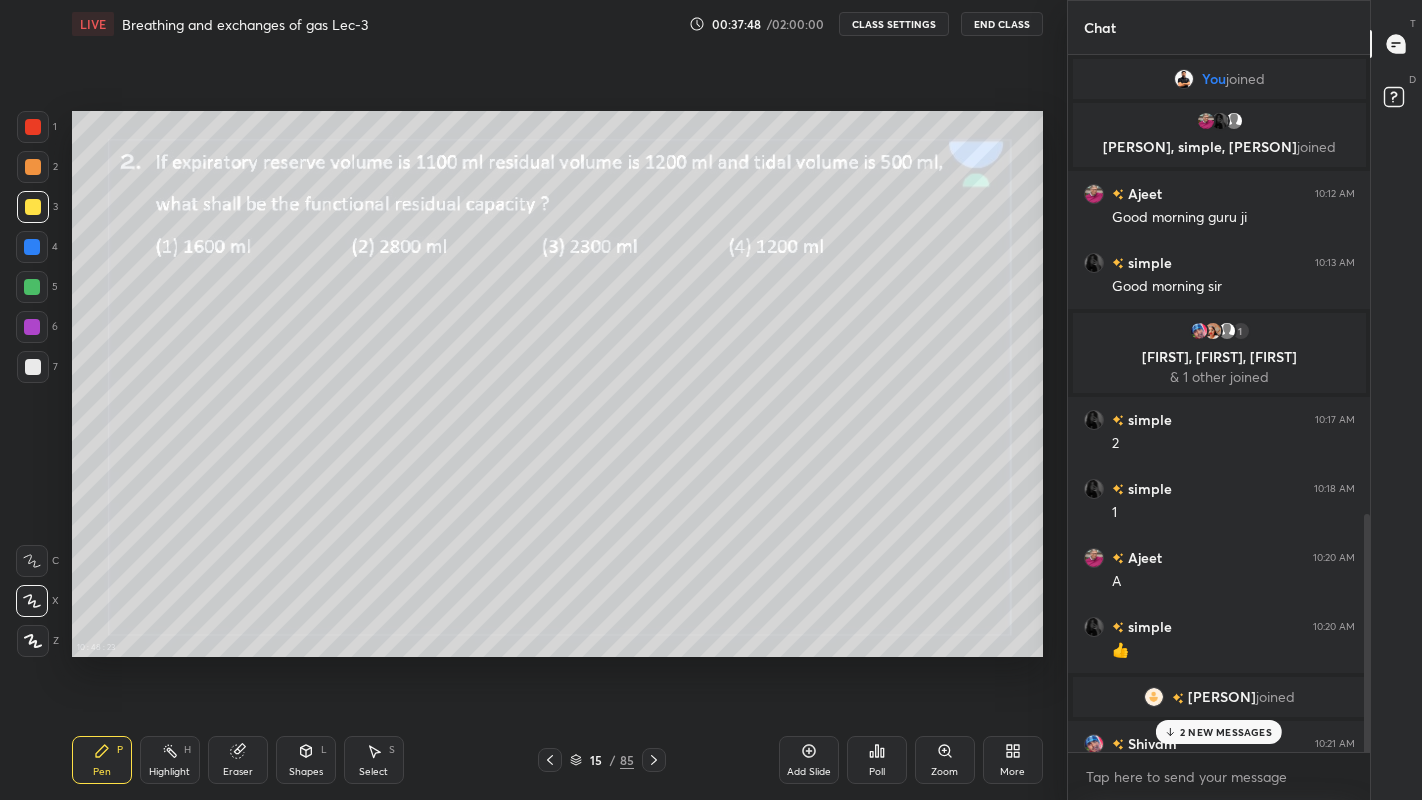 click on "2 NEW MESSAGES" at bounding box center (1219, 732) 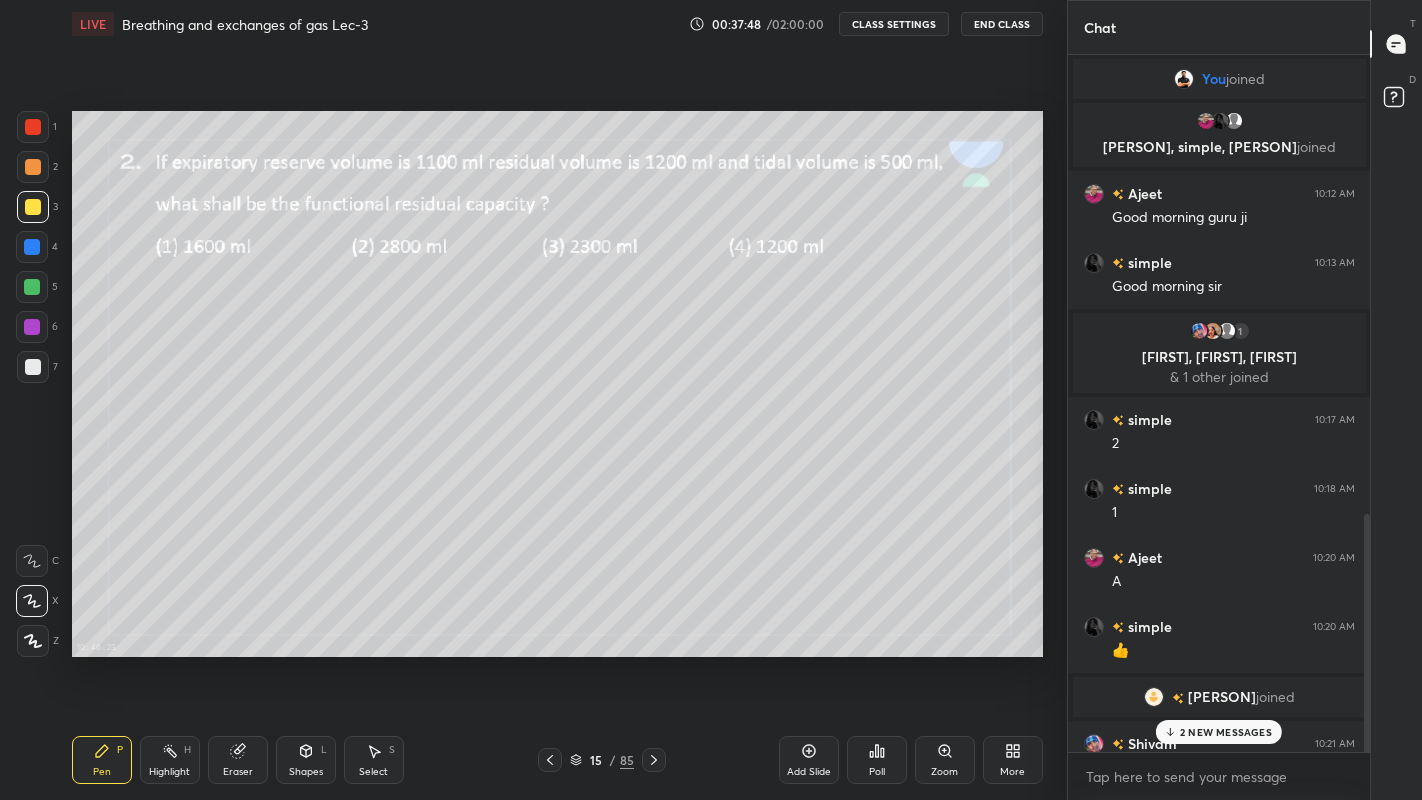 scroll, scrollTop: 1732, scrollLeft: 0, axis: vertical 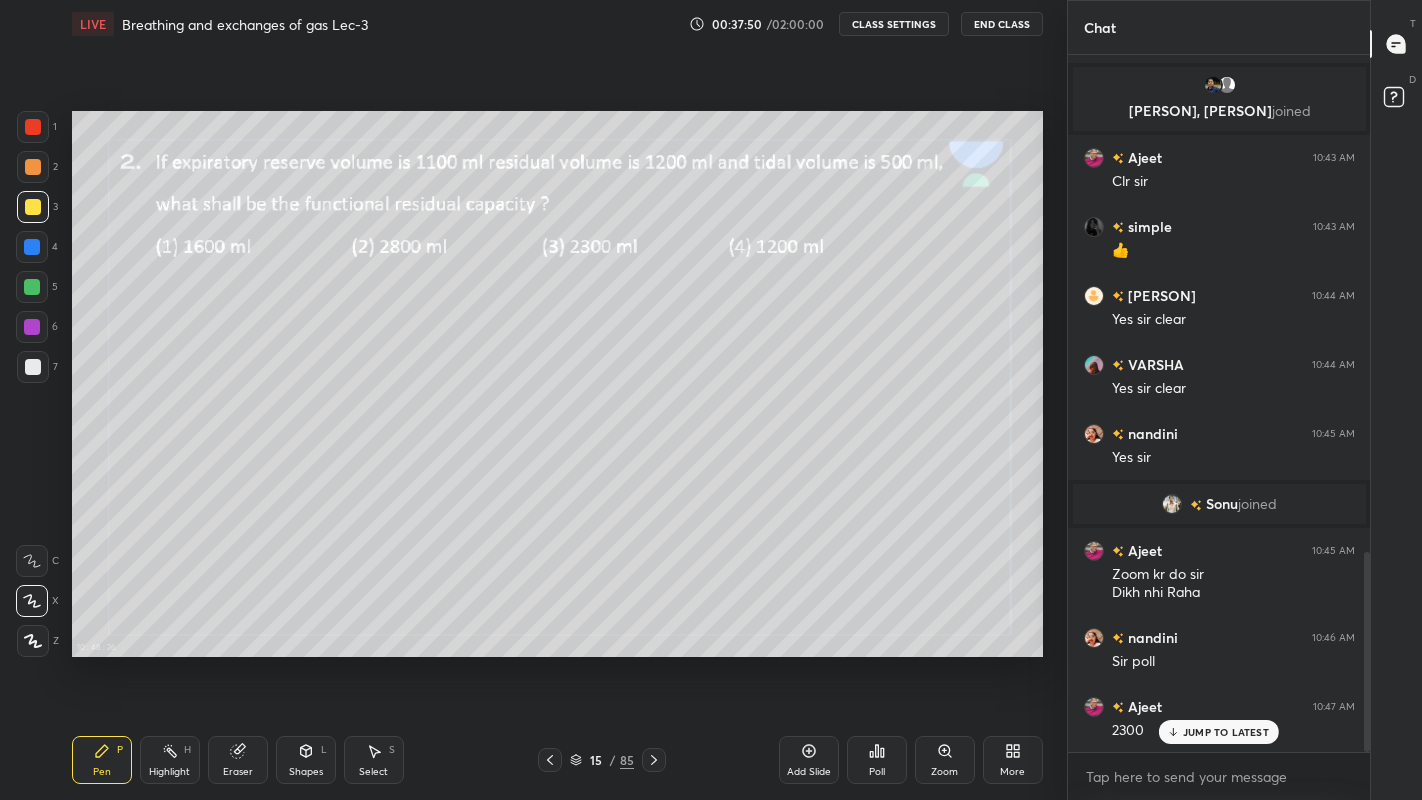click on "JUMP TO LATEST" at bounding box center (1226, 732) 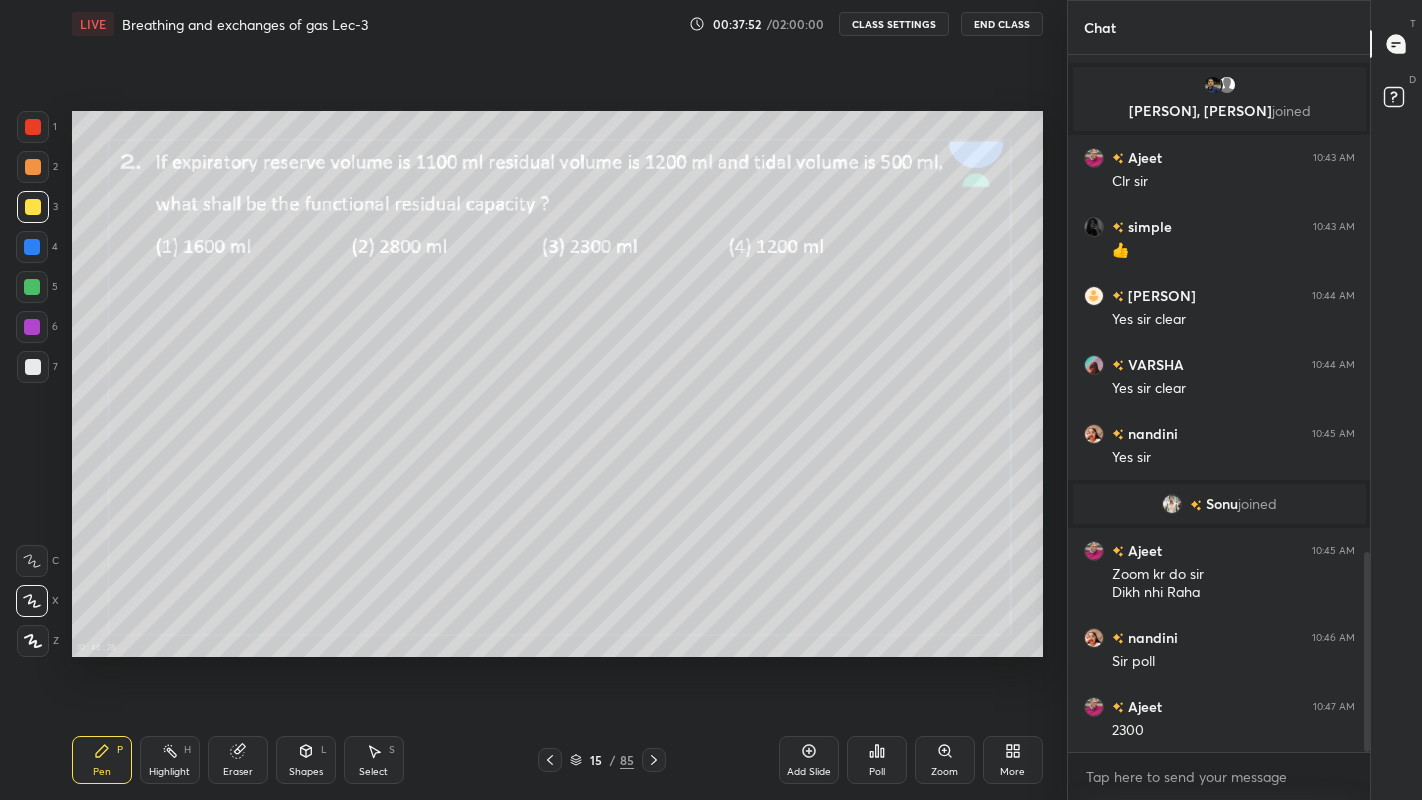 click 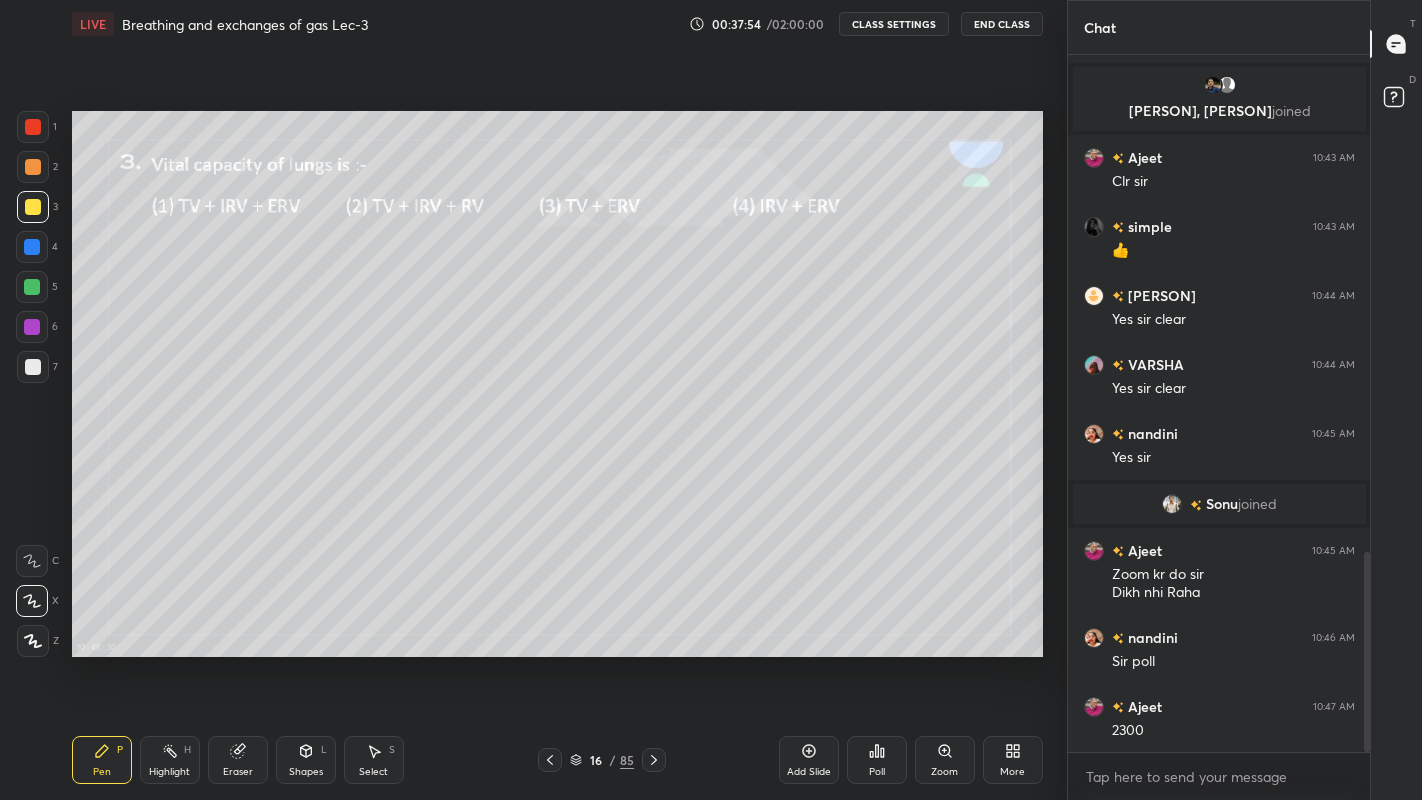 click on "More" at bounding box center (1012, 772) 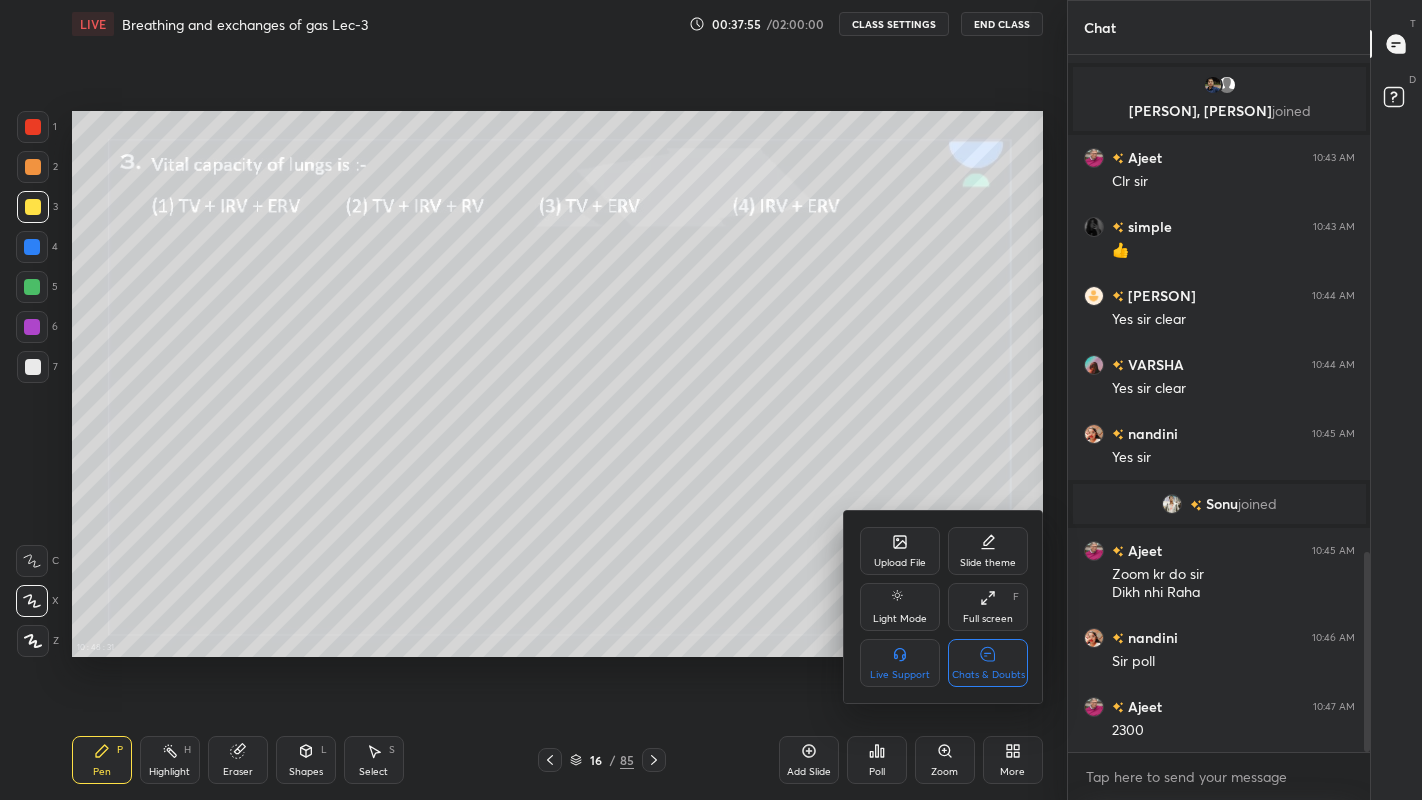 click on "Chats & Doubts" at bounding box center (988, 663) 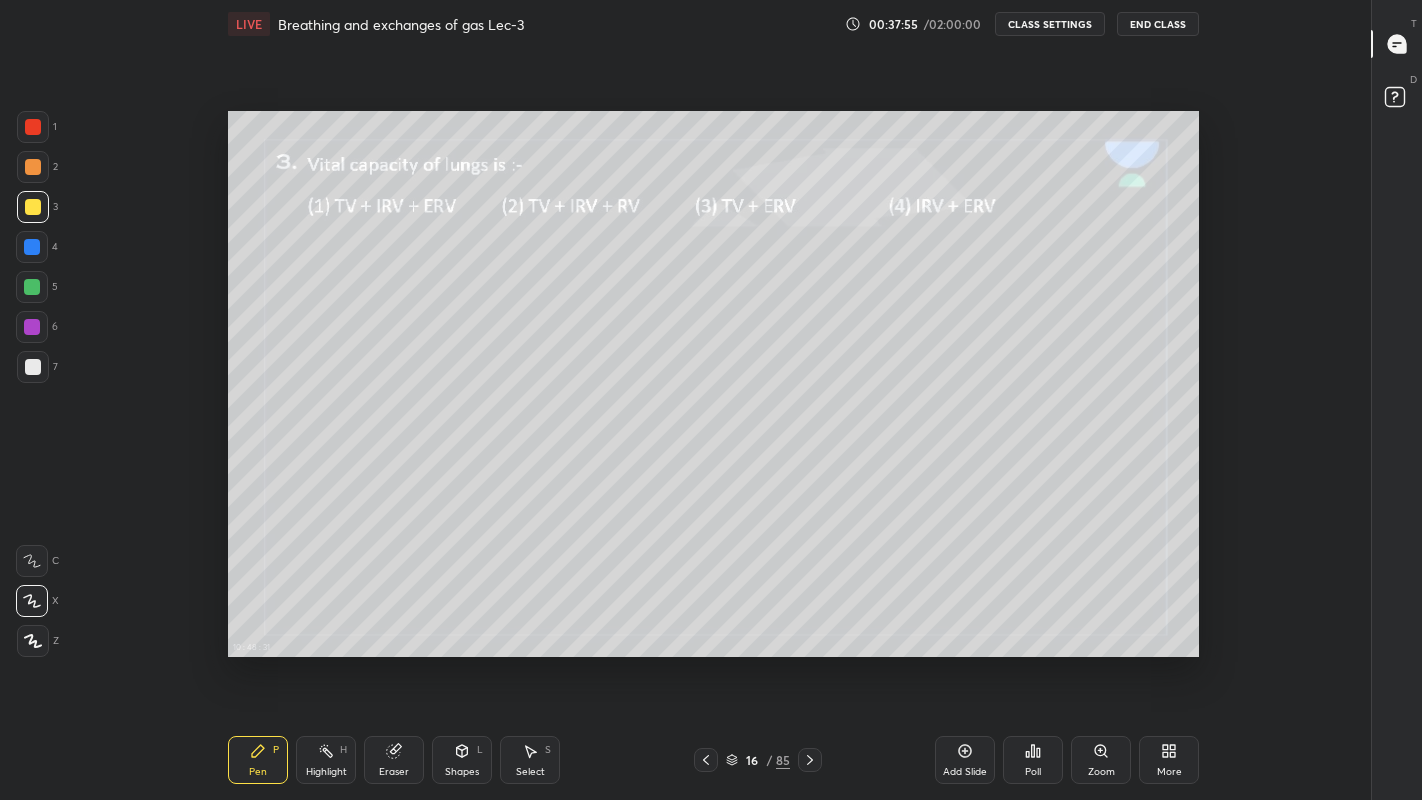 scroll, scrollTop: 6, scrollLeft: 6, axis: both 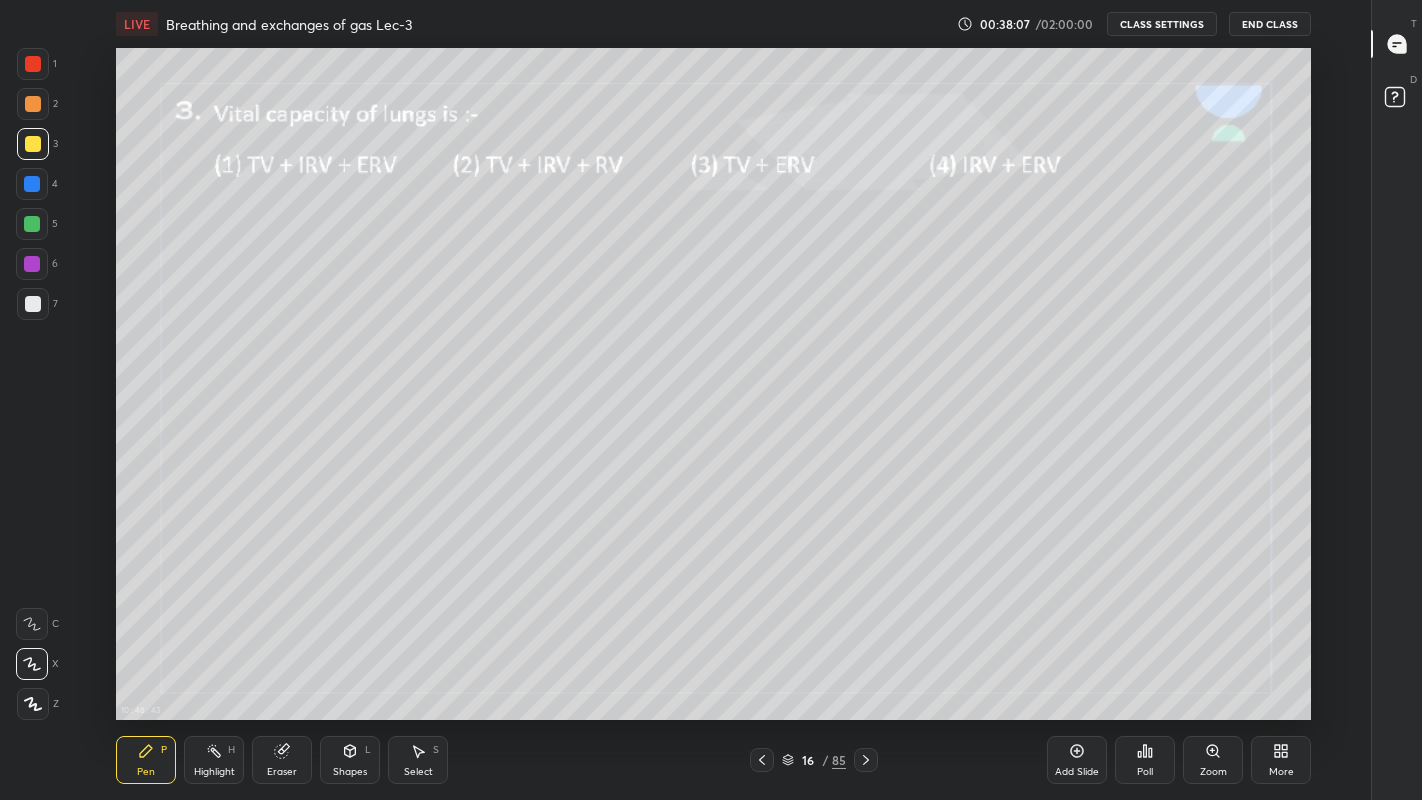 click on "Poll" at bounding box center (1145, 772) 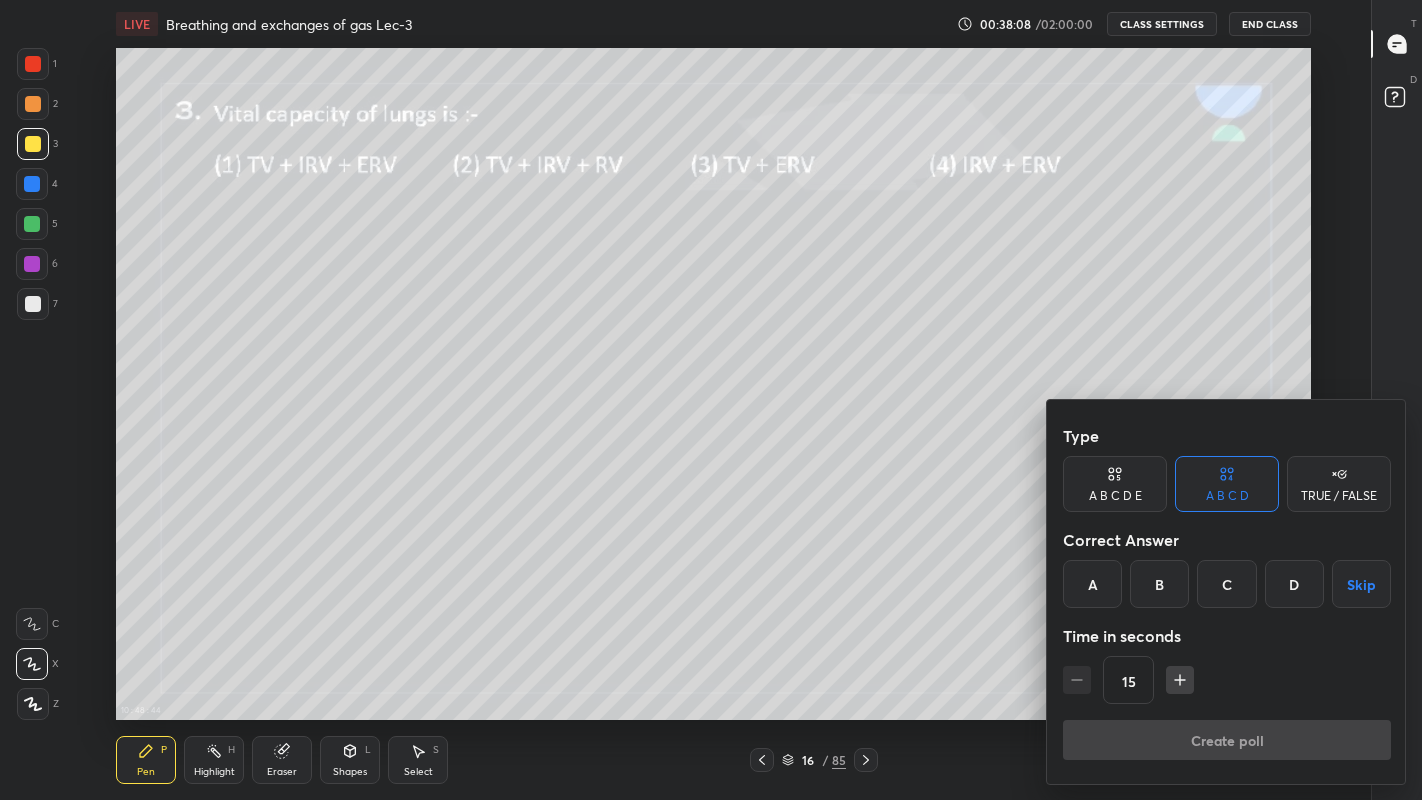click on "A" at bounding box center [1092, 584] 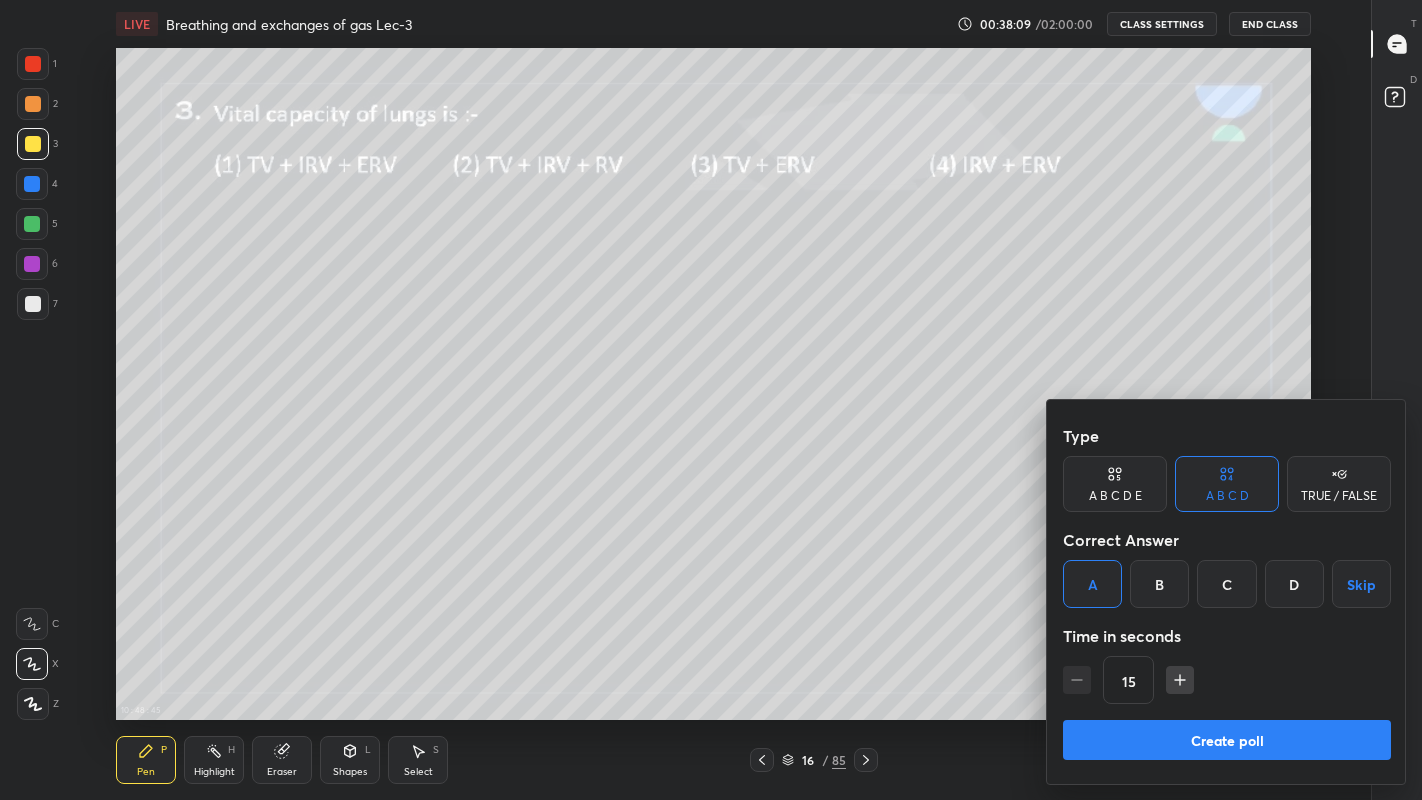 click on "Create poll" at bounding box center (1227, 740) 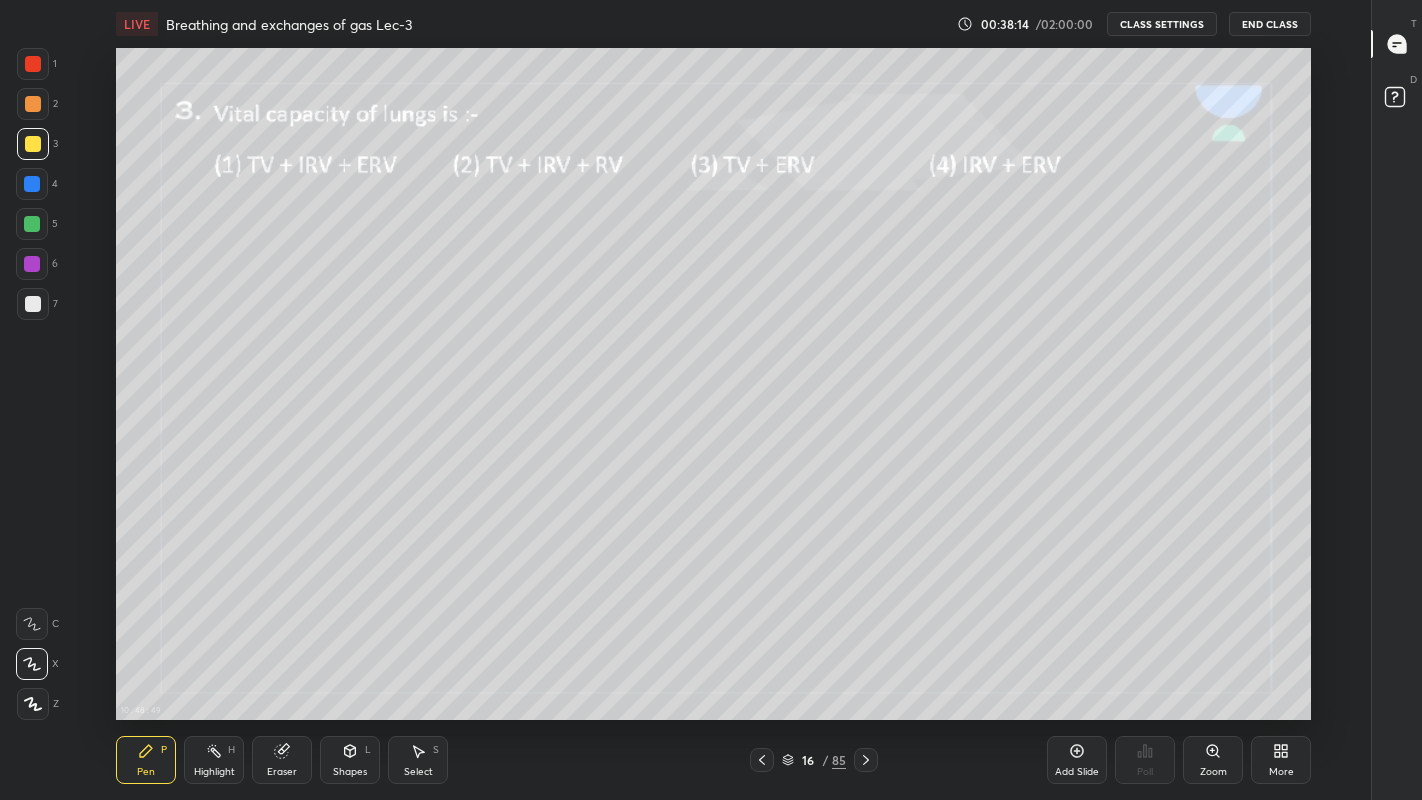 scroll, scrollTop: 7, scrollLeft: 1, axis: both 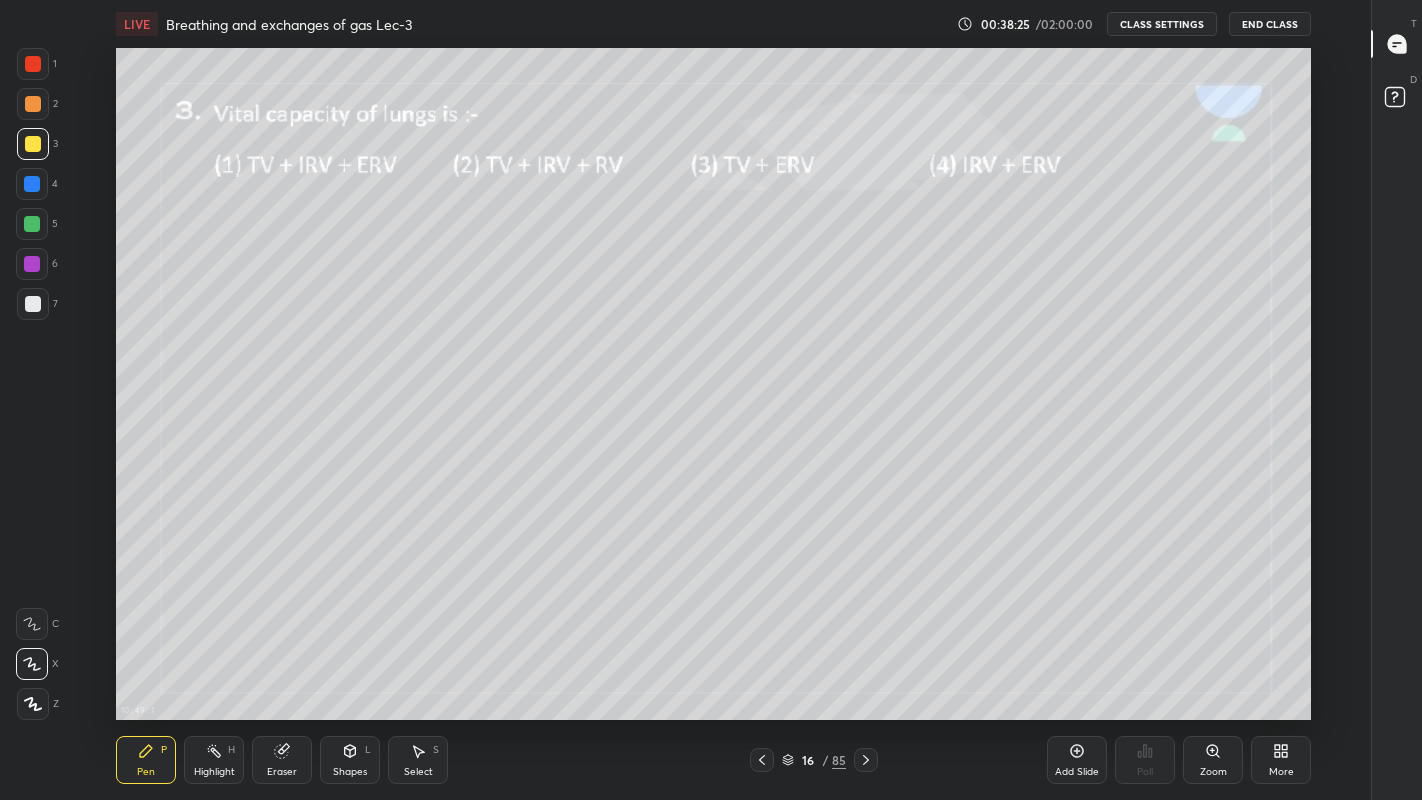click on "More" at bounding box center [1281, 772] 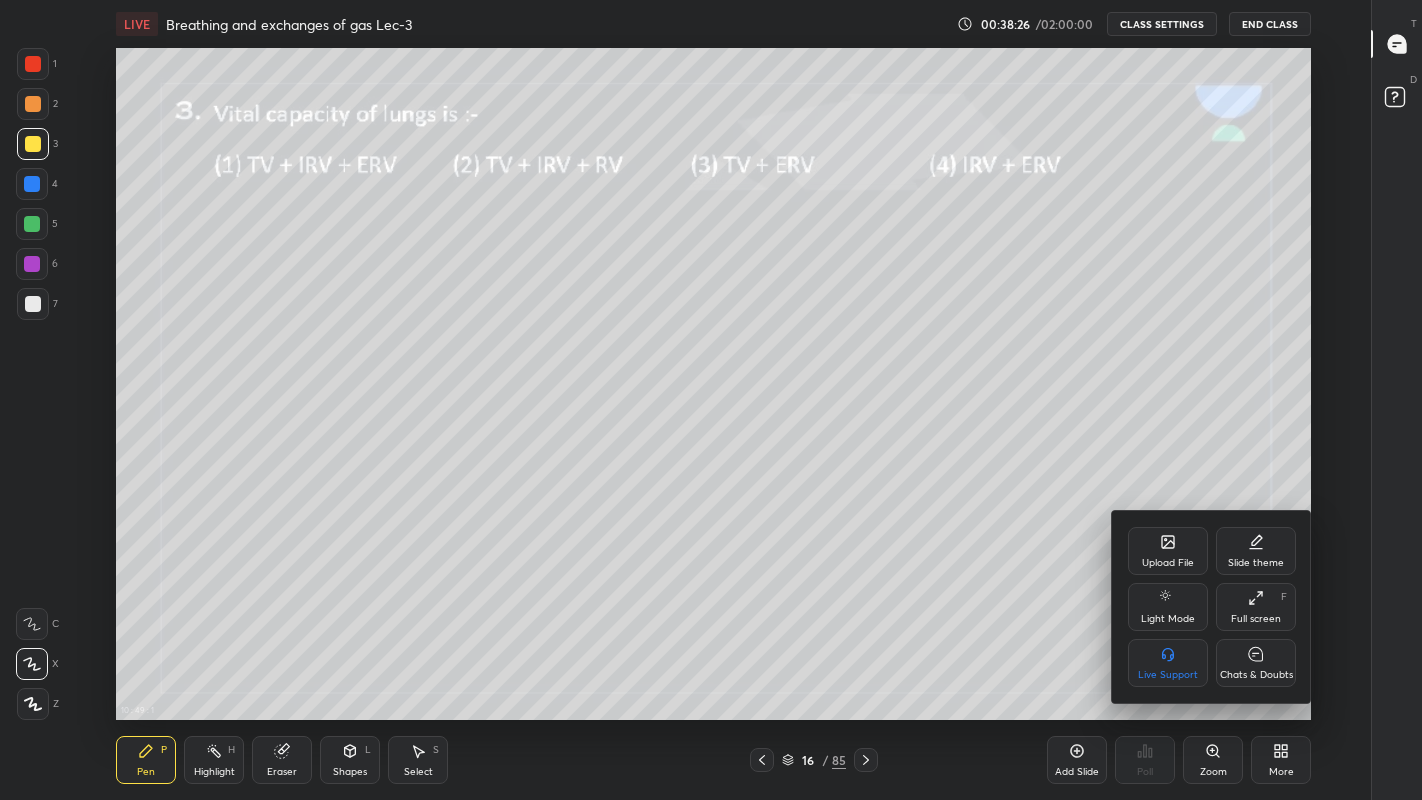 click on "Chats & Doubts" at bounding box center [1256, 663] 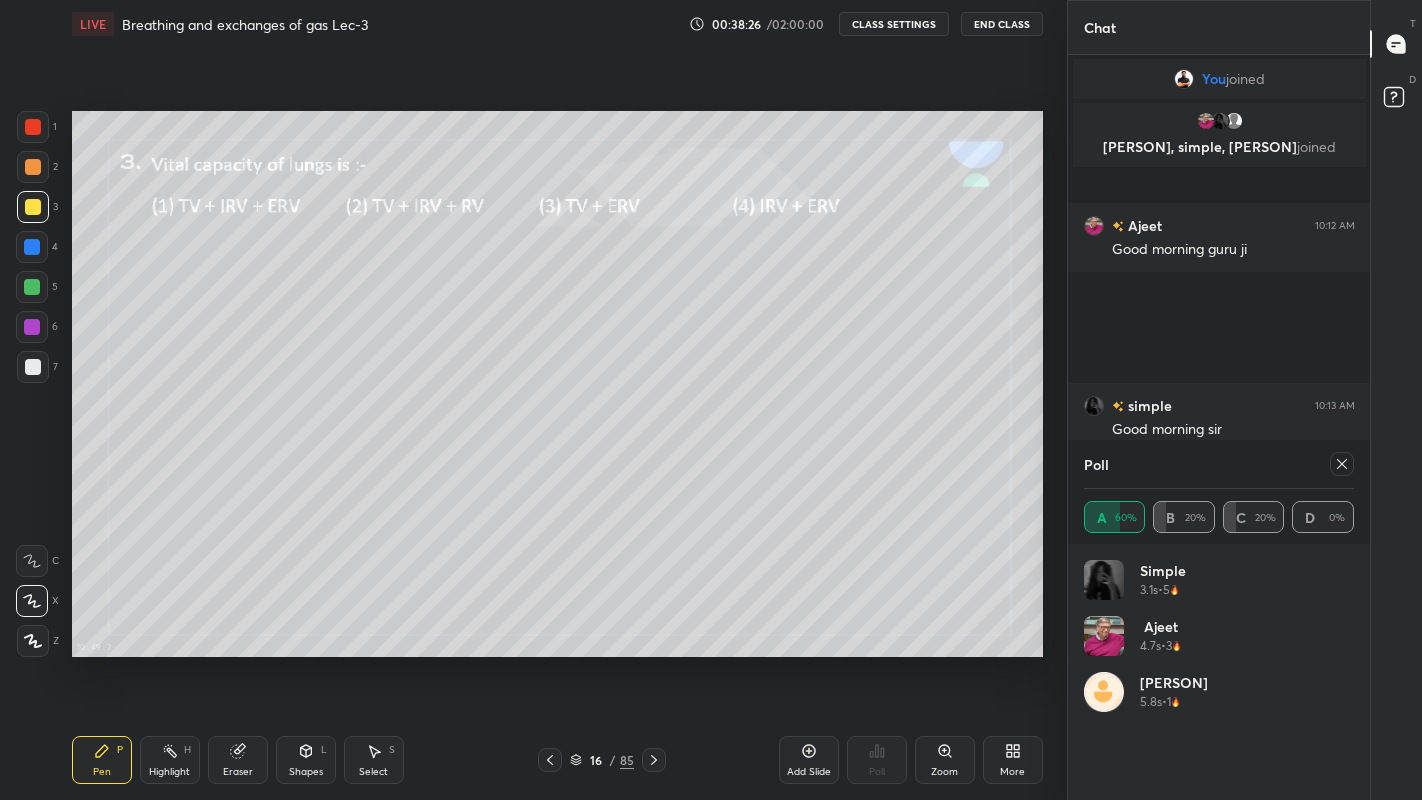 scroll, scrollTop: 672, scrollLeft: 986, axis: both 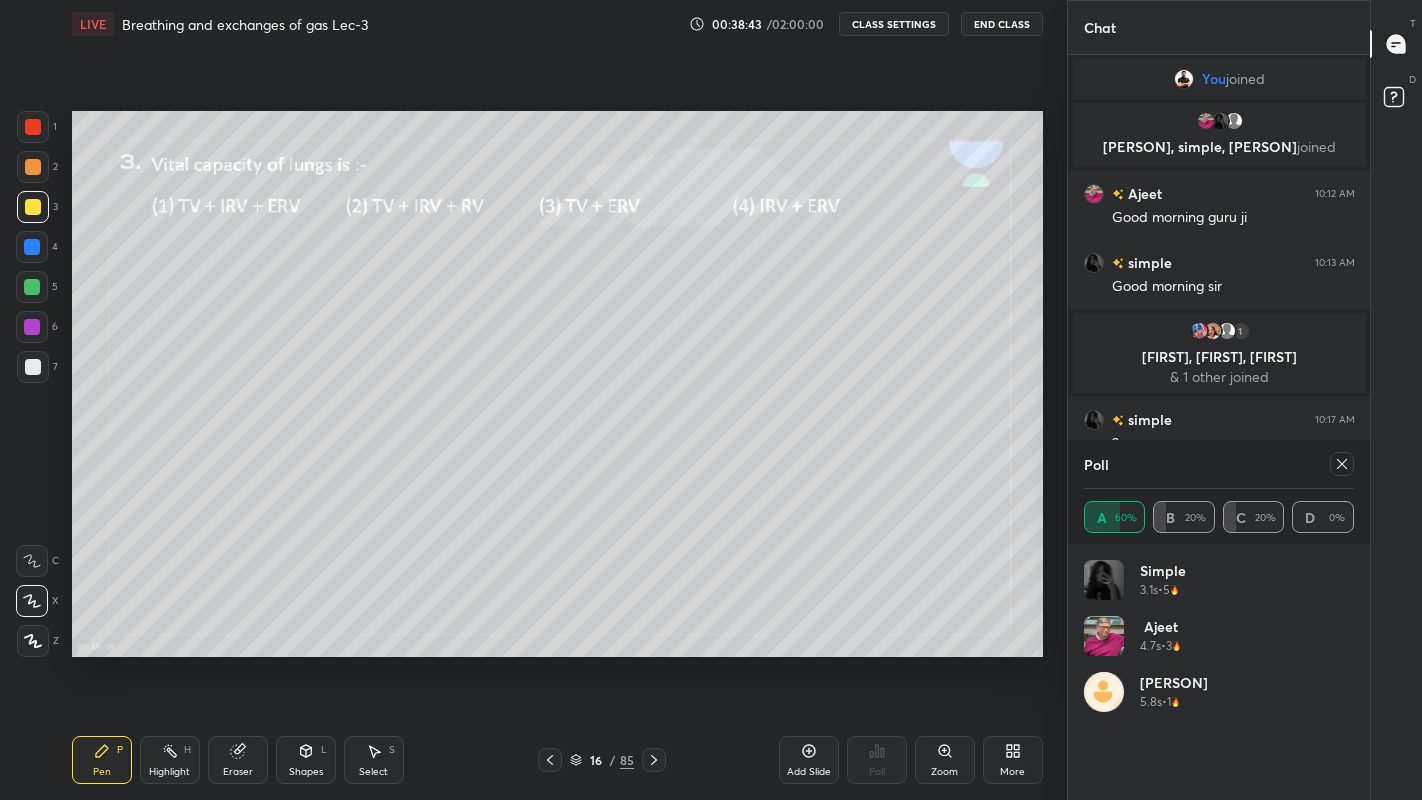 click at bounding box center [654, 760] 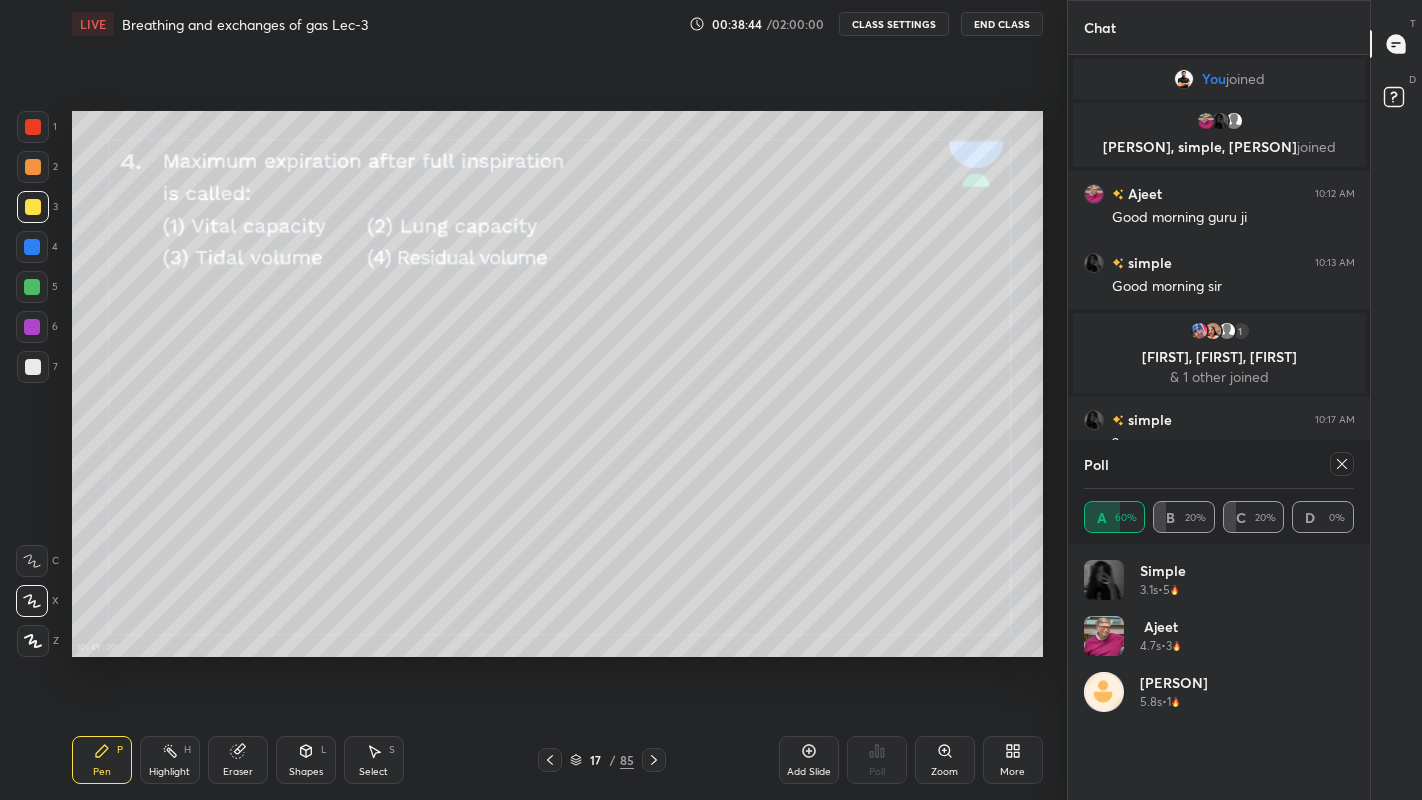 click 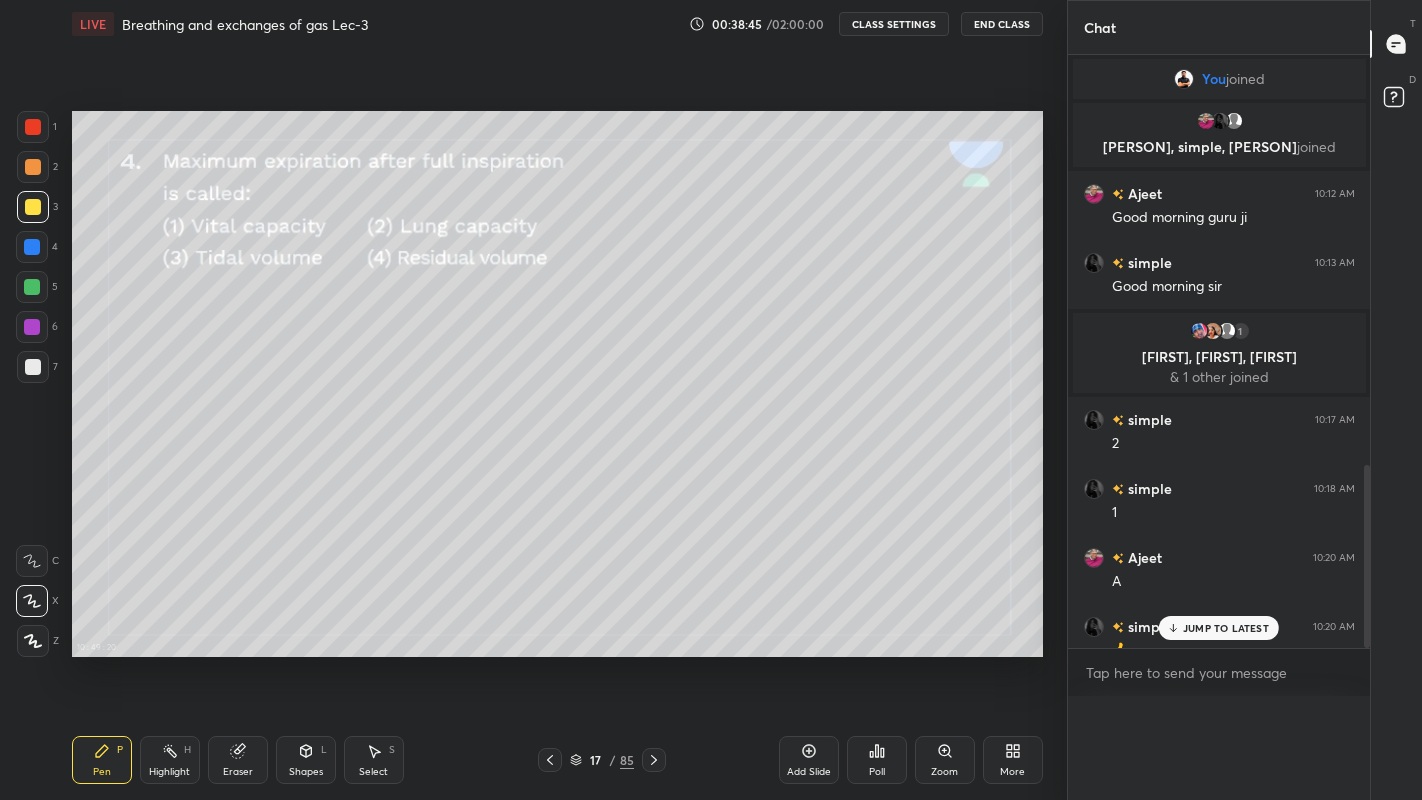 scroll, scrollTop: 120, scrollLeft: 264, axis: both 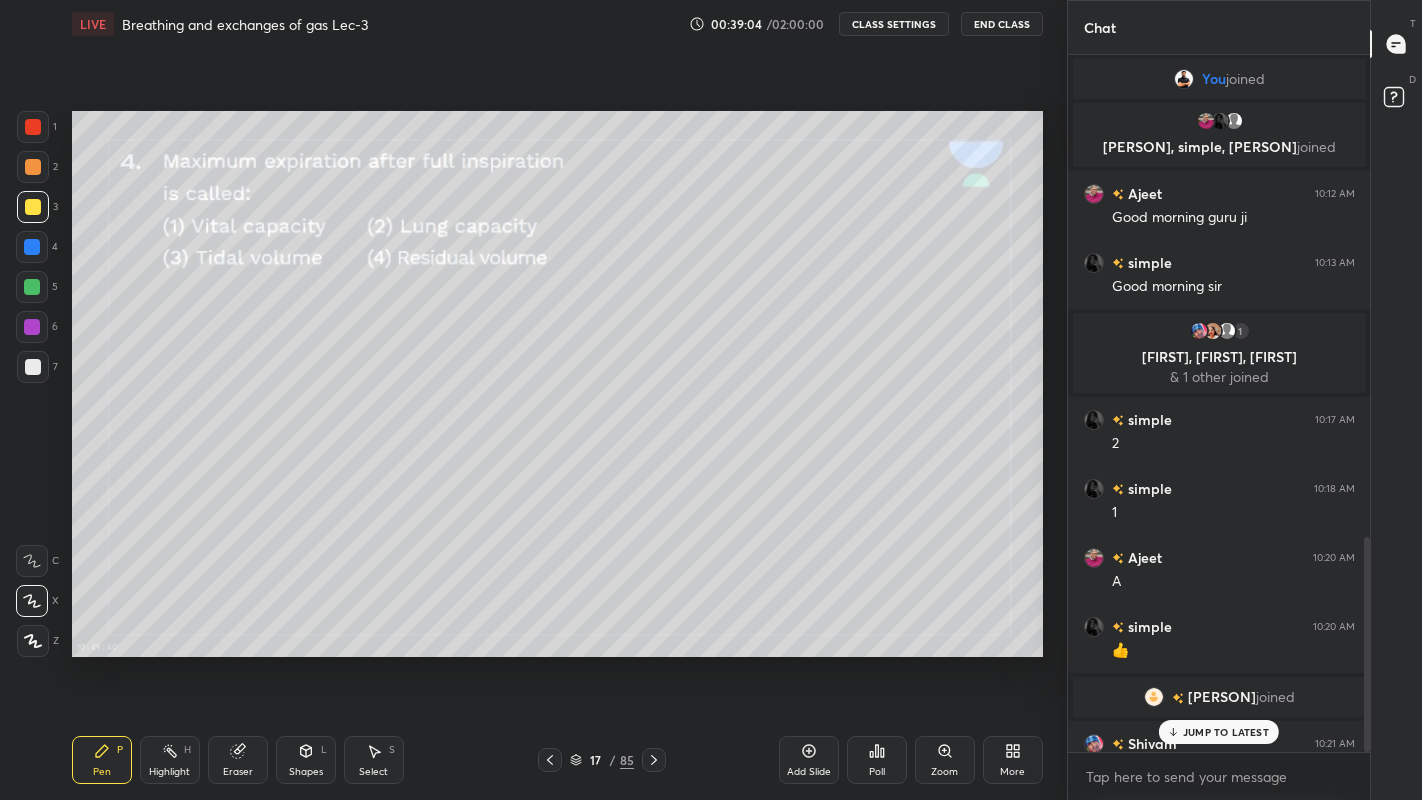 click 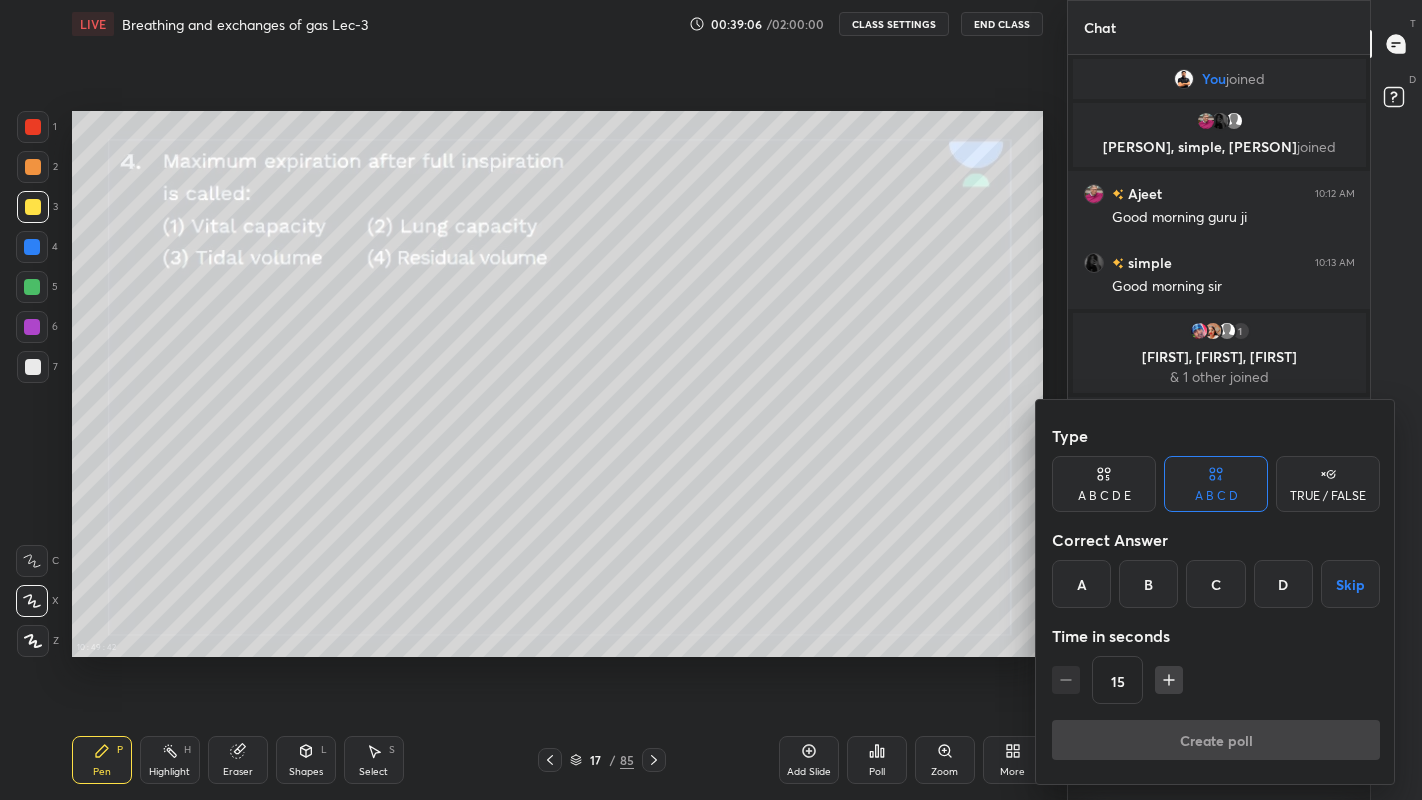 click on "A" at bounding box center (1081, 584) 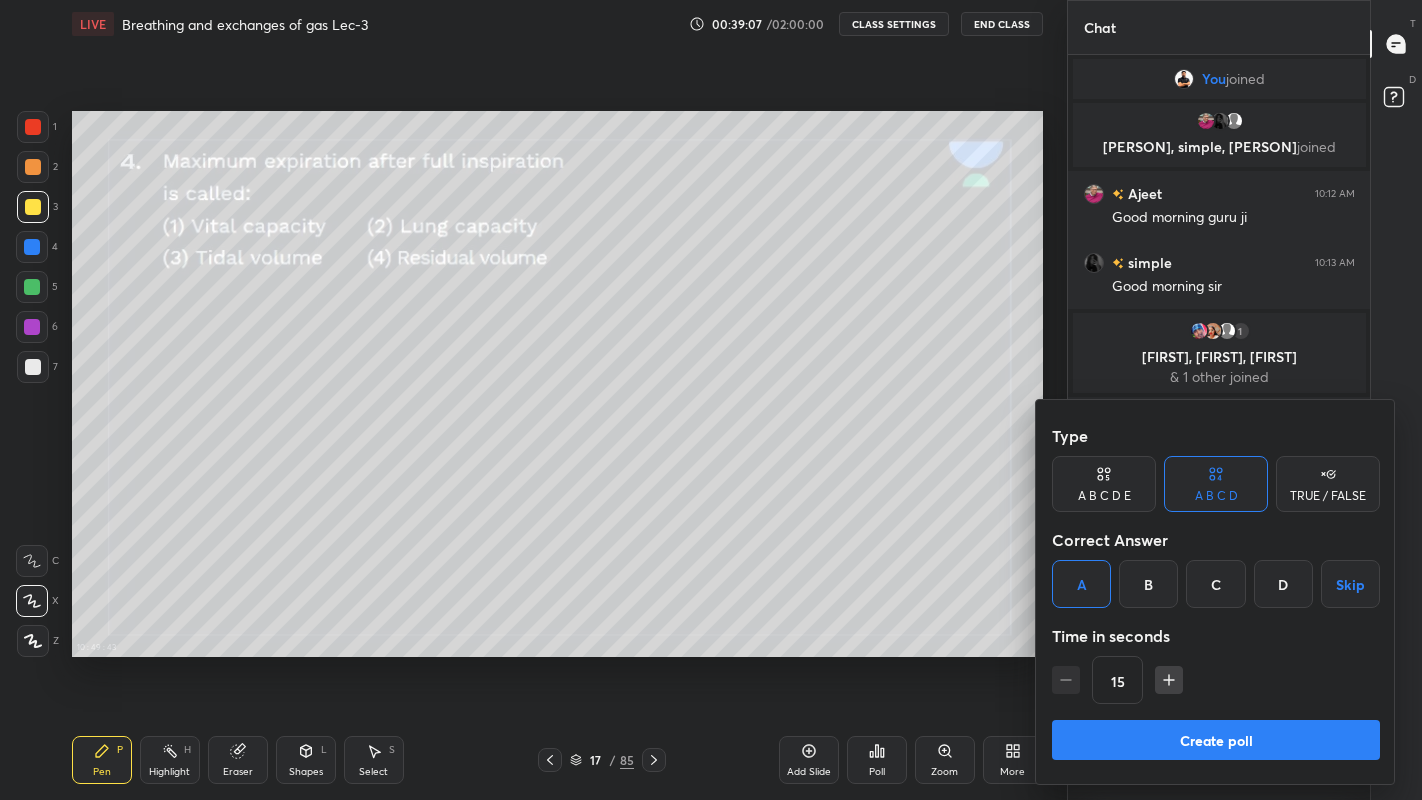 click on "Create poll" at bounding box center (1216, 740) 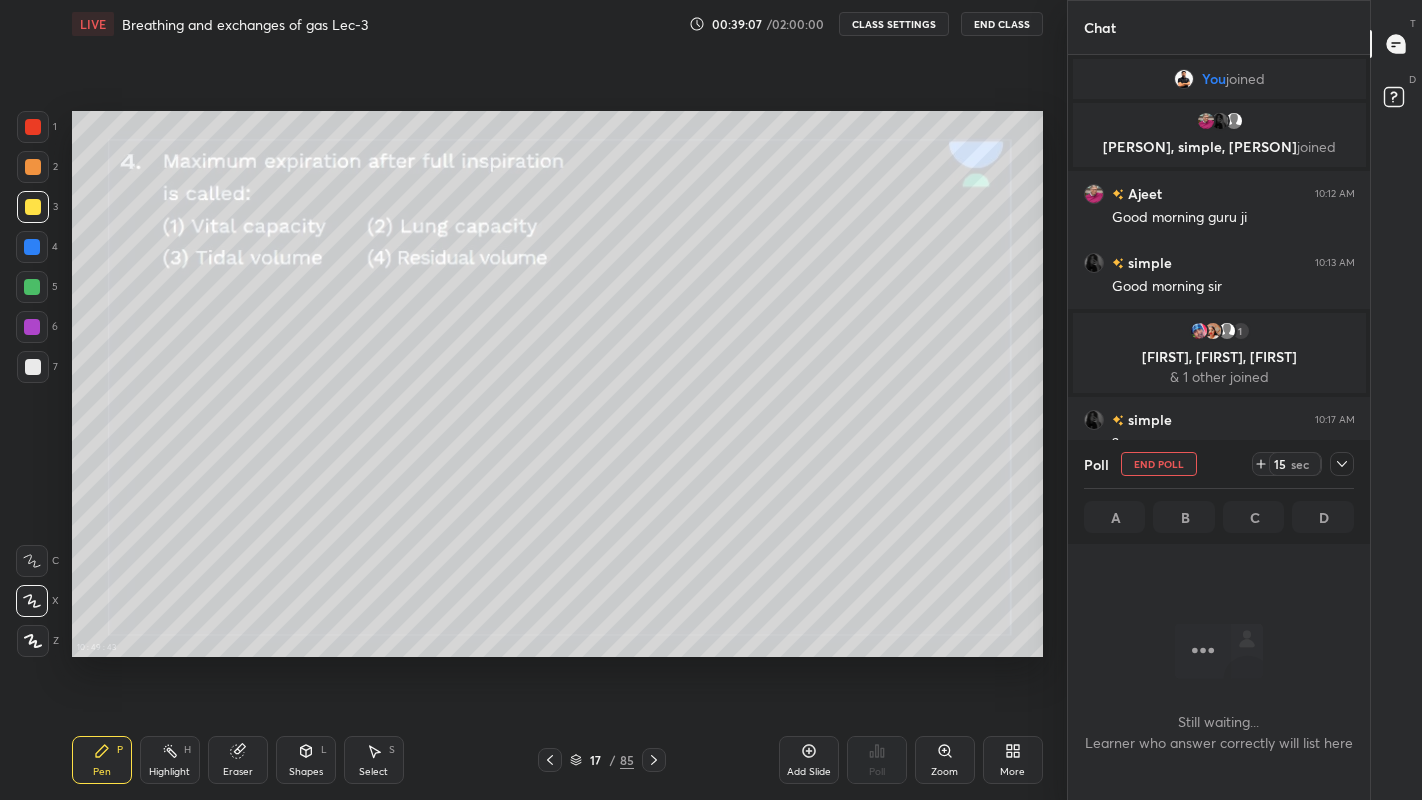 scroll, scrollTop: 589, scrollLeft: 296, axis: both 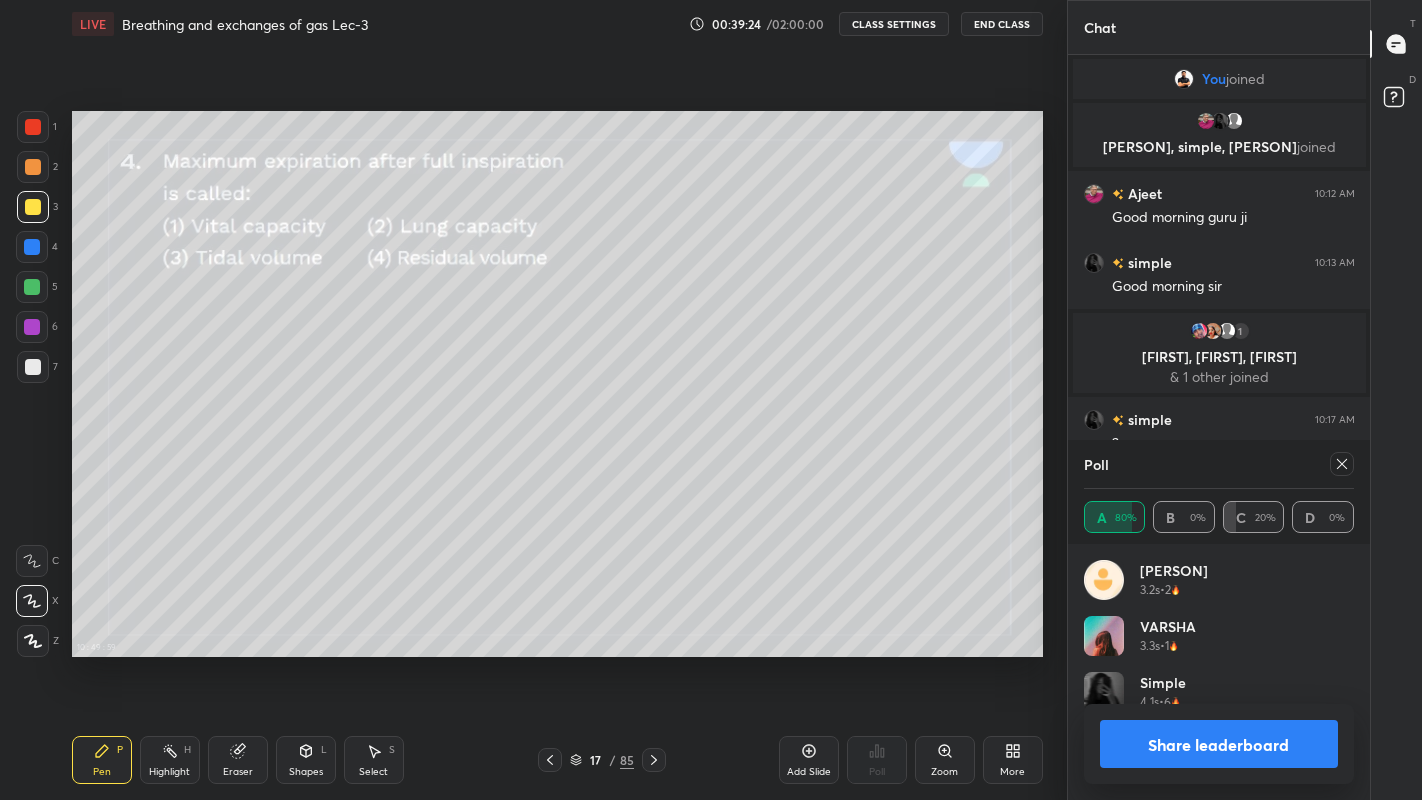click 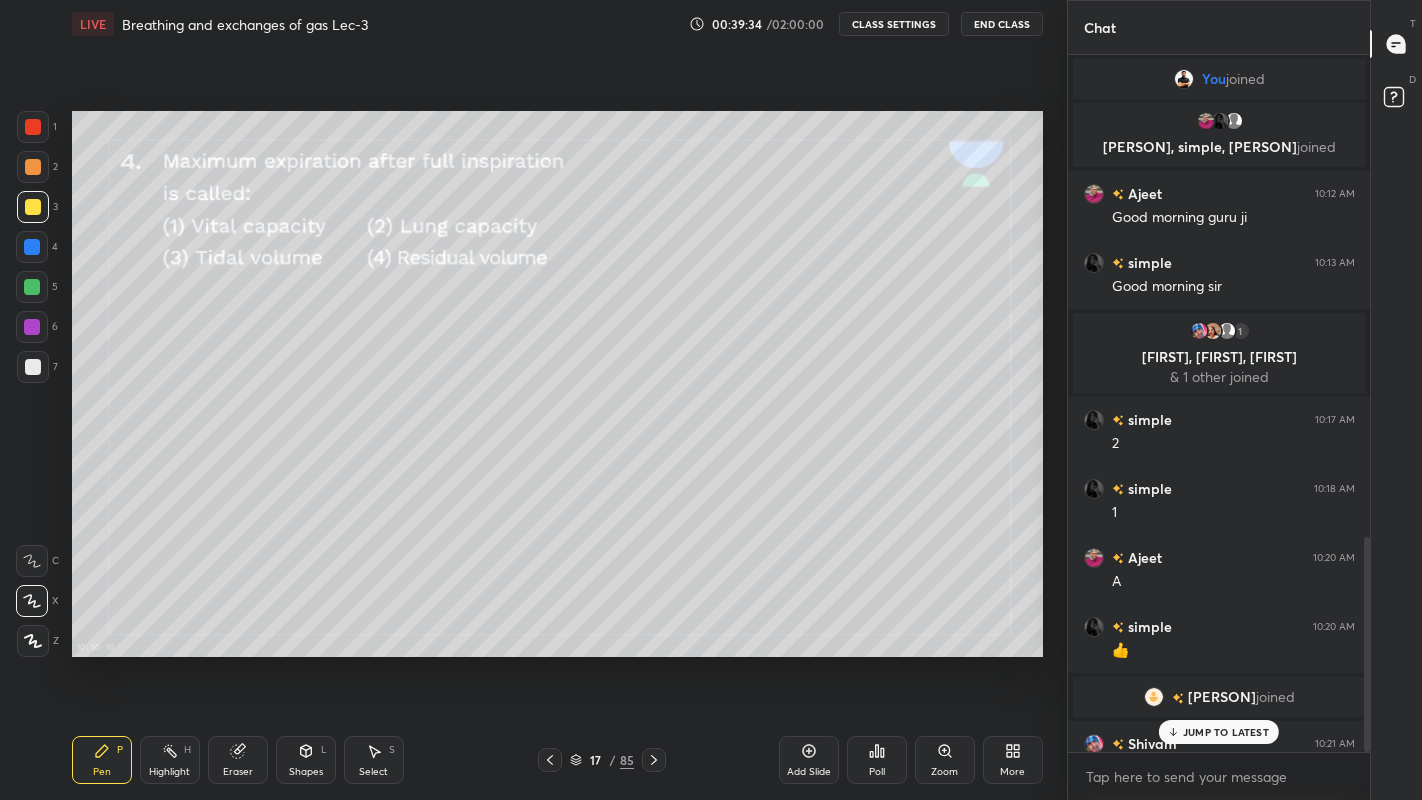 click 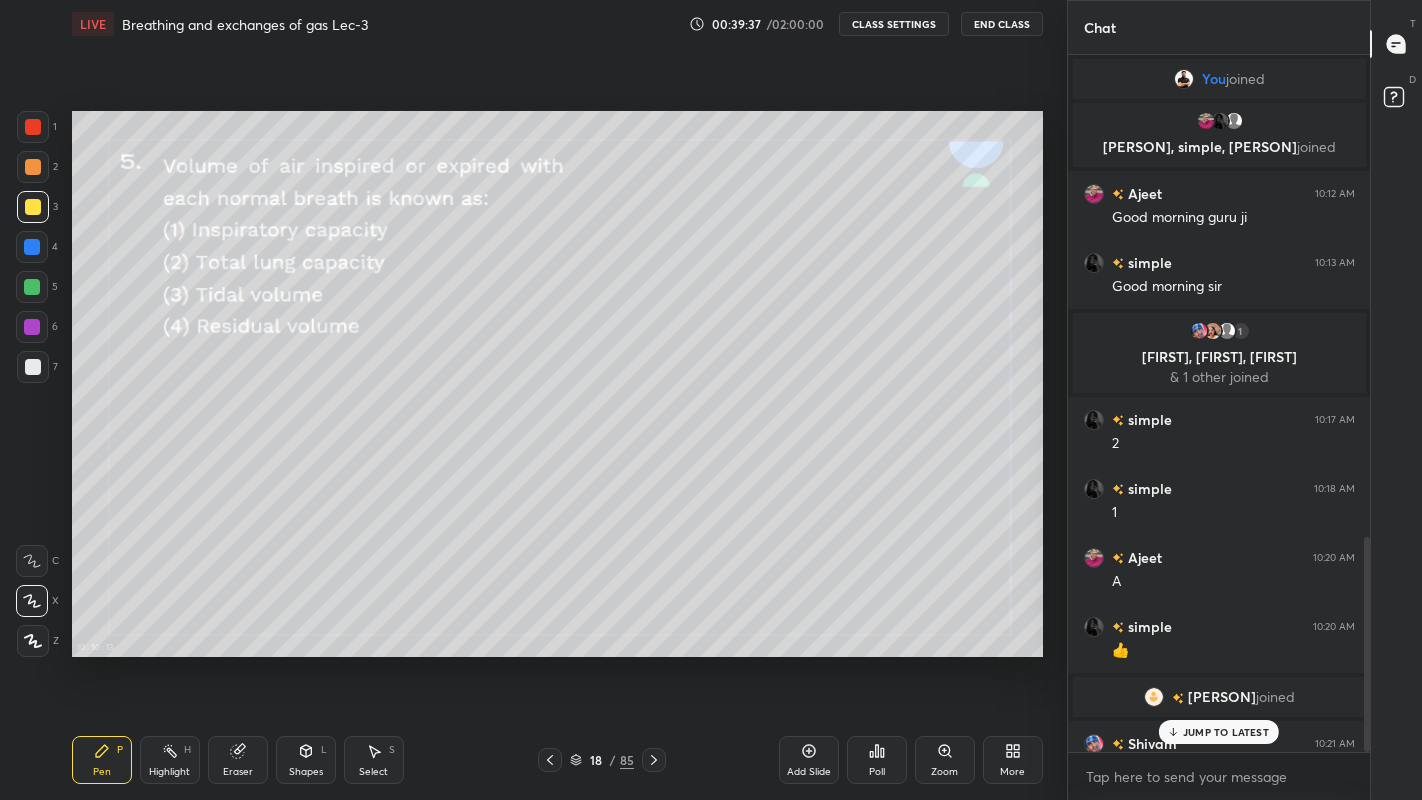 click on "More" at bounding box center (1012, 772) 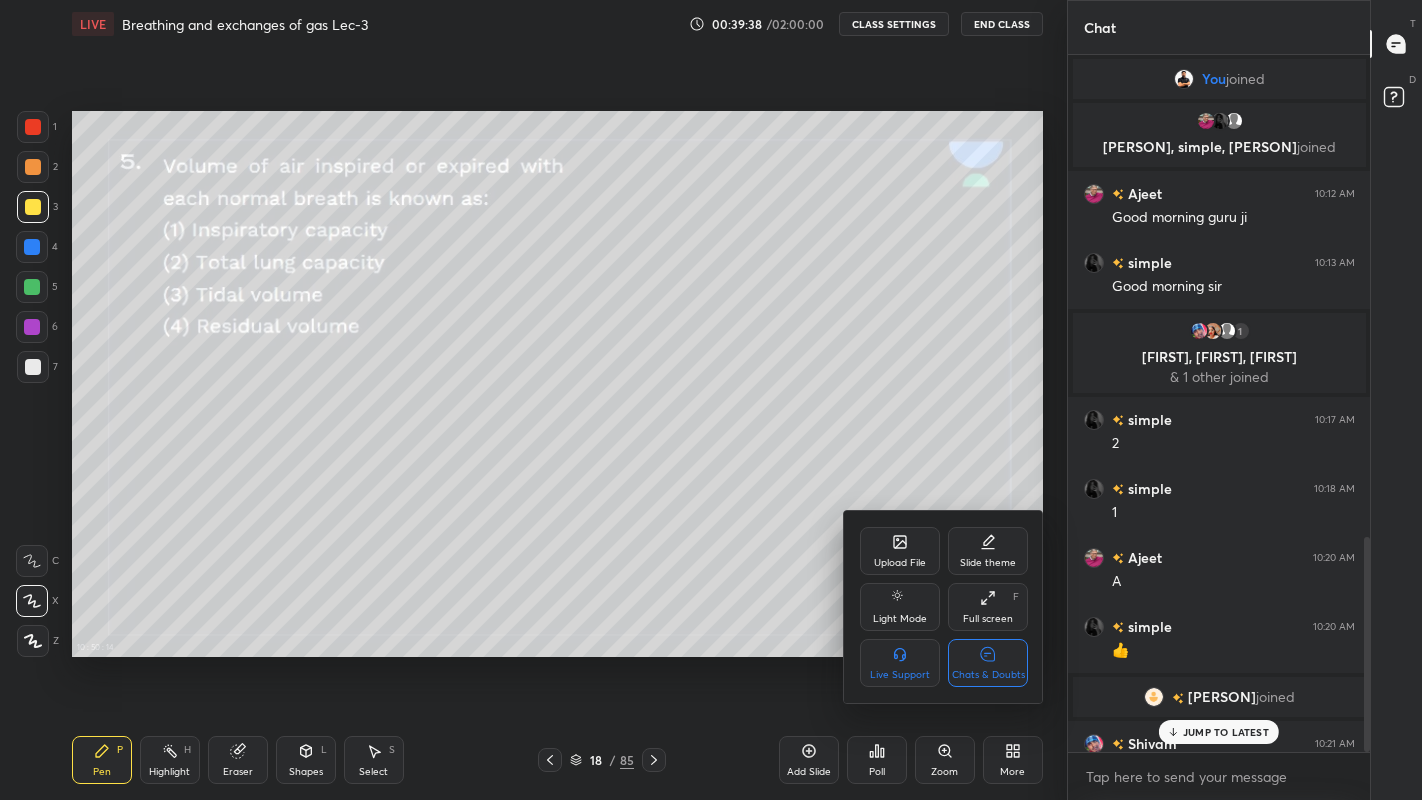 click 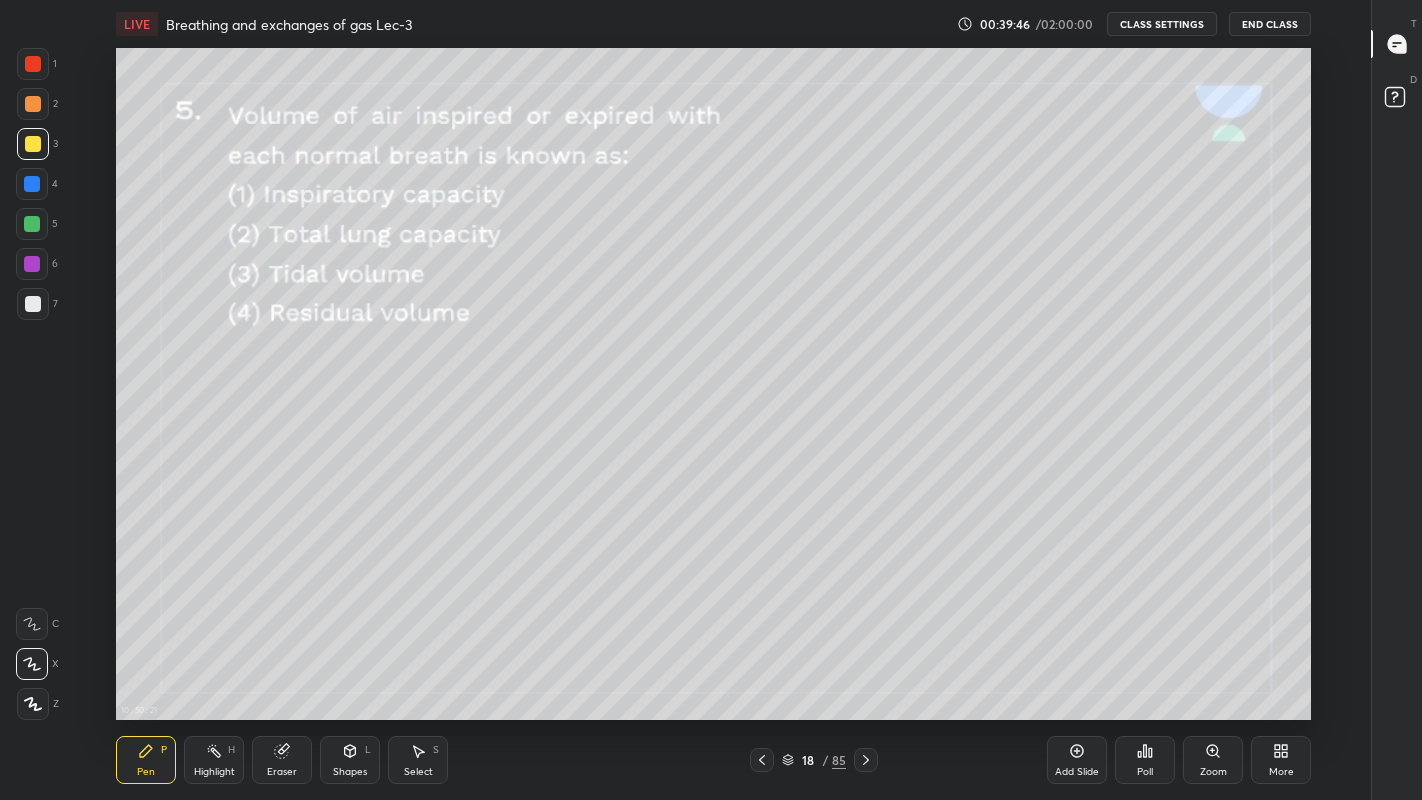 click on "Poll" at bounding box center [1145, 772] 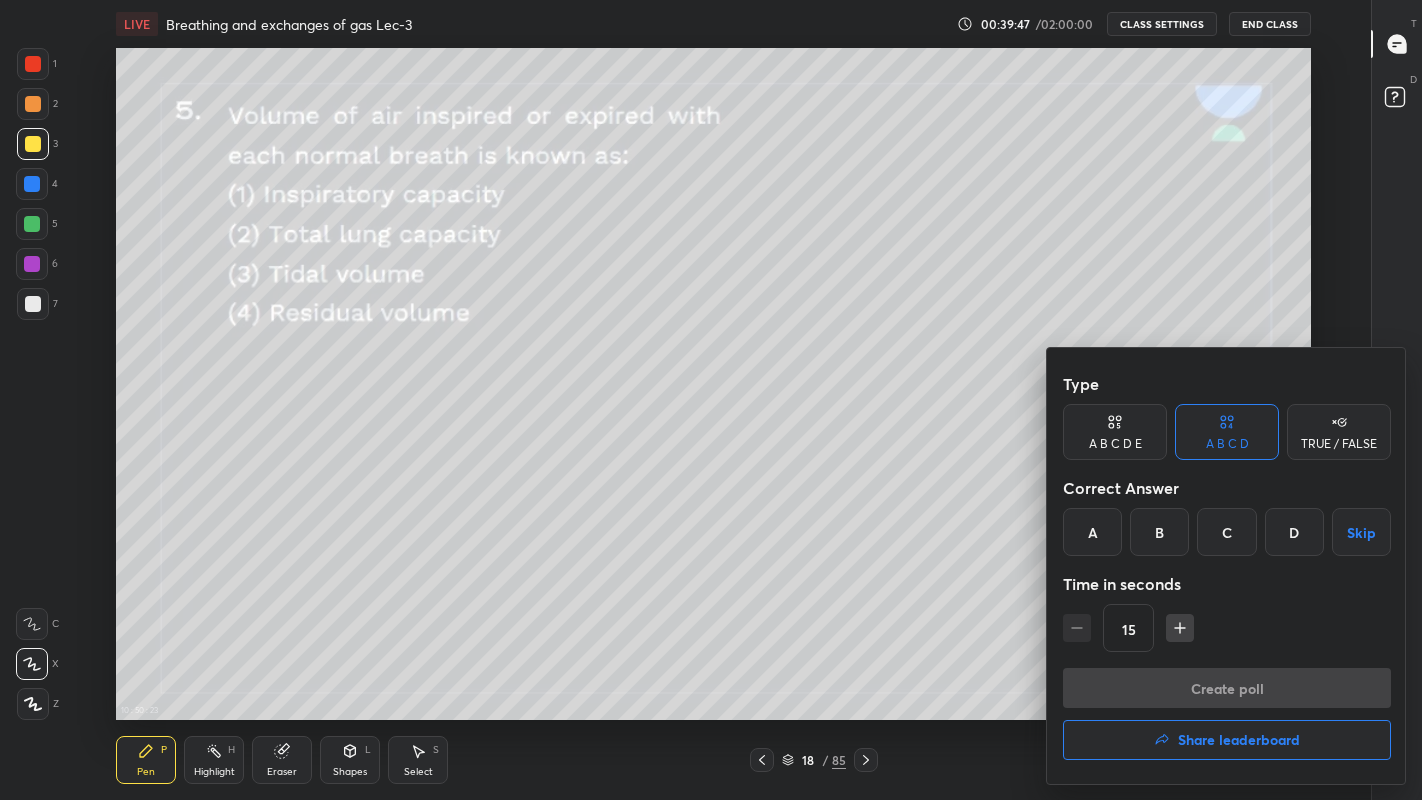 click on "C" at bounding box center (1226, 532) 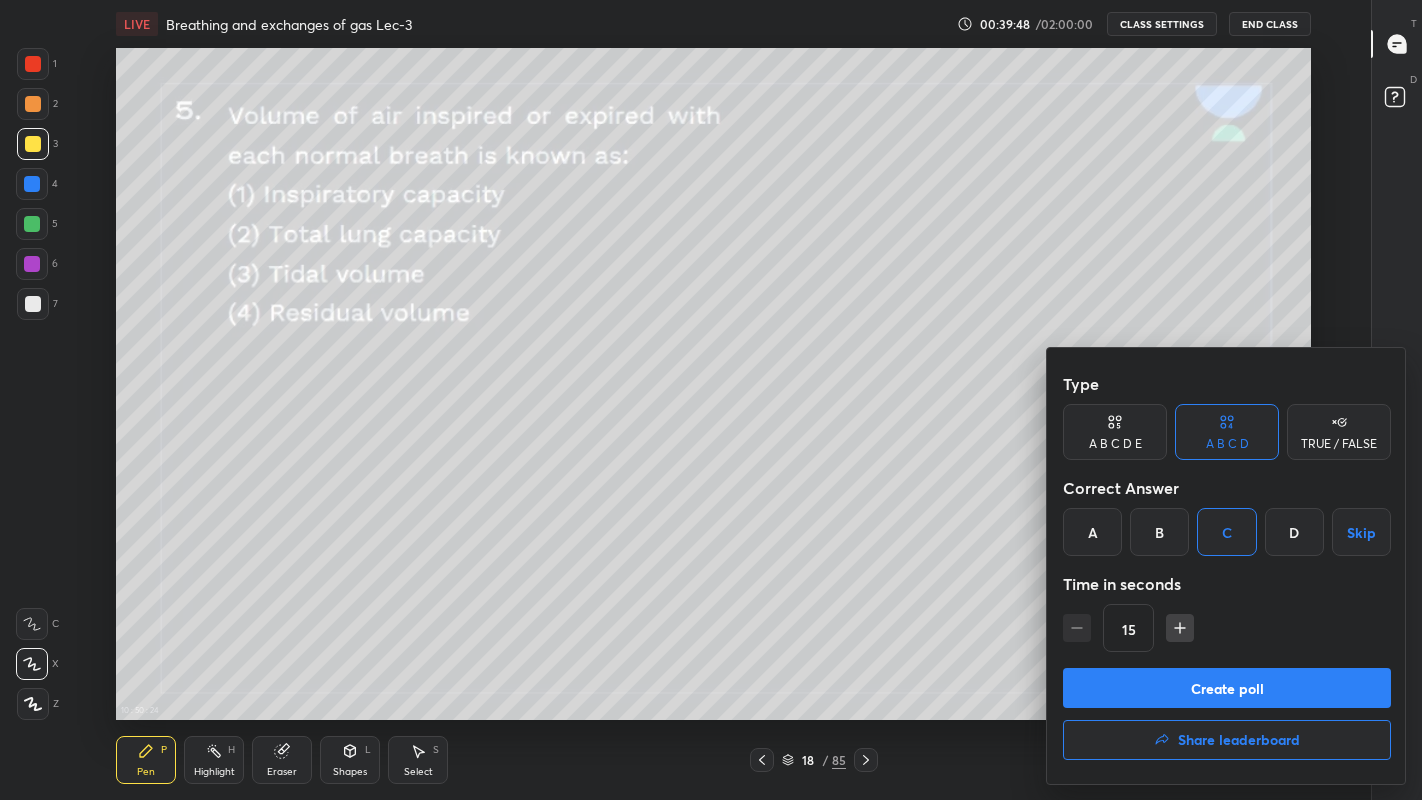 click on "Create poll" at bounding box center [1227, 688] 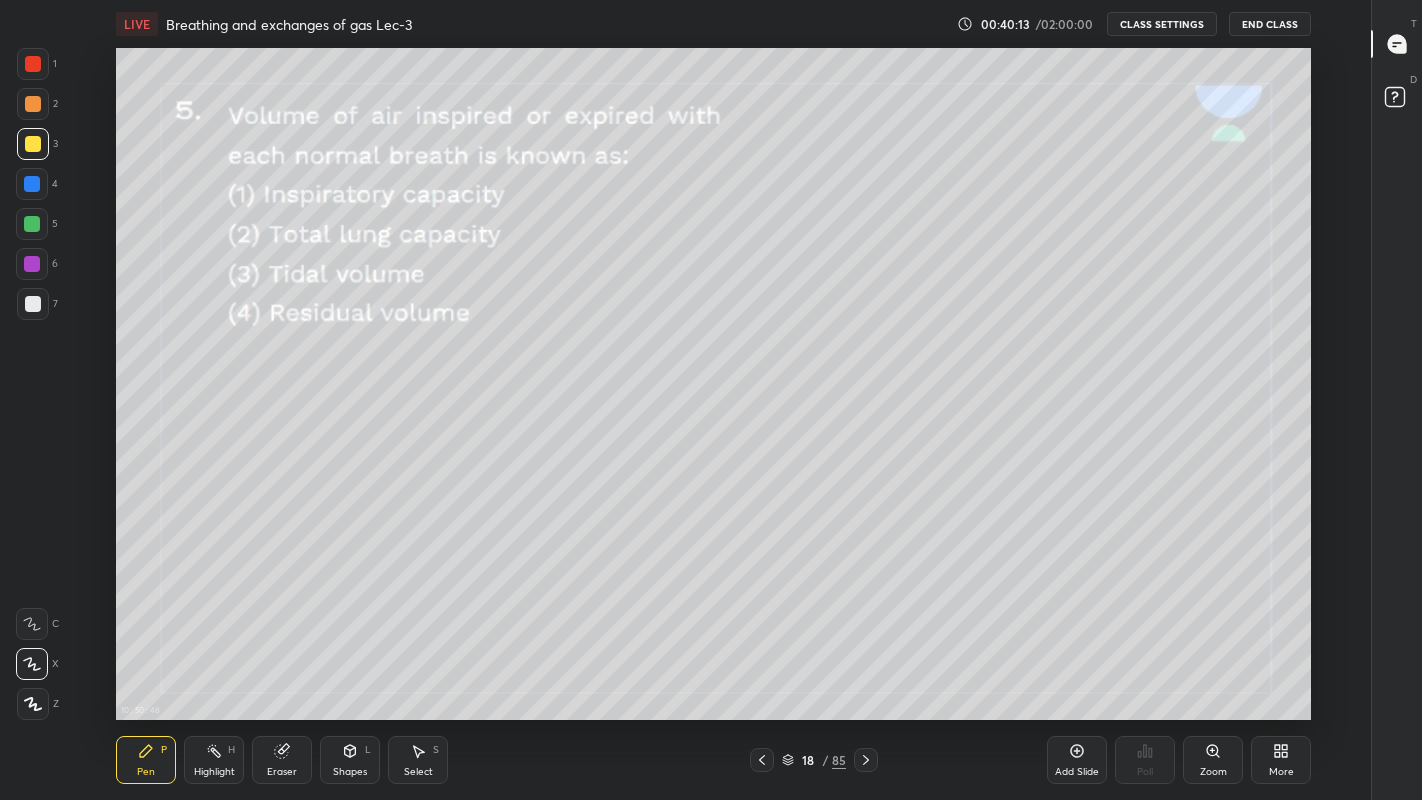 click on "More" at bounding box center [1281, 760] 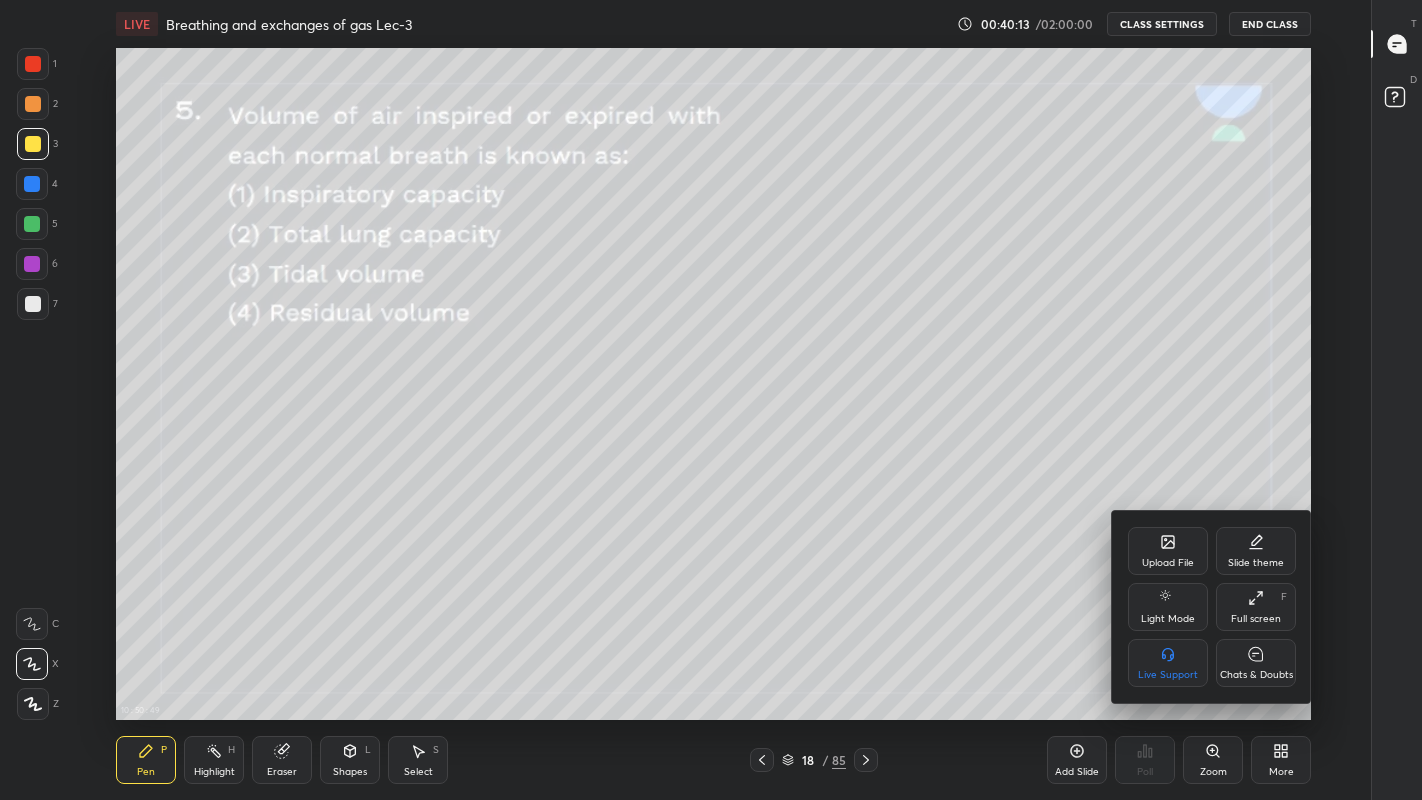 click on "Chats & Doubts" at bounding box center [1256, 663] 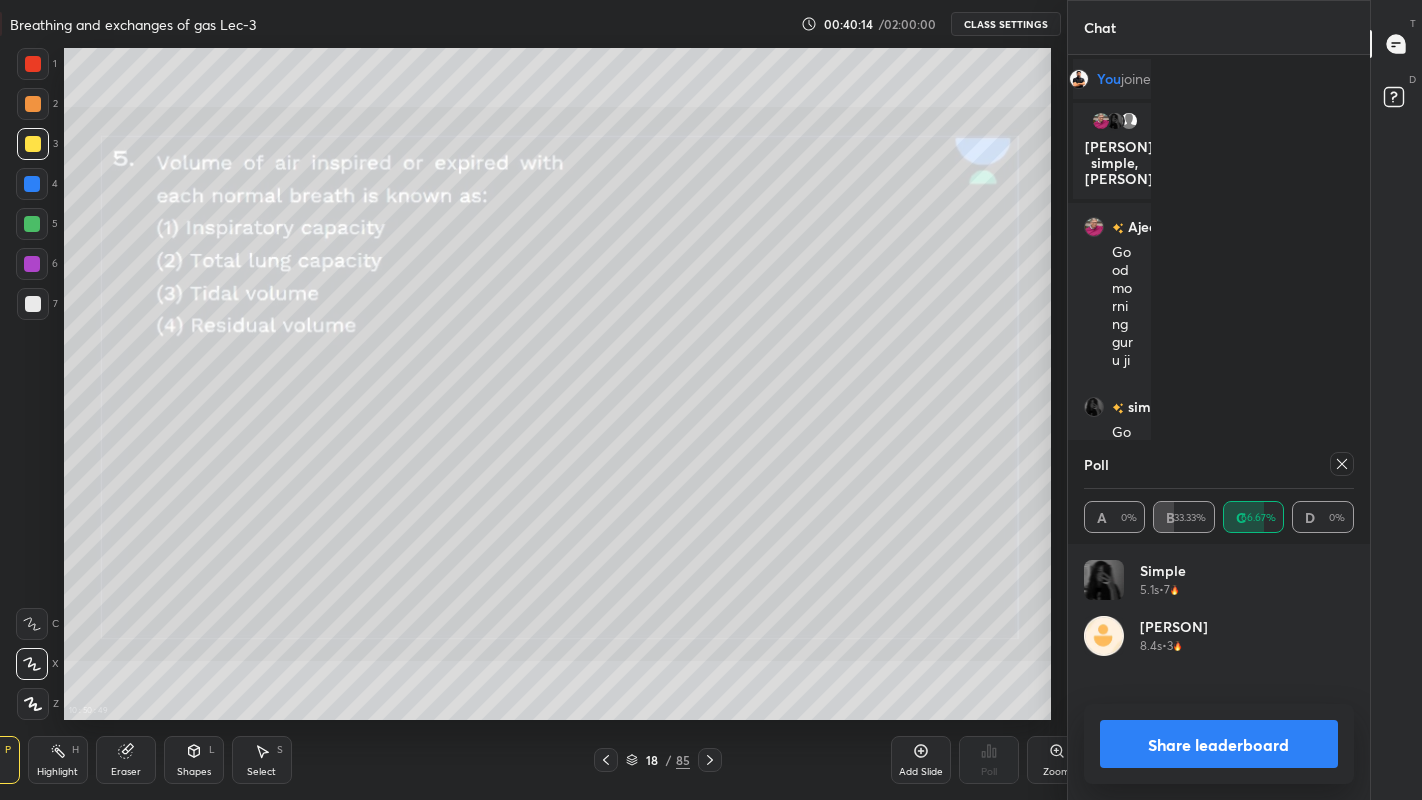 scroll, scrollTop: 672, scrollLeft: 1045, axis: both 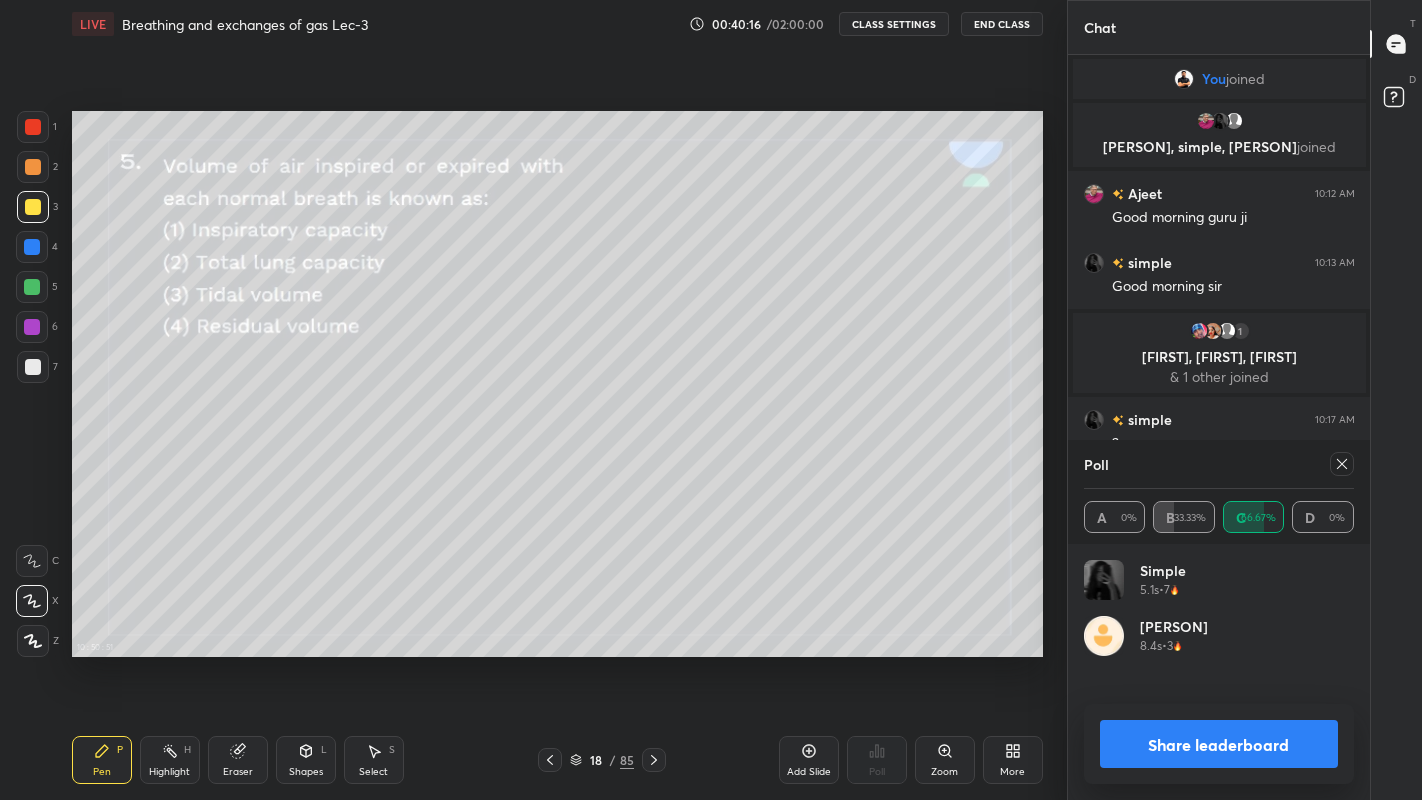 click 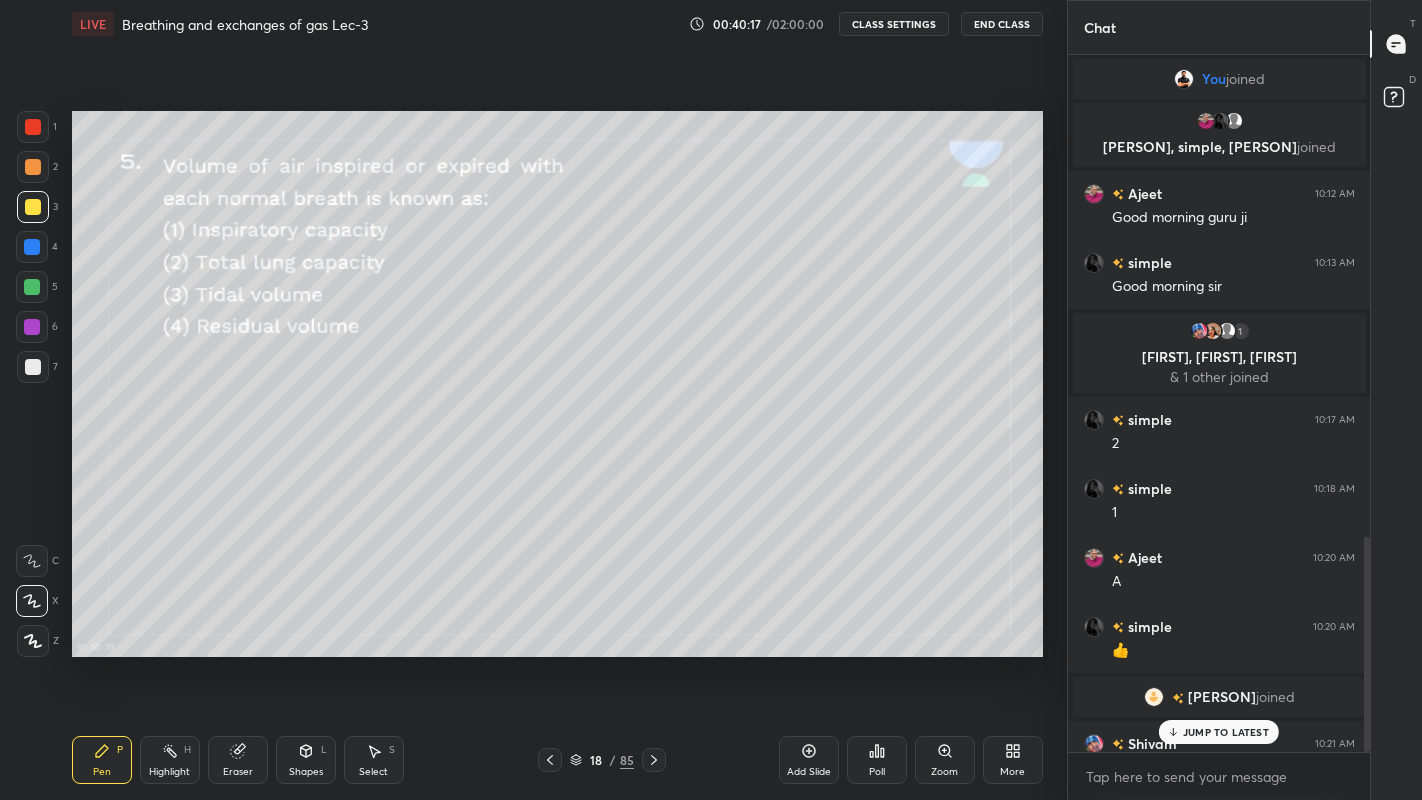 click 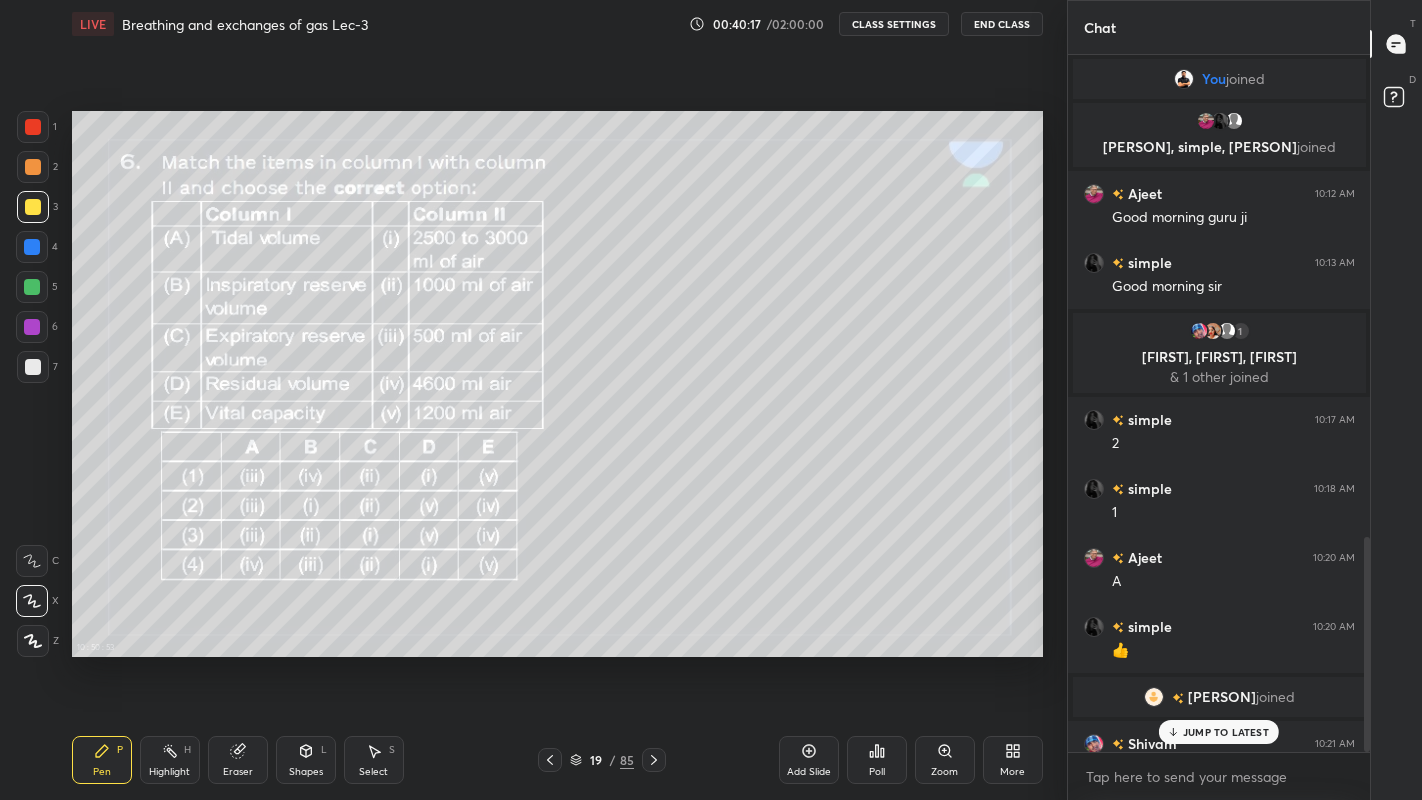 click 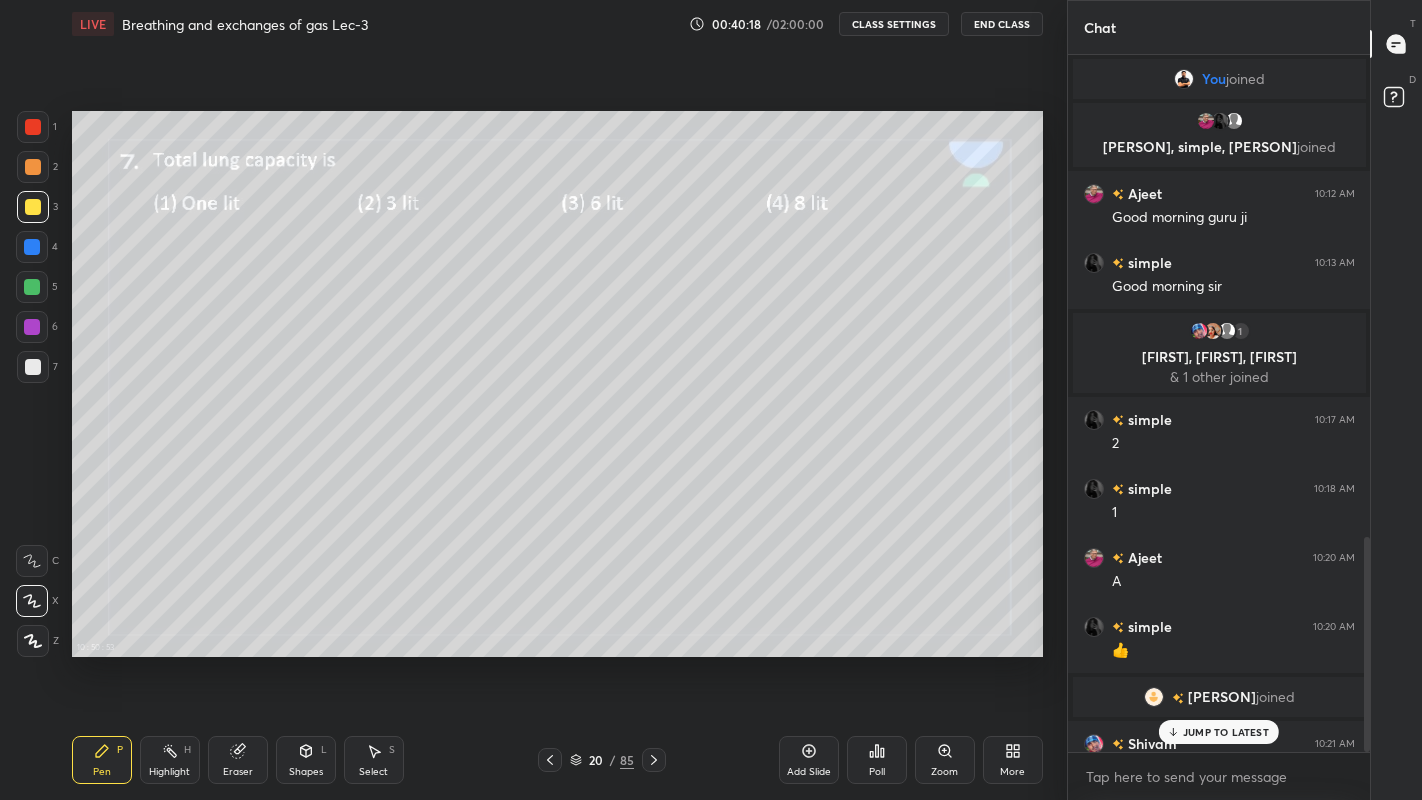 click 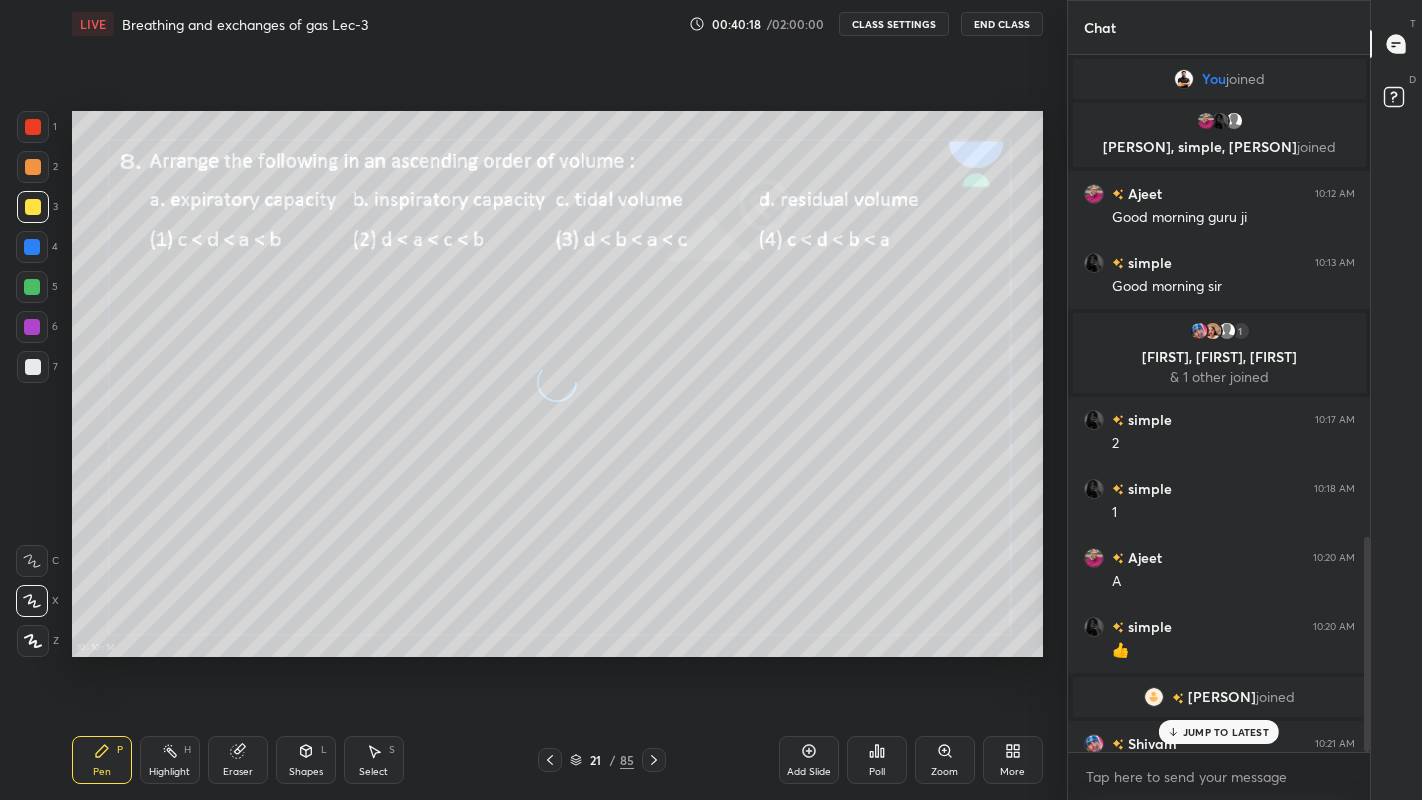 click 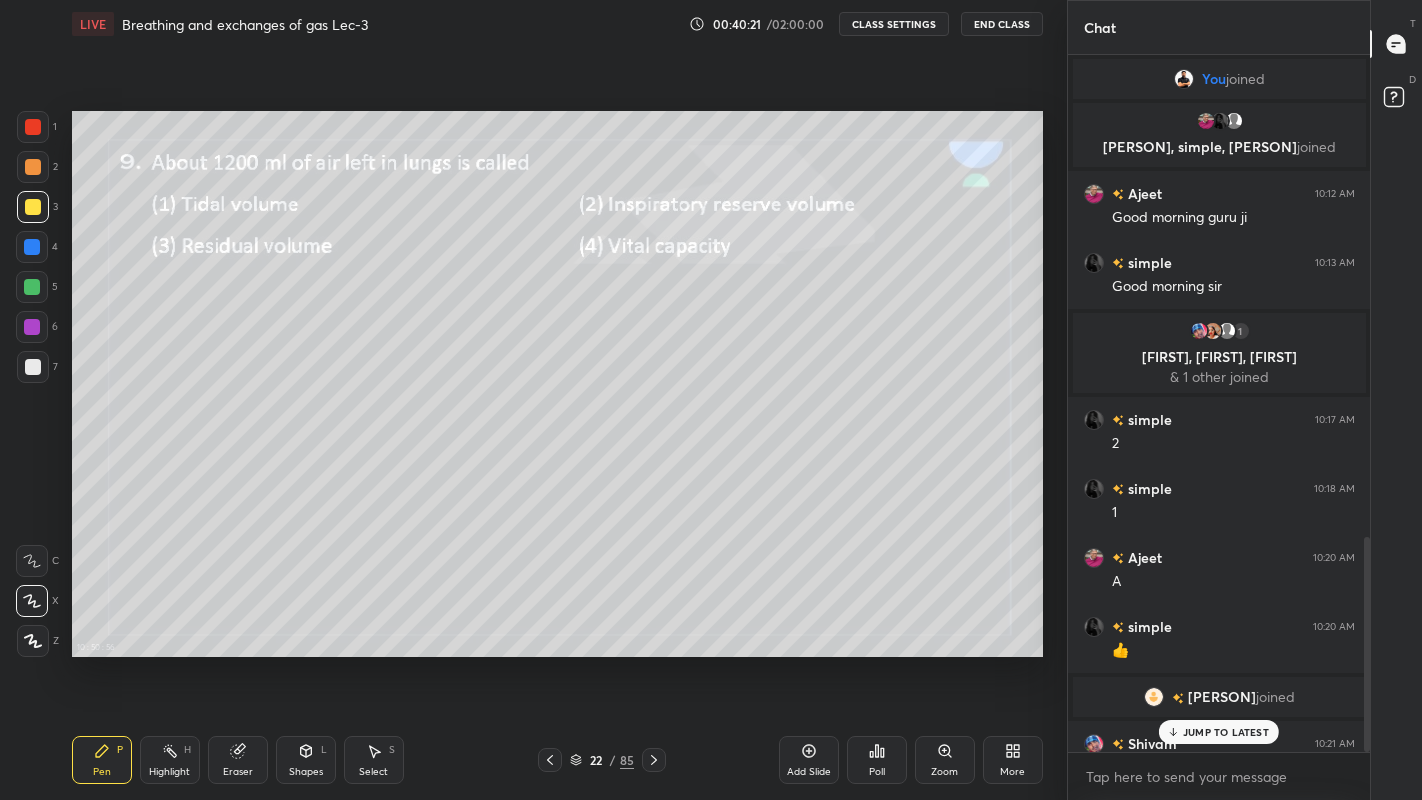 click 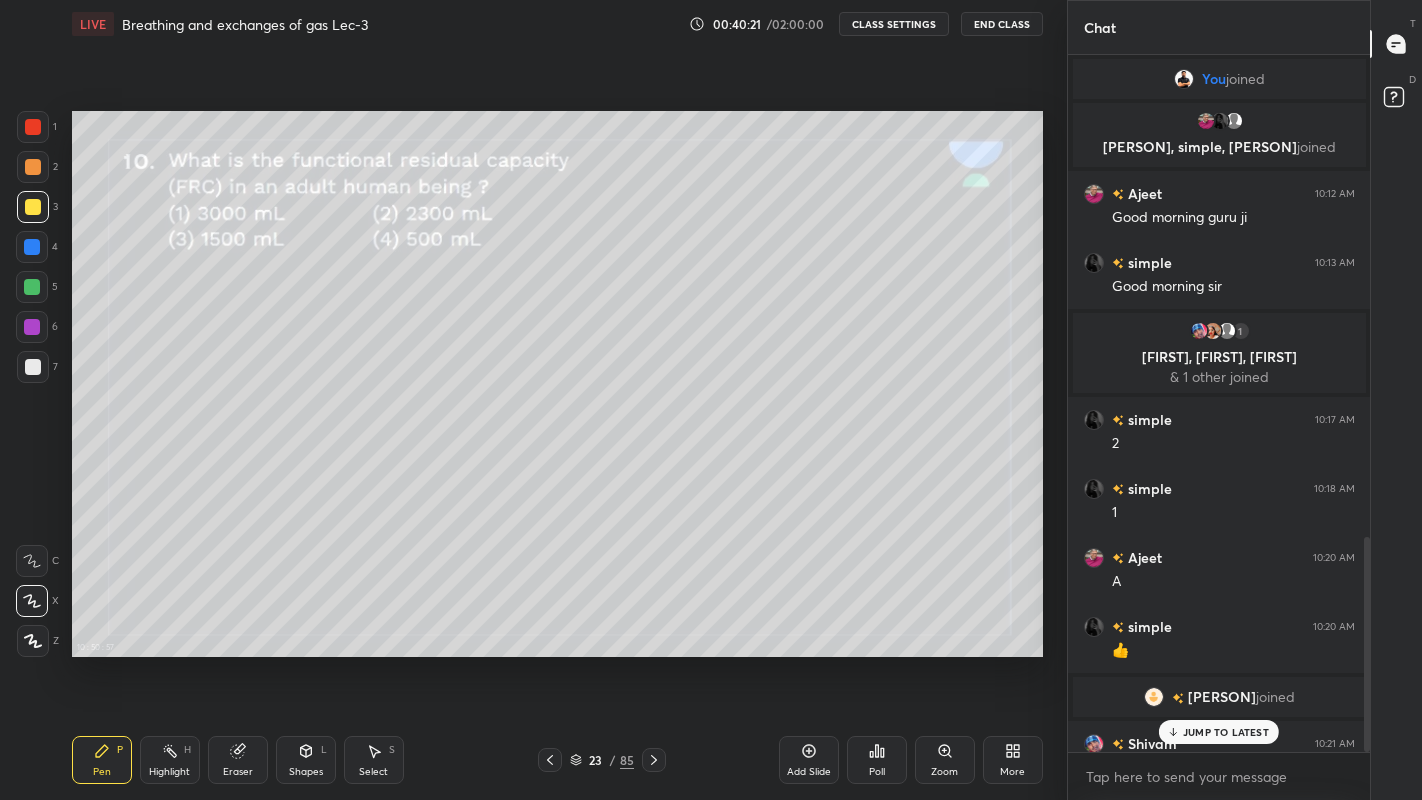 click 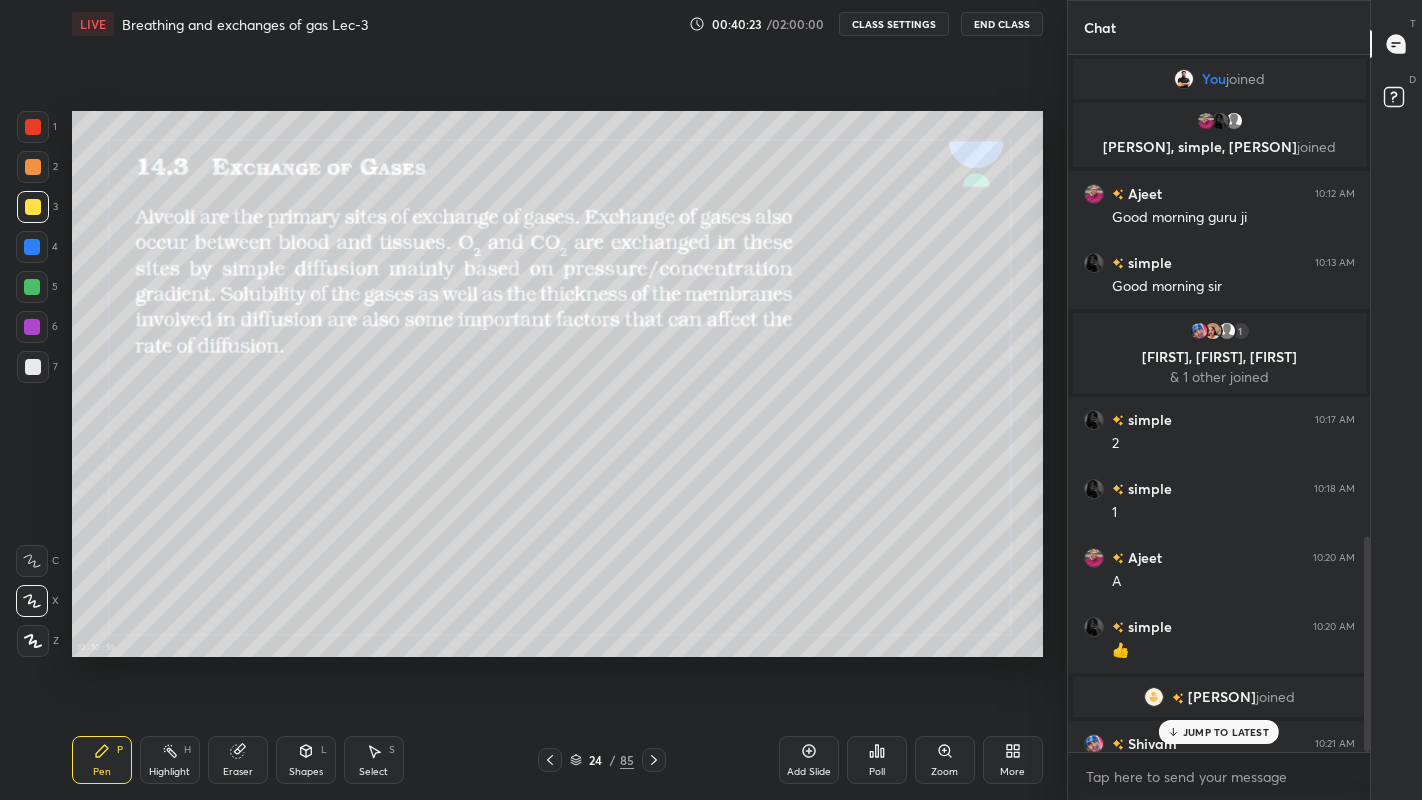 click 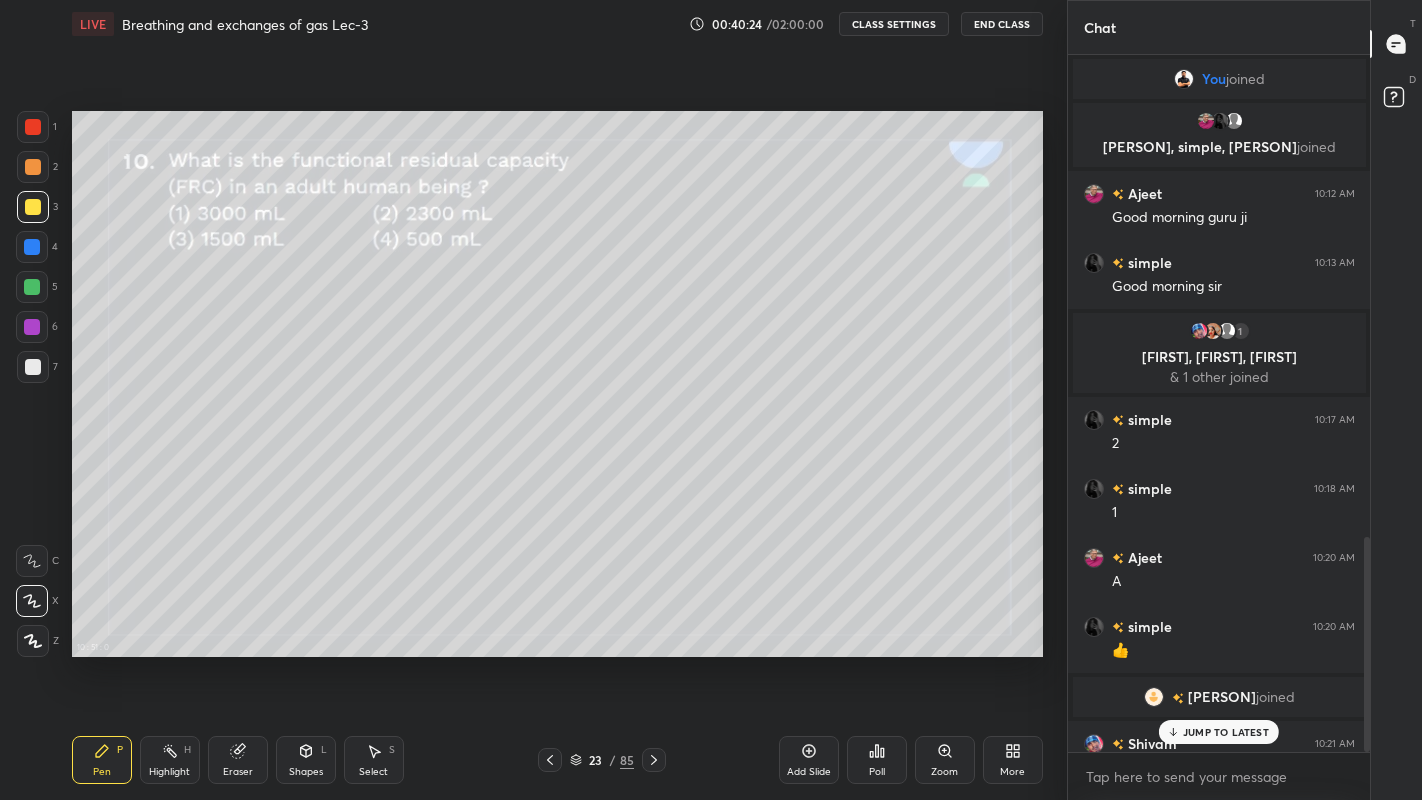 click on "JUMP TO LATEST" at bounding box center [1226, 732] 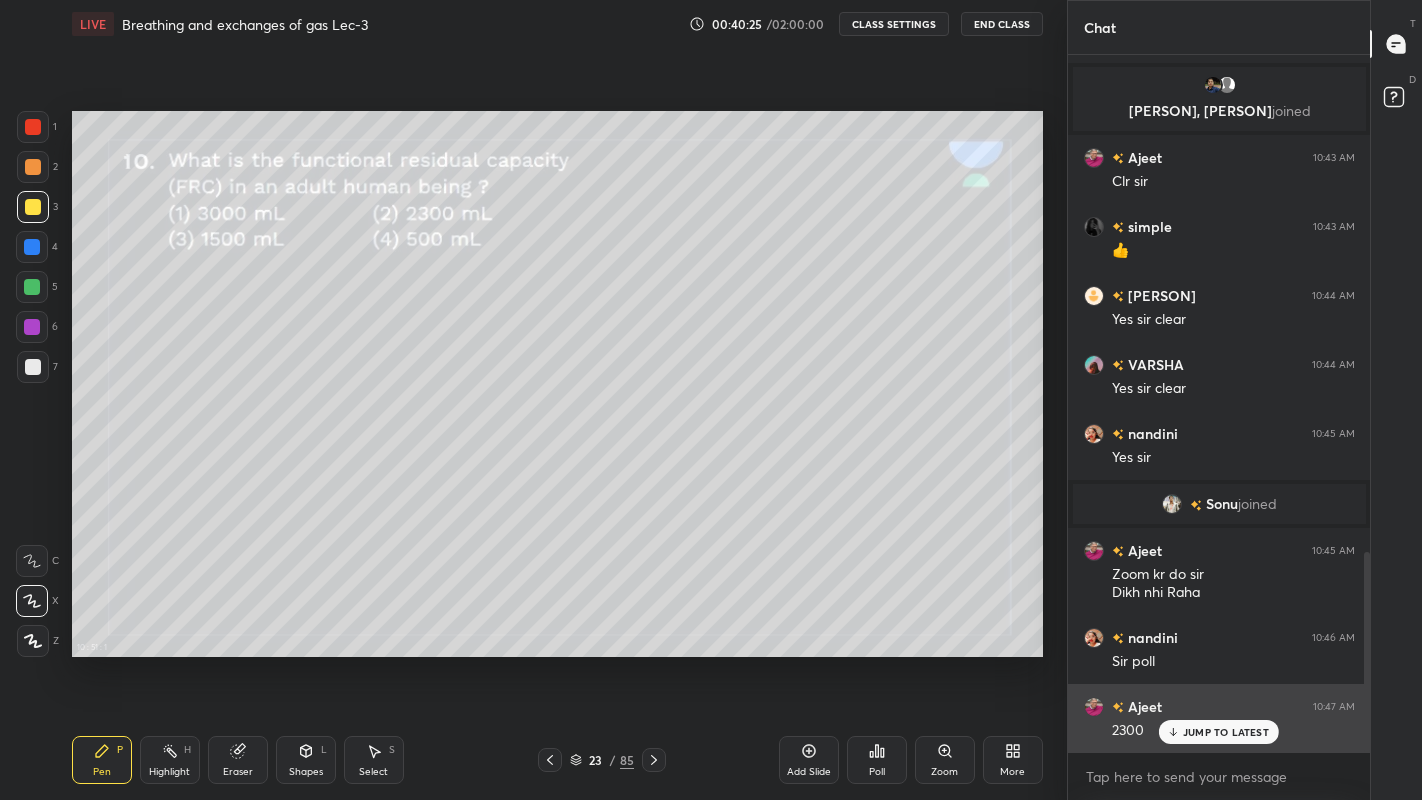 click on "2300" at bounding box center [1233, 731] 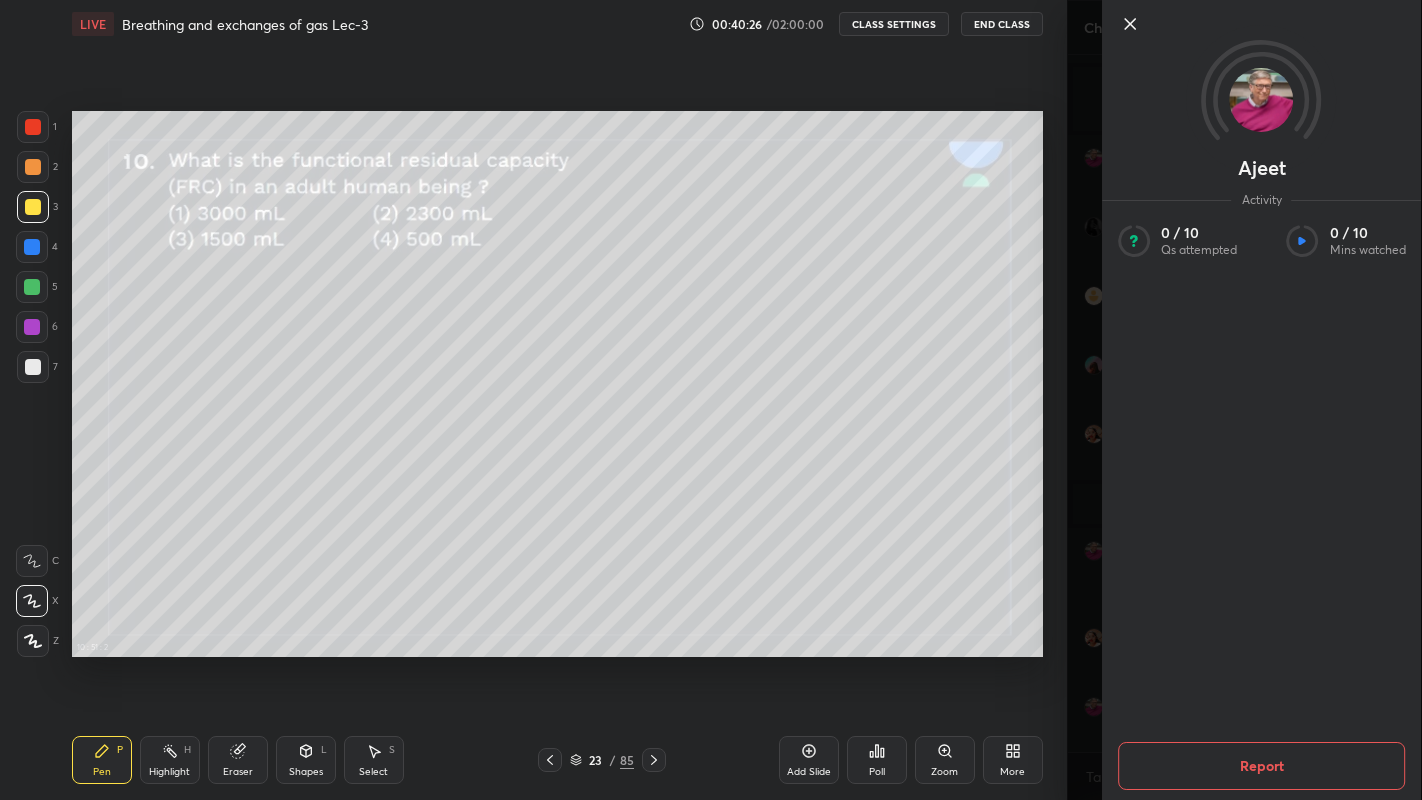 click on "10 : 51 : 2 Setting up your live class" at bounding box center (557, 384) 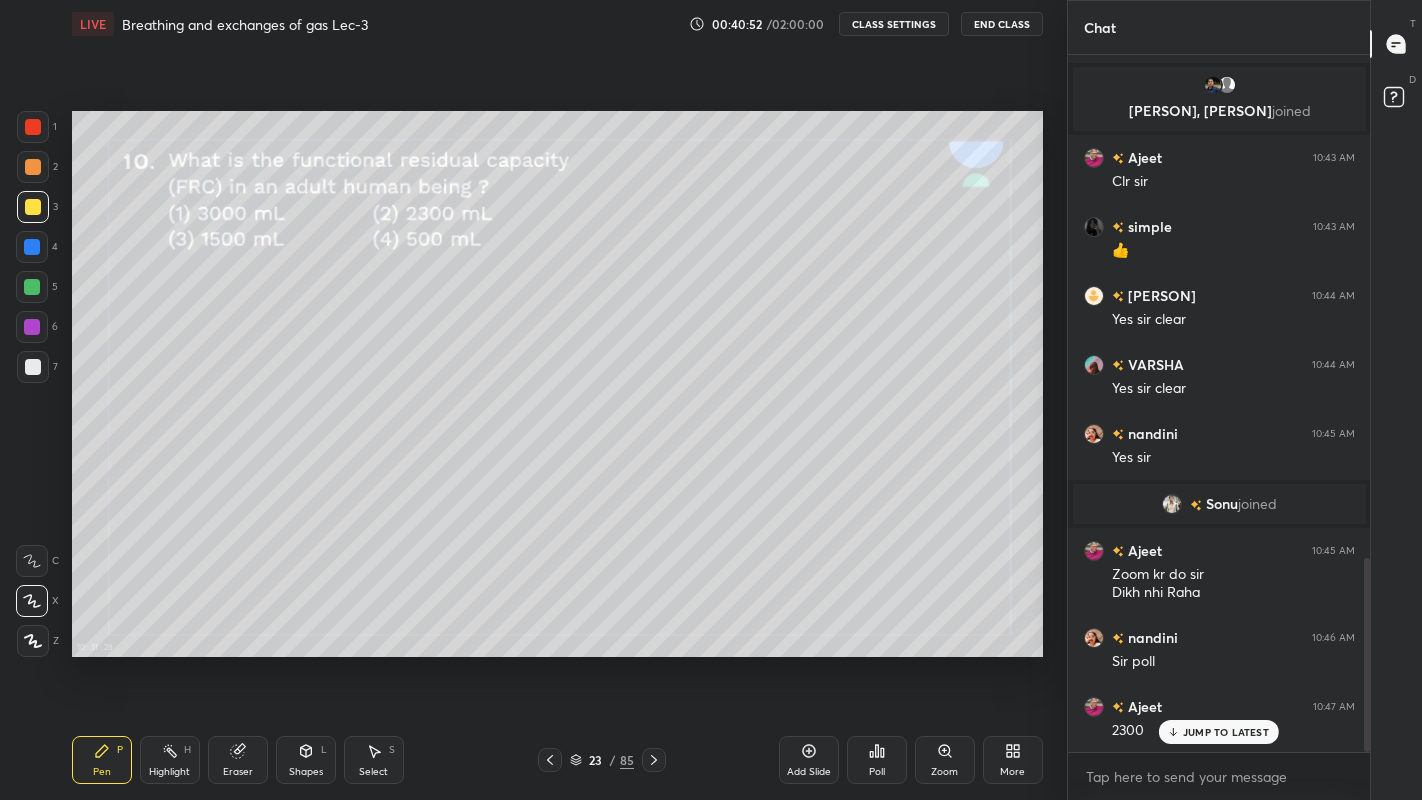 scroll, scrollTop: 1801, scrollLeft: 0, axis: vertical 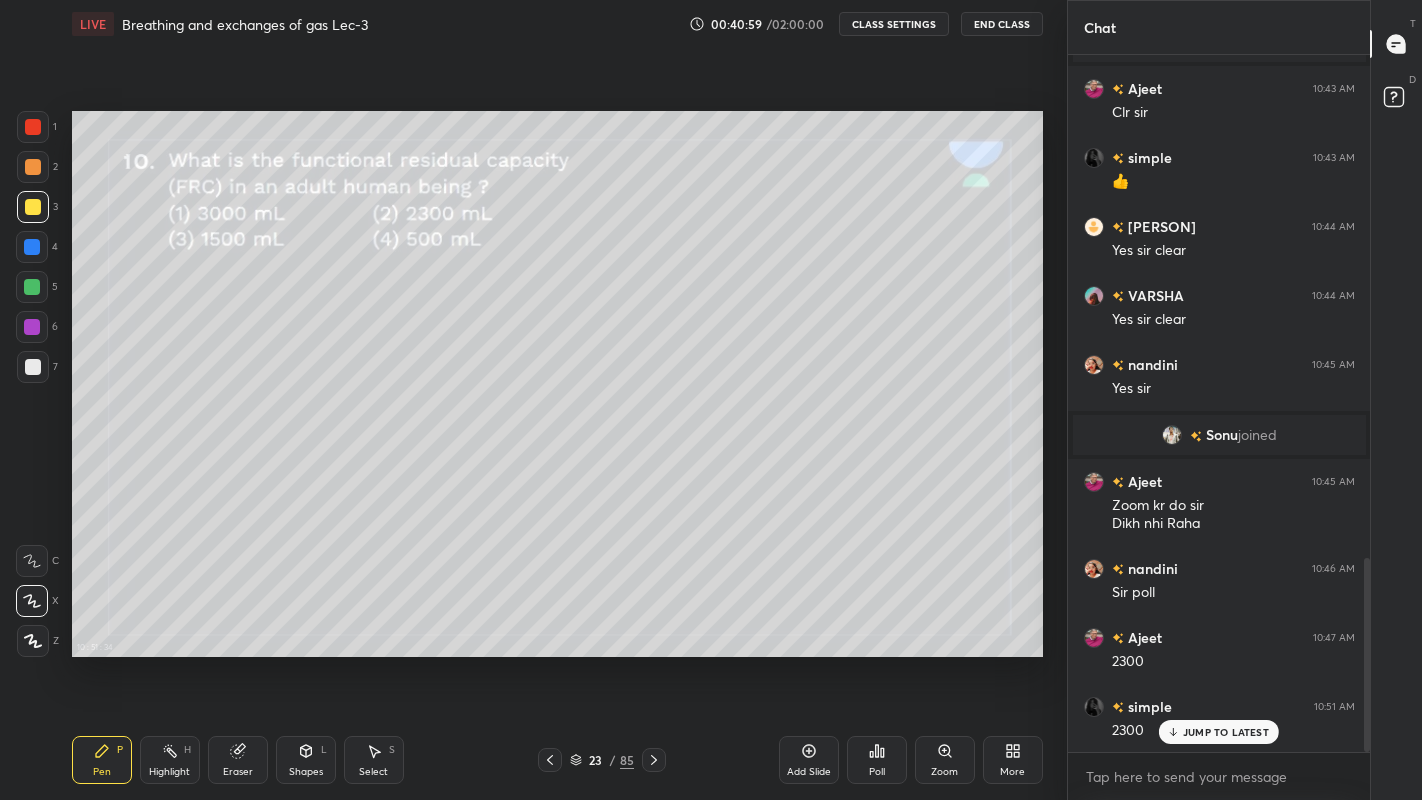 click on "JUMP TO LATEST" at bounding box center [1219, 732] 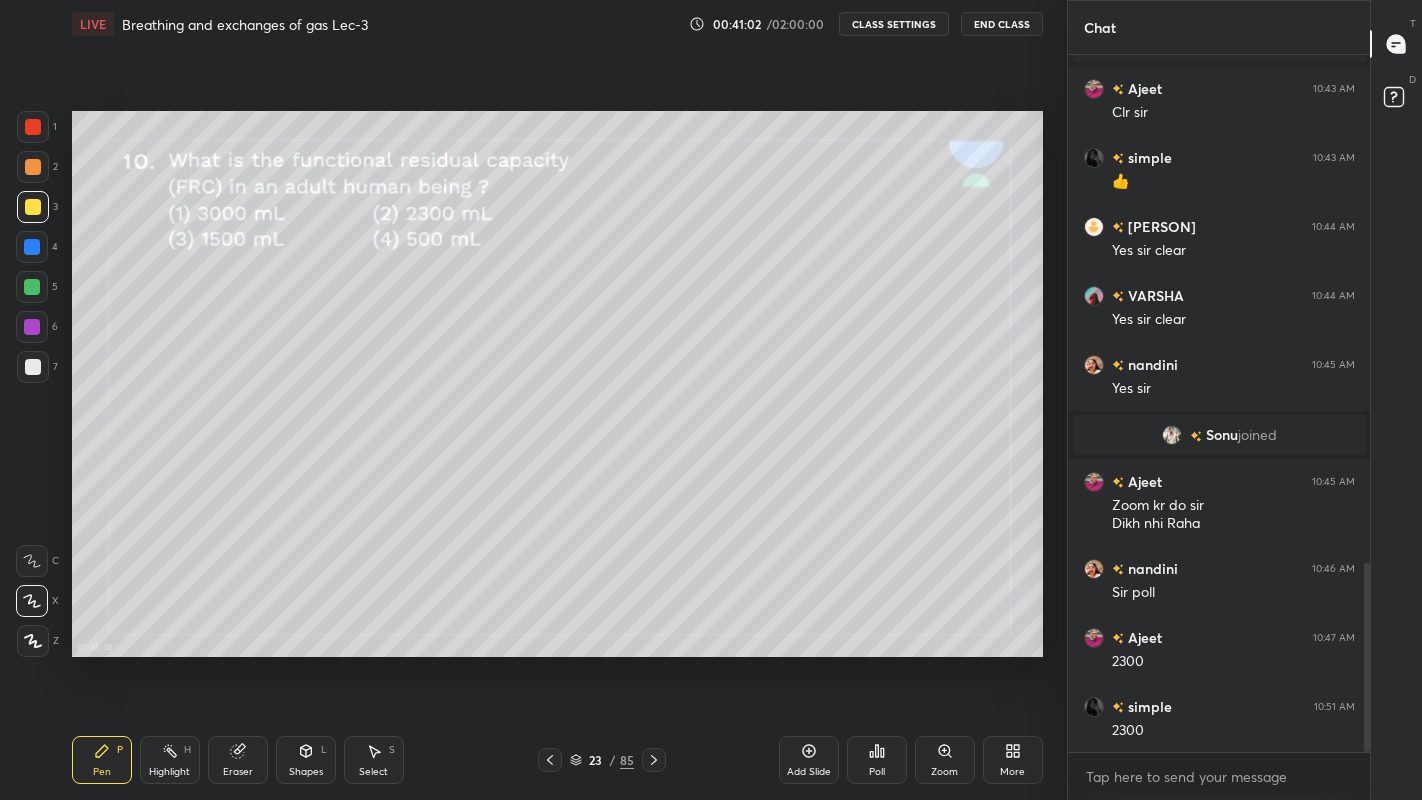 scroll, scrollTop: 1871, scrollLeft: 0, axis: vertical 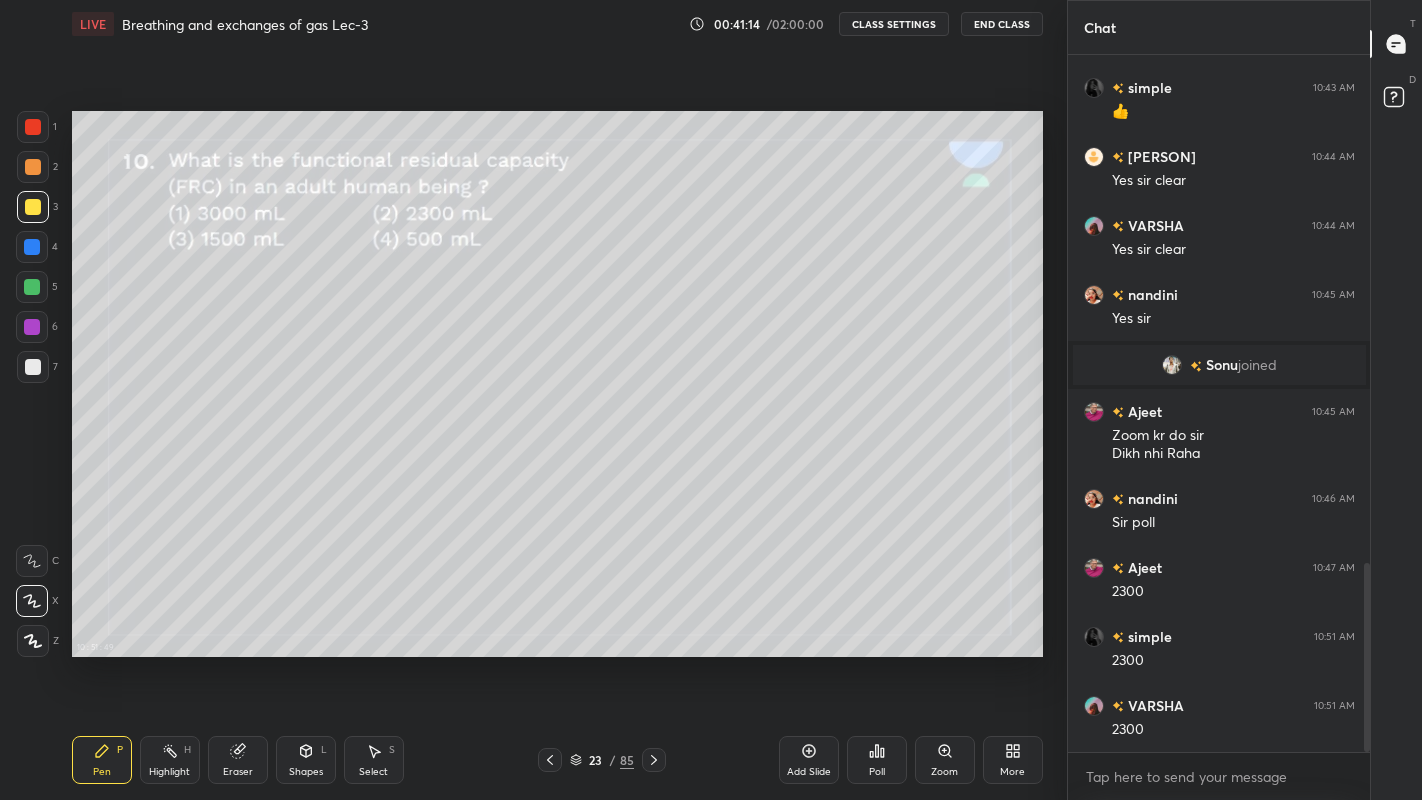 click at bounding box center [654, 760] 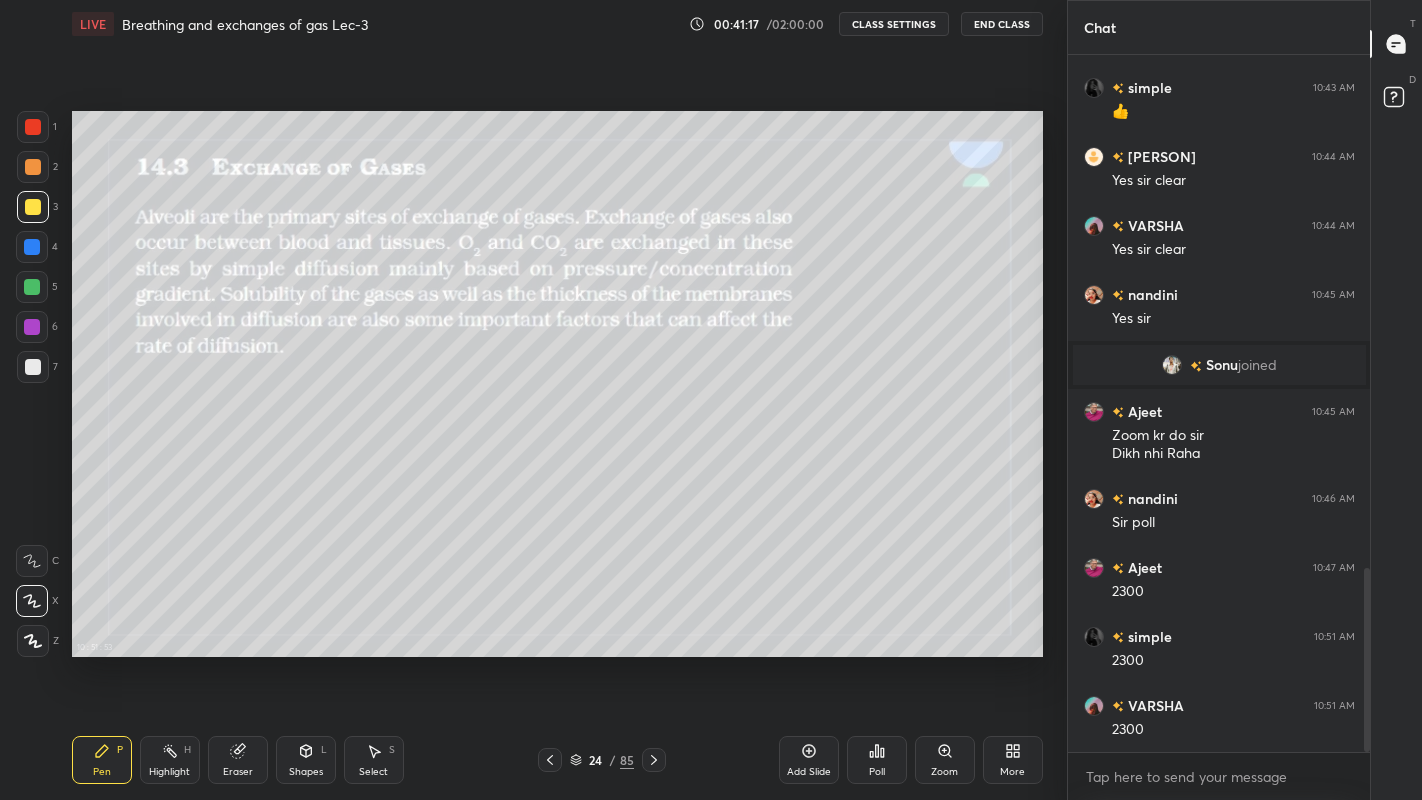 scroll, scrollTop: 1940, scrollLeft: 0, axis: vertical 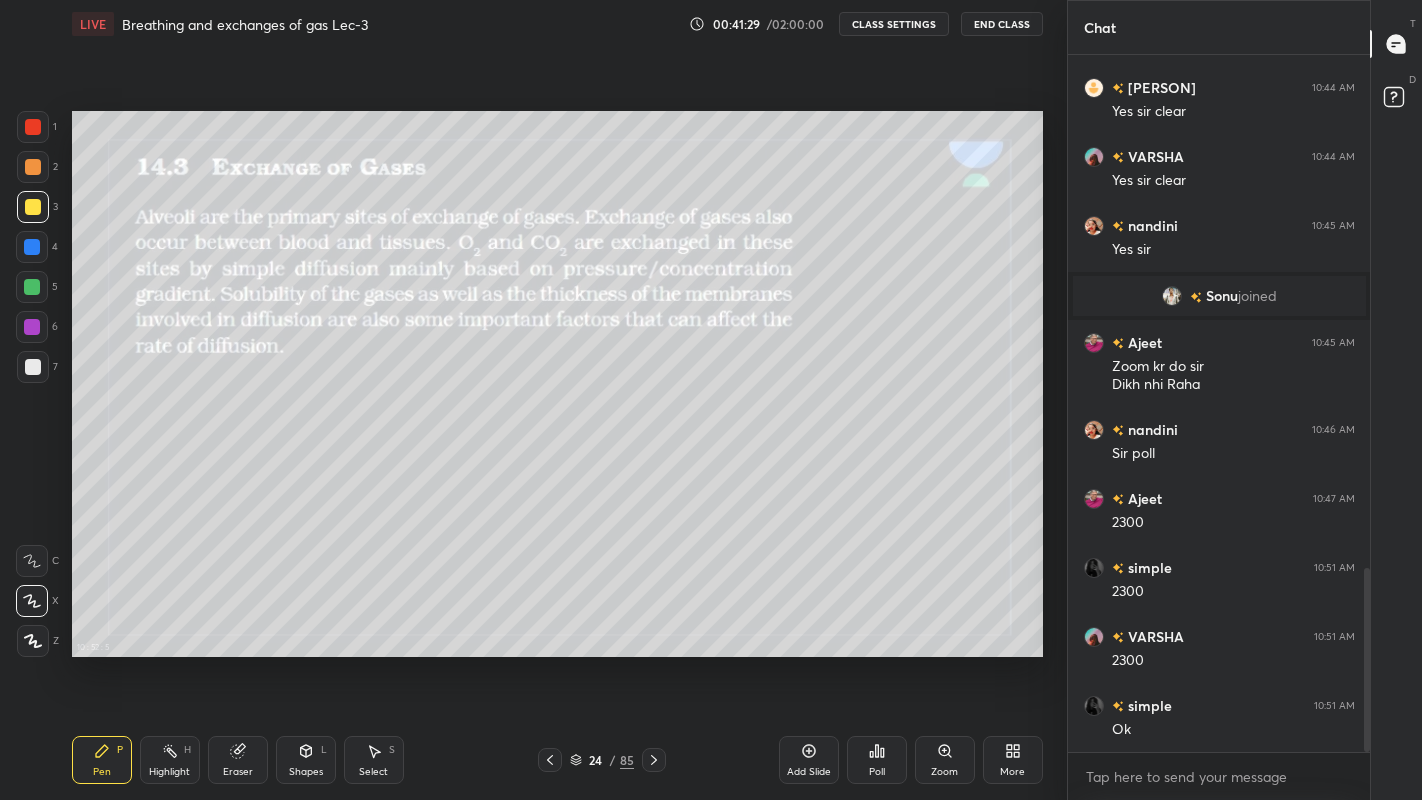 click at bounding box center [33, 367] 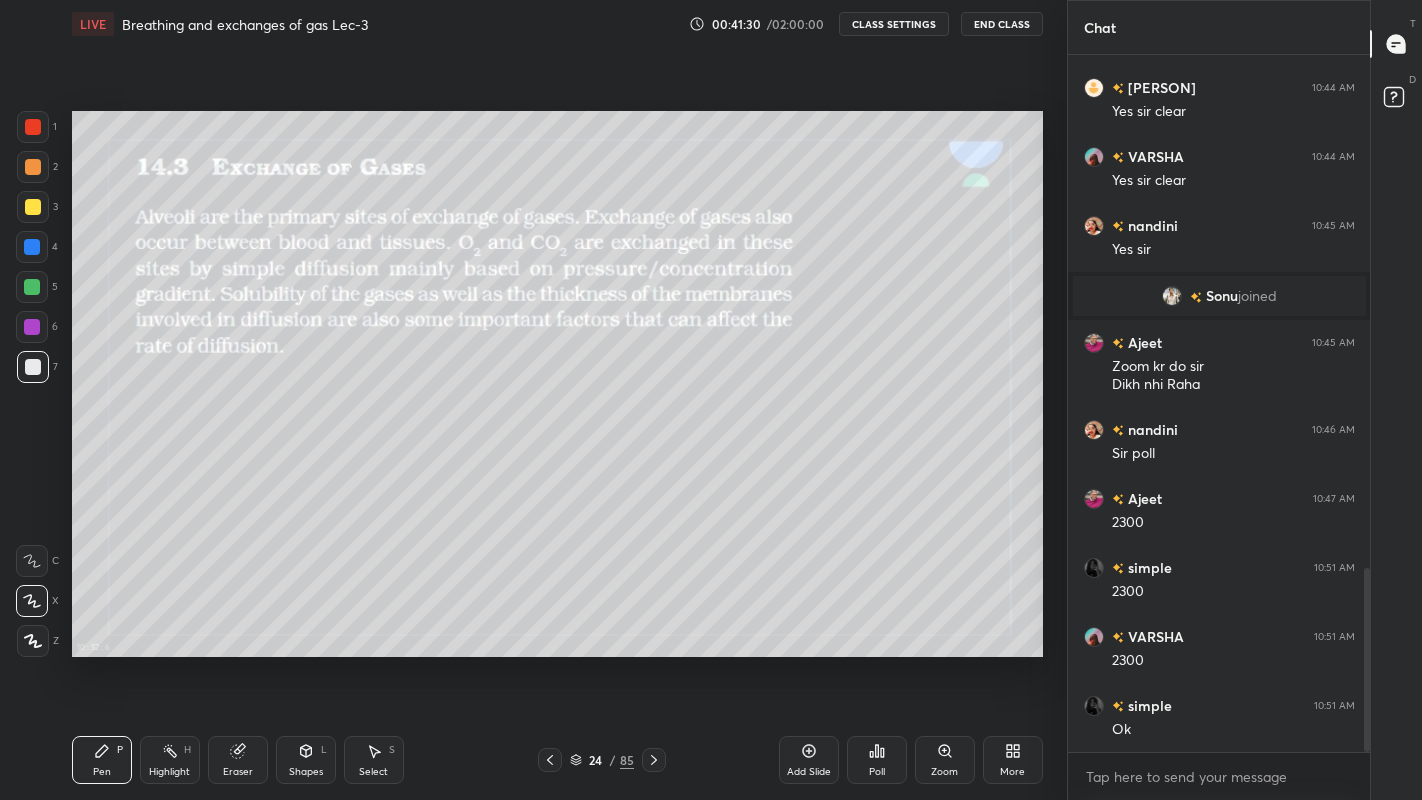 click at bounding box center [33, 207] 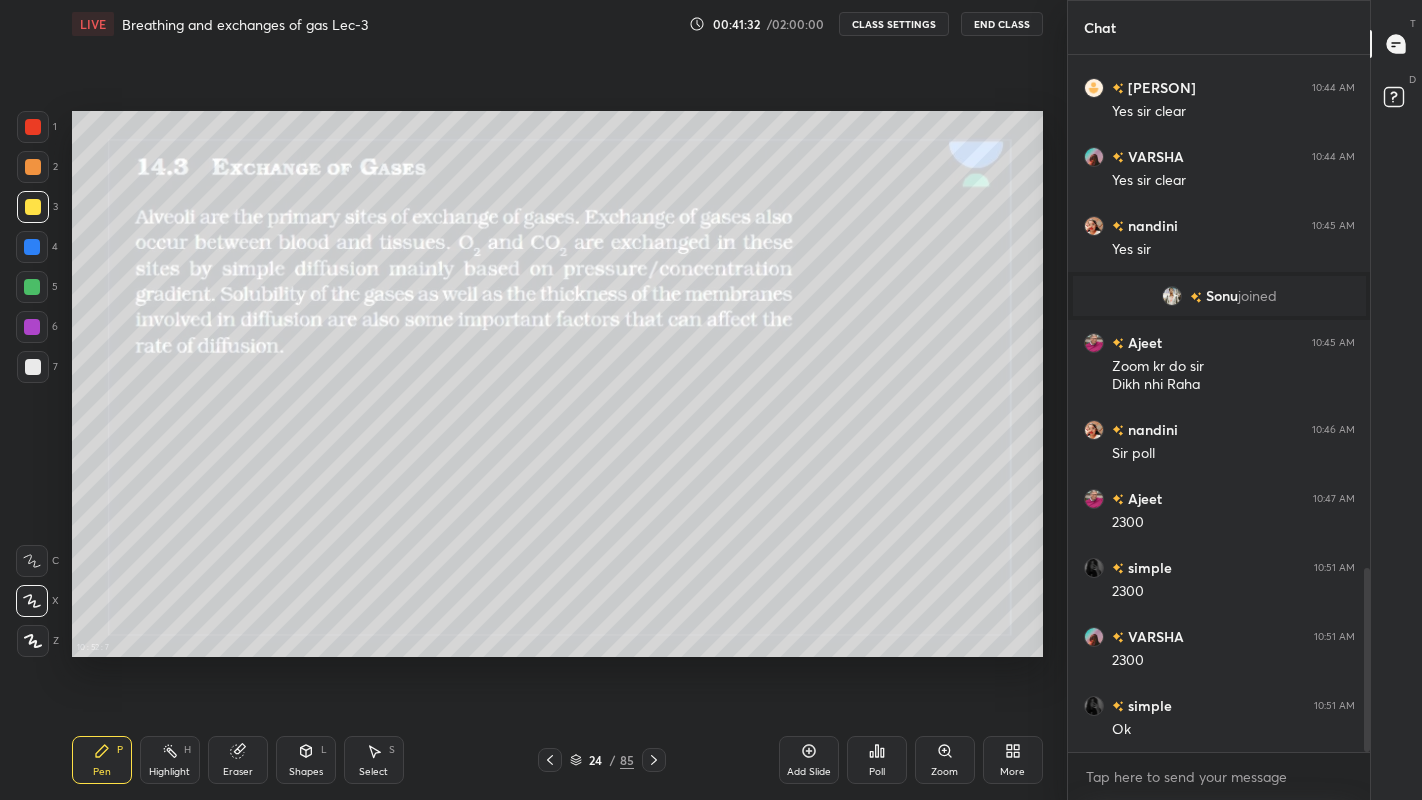 click on "More" at bounding box center [1012, 772] 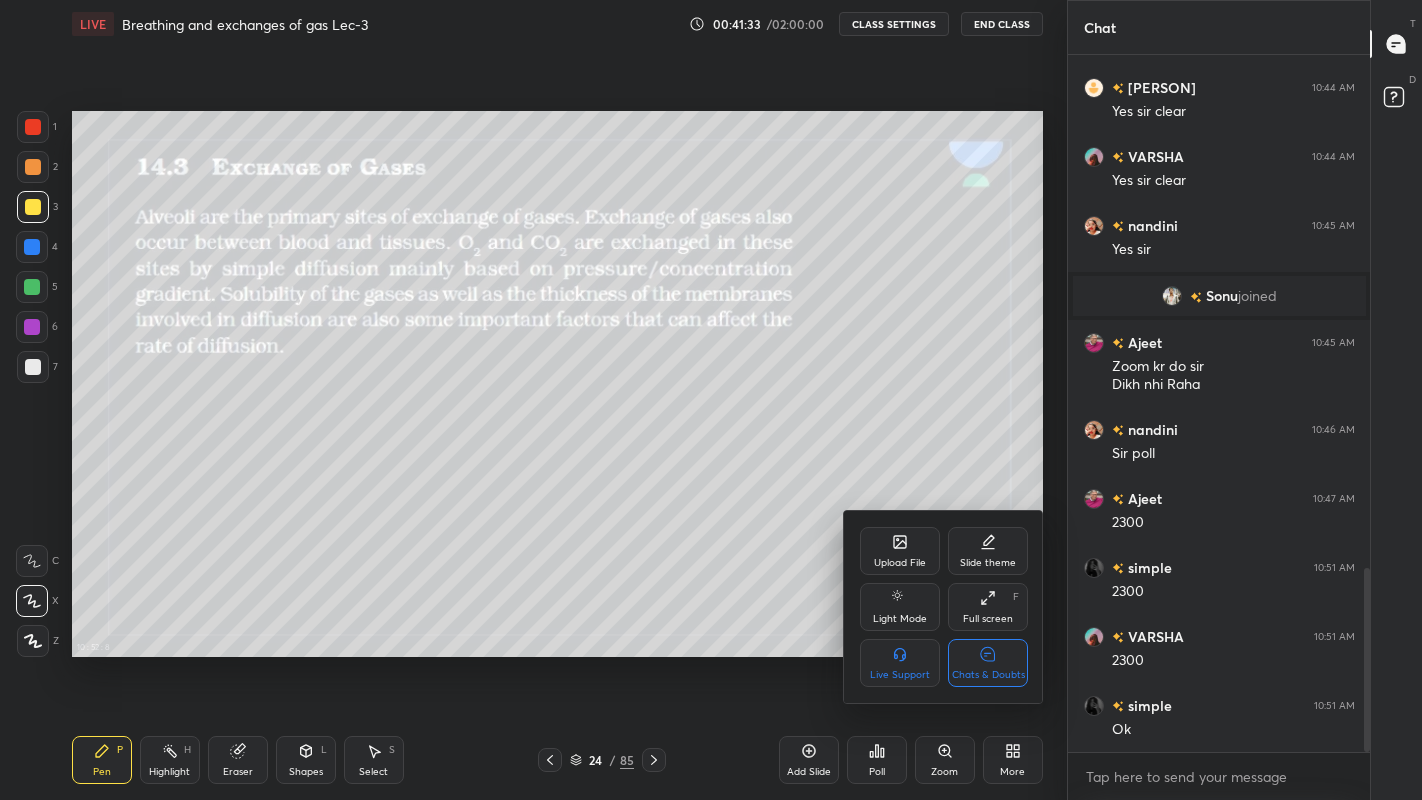 click on "Chats & Doubts" at bounding box center (988, 663) 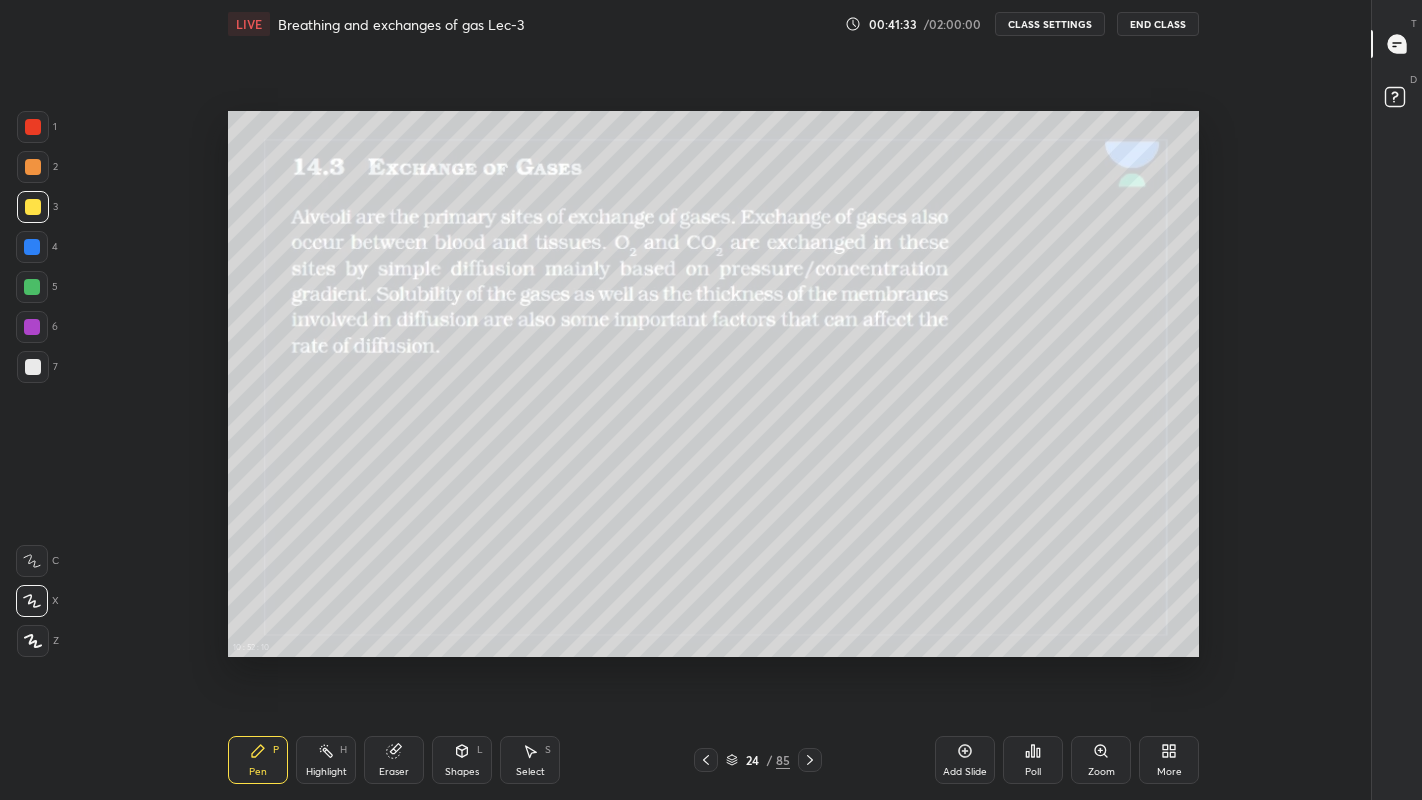 scroll, scrollTop: 6, scrollLeft: 6, axis: both 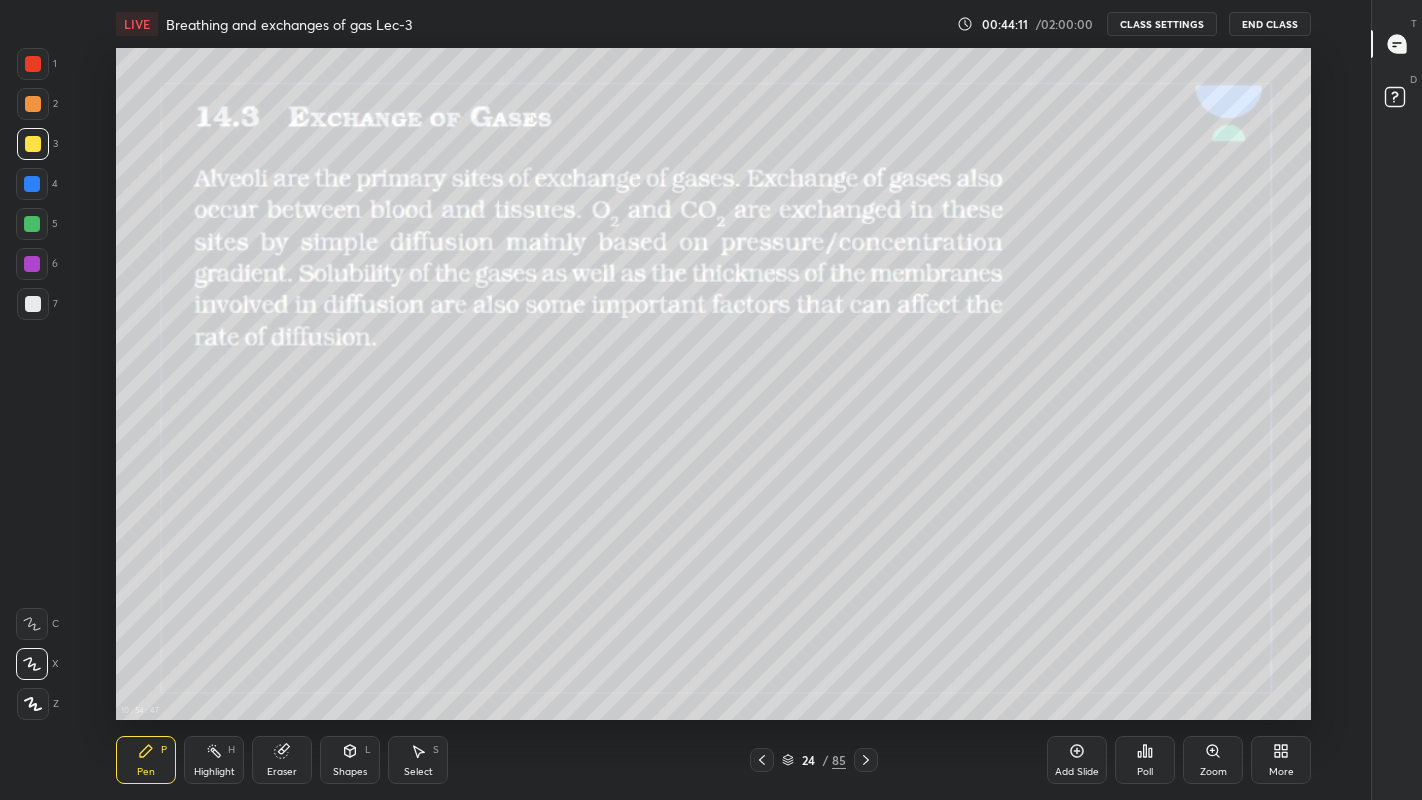 click 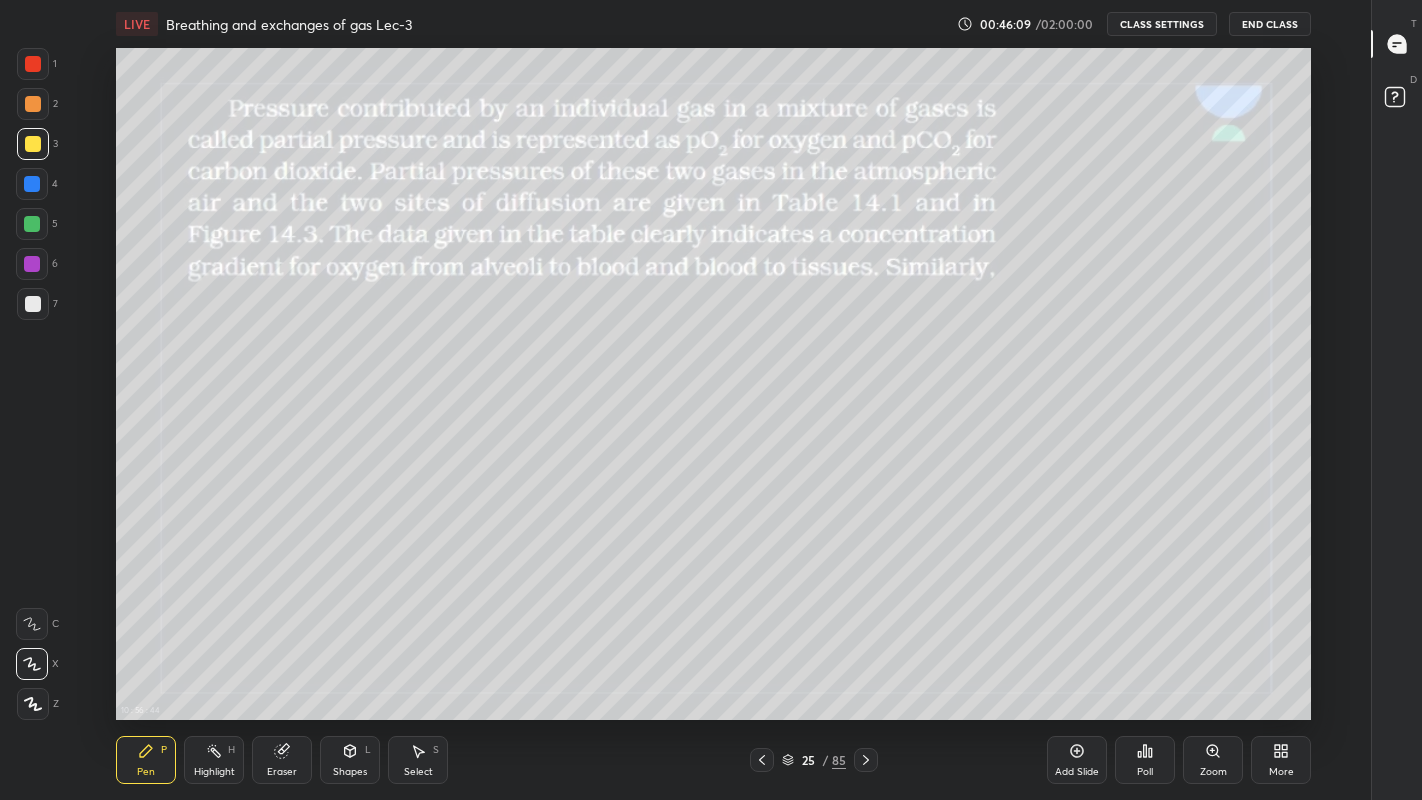 click 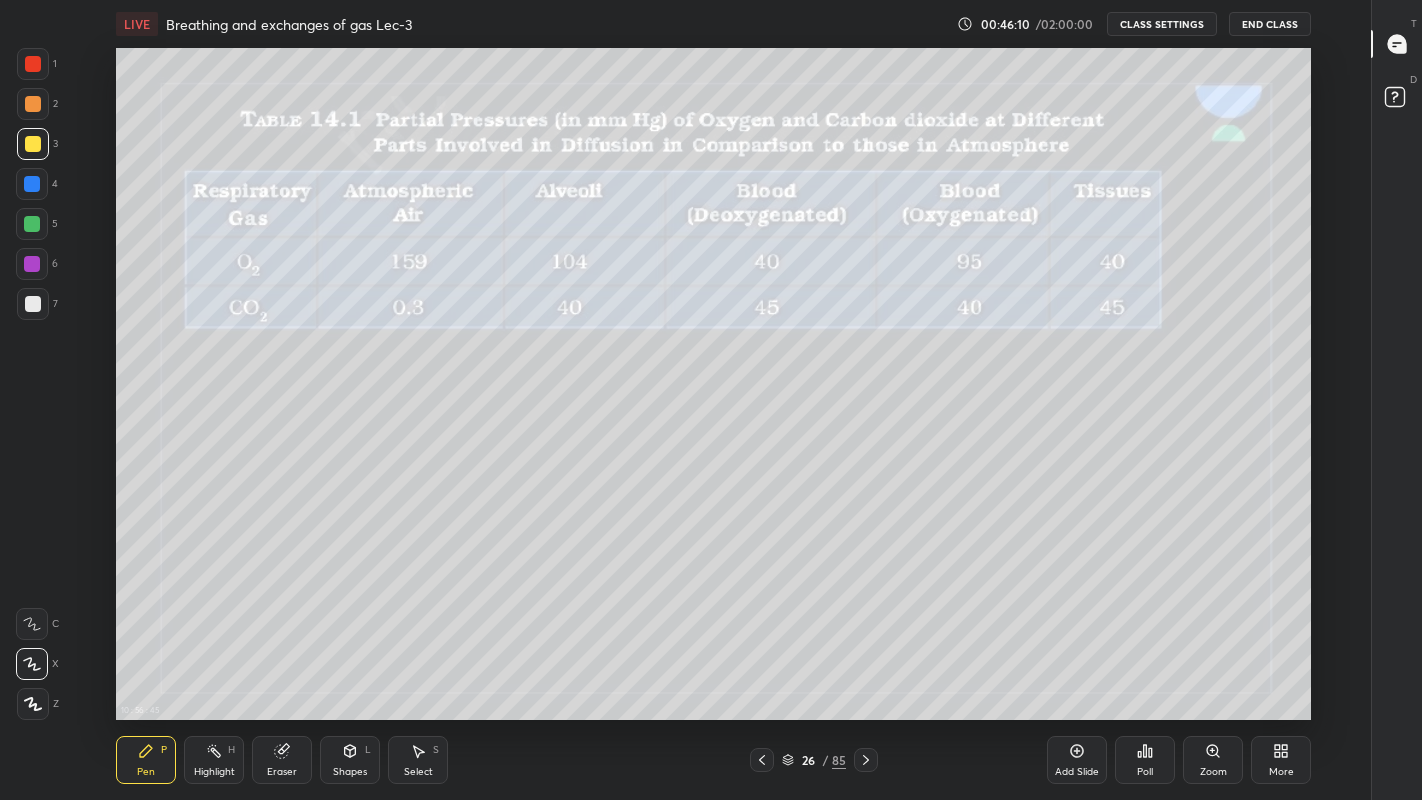 click 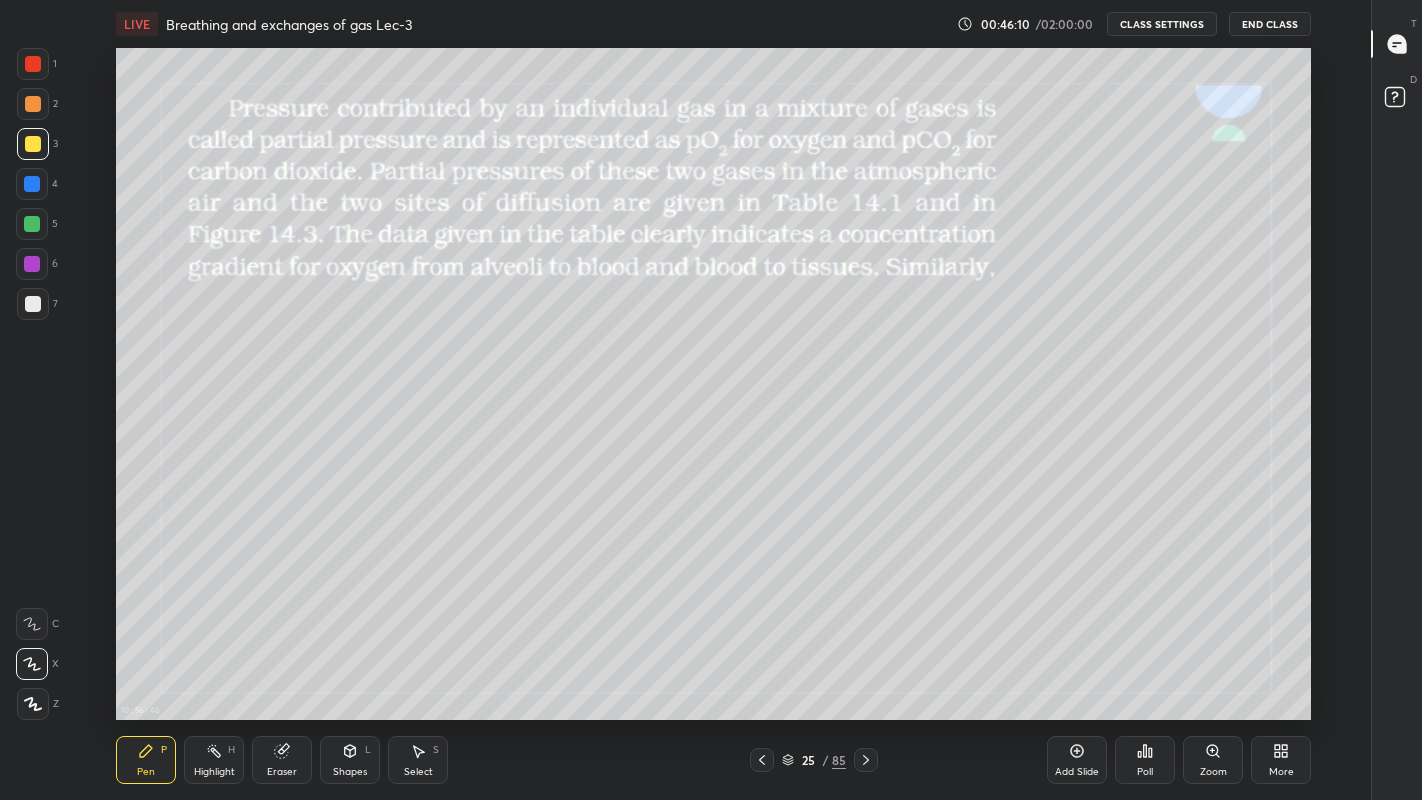 click on "Add Slide" at bounding box center [1077, 772] 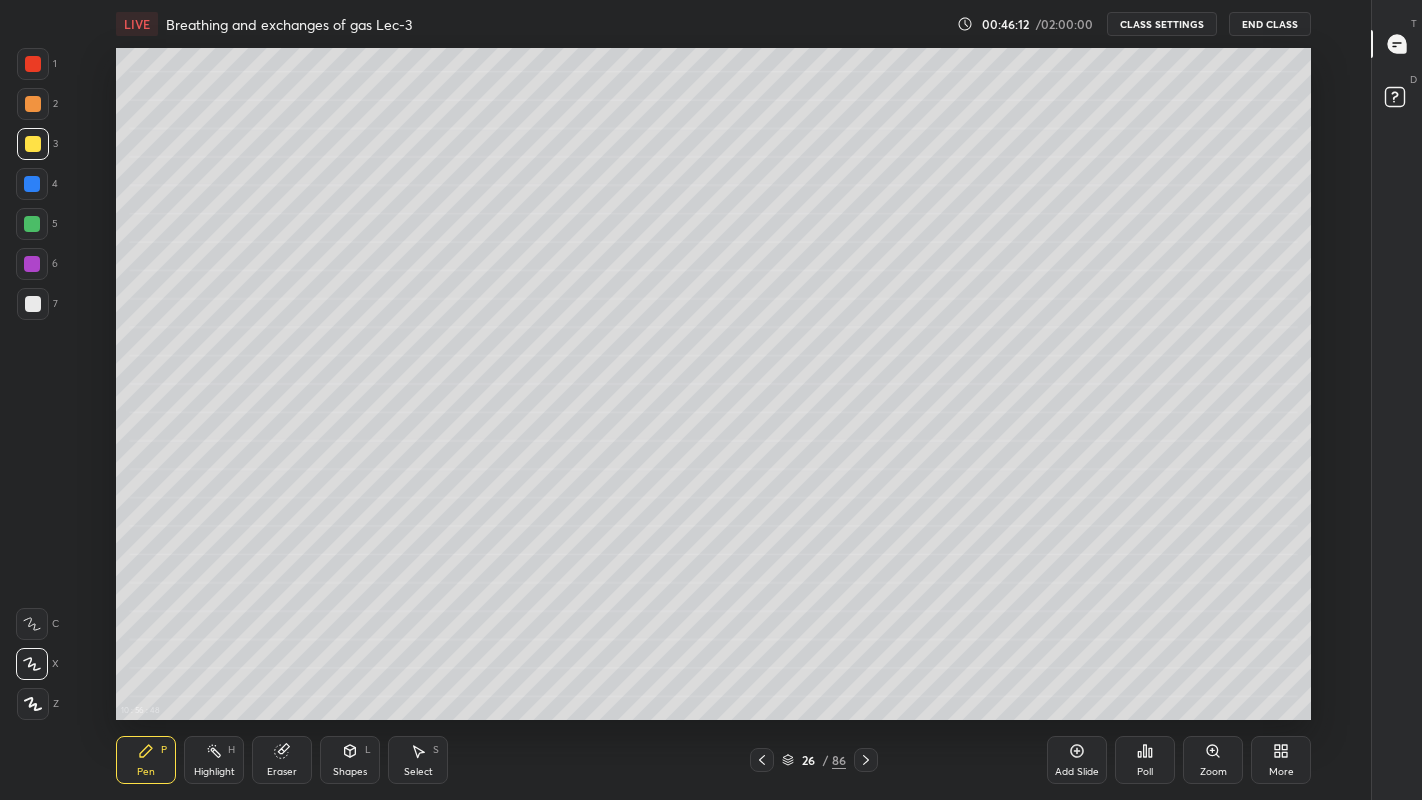 click at bounding box center [33, 304] 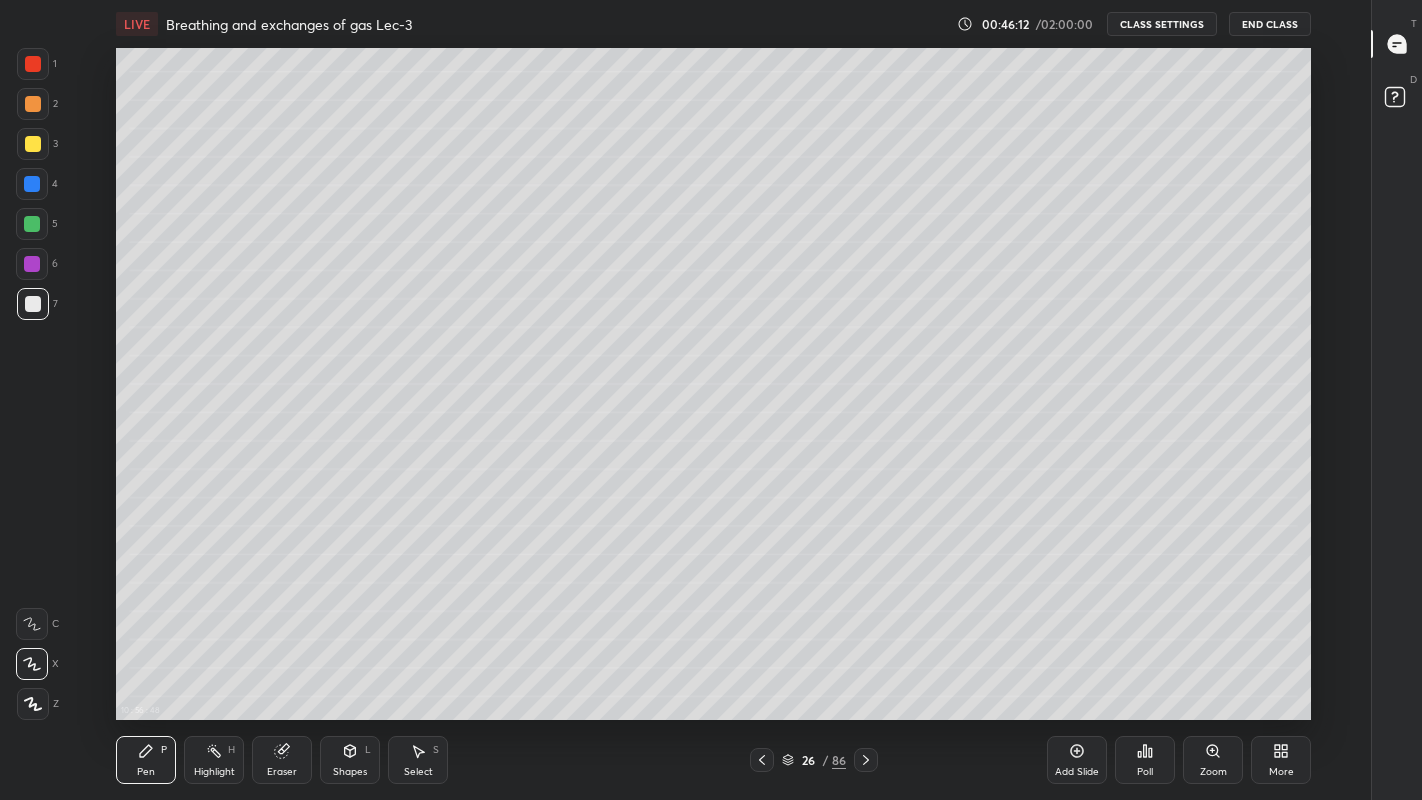 click at bounding box center [33, 144] 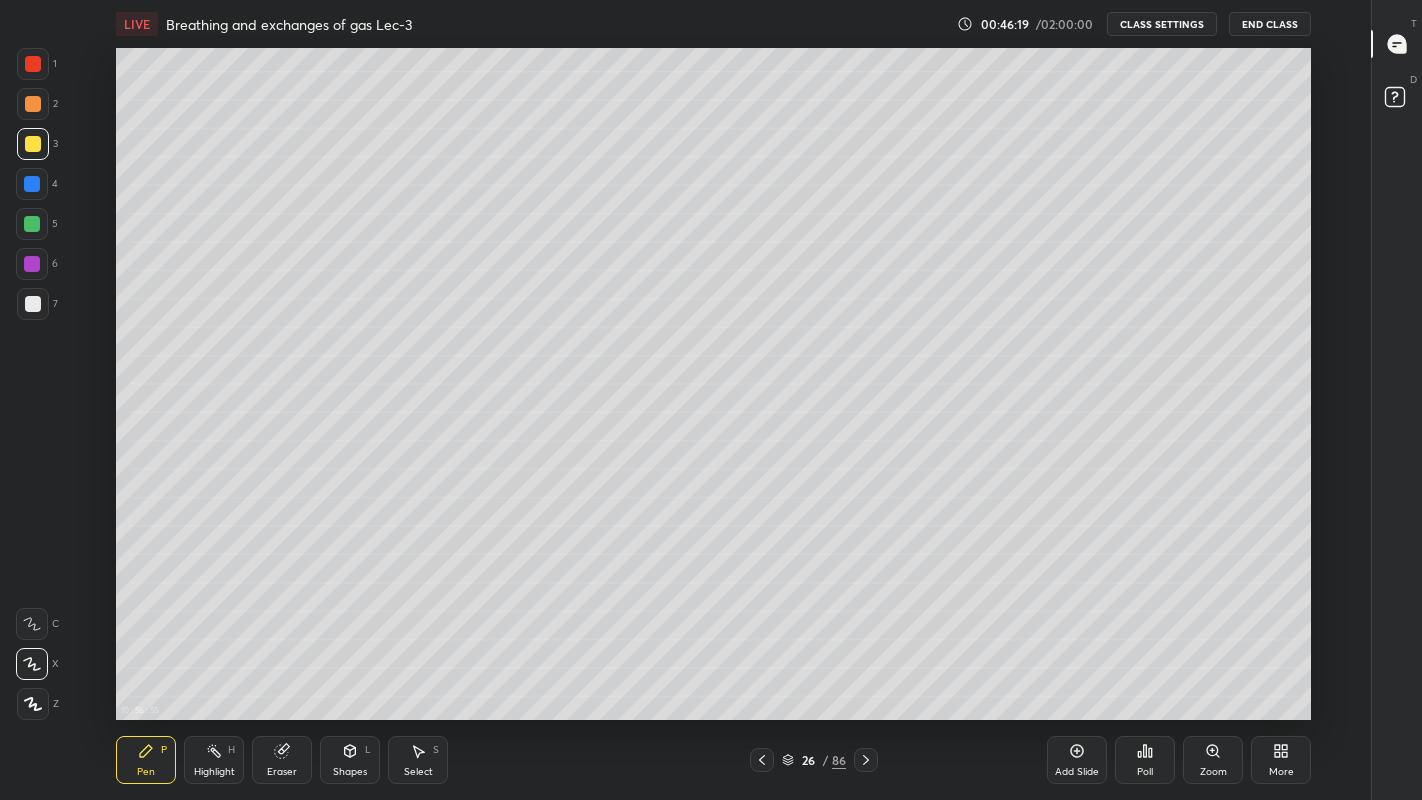 click on "Eraser" at bounding box center (282, 772) 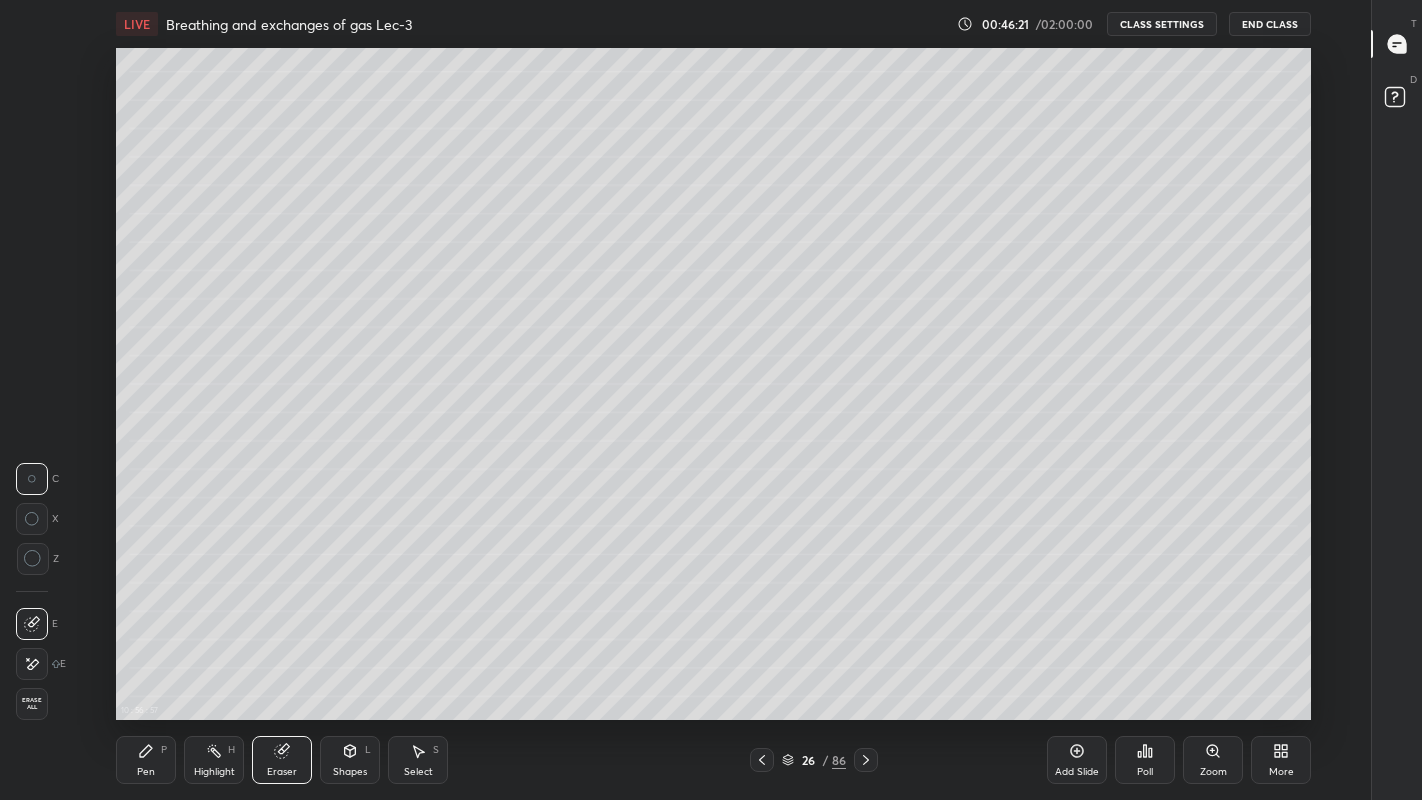 click on "Pen P" at bounding box center (146, 760) 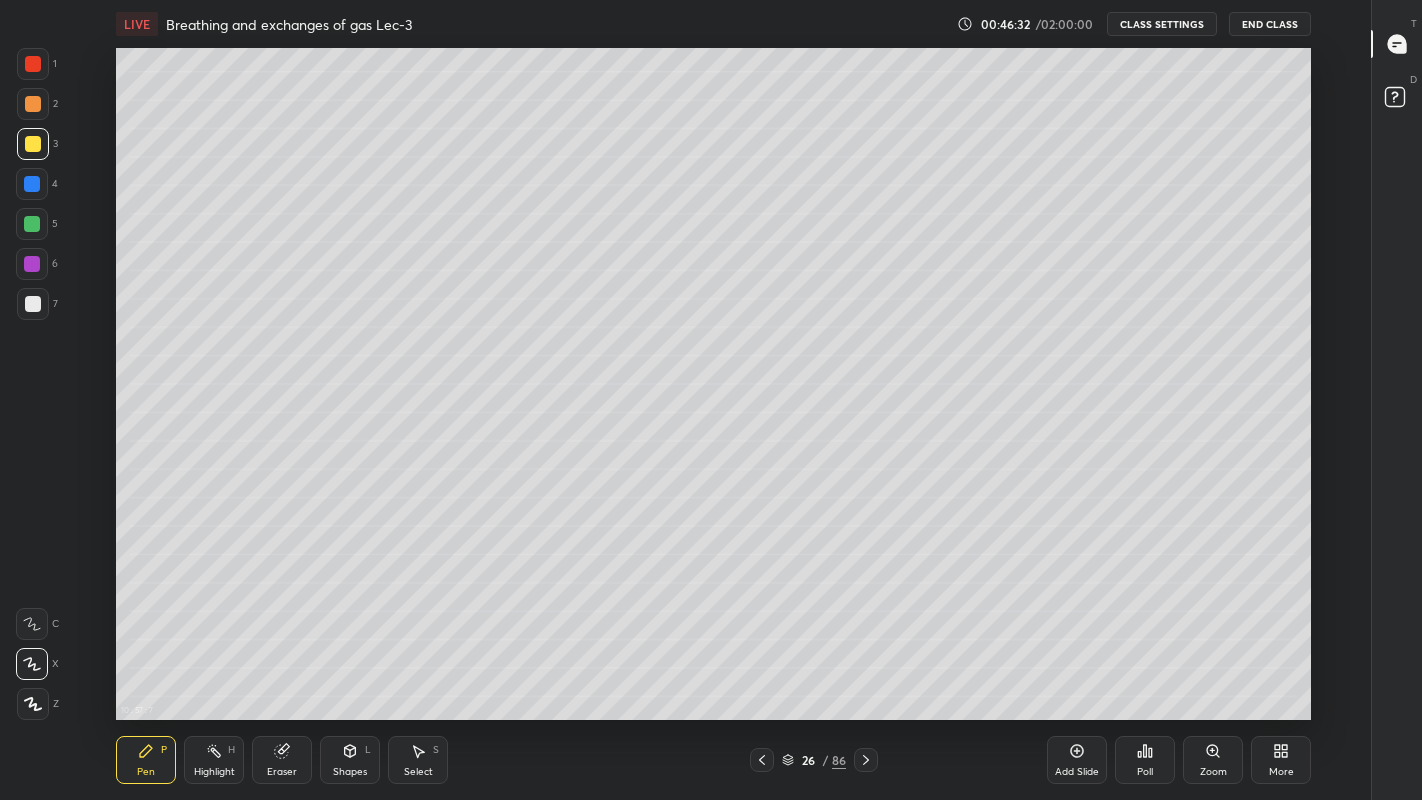 click at bounding box center [33, 304] 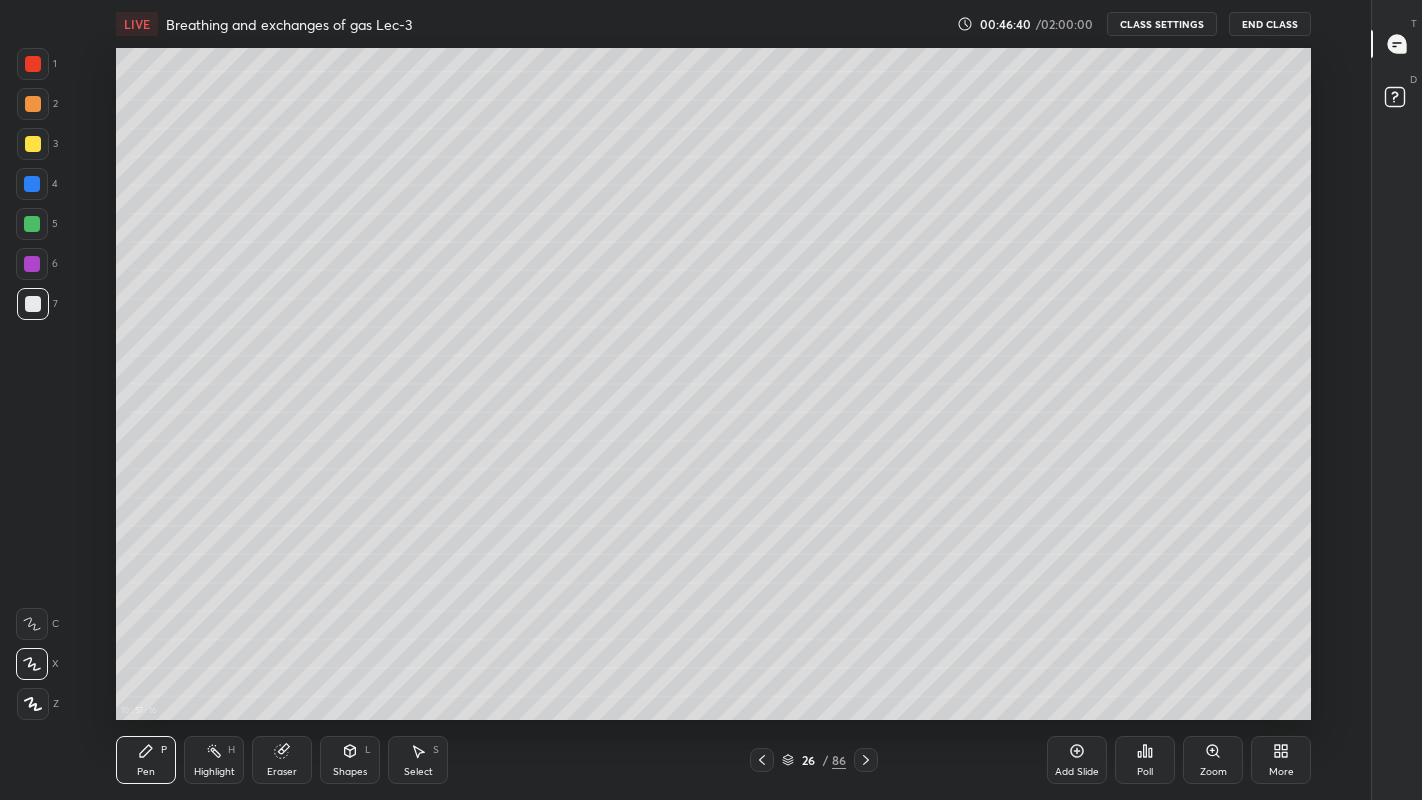 click on "Eraser" at bounding box center [282, 772] 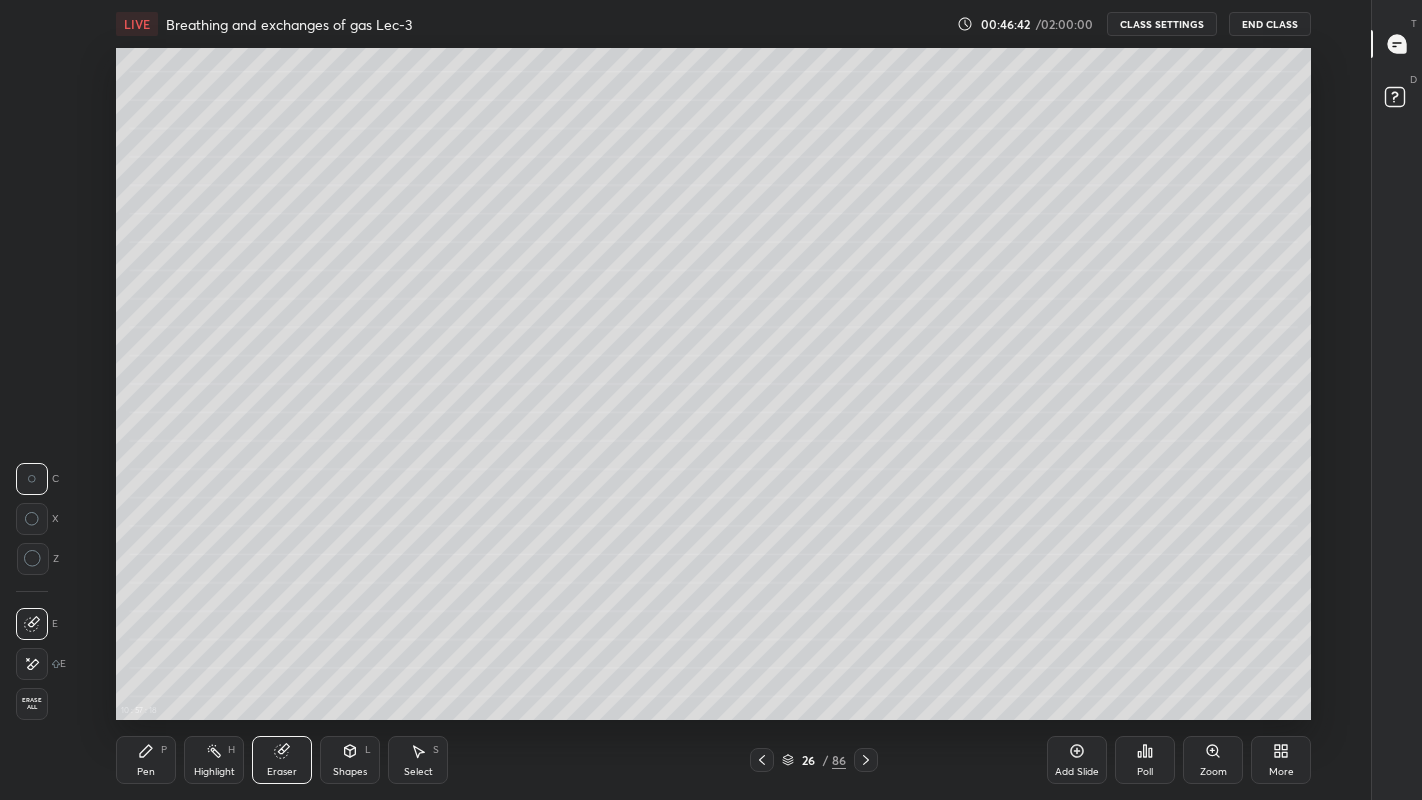 click on "Pen" at bounding box center (146, 772) 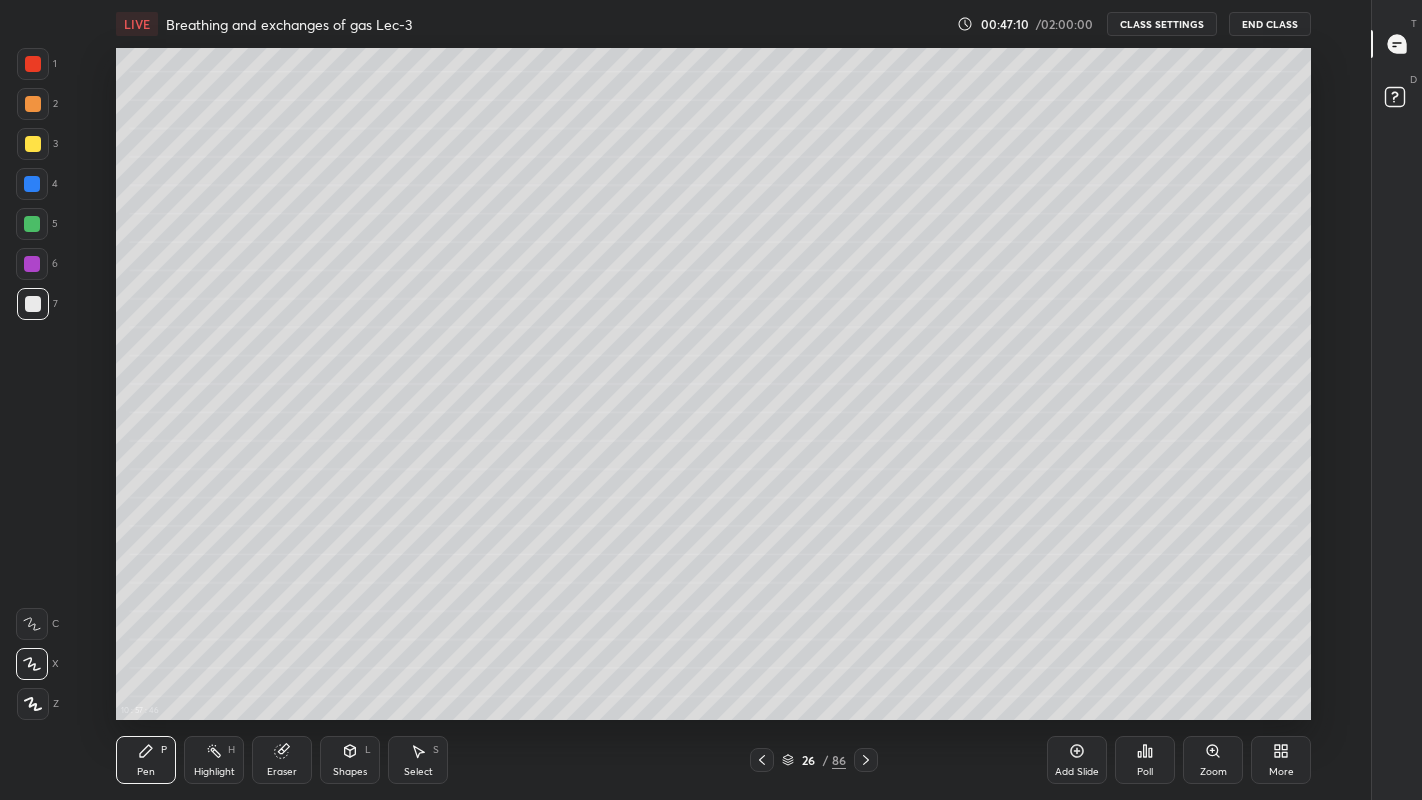 click at bounding box center (33, 144) 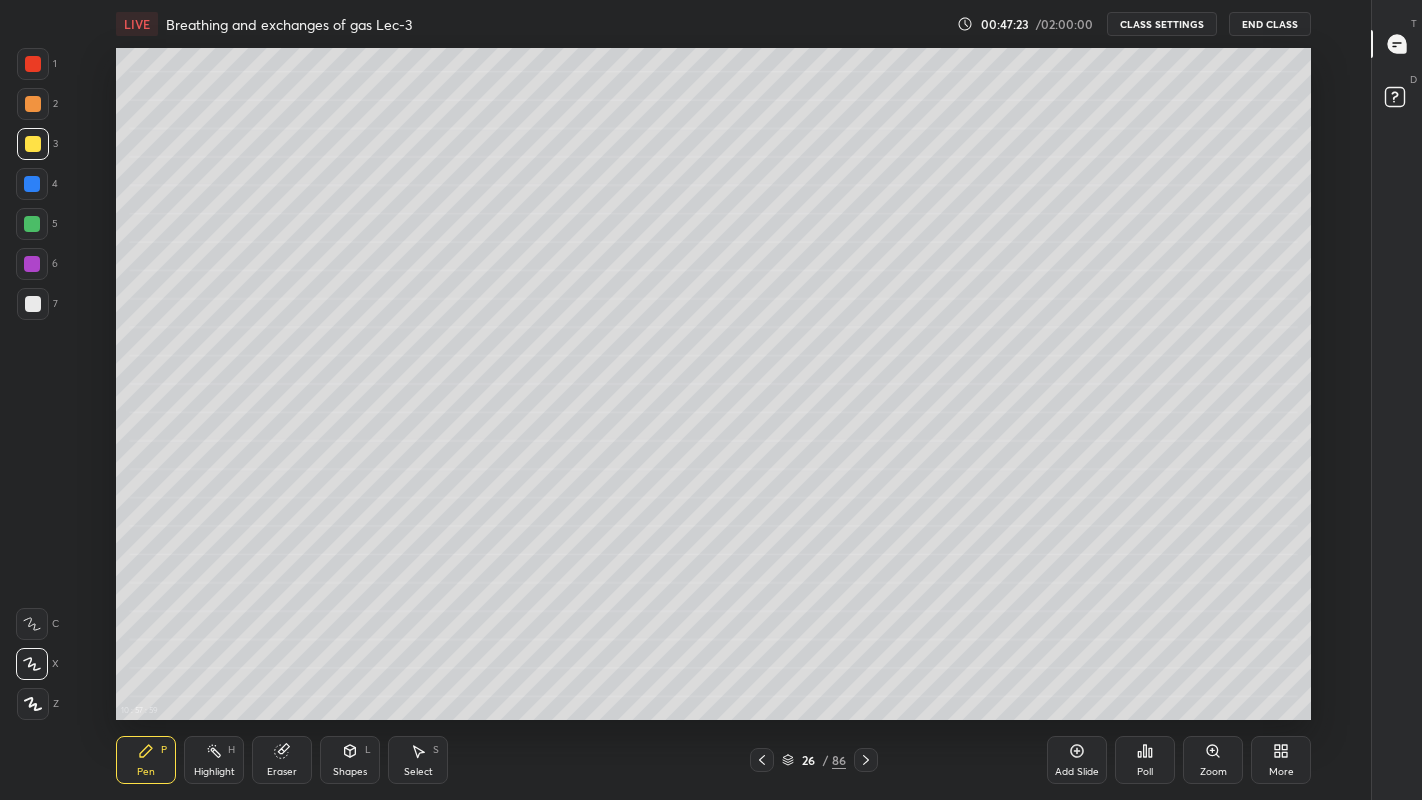 click at bounding box center [33, 304] 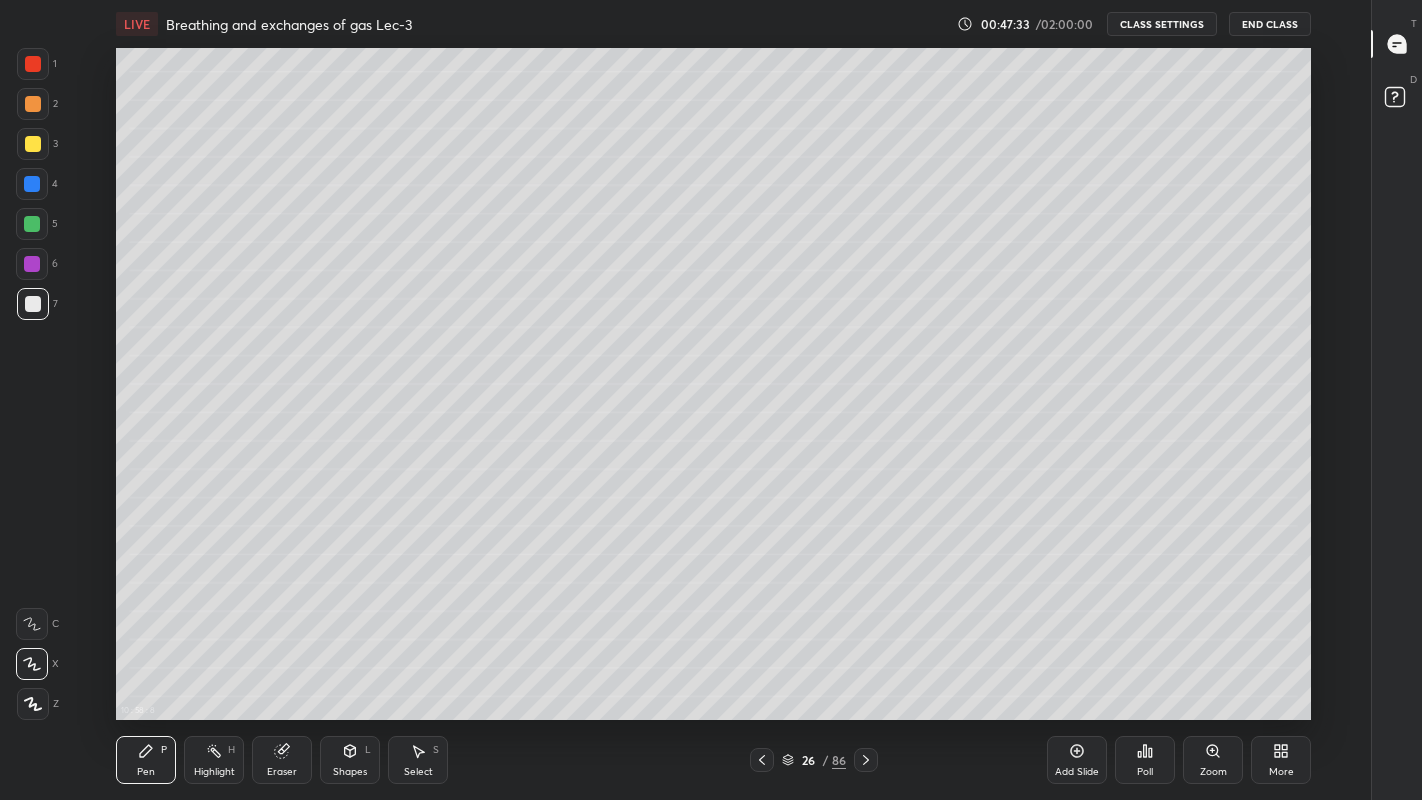 click at bounding box center [33, 144] 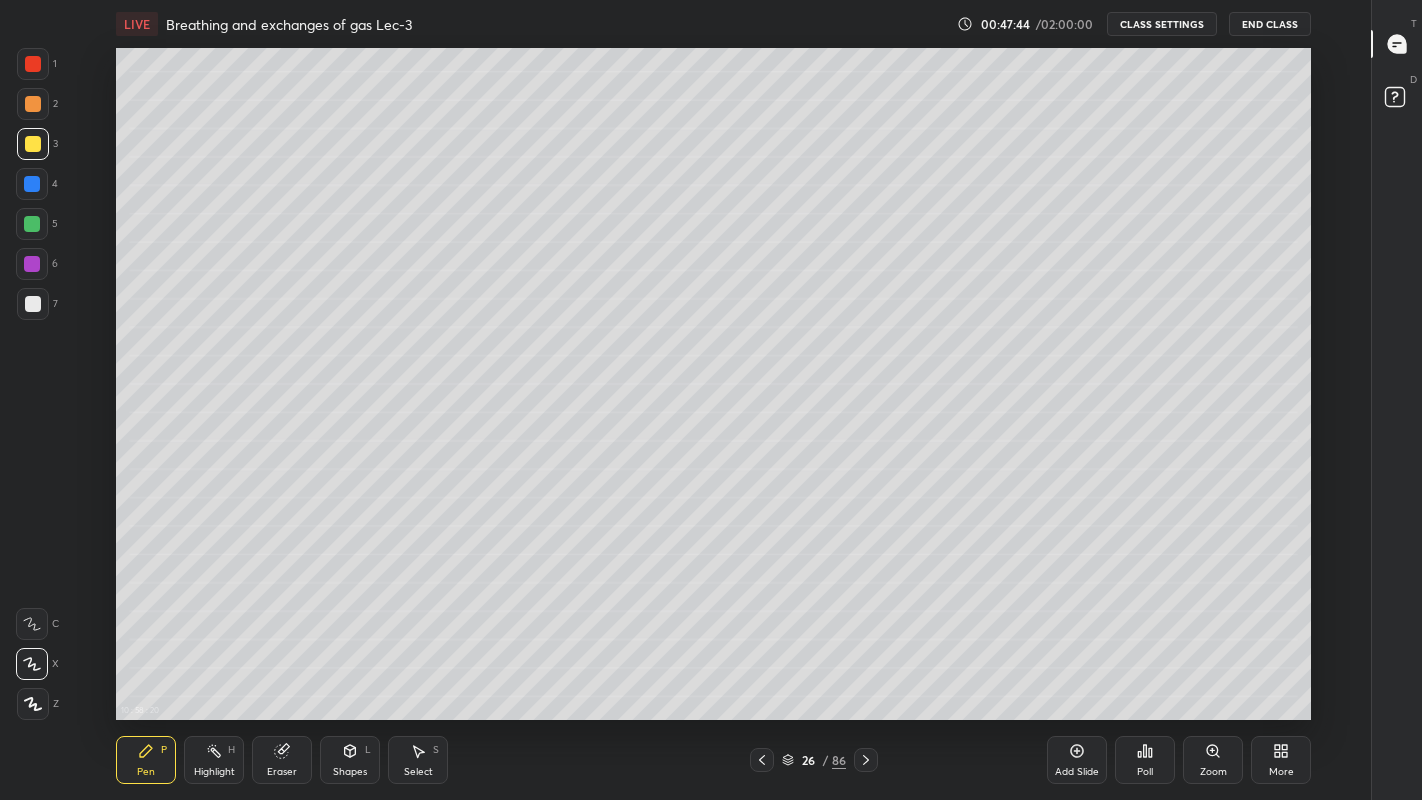click at bounding box center [33, 304] 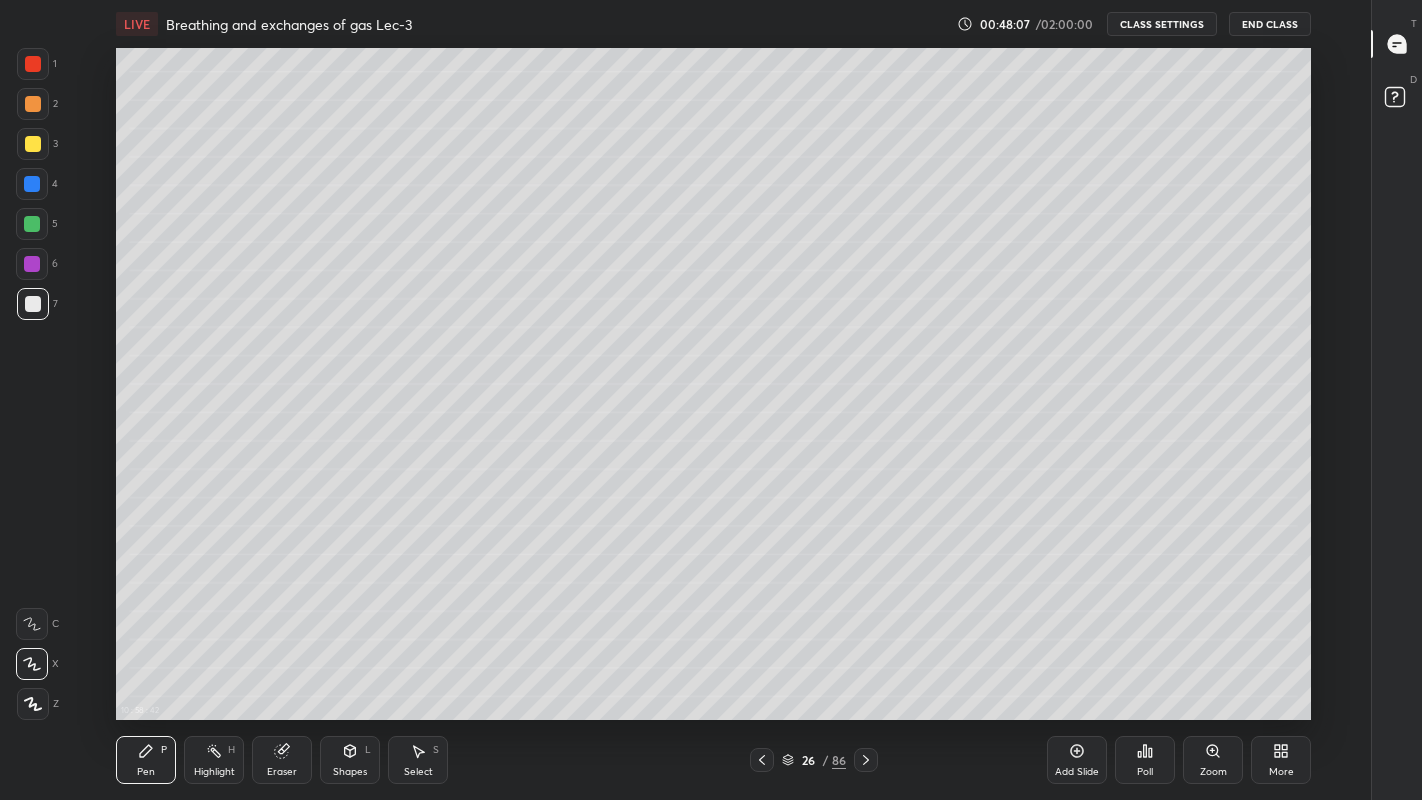 click at bounding box center (33, 144) 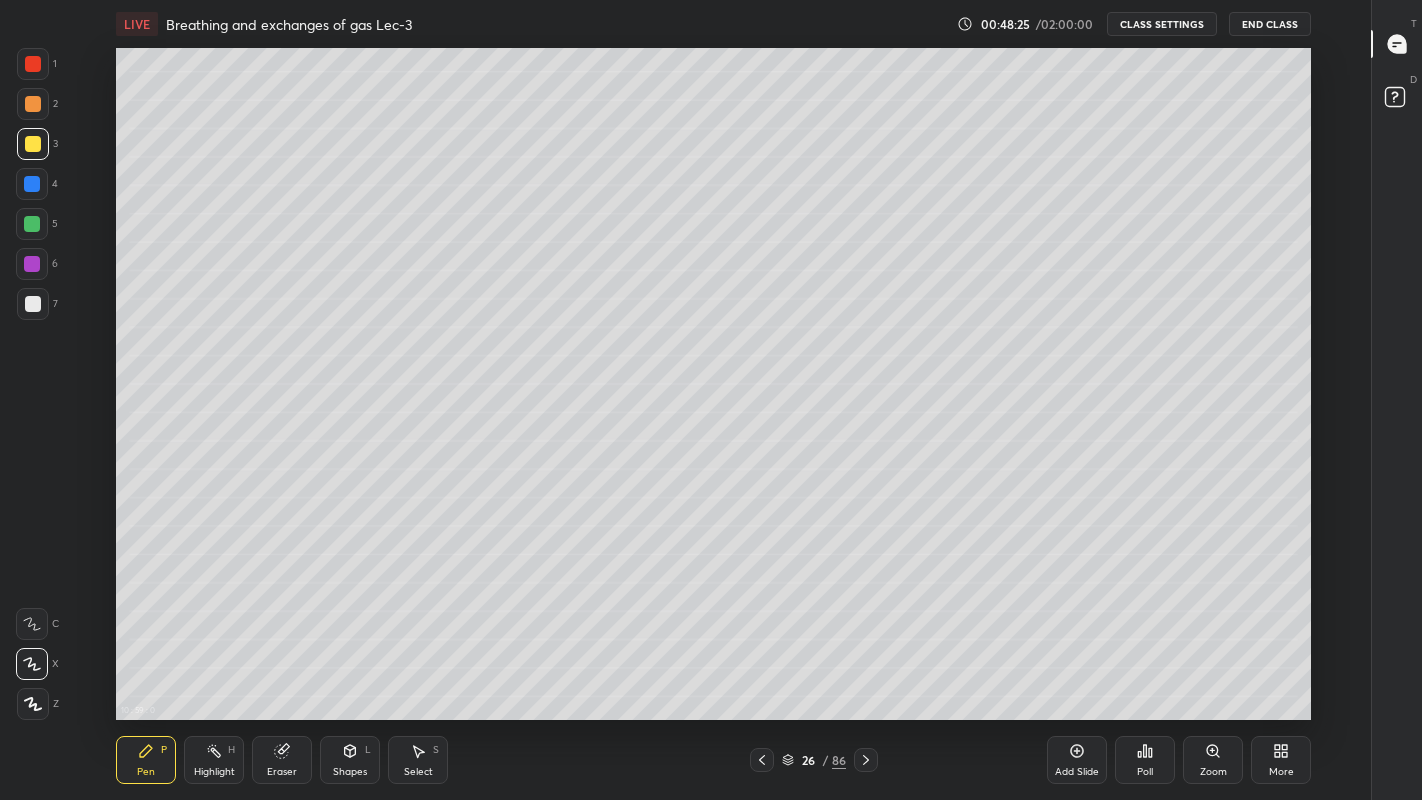 click at bounding box center [33, 304] 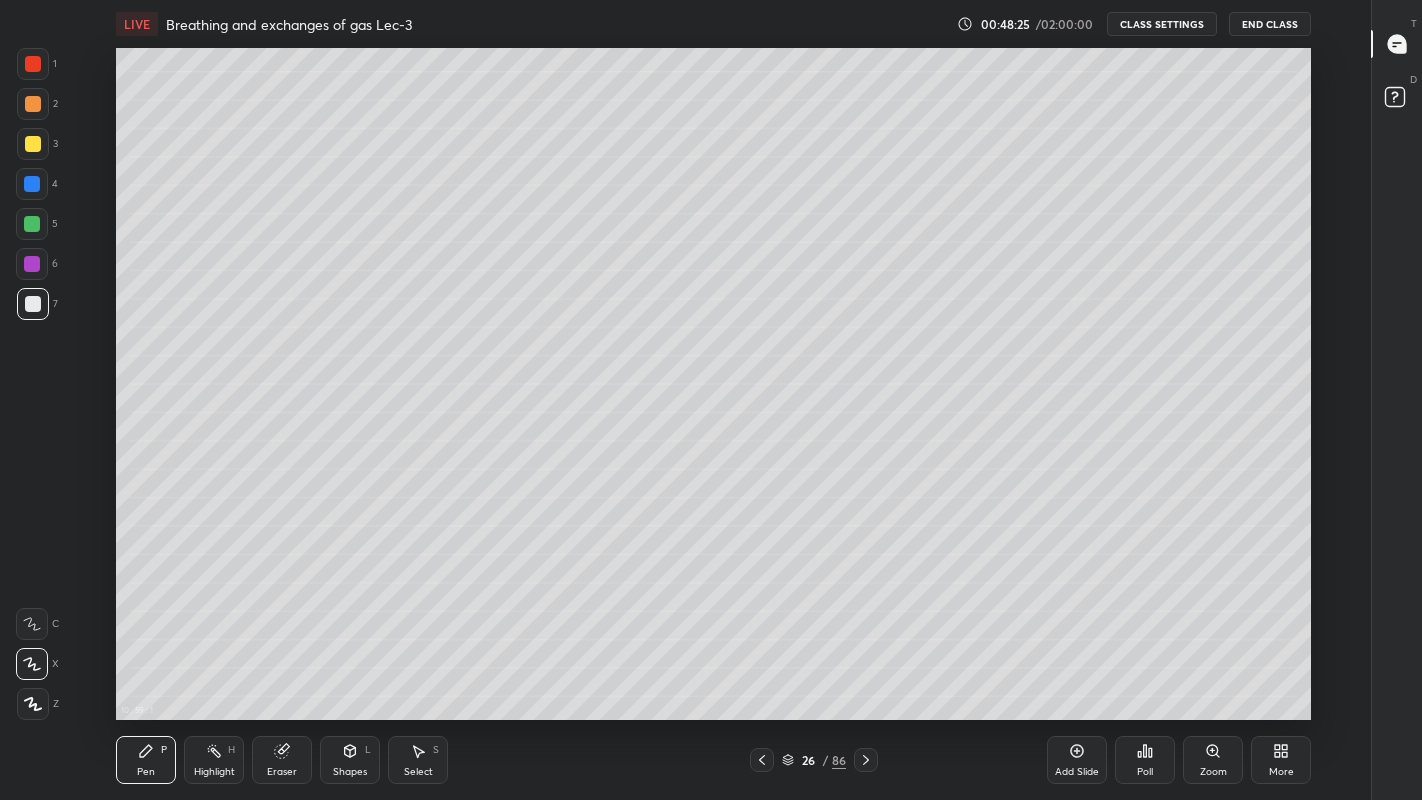 click at bounding box center [32, 224] 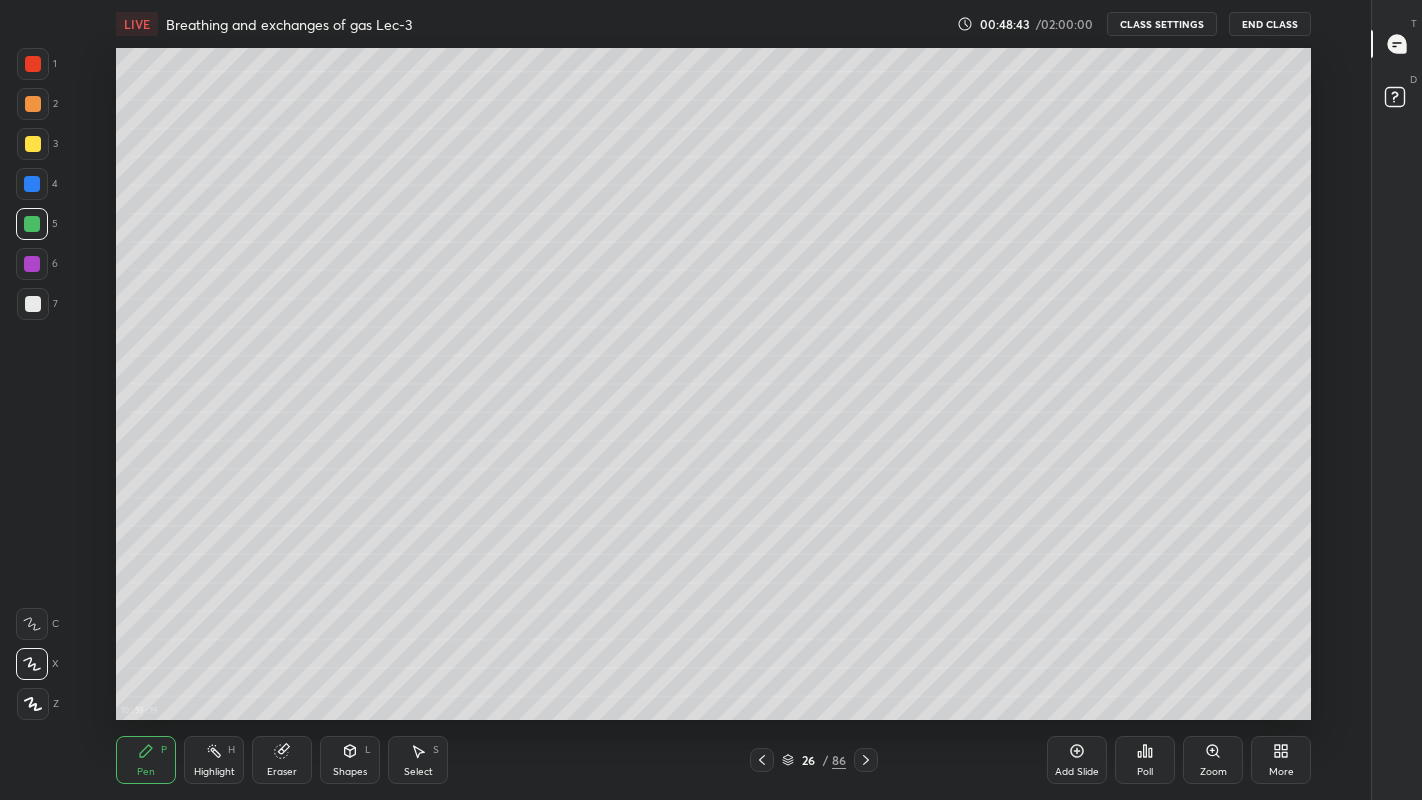 click at bounding box center (33, 304) 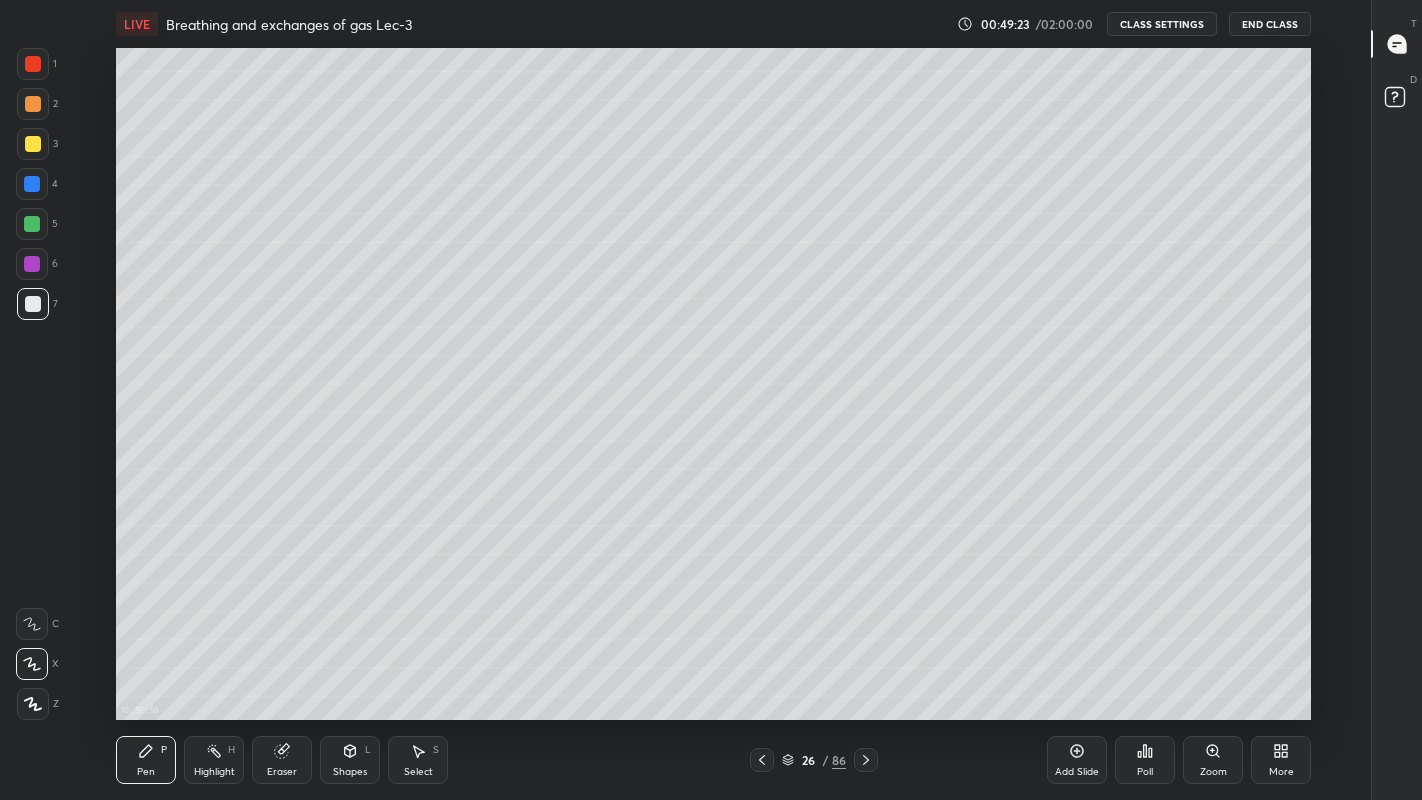 click at bounding box center [33, 304] 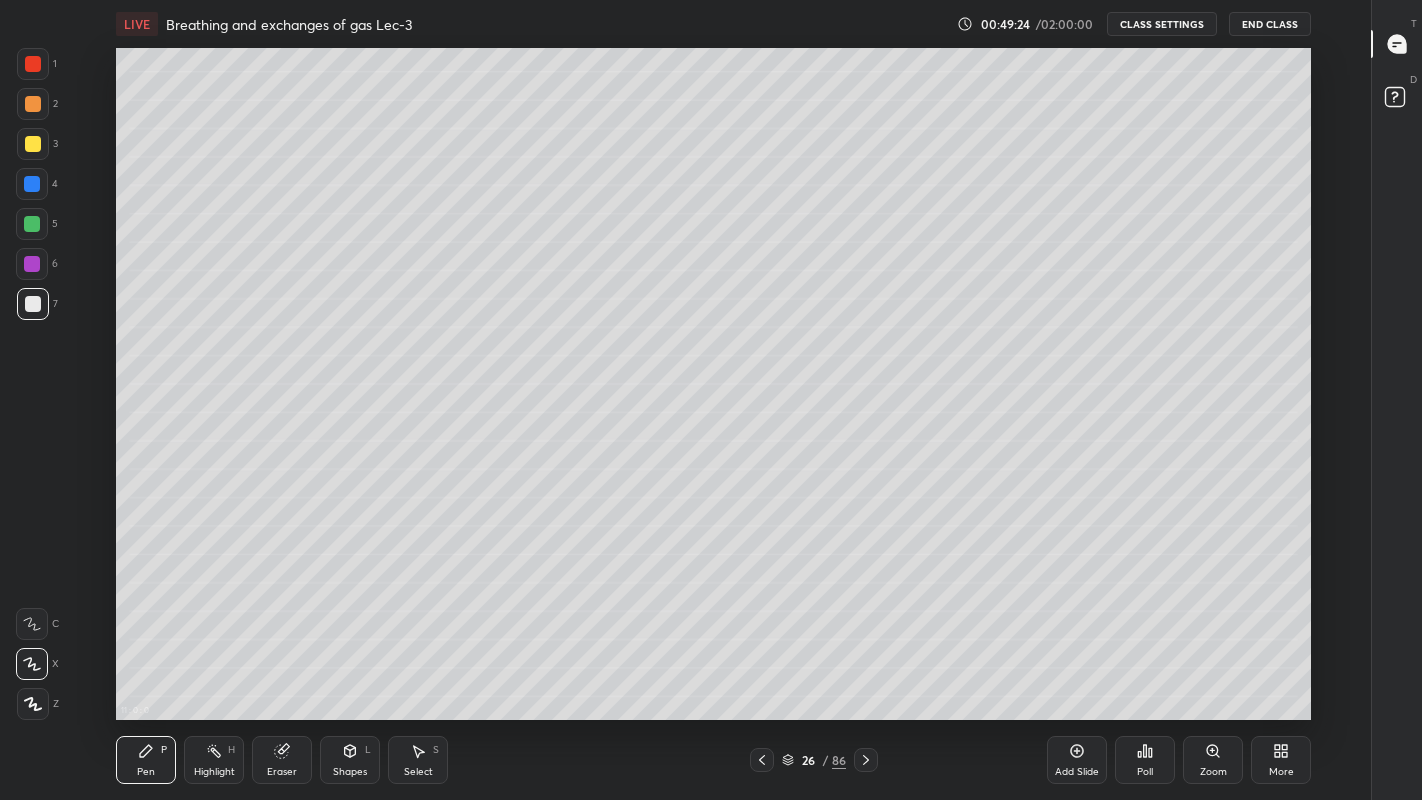 click at bounding box center [33, 304] 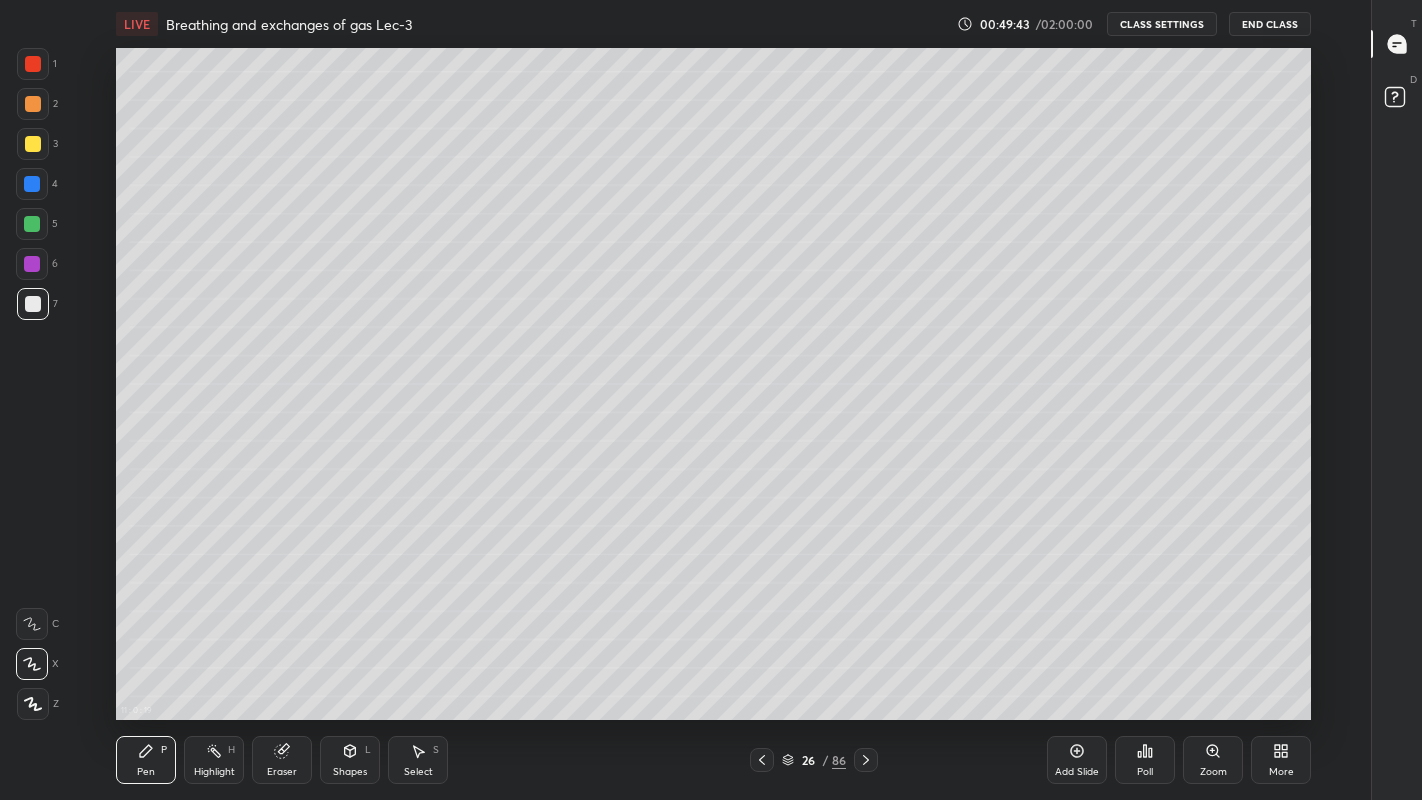 click at bounding box center (33, 144) 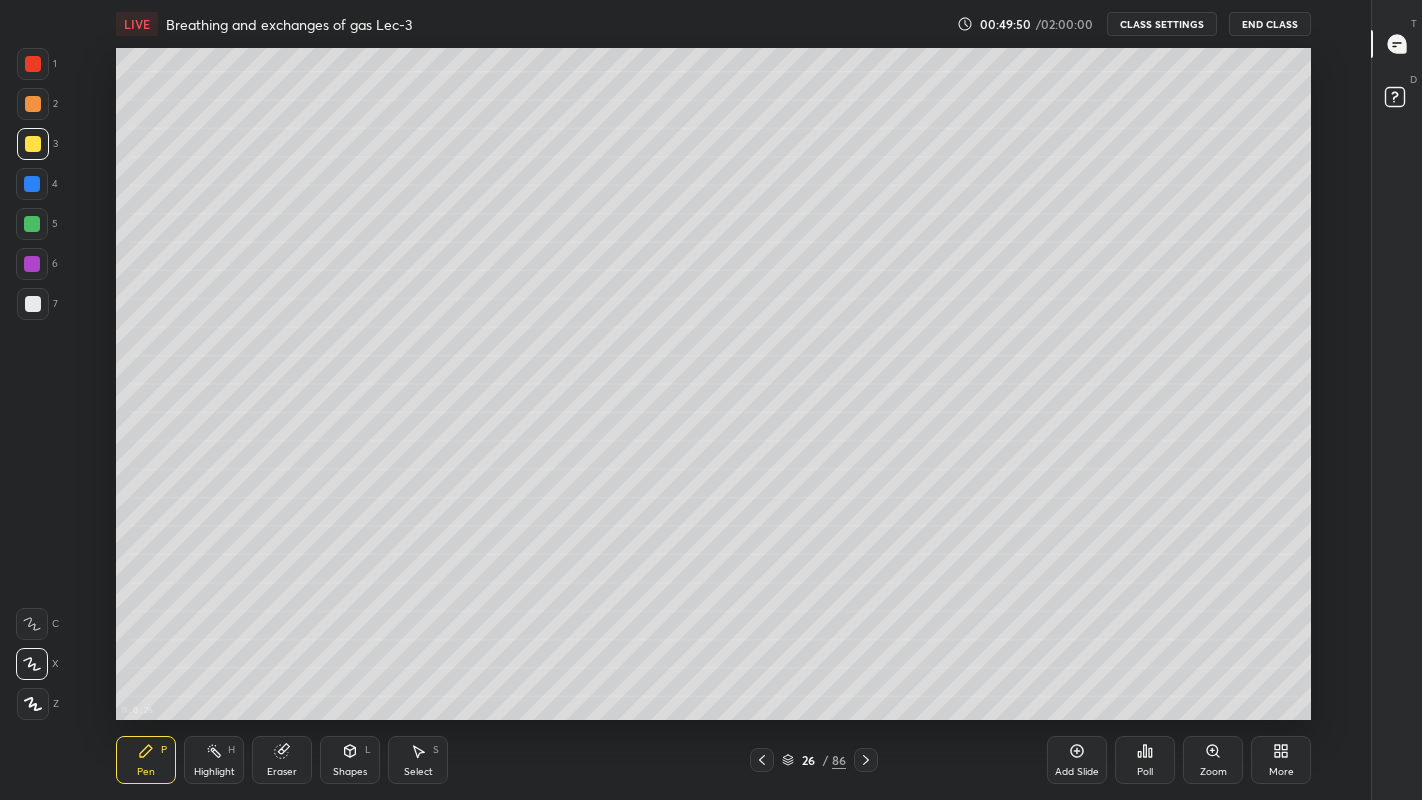 click at bounding box center (33, 304) 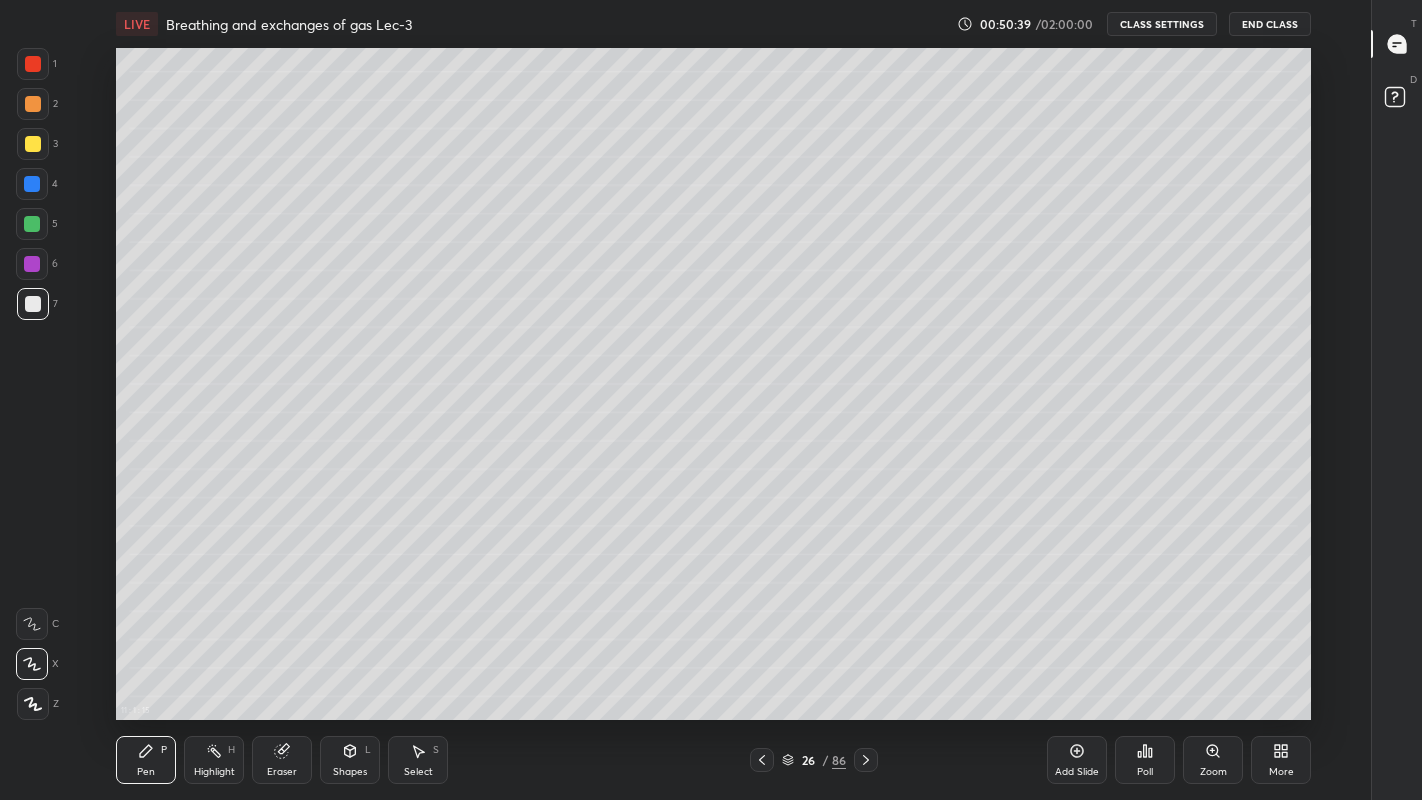 click 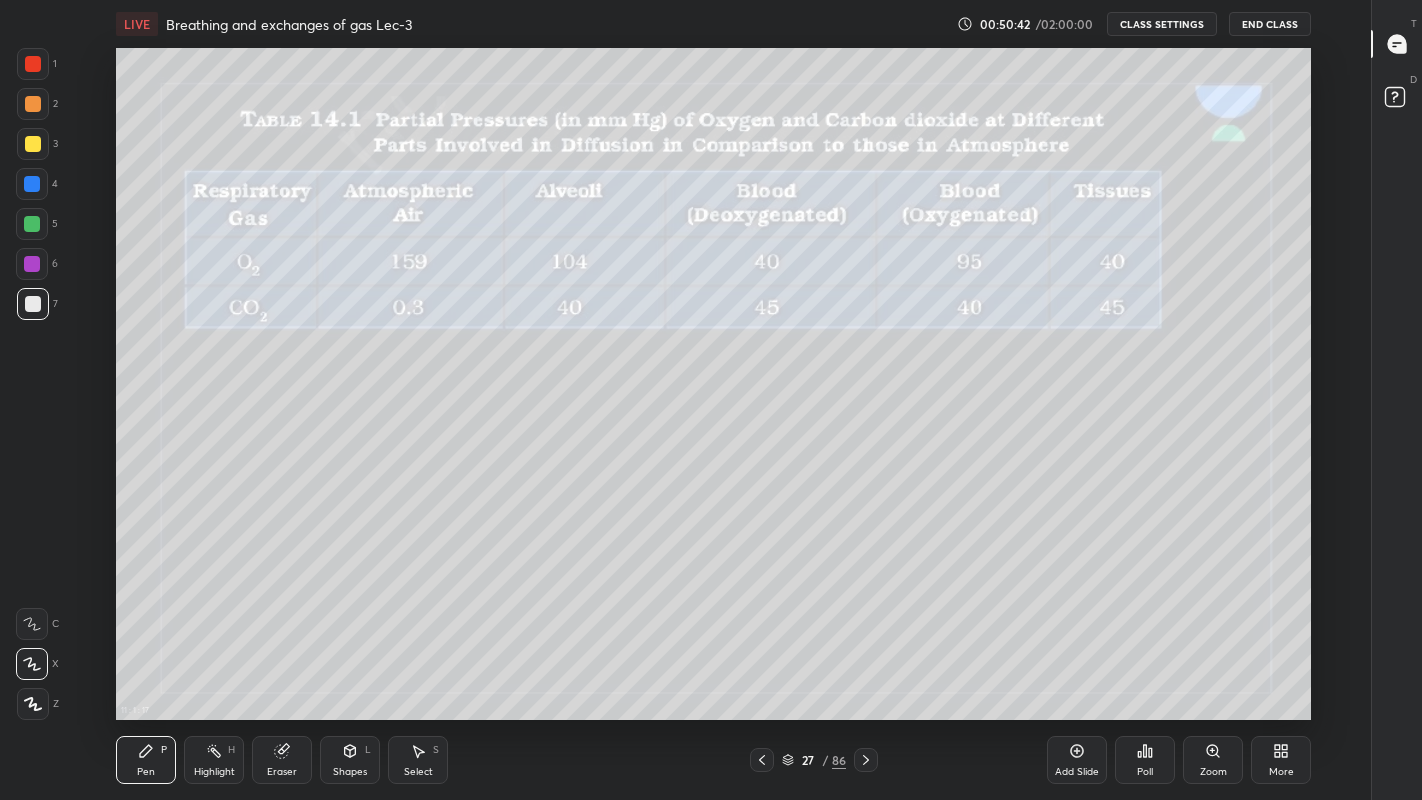 click at bounding box center (33, 304) 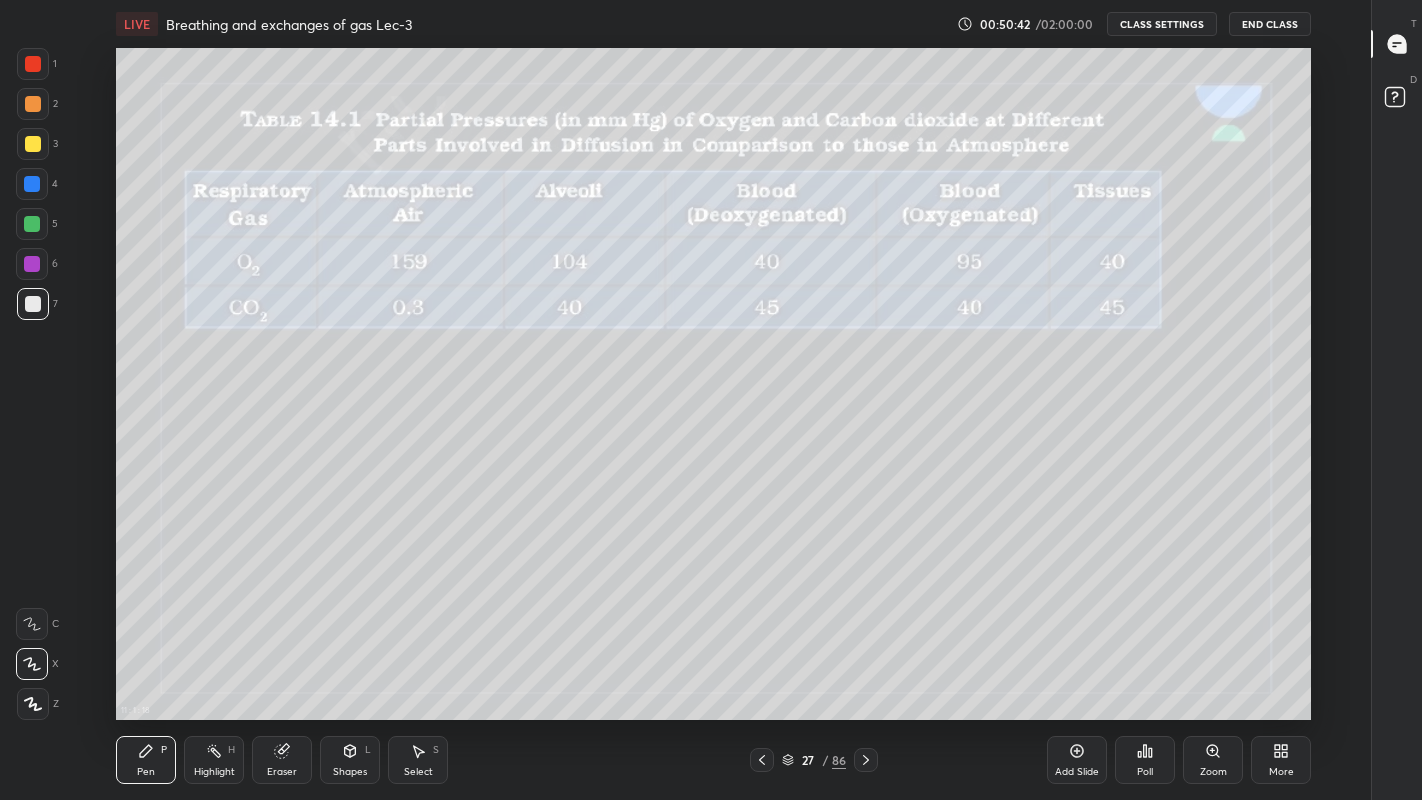 click at bounding box center (33, 144) 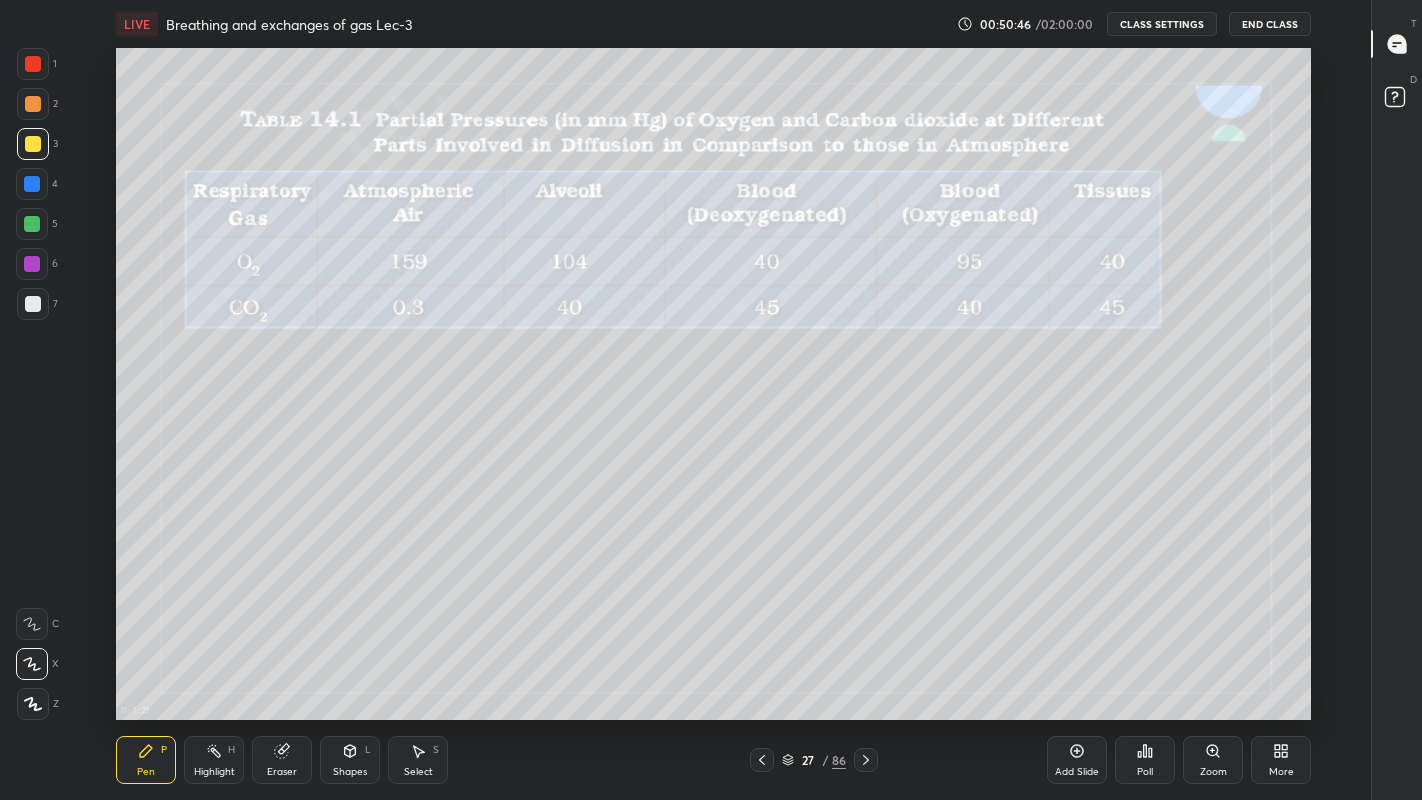 click at bounding box center [32, 224] 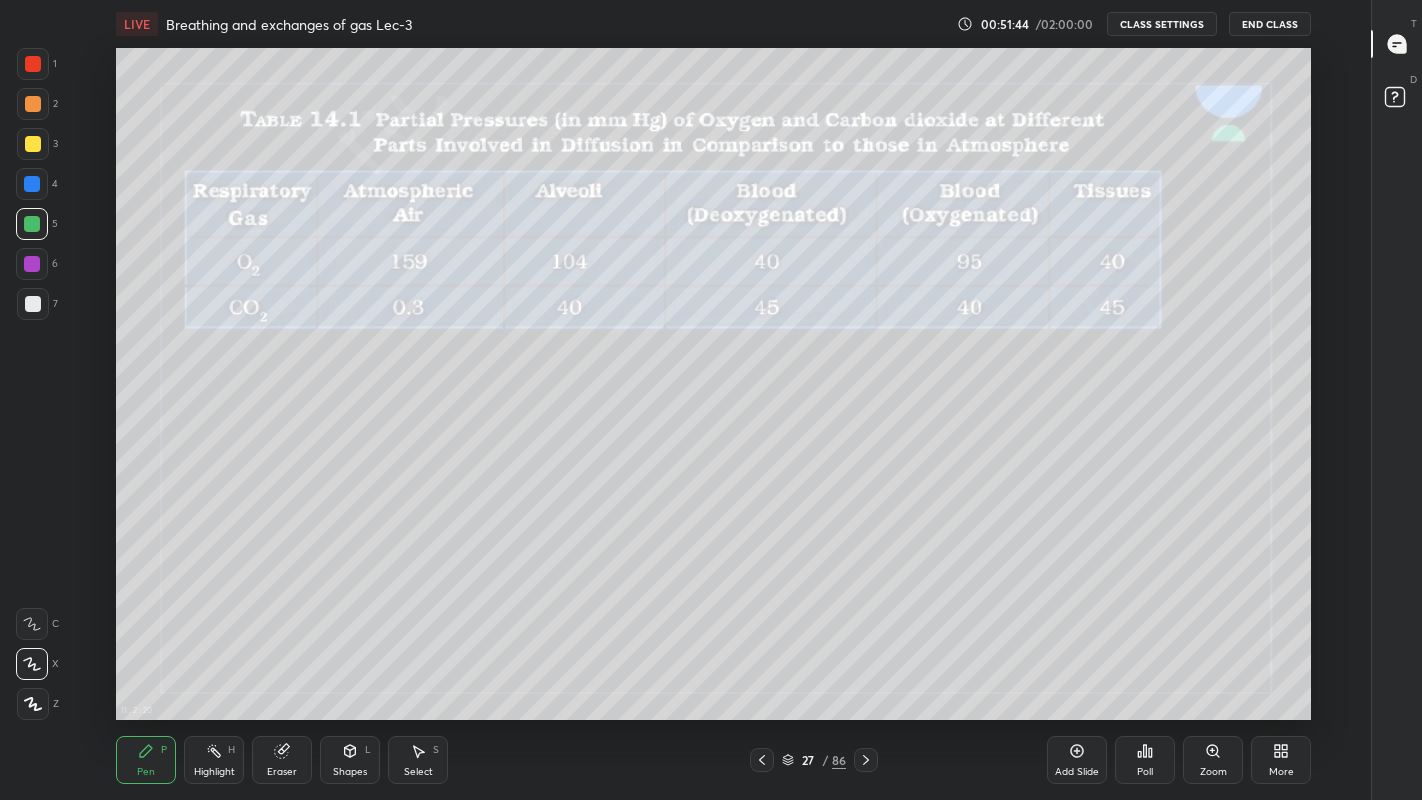 click 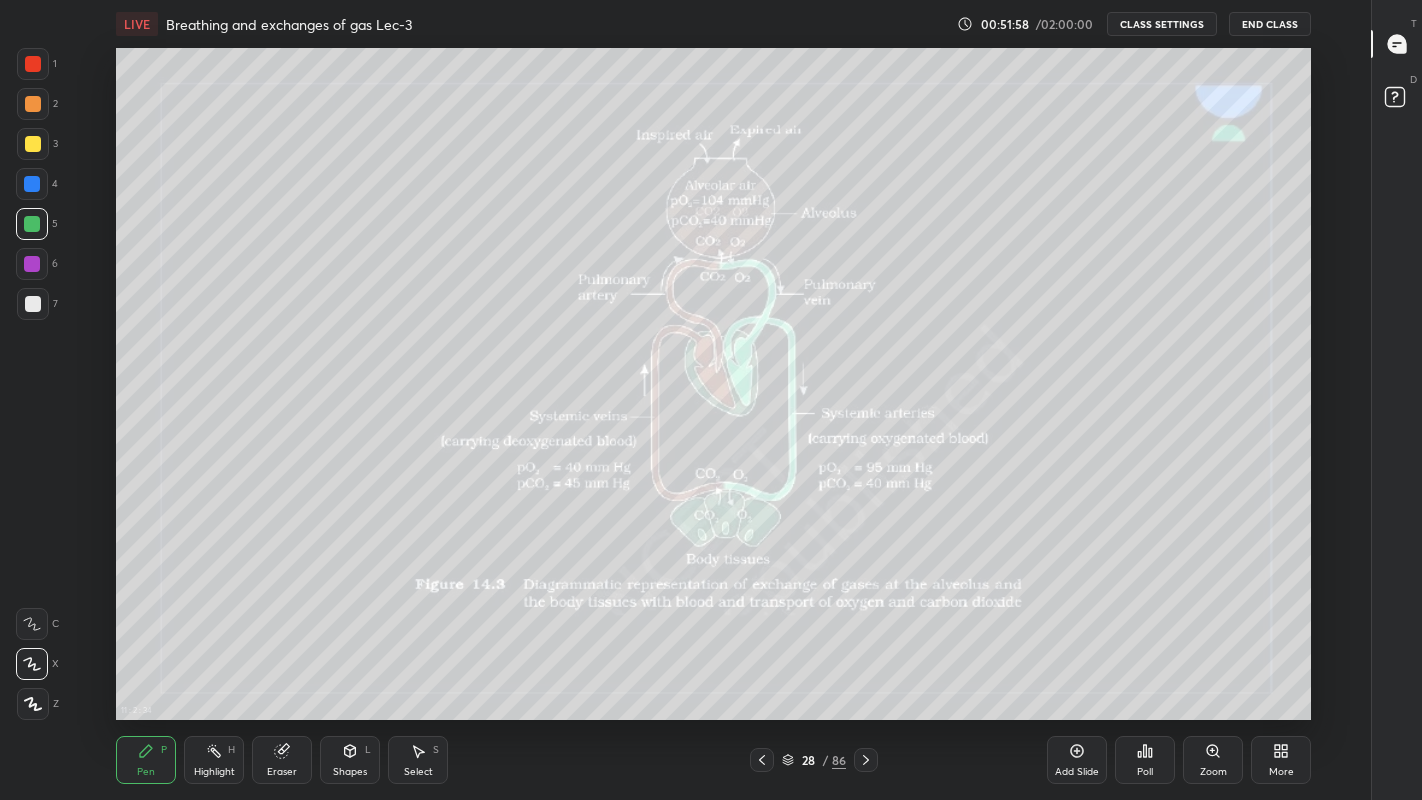 click 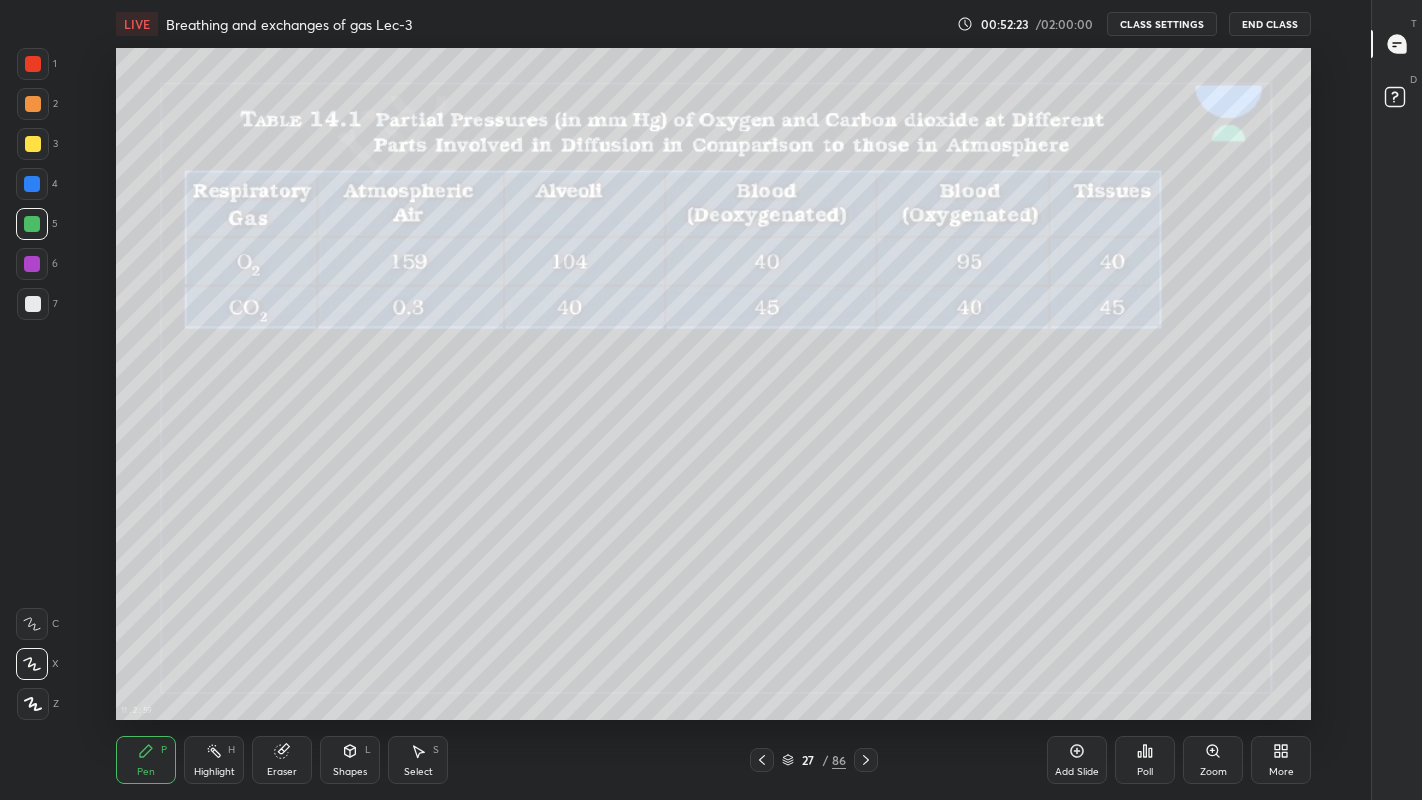 click 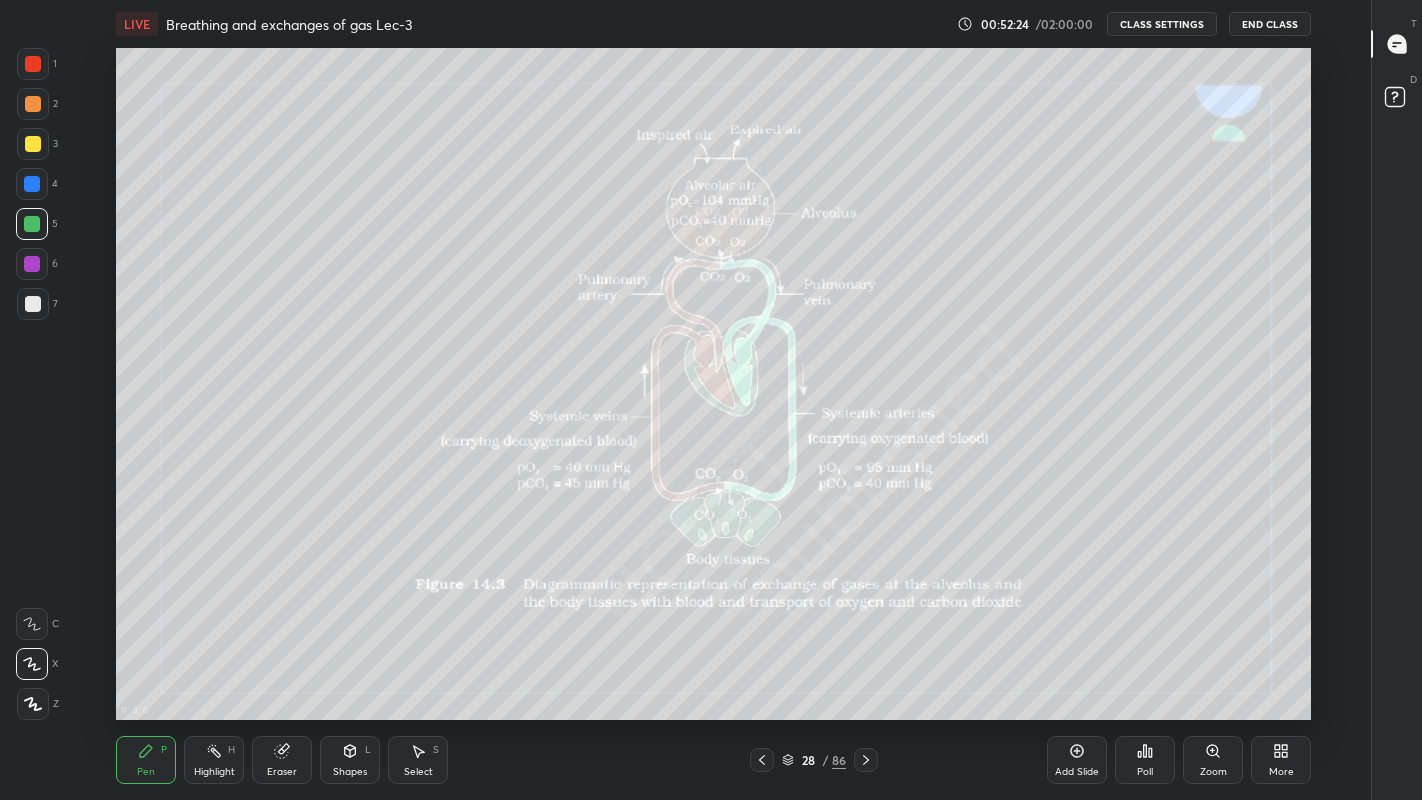 click 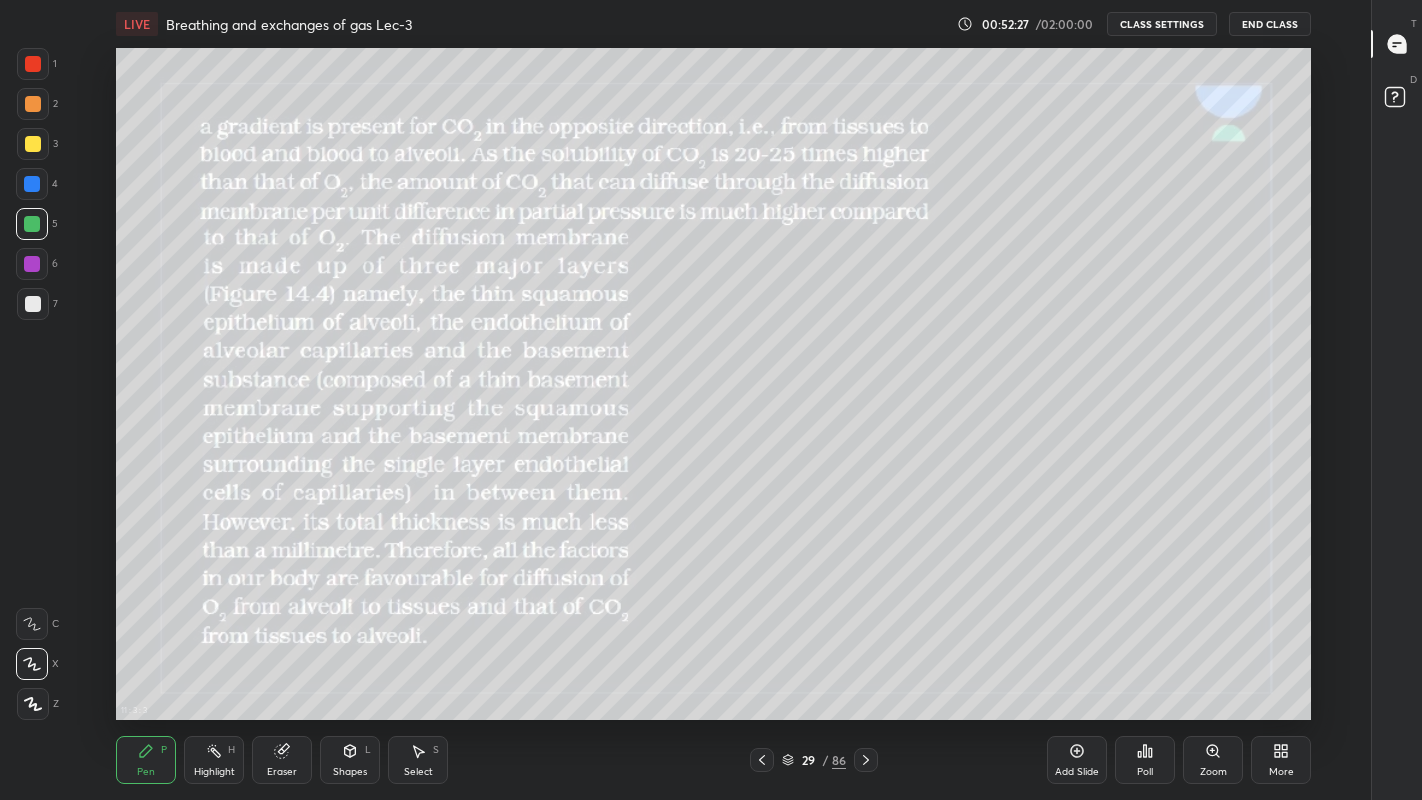 click on "More" at bounding box center (1281, 772) 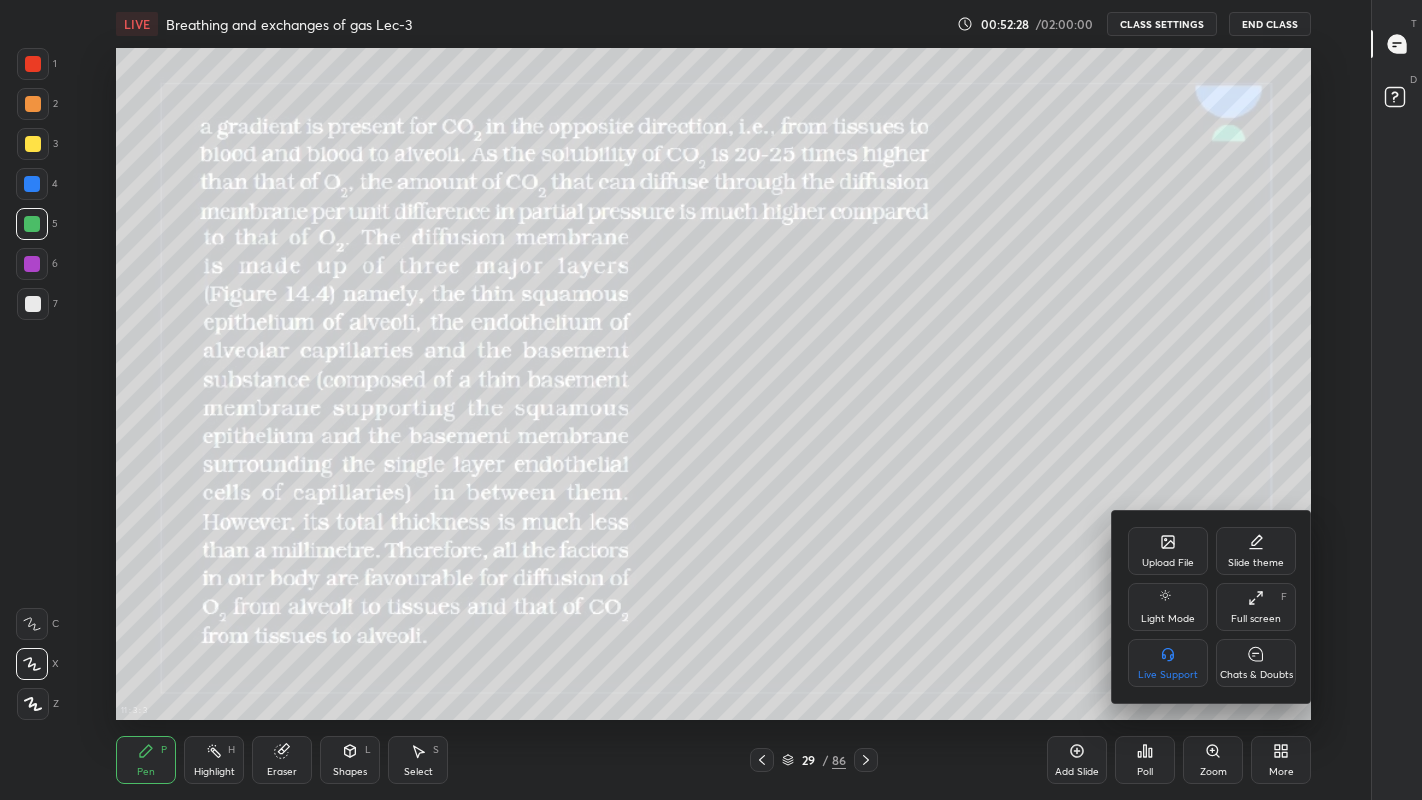 click on "Chats & Doubts" at bounding box center [1256, 663] 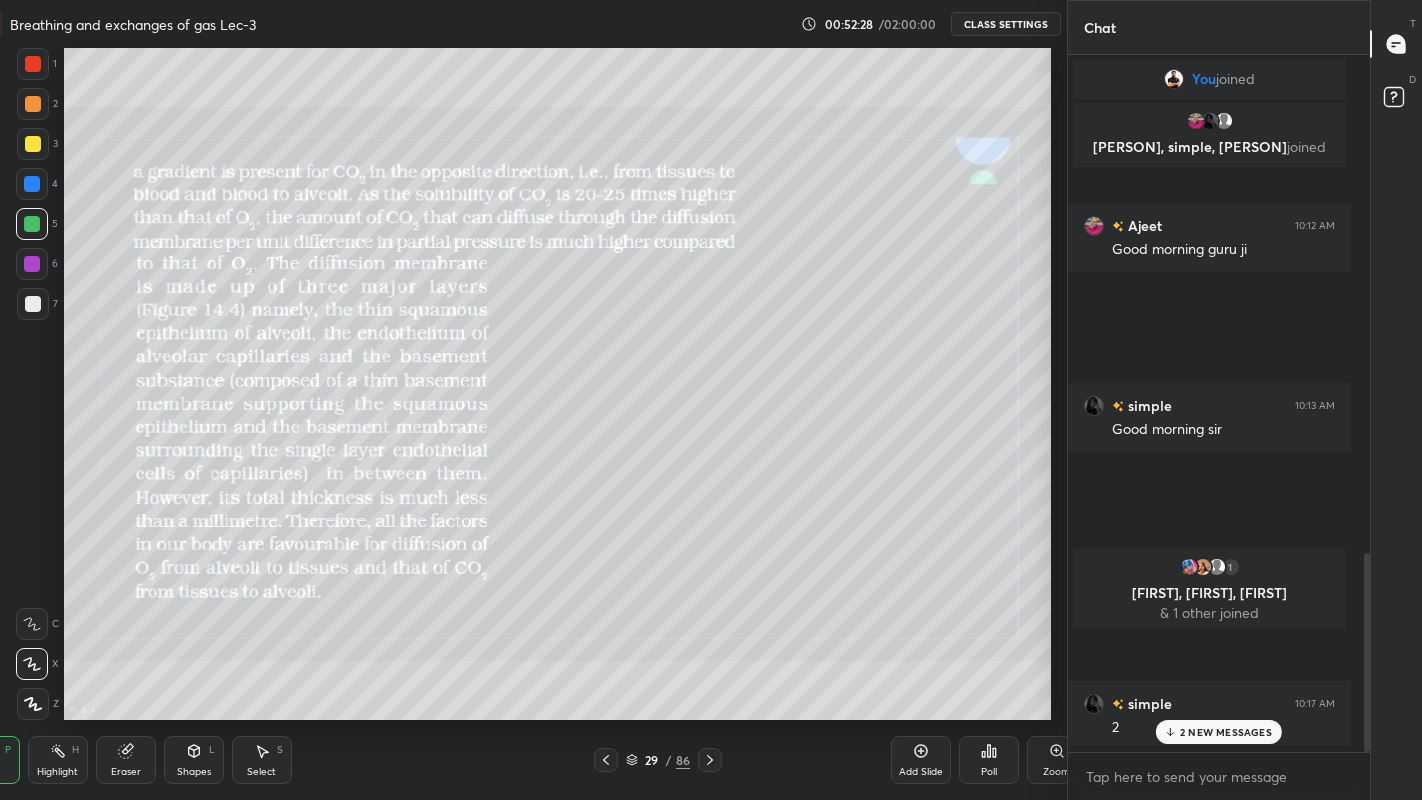 scroll, scrollTop: 672, scrollLeft: 1142, axis: both 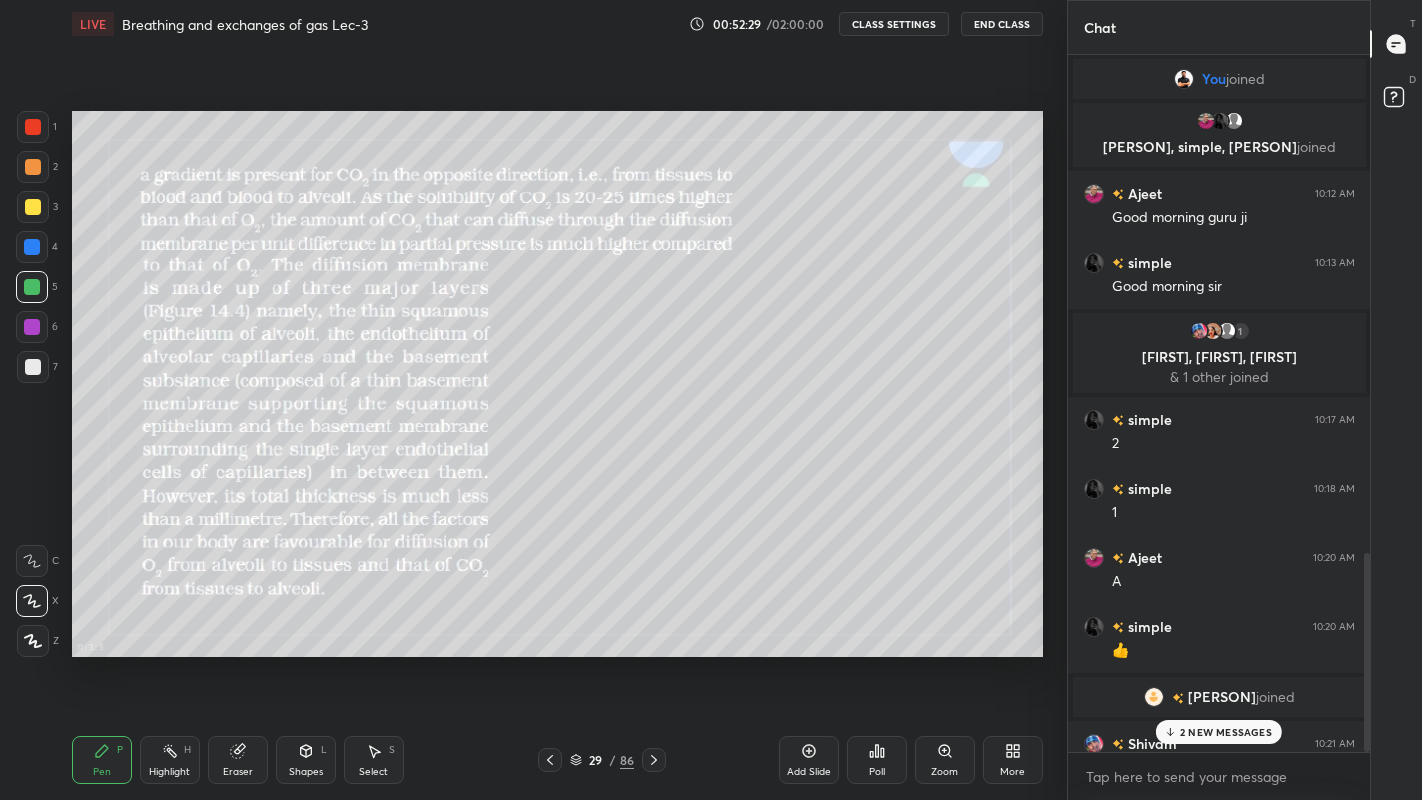 click on "2 NEW MESSAGES" at bounding box center (1226, 732) 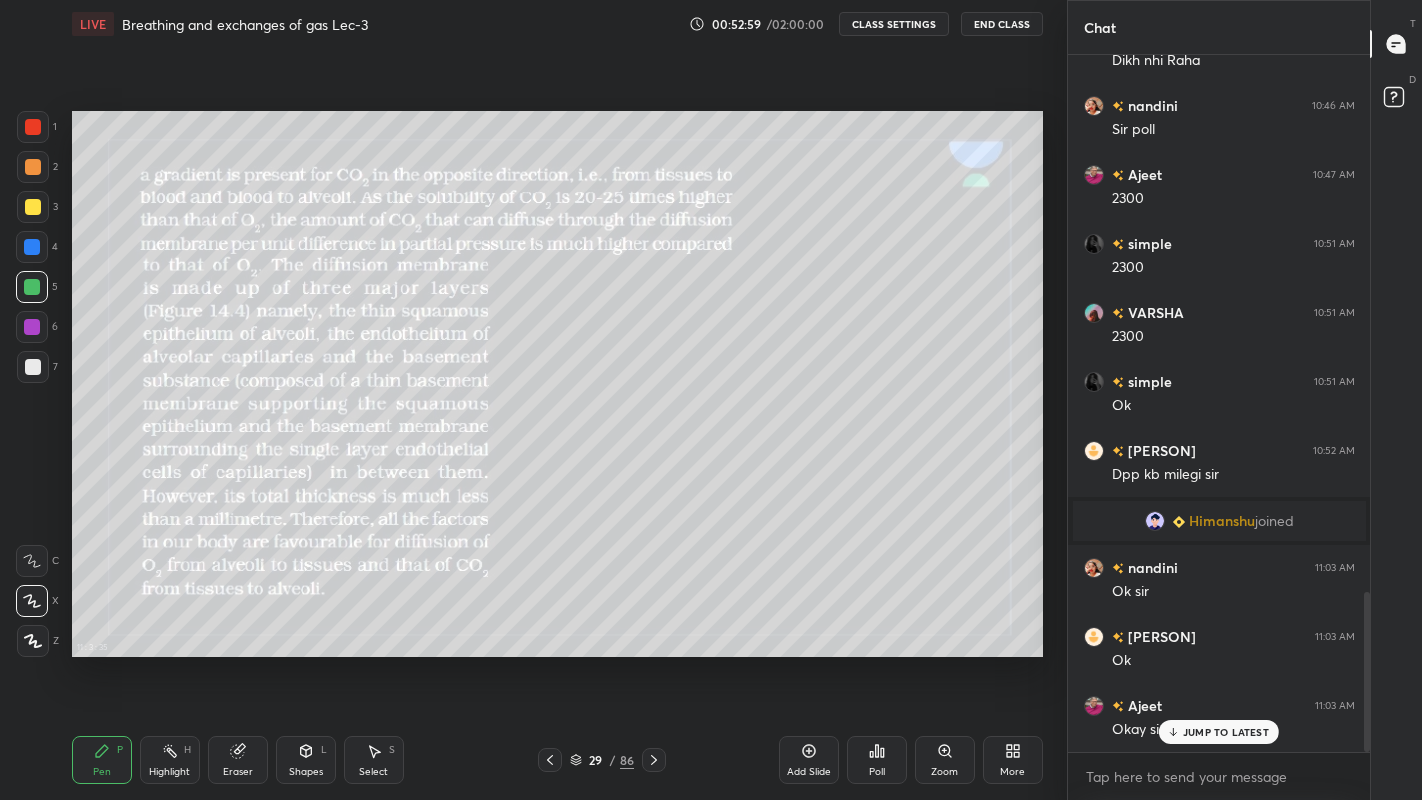 scroll, scrollTop: 2344, scrollLeft: 0, axis: vertical 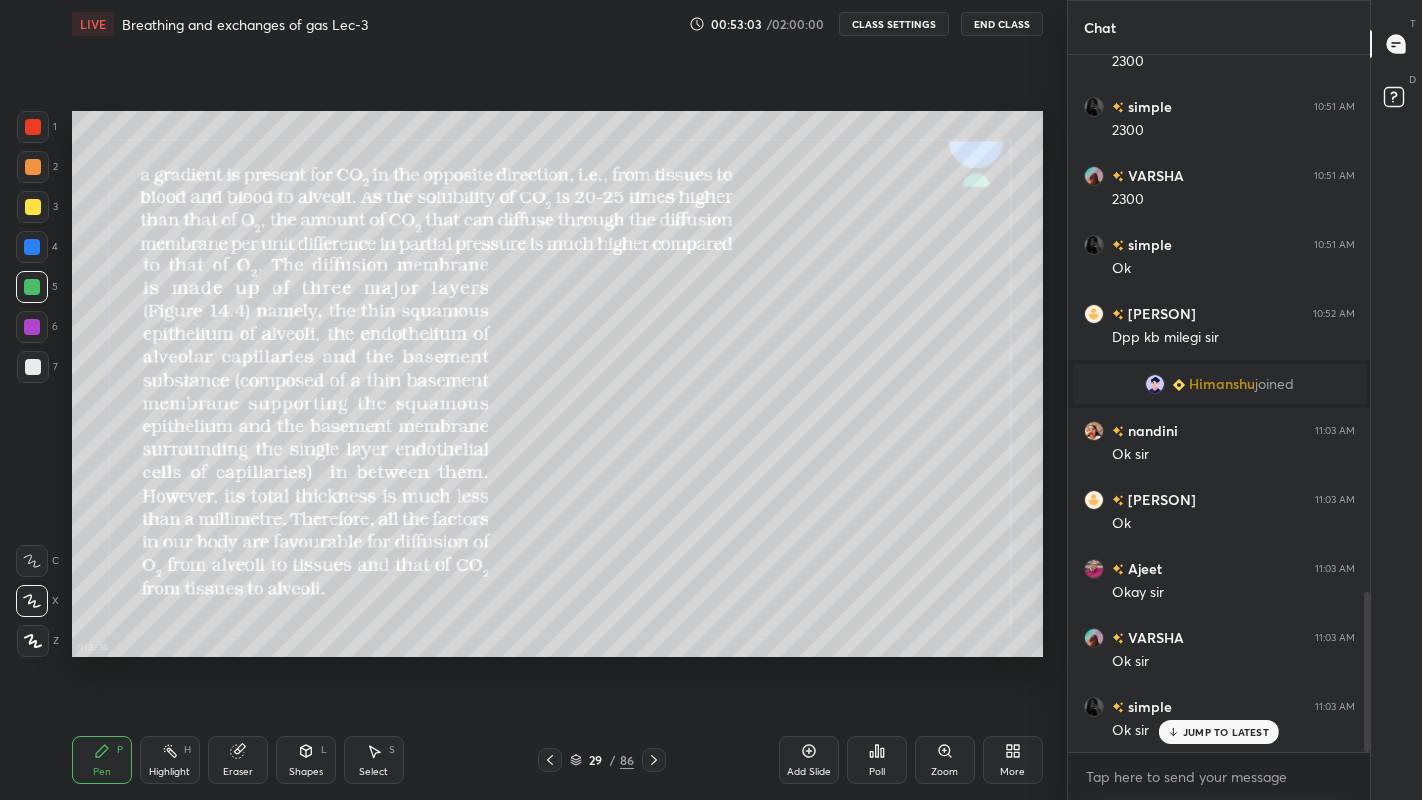 click 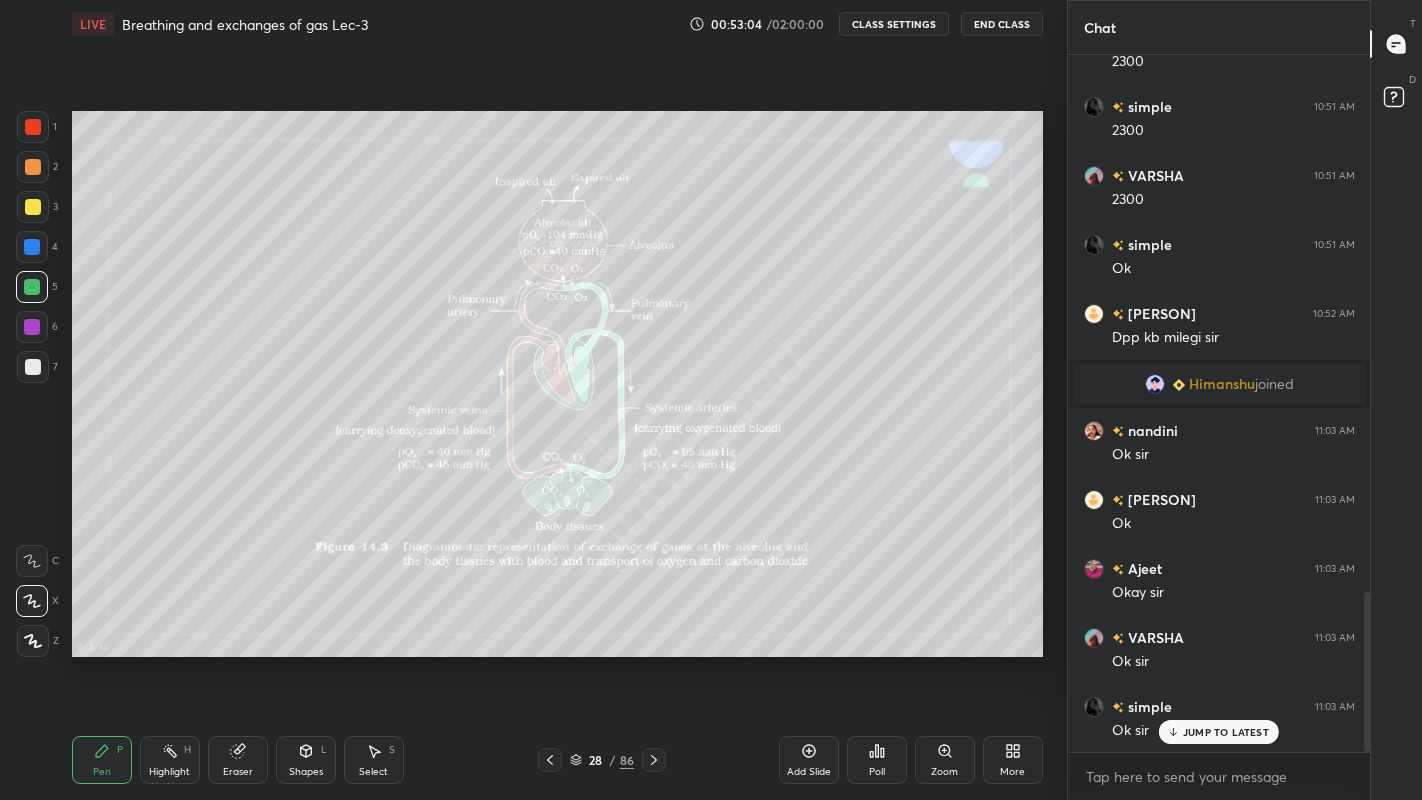 click 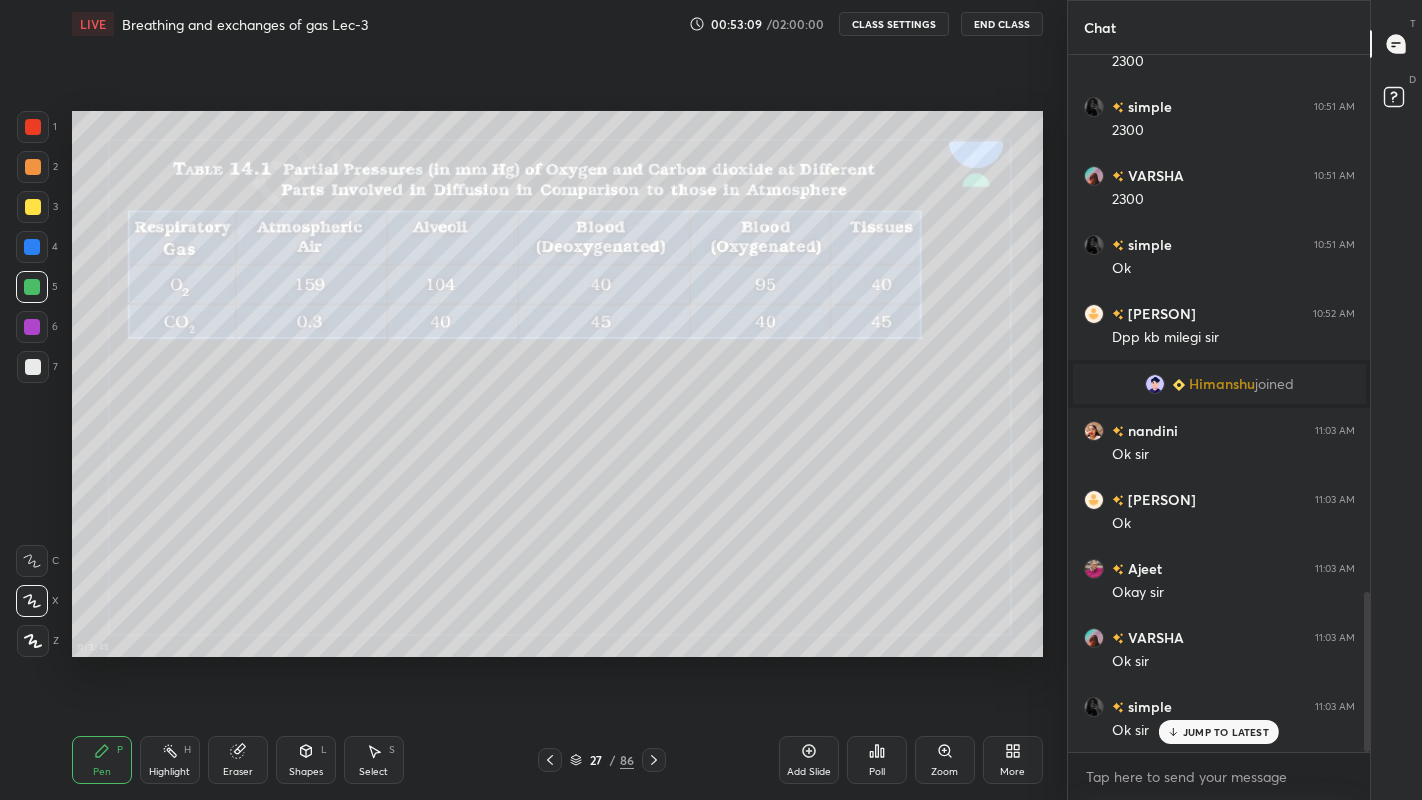 scroll, scrollTop: 2414, scrollLeft: 0, axis: vertical 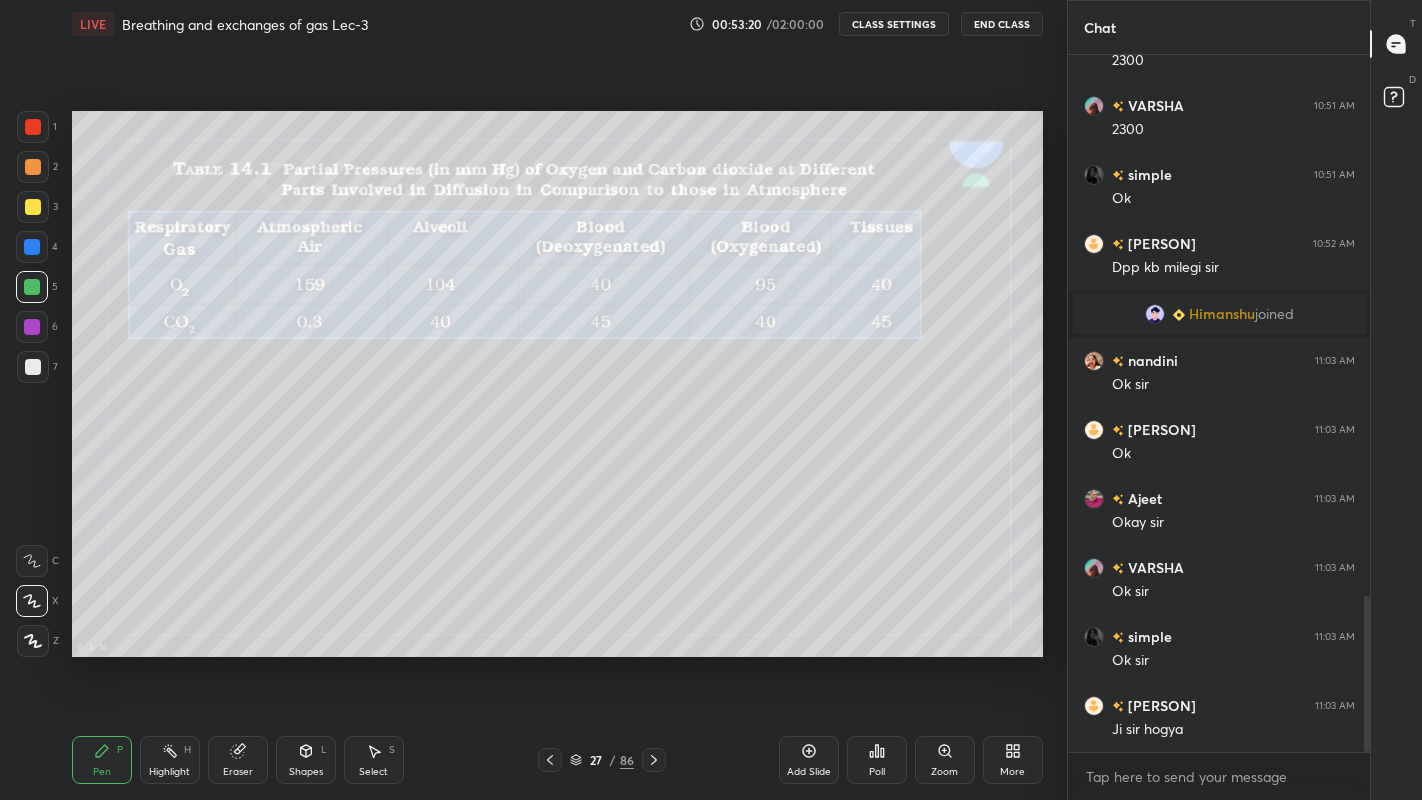 click 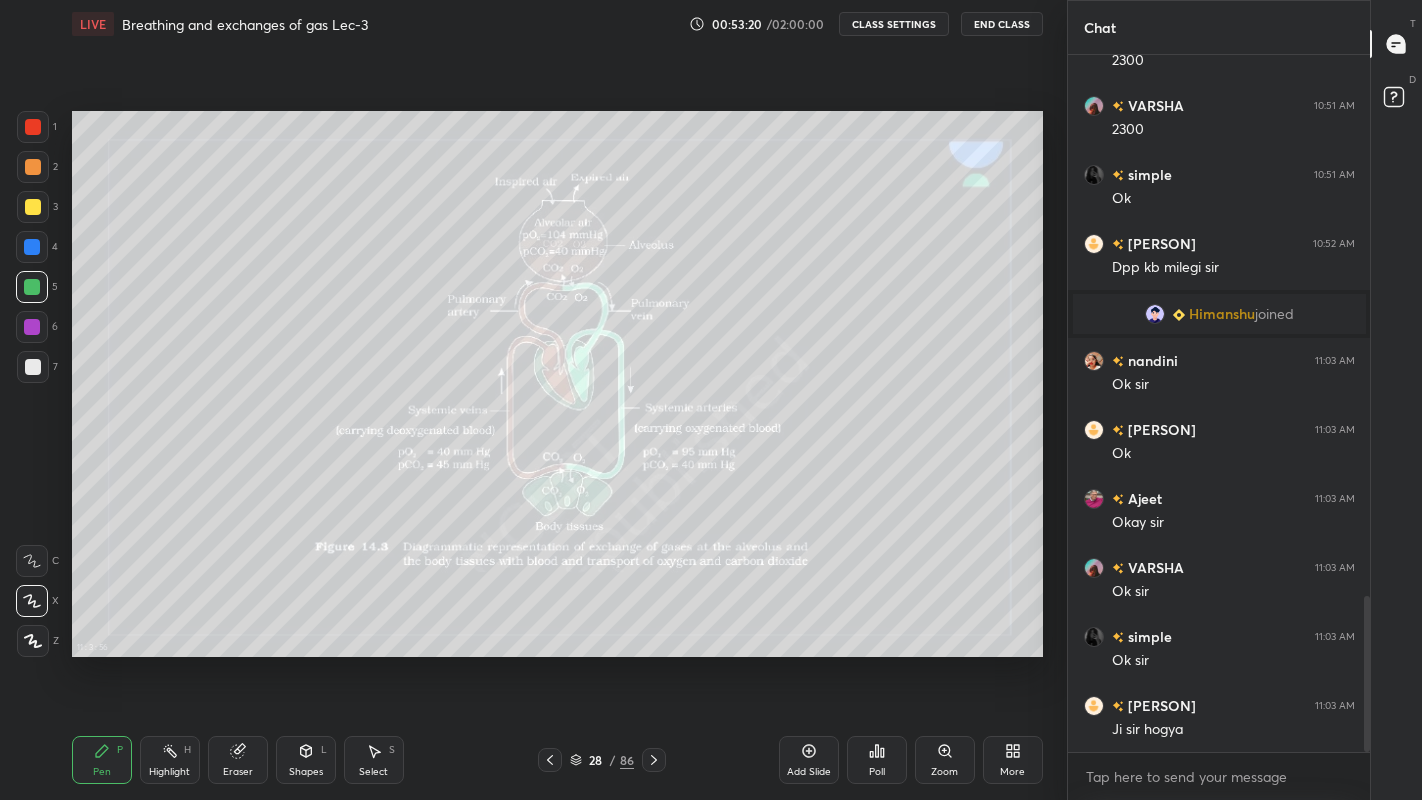 click 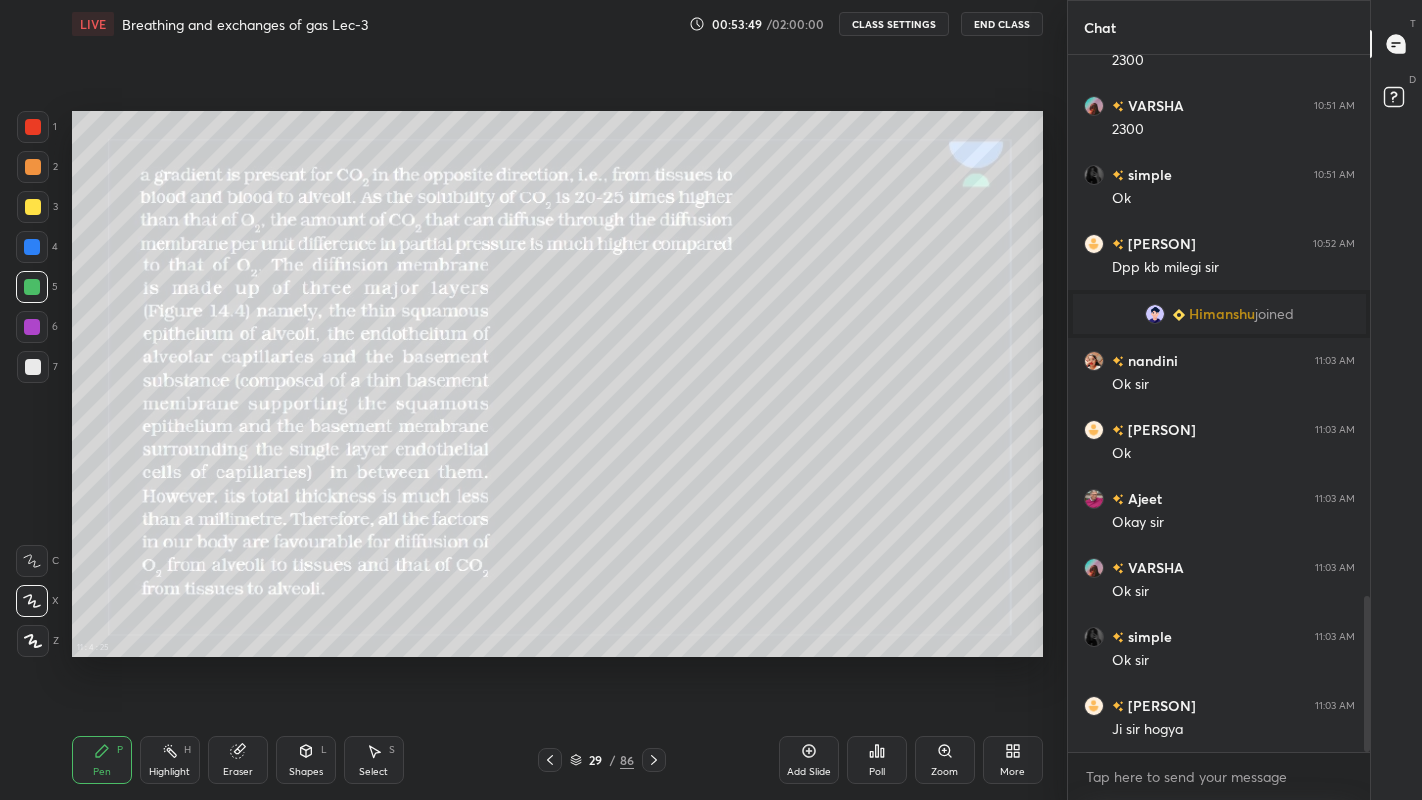 click at bounding box center (33, 207) 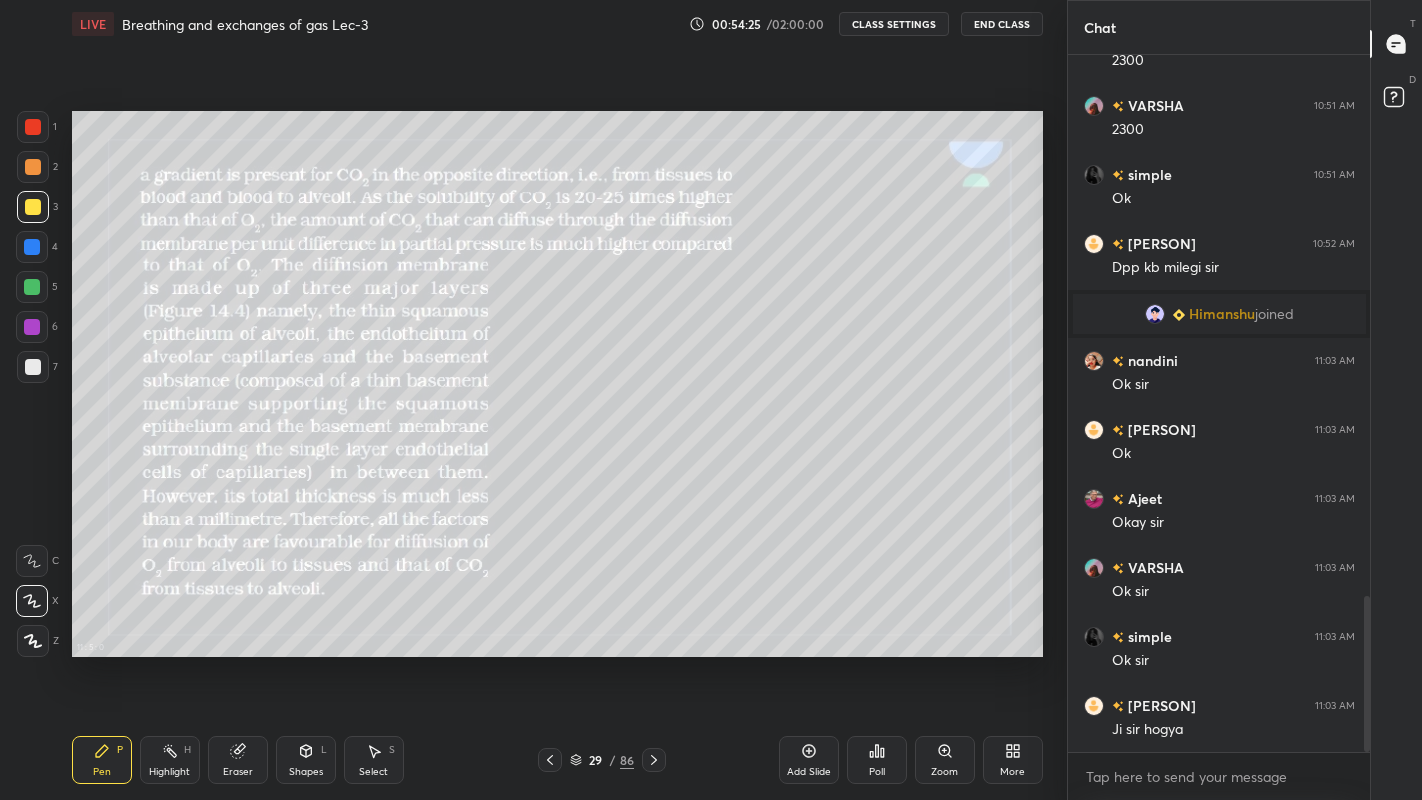 click 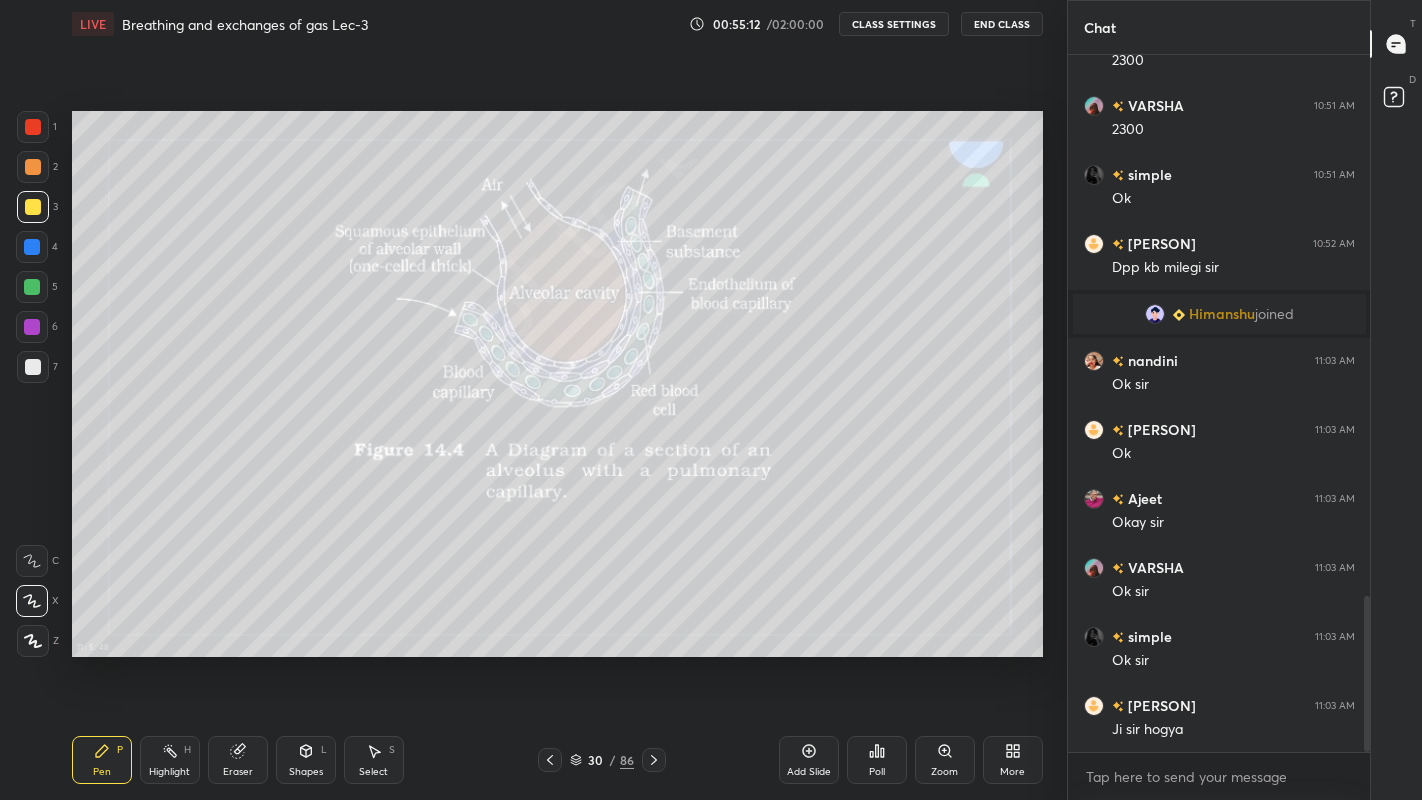 click at bounding box center (550, 760) 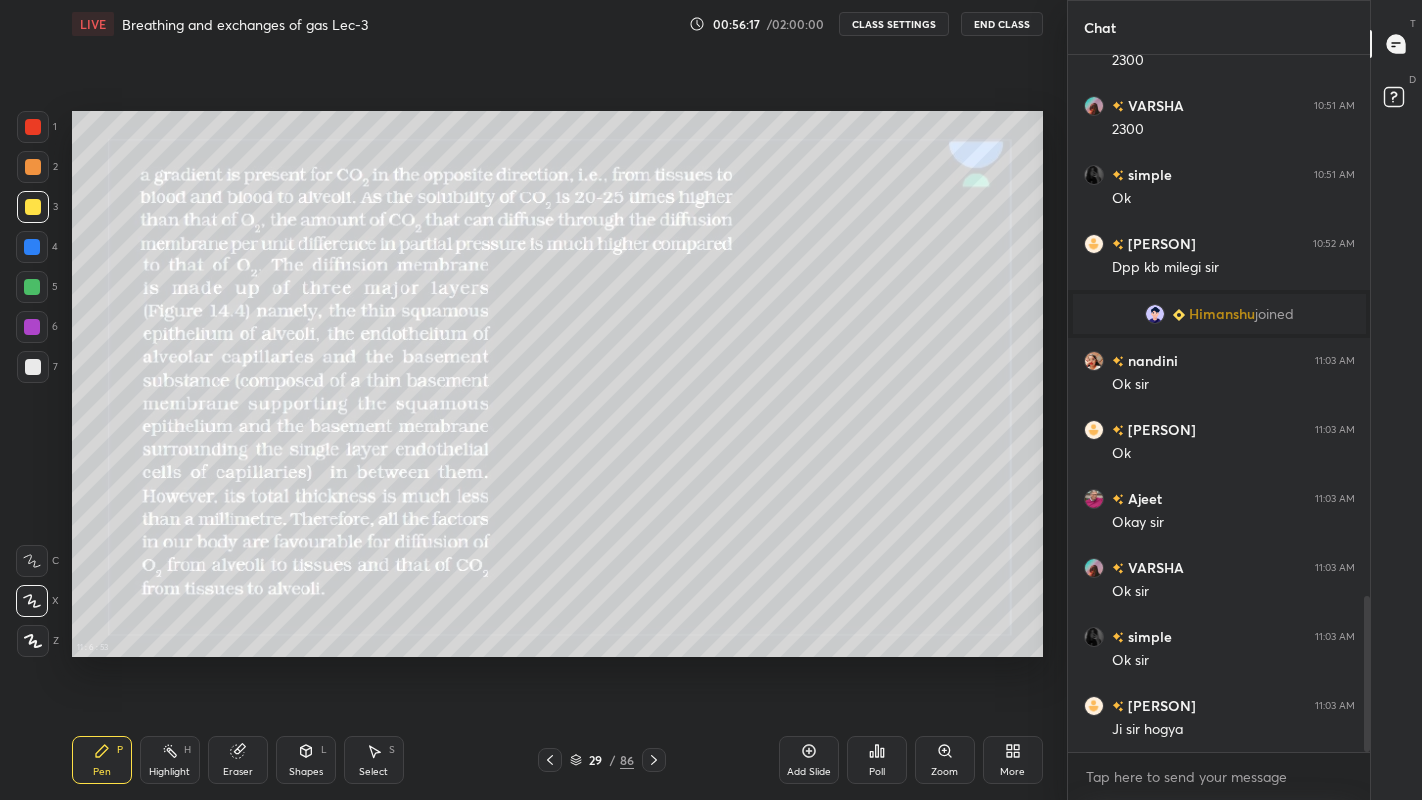 click at bounding box center [654, 760] 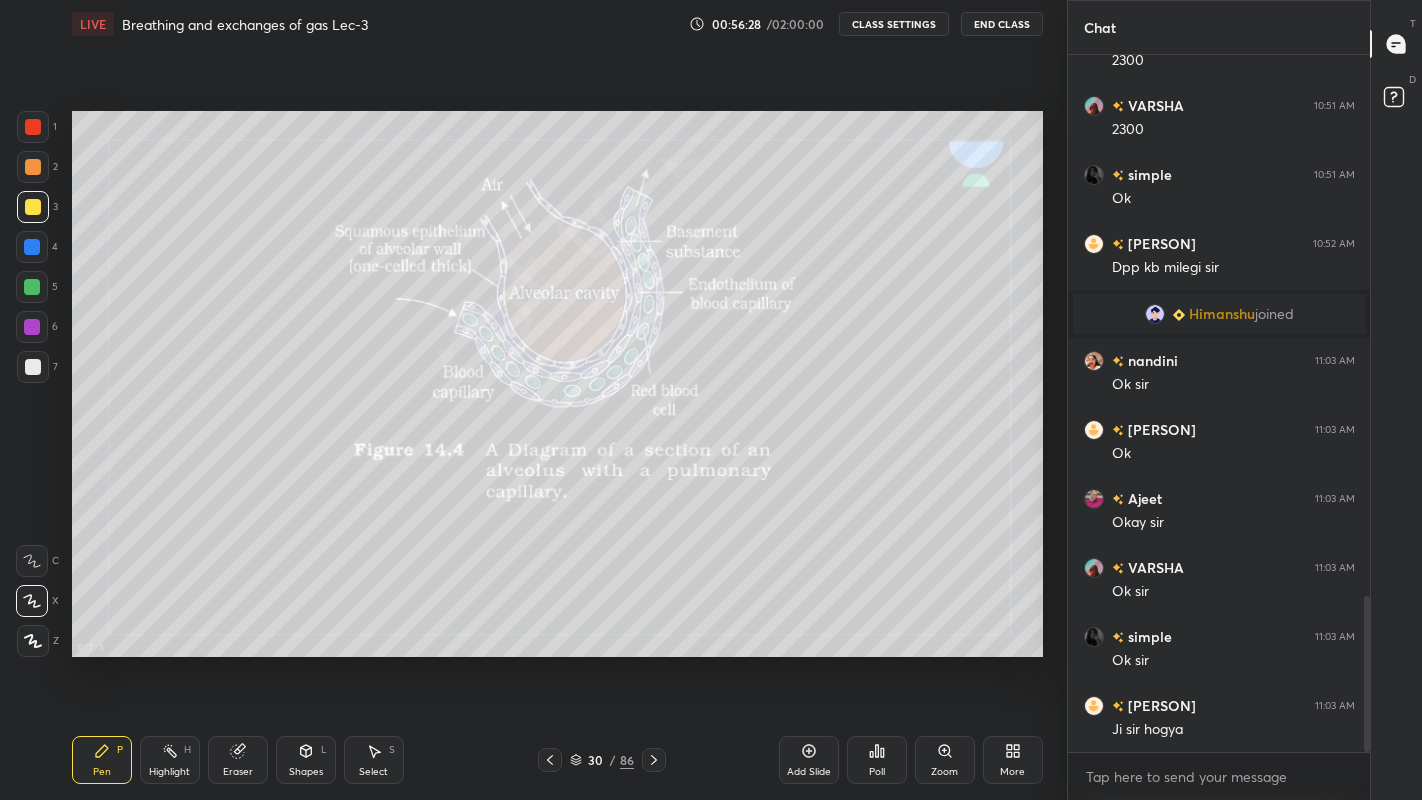 click 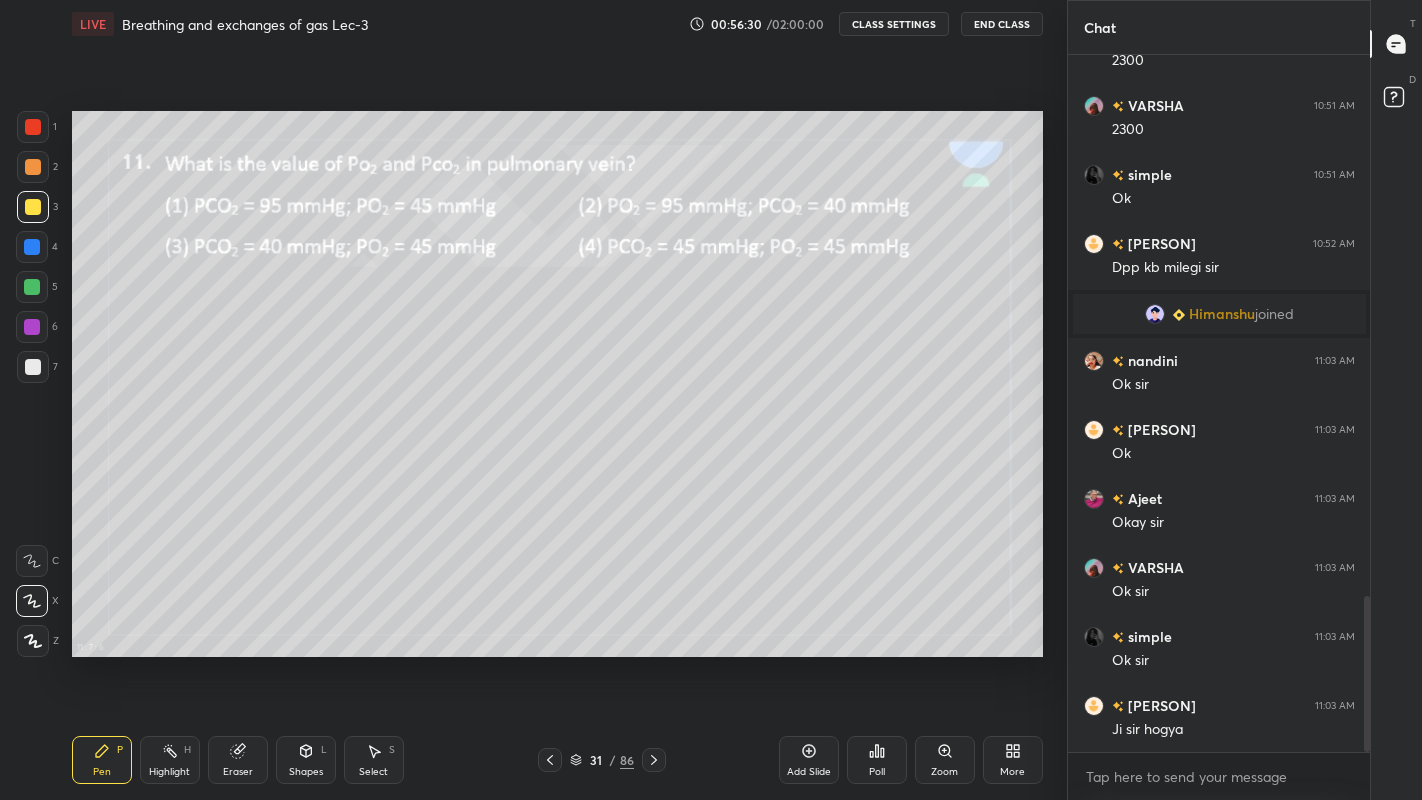 click at bounding box center (550, 760) 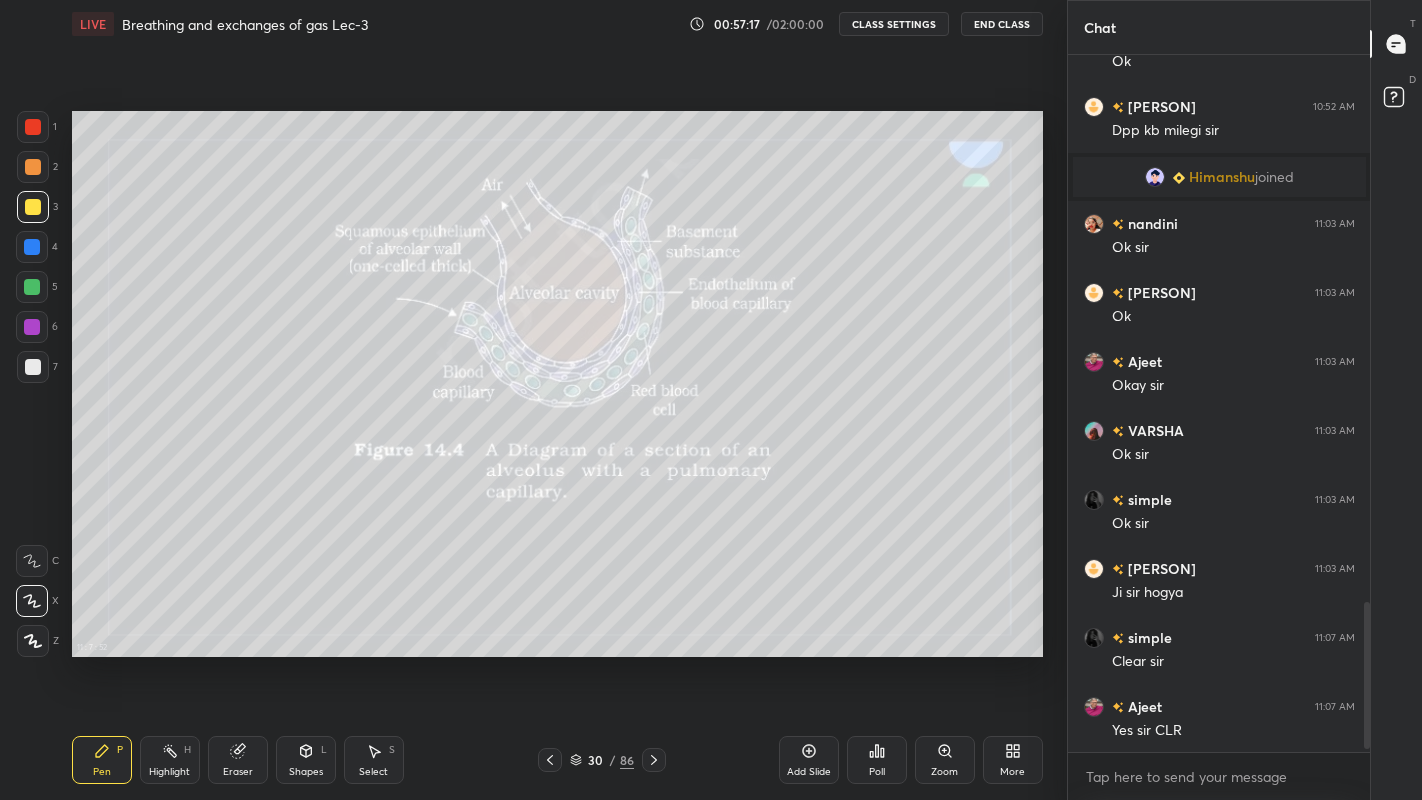 scroll, scrollTop: 2621, scrollLeft: 0, axis: vertical 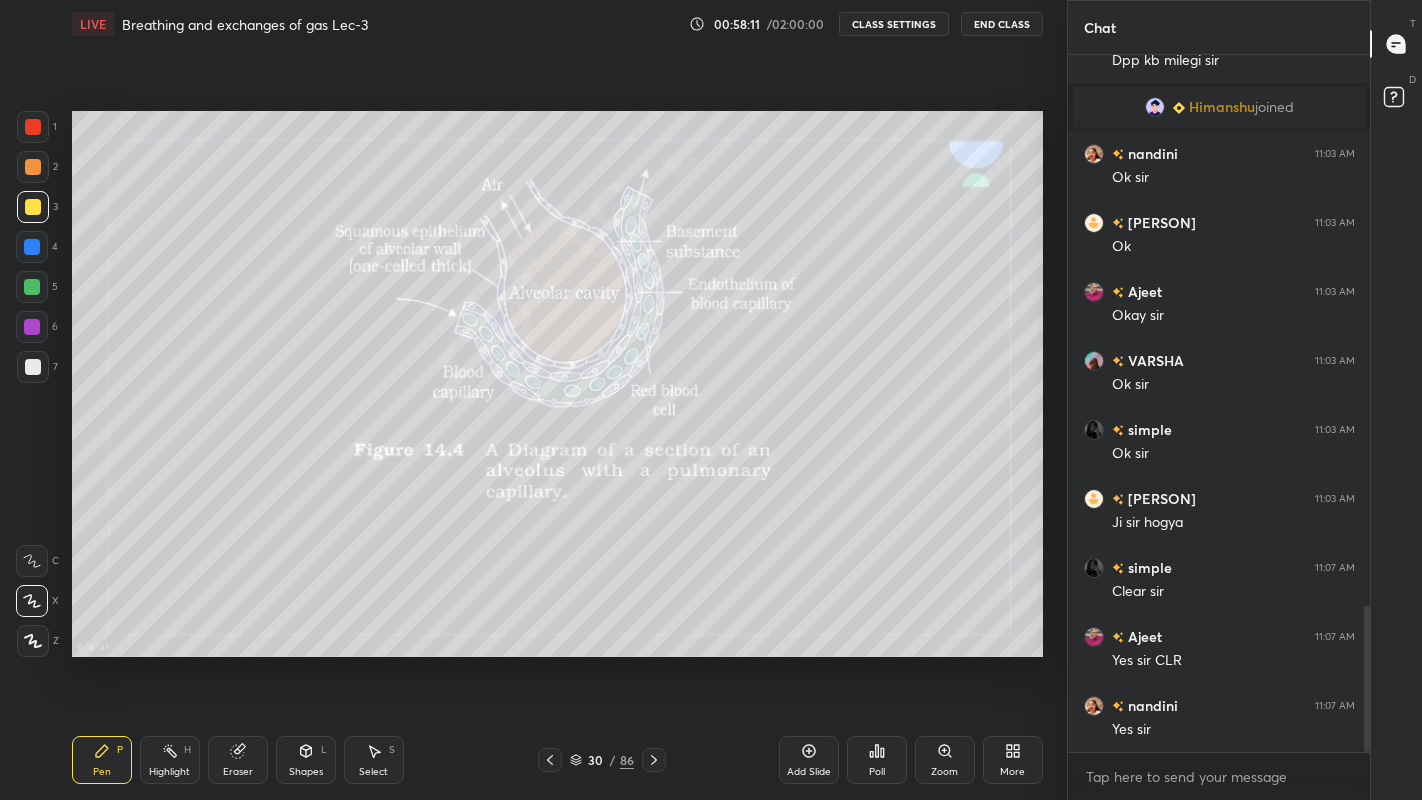 click 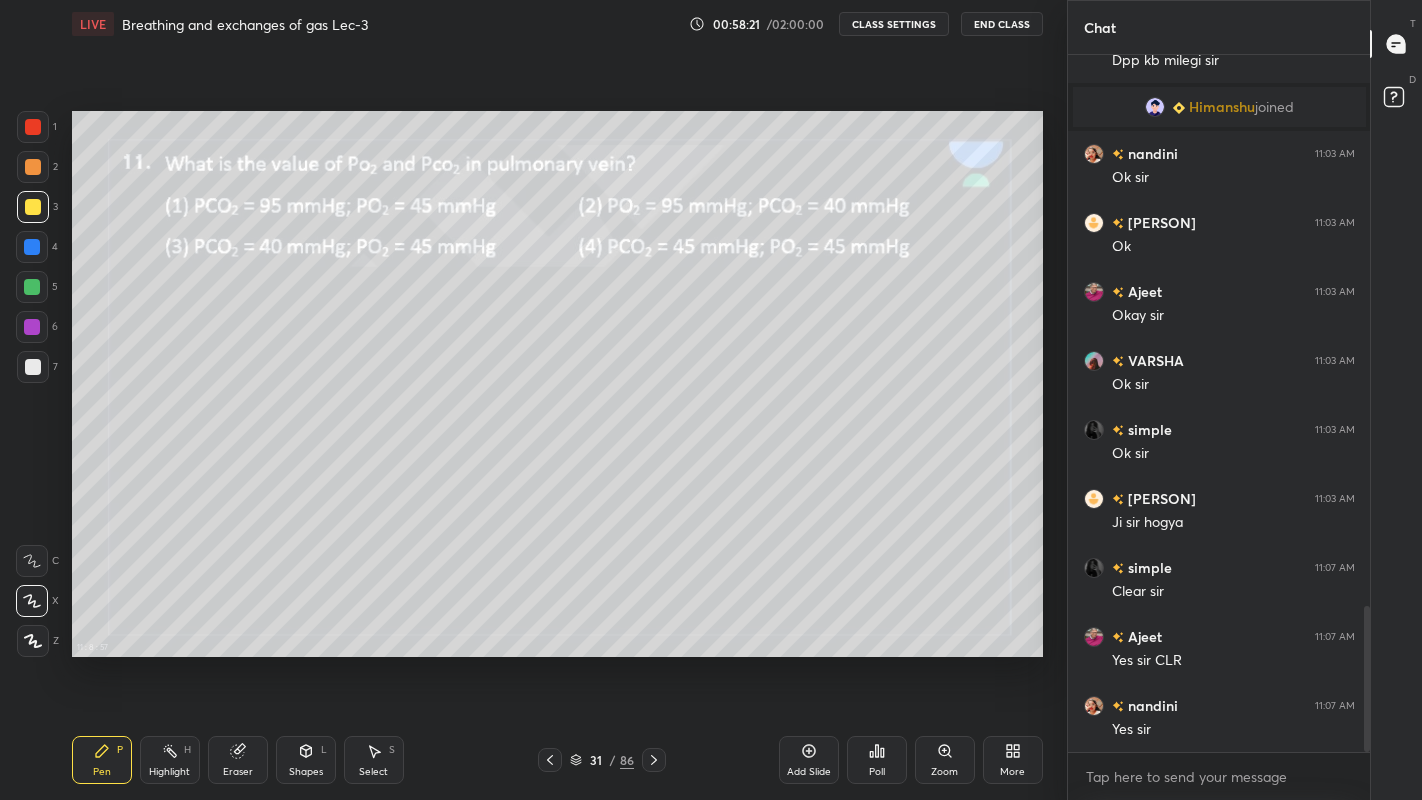click 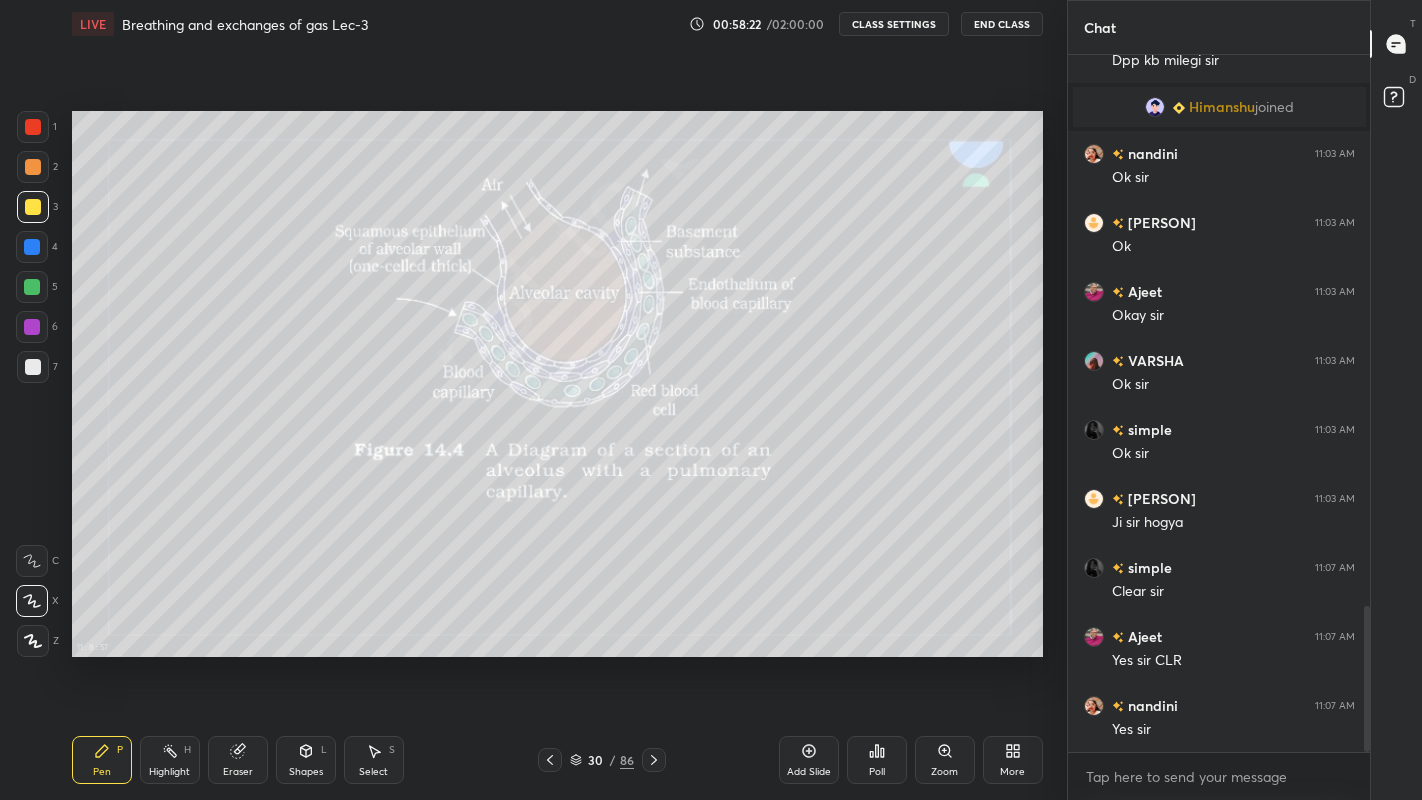 click at bounding box center (550, 760) 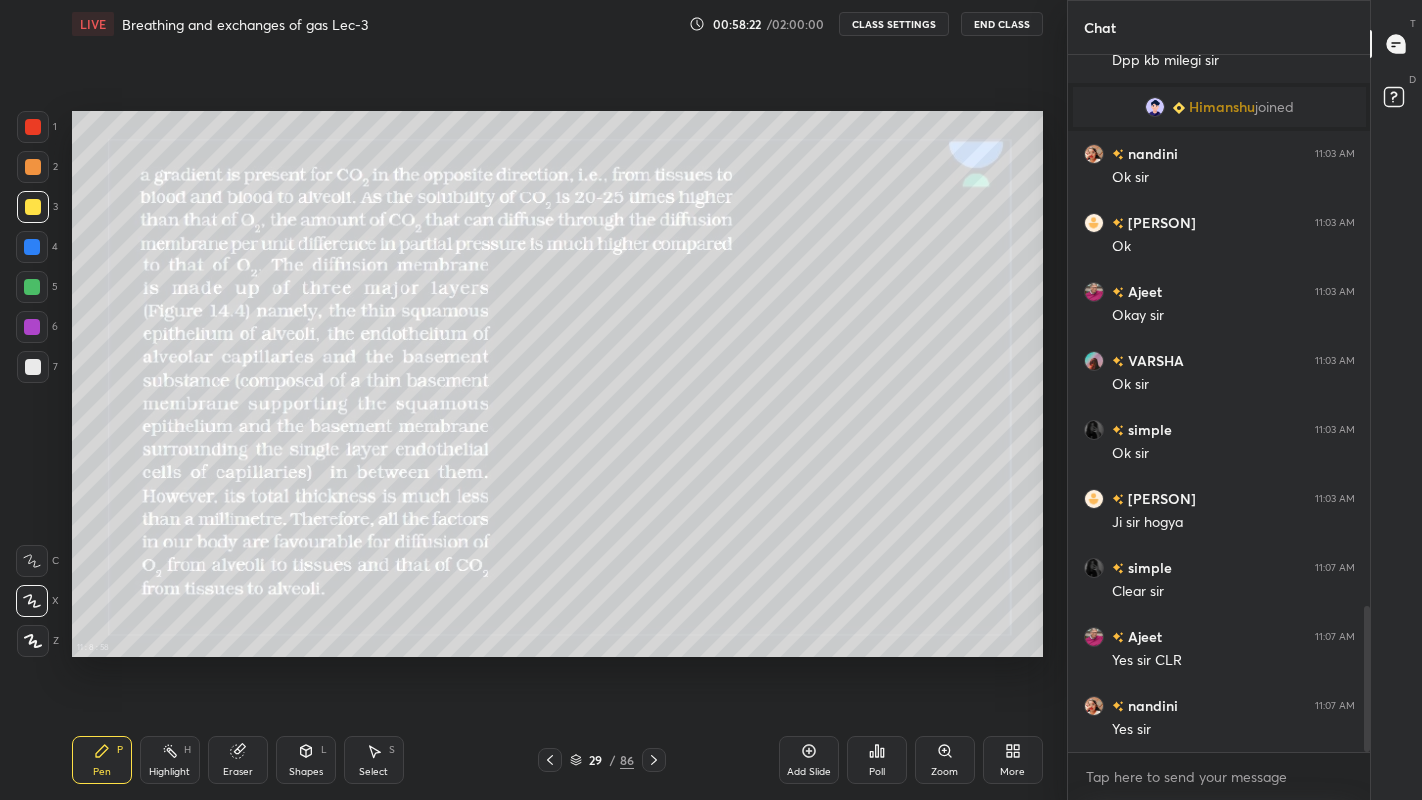 click 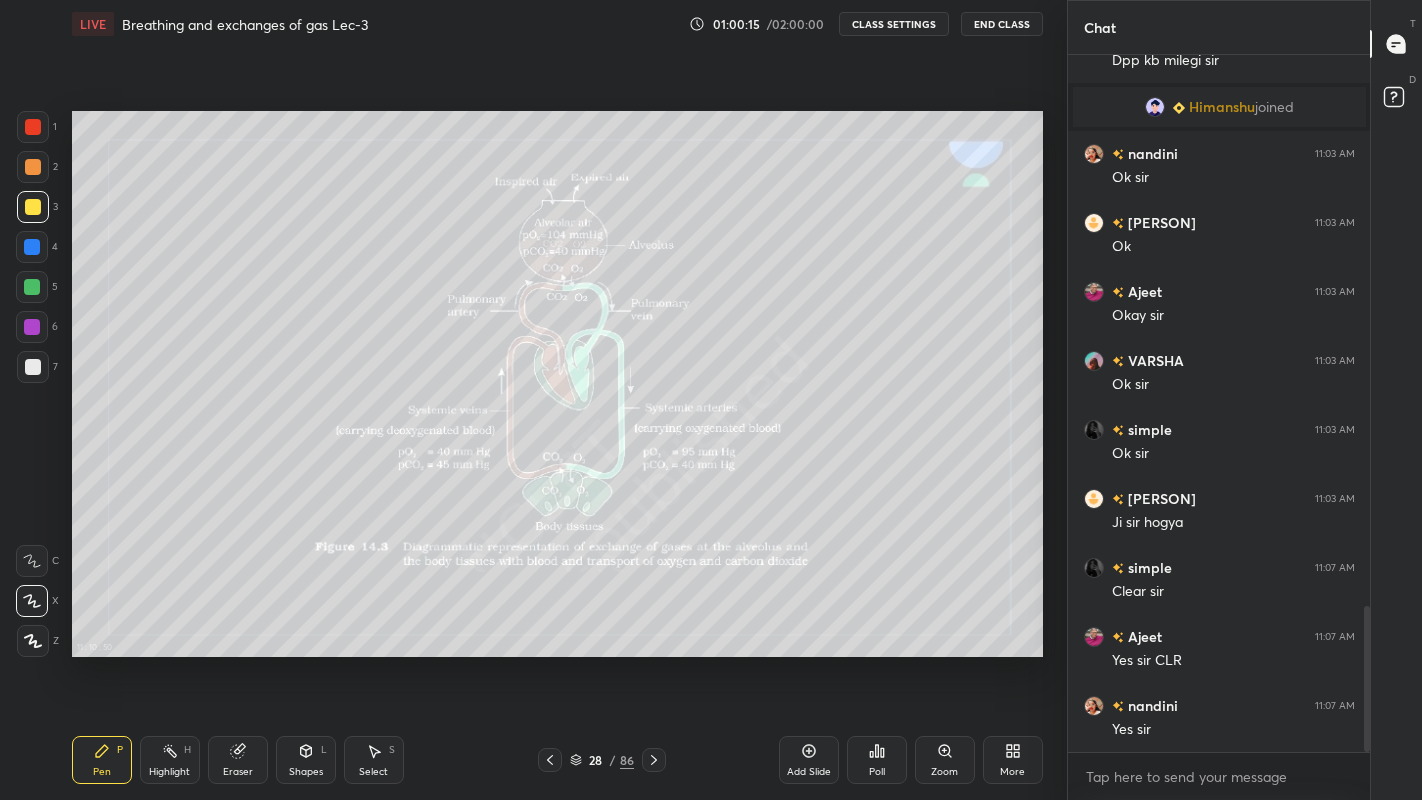 click 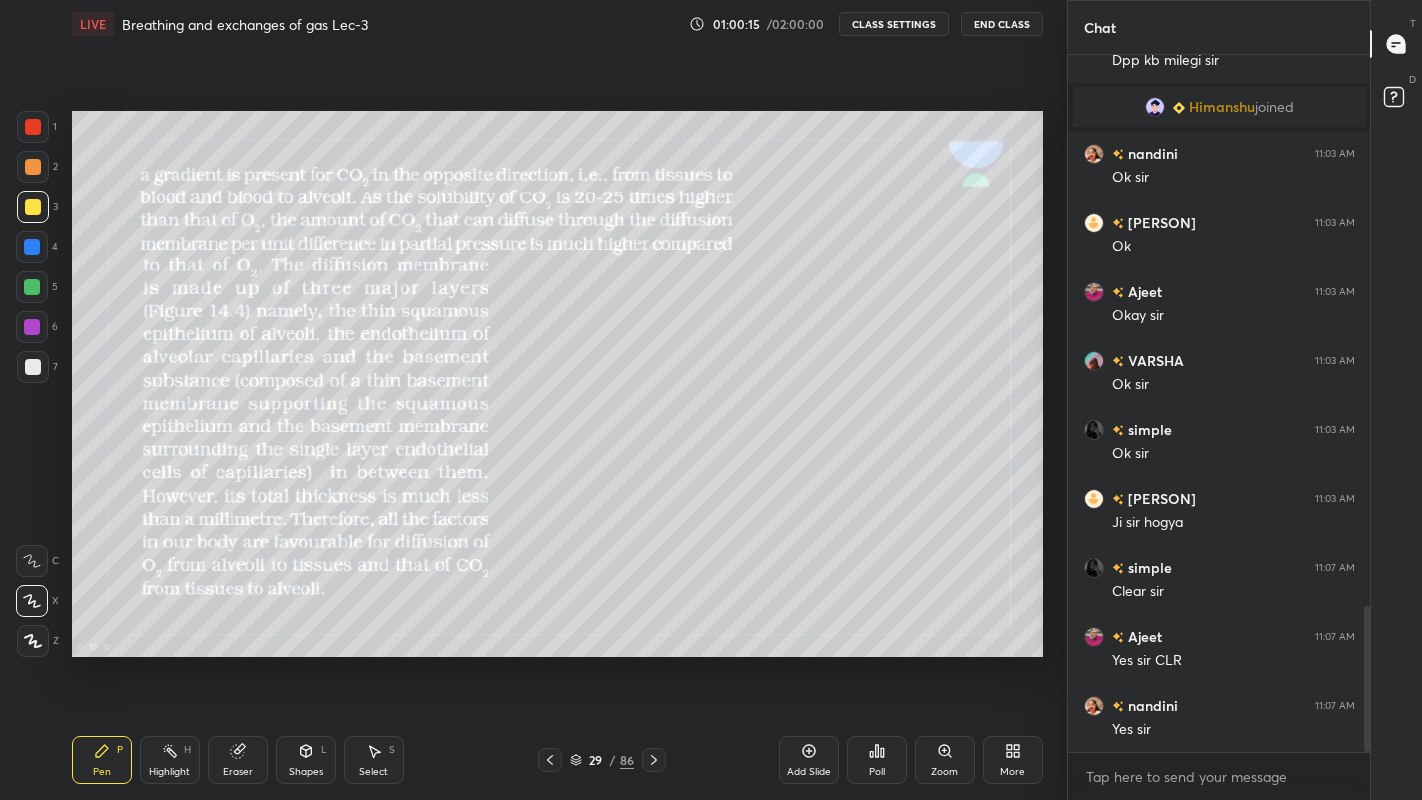 click 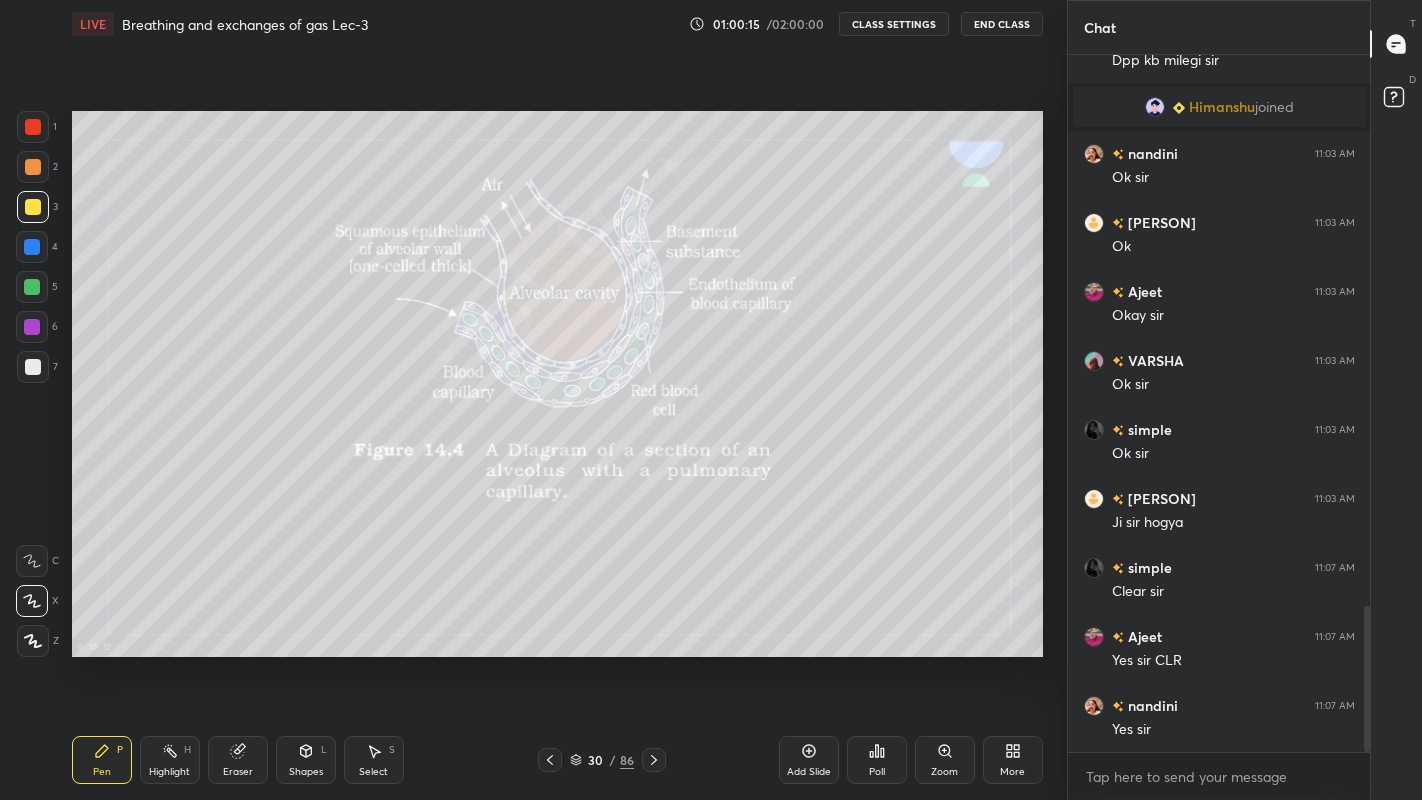 click 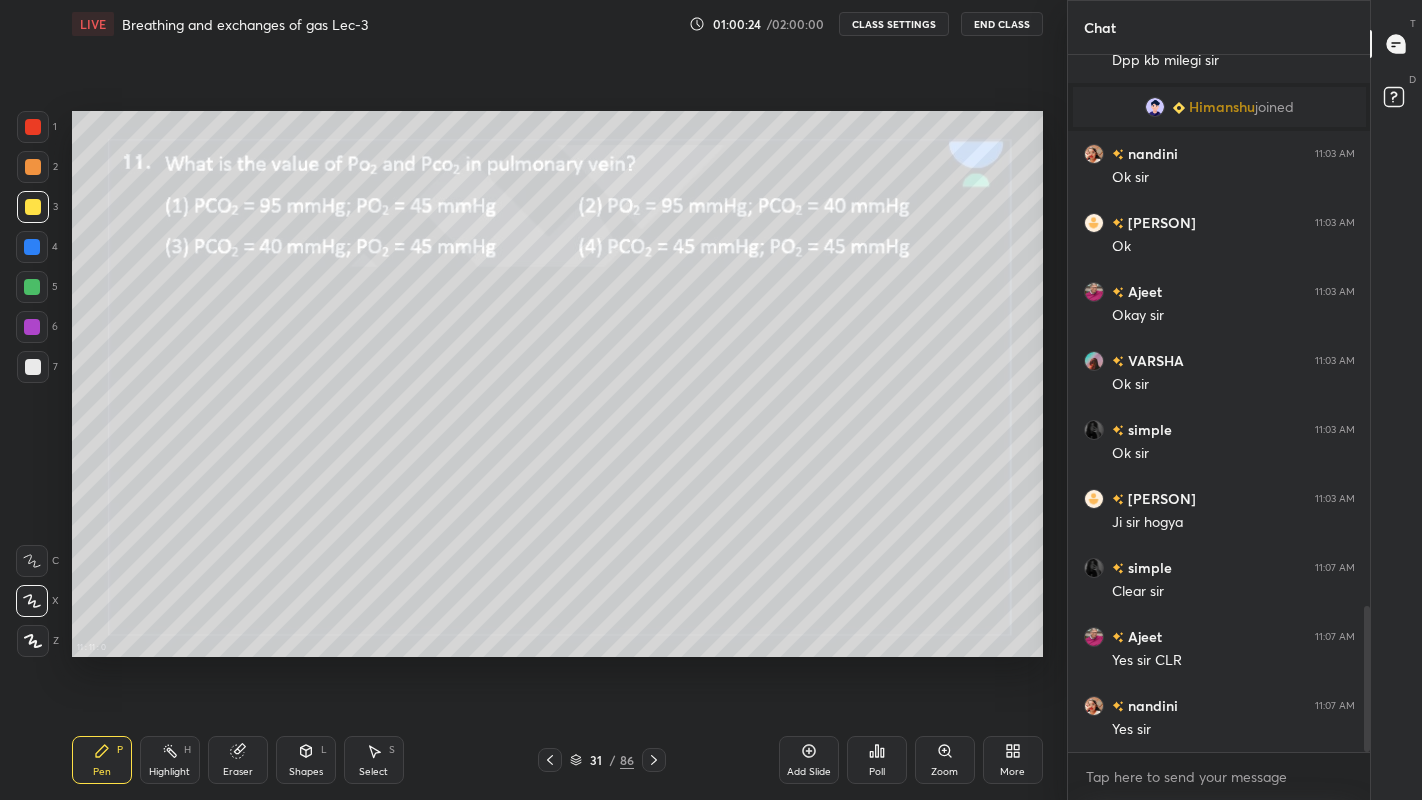 click on "Poll" at bounding box center (877, 772) 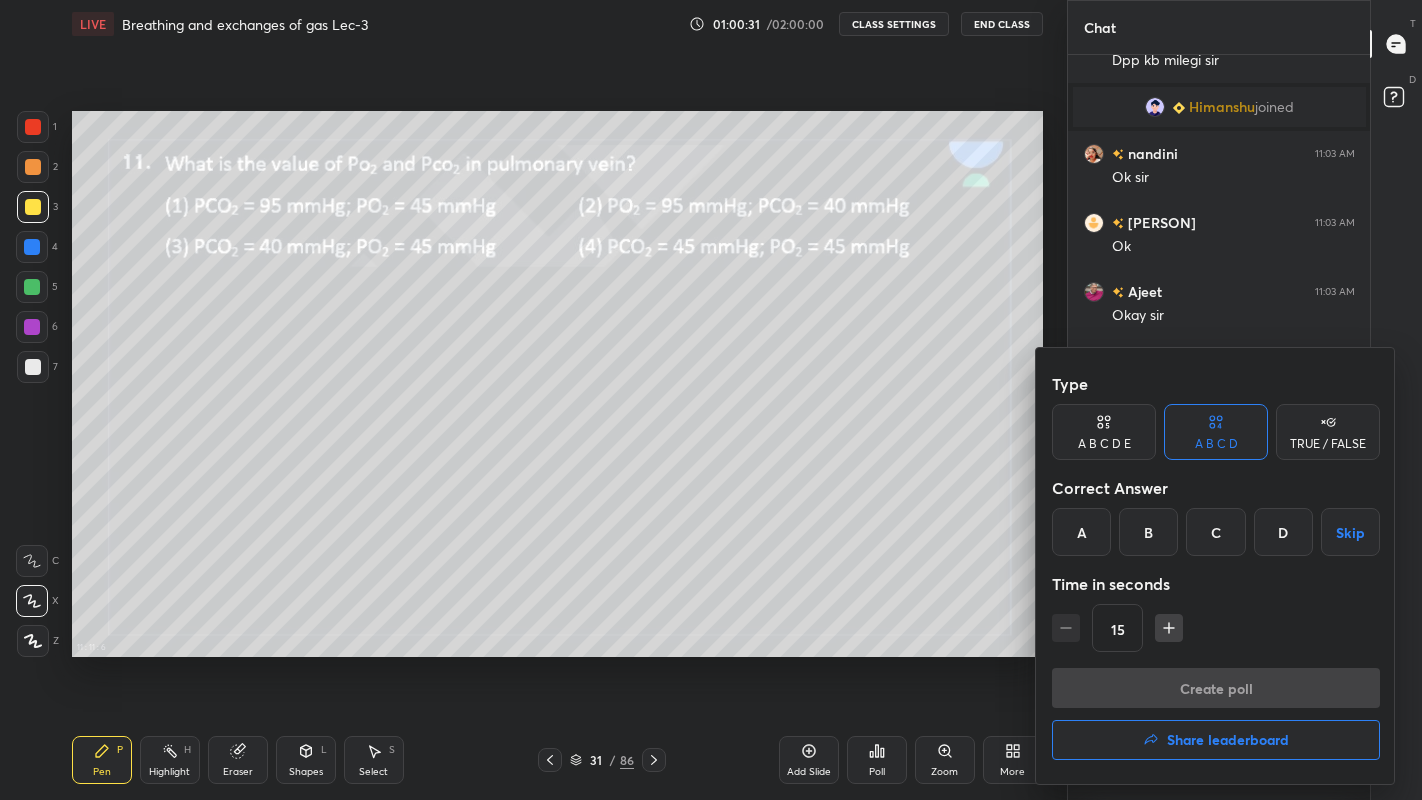 click on "B" at bounding box center [1148, 532] 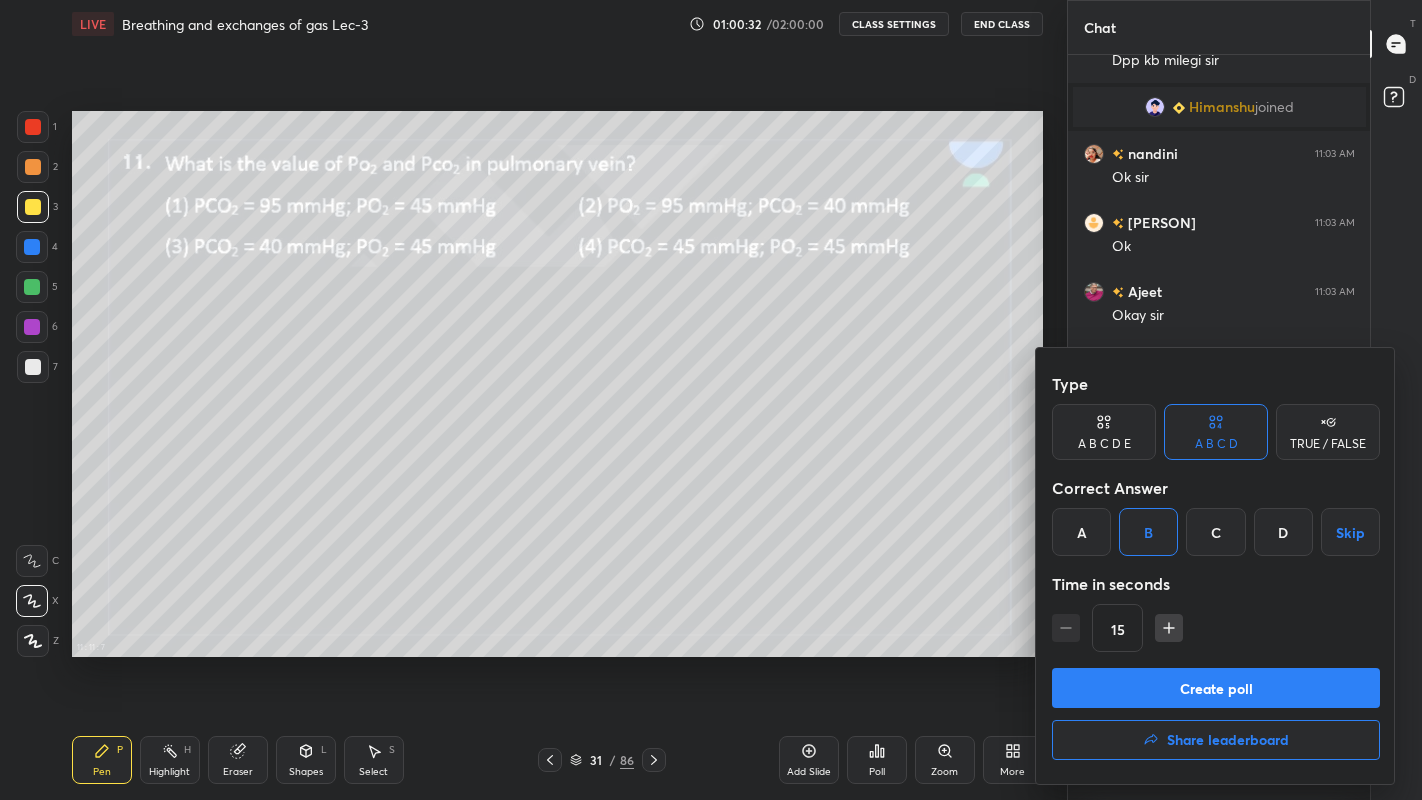 click on "Create poll" at bounding box center [1216, 688] 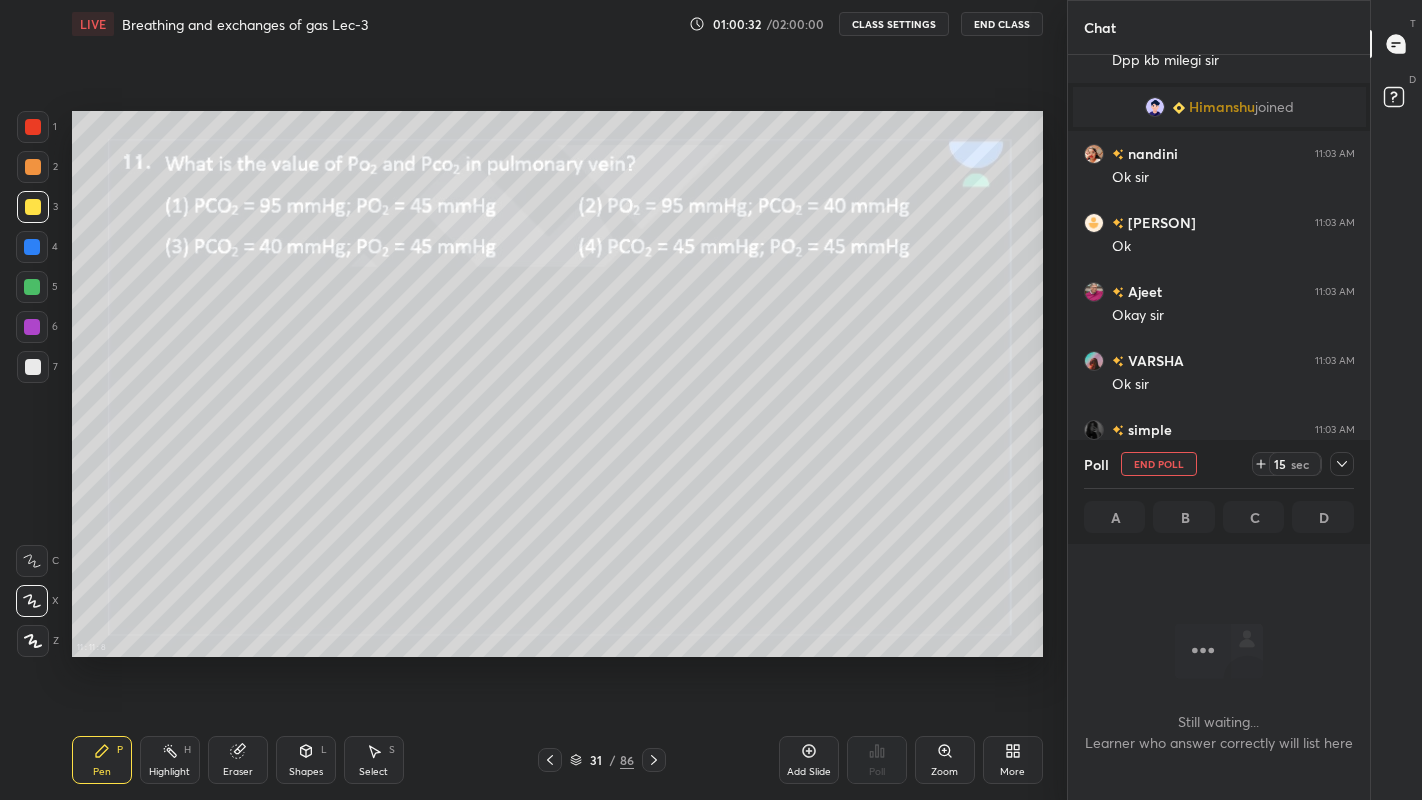 scroll, scrollTop: 588, scrollLeft: 296, axis: both 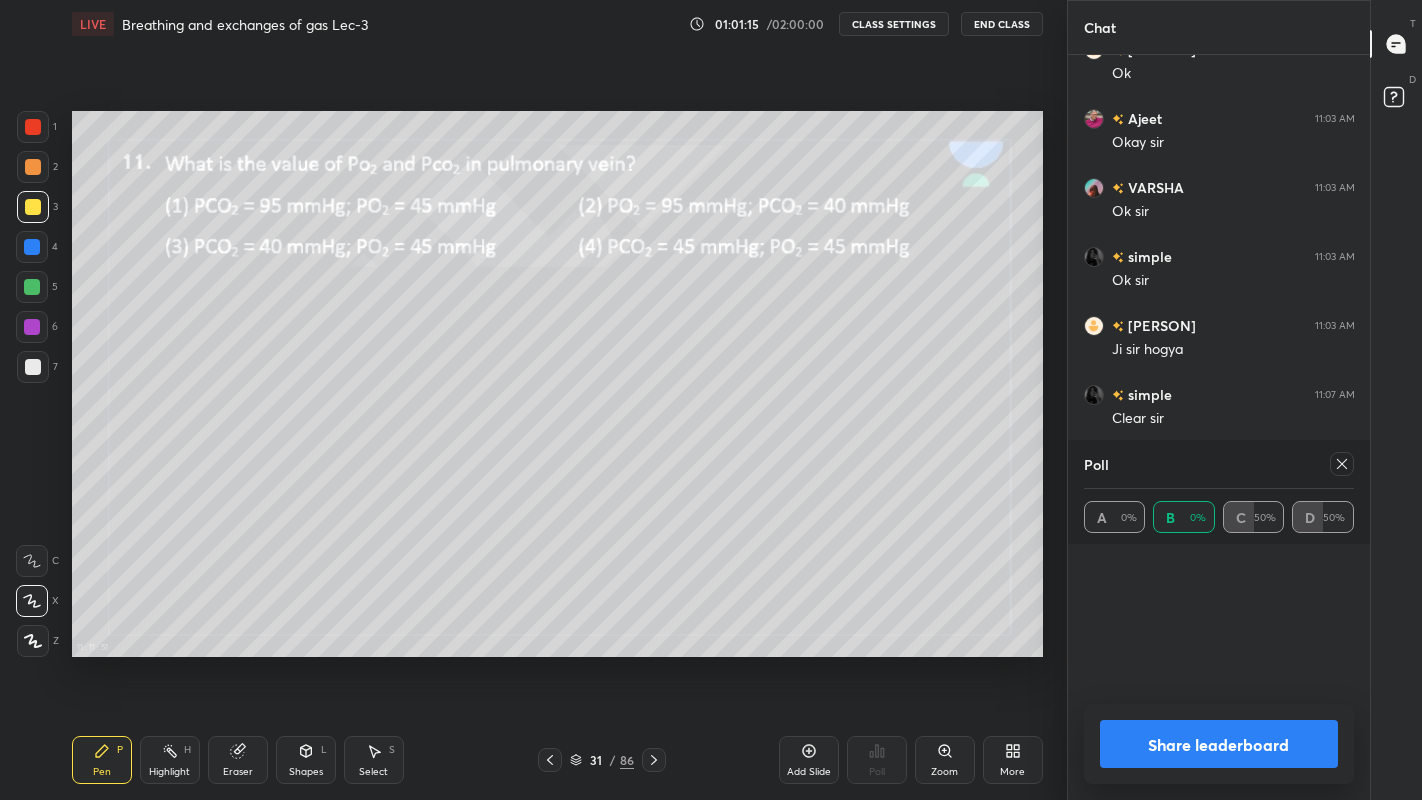 click at bounding box center (1342, 464) 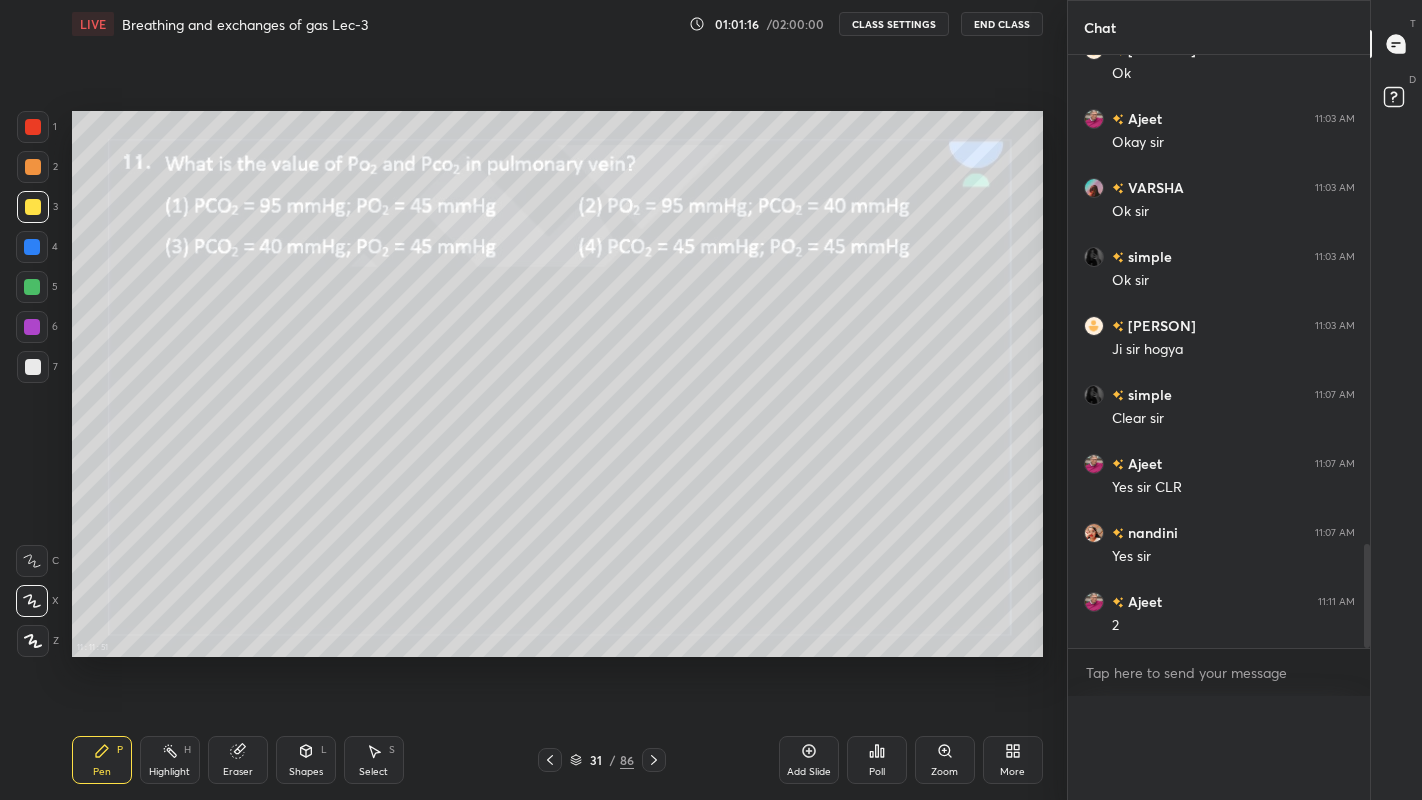 scroll, scrollTop: 7, scrollLeft: 7, axis: both 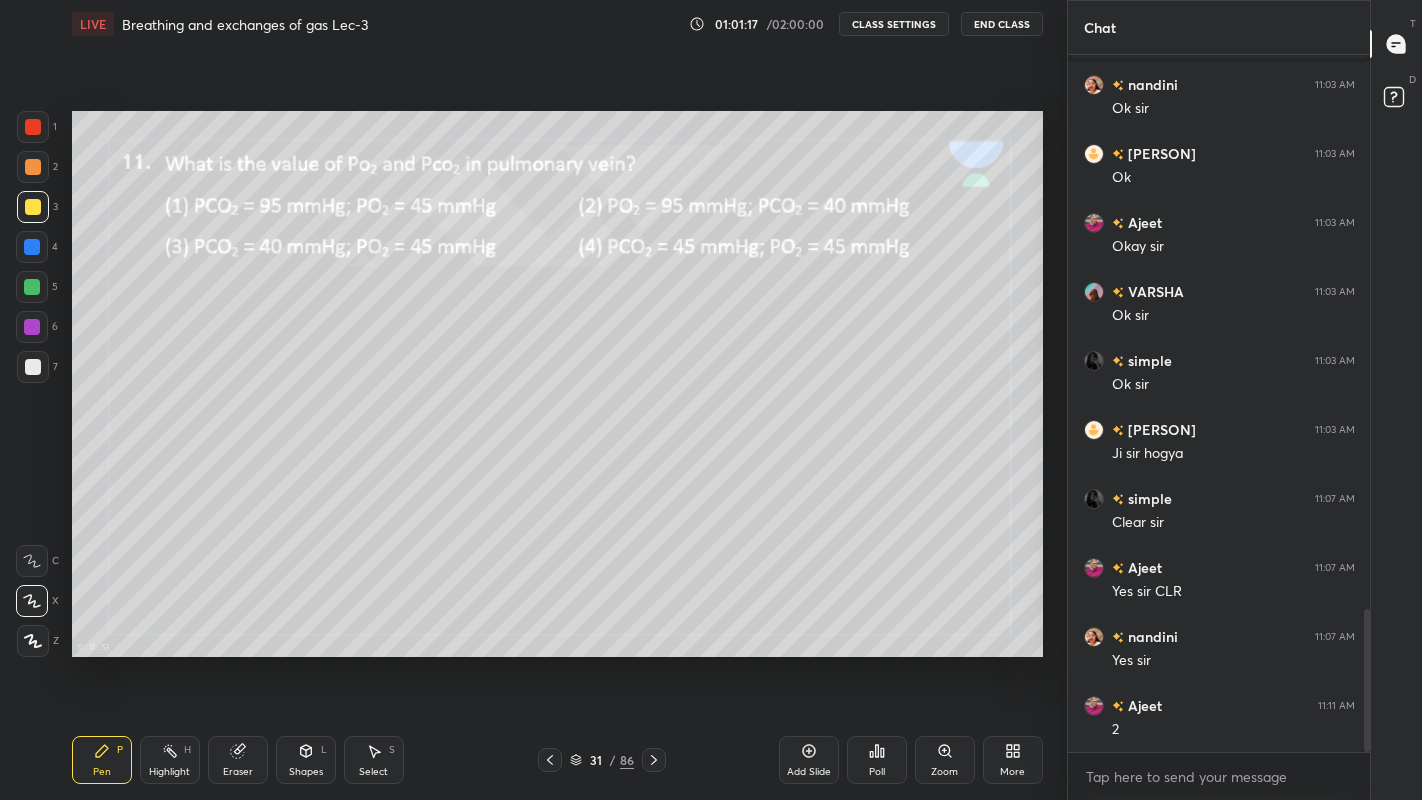 click 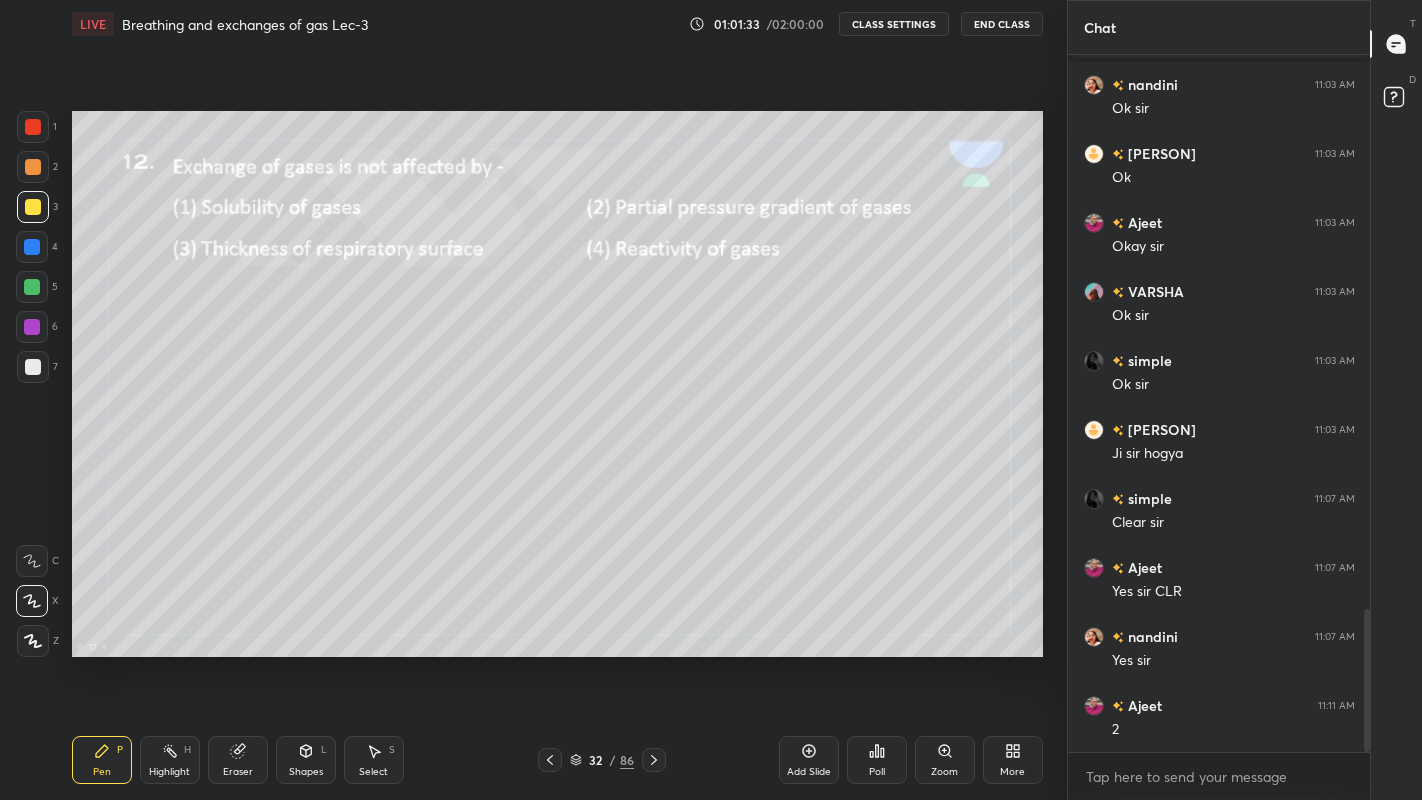 click on "Poll" at bounding box center (877, 760) 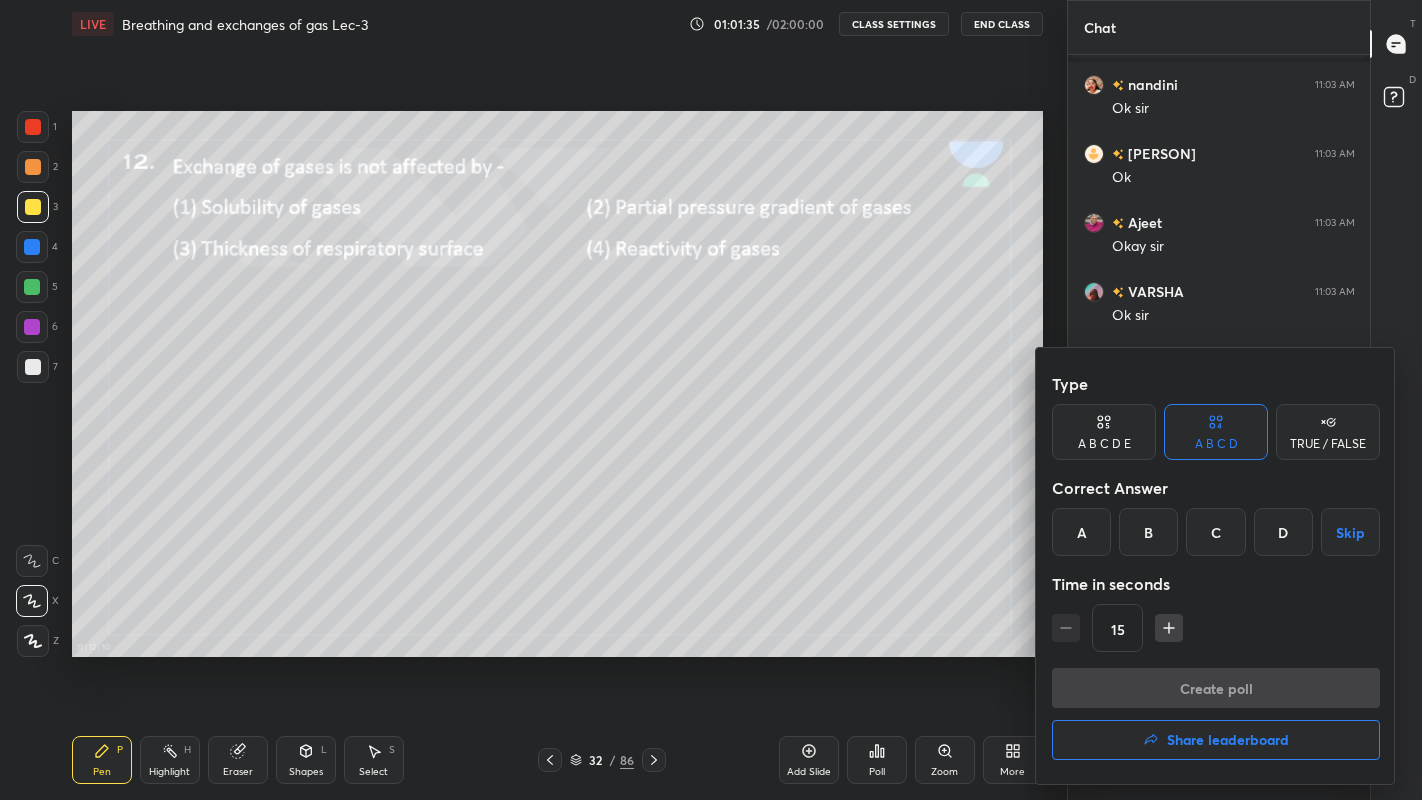 click on "D" at bounding box center [1283, 532] 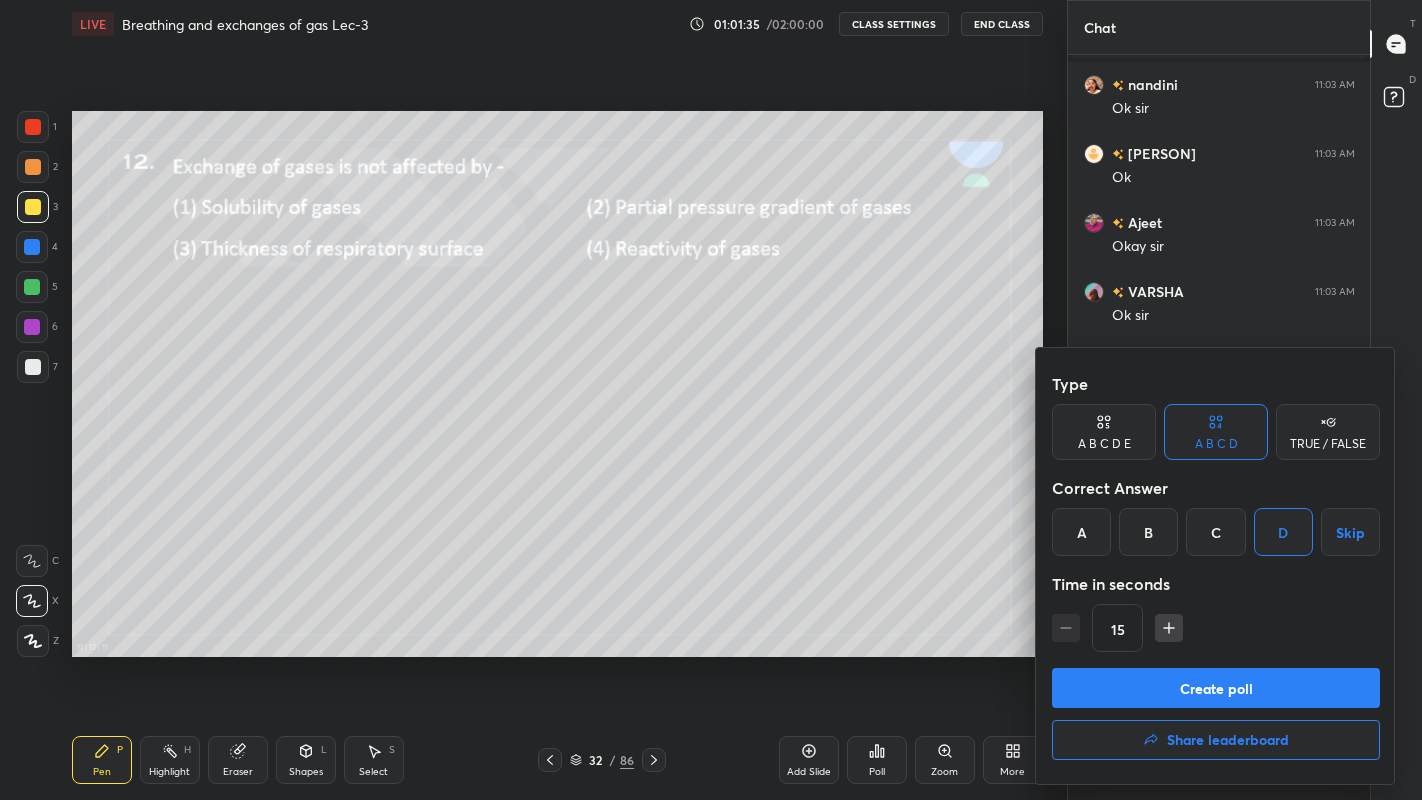 click on "Create poll" at bounding box center (1216, 688) 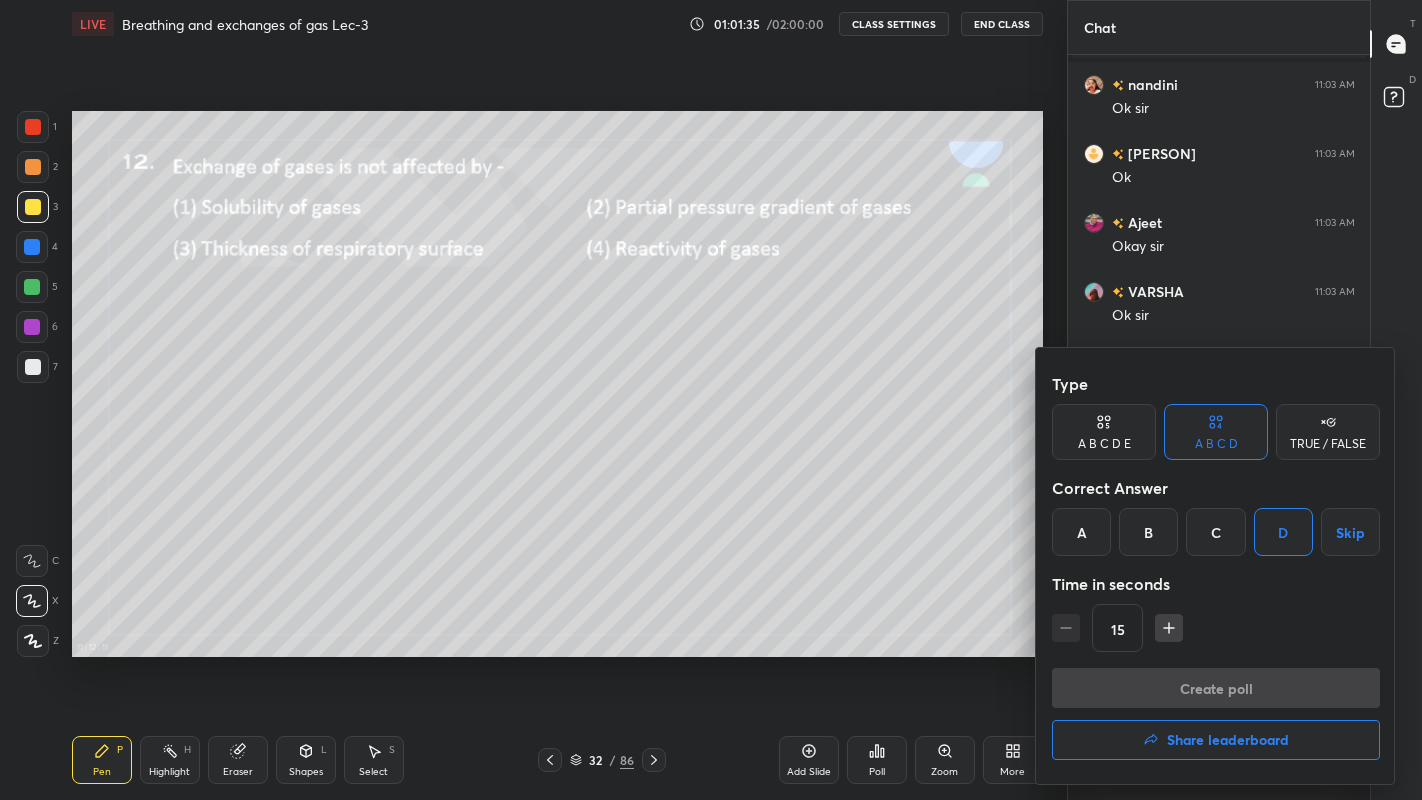 scroll, scrollTop: 648, scrollLeft: 296, axis: both 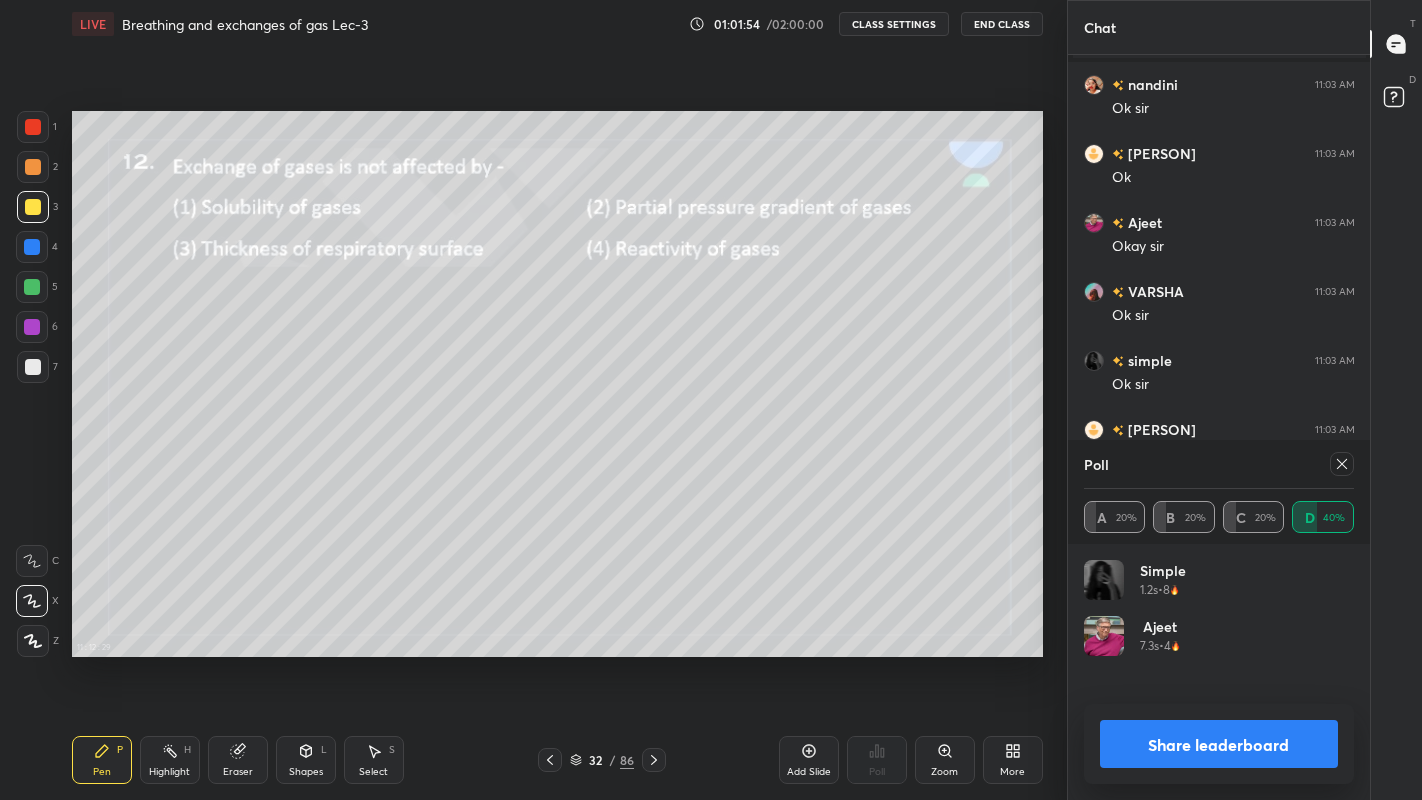 click 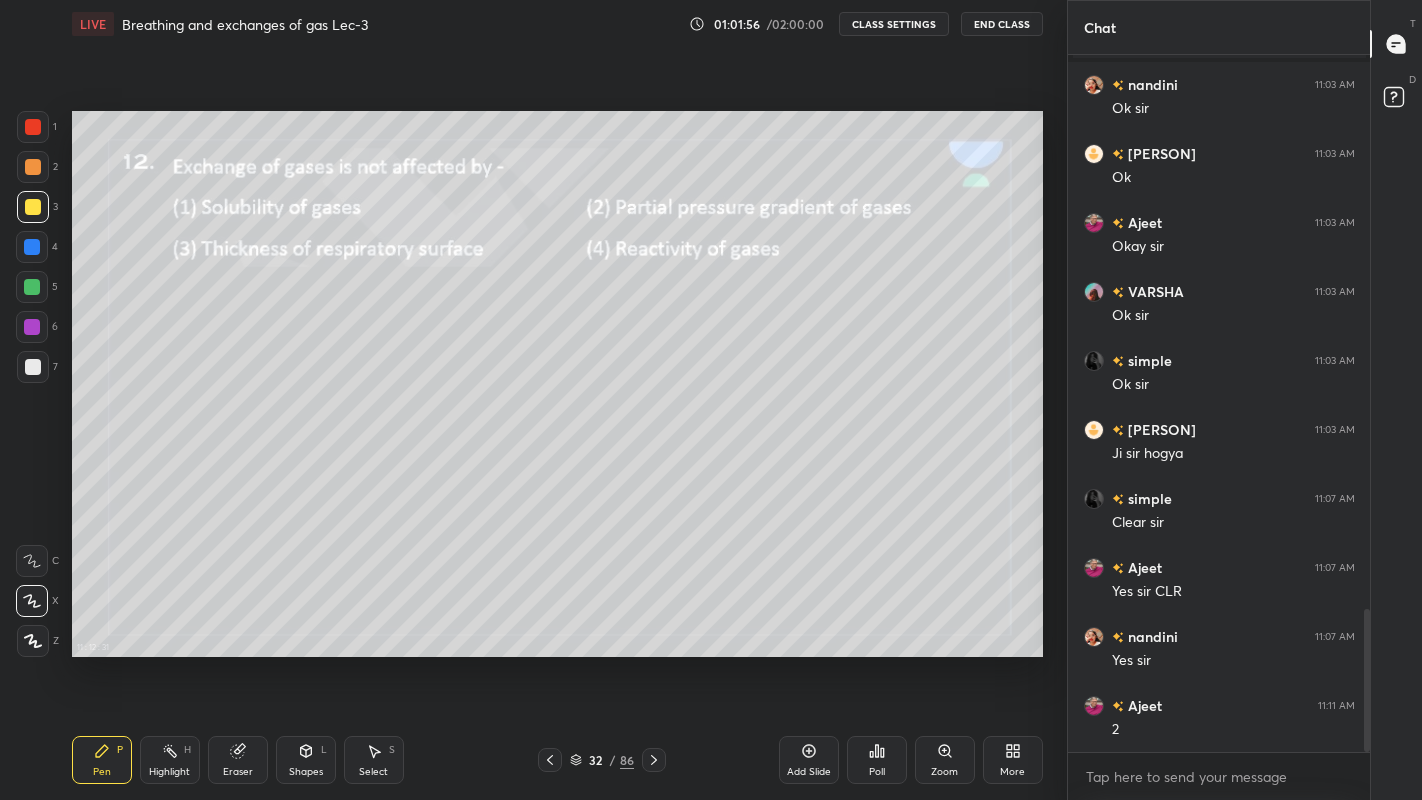 click 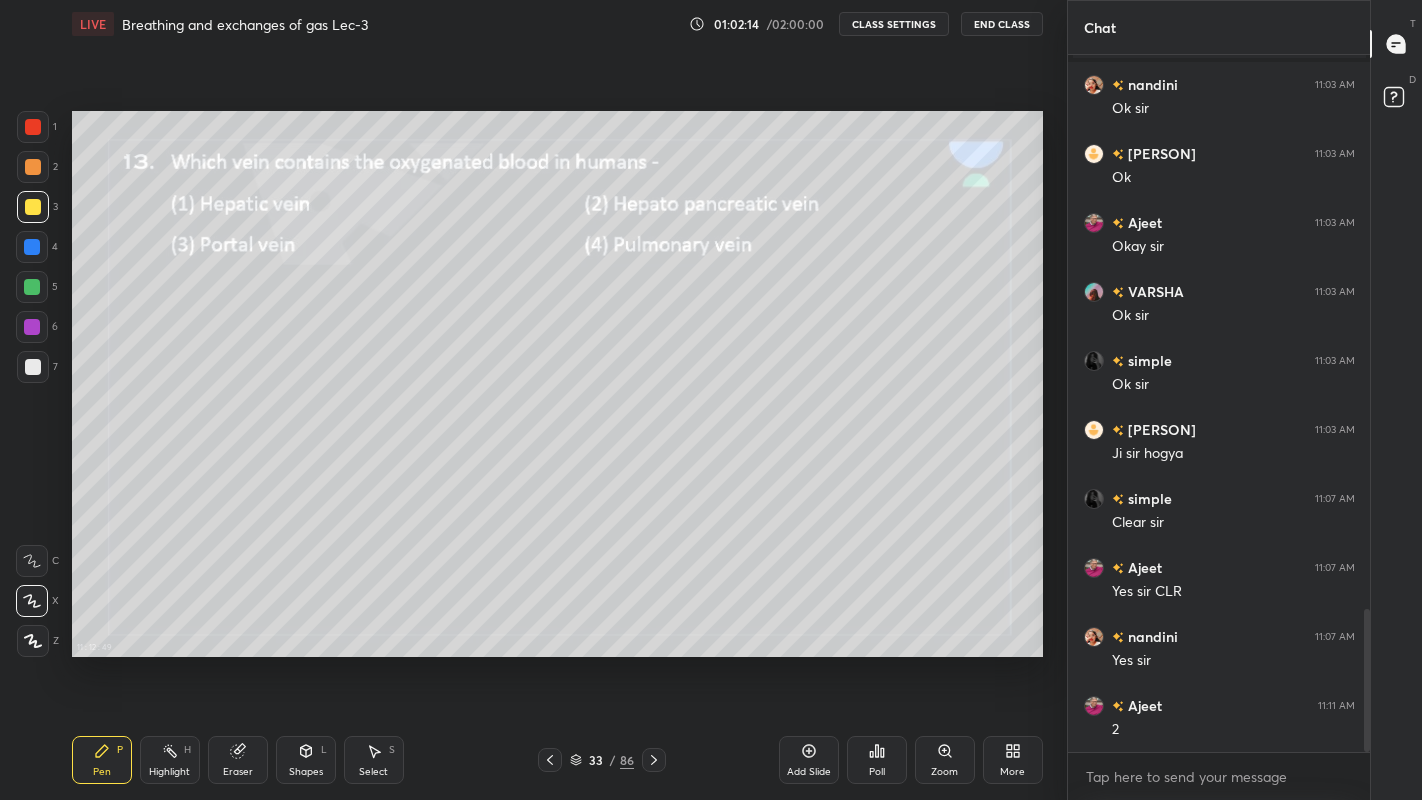 click on "Poll" at bounding box center (877, 772) 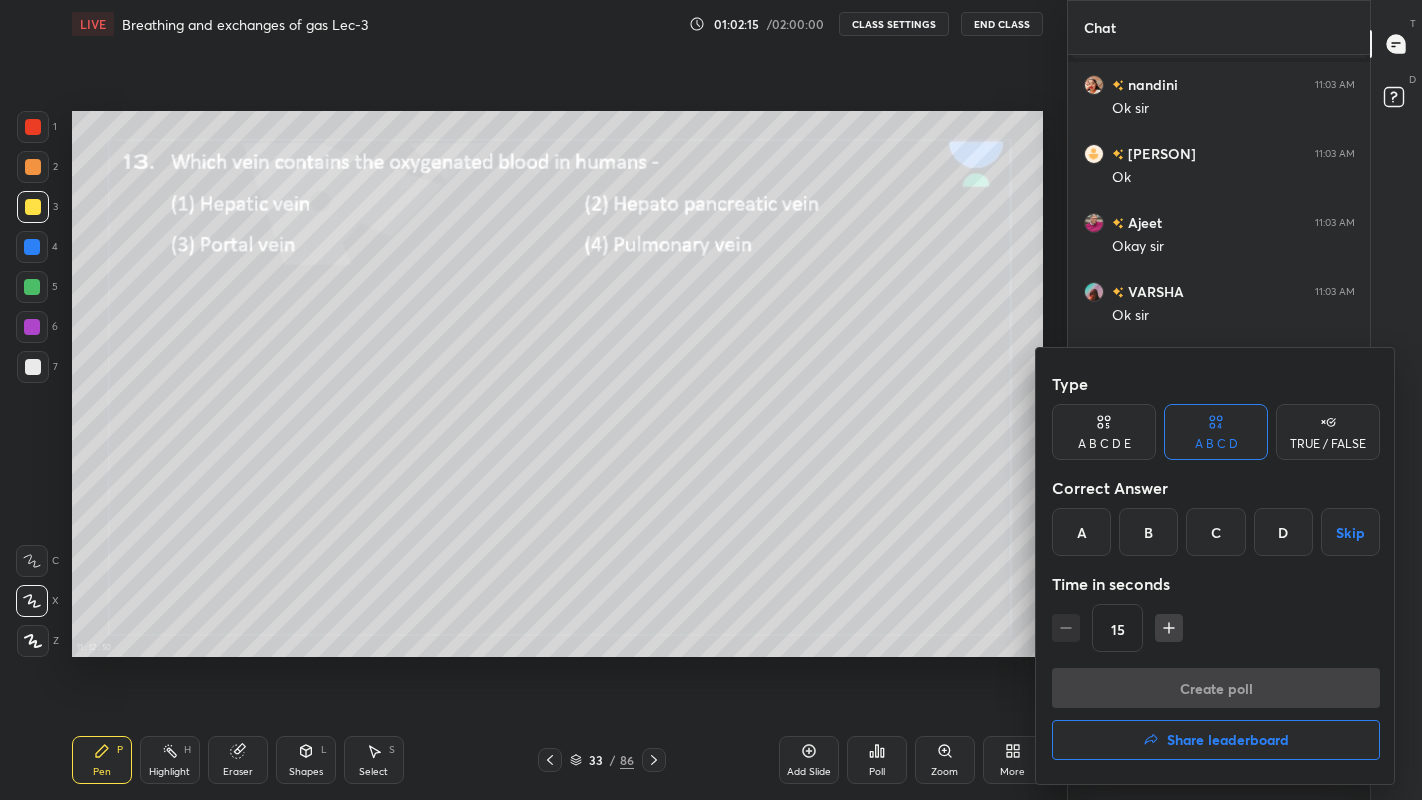 click on "D" at bounding box center (1283, 532) 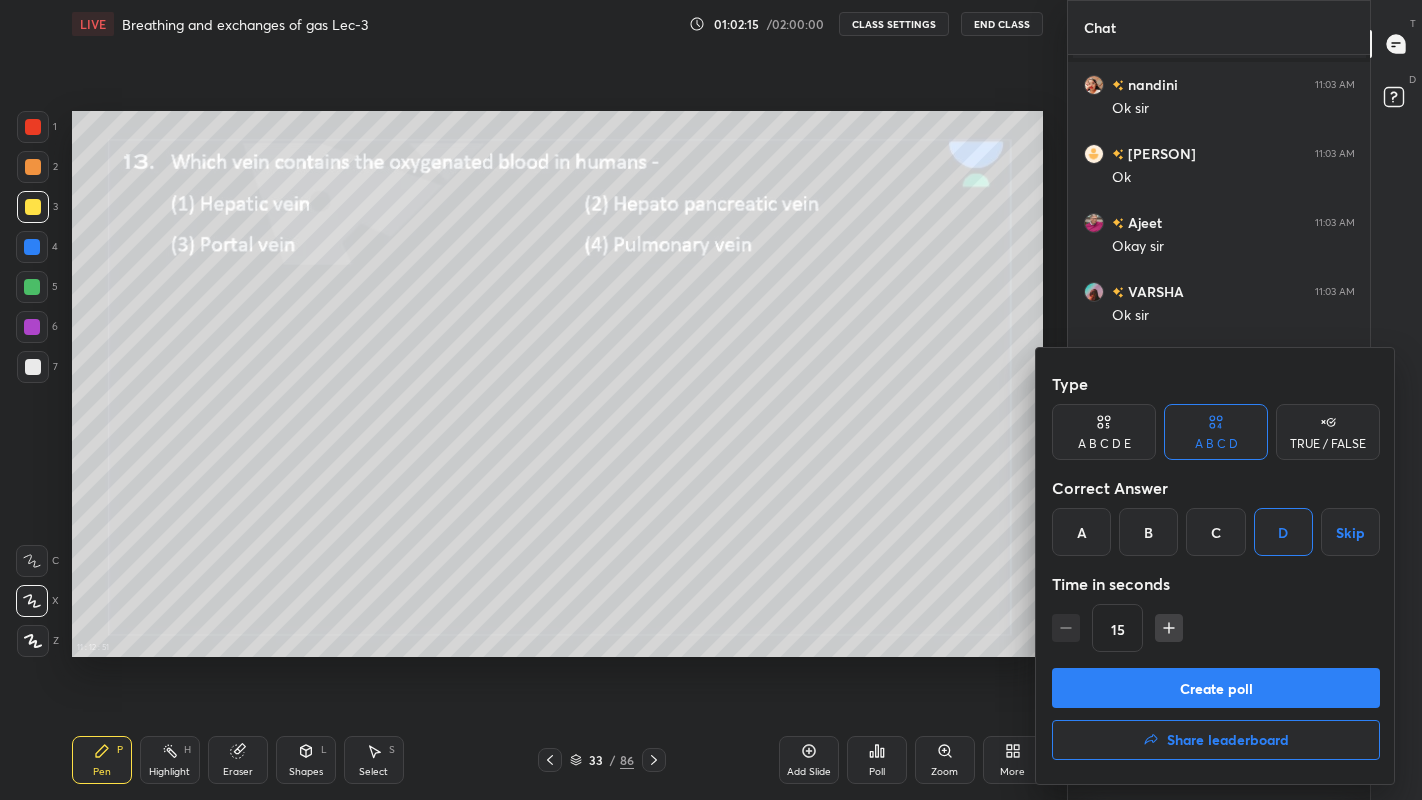 click on "Create poll" at bounding box center (1216, 688) 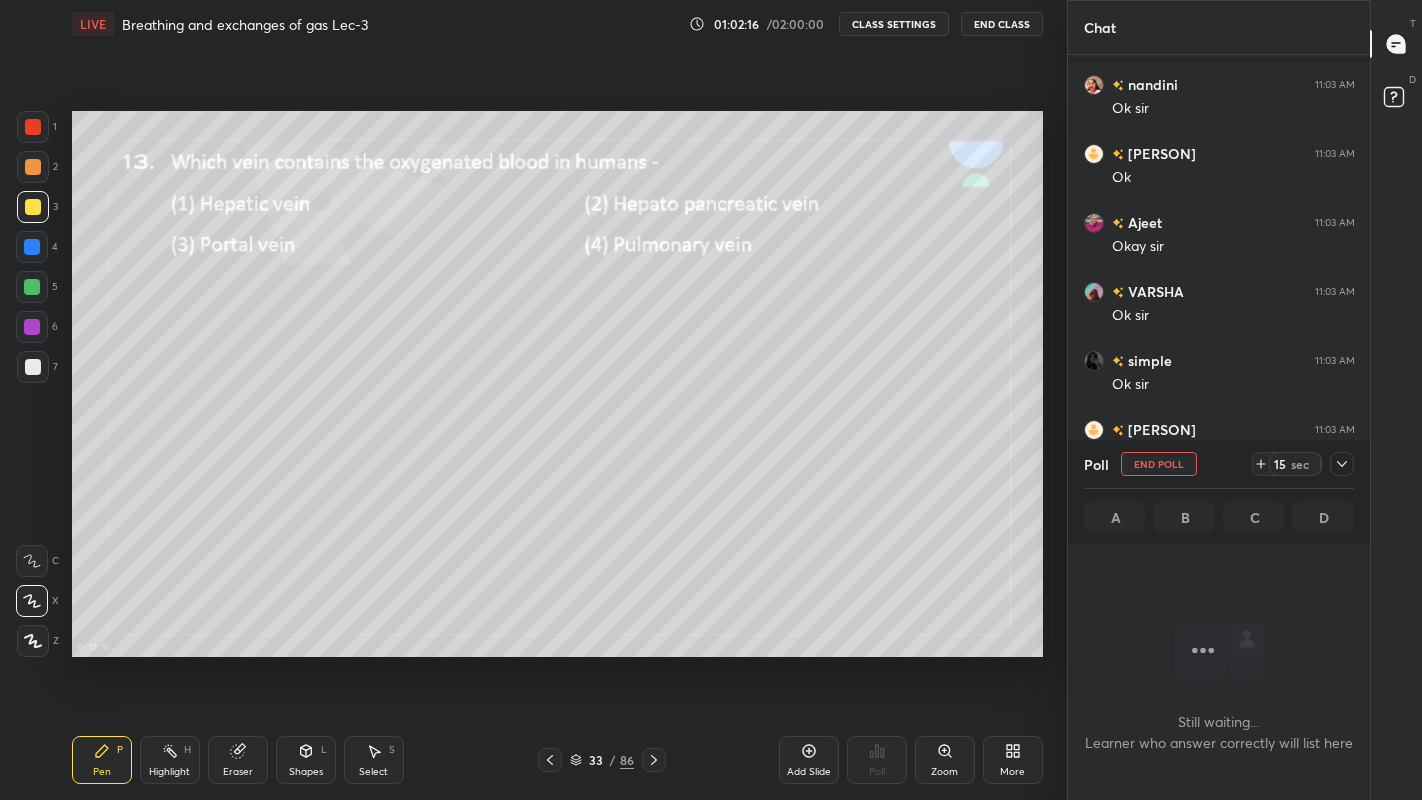 scroll, scrollTop: 593, scrollLeft: 296, axis: both 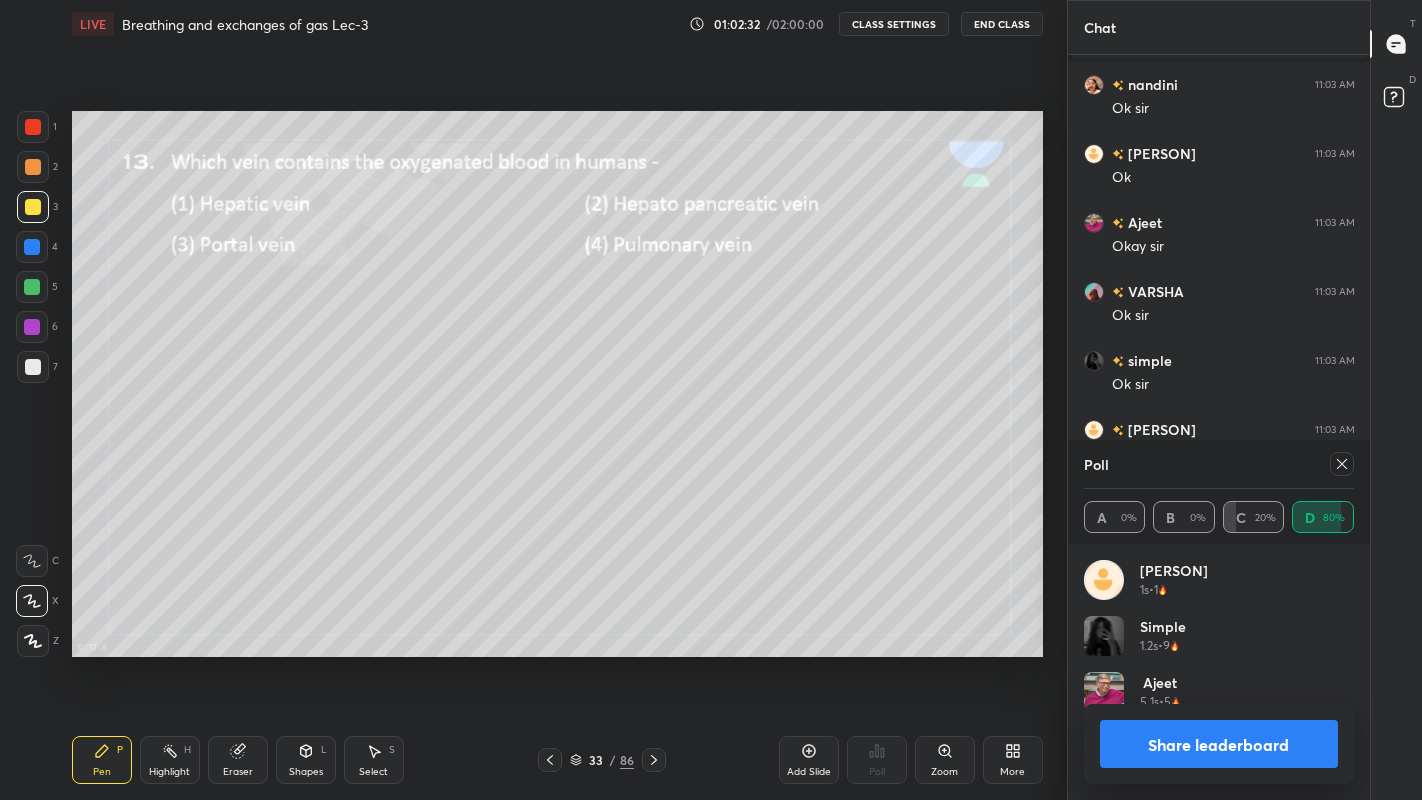 click 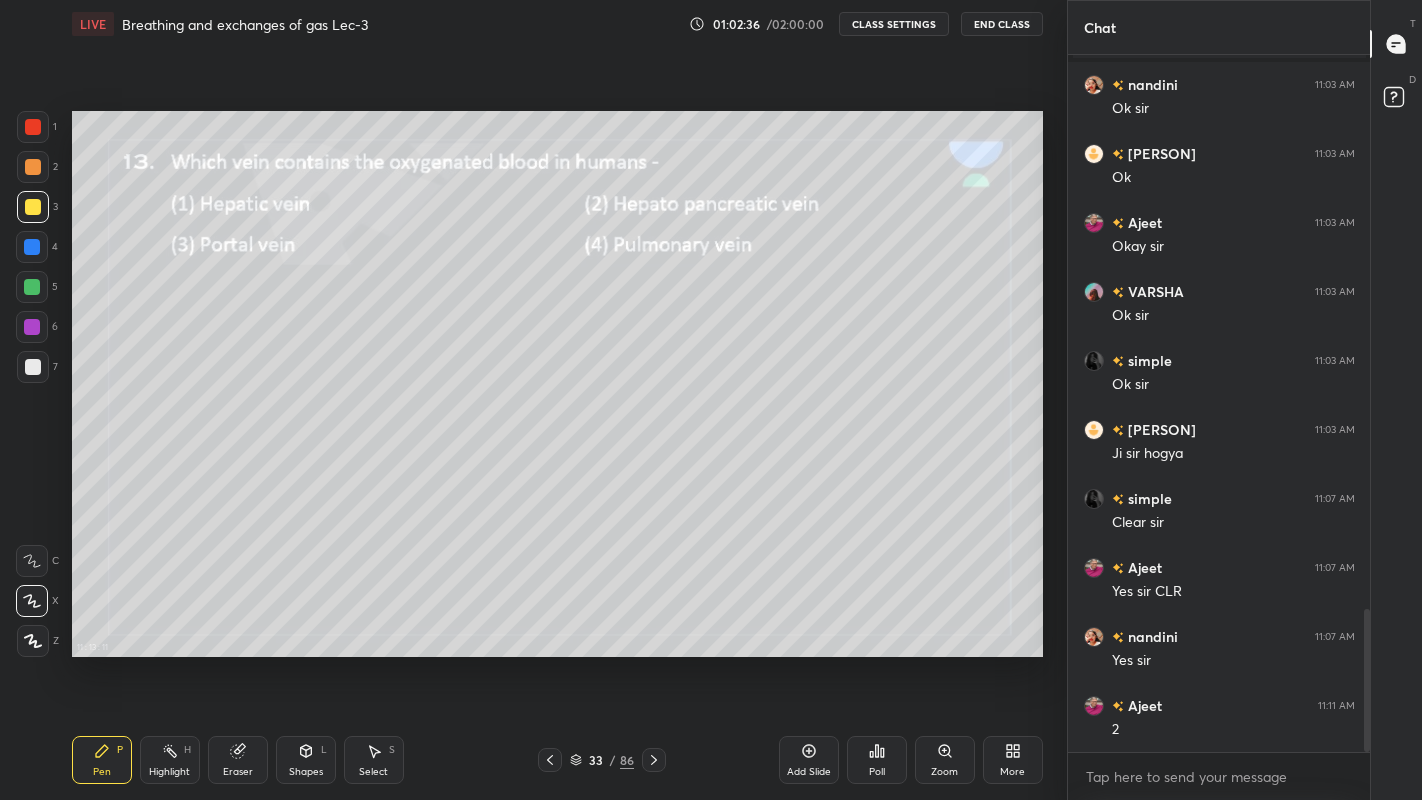 click 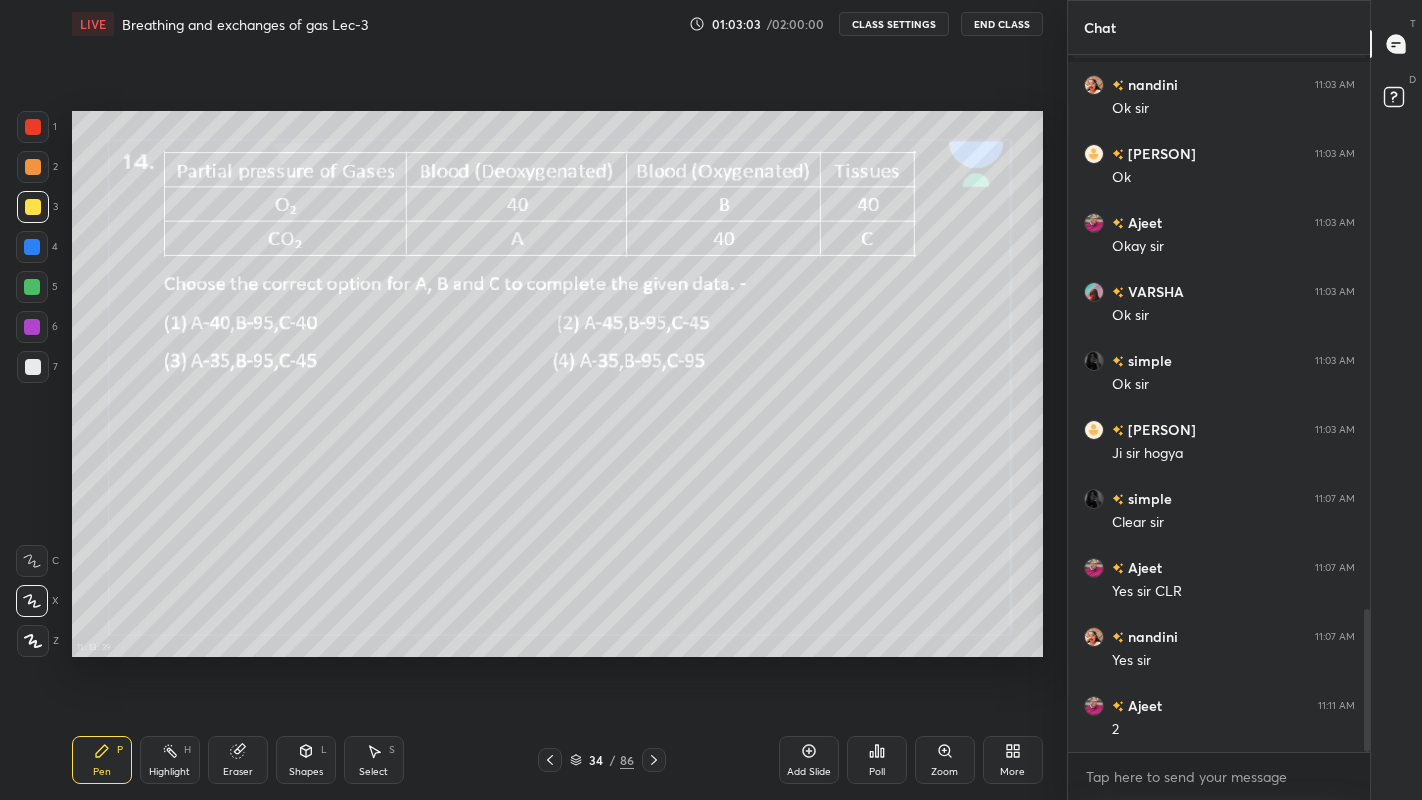click on "Poll" at bounding box center (877, 772) 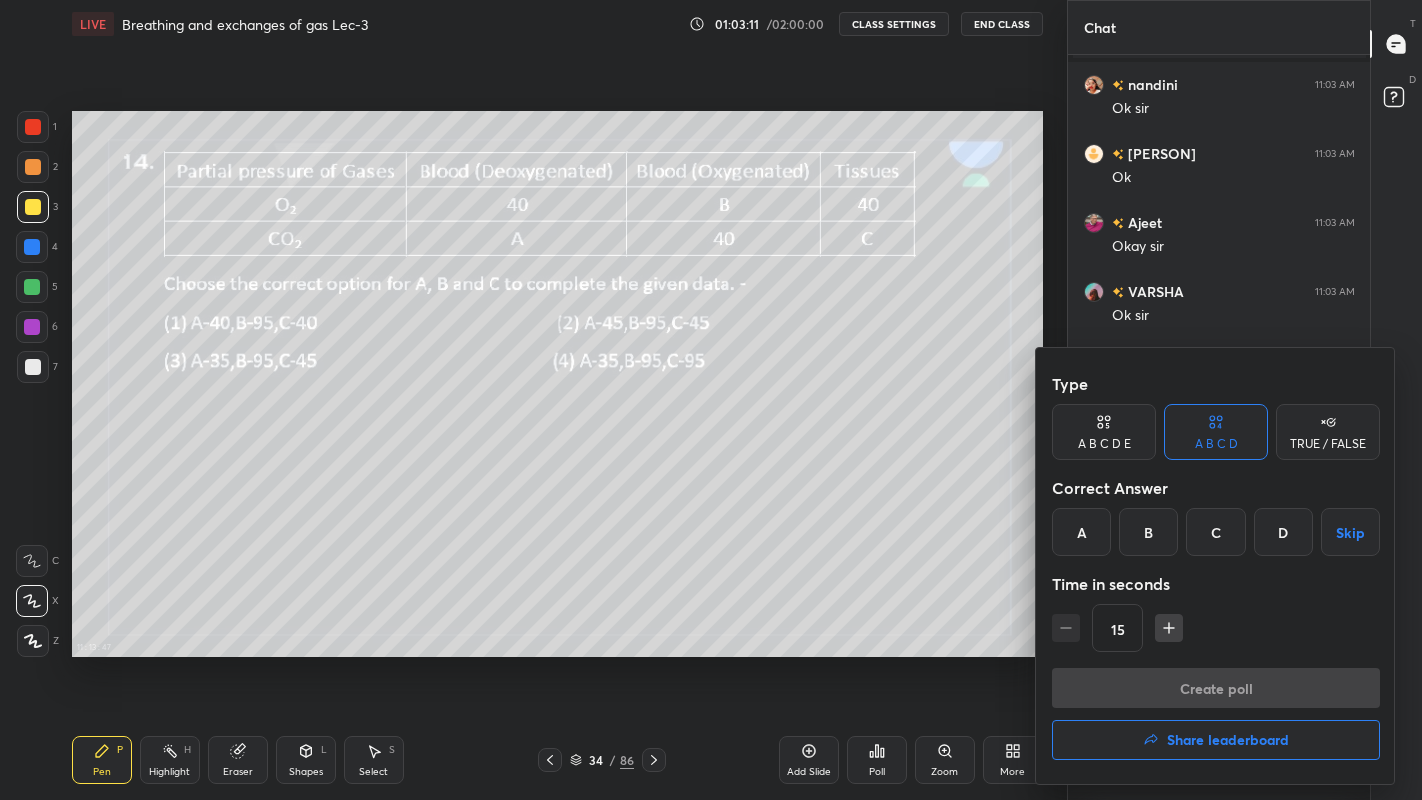 click on "B" at bounding box center [1148, 532] 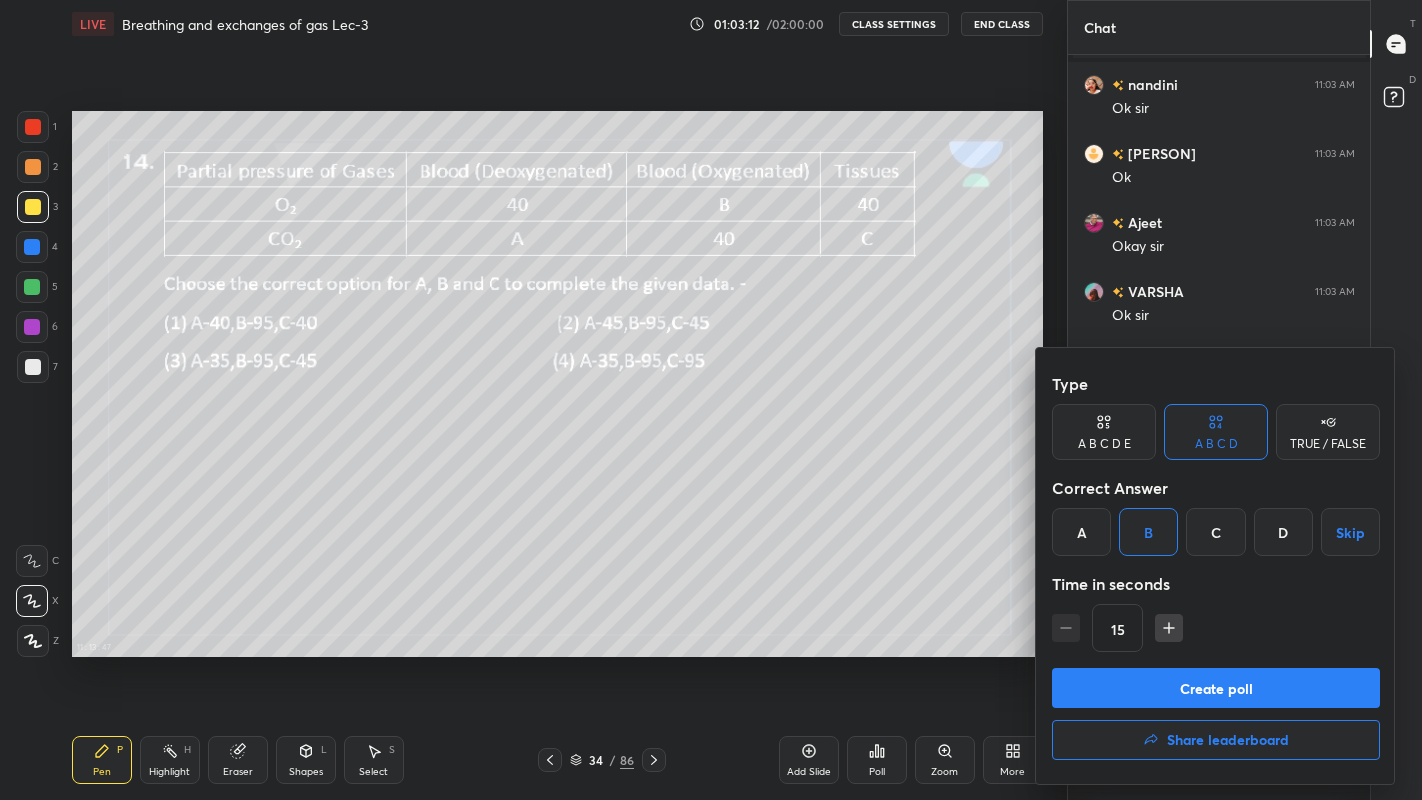 click on "Create poll" at bounding box center (1216, 688) 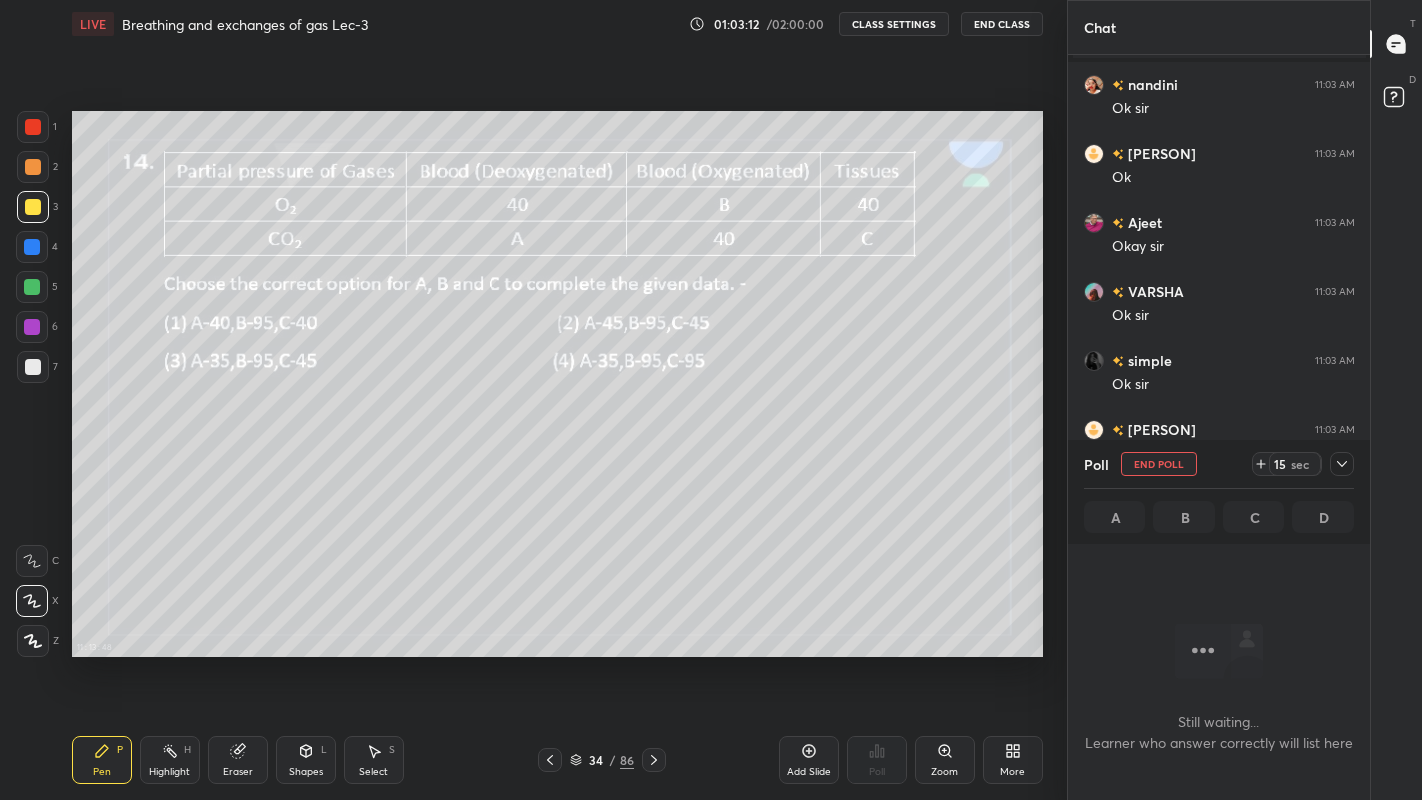 scroll, scrollTop: 648, scrollLeft: 296, axis: both 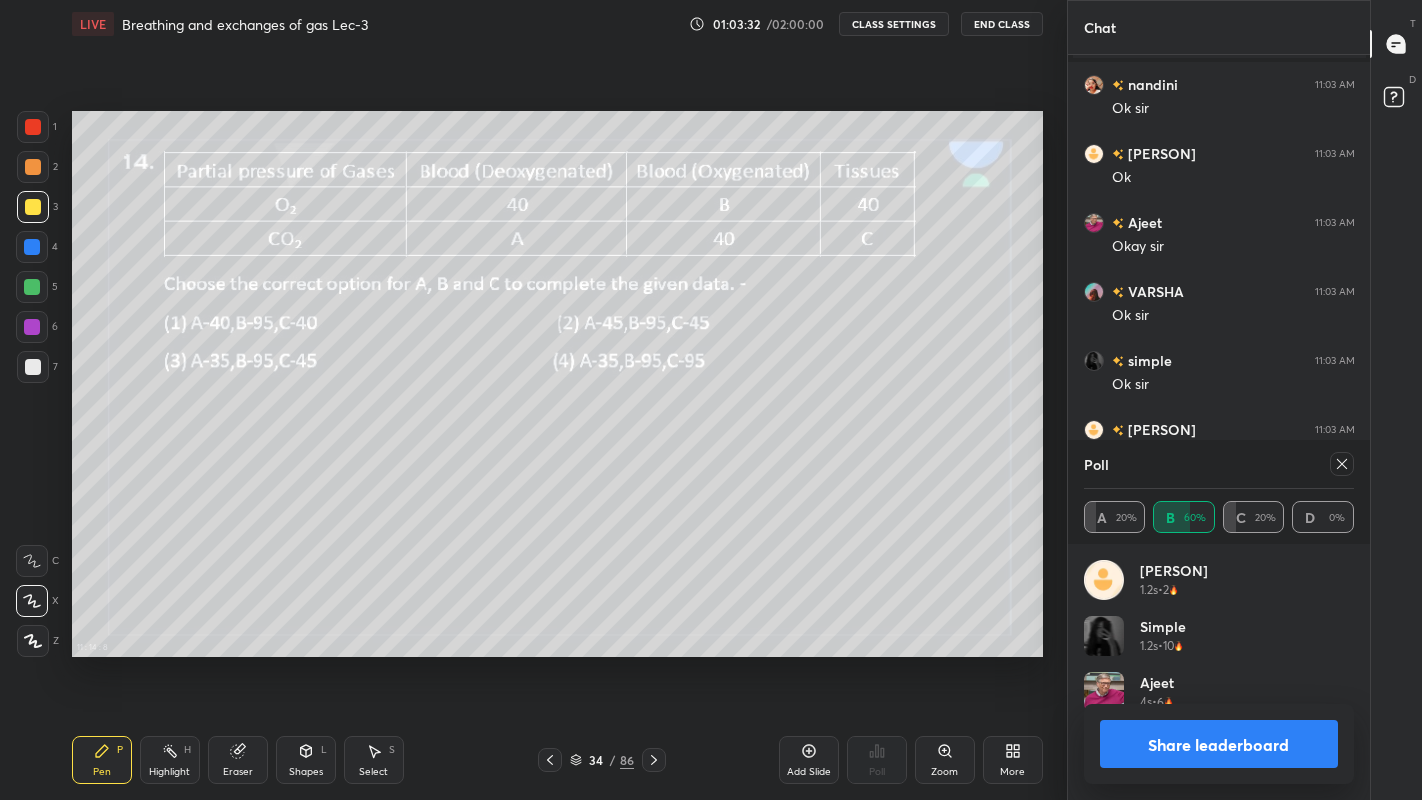 click 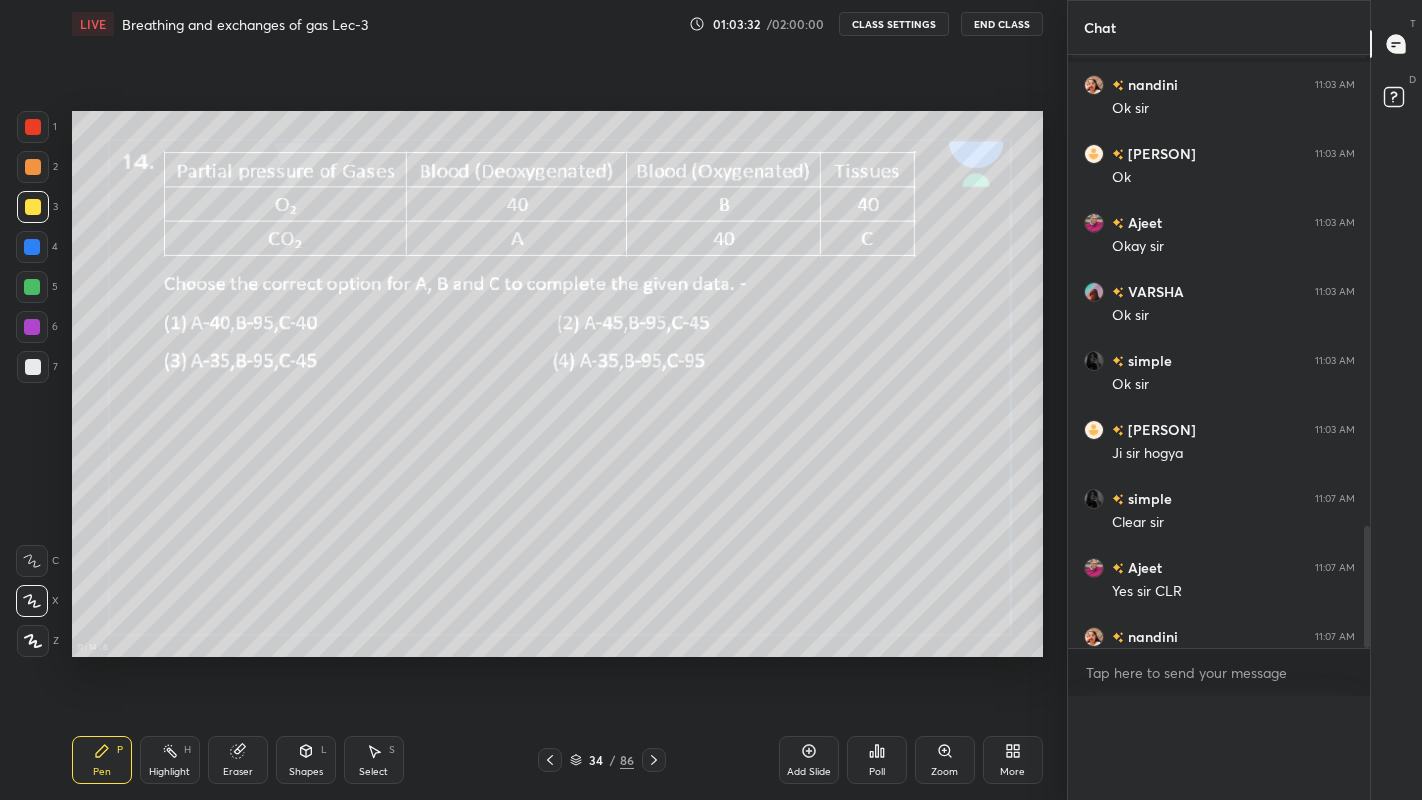scroll, scrollTop: 120, scrollLeft: 264, axis: both 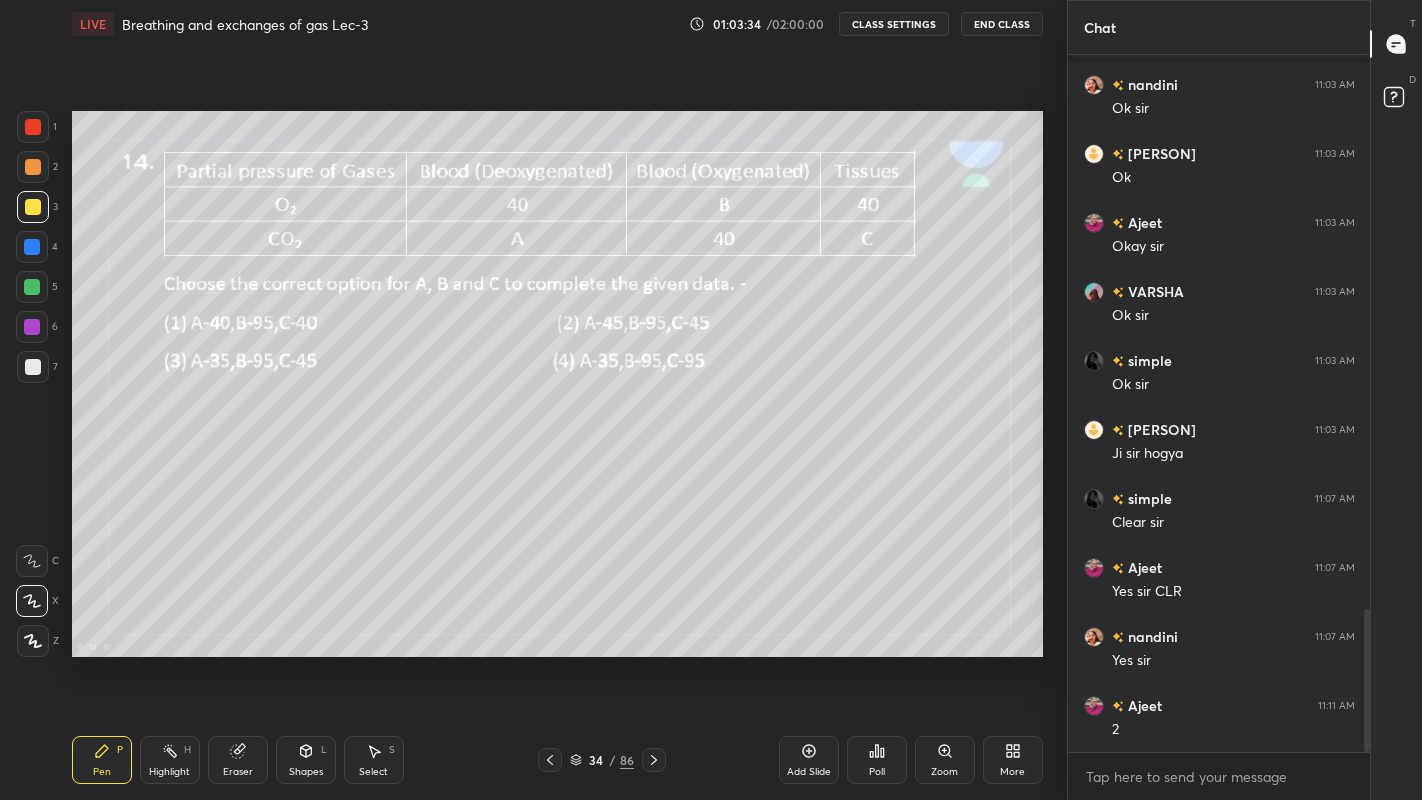 click 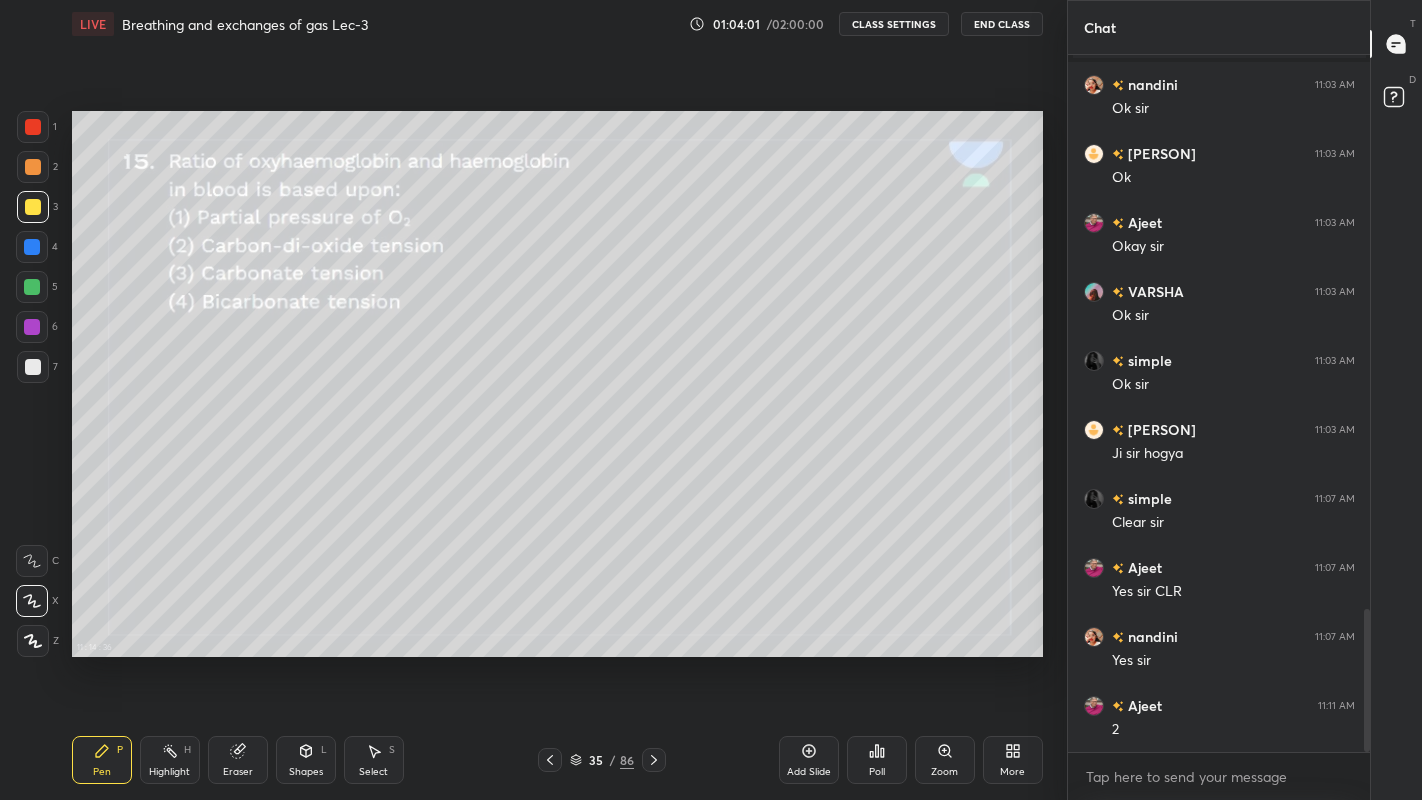 click 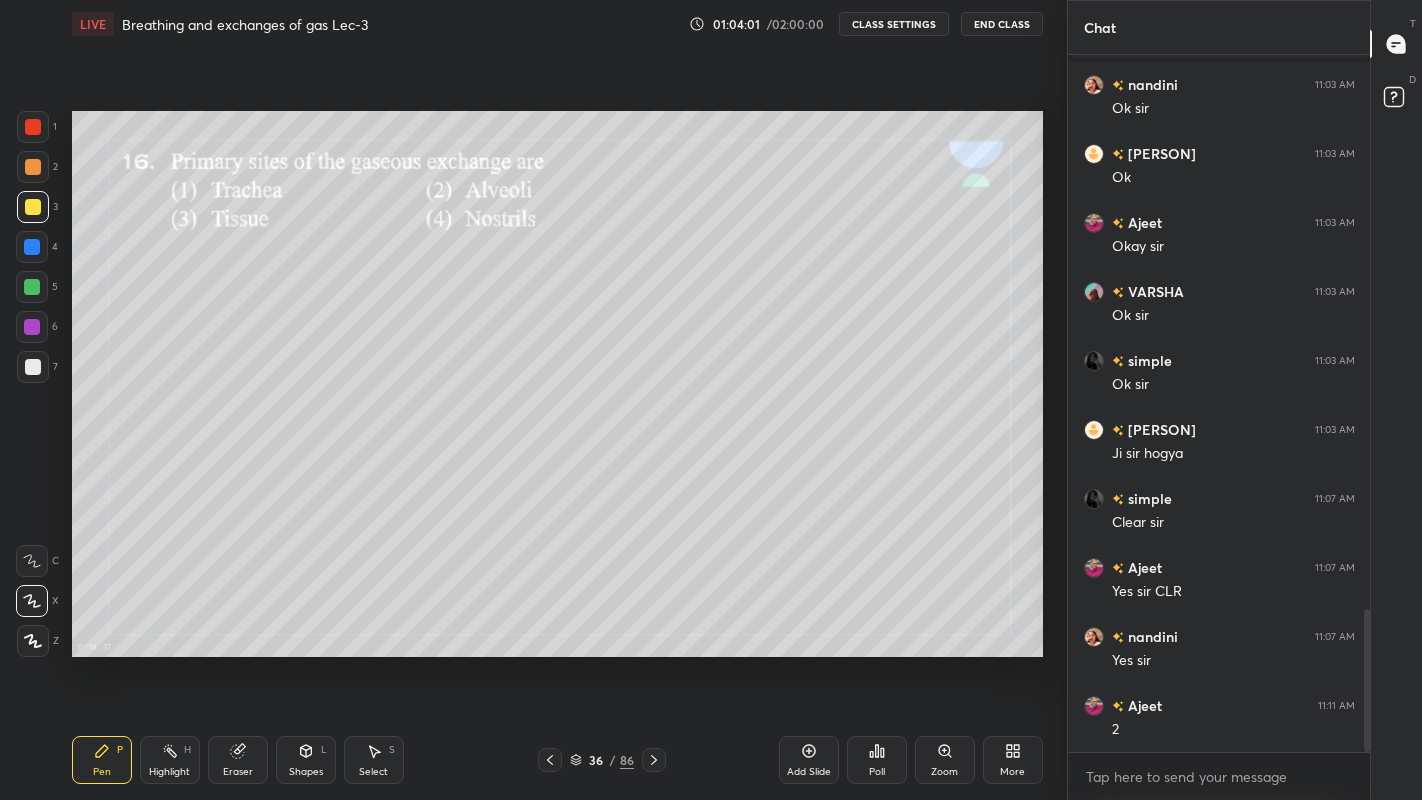 click at bounding box center [654, 760] 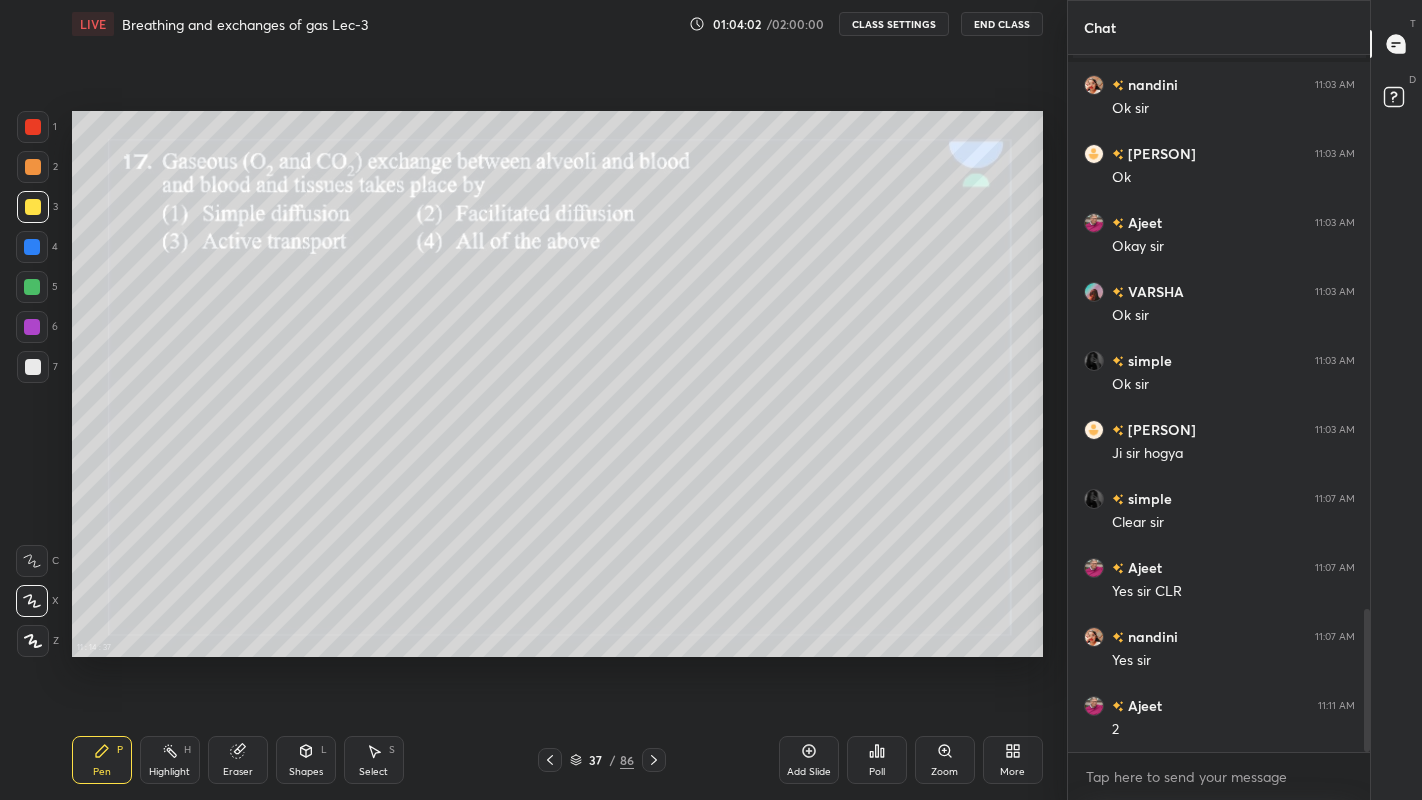 click on "Pen P Highlight H Eraser Shapes L Select S 37 / 86 Add Slide Poll Zoom More" at bounding box center (557, 760) 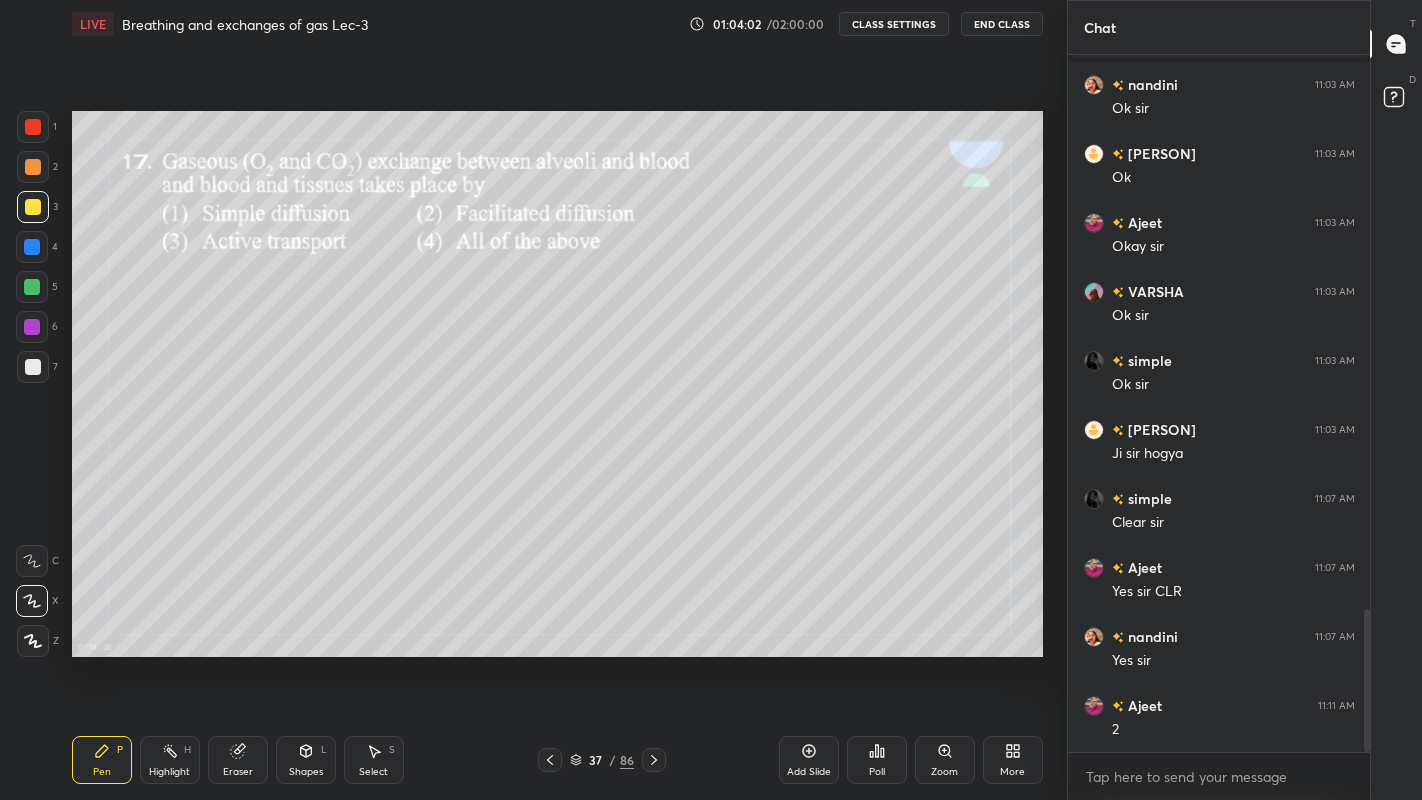click on "Pen P Highlight H Eraser Shapes L Select S 37 / 86 Add Slide Poll Zoom More" at bounding box center [557, 760] 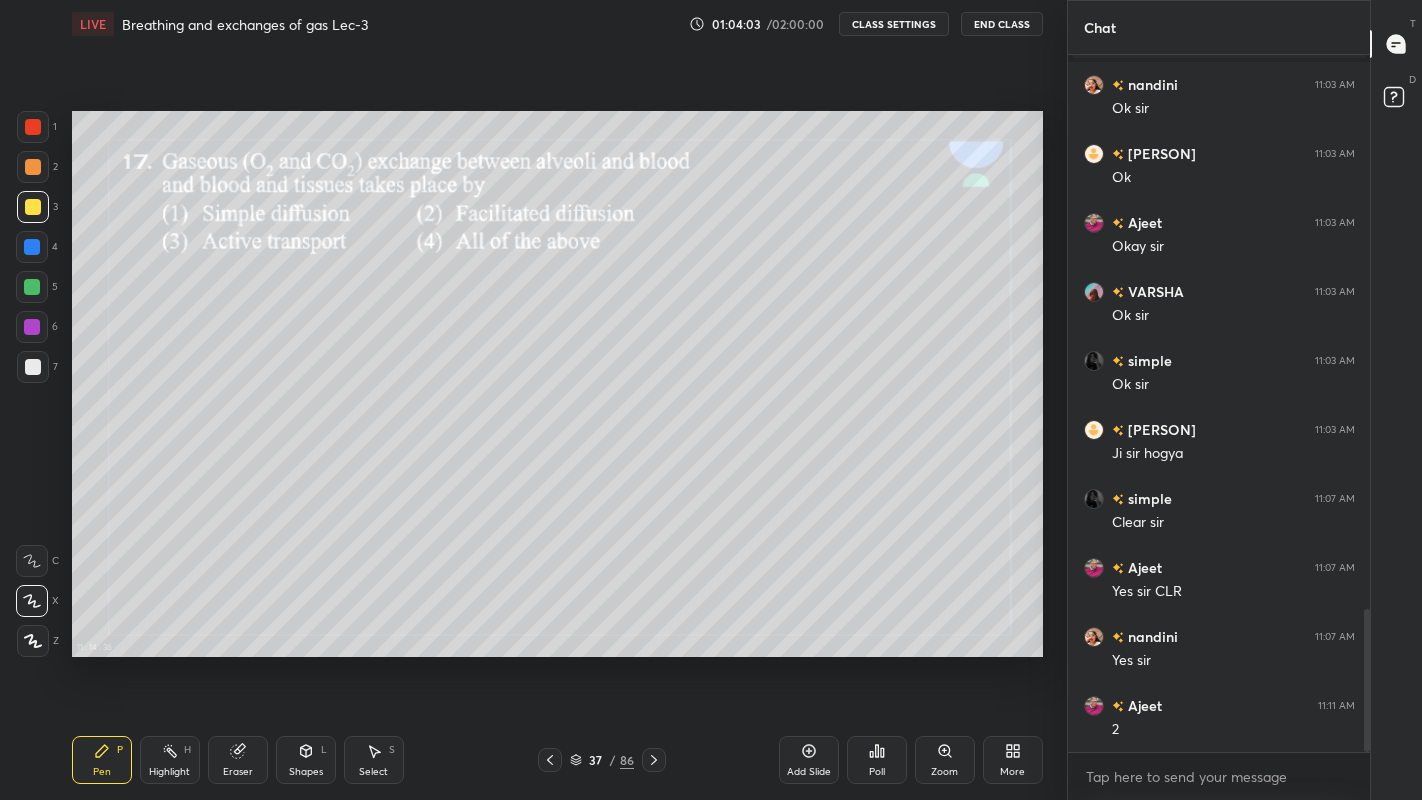 click at bounding box center (654, 760) 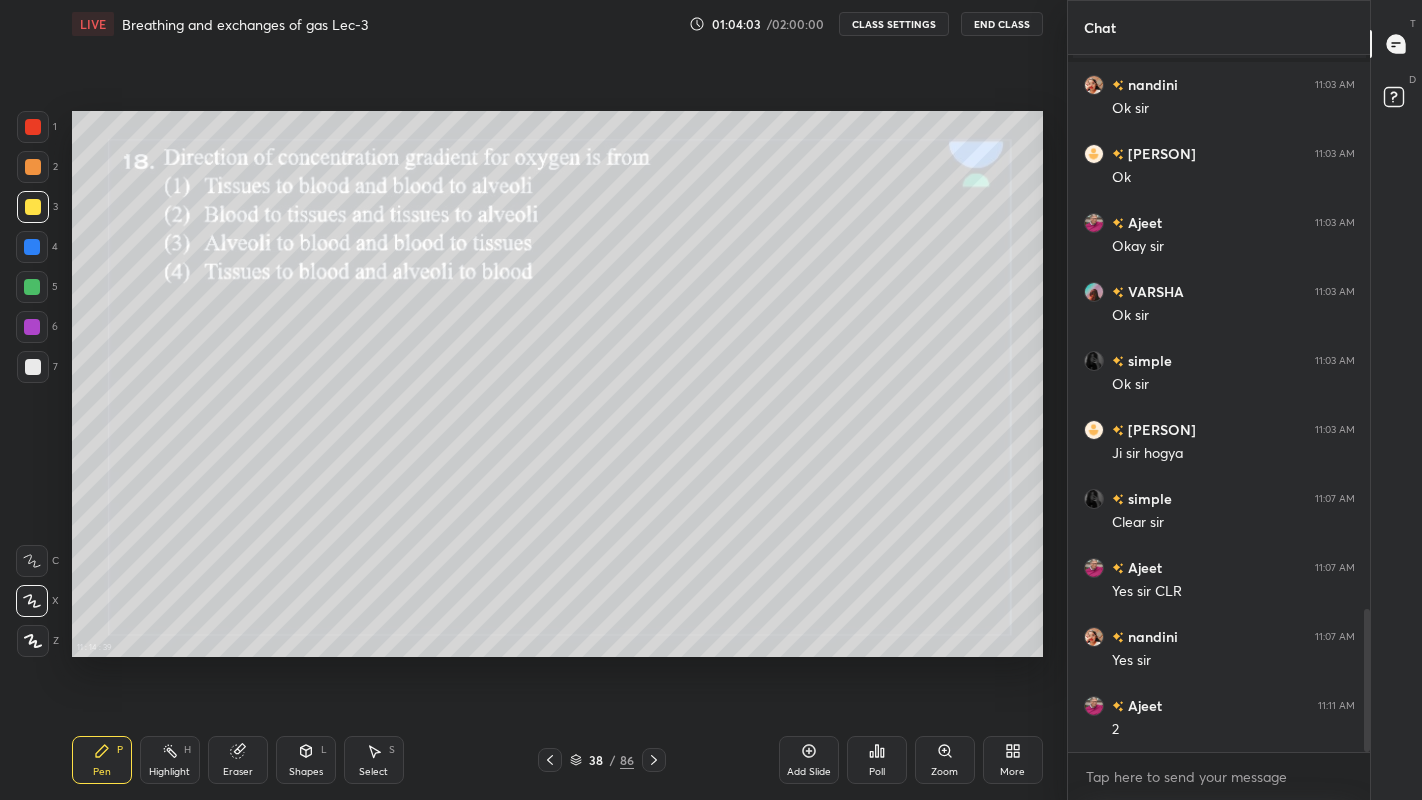 click at bounding box center (654, 760) 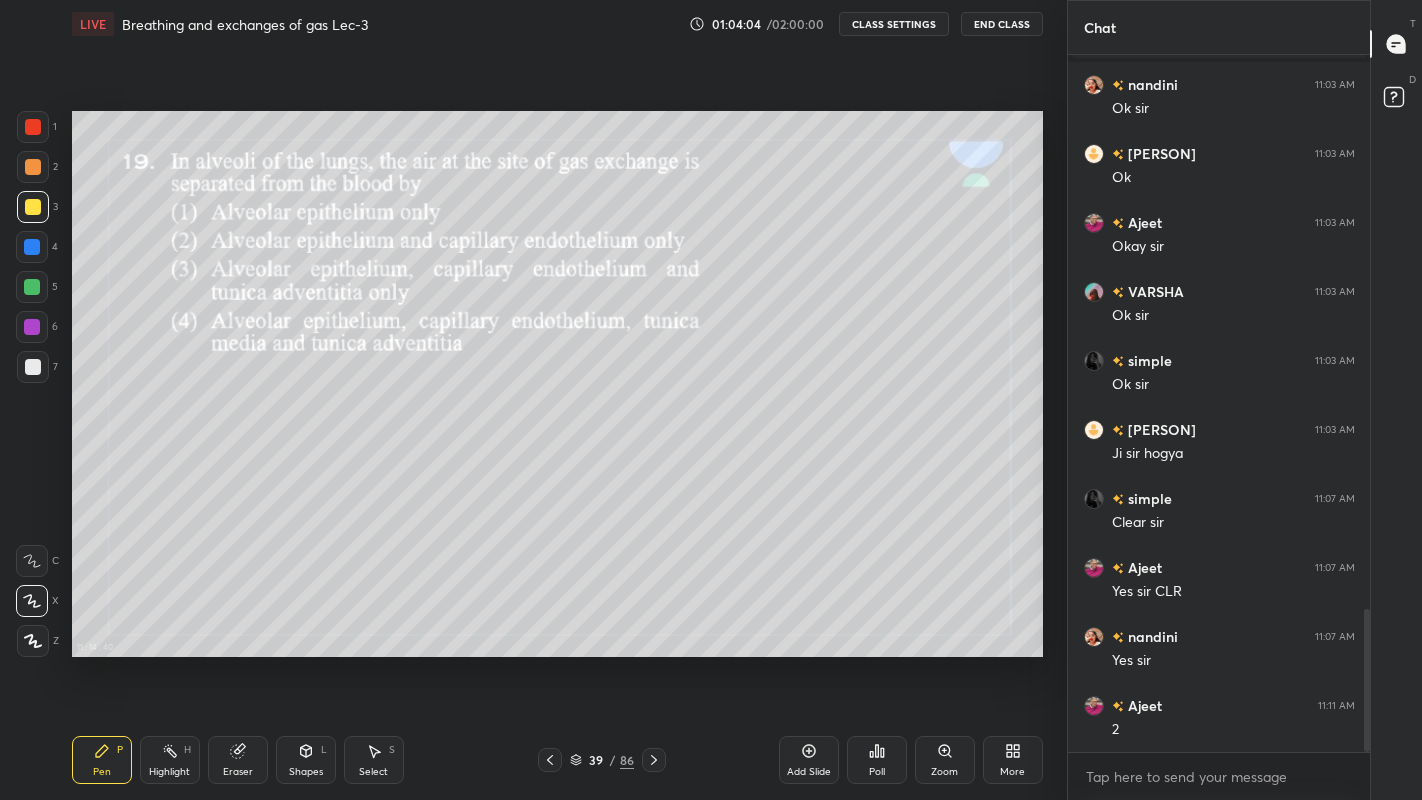 click at bounding box center [654, 760] 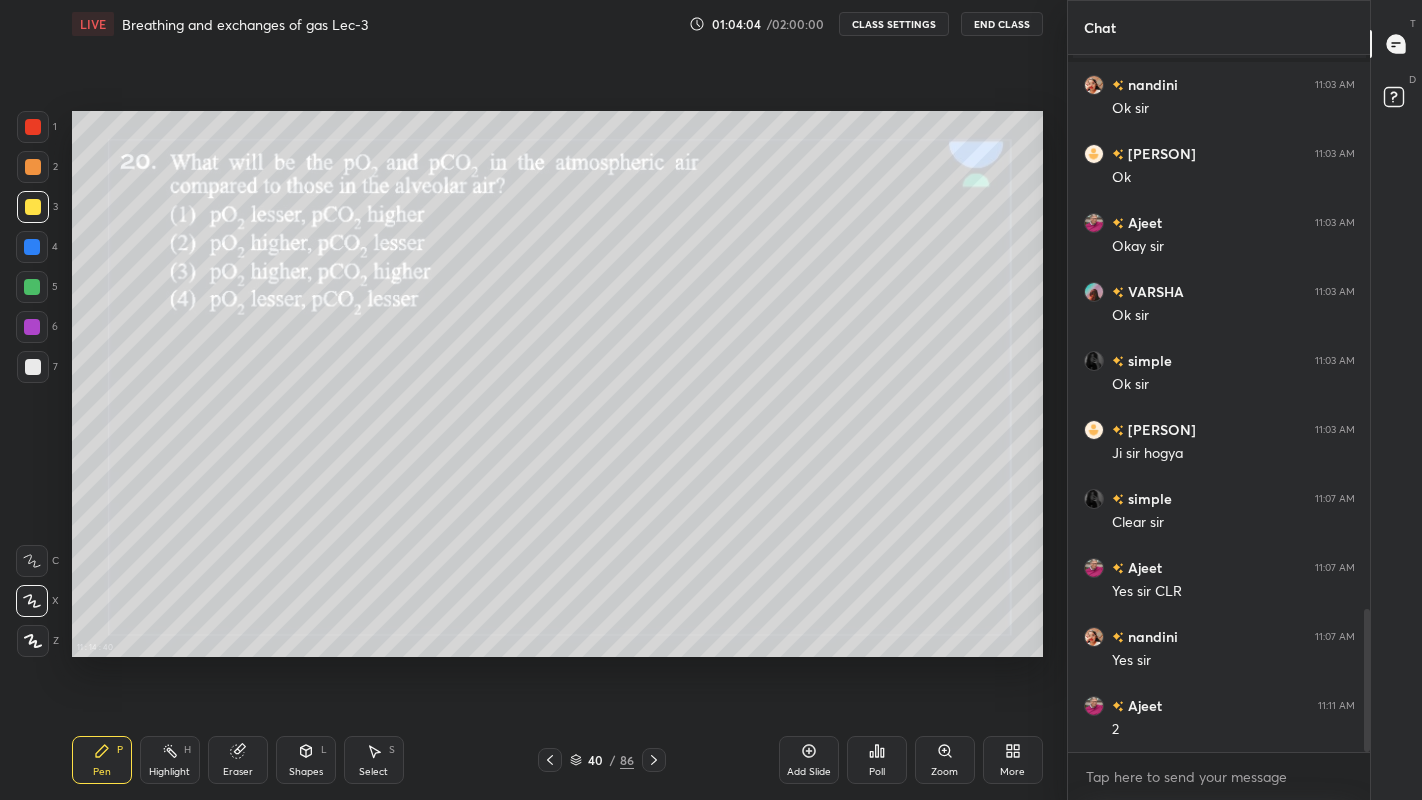 click on "Pen P Highlight H Eraser Shapes L Select S 40 / 86 Add Slide Poll Zoom More" at bounding box center (557, 760) 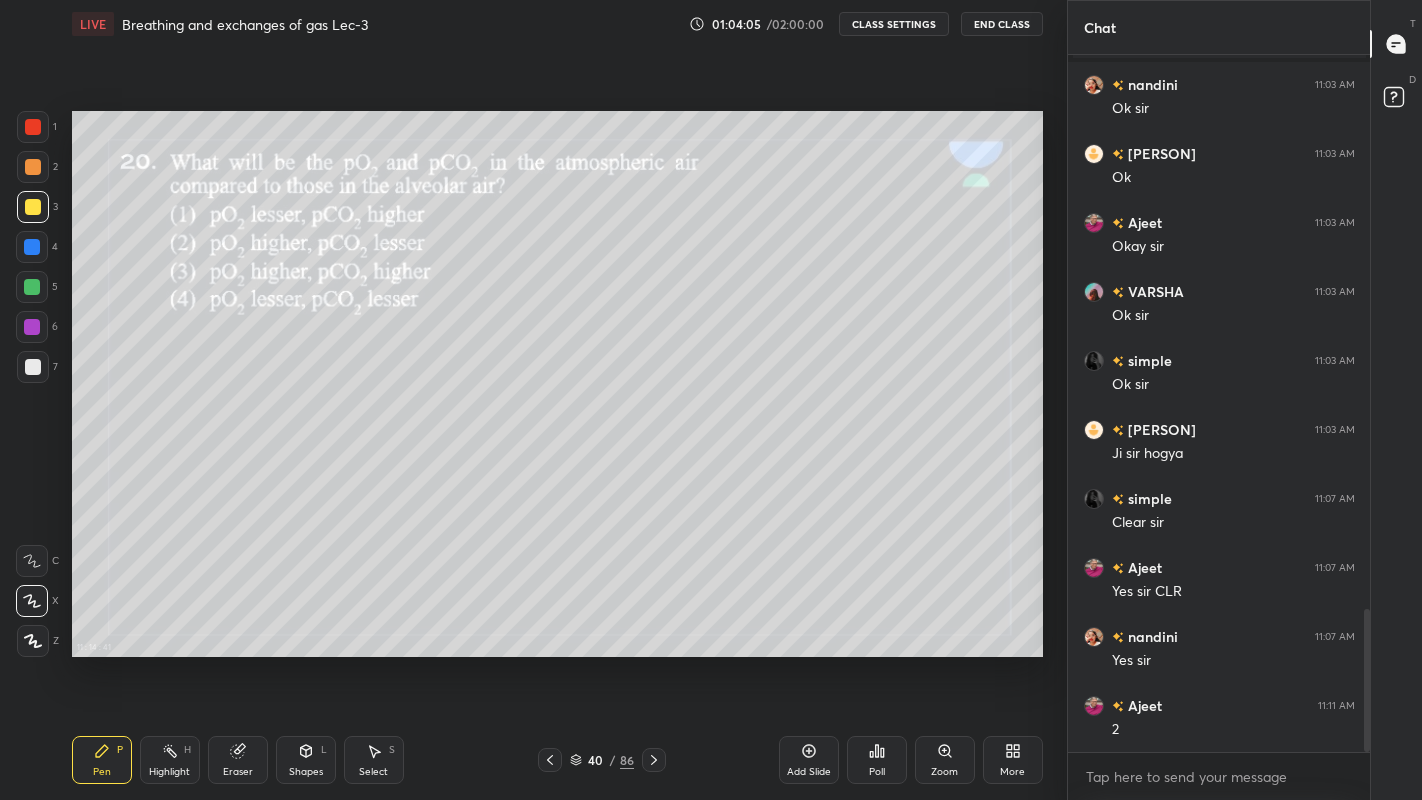 click on "Pen P Highlight H Eraser Shapes L Select S 40 / 86 Add Slide Poll Zoom More" at bounding box center (557, 760) 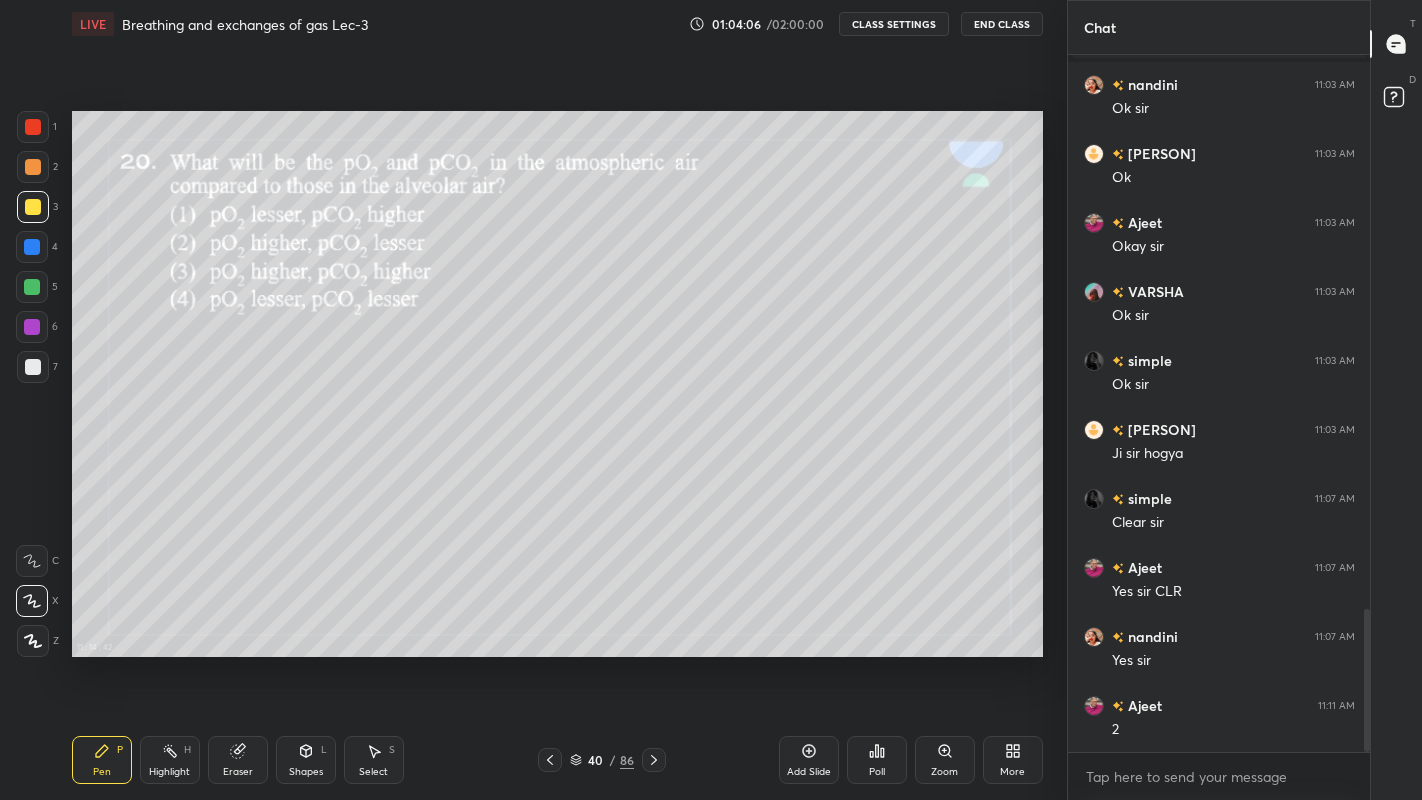 click 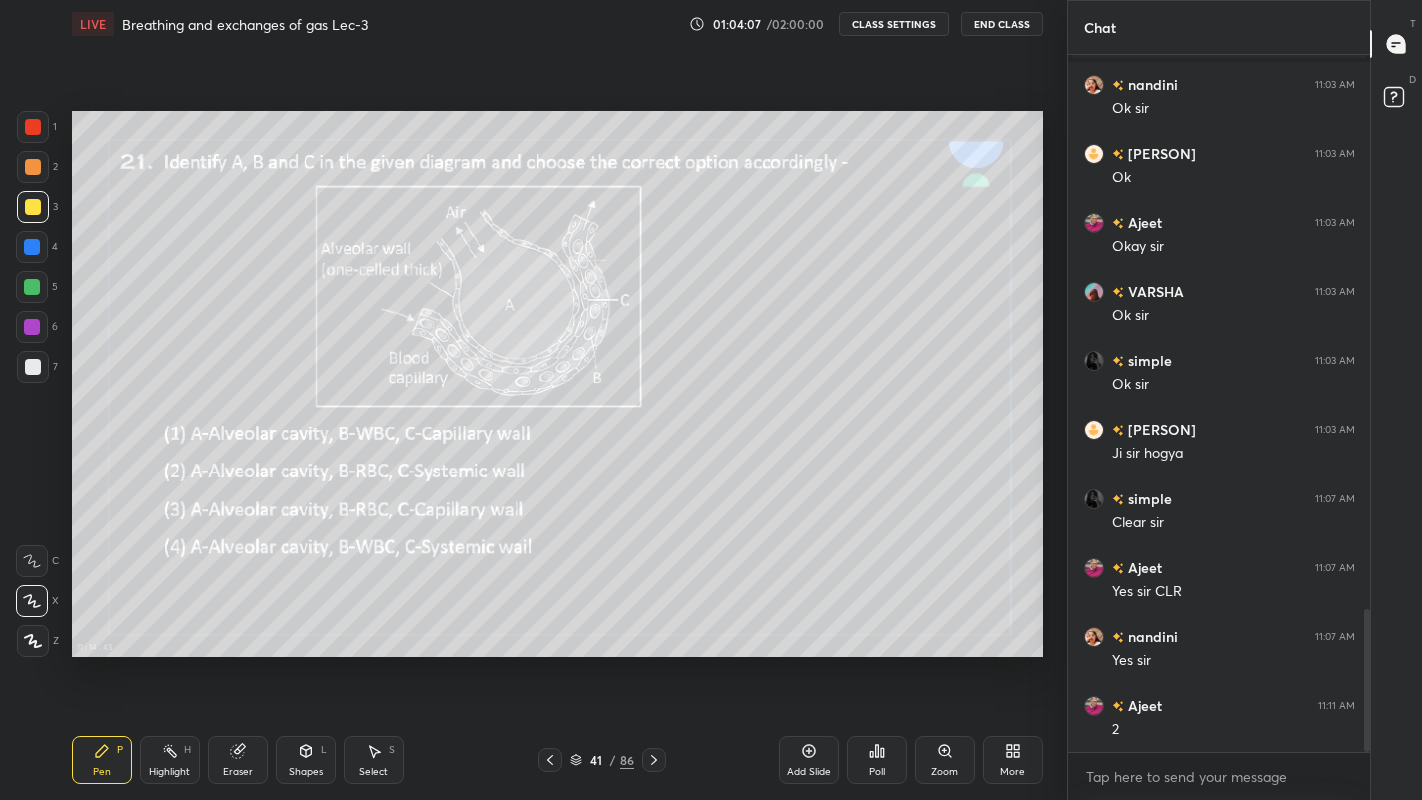 click at bounding box center (654, 760) 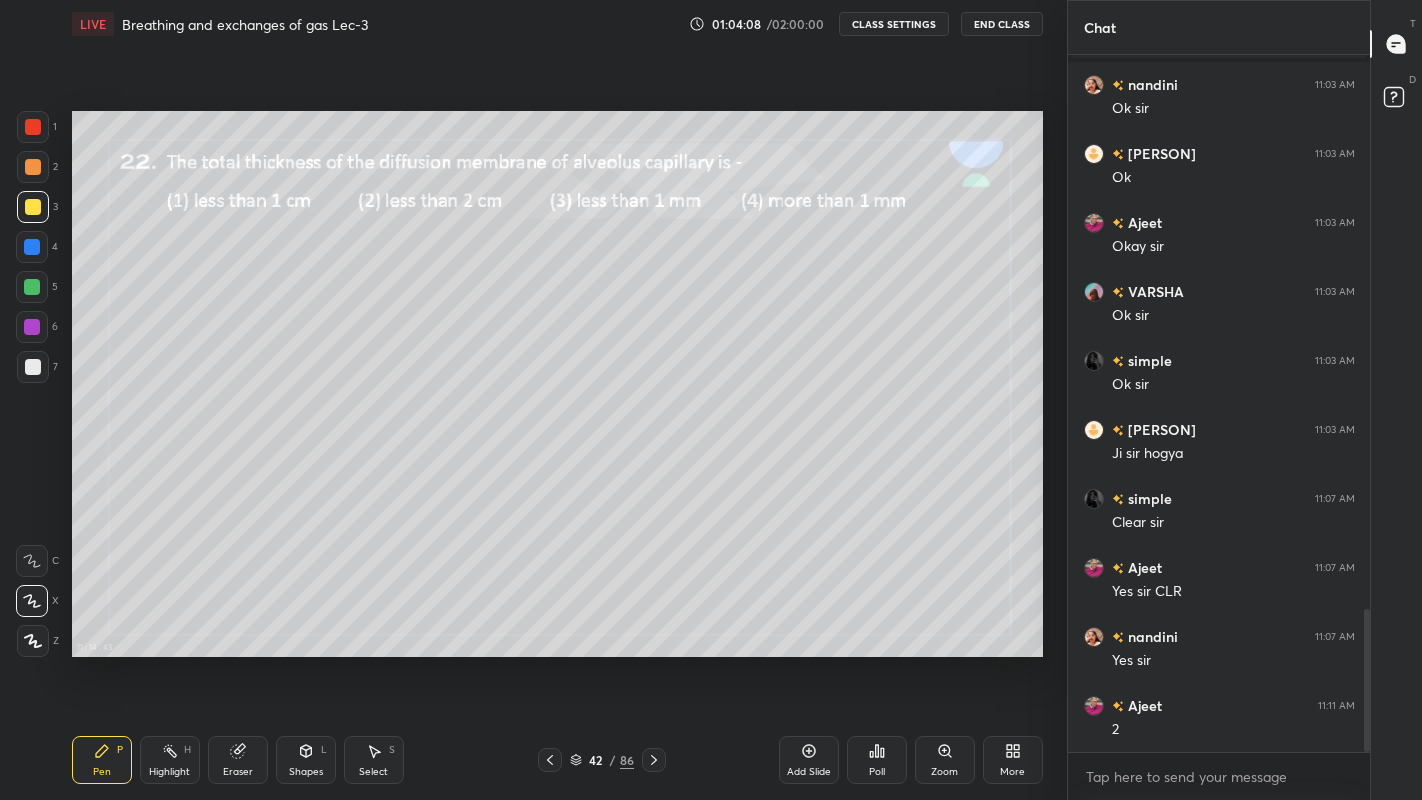 click at bounding box center [654, 760] 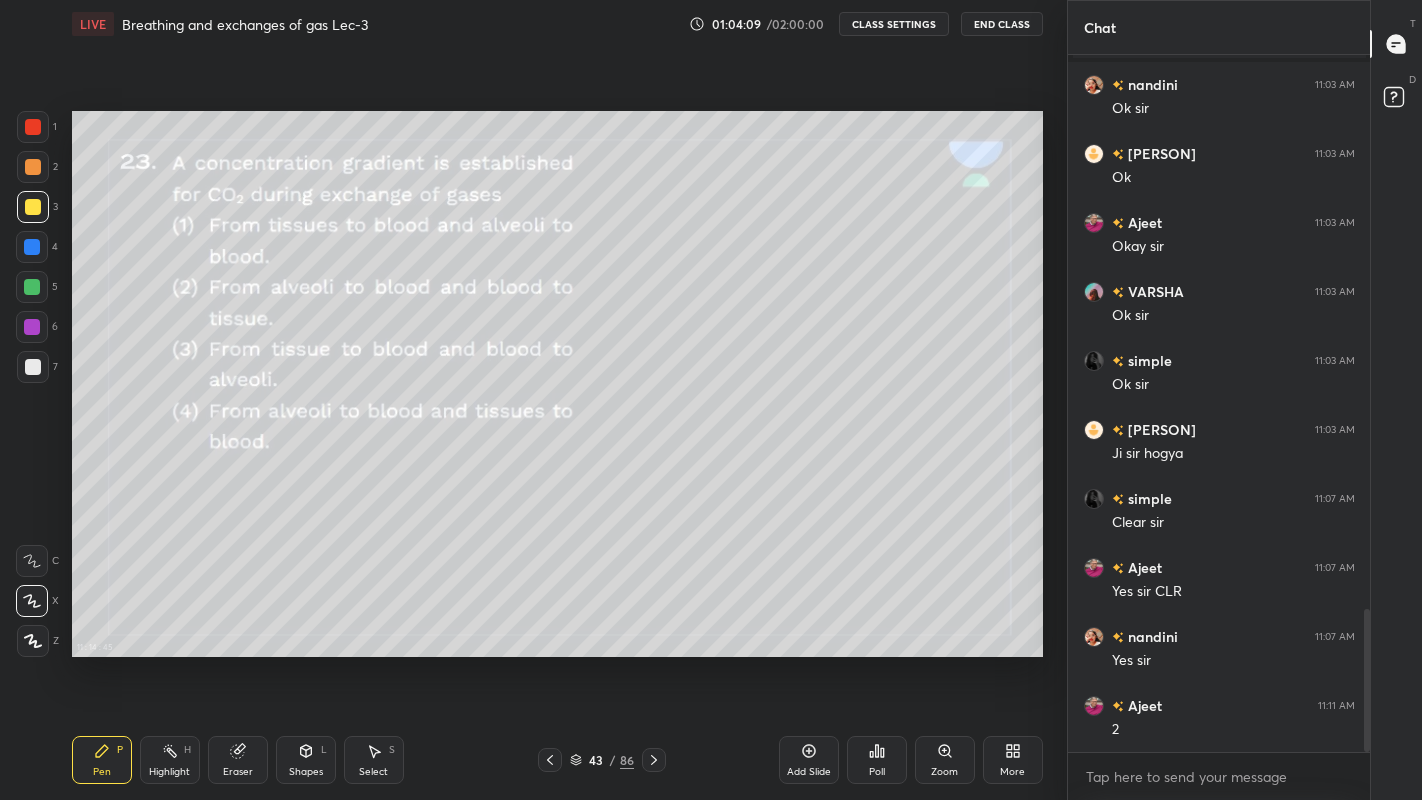 click 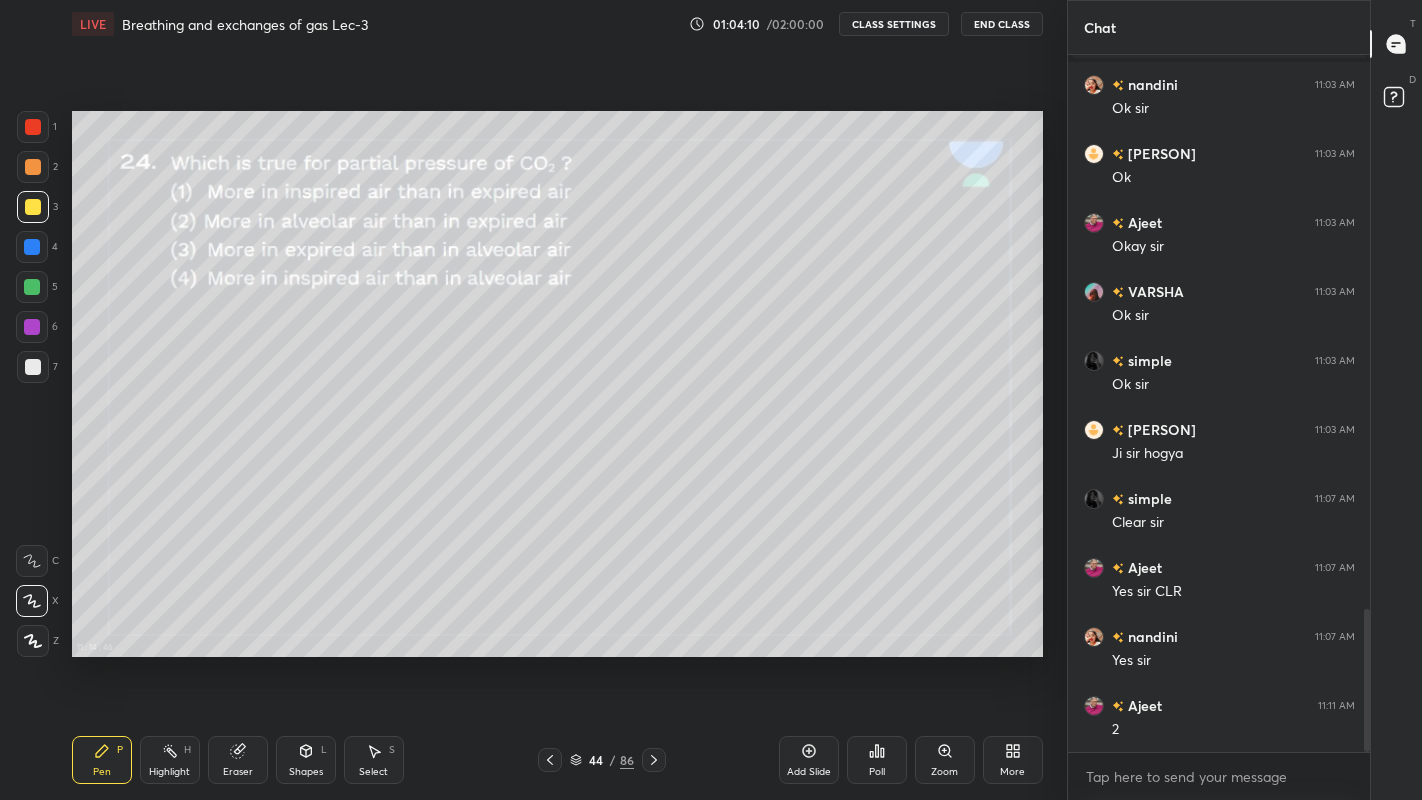 click 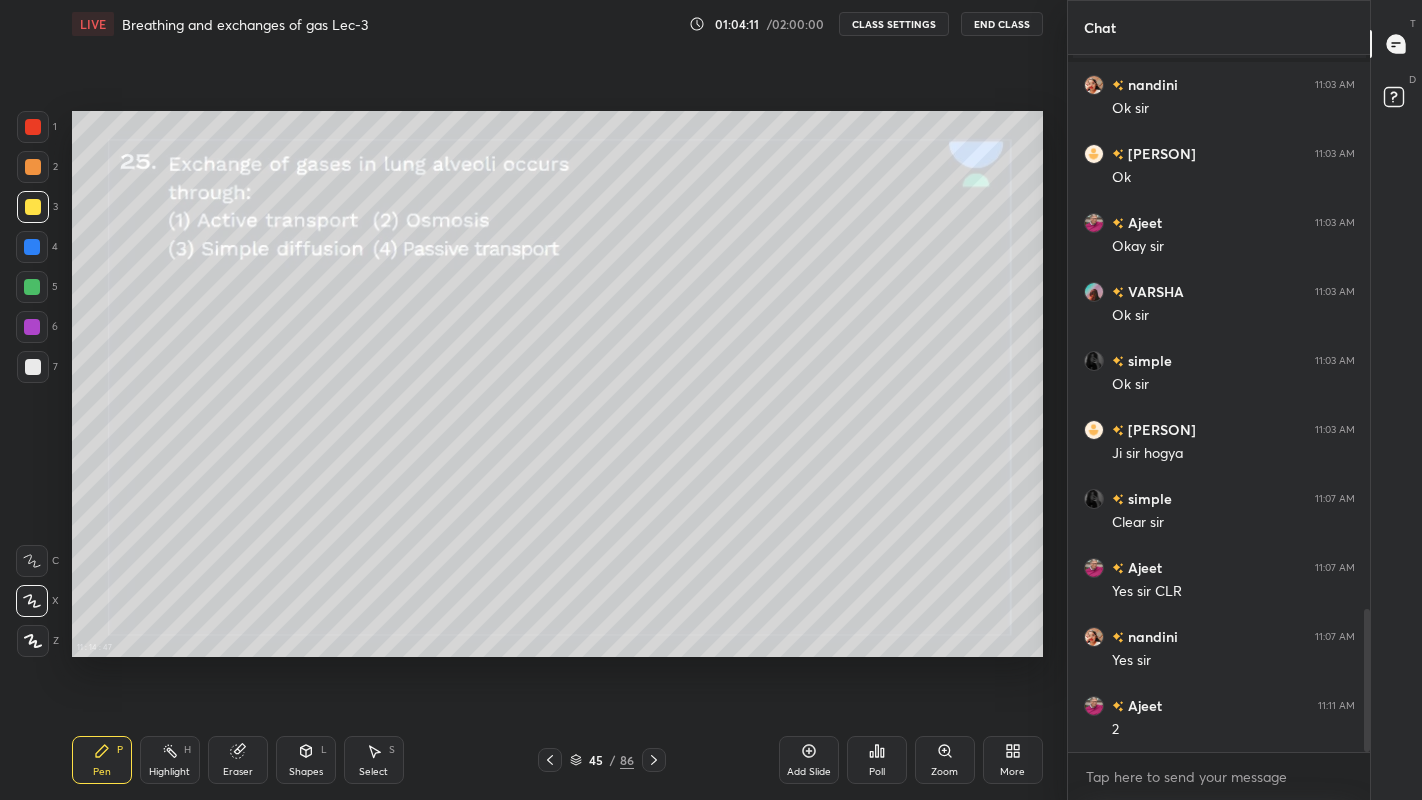 click 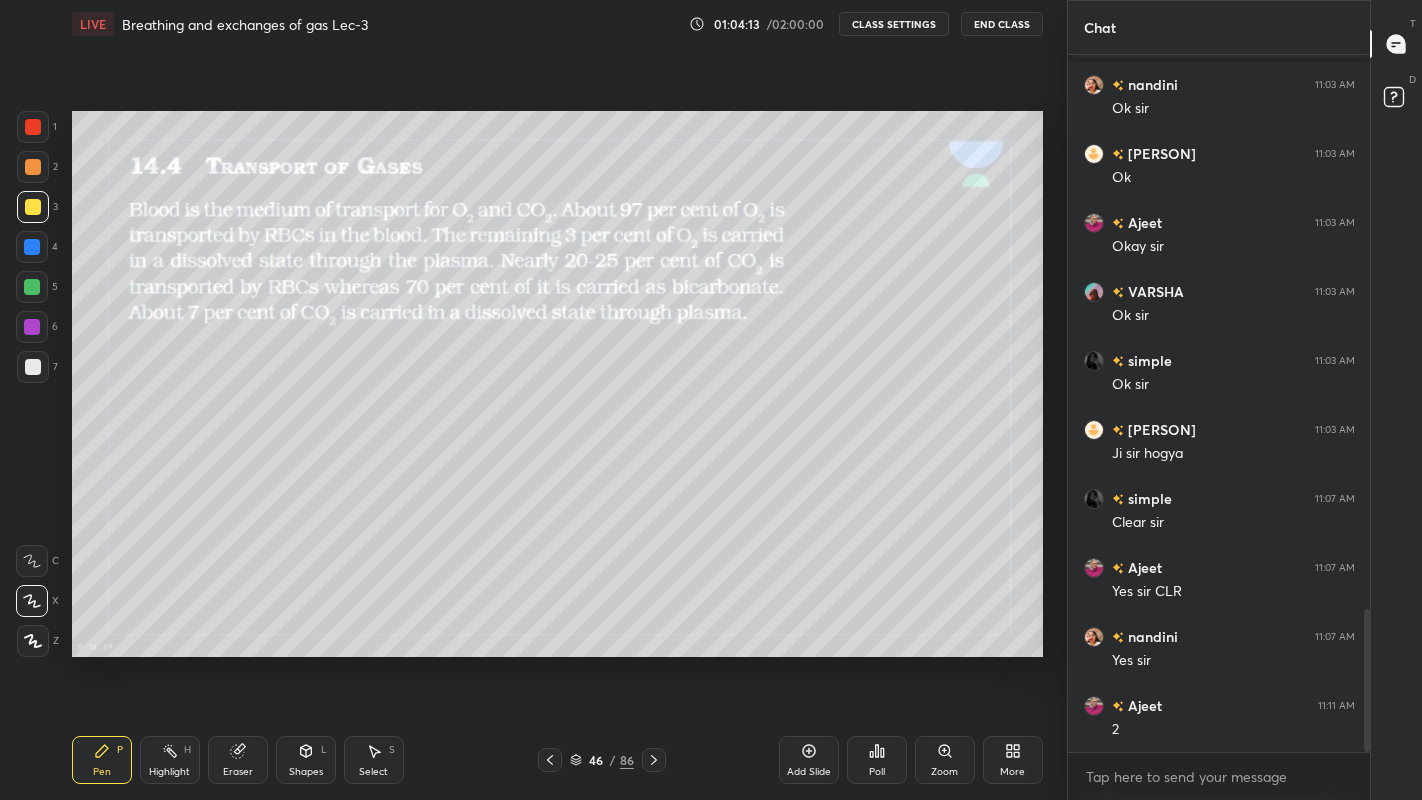 click at bounding box center (550, 760) 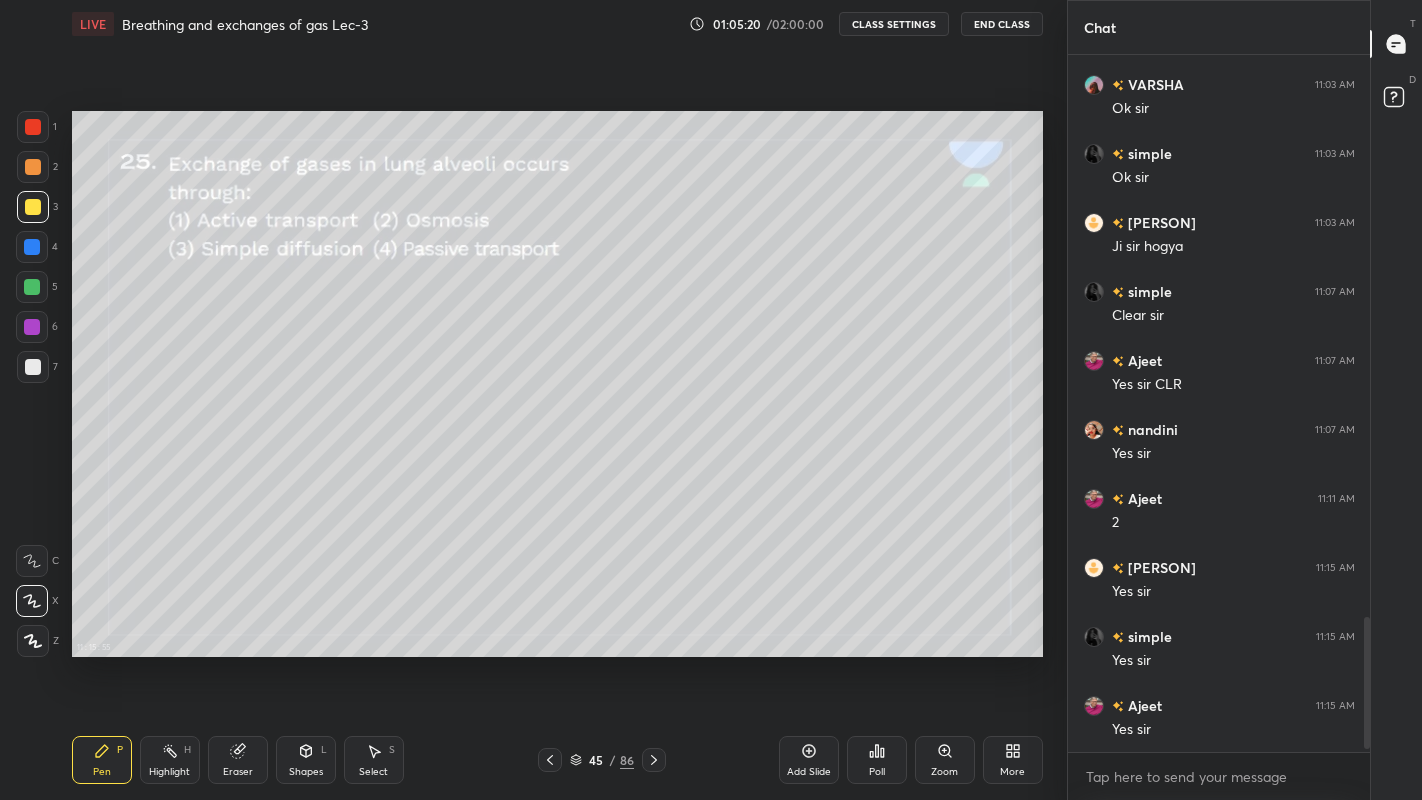 scroll, scrollTop: 2965, scrollLeft: 0, axis: vertical 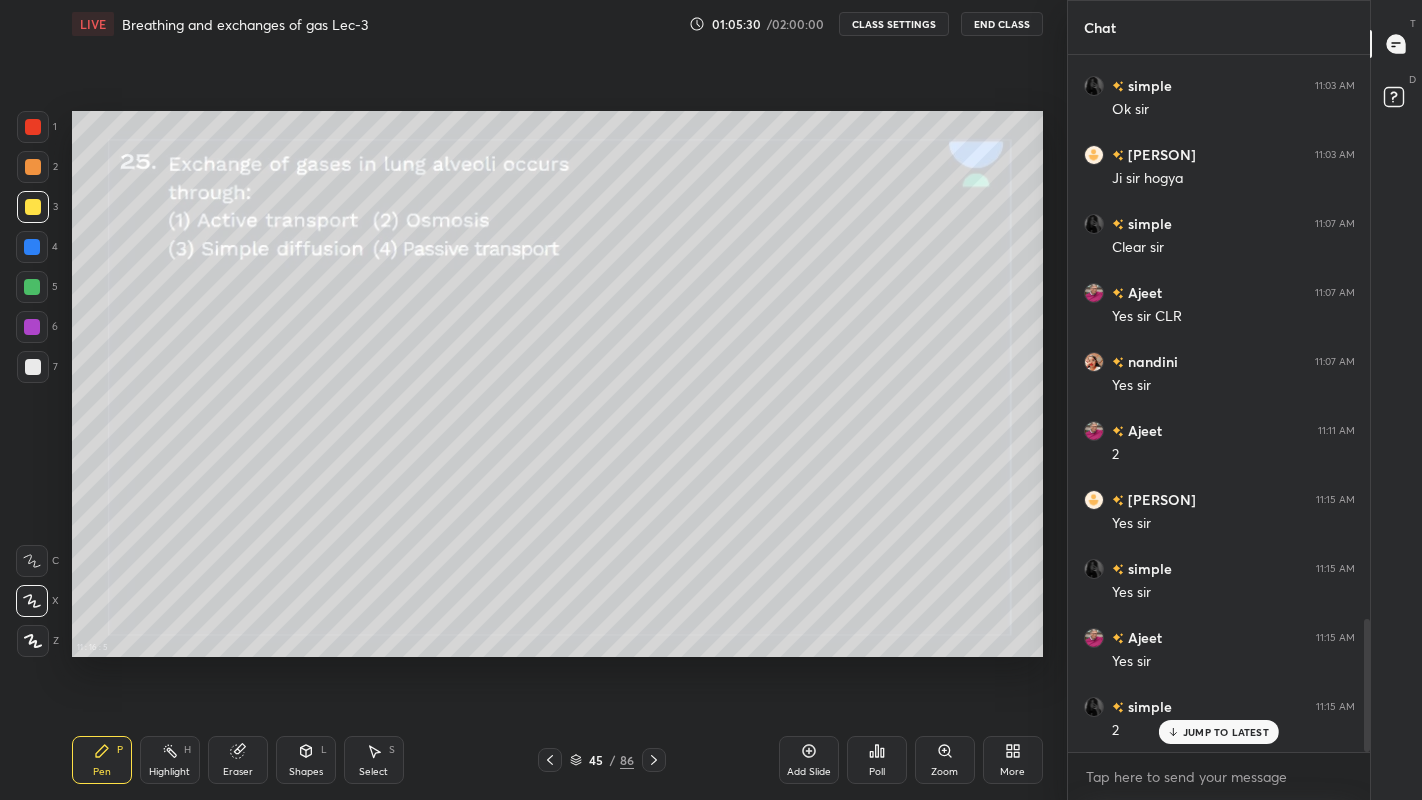 click 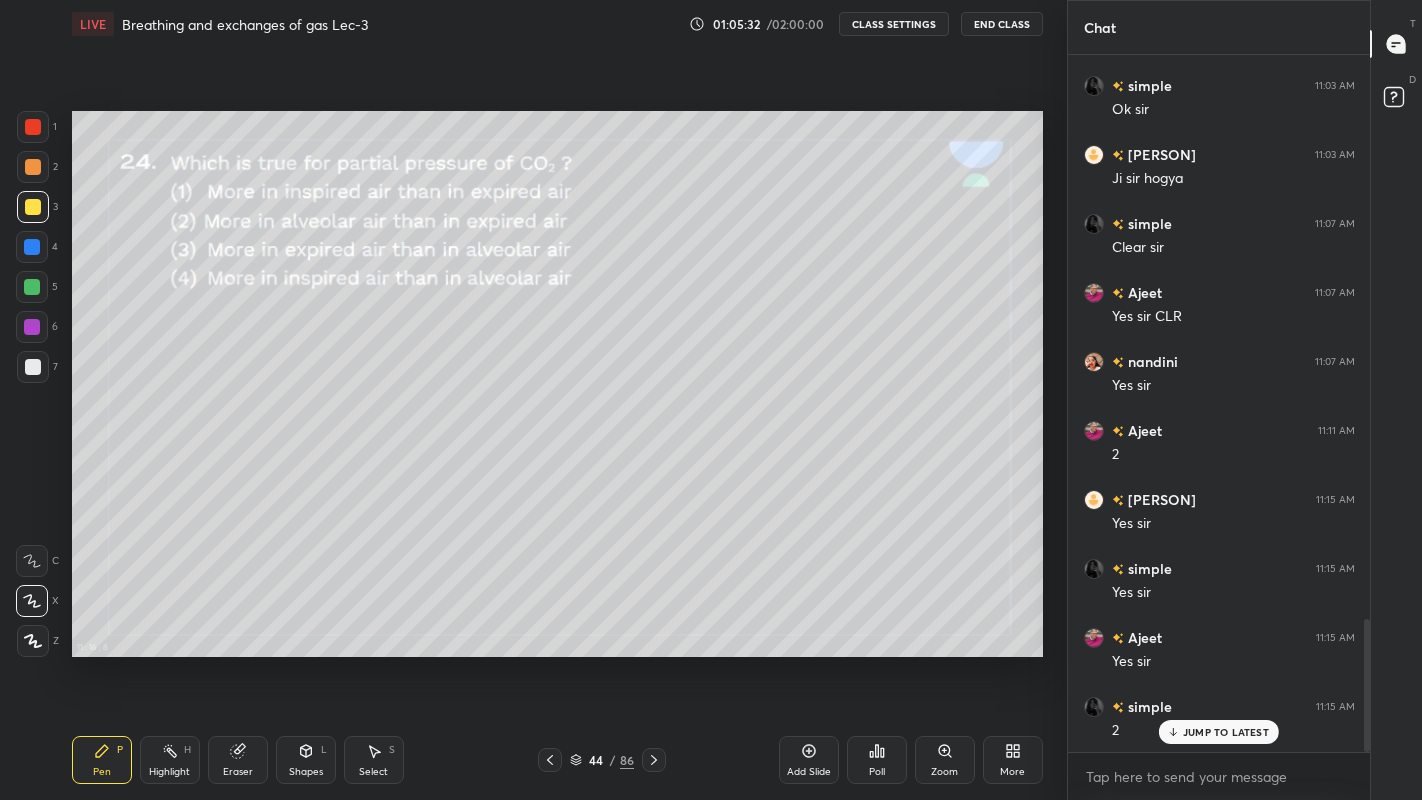 click 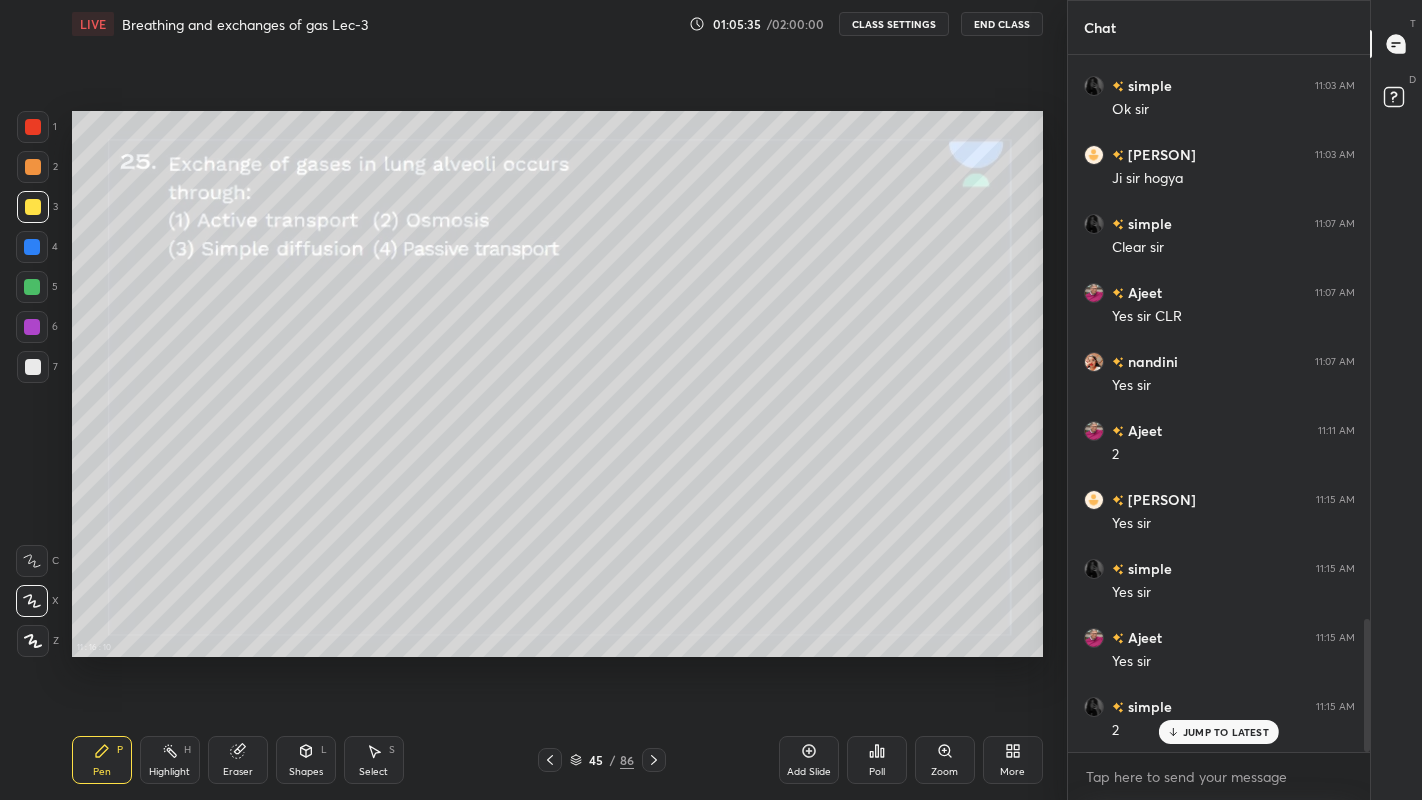 click 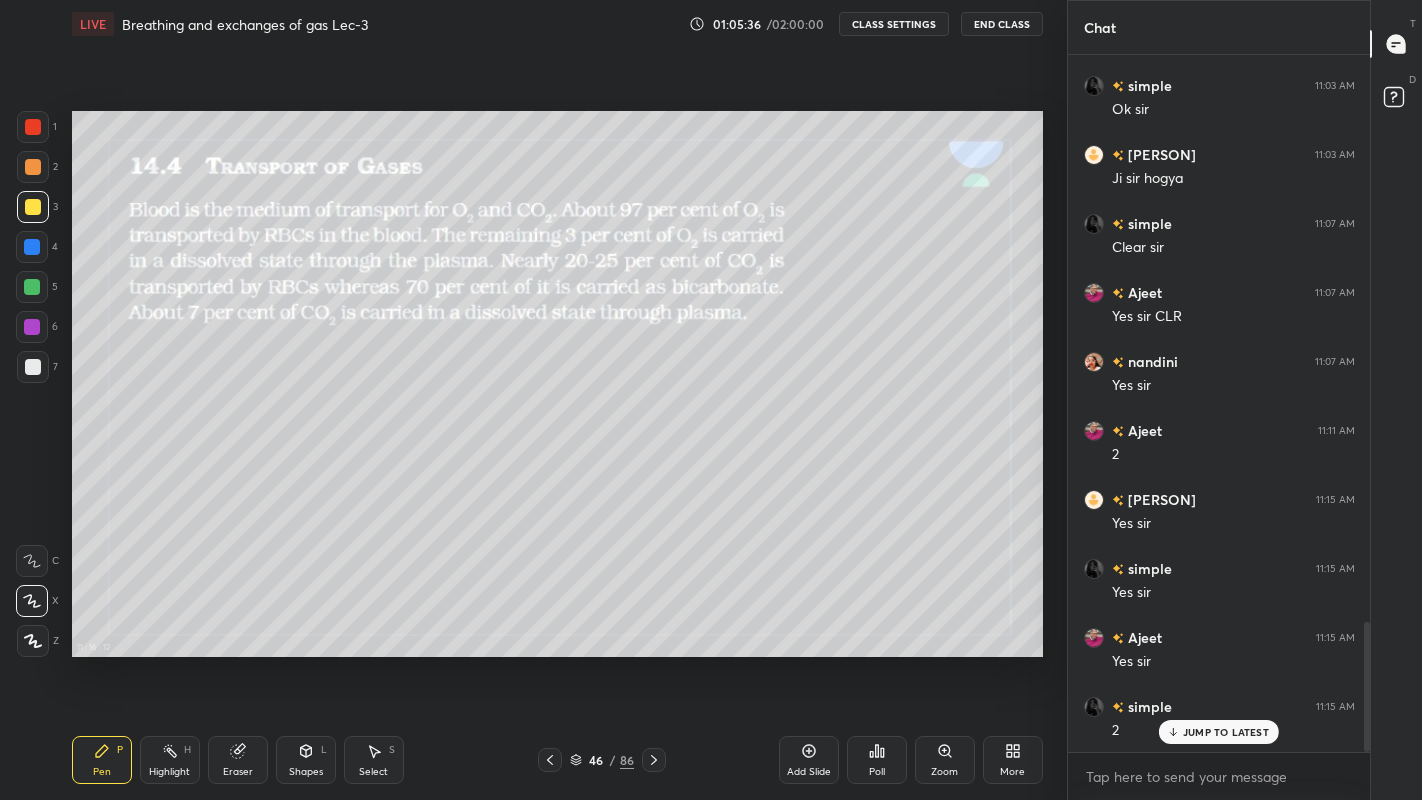 scroll, scrollTop: 3052, scrollLeft: 0, axis: vertical 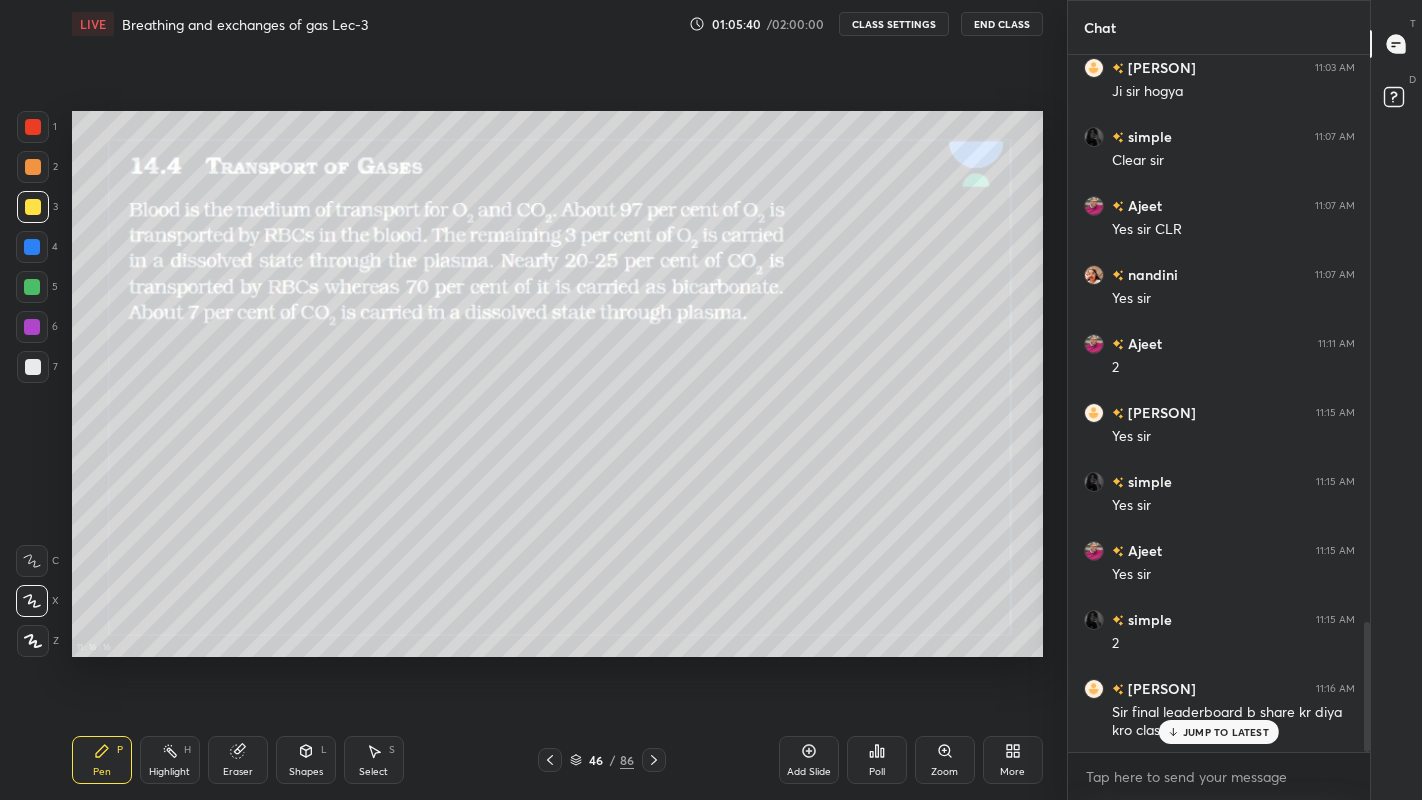 click on "JUMP TO LATEST" at bounding box center (1226, 732) 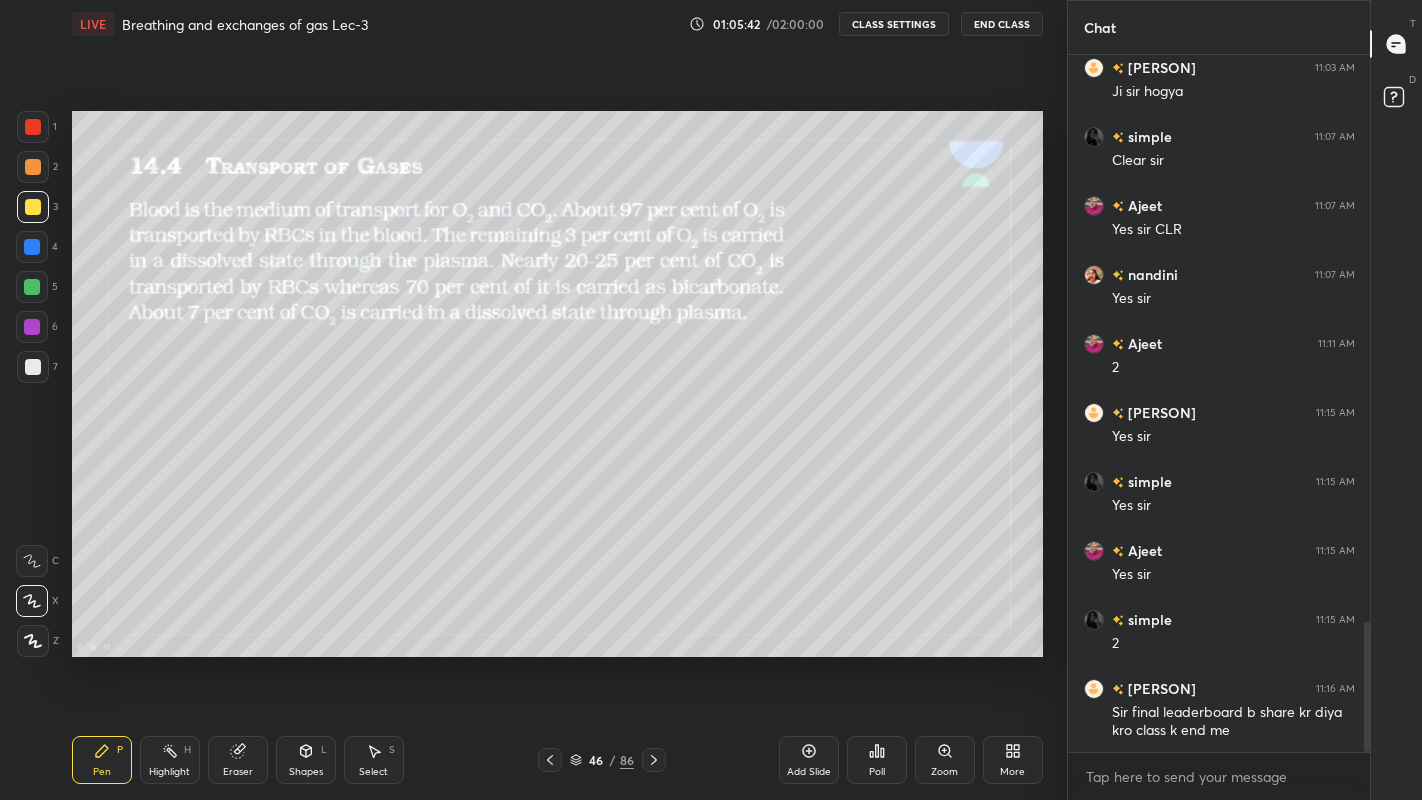 click on "Poll" at bounding box center [877, 772] 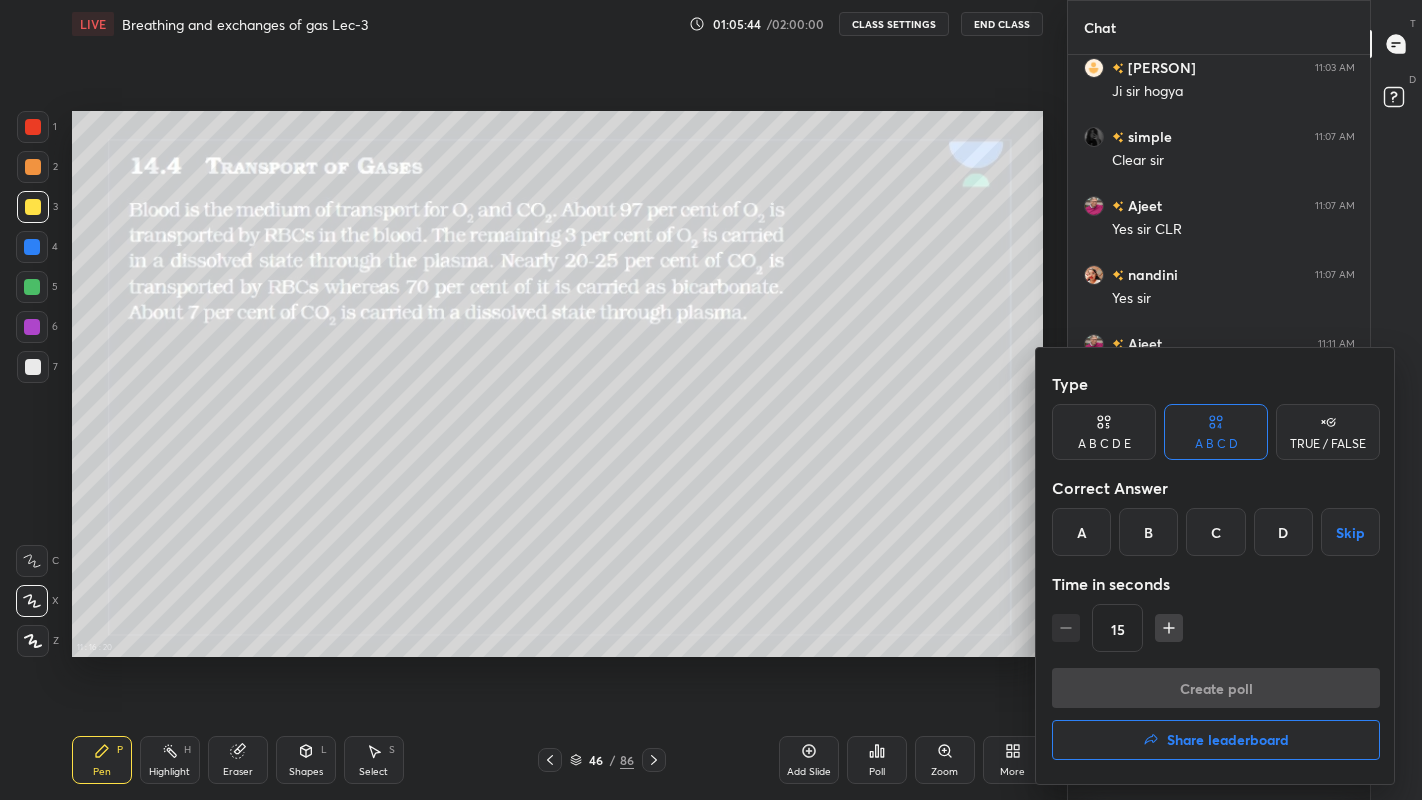 click on "Share leaderboard" at bounding box center (1216, 740) 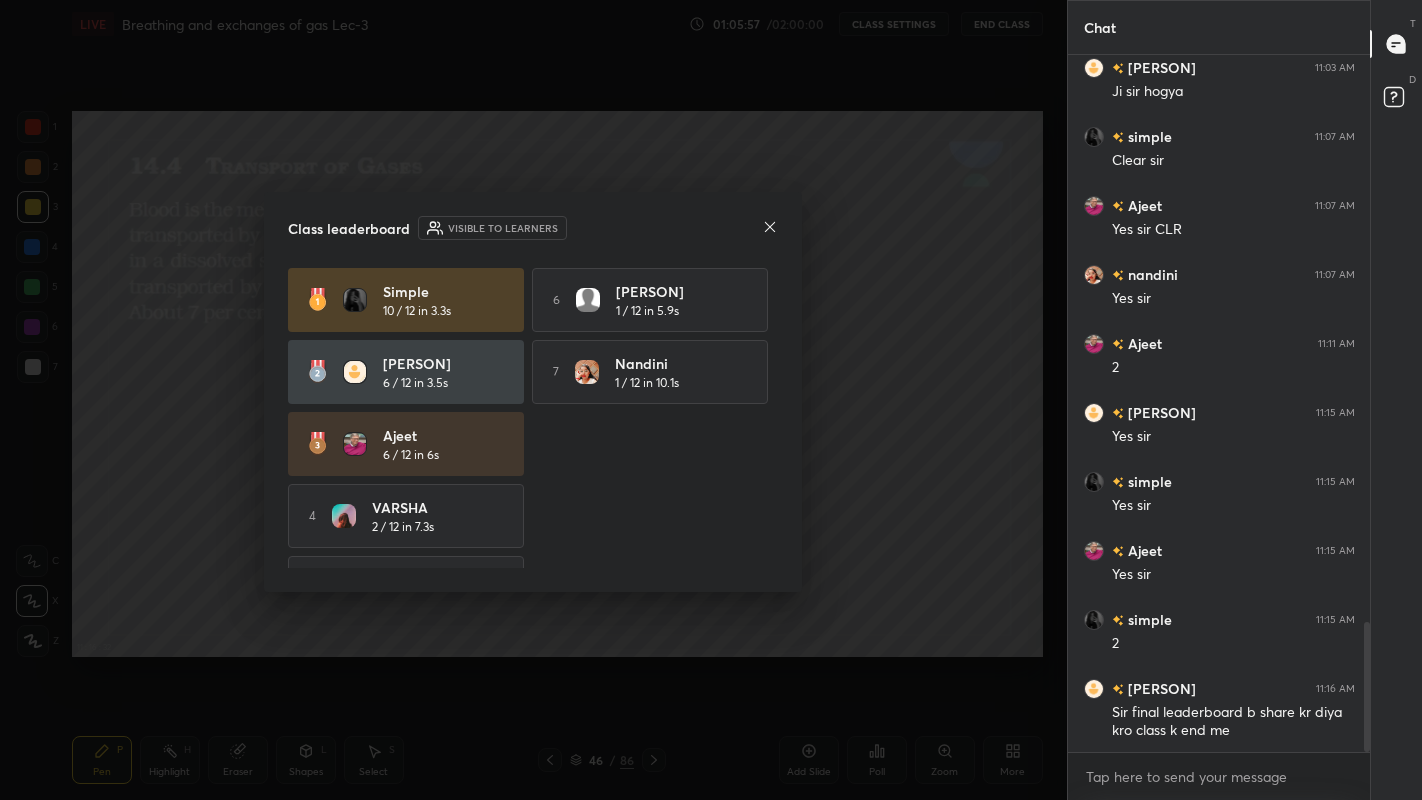 click 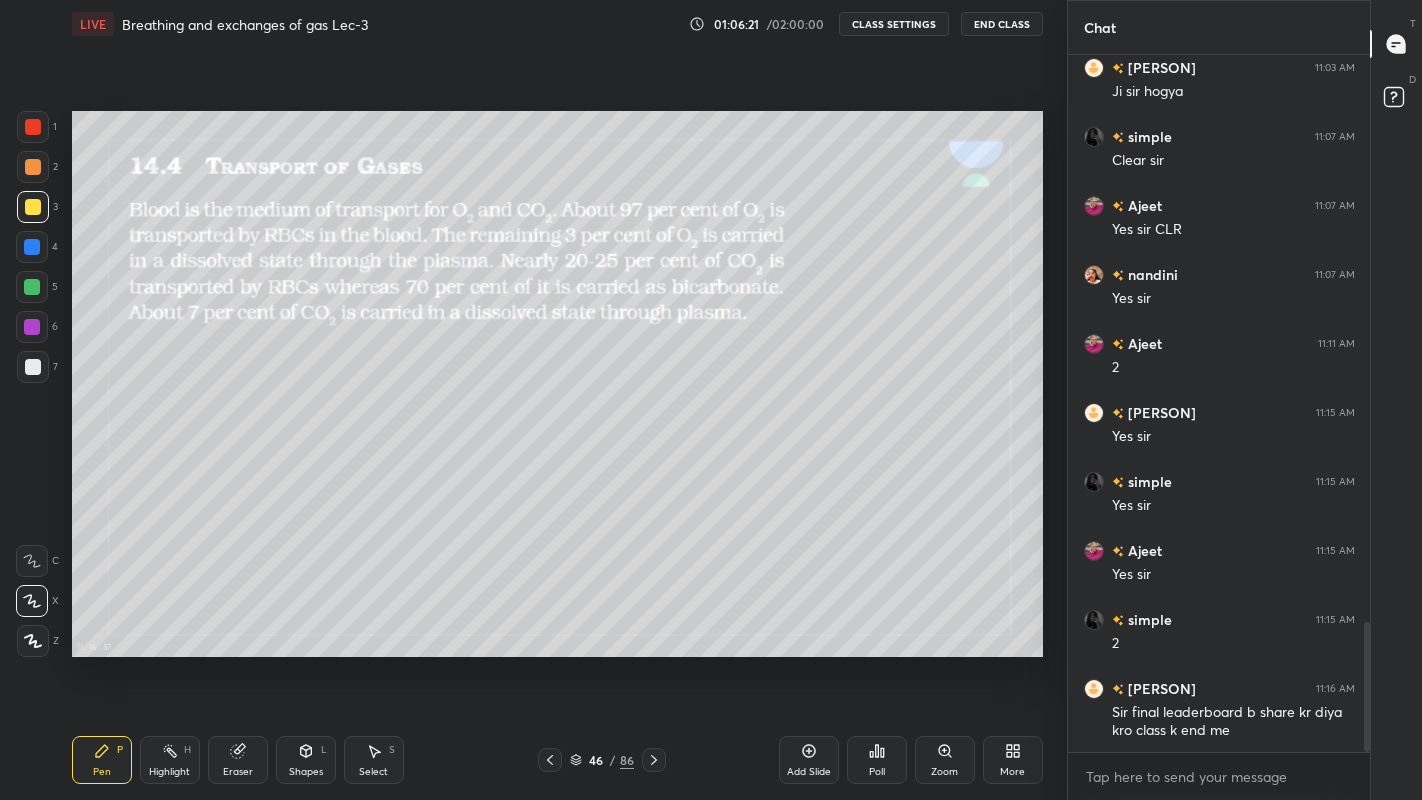 click 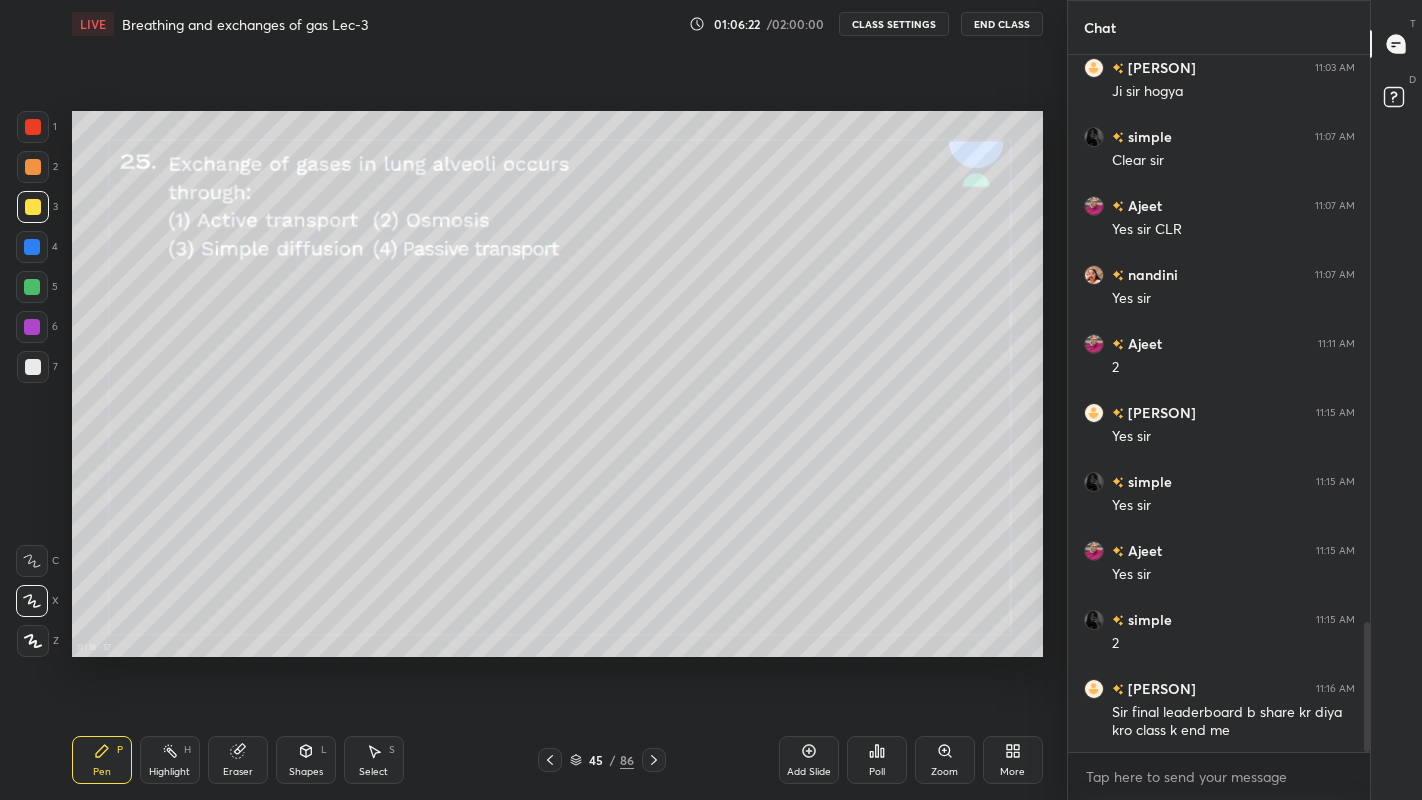 click on "Add Slide" at bounding box center (809, 772) 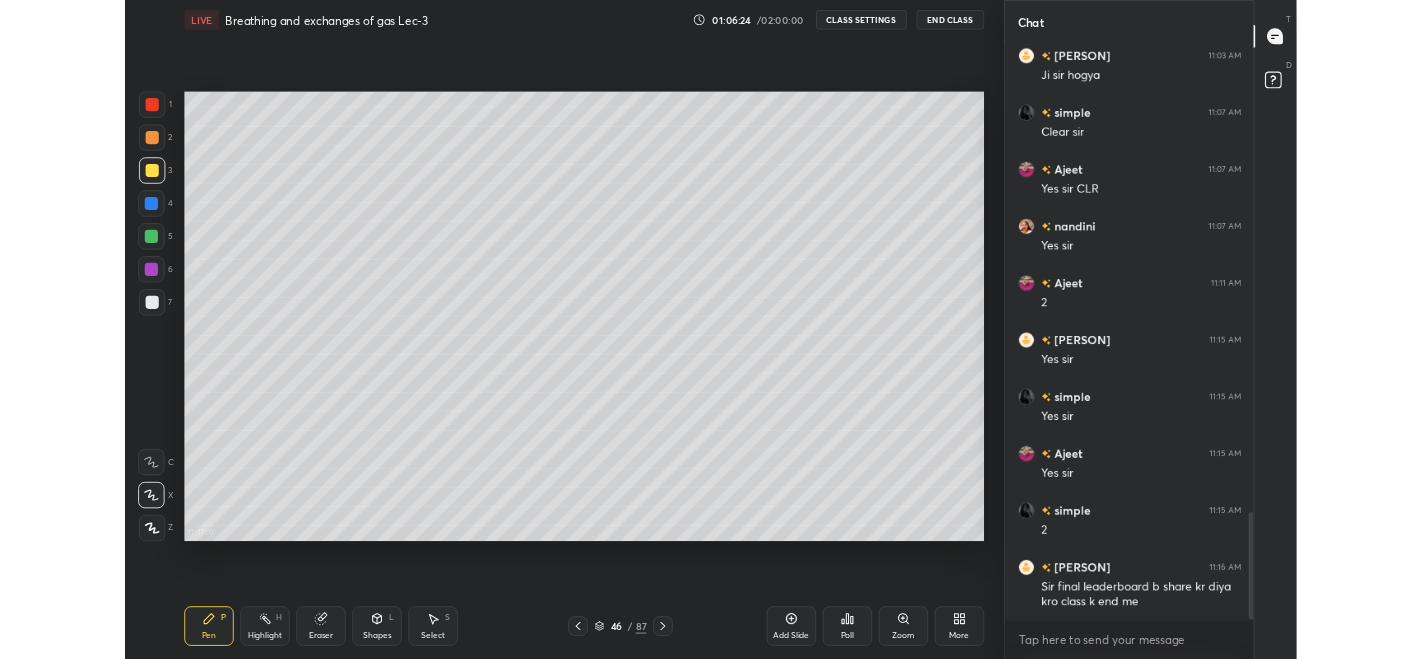 scroll, scrollTop: 3121, scrollLeft: 0, axis: vertical 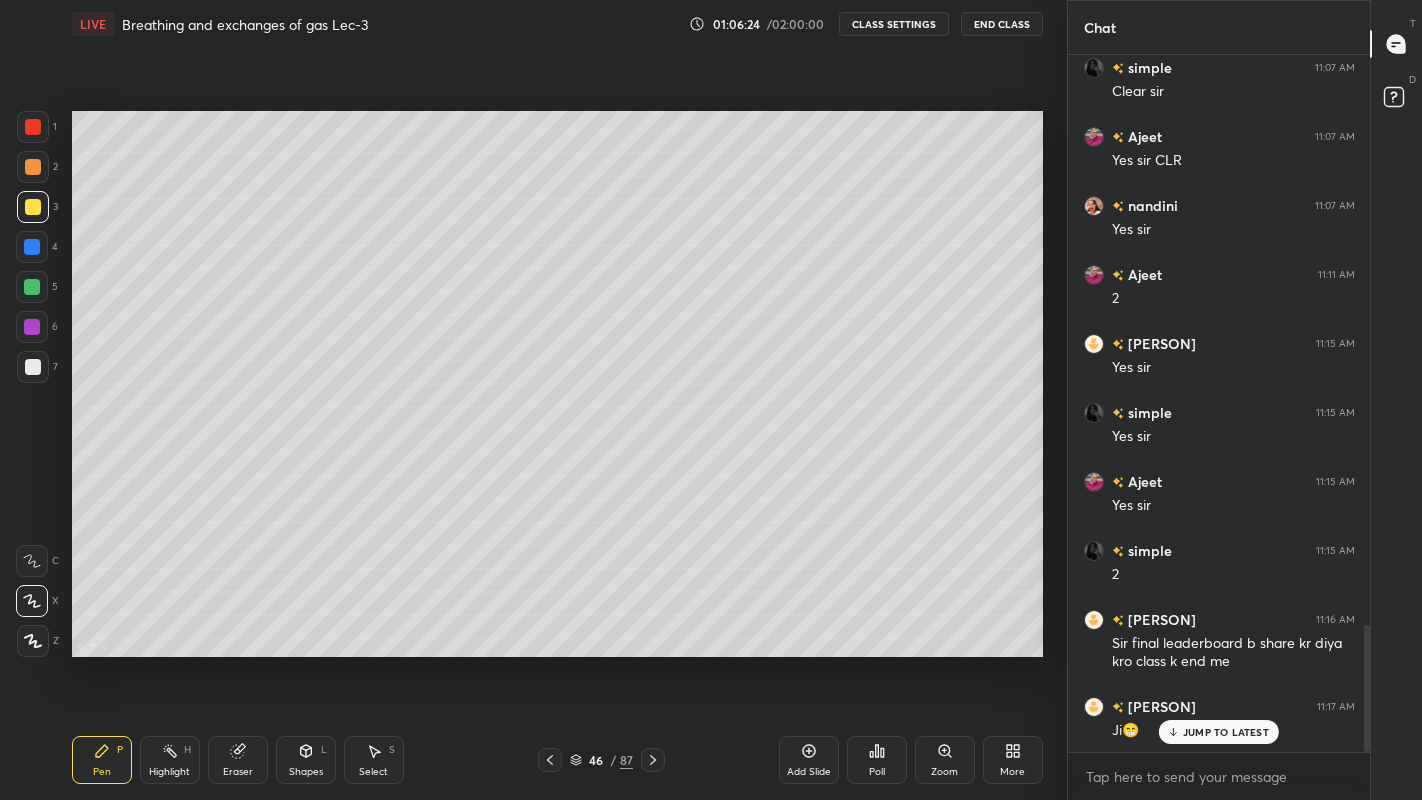 click on "More" at bounding box center [1012, 772] 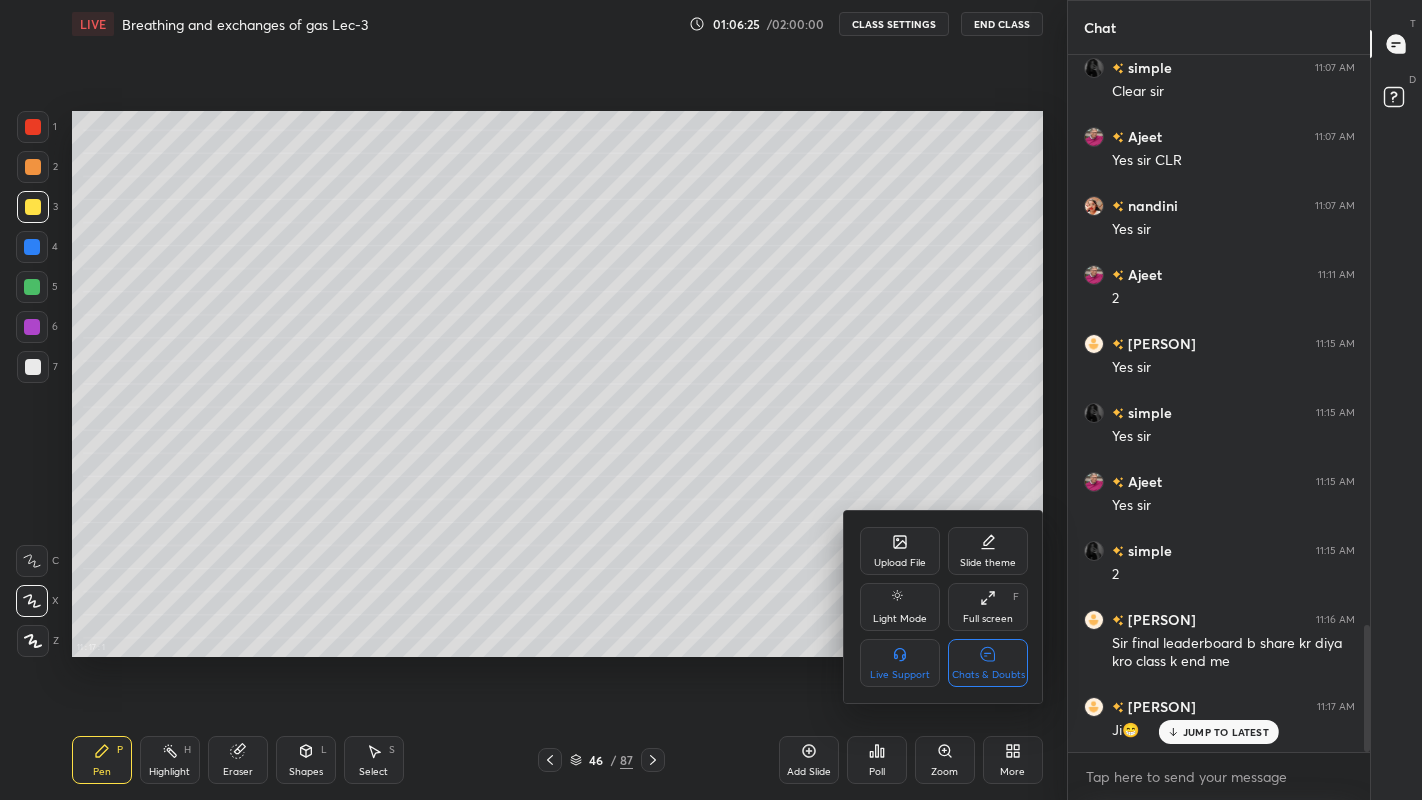 click on "Full screen" at bounding box center (988, 619) 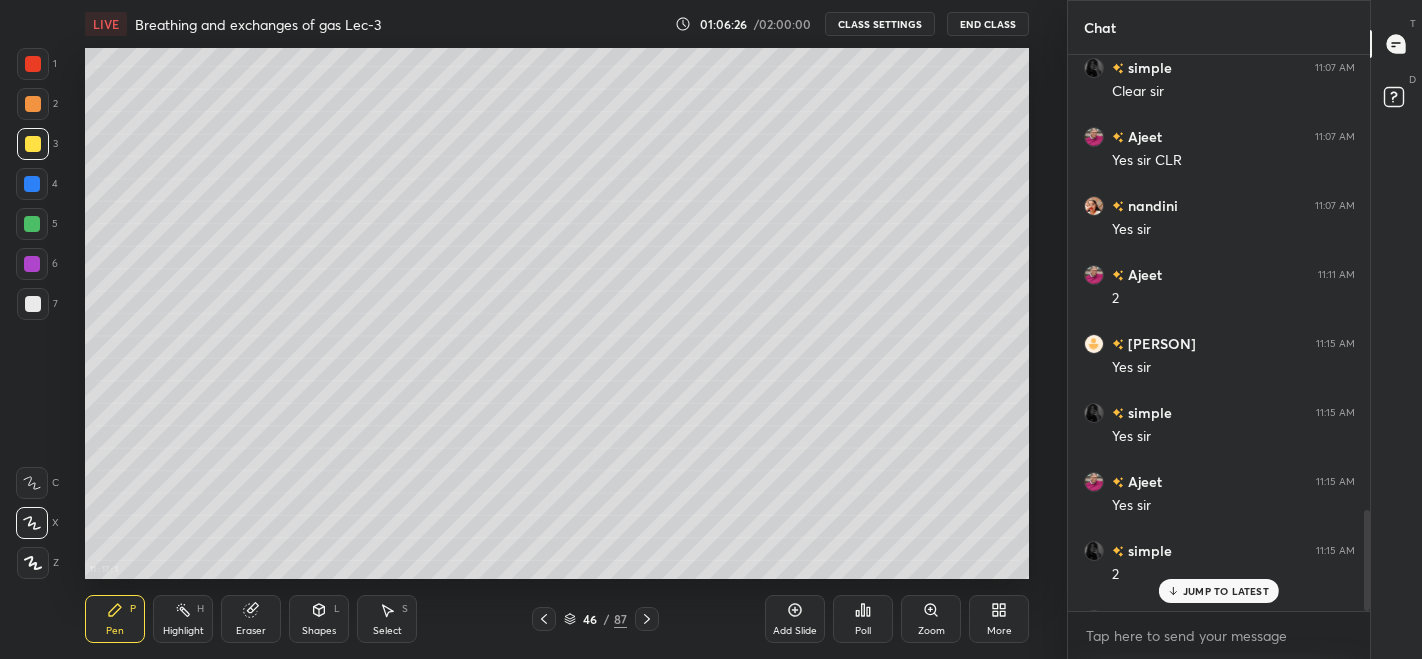 scroll, scrollTop: 531, scrollLeft: 986, axis: both 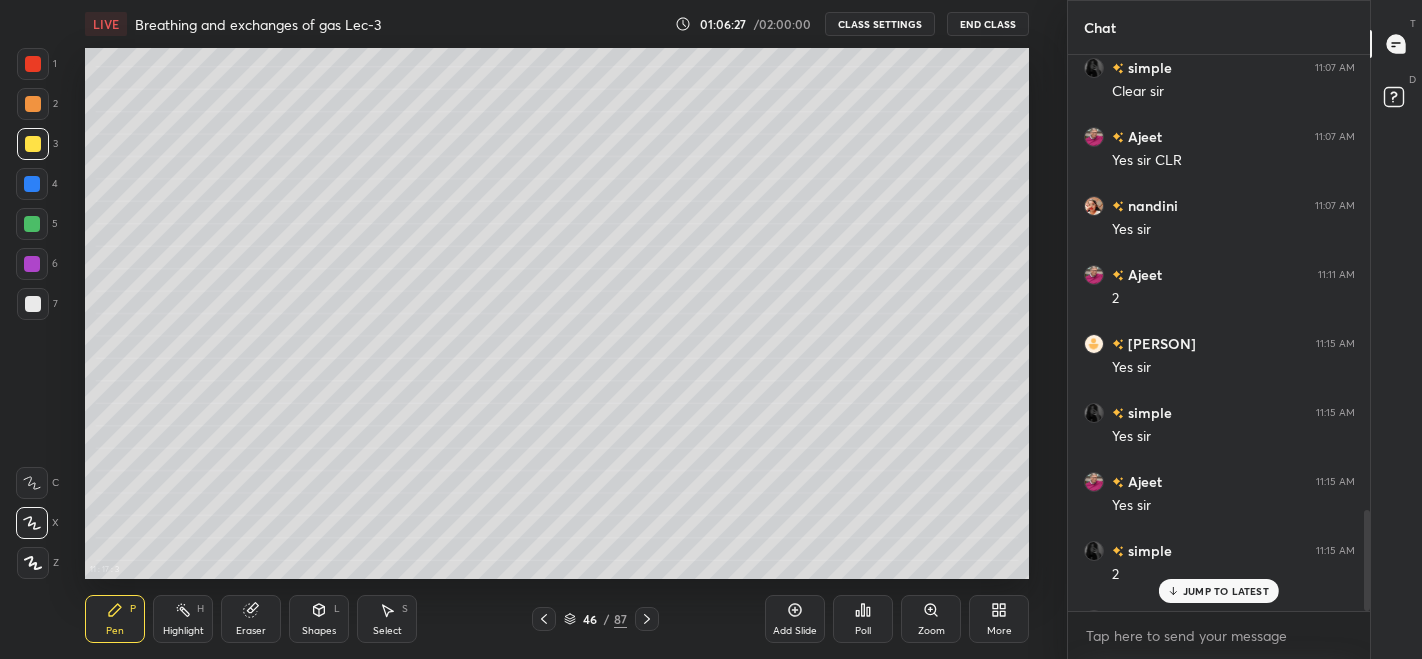 click on "More" at bounding box center [999, 619] 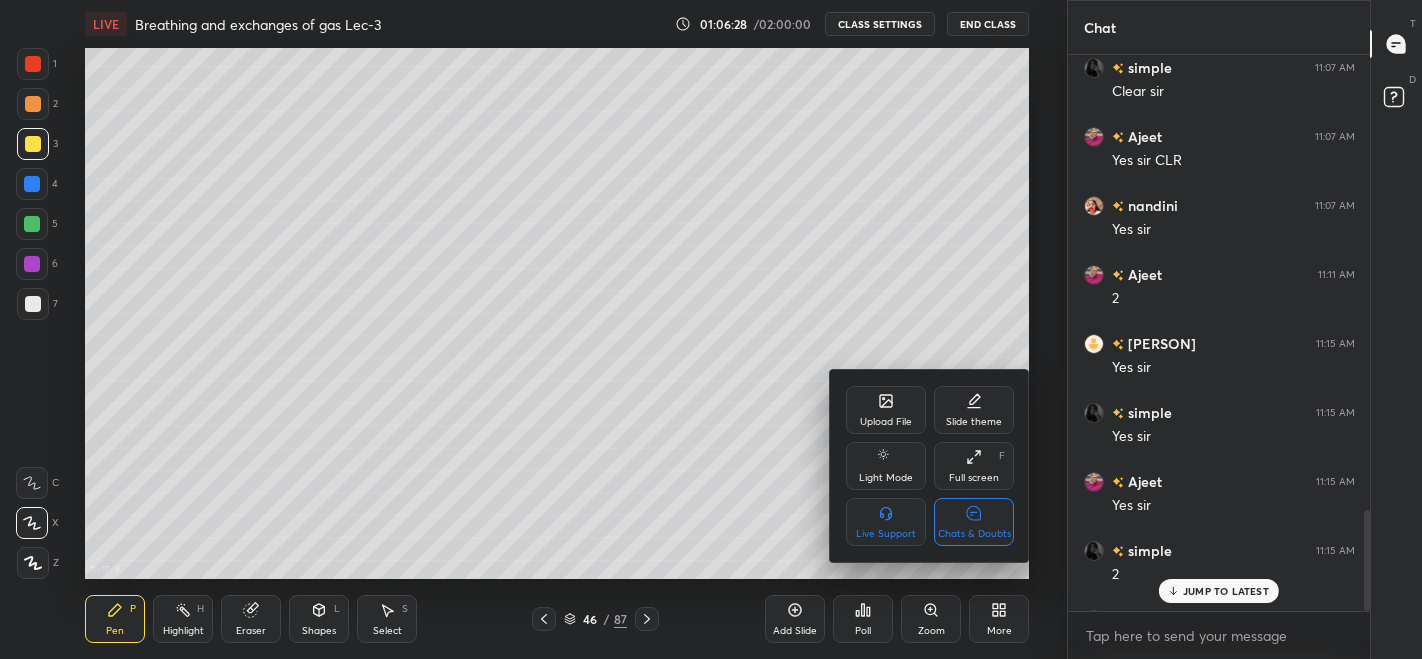 click on "Full screen F" at bounding box center (974, 466) 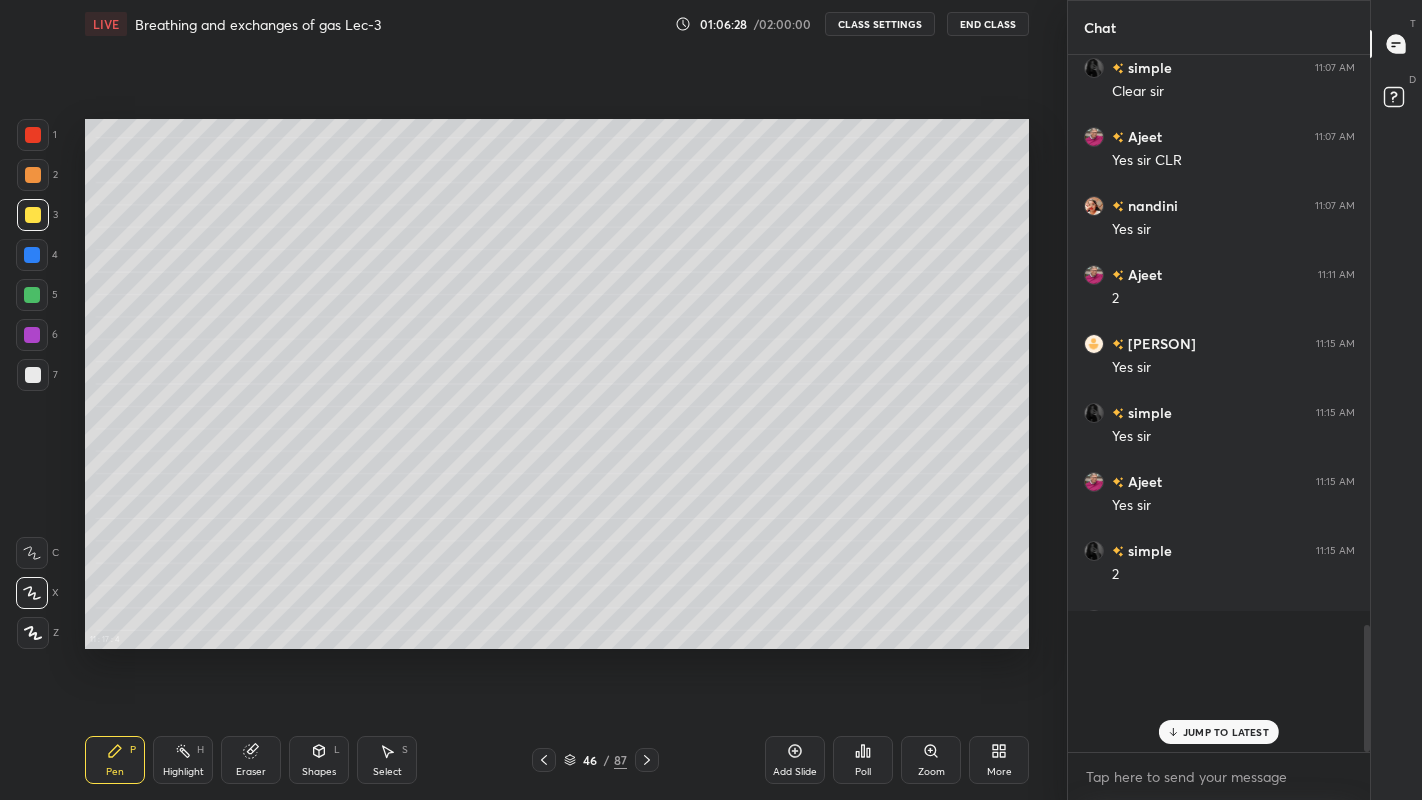 scroll, scrollTop: 99328, scrollLeft: 99013, axis: both 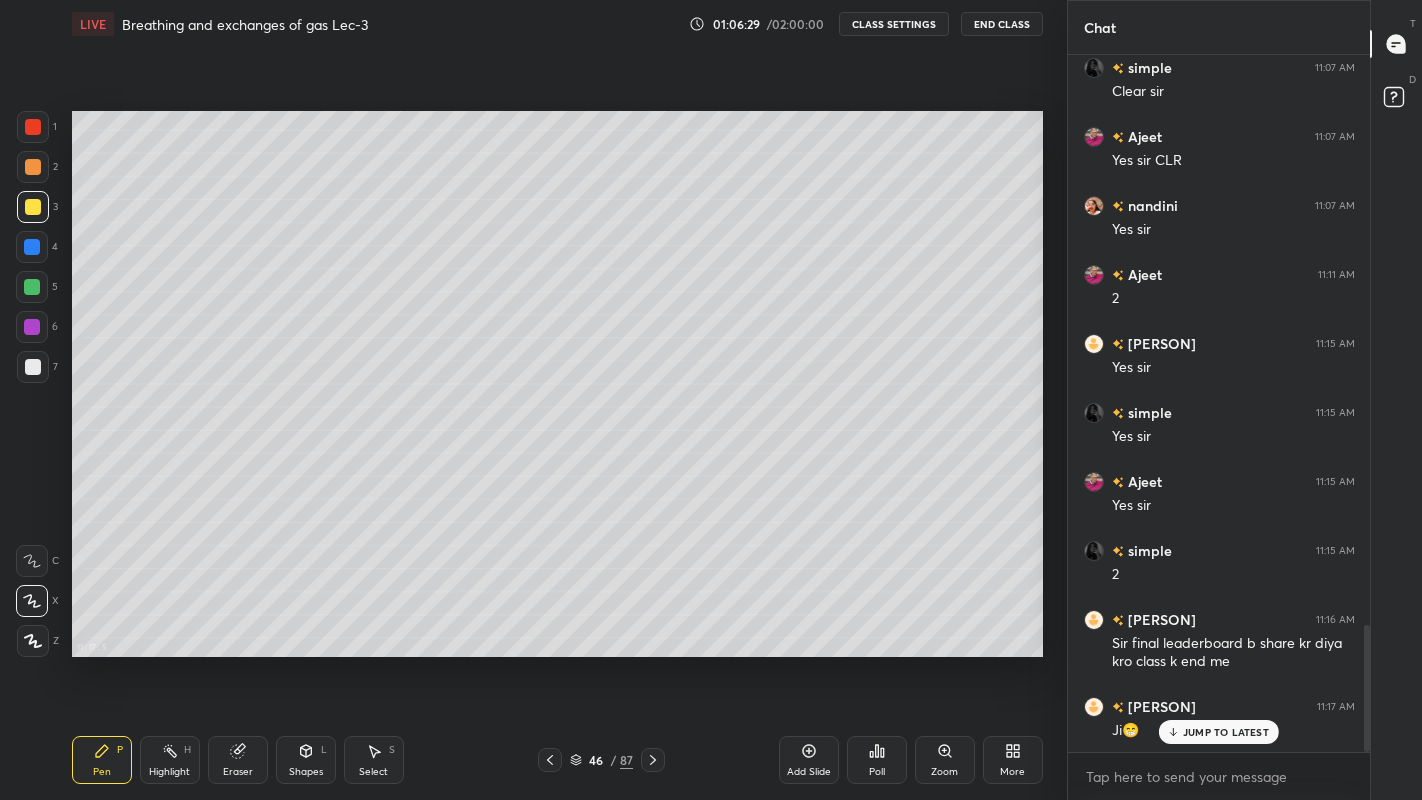 click on "More" at bounding box center [1013, 760] 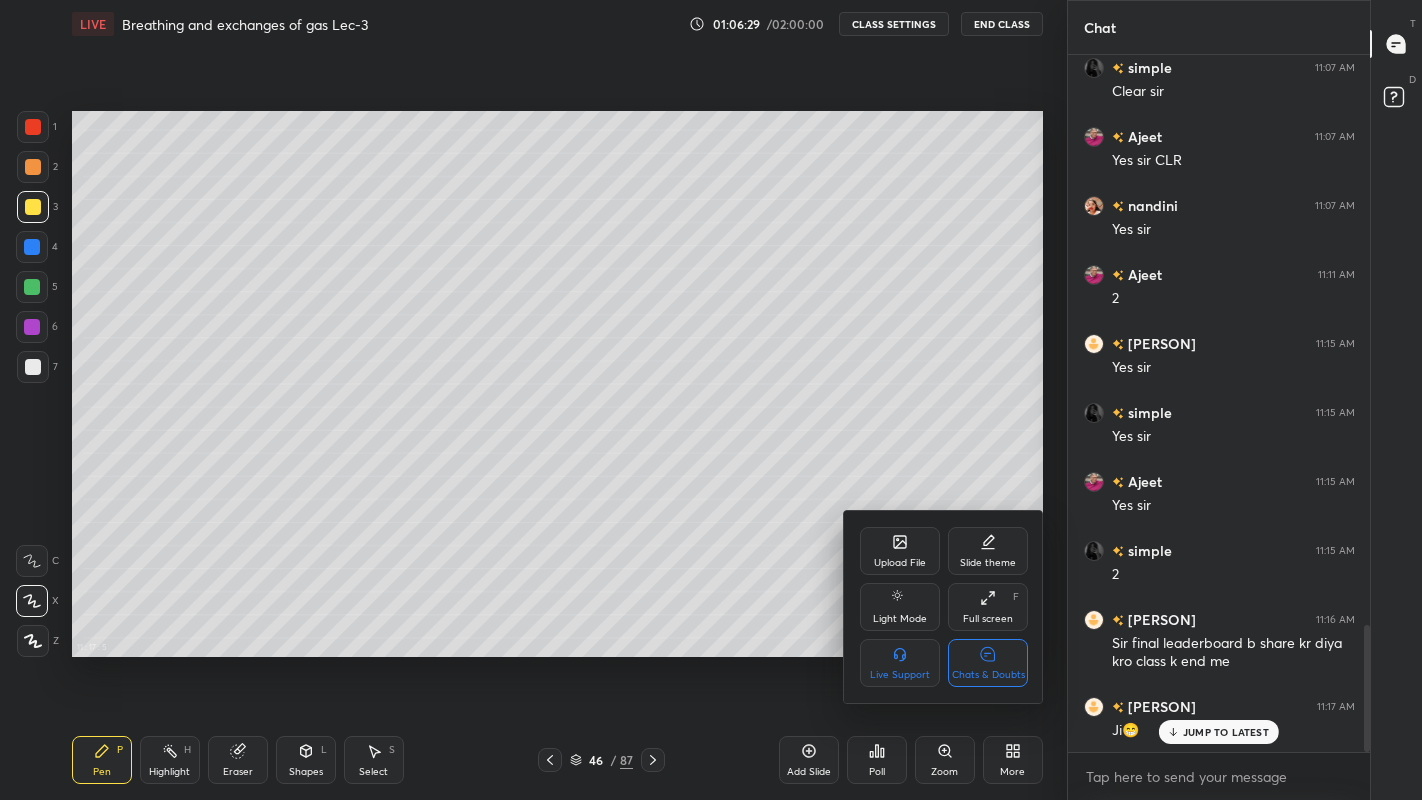 click 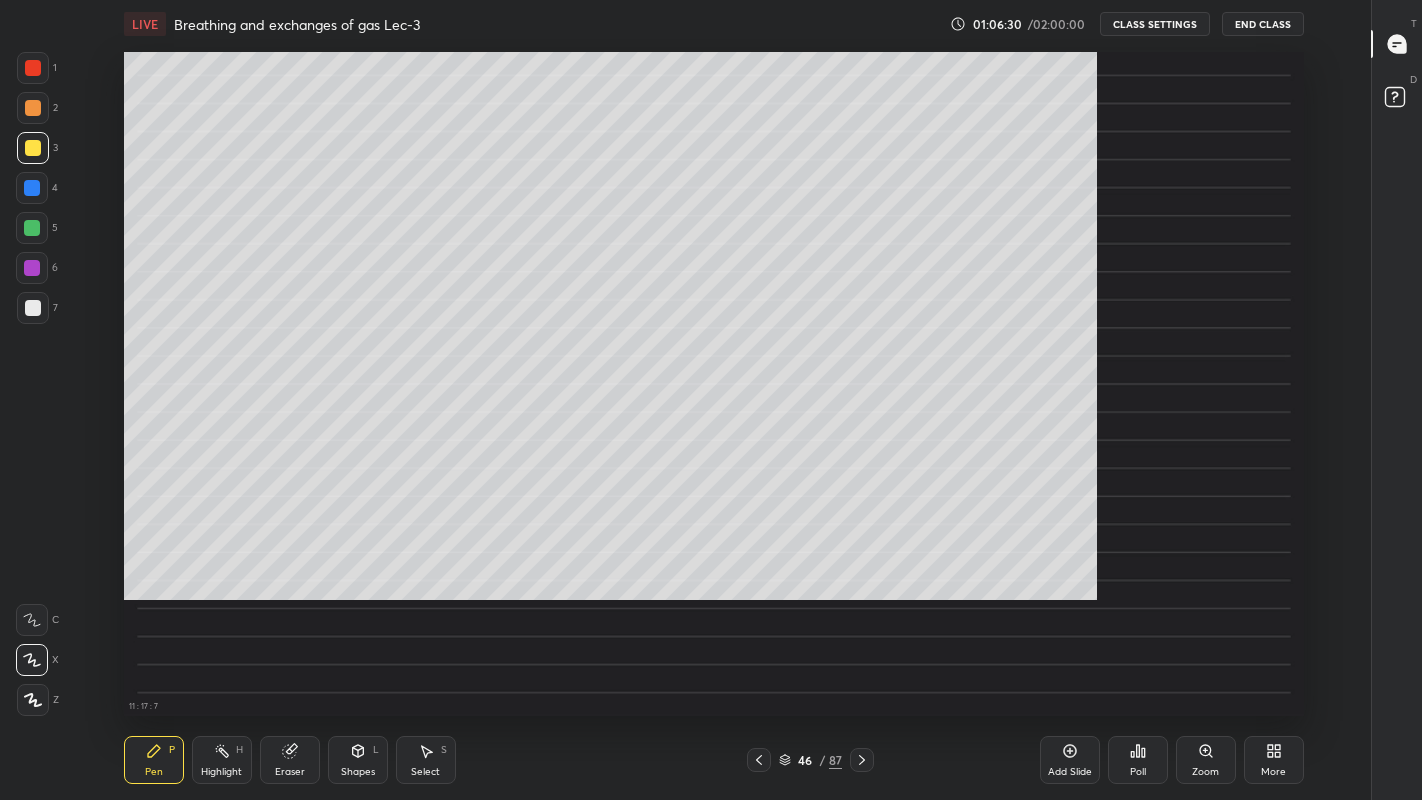 scroll, scrollTop: 6, scrollLeft: 1, axis: both 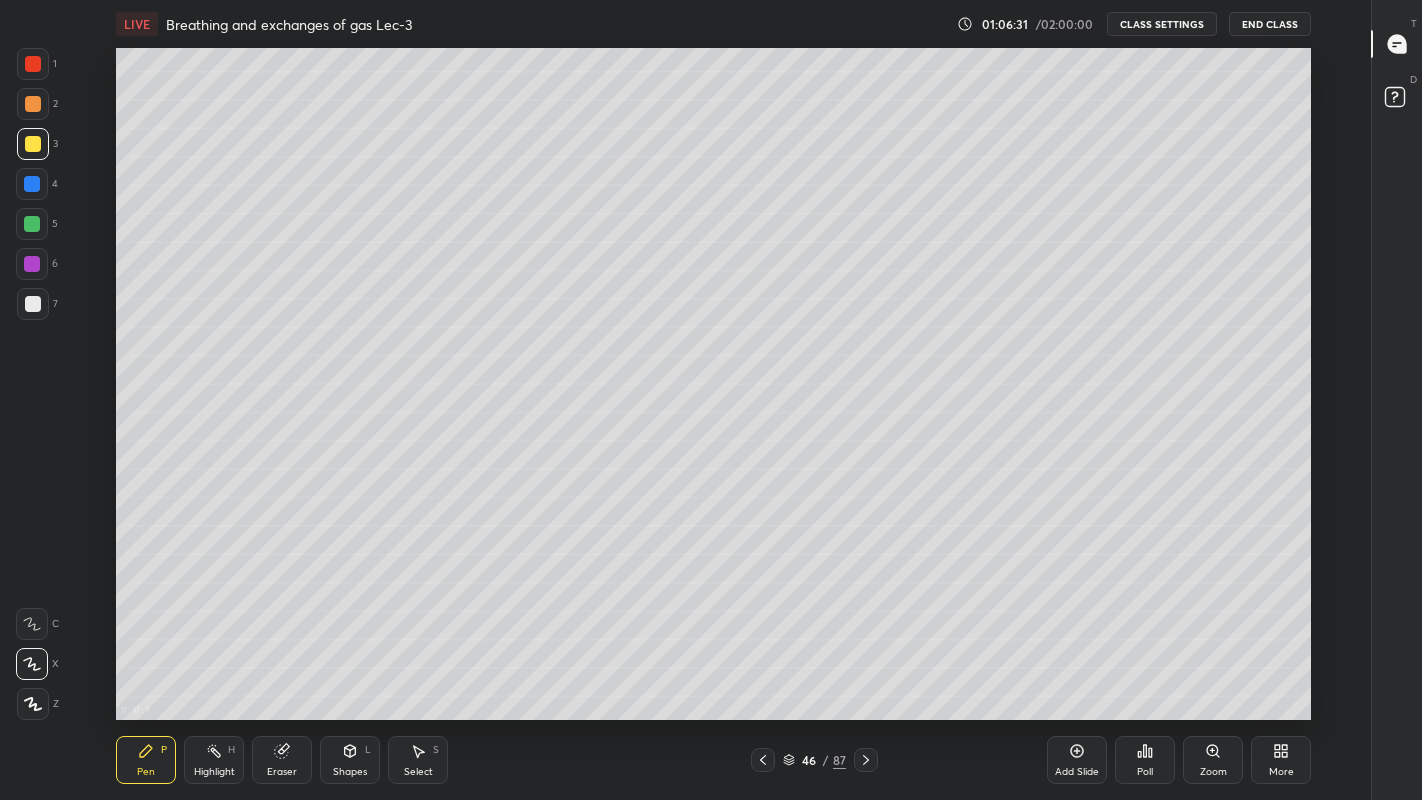 click at bounding box center [33, 304] 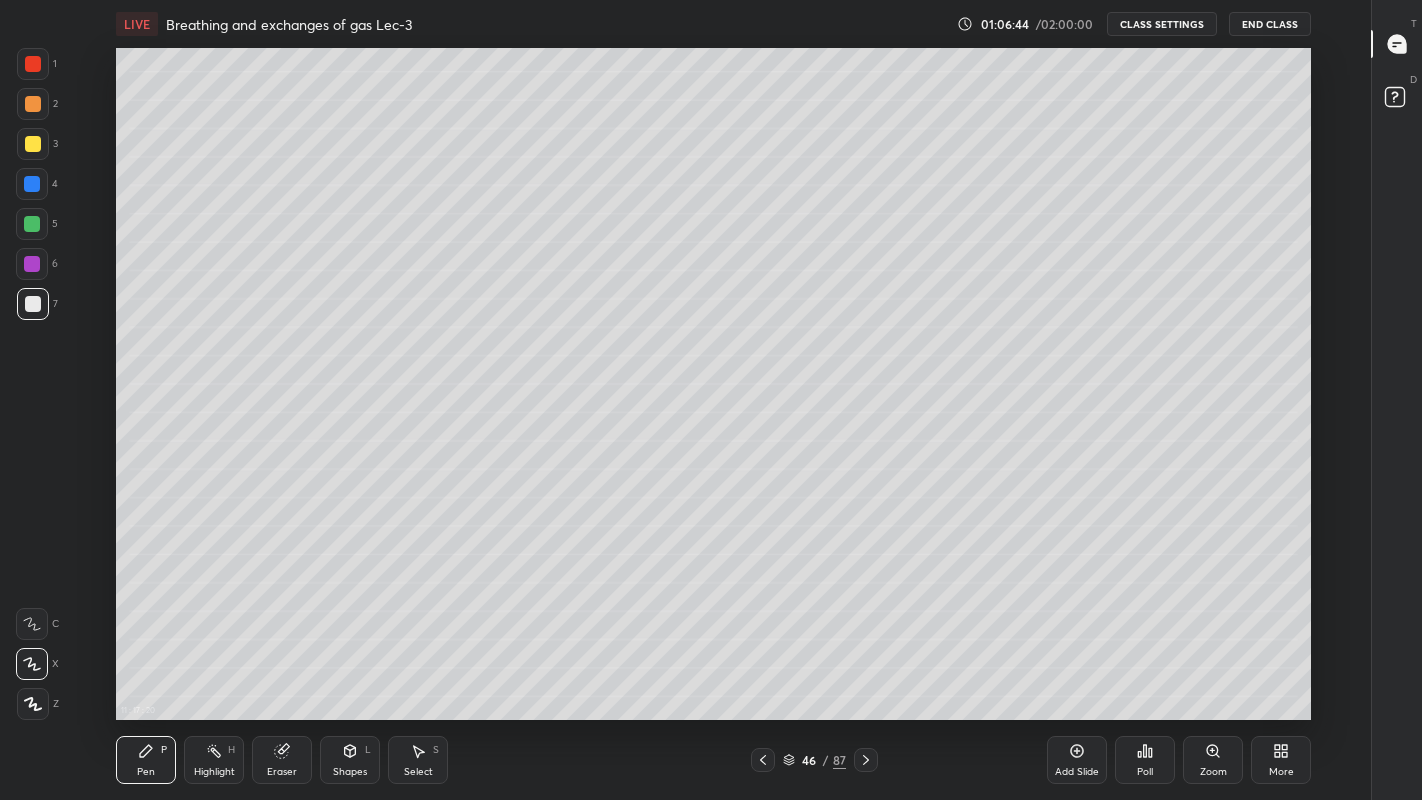 click at bounding box center [33, 144] 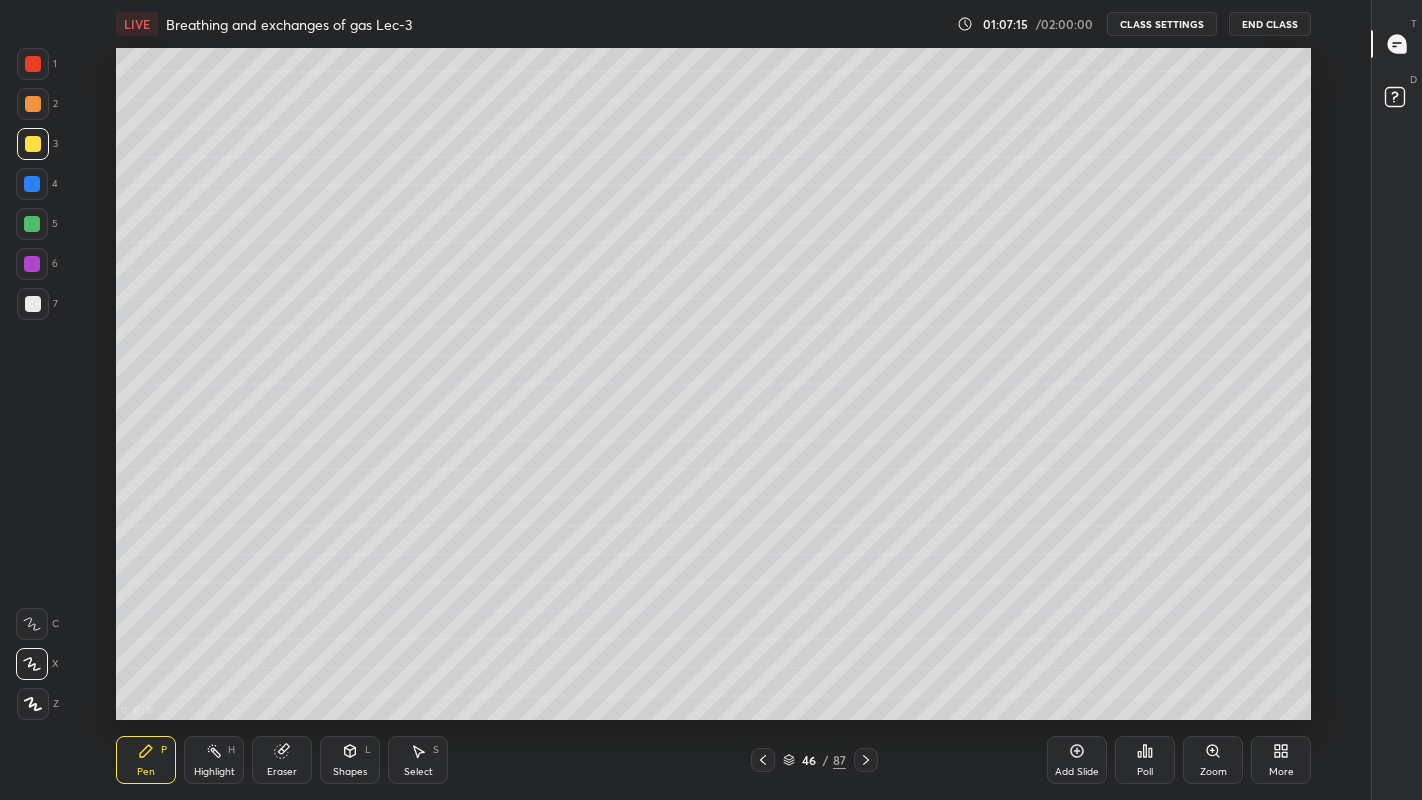 click on "Eraser" at bounding box center (282, 760) 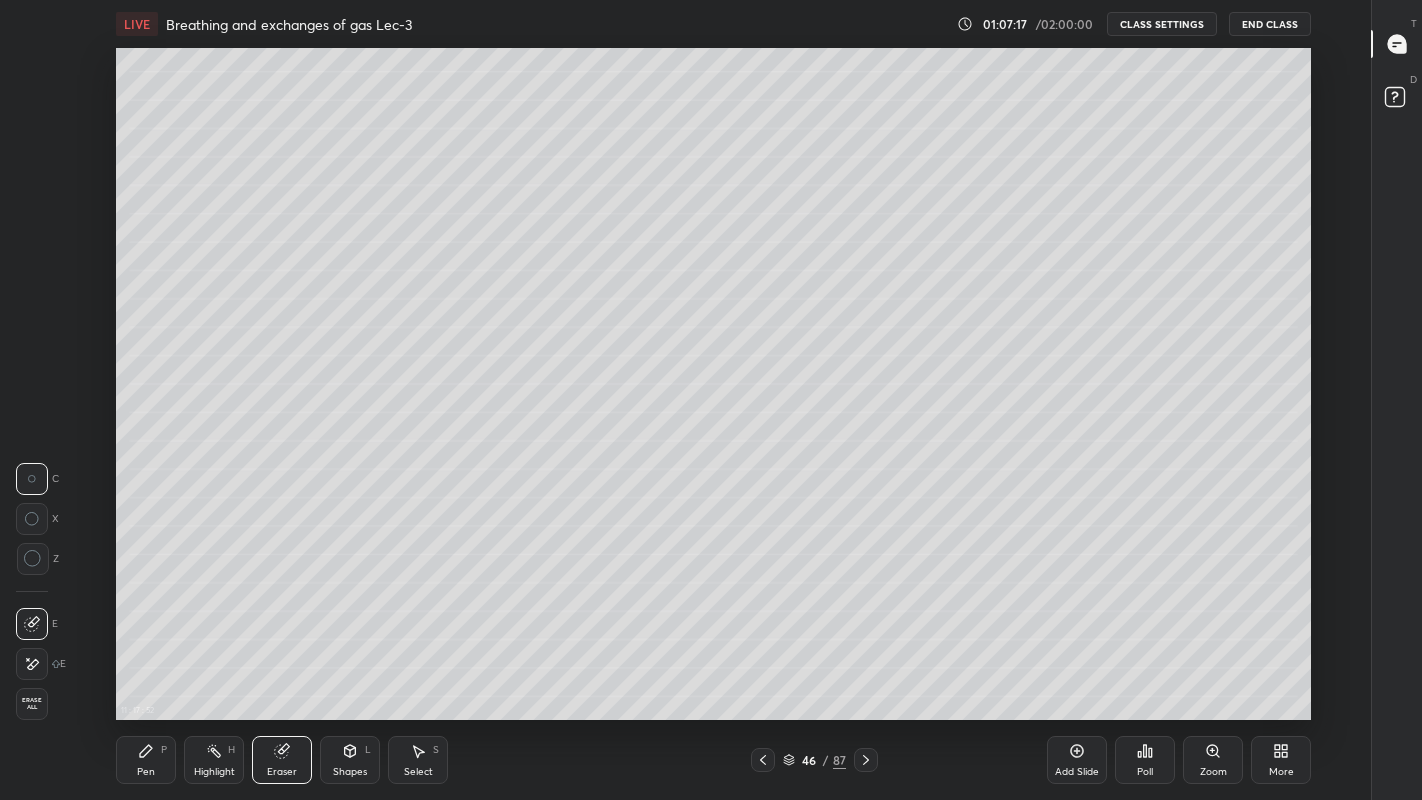 click on "Pen" at bounding box center [146, 772] 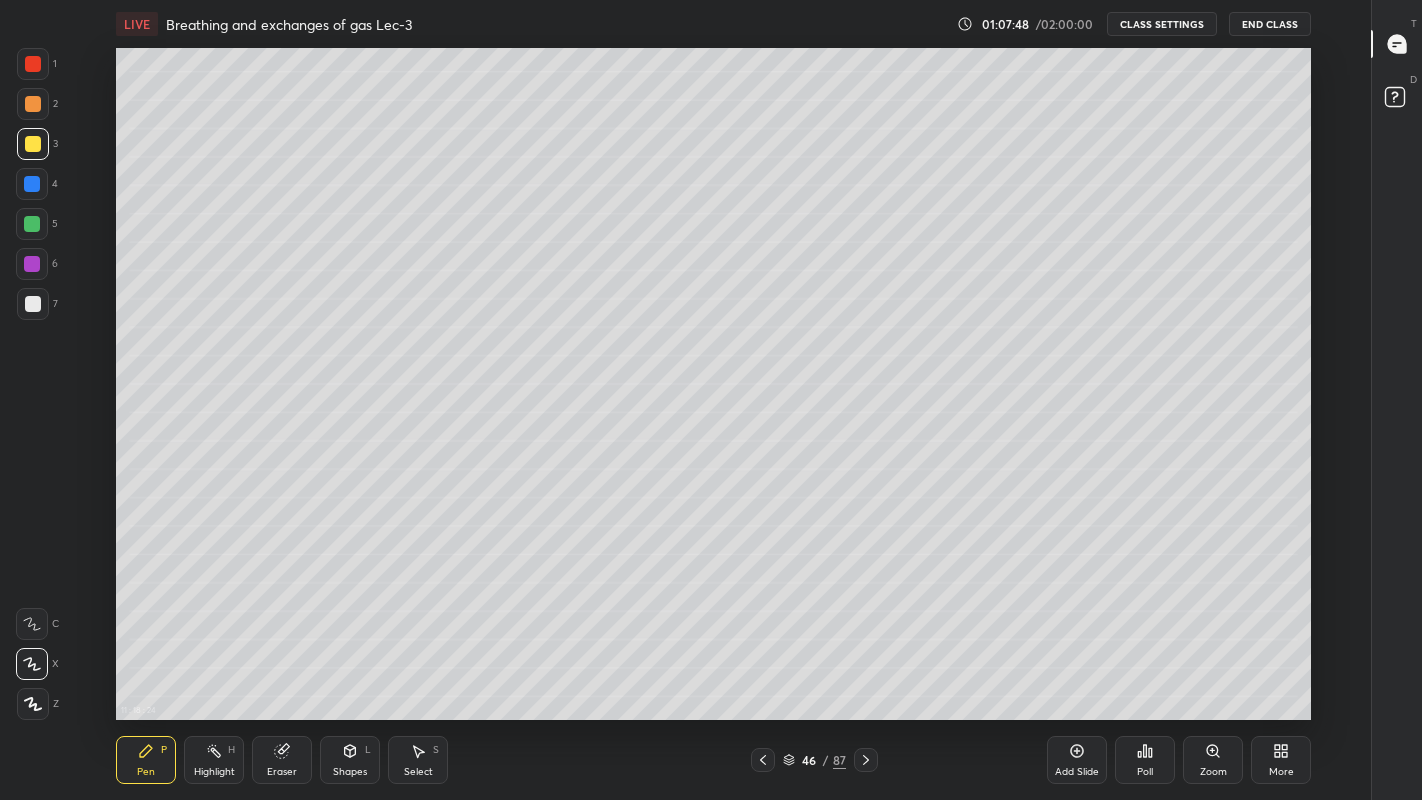 click at bounding box center [33, 304] 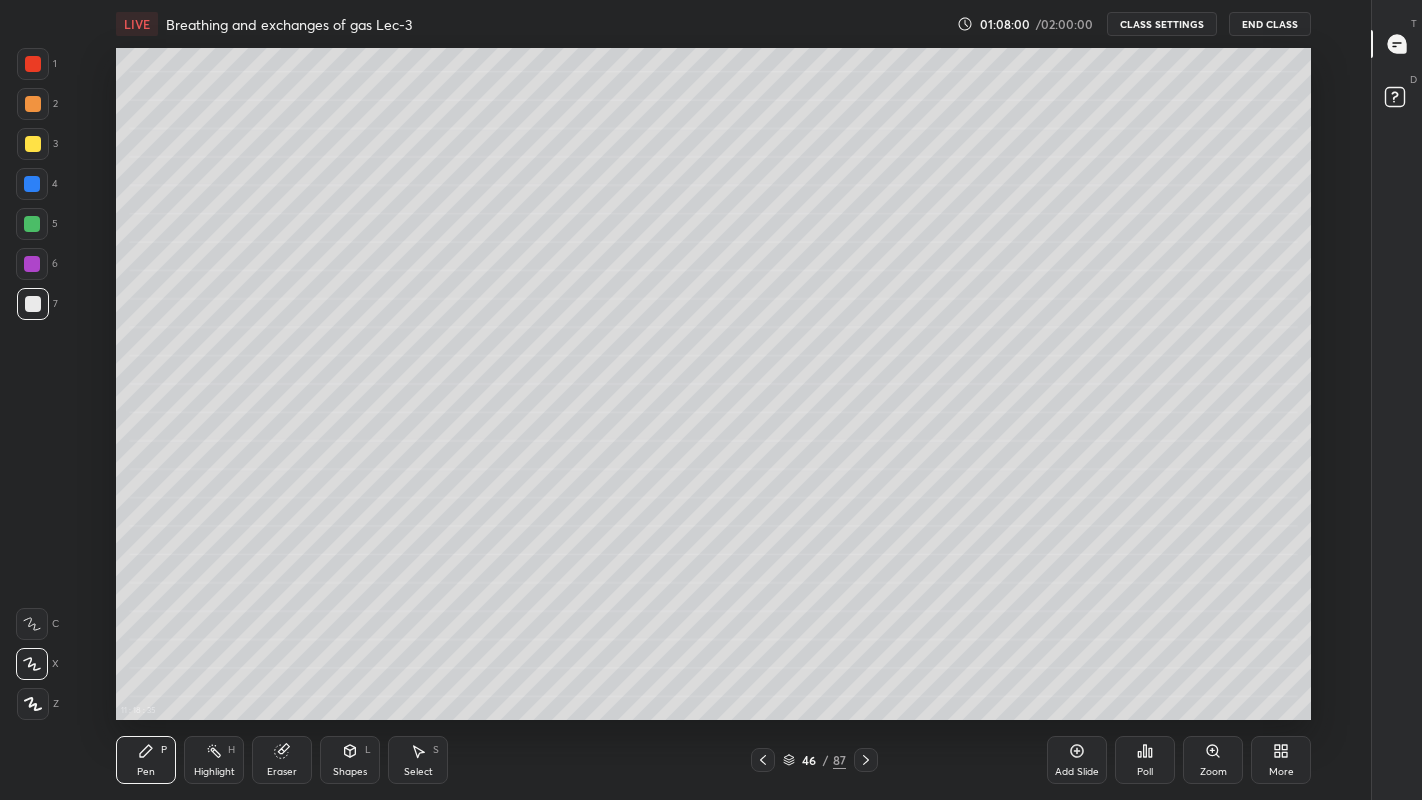 click on "Eraser" at bounding box center [282, 772] 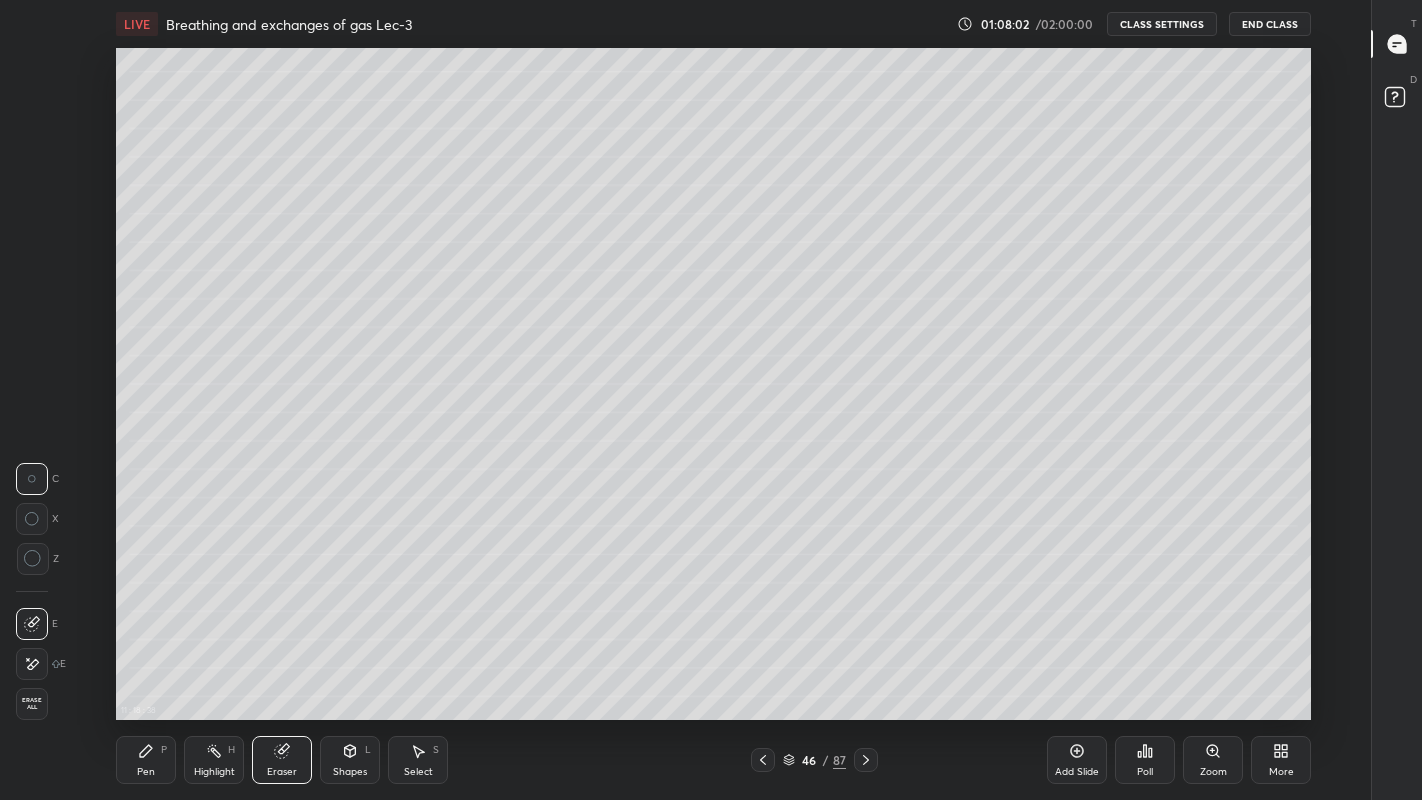 click on "Pen" at bounding box center [146, 772] 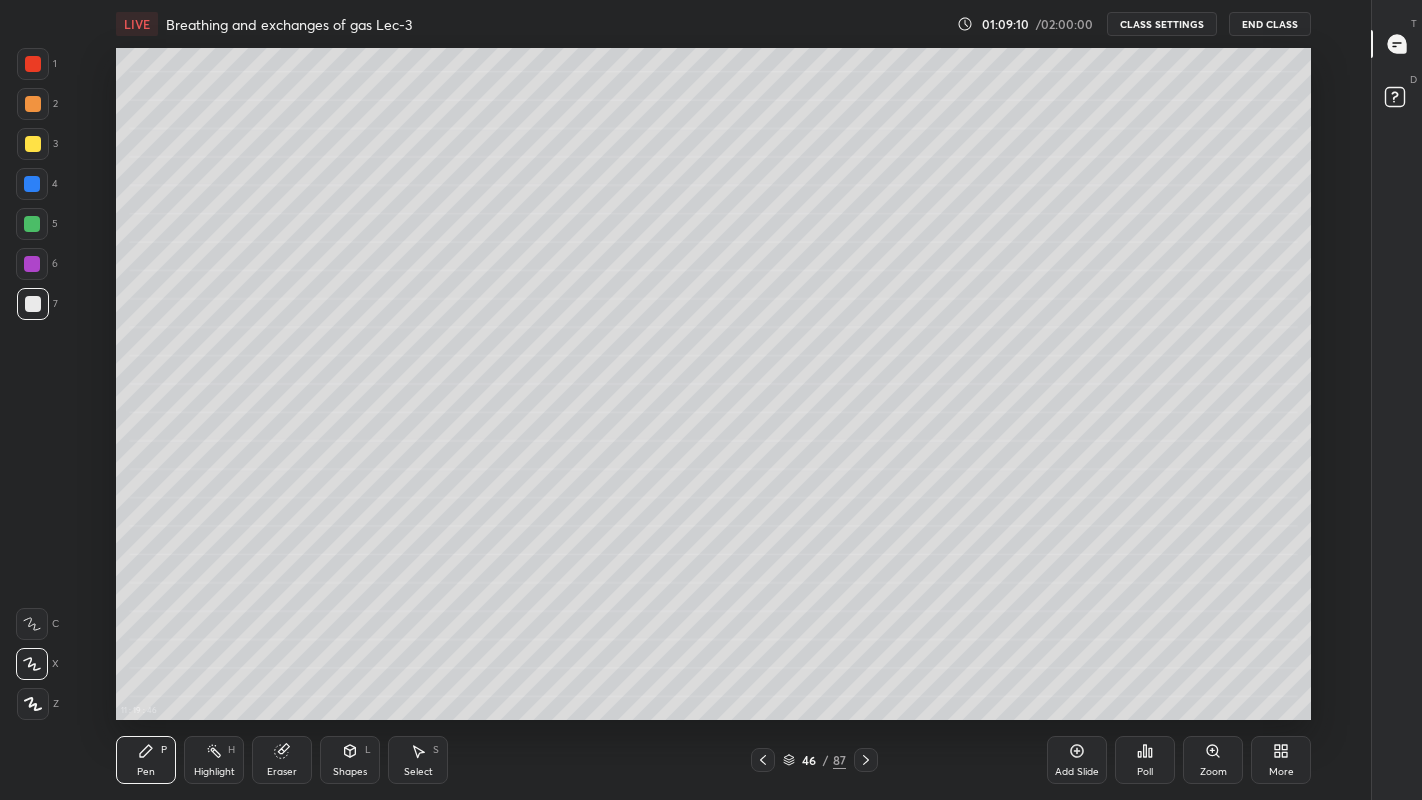 click at bounding box center [866, 760] 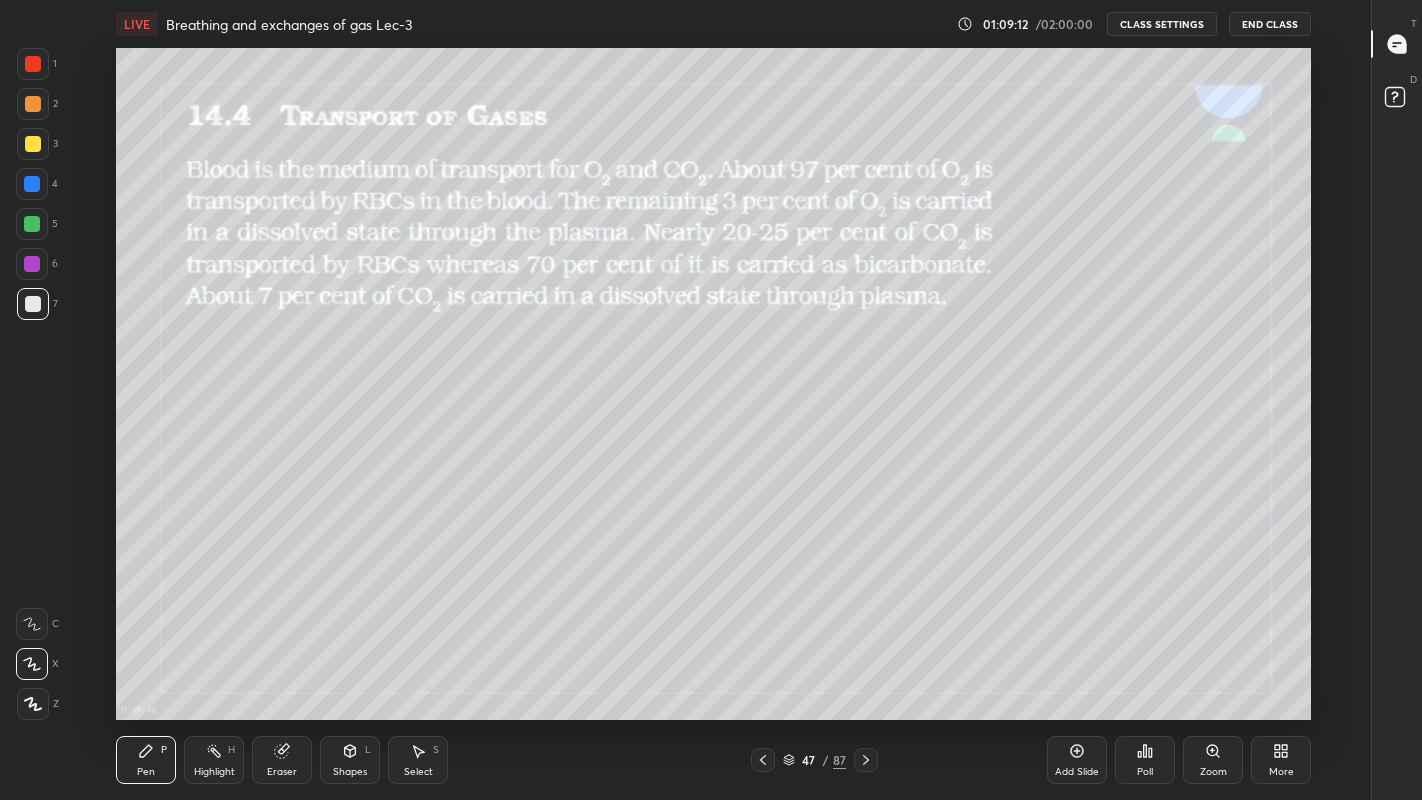 click at bounding box center [33, 144] 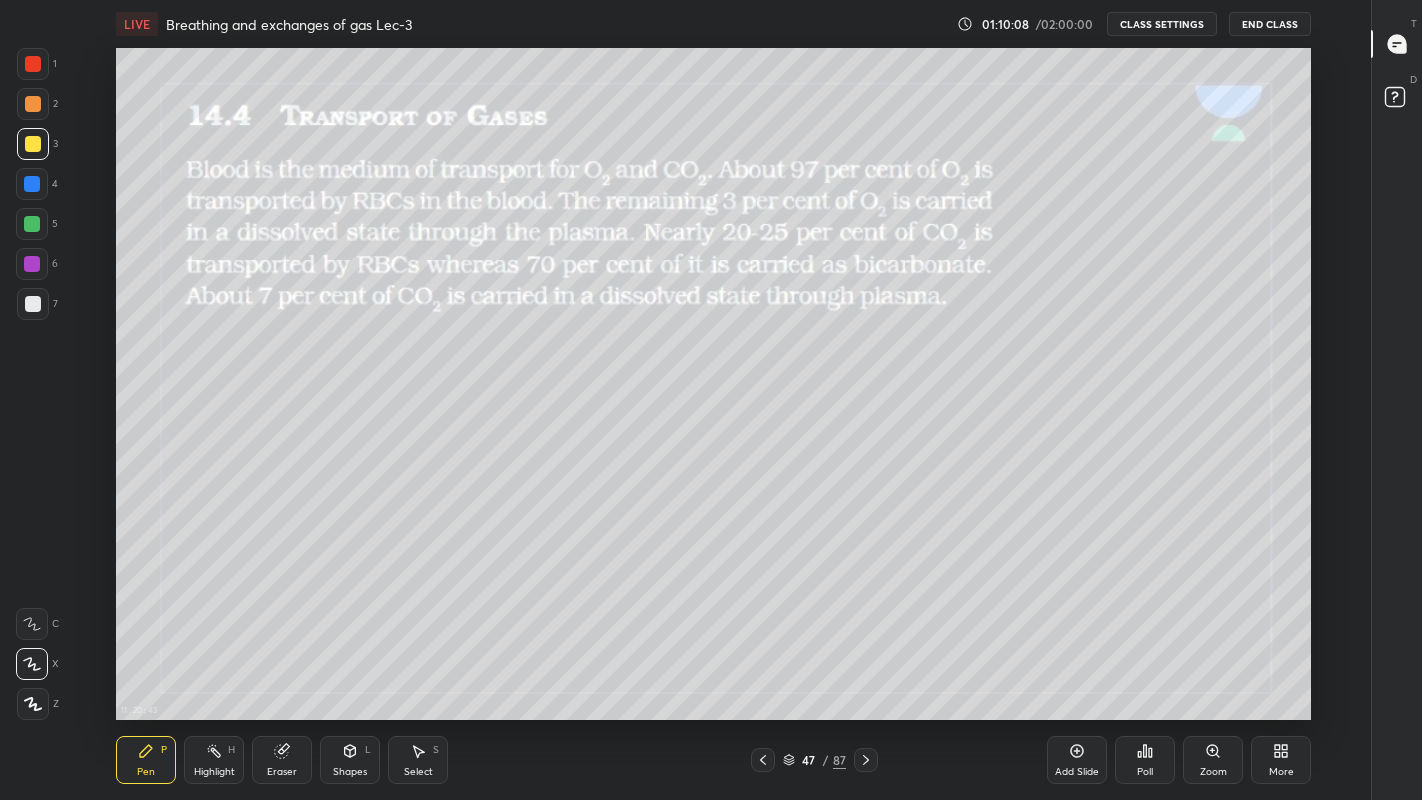 click 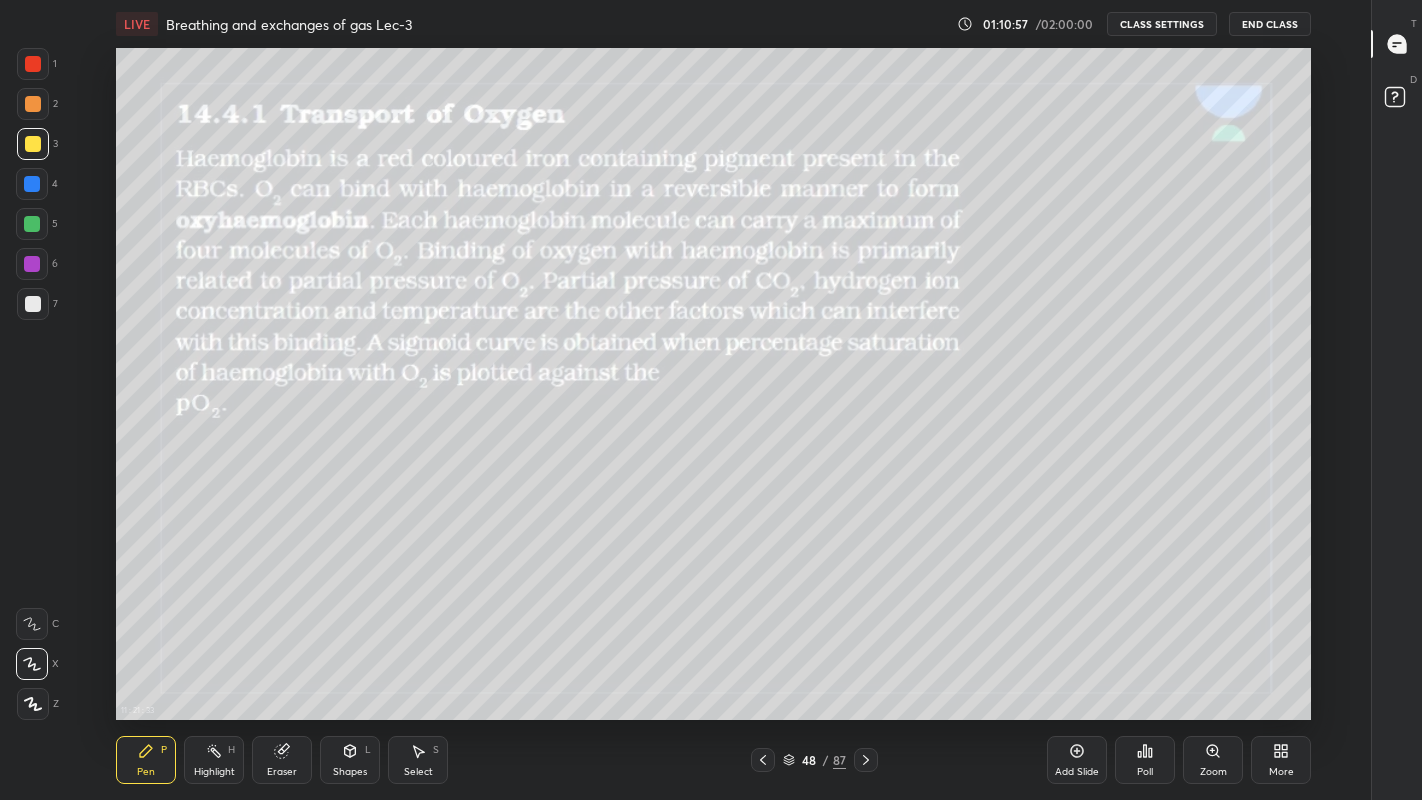 click at bounding box center (33, 304) 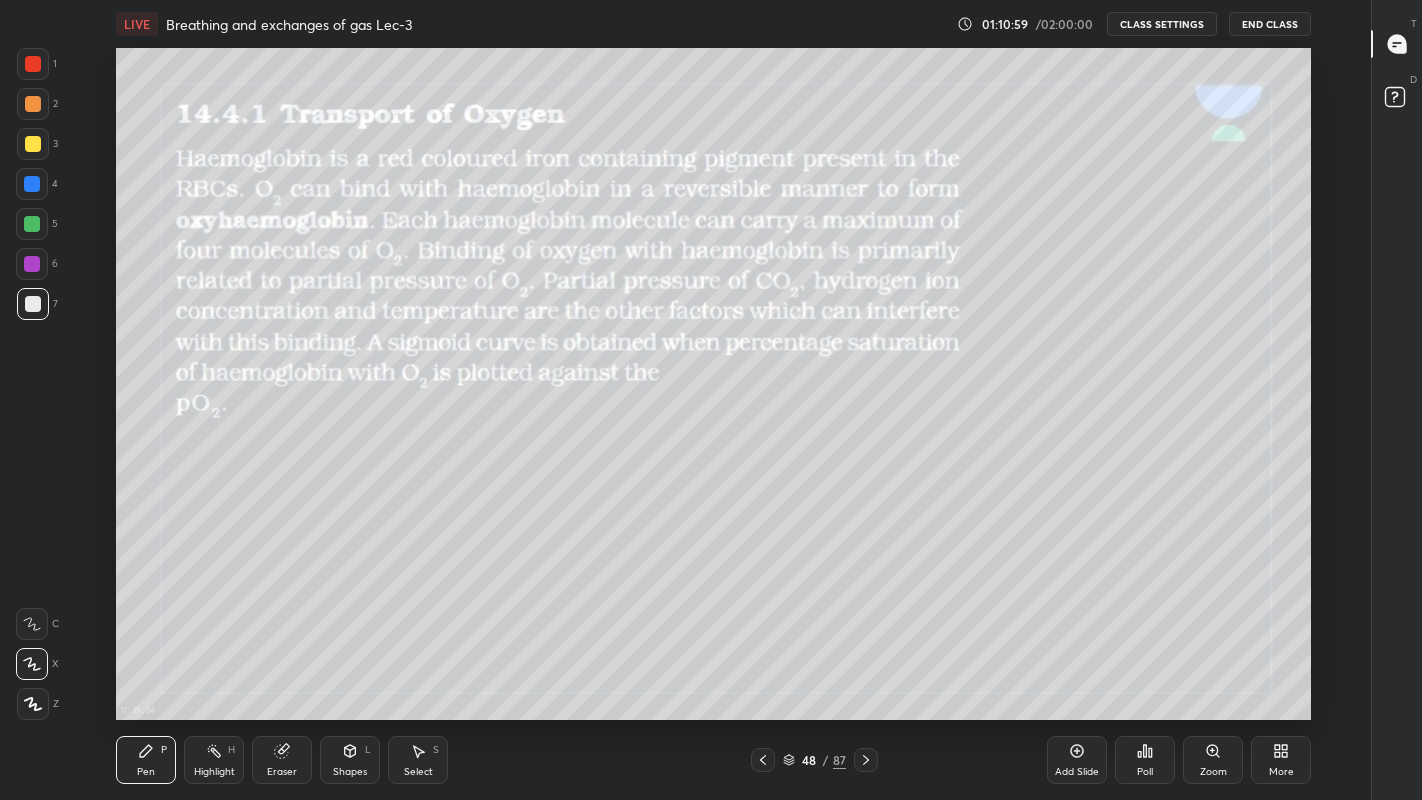 click at bounding box center (32, 184) 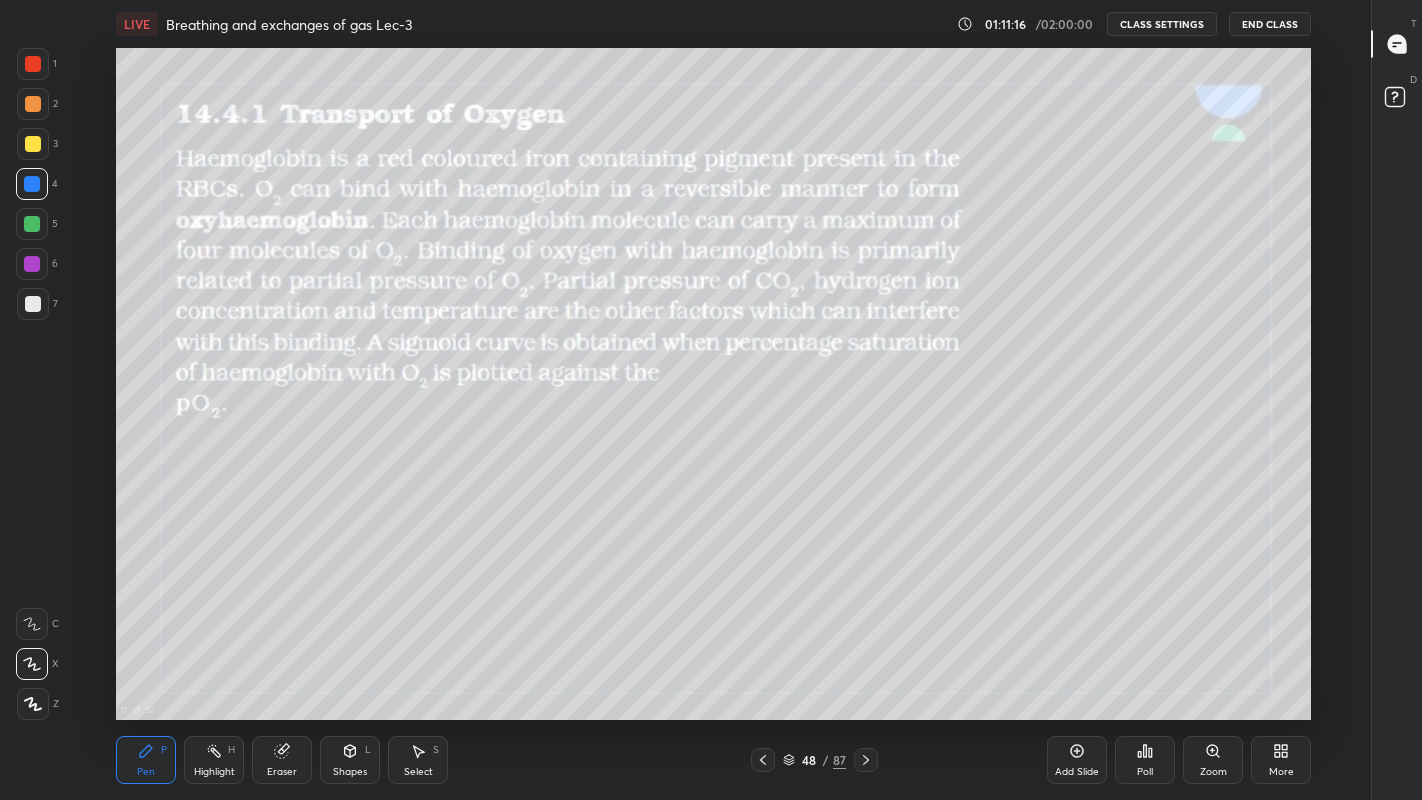 click on "Eraser" at bounding box center [282, 772] 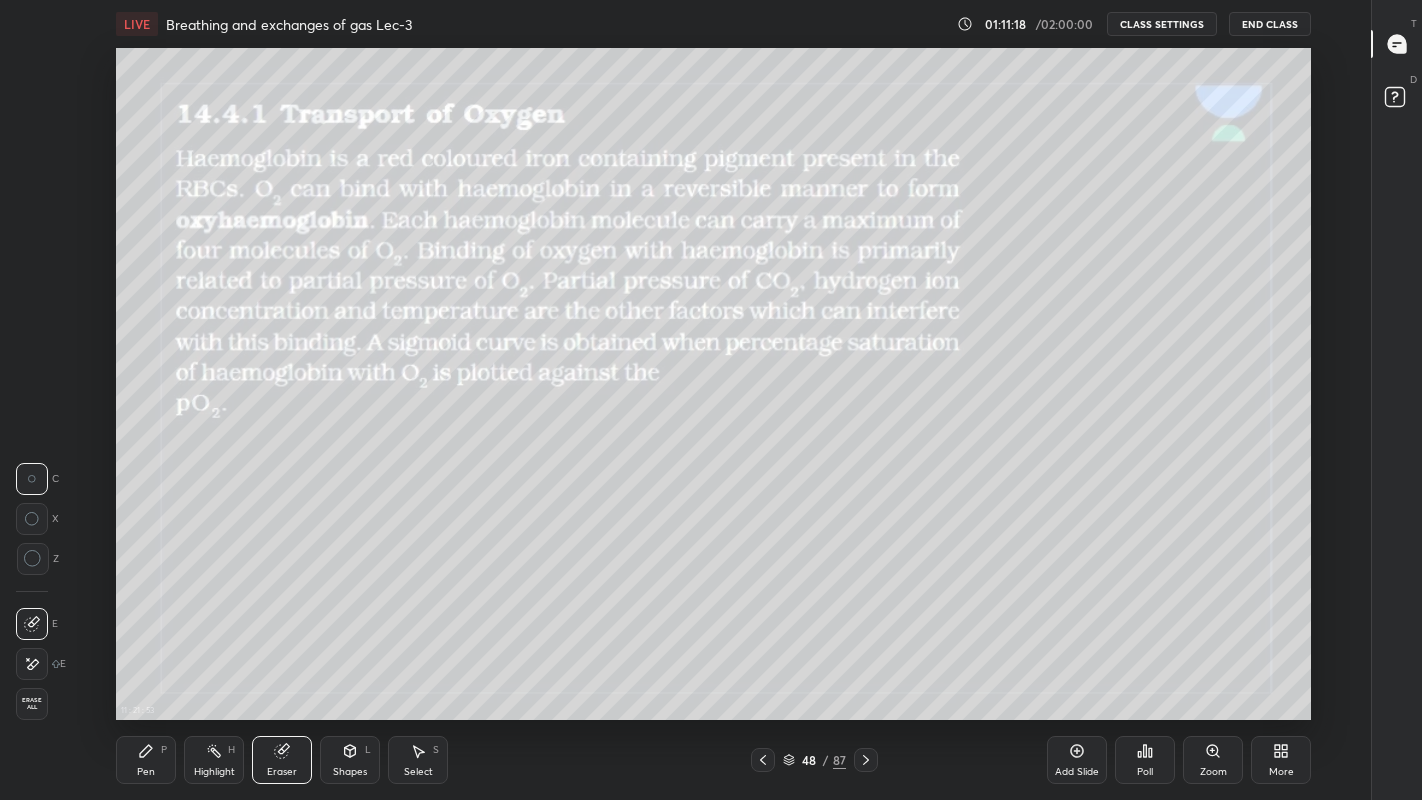 click on "Pen P" at bounding box center (146, 760) 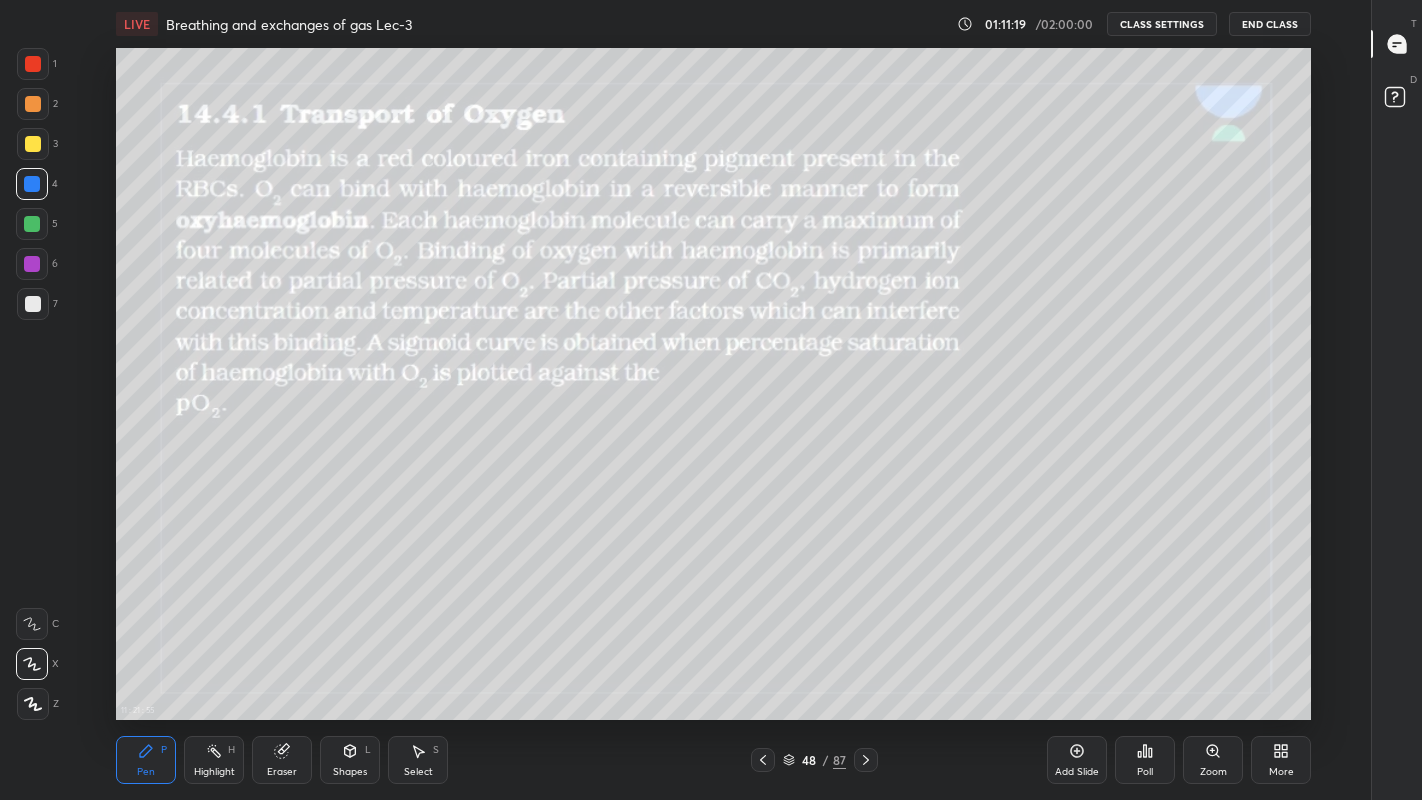 click at bounding box center [33, 304] 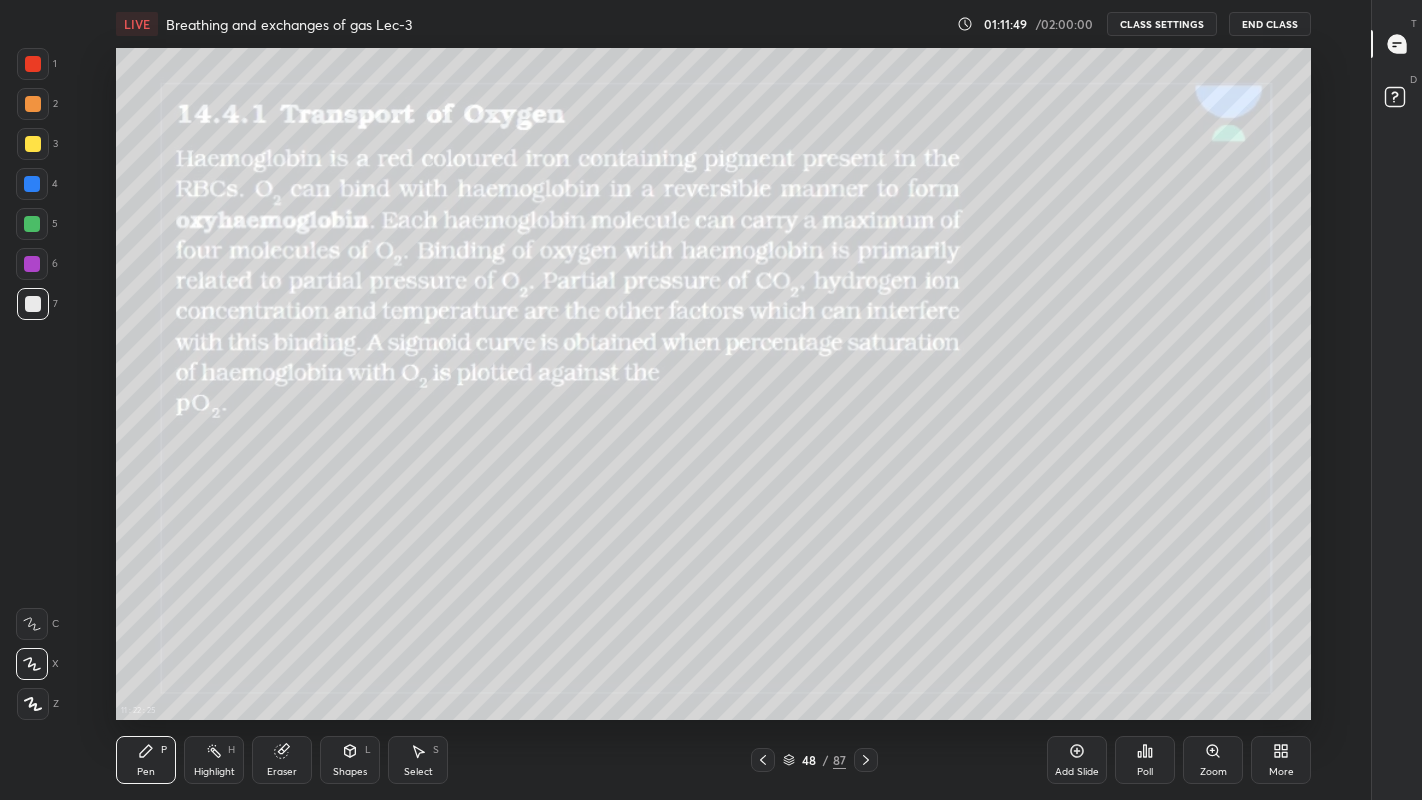 click at bounding box center [32, 224] 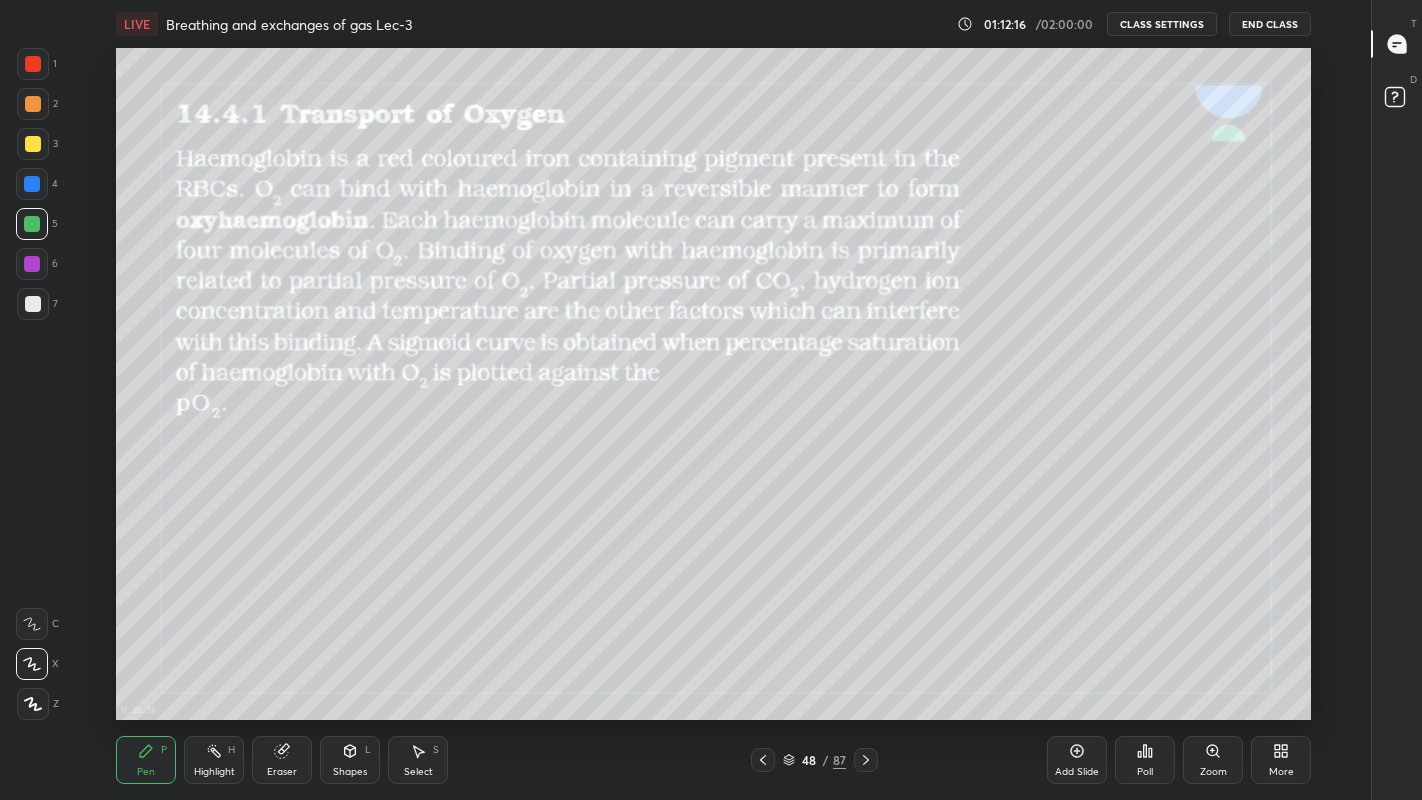 click at bounding box center [32, 224] 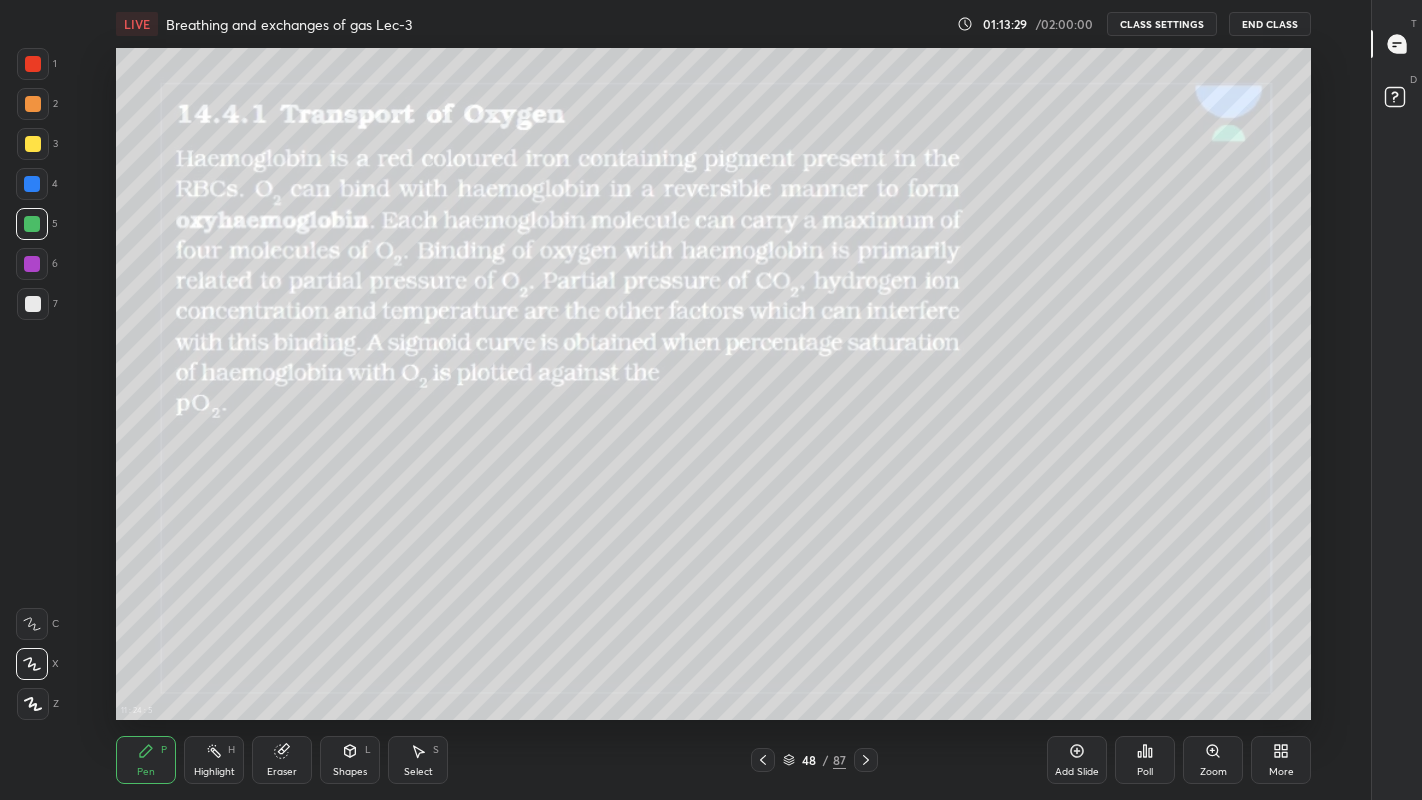 click 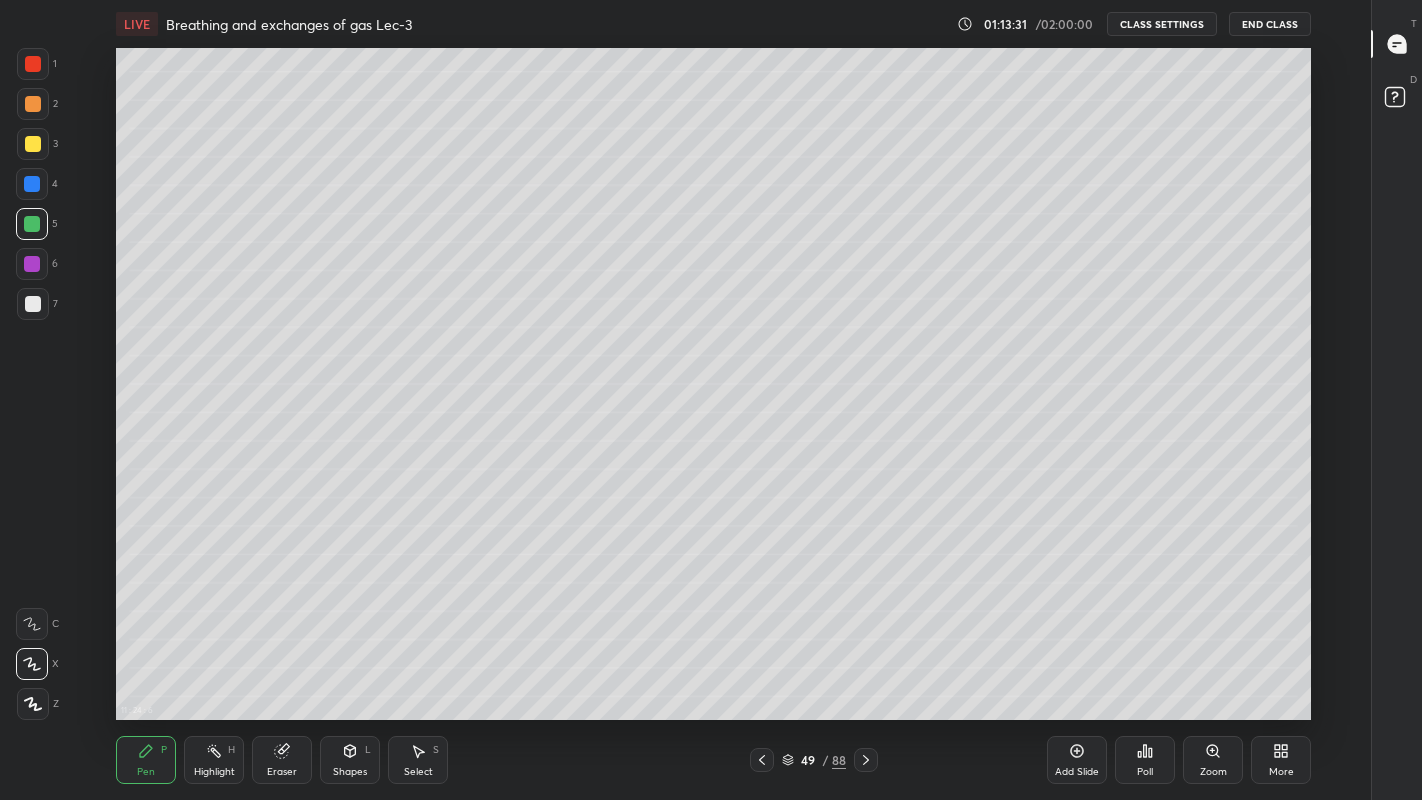click at bounding box center [33, 304] 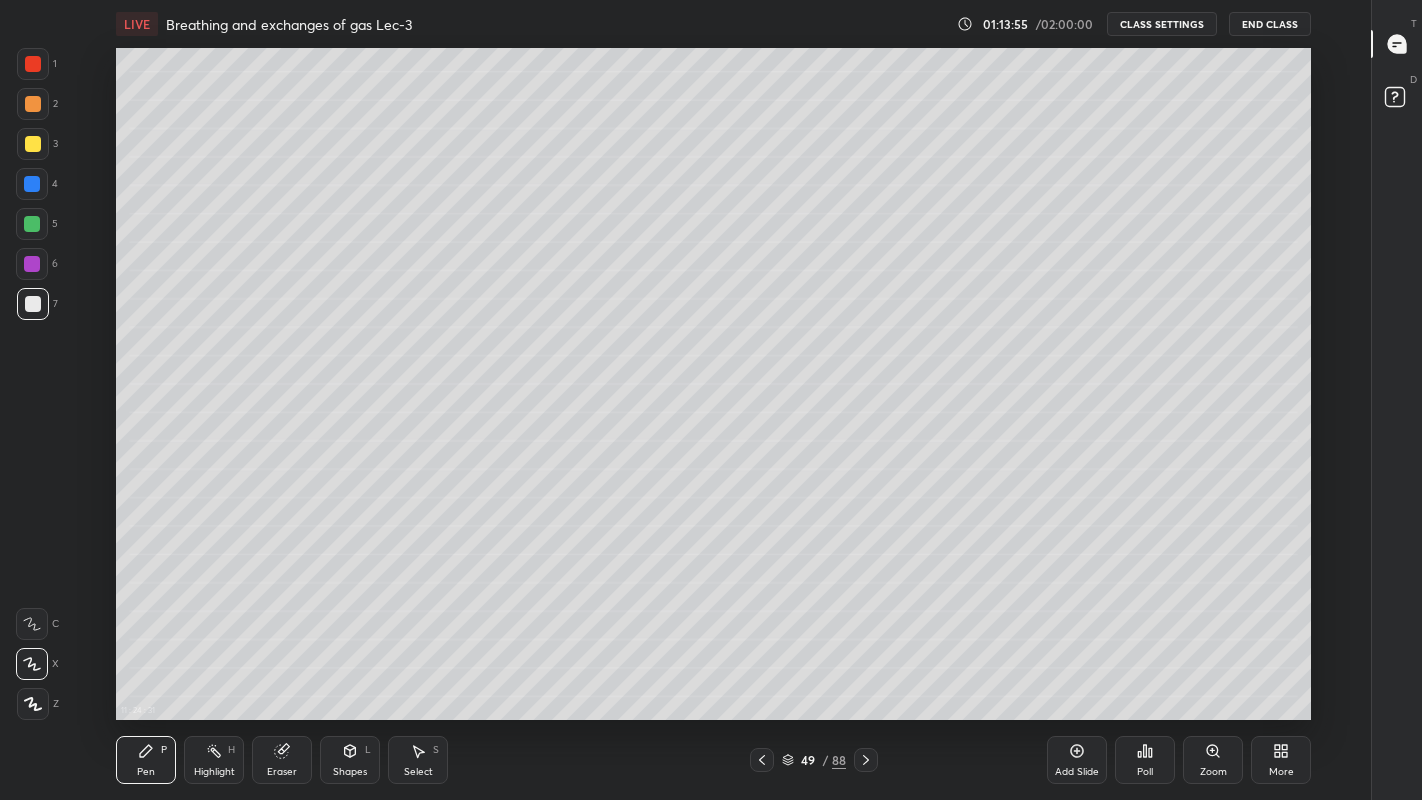 click at bounding box center [33, 144] 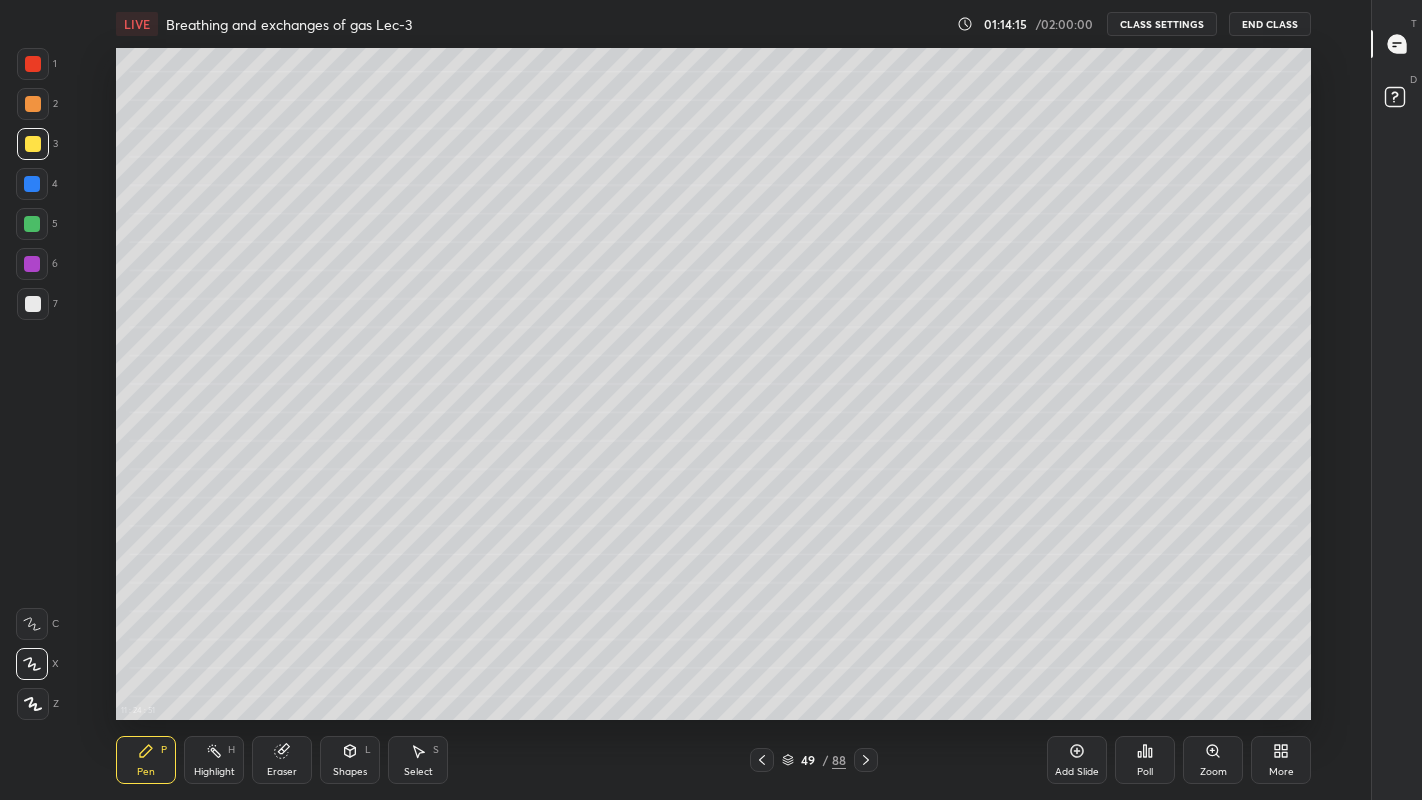 click at bounding box center (33, 304) 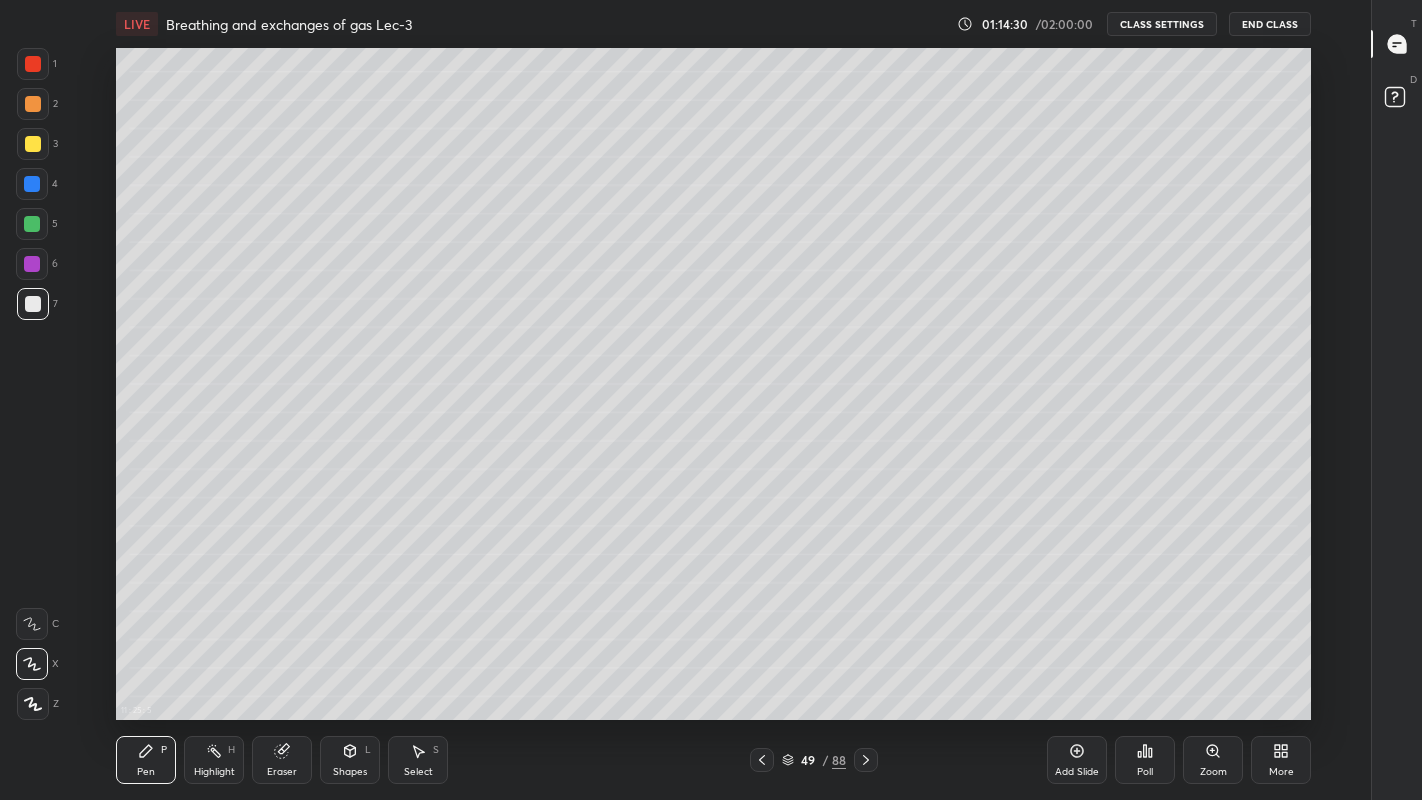 click on "Eraser" at bounding box center (282, 760) 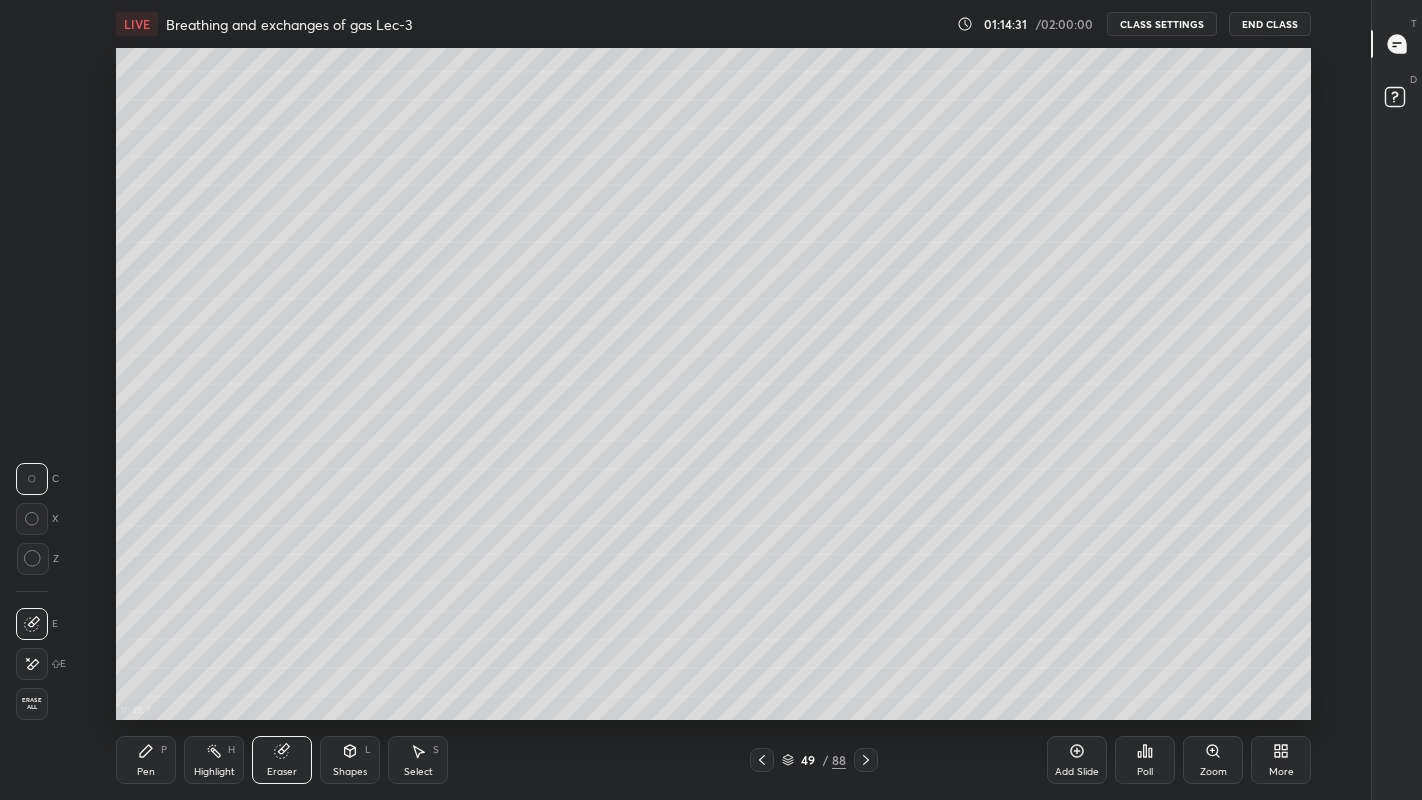 click on "Pen P" at bounding box center (146, 760) 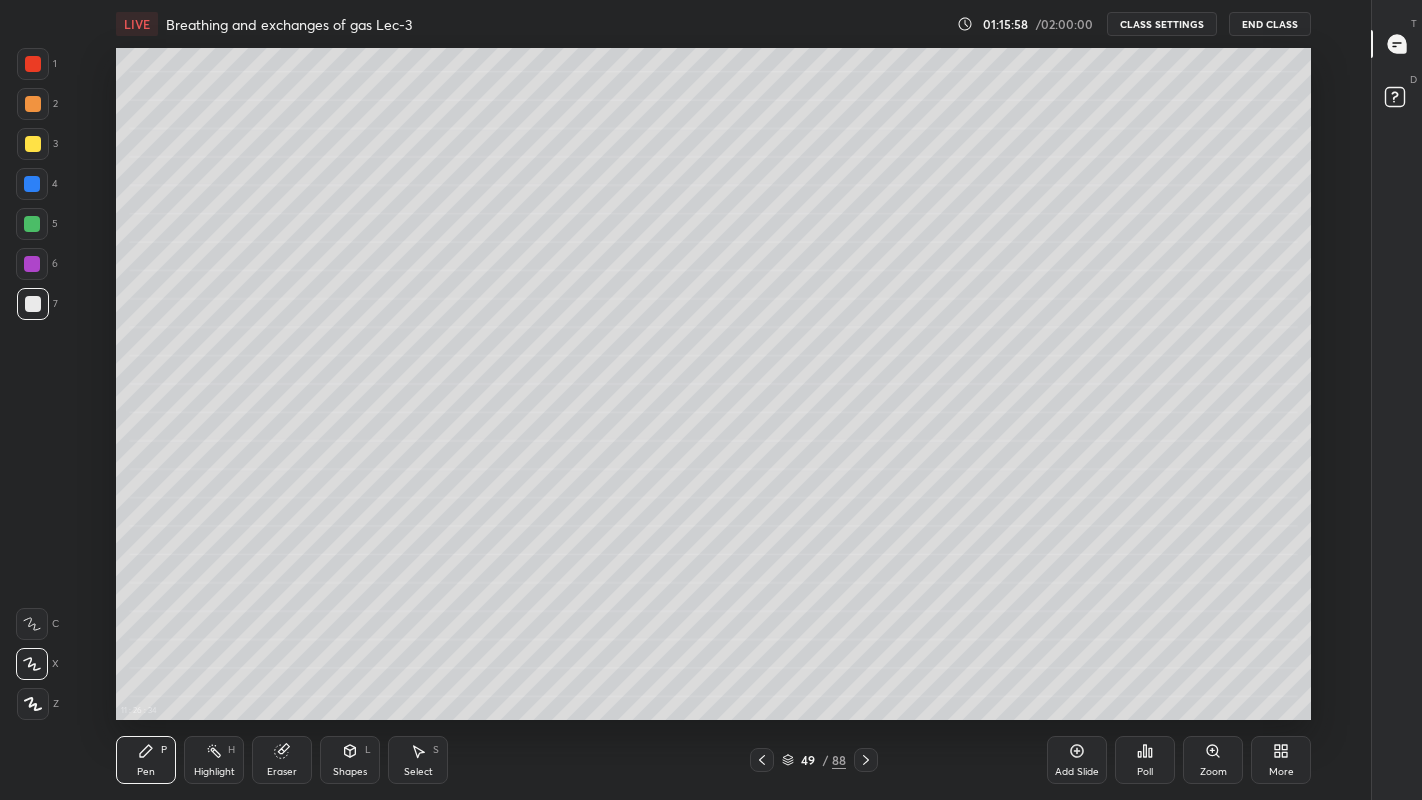 click on "More" at bounding box center [1281, 760] 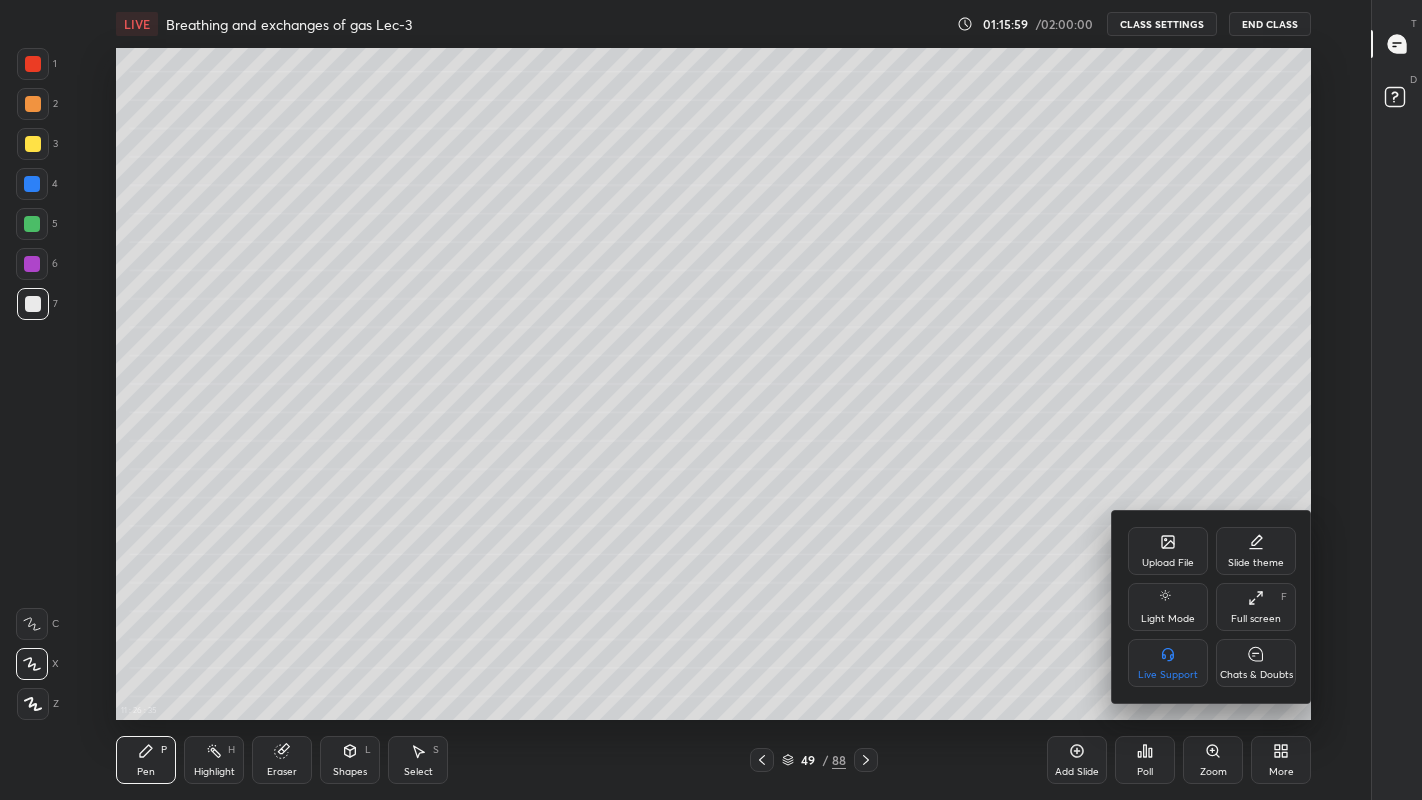 click on "Chats & Doubts" at bounding box center (1256, 663) 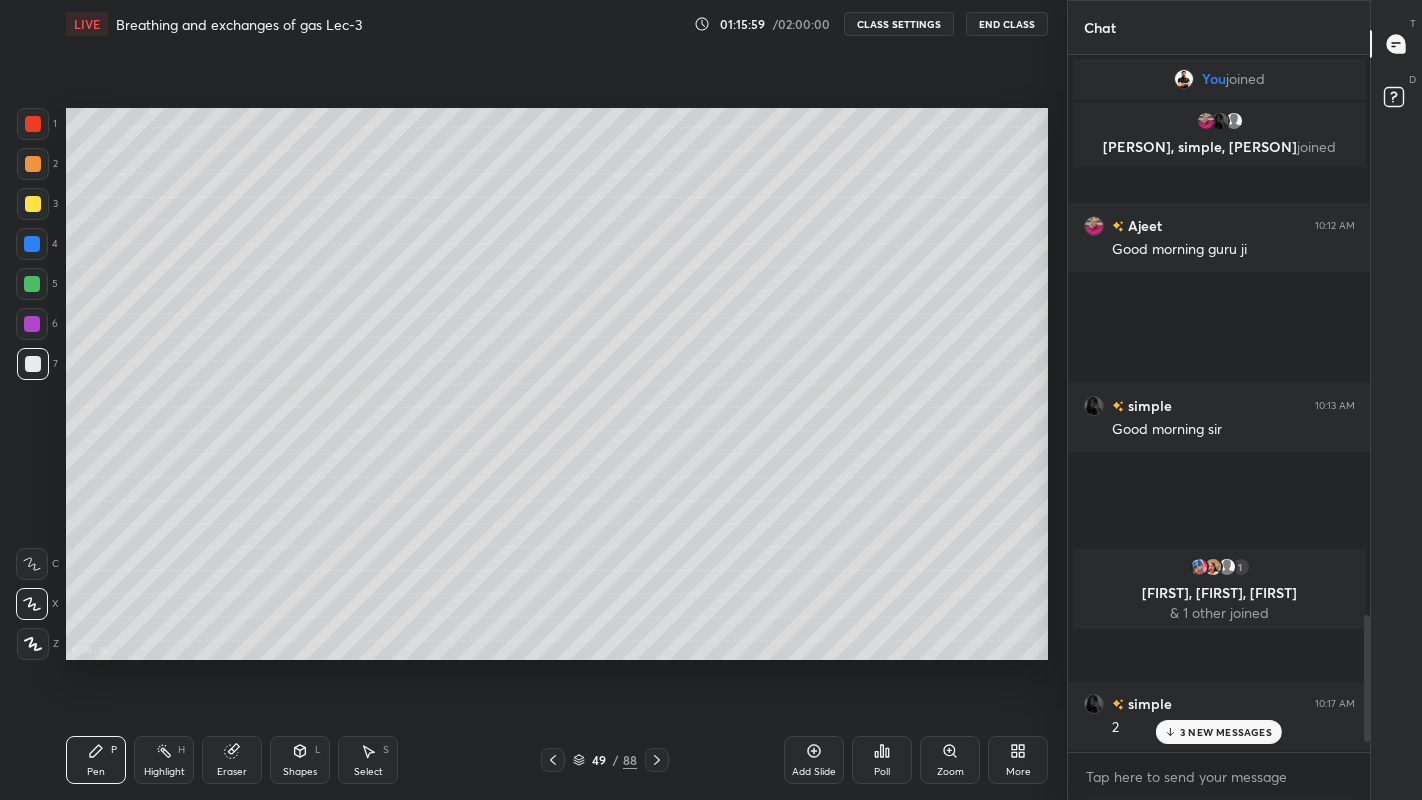 scroll, scrollTop: 672, scrollLeft: 997, axis: both 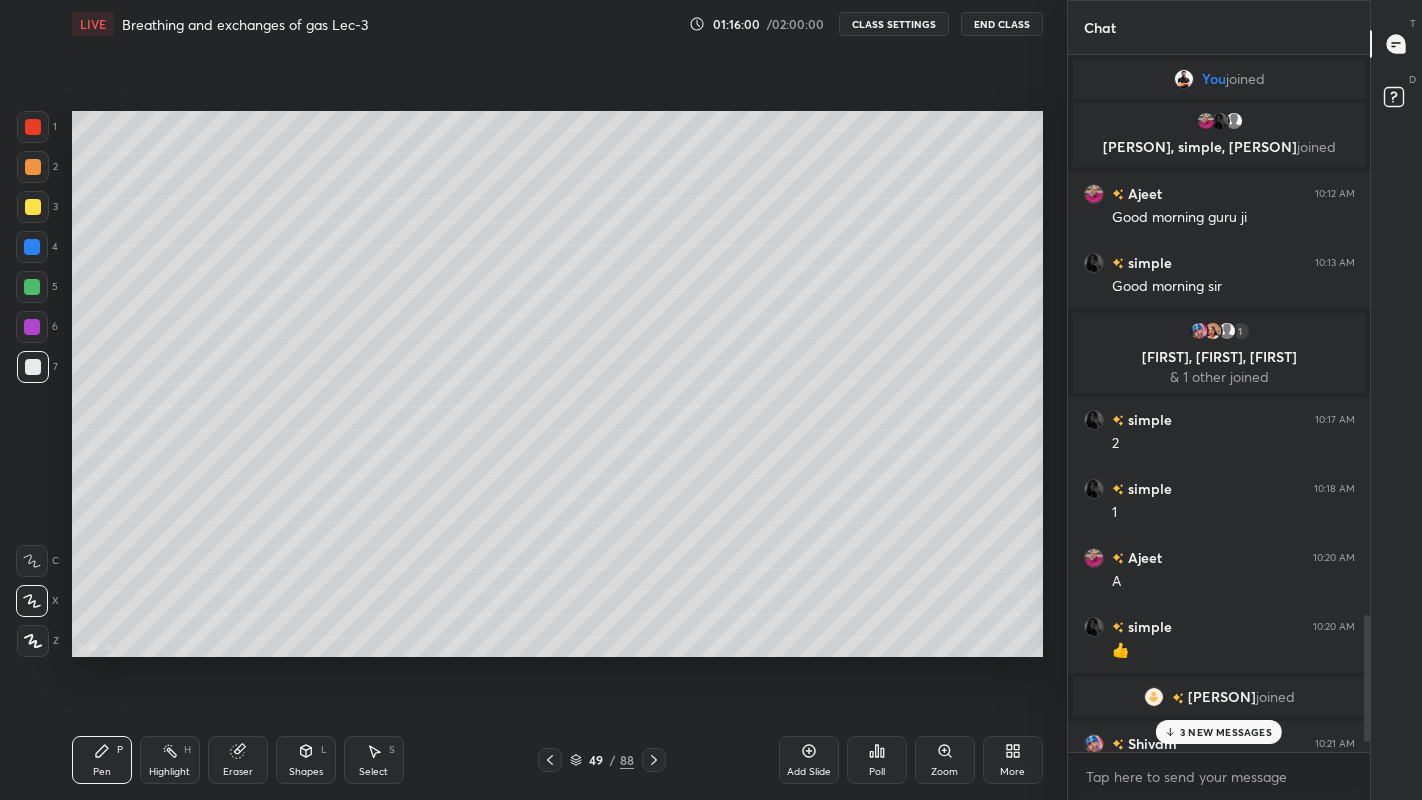 click 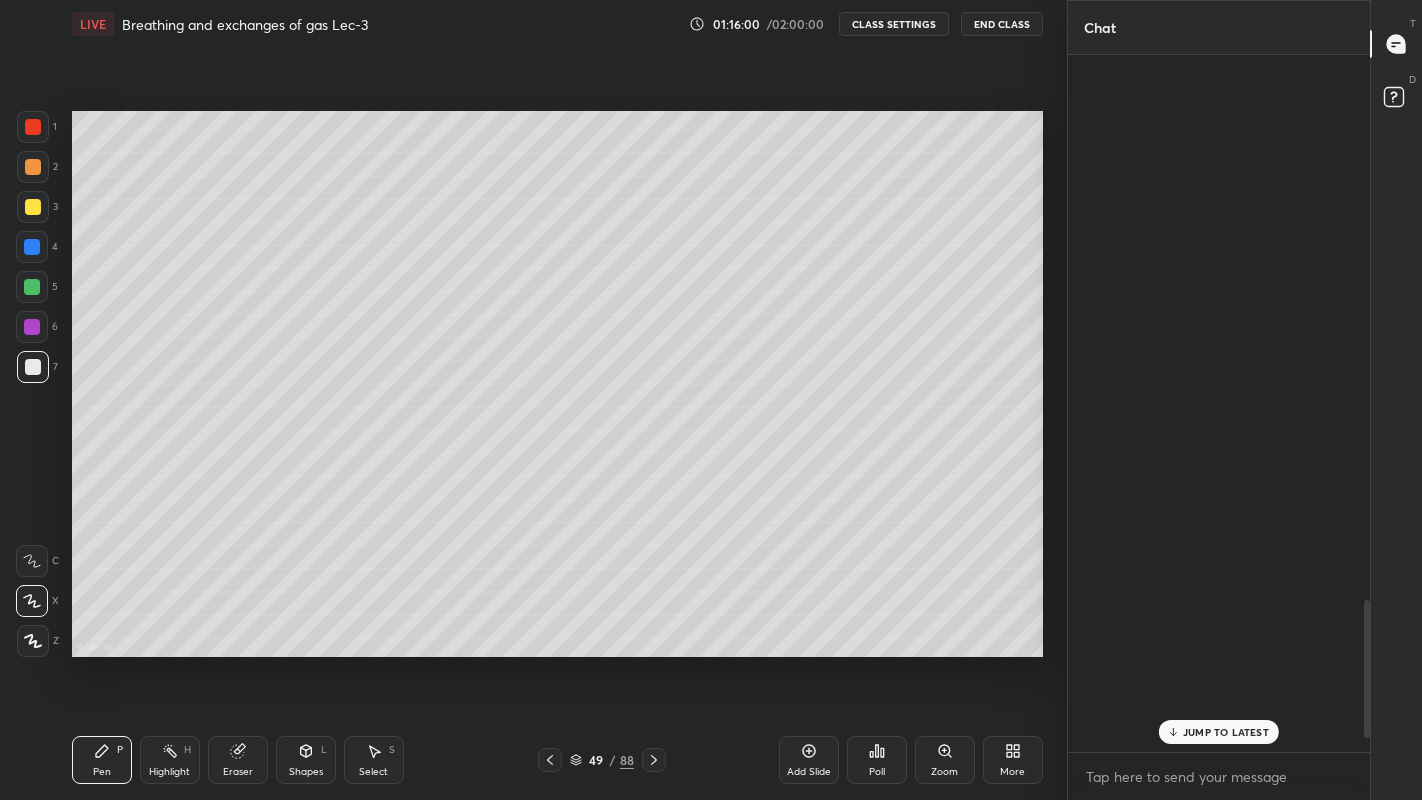 scroll, scrollTop: 2775, scrollLeft: 0, axis: vertical 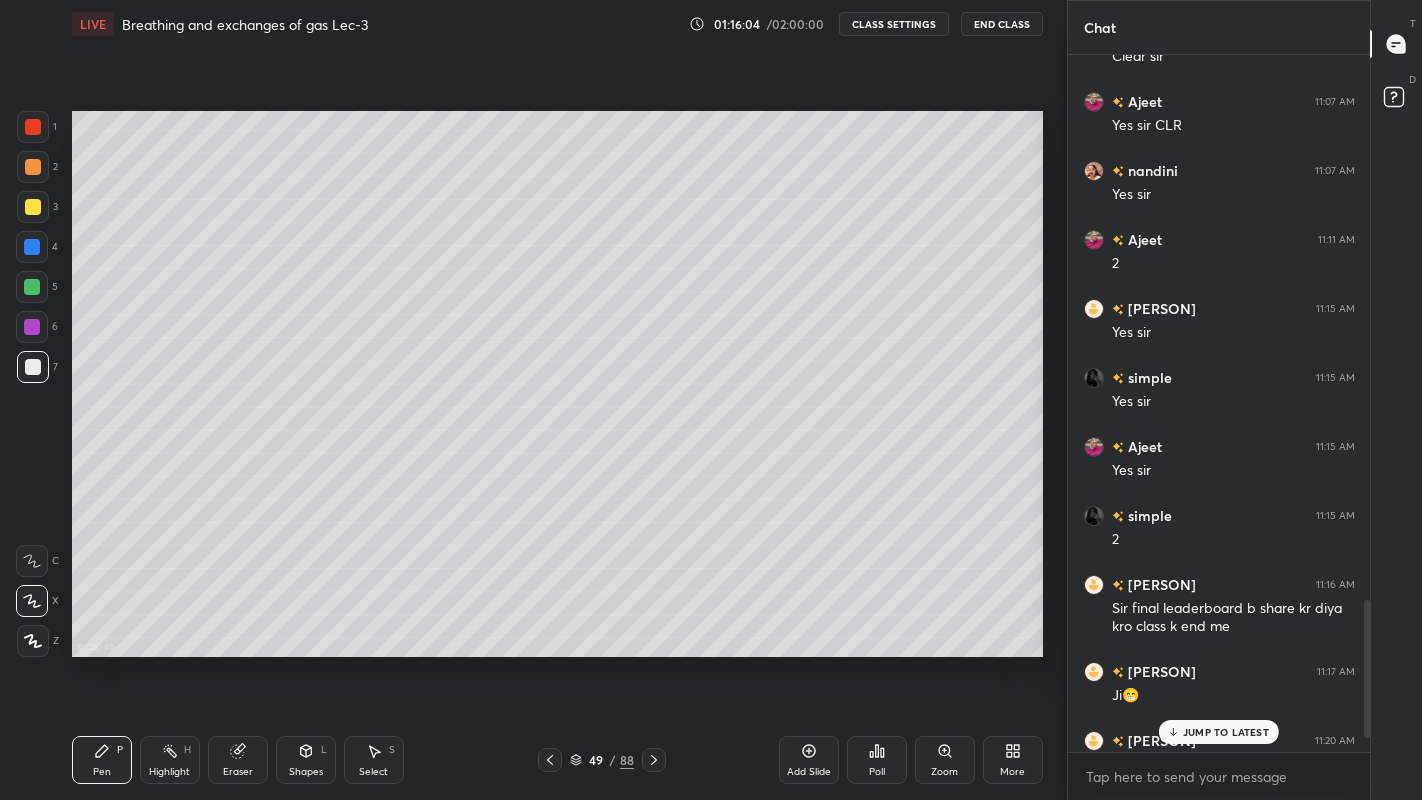 click on "JUMP TO LATEST" at bounding box center [1226, 732] 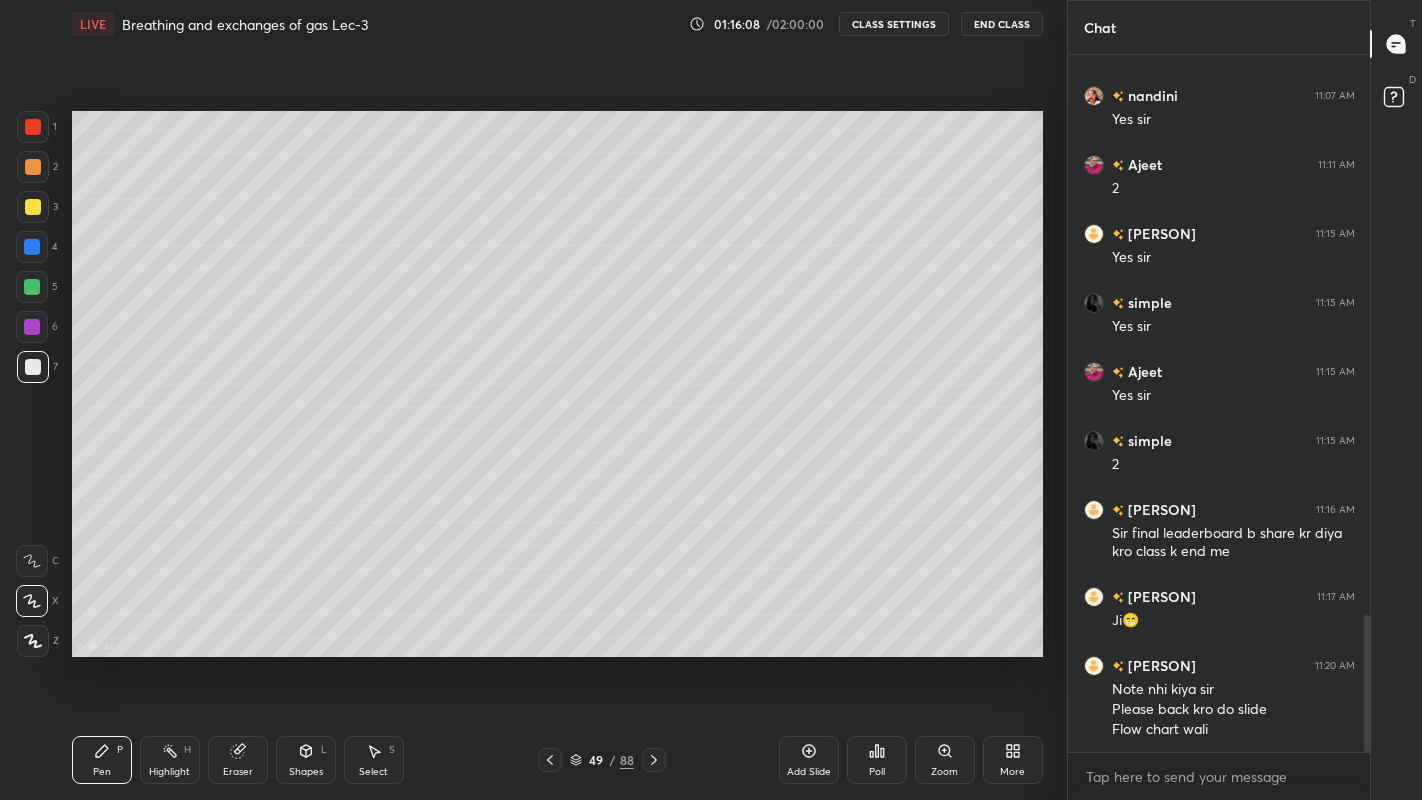click 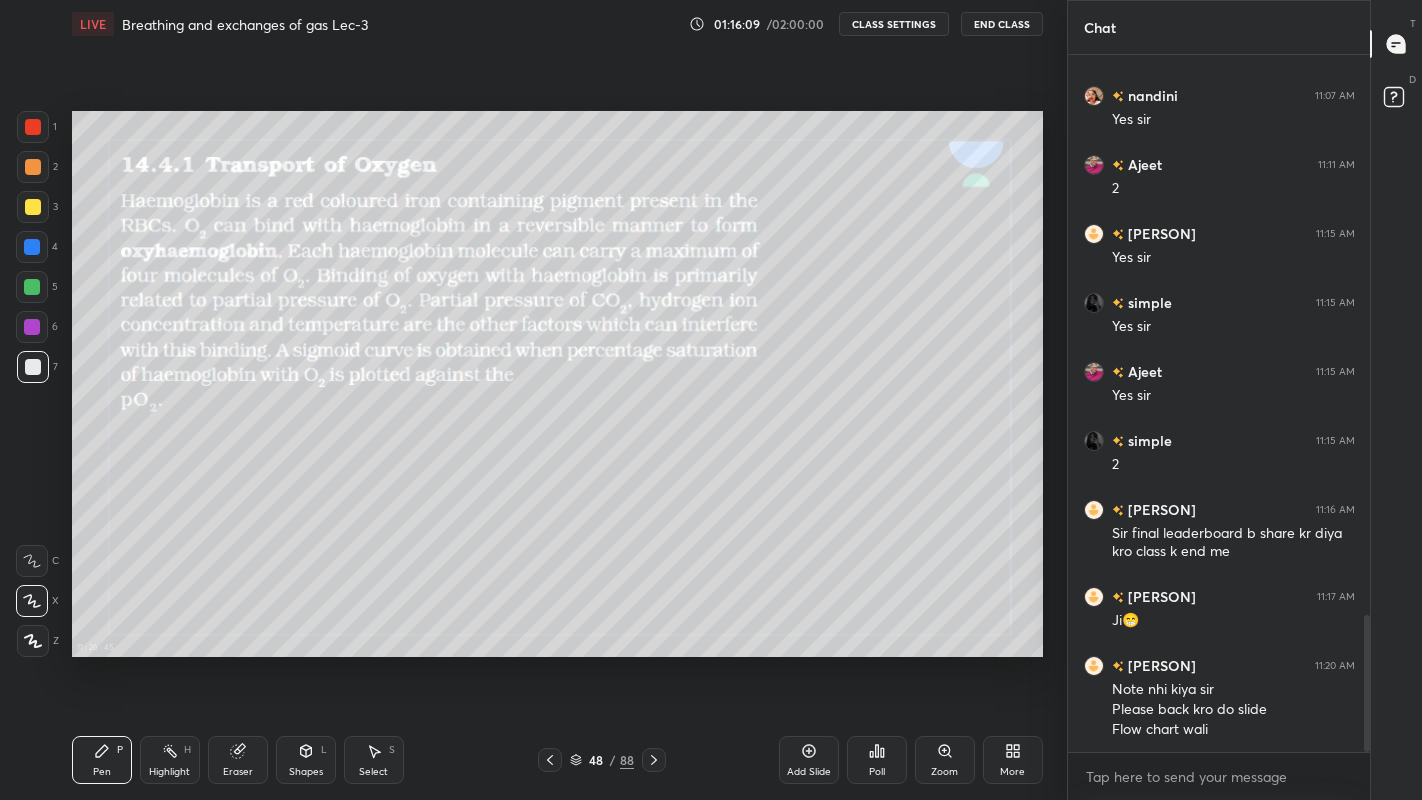 click 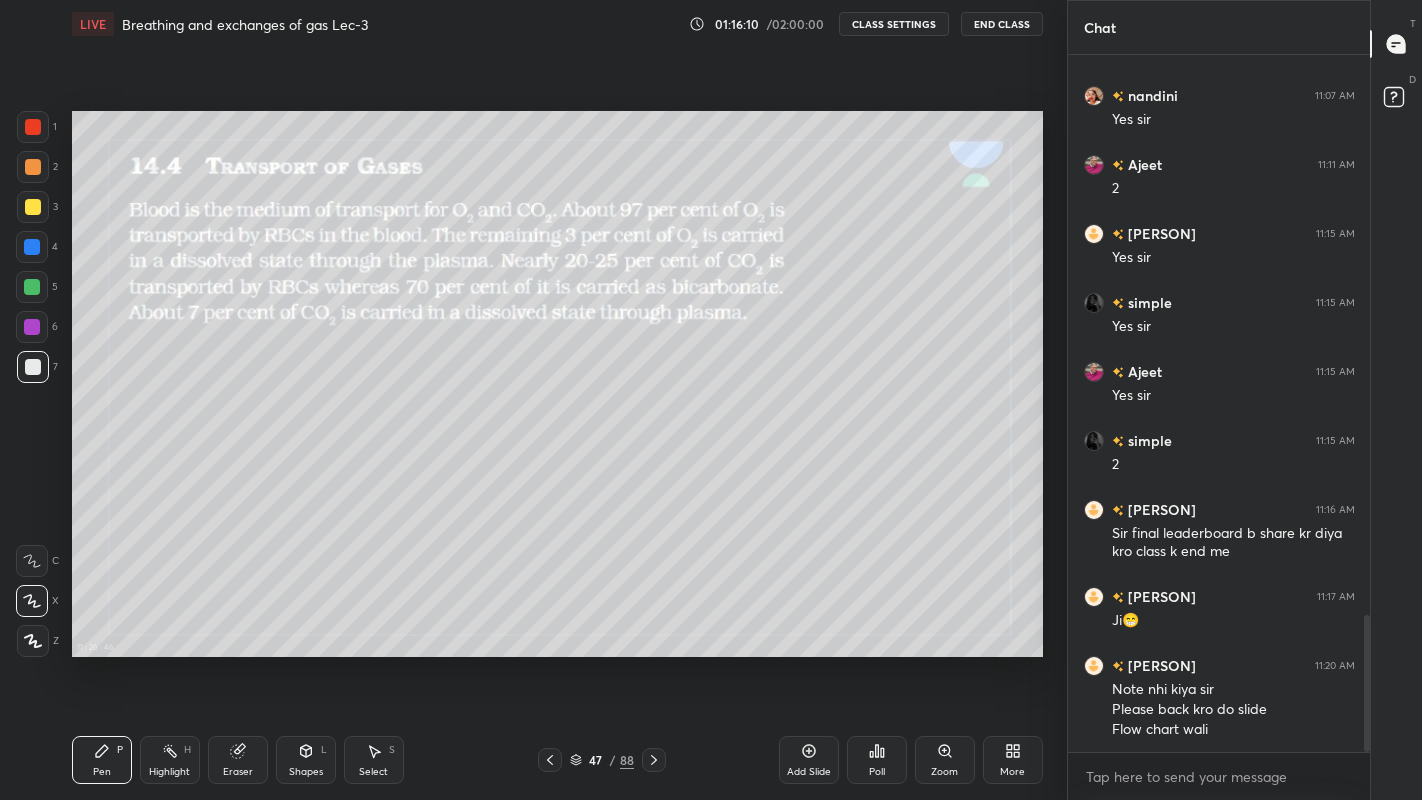 click 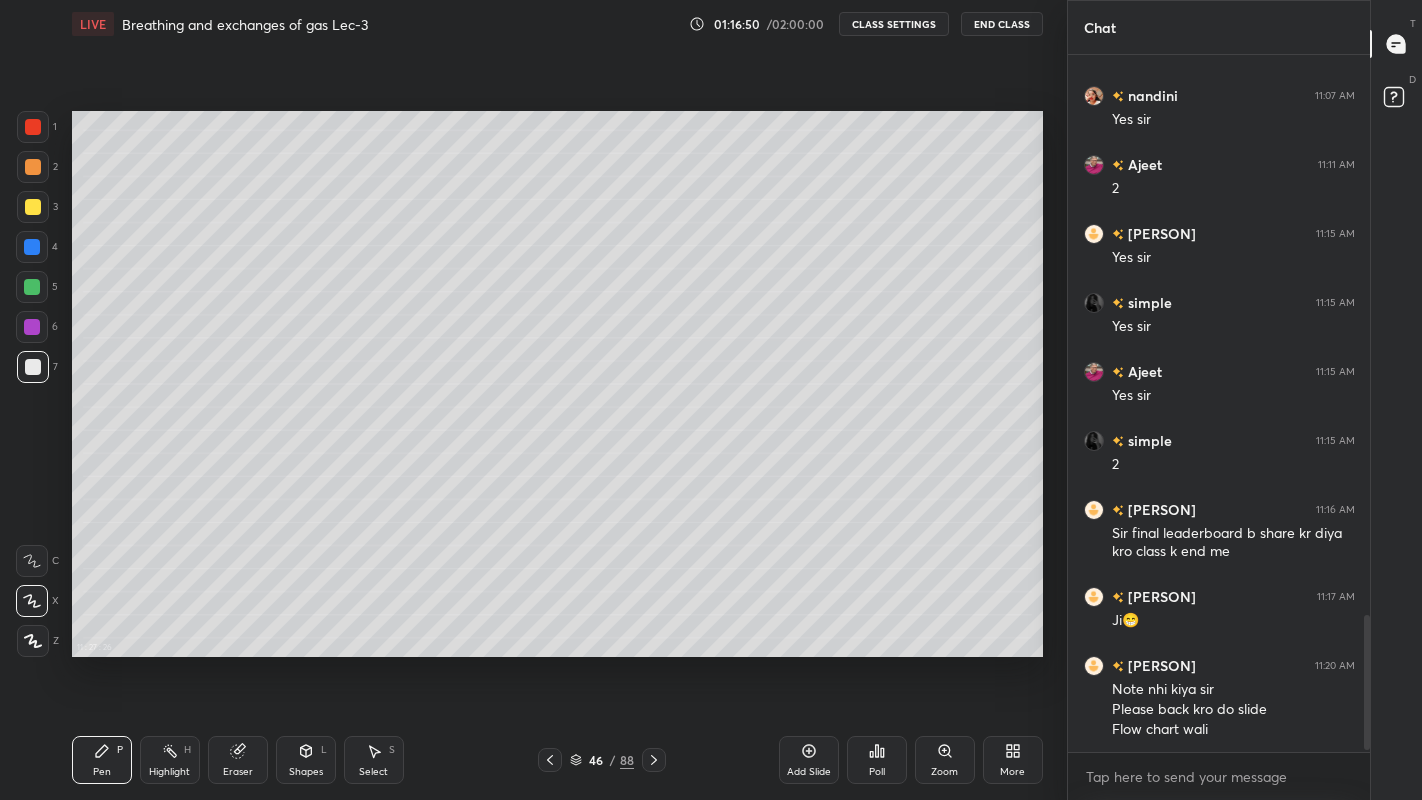 scroll, scrollTop: 2918, scrollLeft: 0, axis: vertical 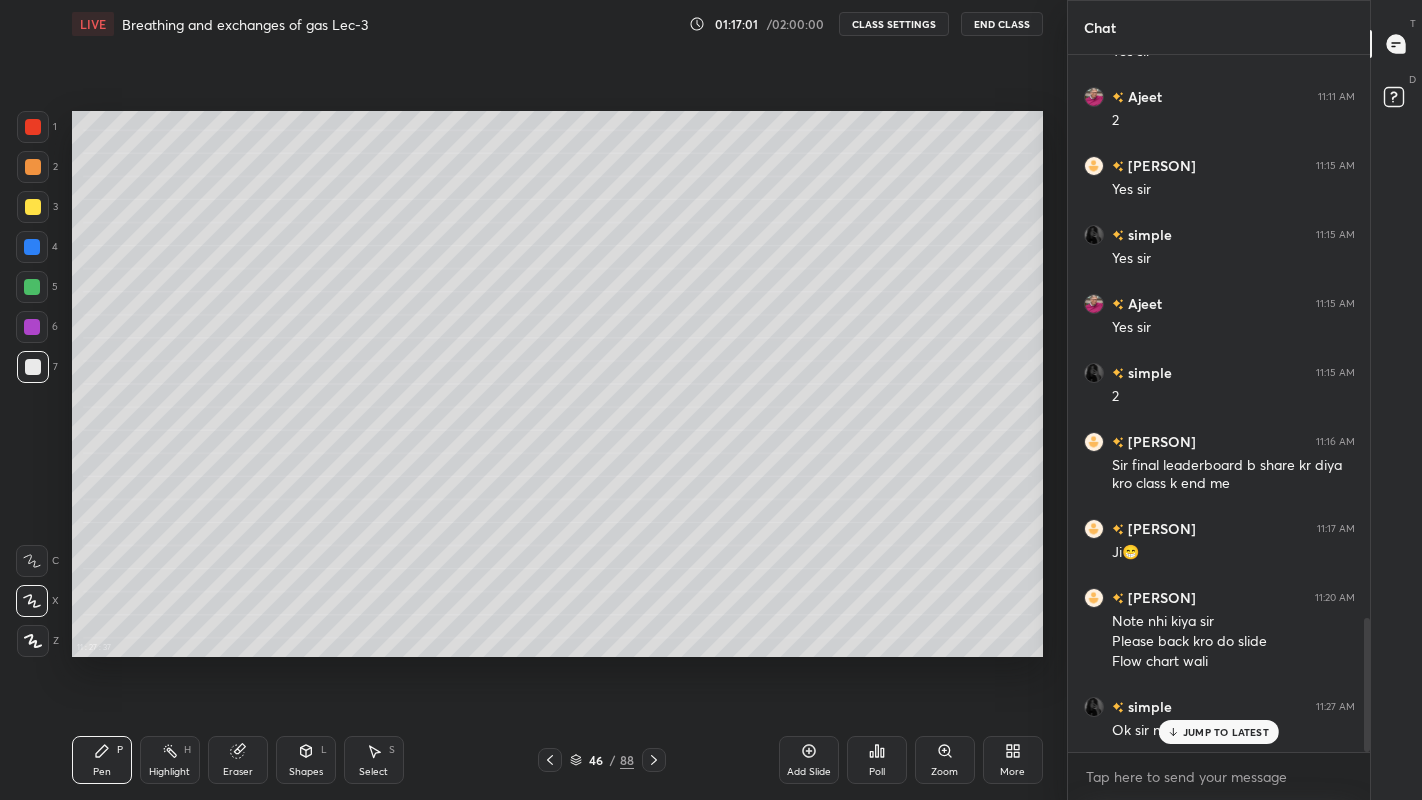click 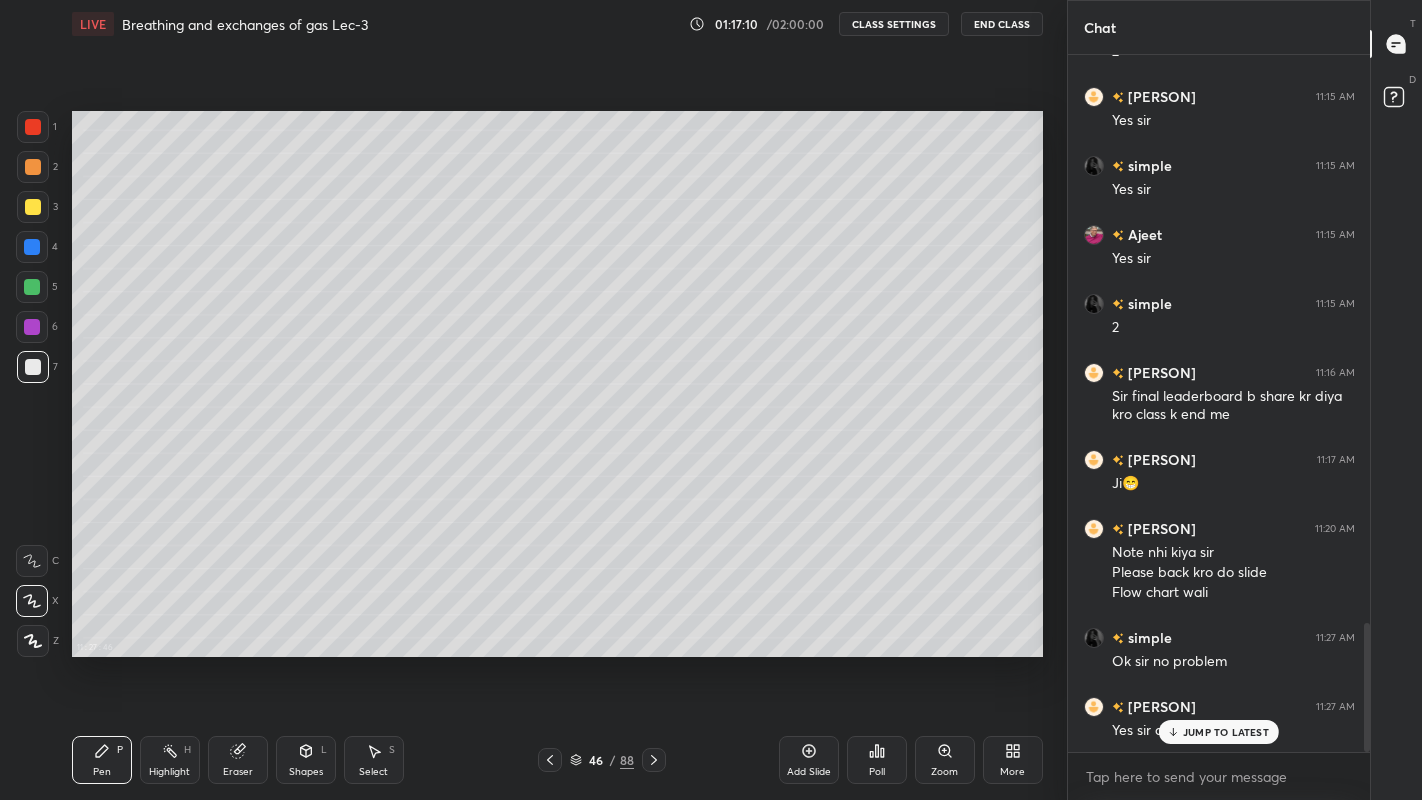 scroll, scrollTop: 3074, scrollLeft: 0, axis: vertical 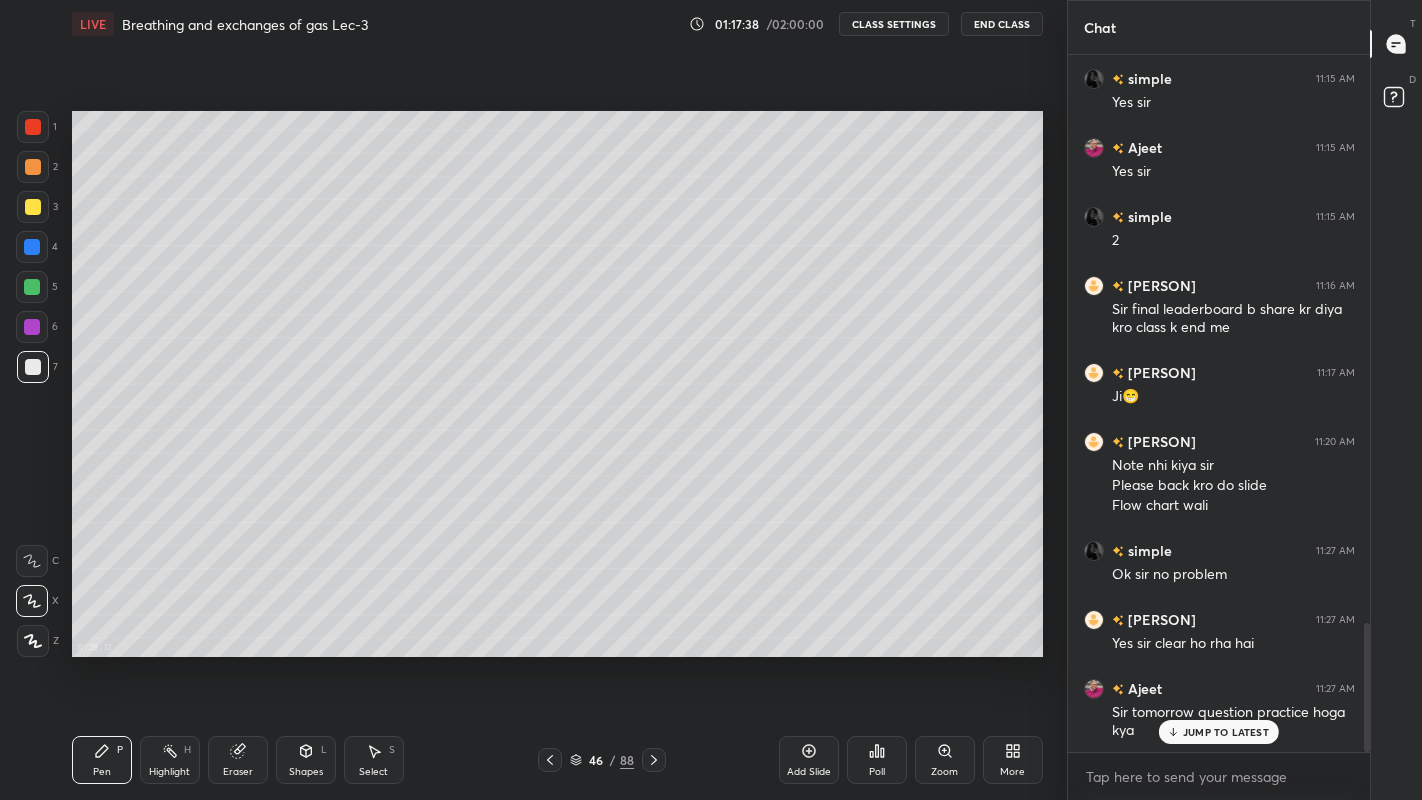 click 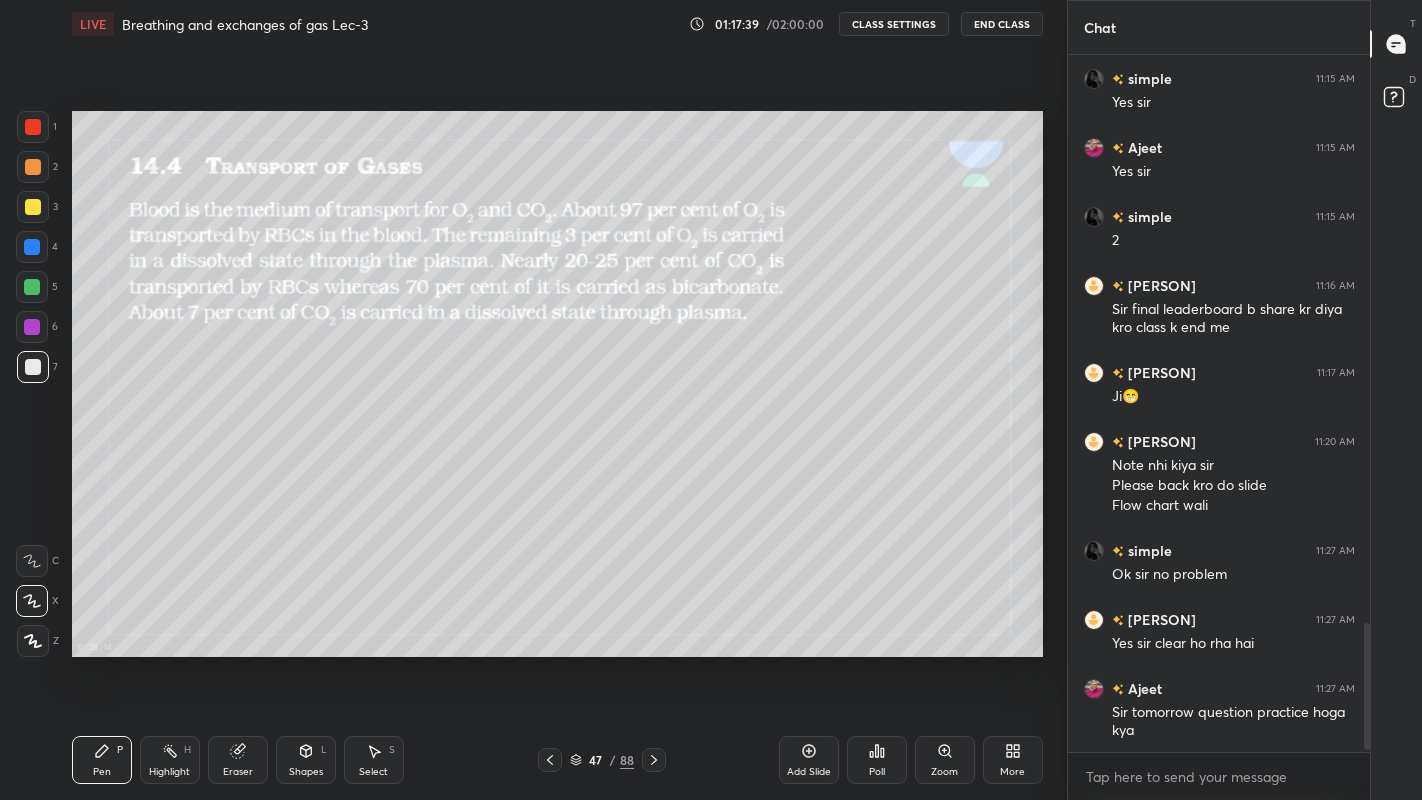scroll, scrollTop: 3122, scrollLeft: 0, axis: vertical 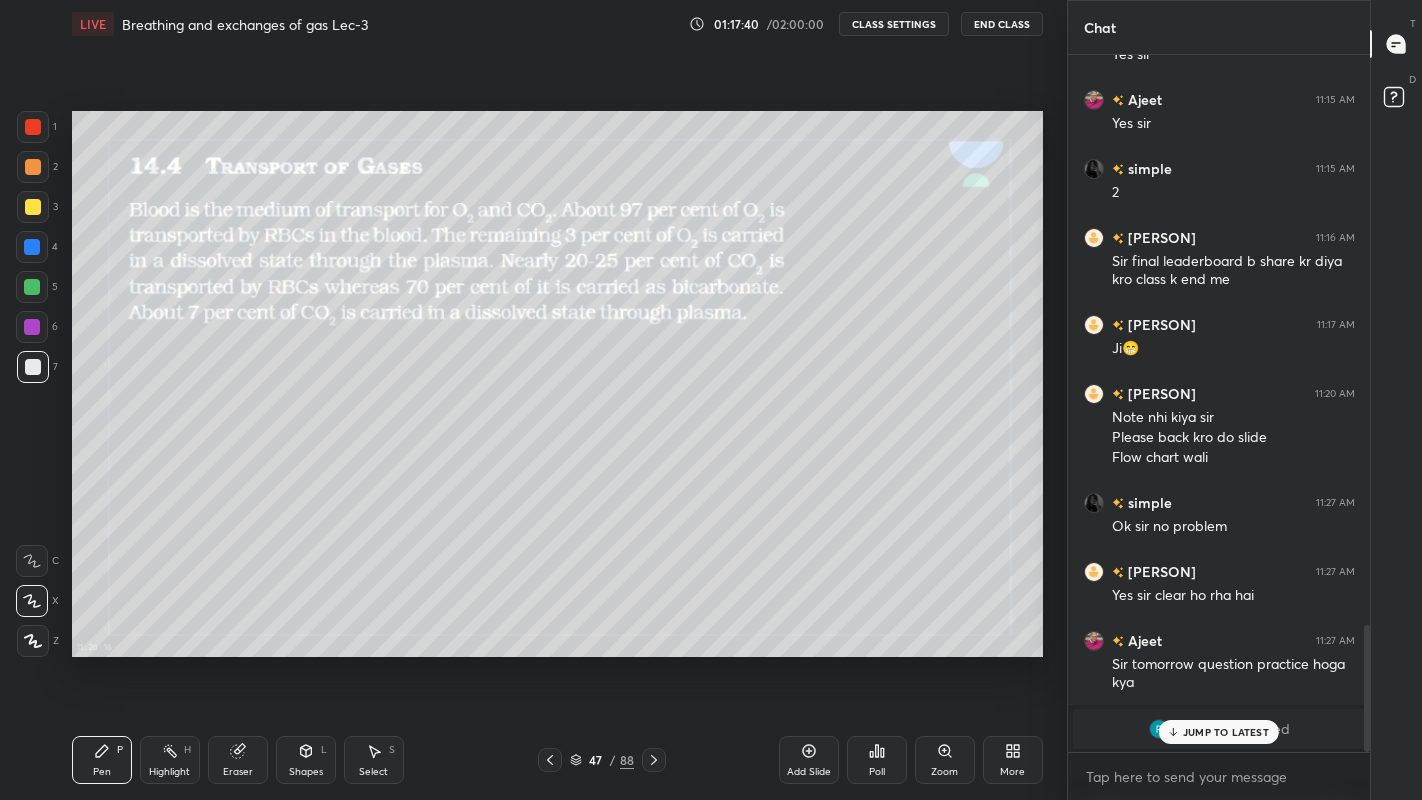 click 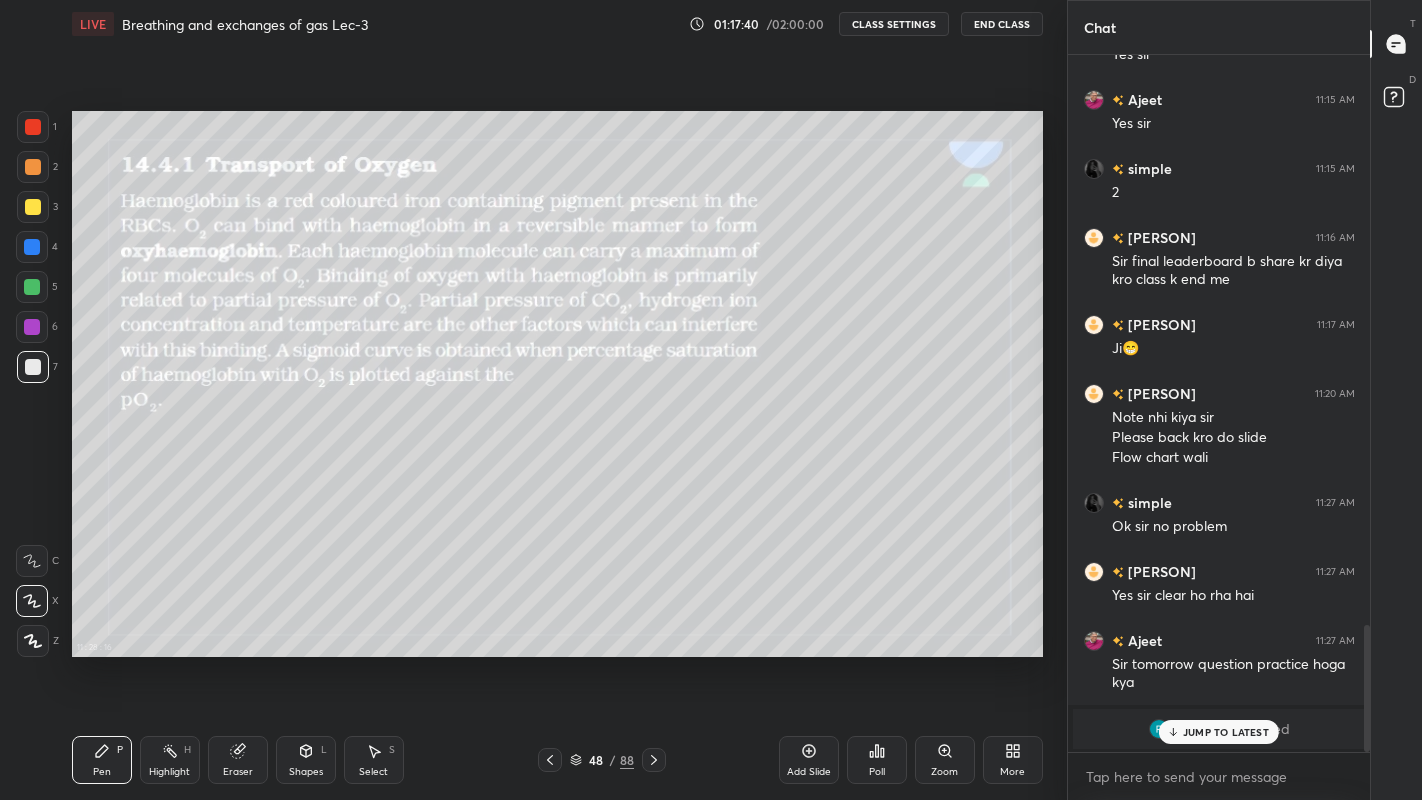 click 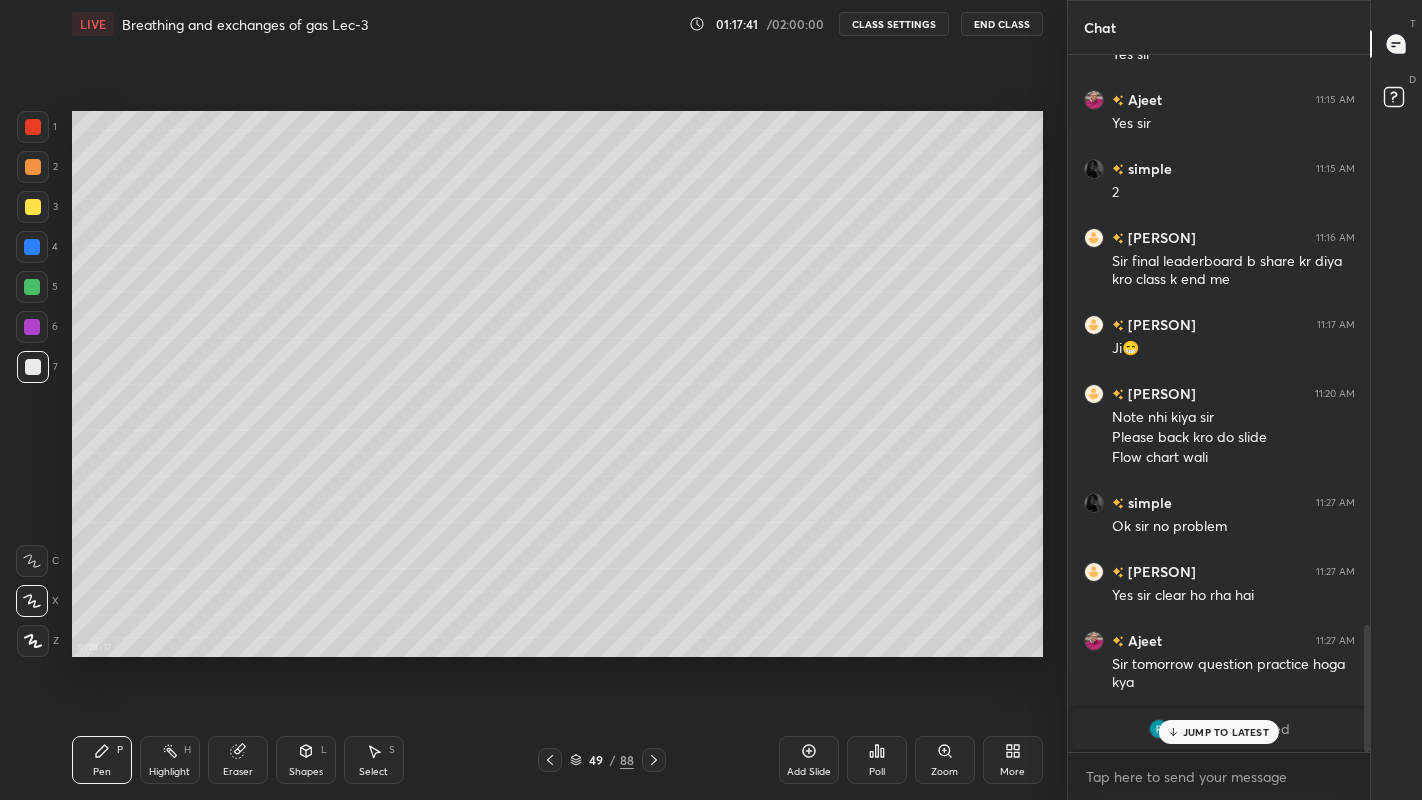 click 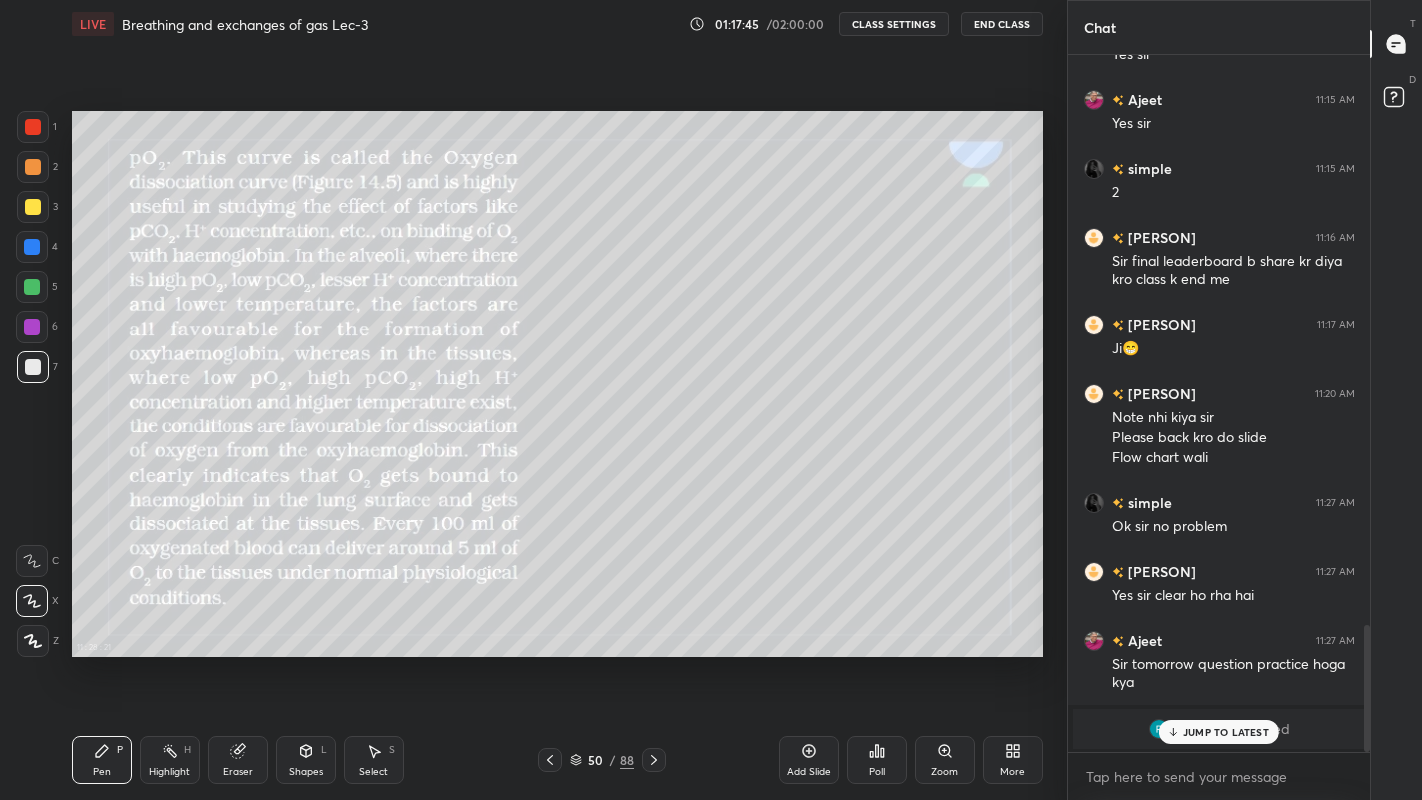click 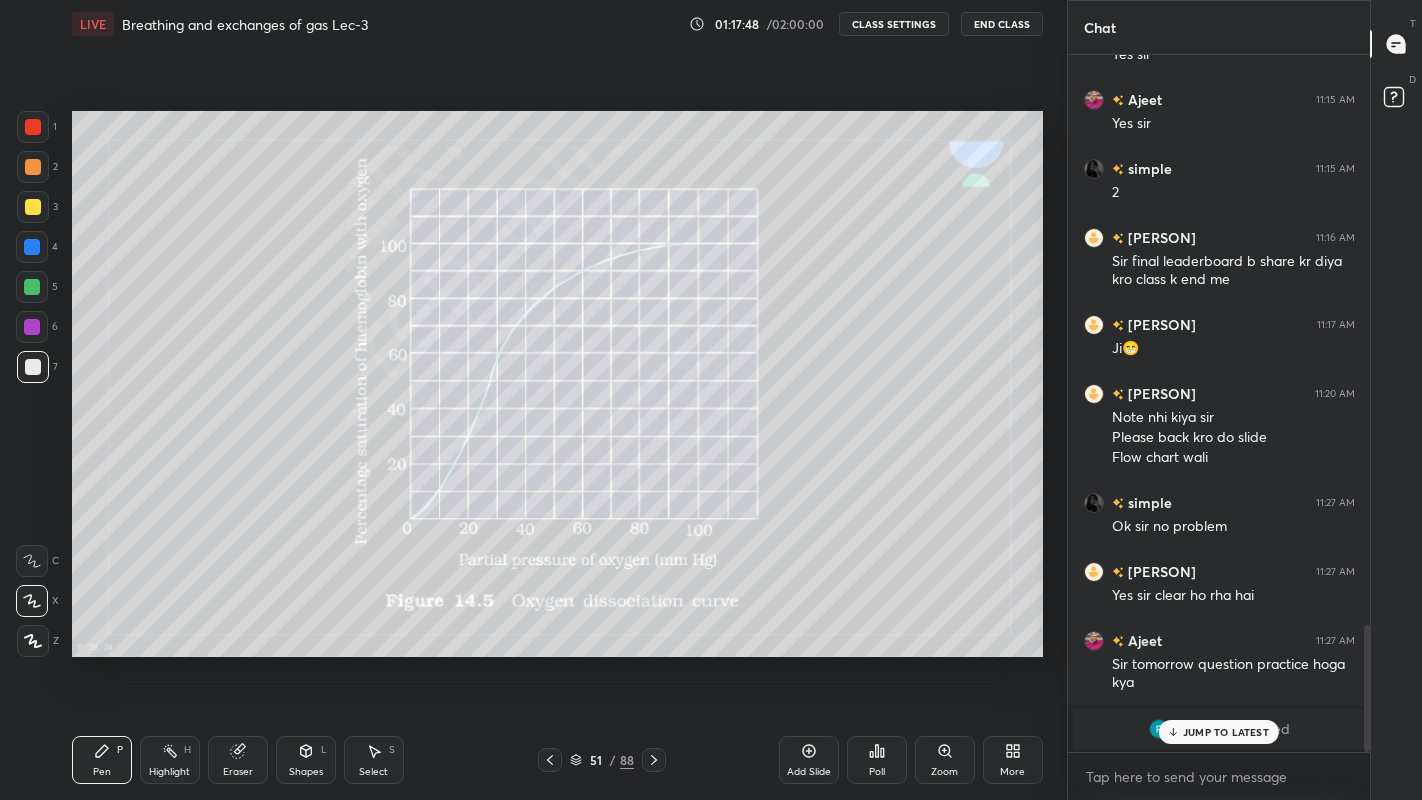 click on "Zoom" at bounding box center (944, 772) 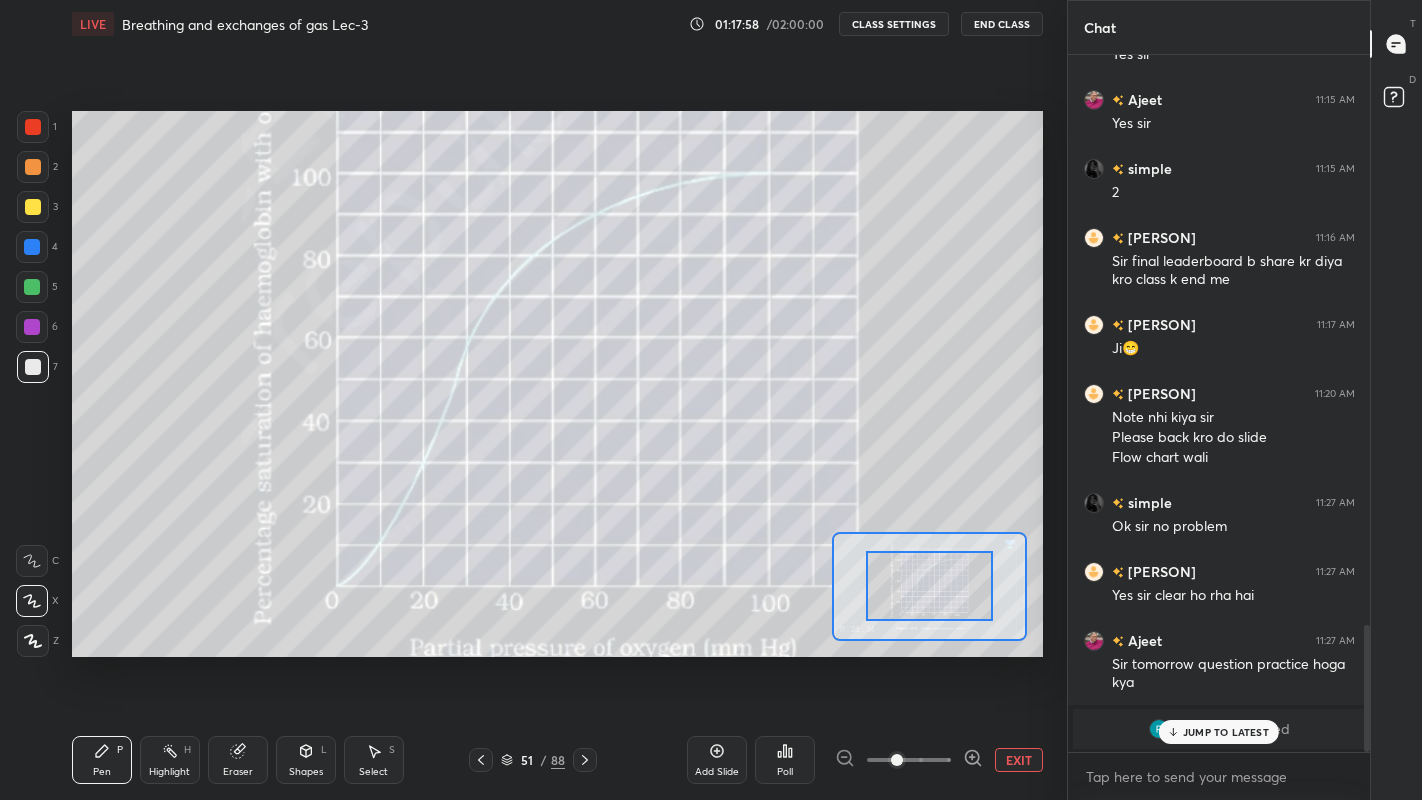 click on "EXIT" at bounding box center [1019, 760] 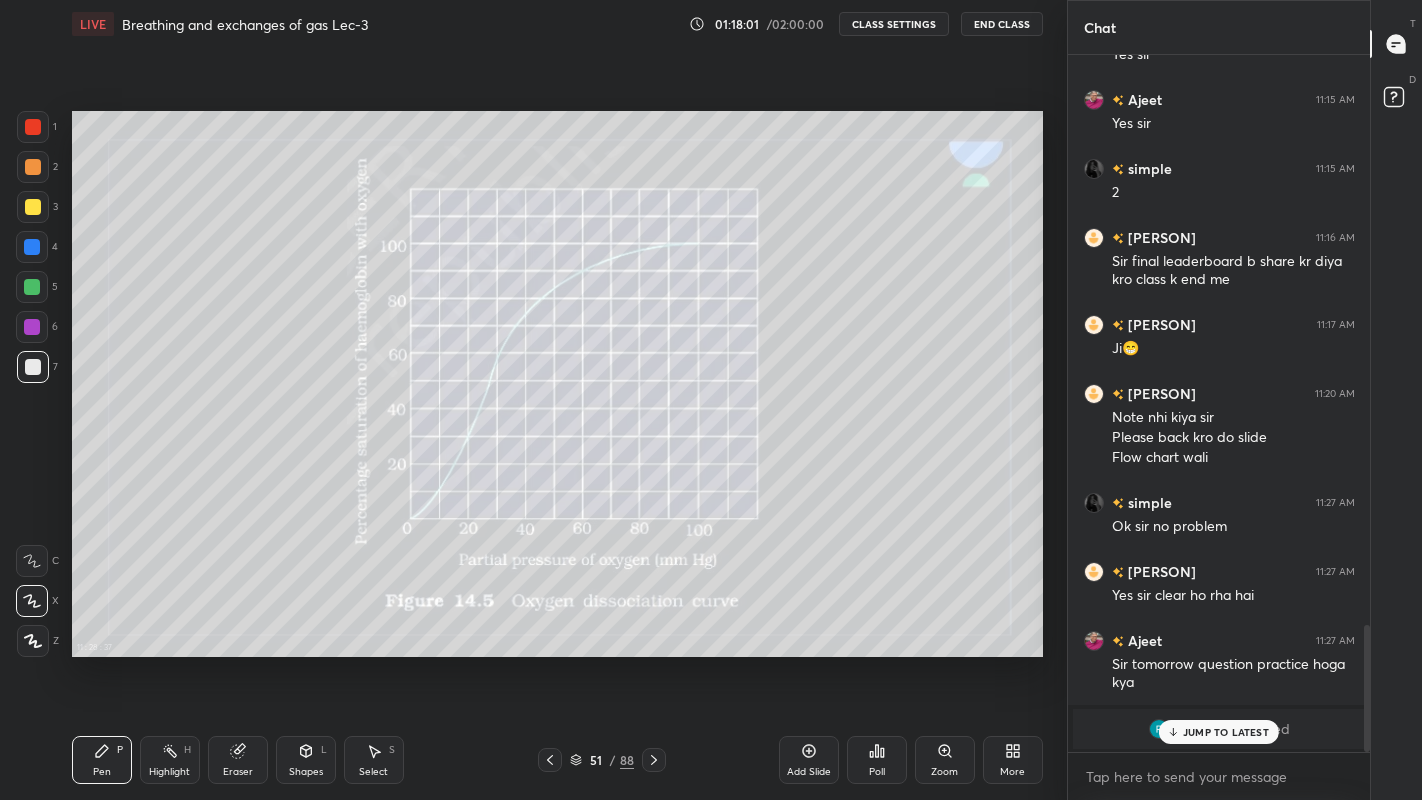 click at bounding box center (33, 207) 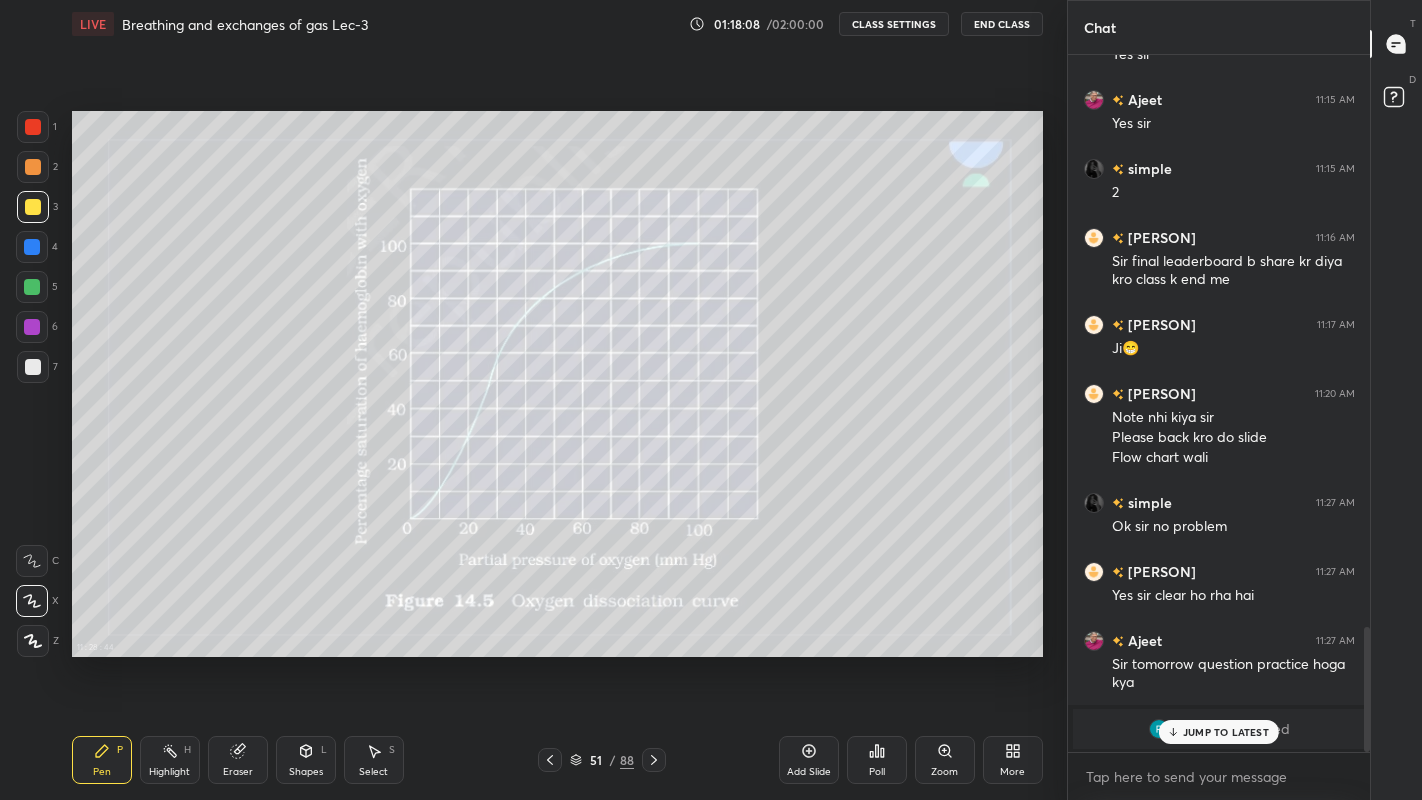 scroll, scrollTop: 3191, scrollLeft: 0, axis: vertical 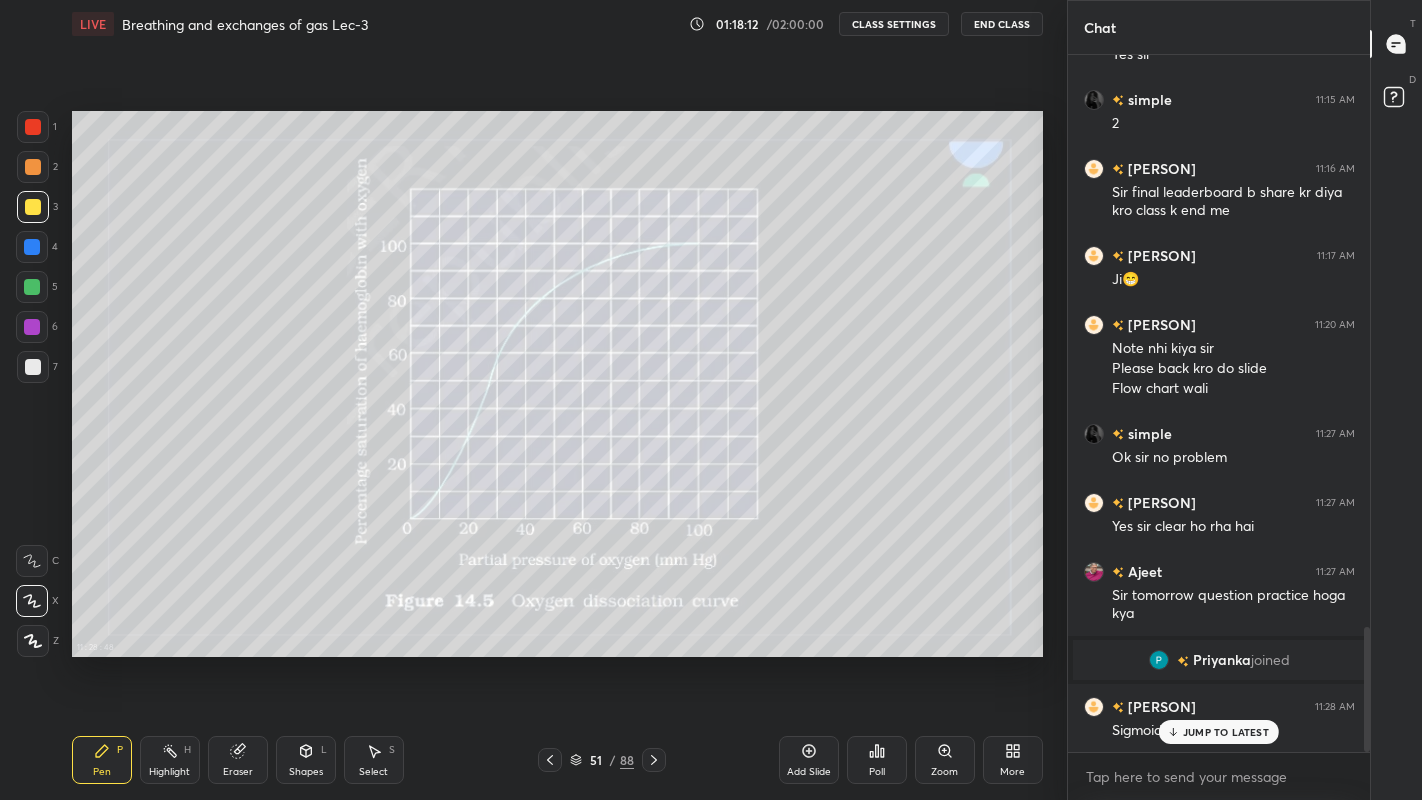 click on "Eraser" at bounding box center (238, 772) 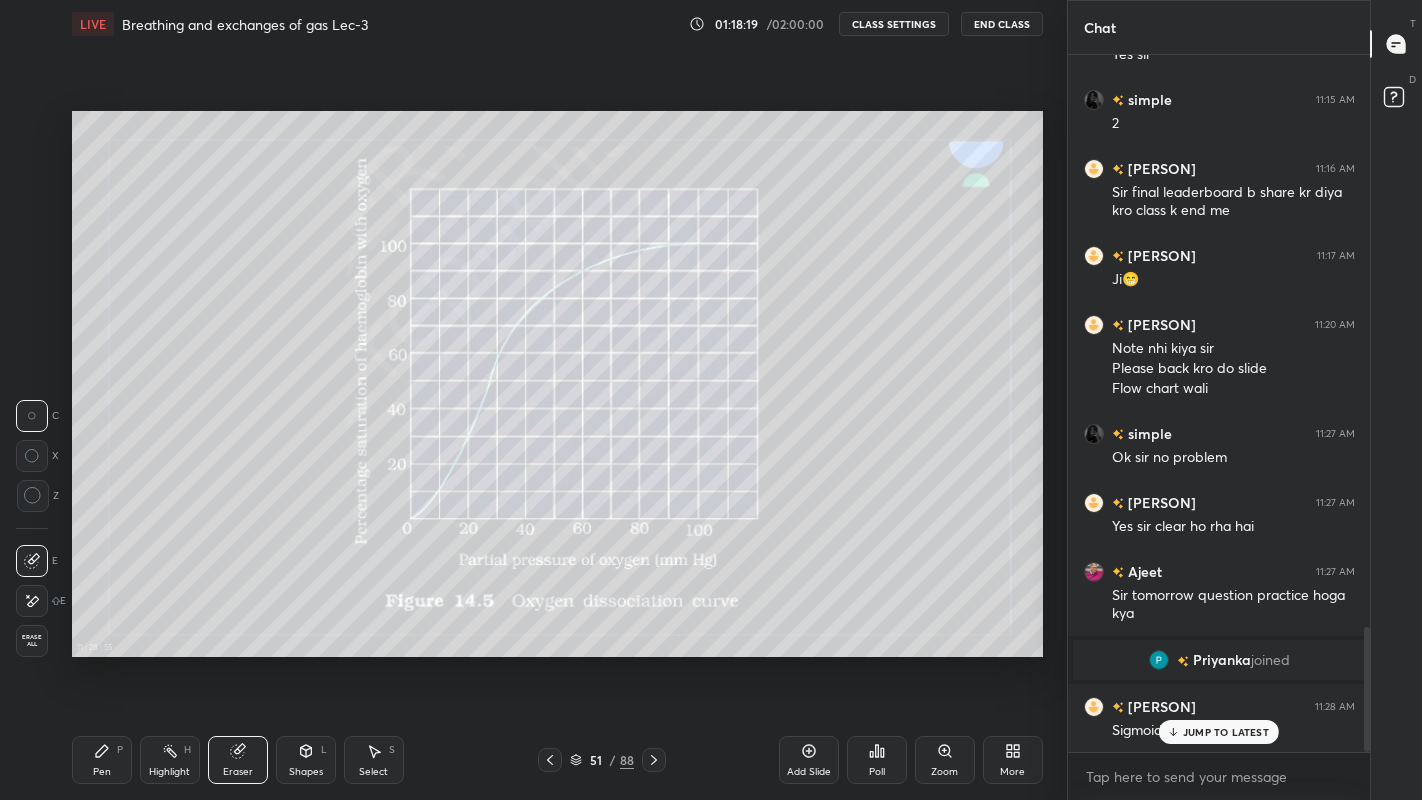 click on "Pen P" at bounding box center [102, 760] 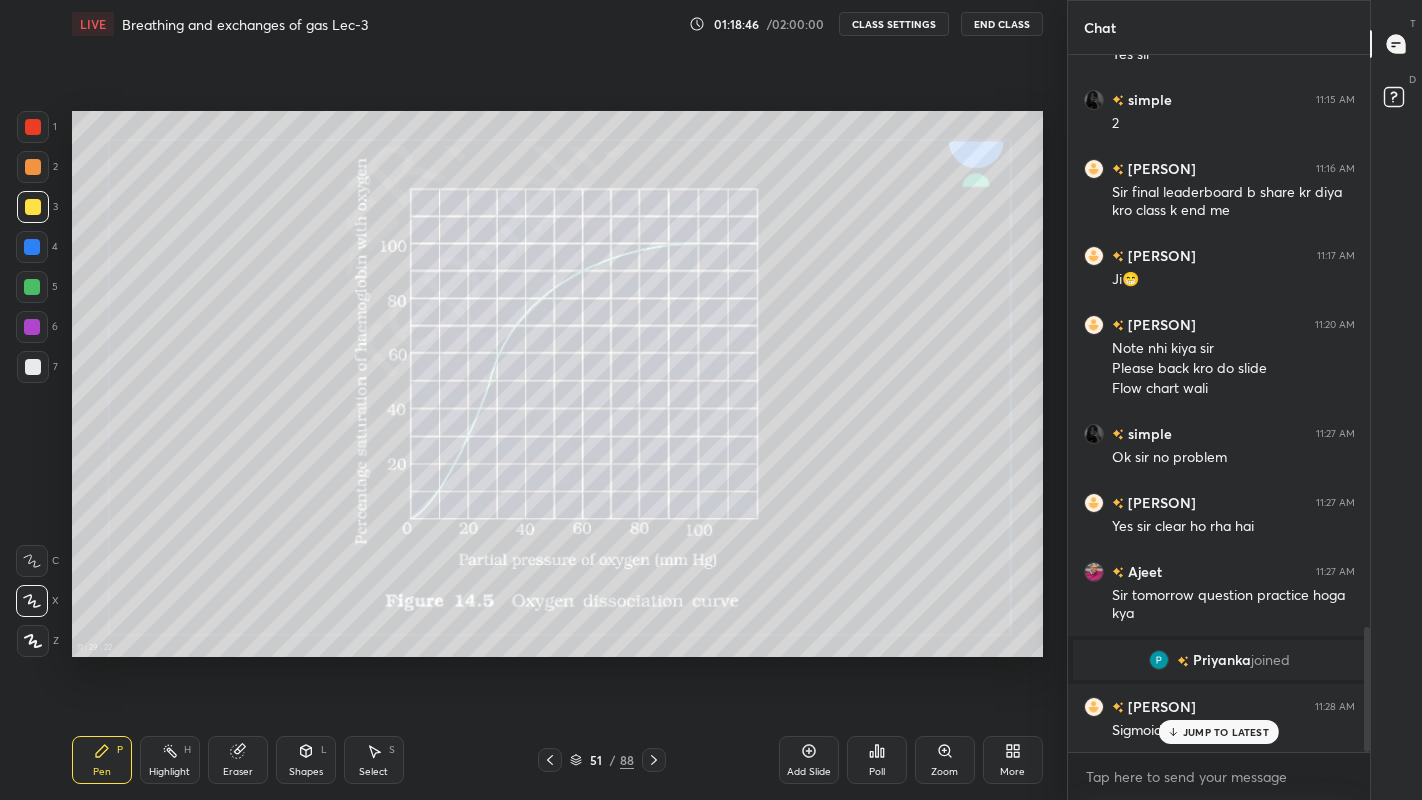 scroll, scrollTop: 3240, scrollLeft: 0, axis: vertical 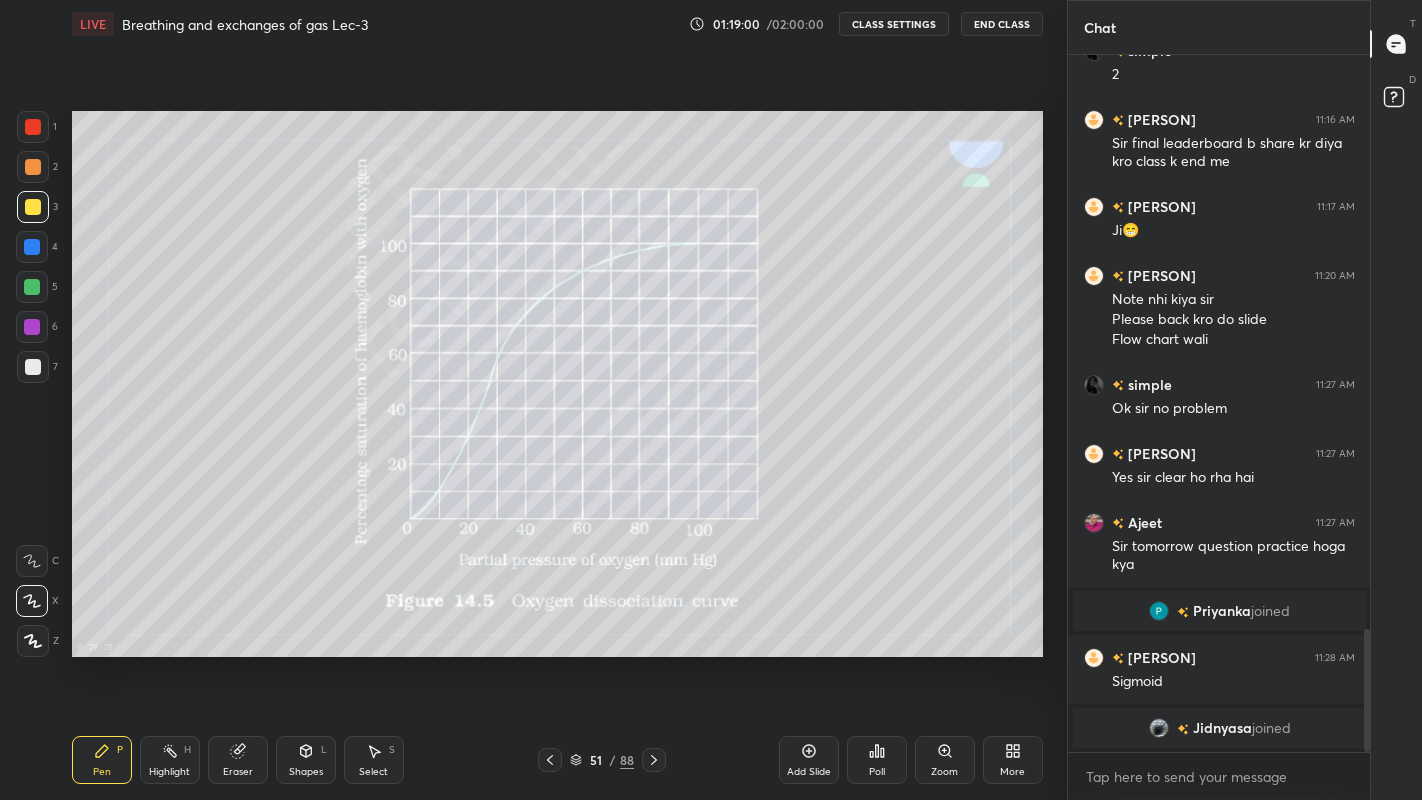 click at bounding box center (33, 367) 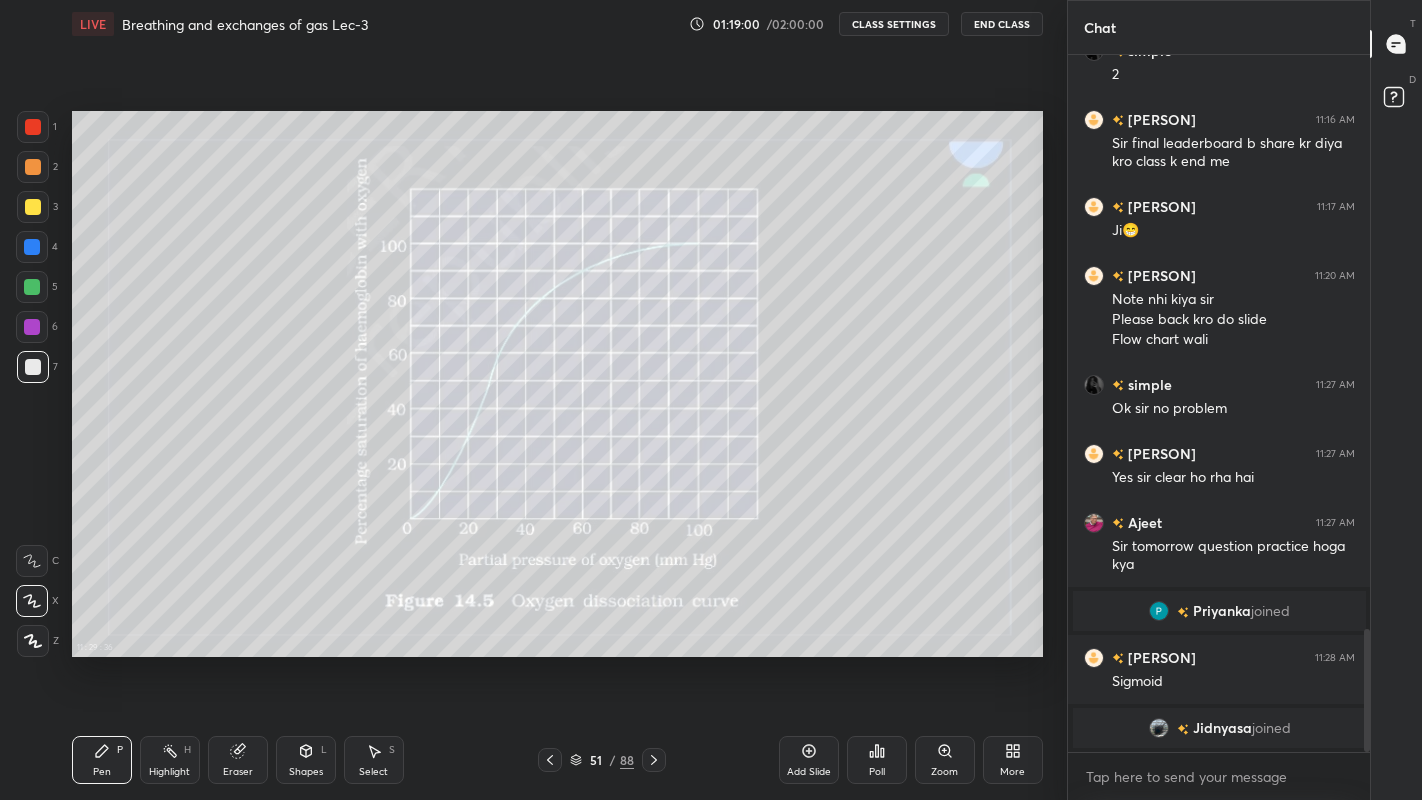 click at bounding box center (32, 327) 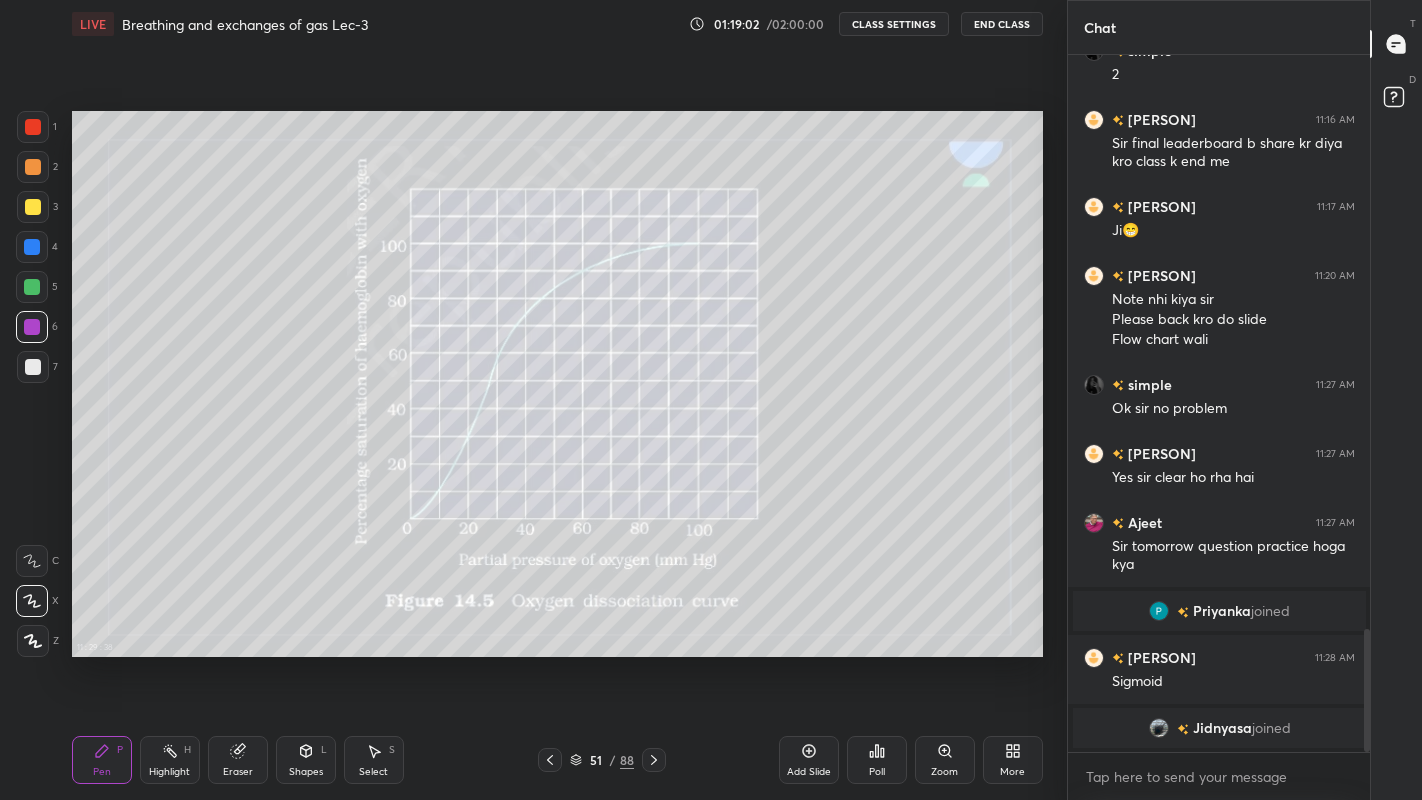 click on "More" at bounding box center (1012, 772) 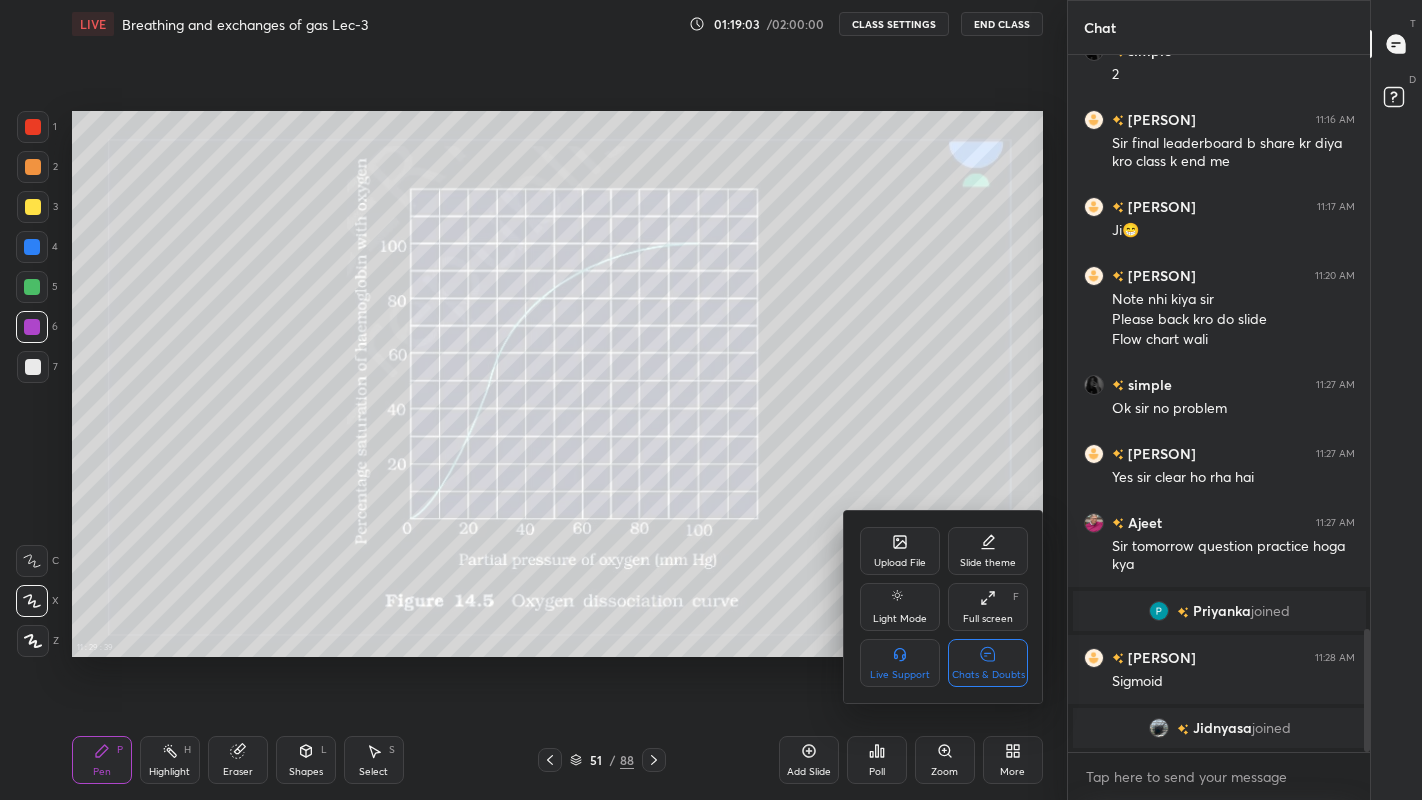 click on "Chats & Doubts" at bounding box center (988, 663) 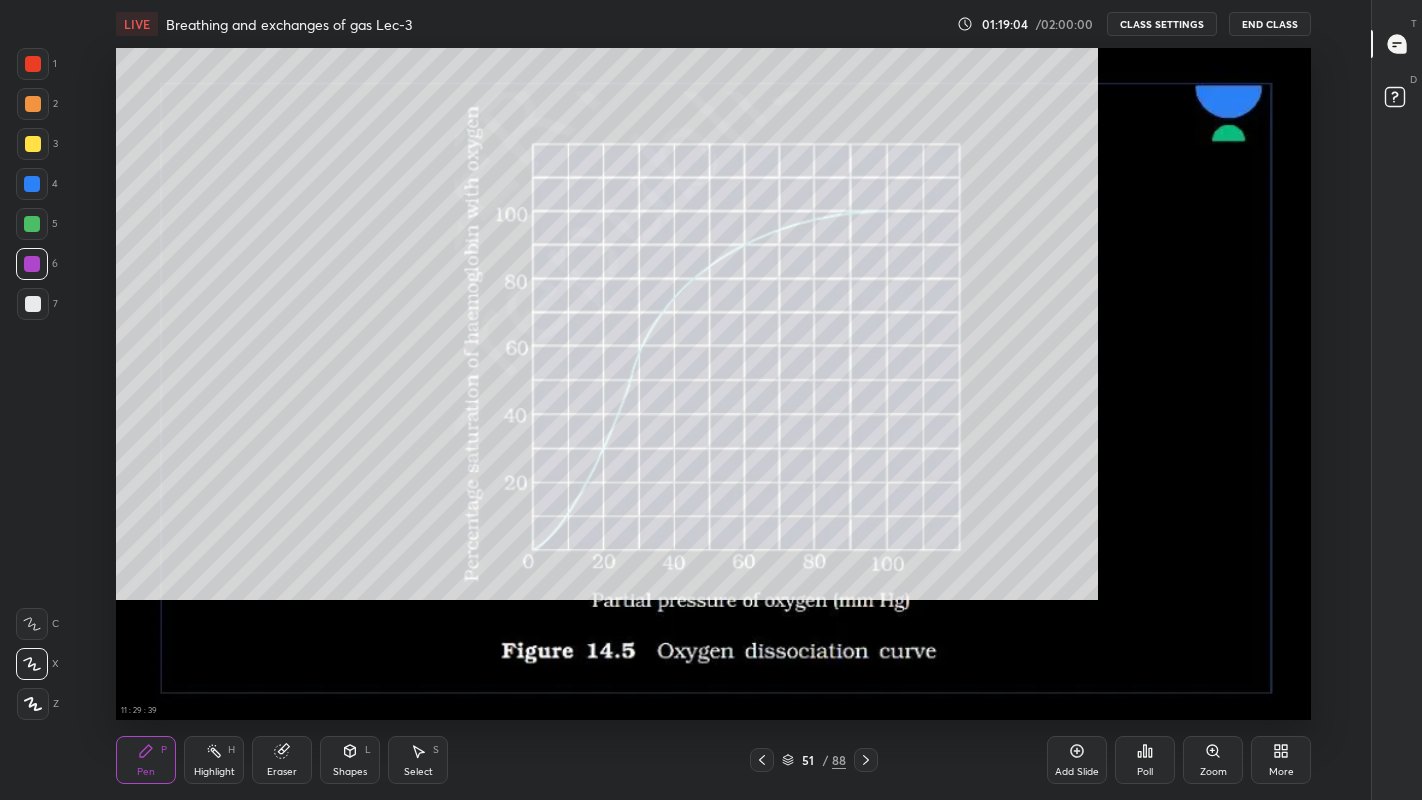 scroll, scrollTop: 99328, scrollLeft: 98700, axis: both 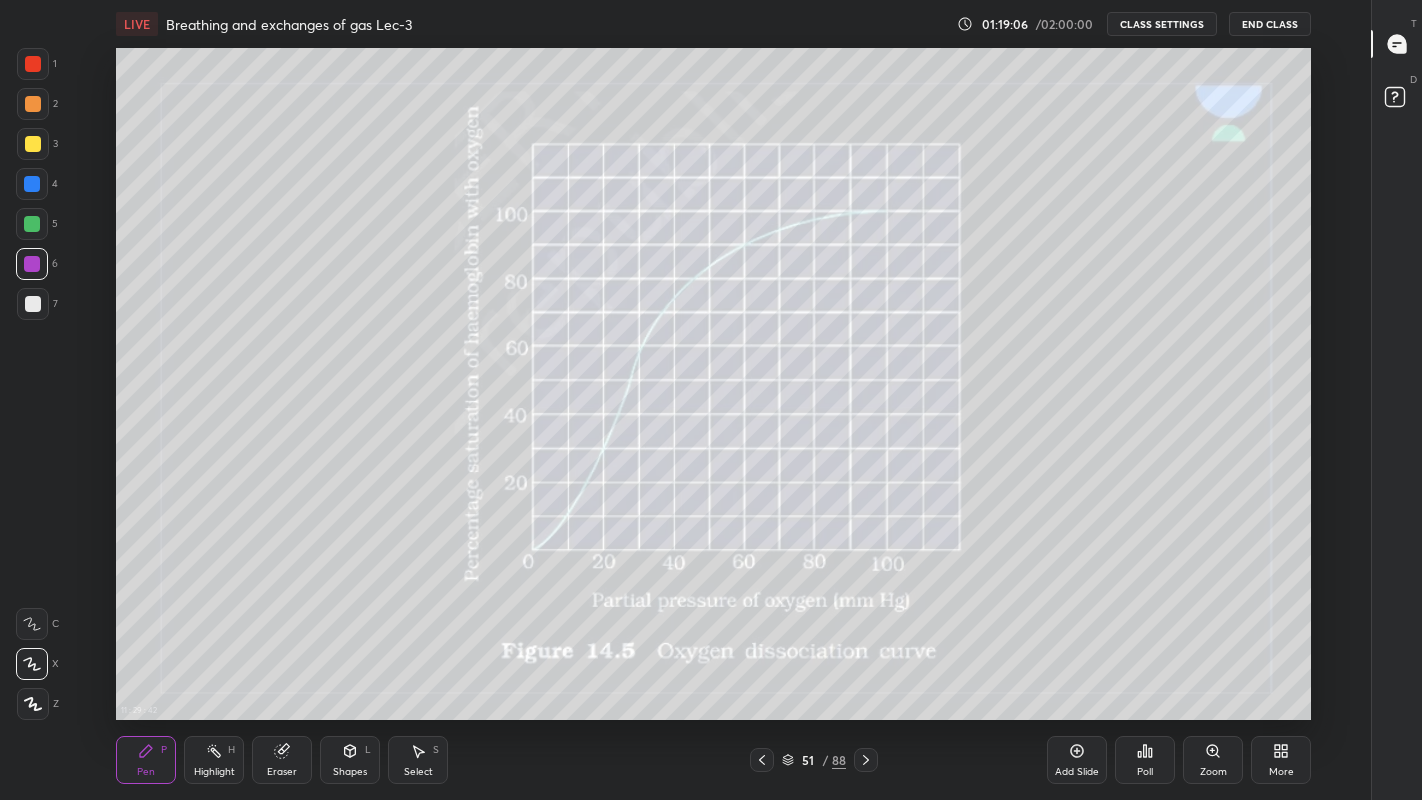 click at bounding box center [32, 224] 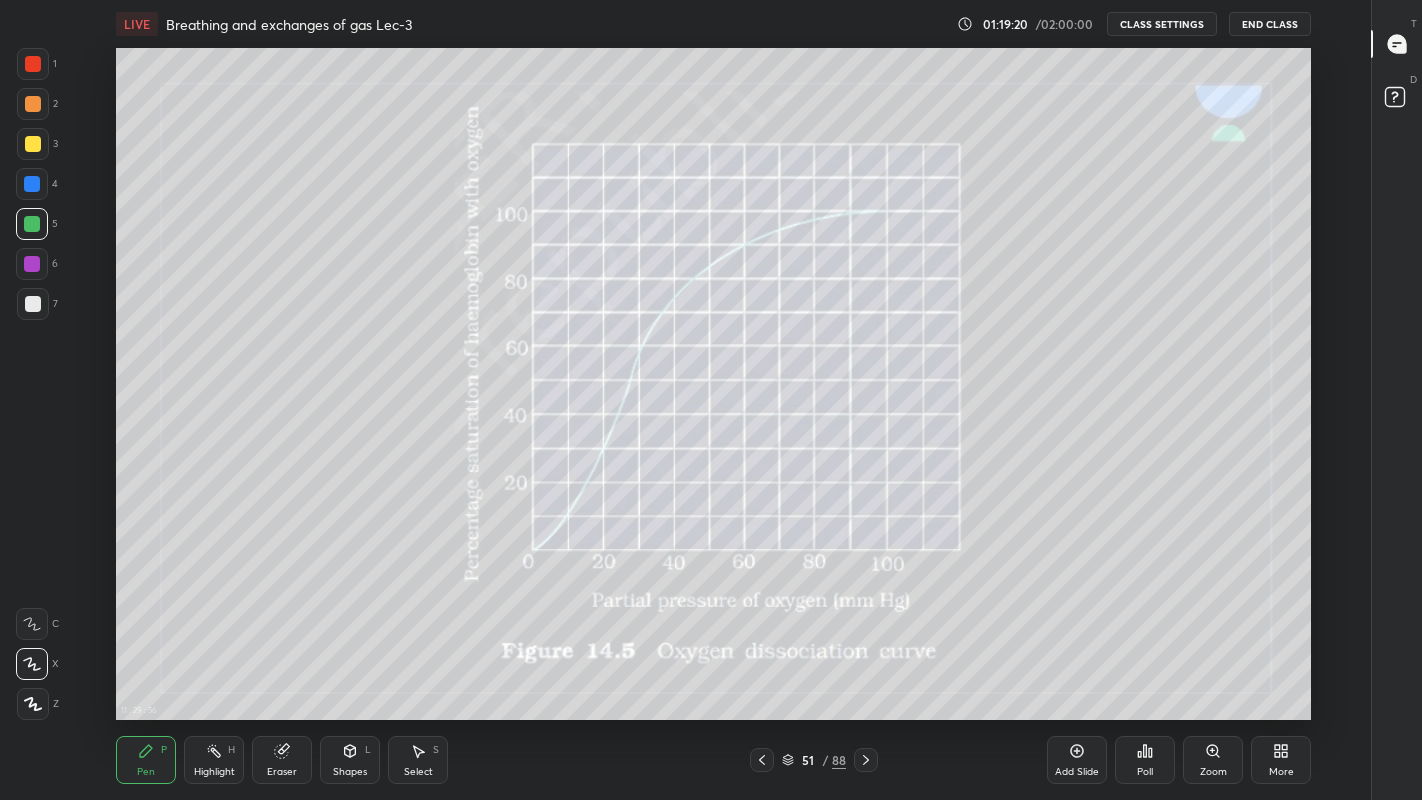 click at bounding box center (33, 144) 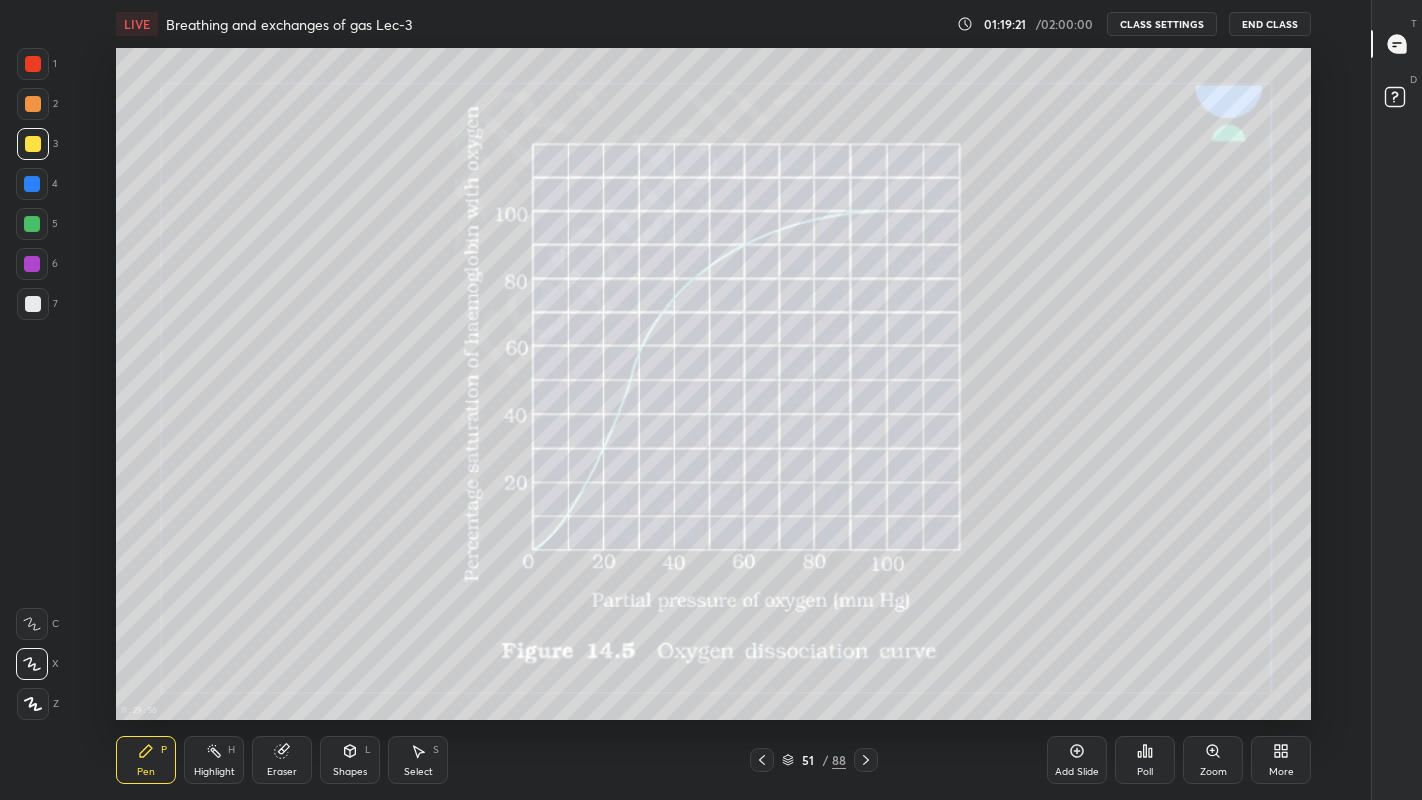 click at bounding box center (32, 224) 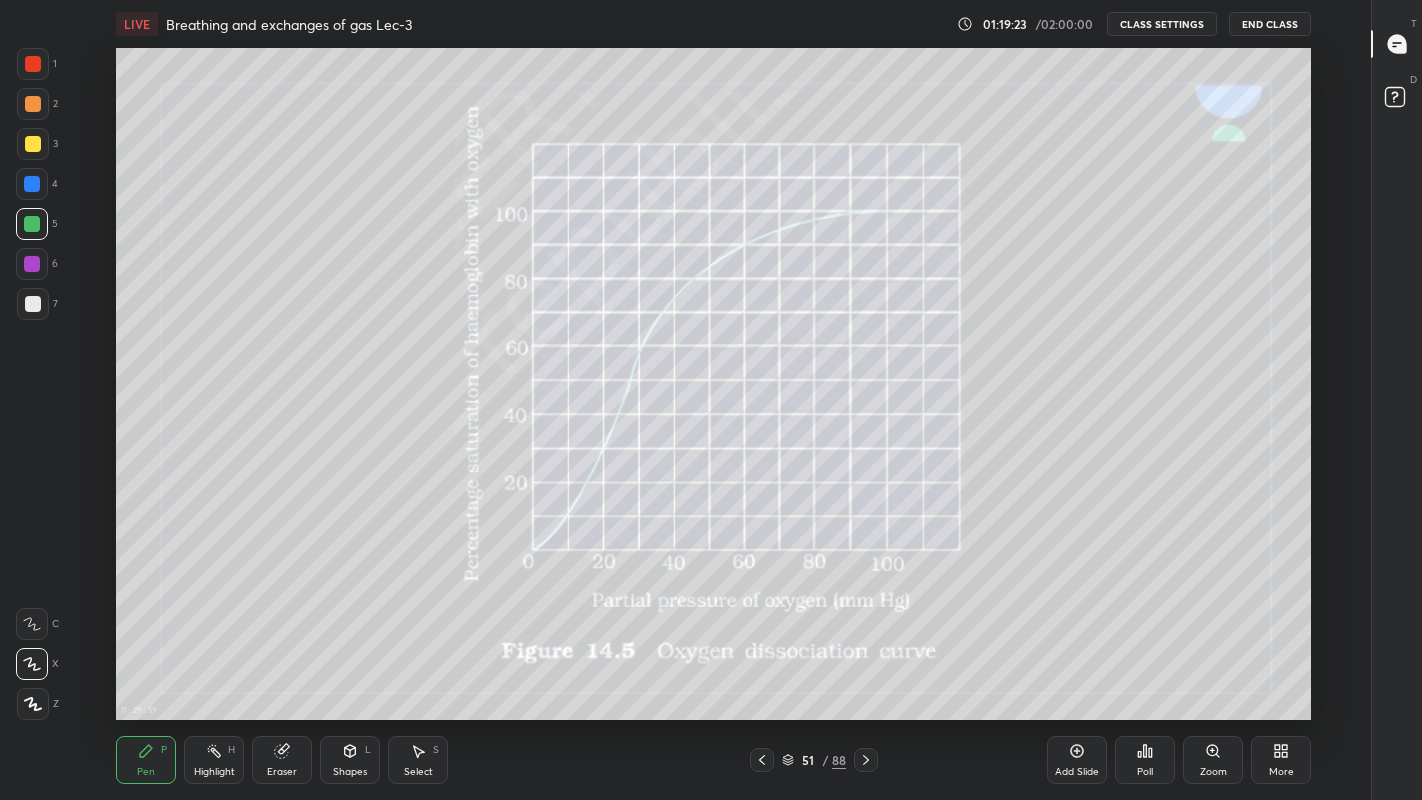click at bounding box center (33, 104) 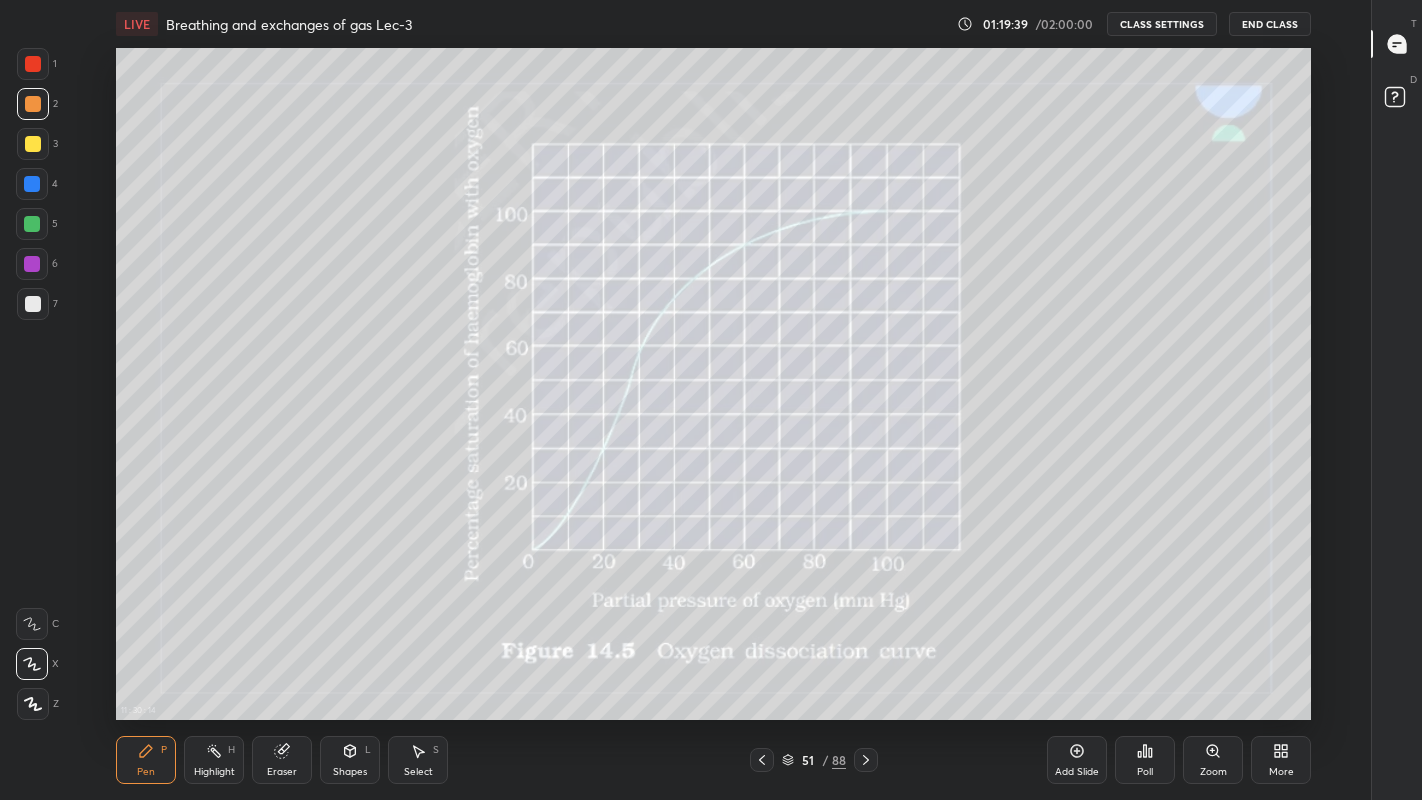 click at bounding box center [32, 184] 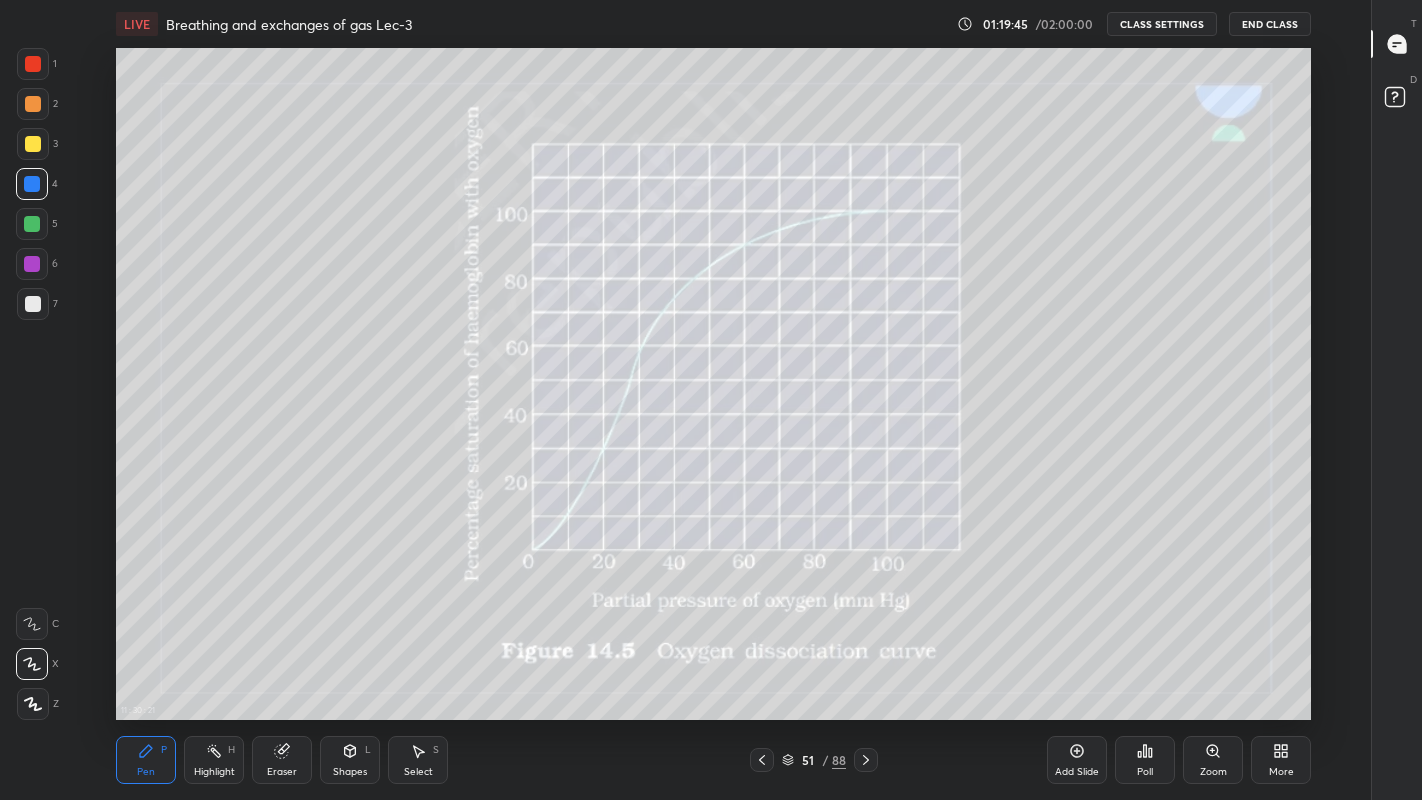 click at bounding box center (33, 304) 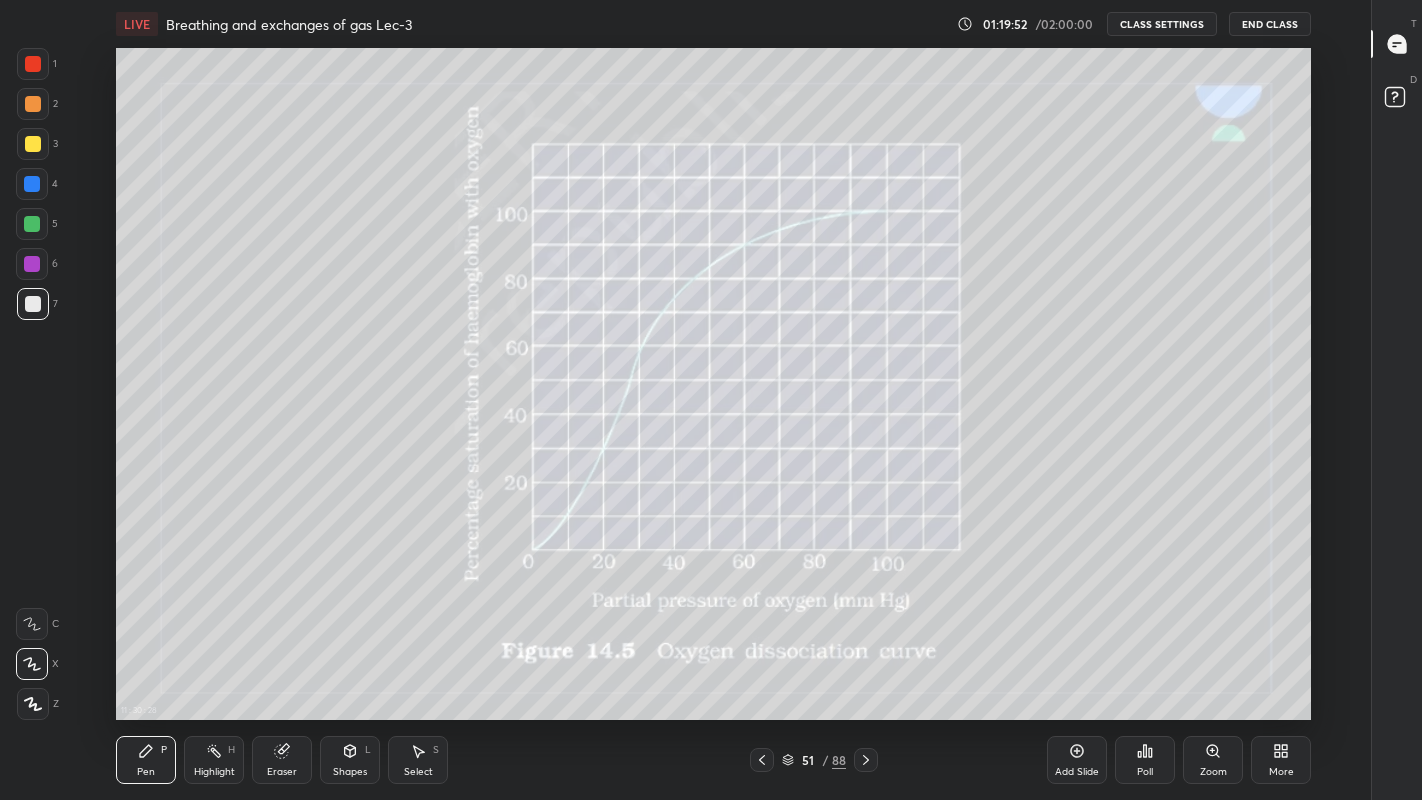 click at bounding box center [32, 224] 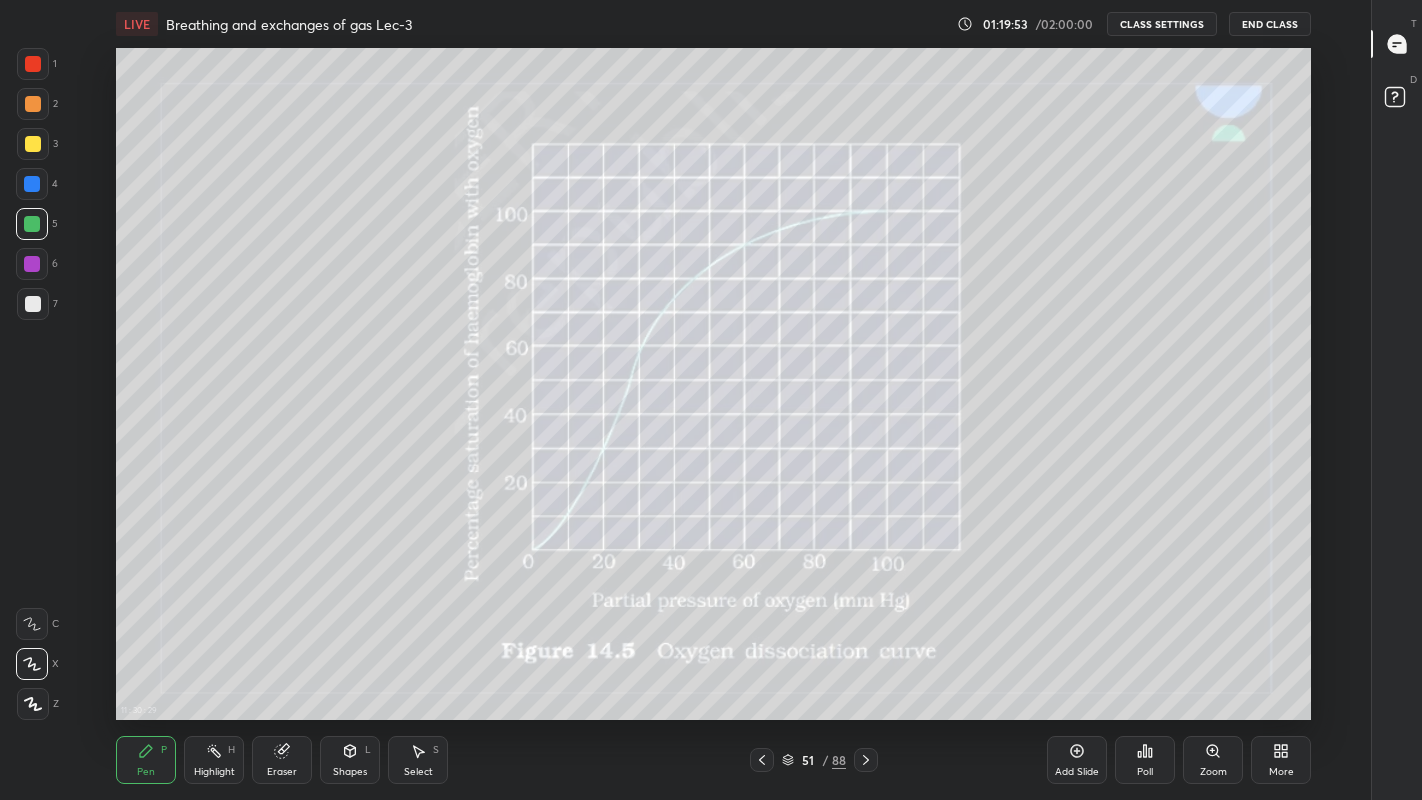 click at bounding box center [33, 144] 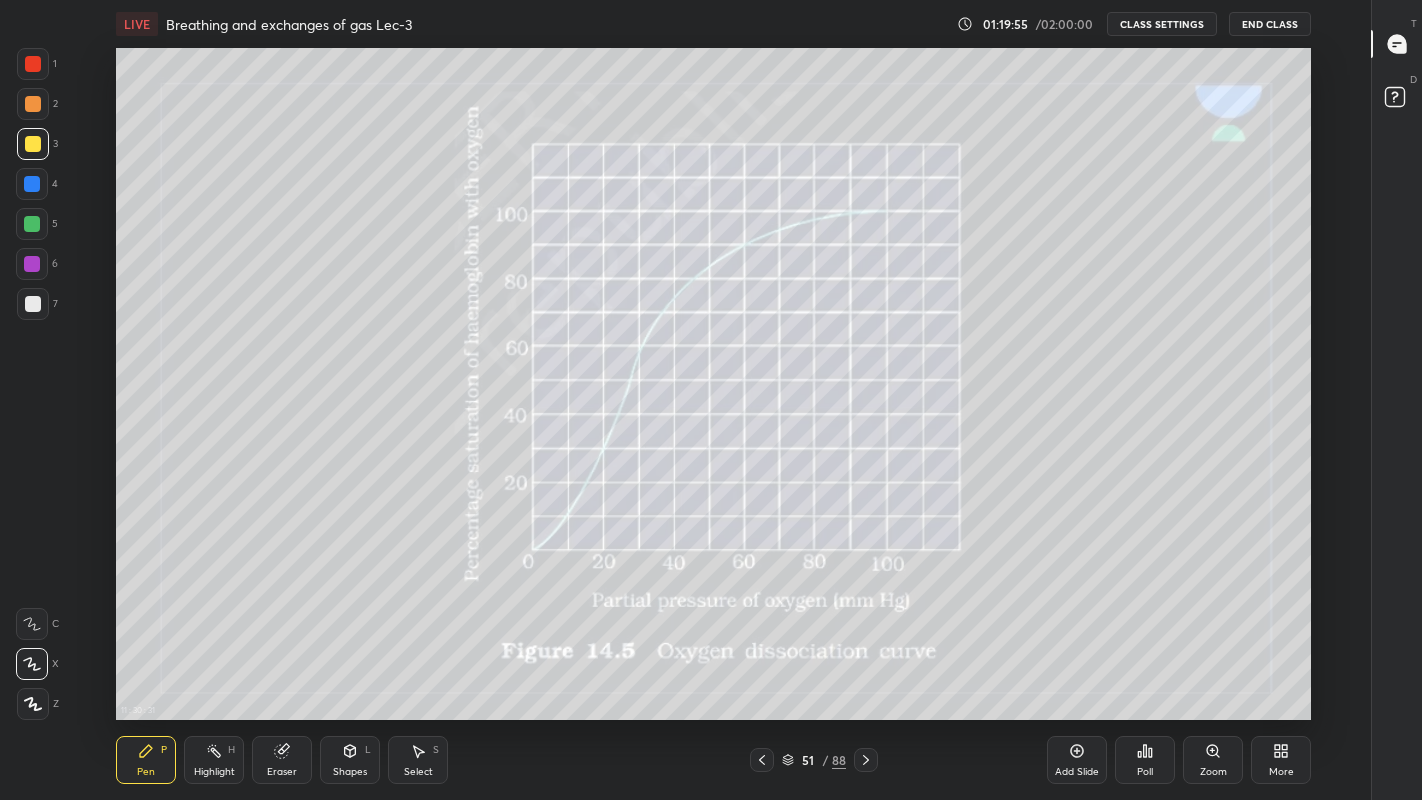 click at bounding box center [33, 304] 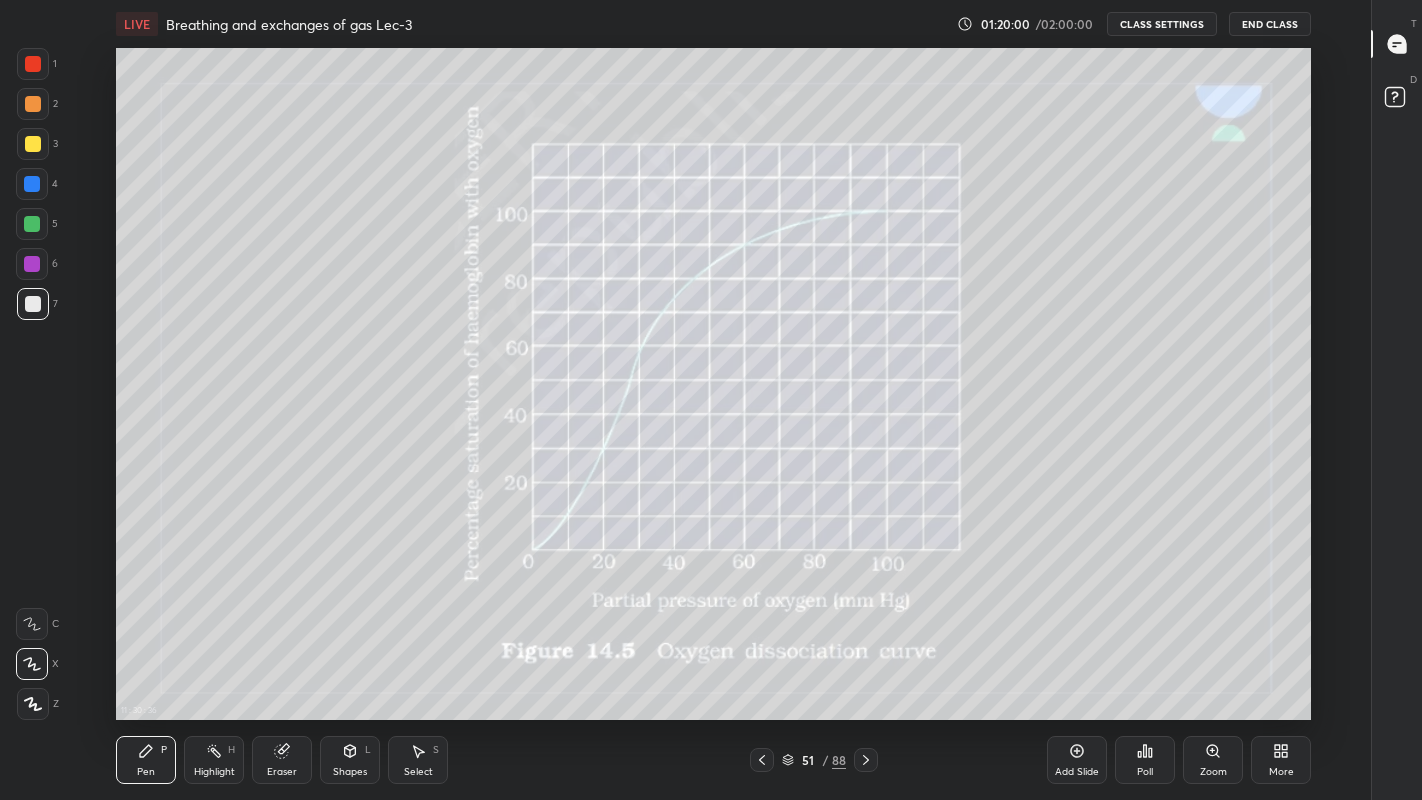click at bounding box center [32, 224] 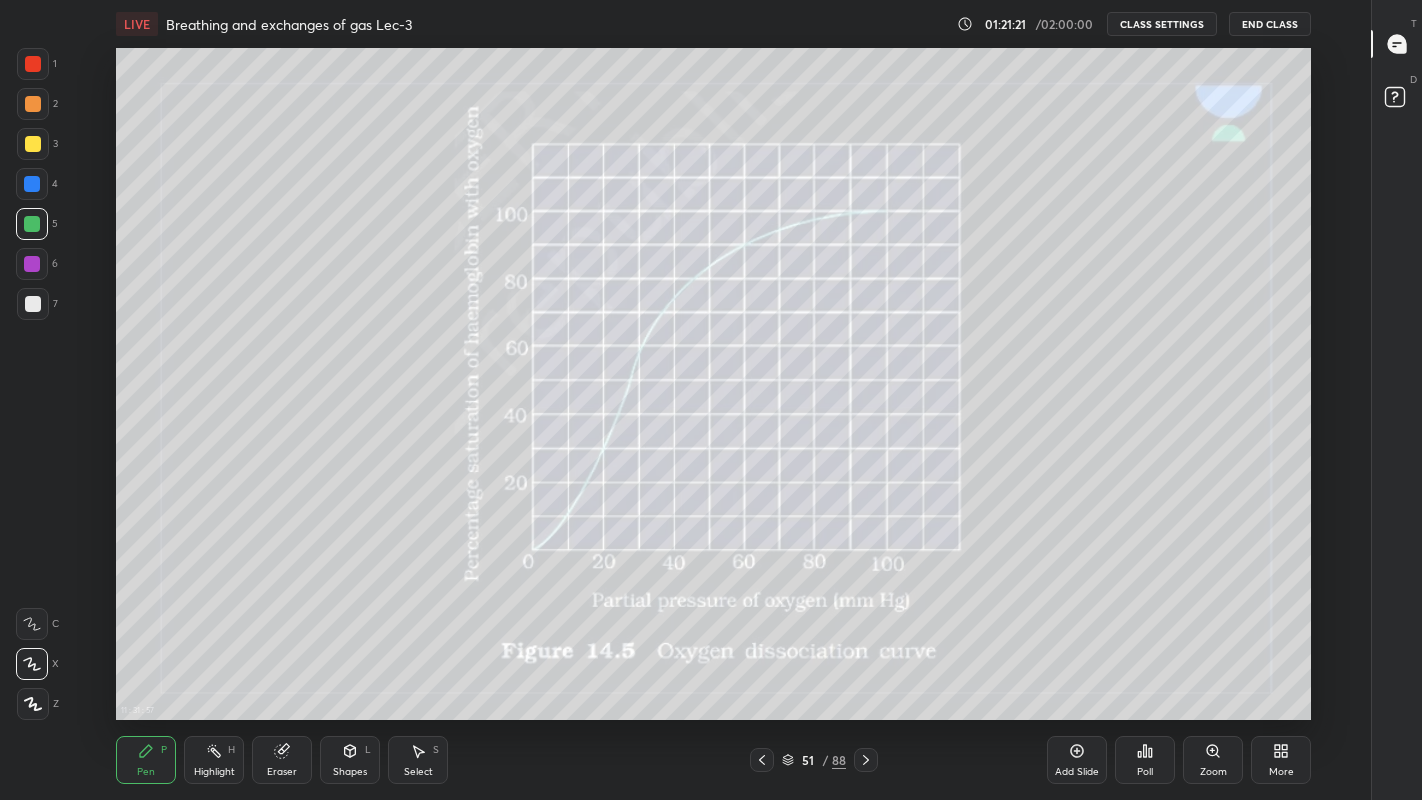click at bounding box center [33, 144] 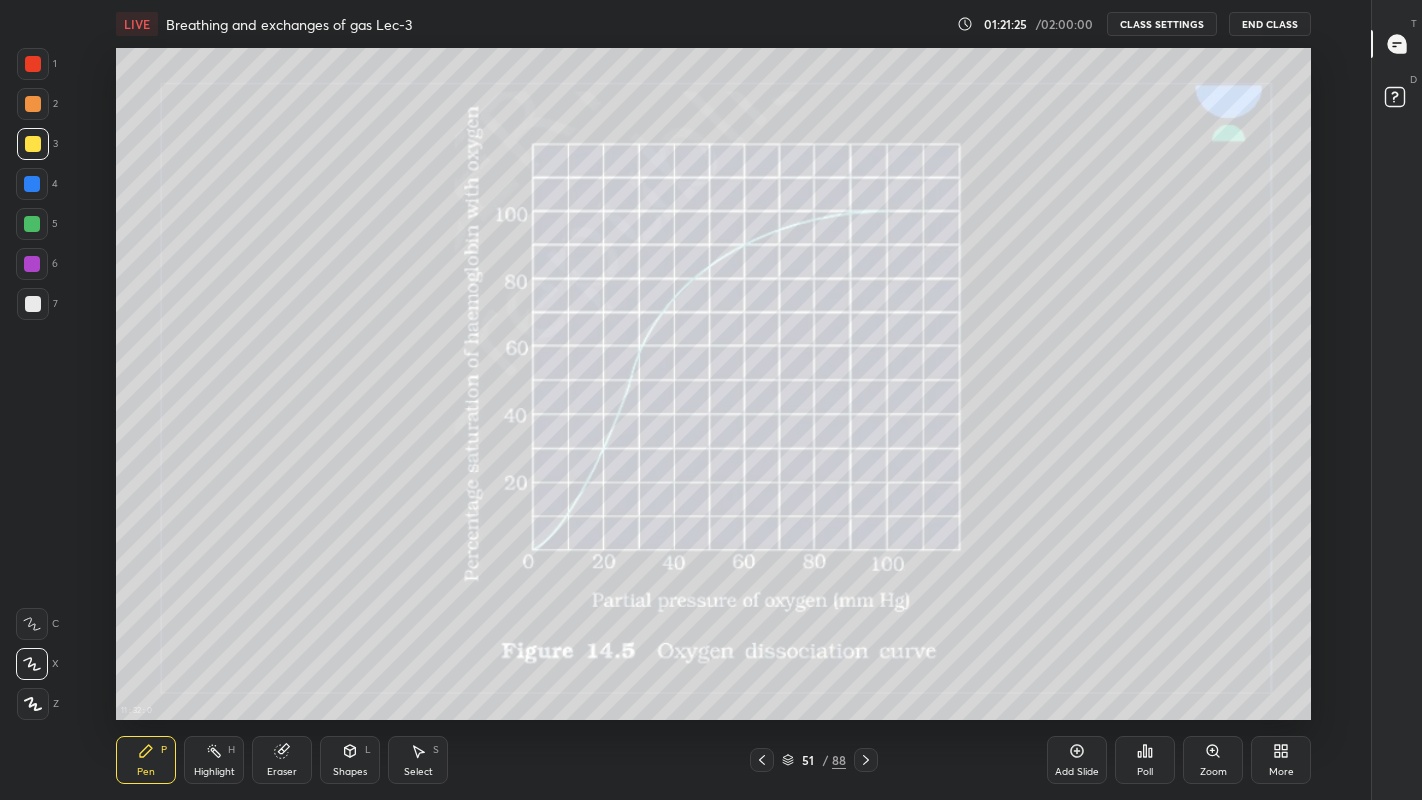 click at bounding box center [33, 304] 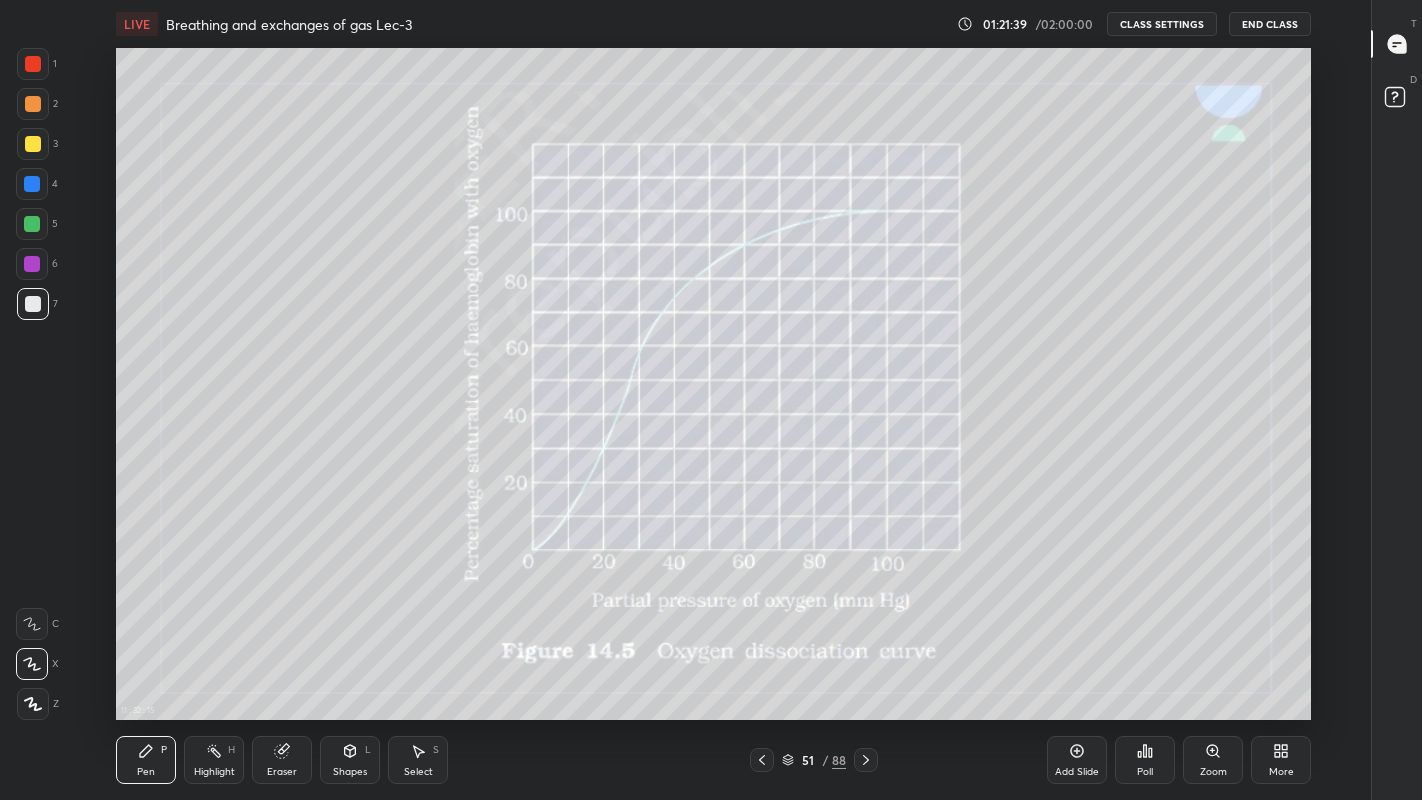 click at bounding box center [33, 304] 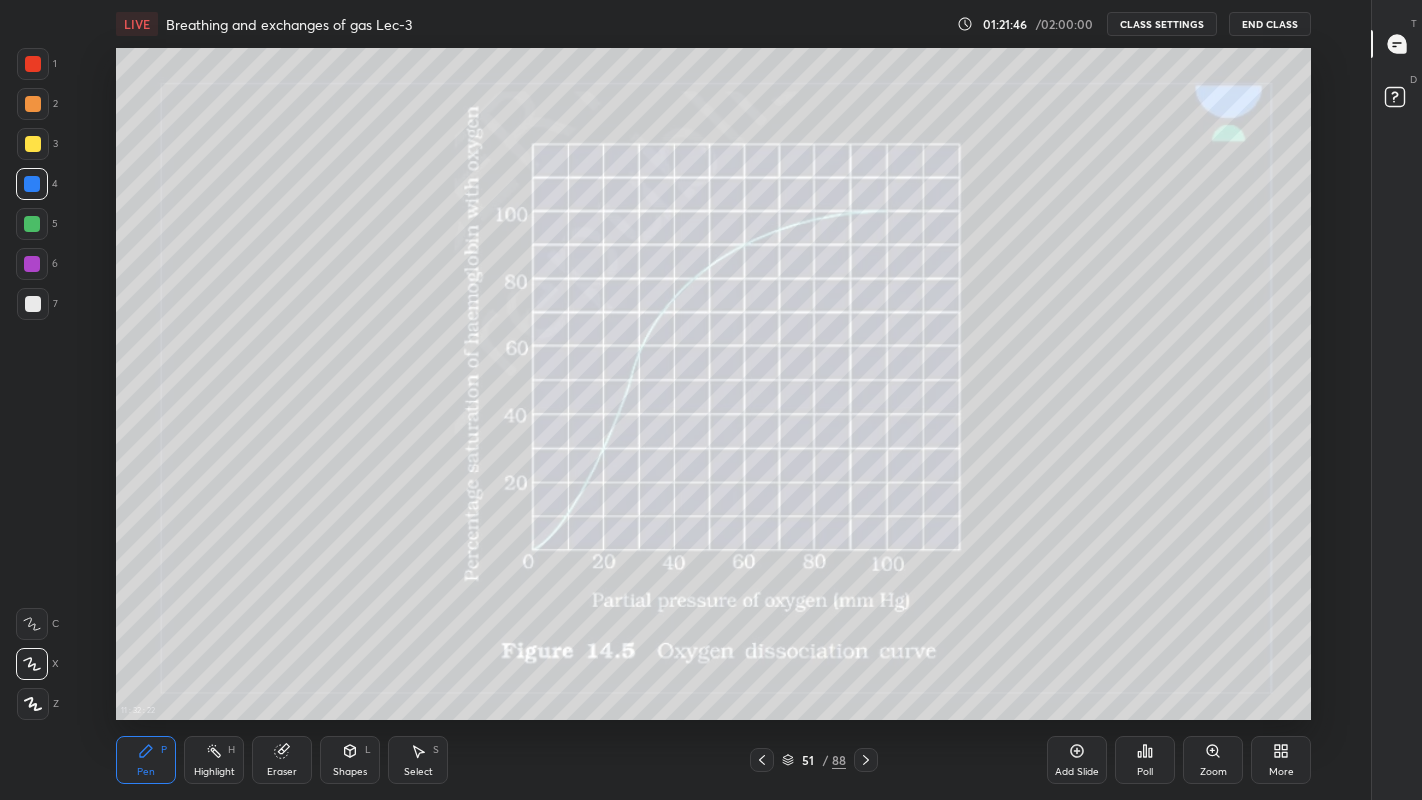 click at bounding box center [33, 304] 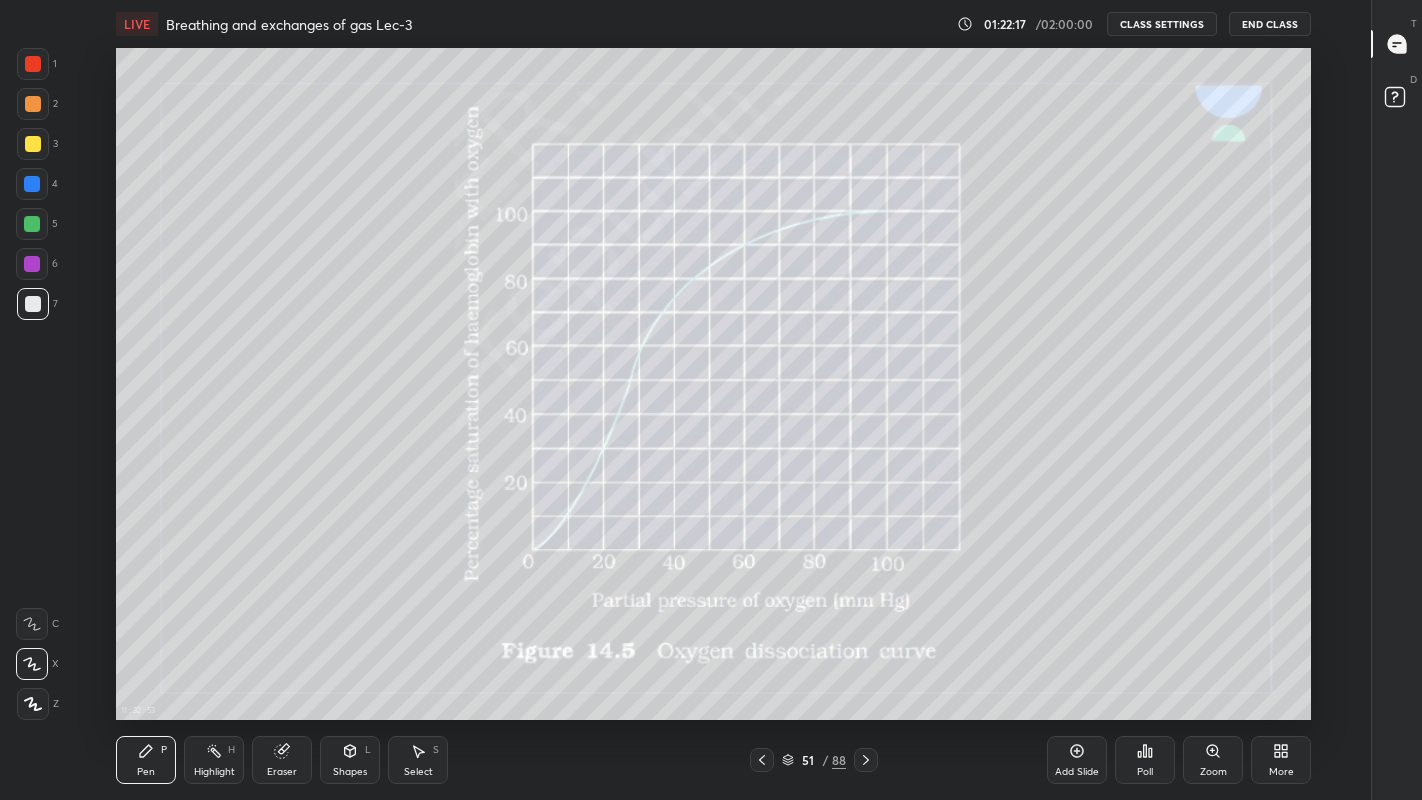 click on "More" at bounding box center (1281, 772) 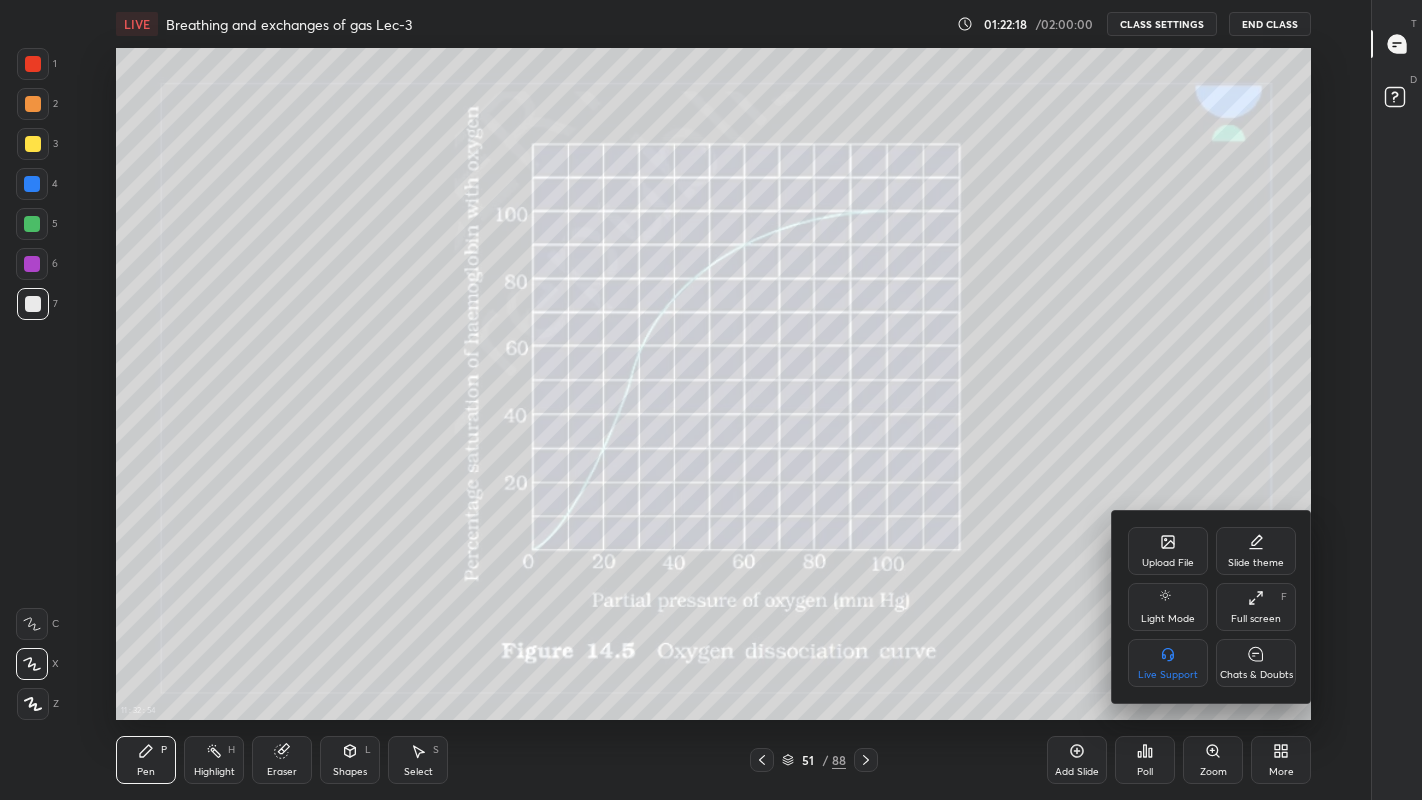 click on "Chats & Doubts" at bounding box center [1256, 663] 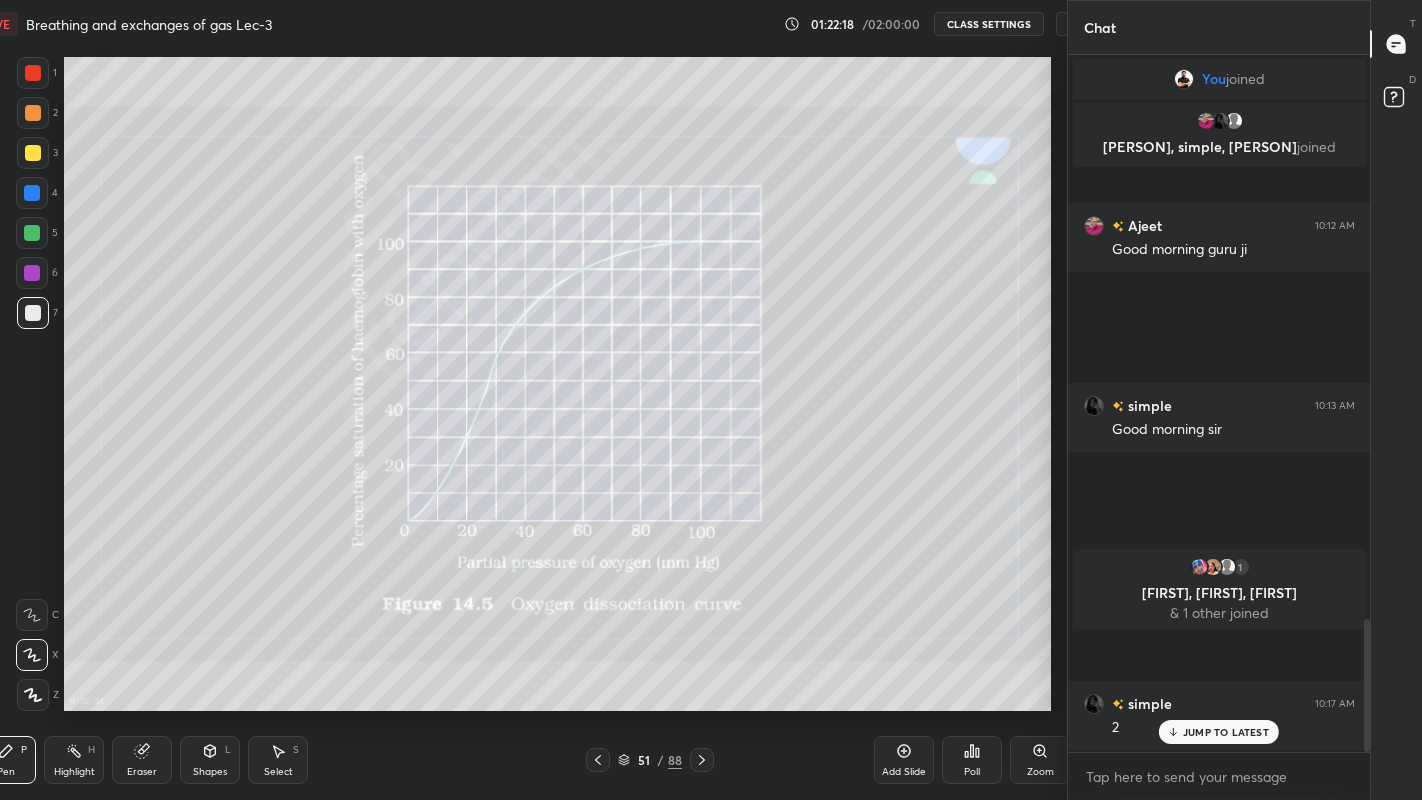 scroll, scrollTop: 672, scrollLeft: 1021, axis: both 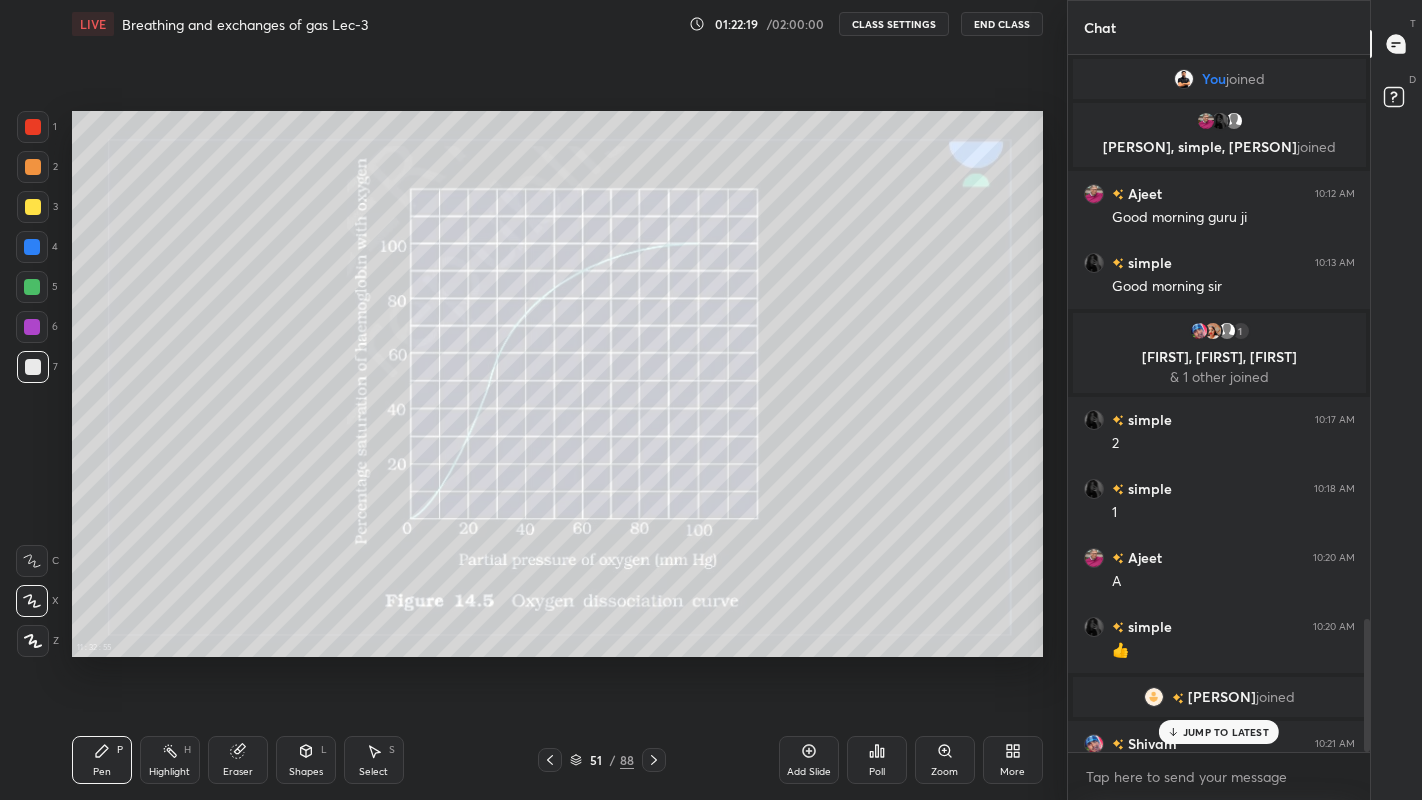 click on "JUMP TO LATEST" at bounding box center [1226, 732] 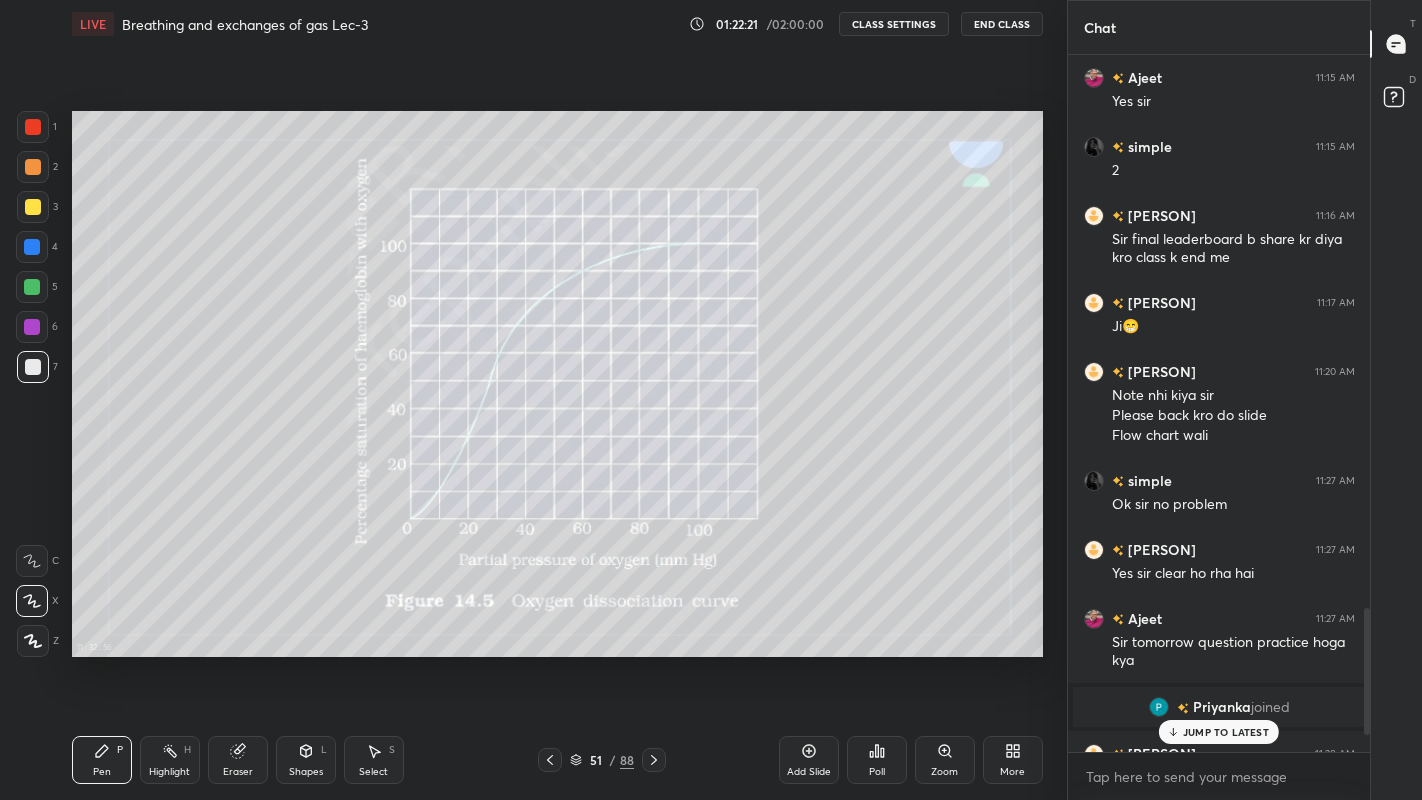 click on "JUMP TO LATEST" at bounding box center [1226, 732] 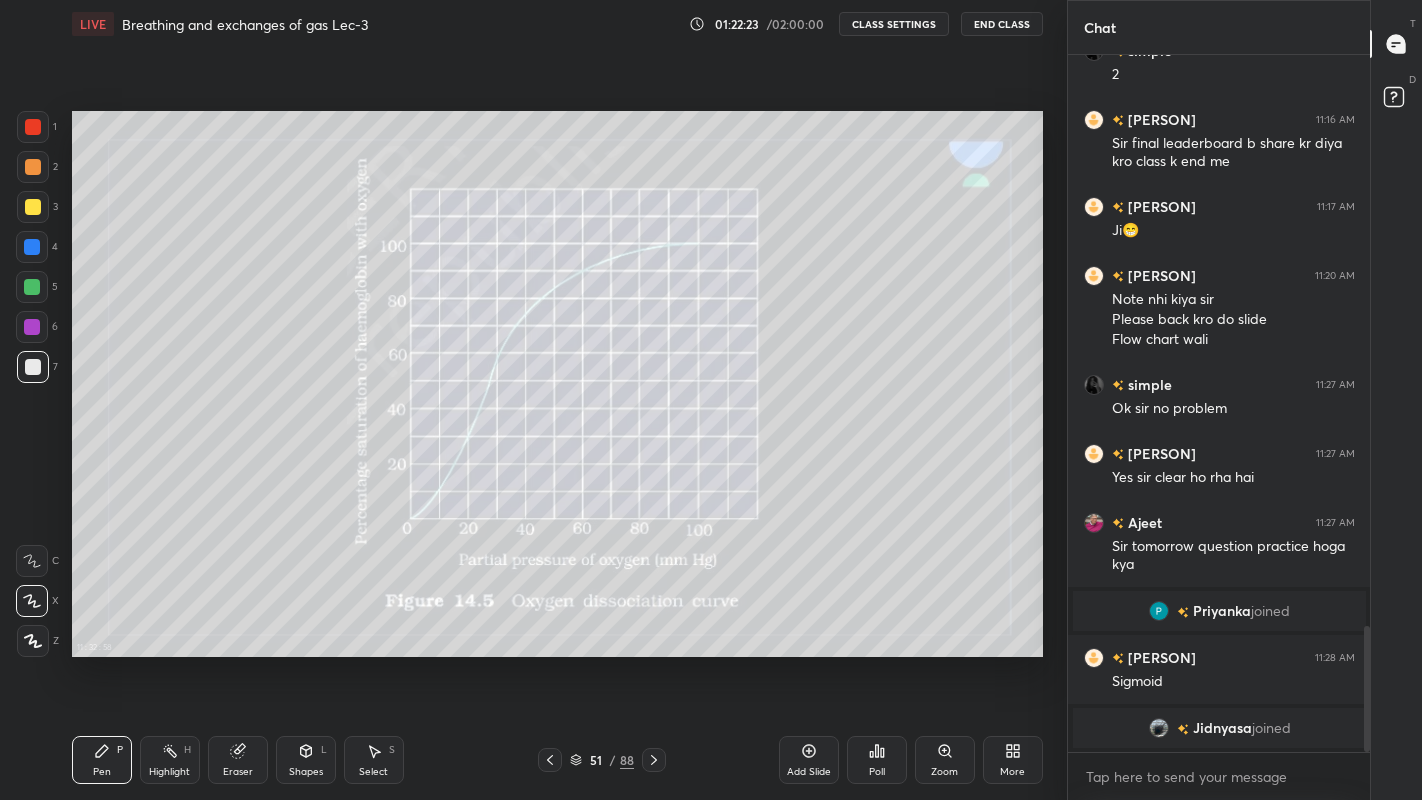click 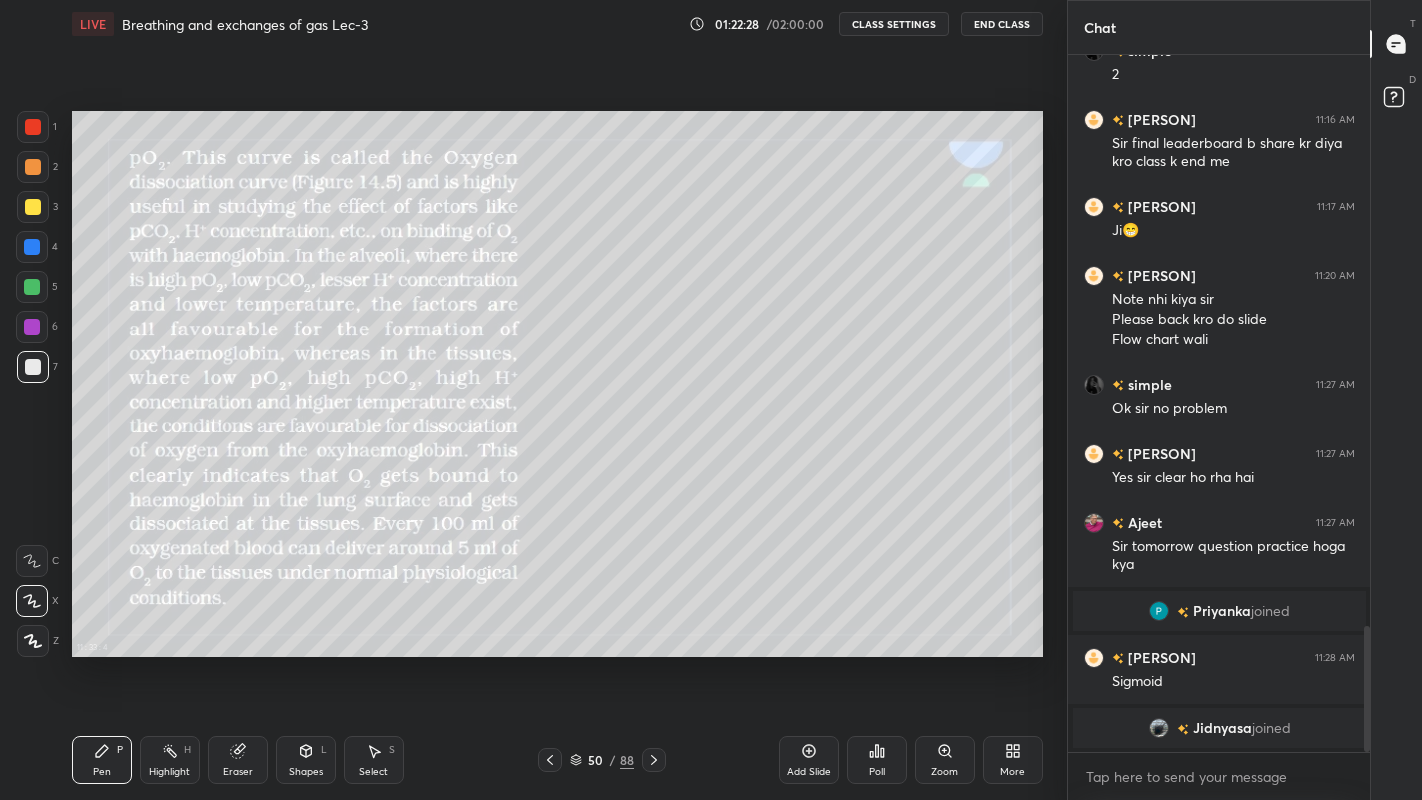 click at bounding box center (32, 287) 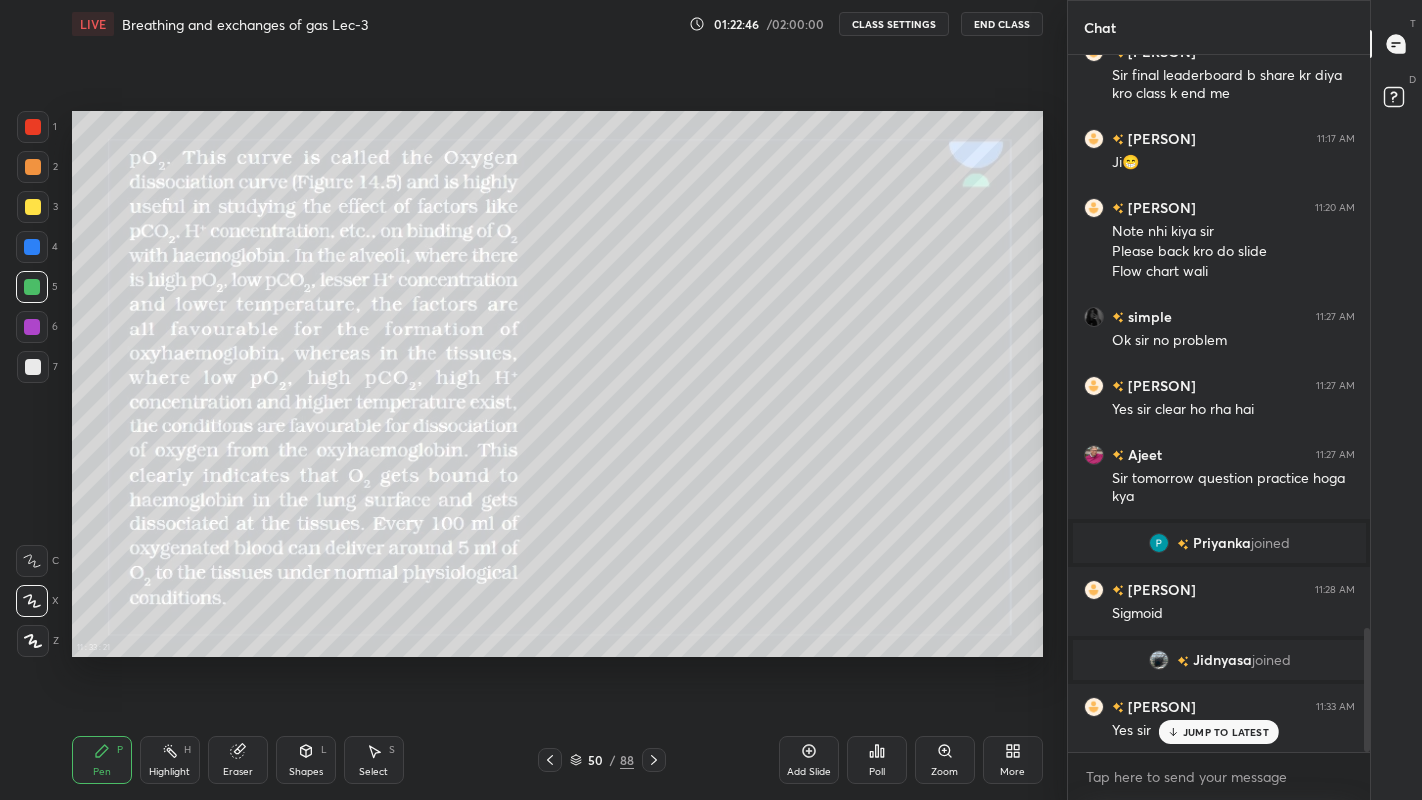 scroll, scrollTop: 3284, scrollLeft: 0, axis: vertical 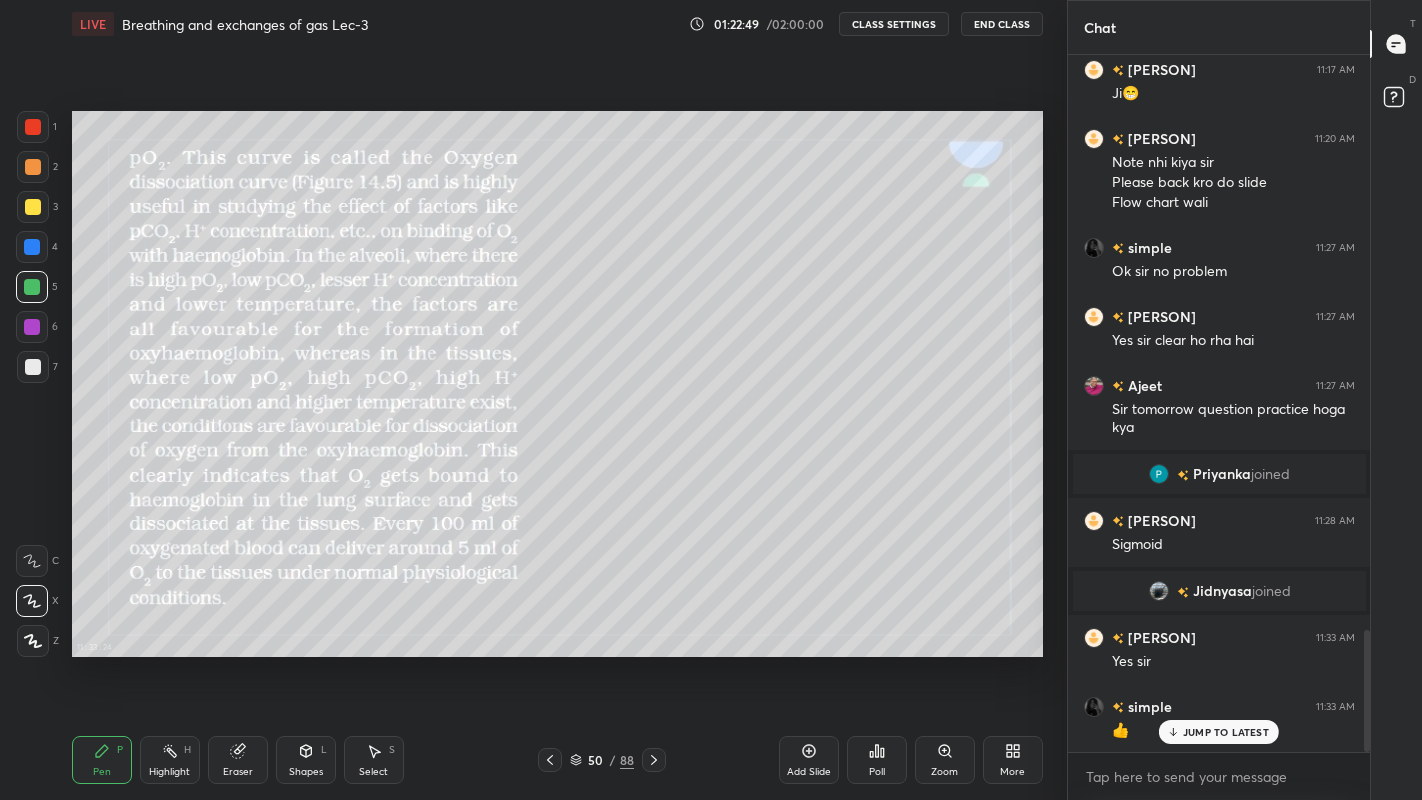 click at bounding box center (33, 367) 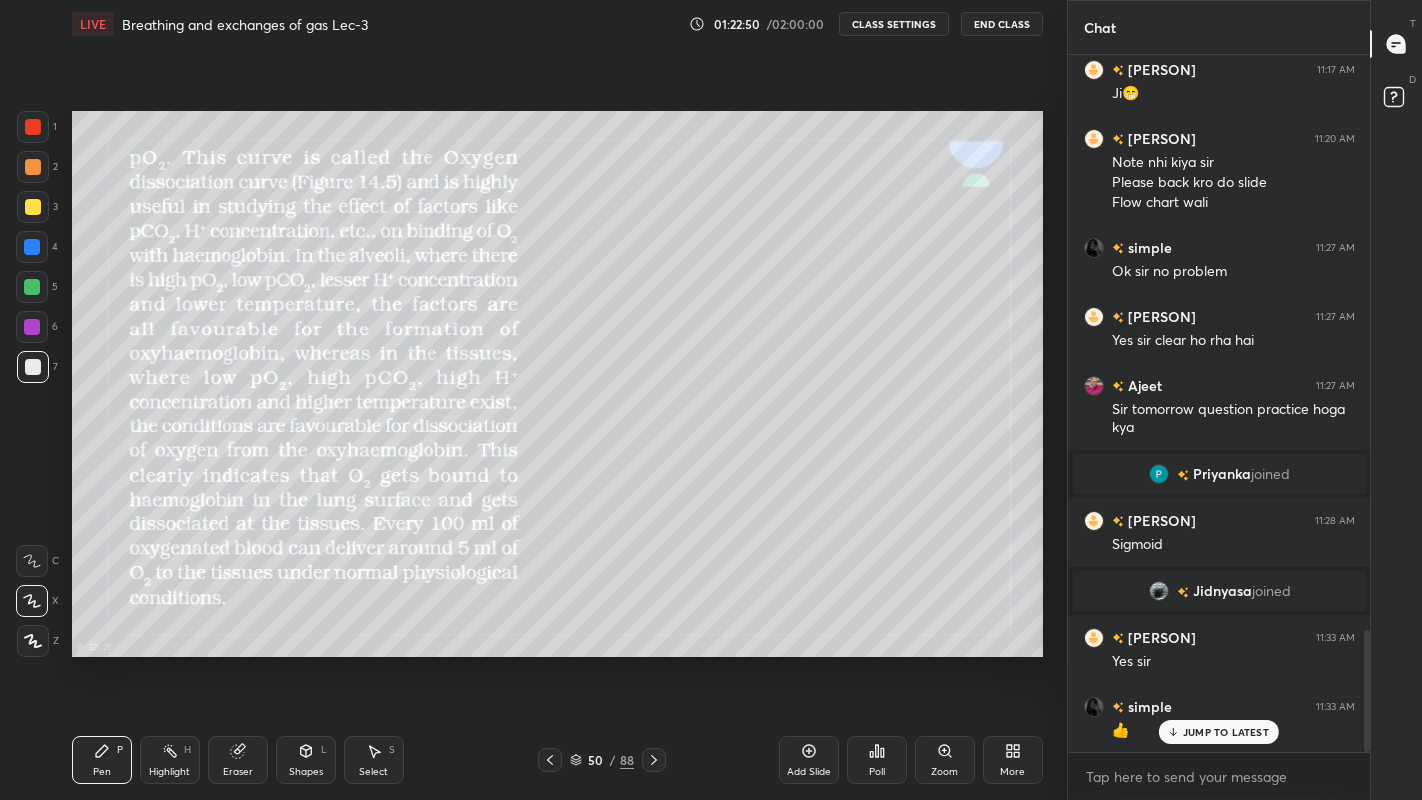 click at bounding box center [33, 207] 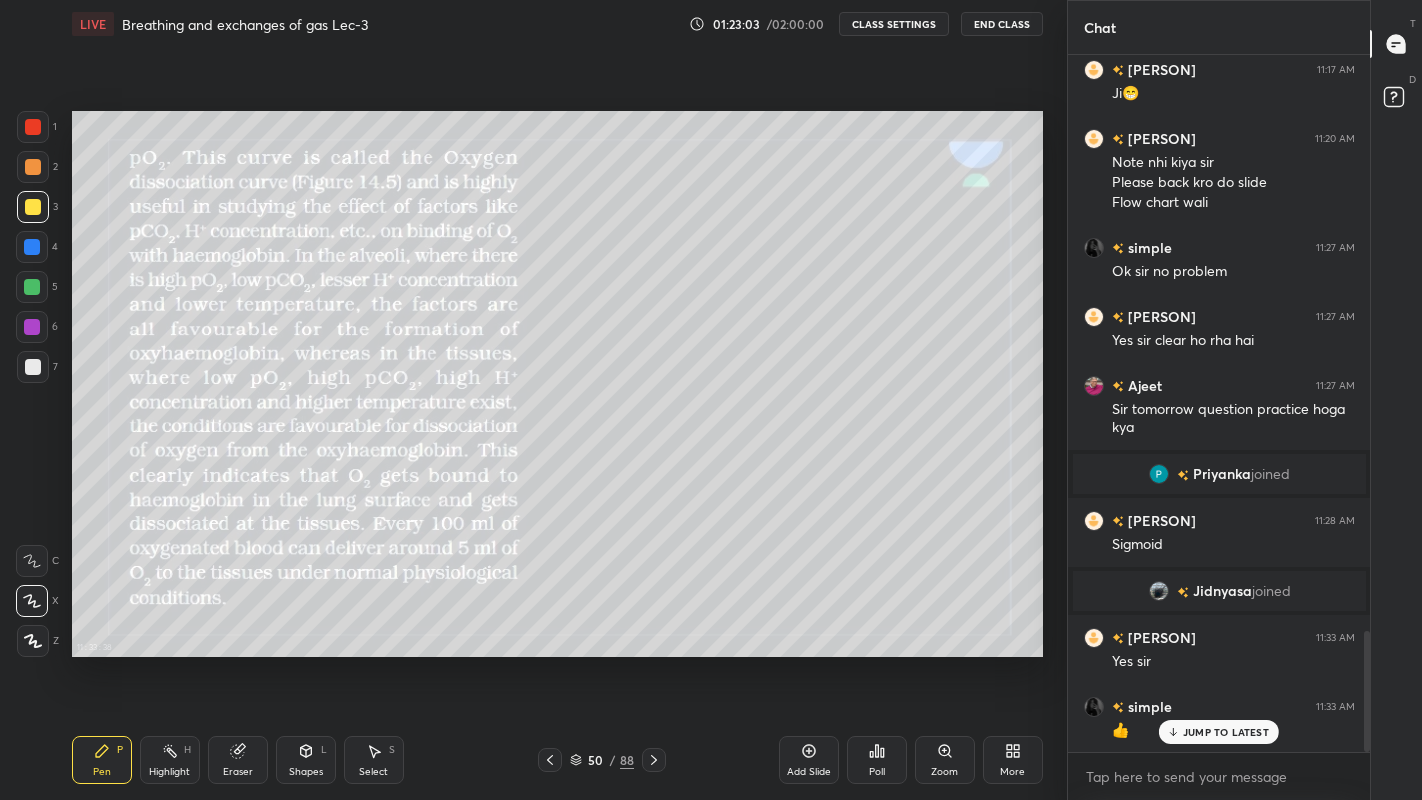 scroll, scrollTop: 3332, scrollLeft: 0, axis: vertical 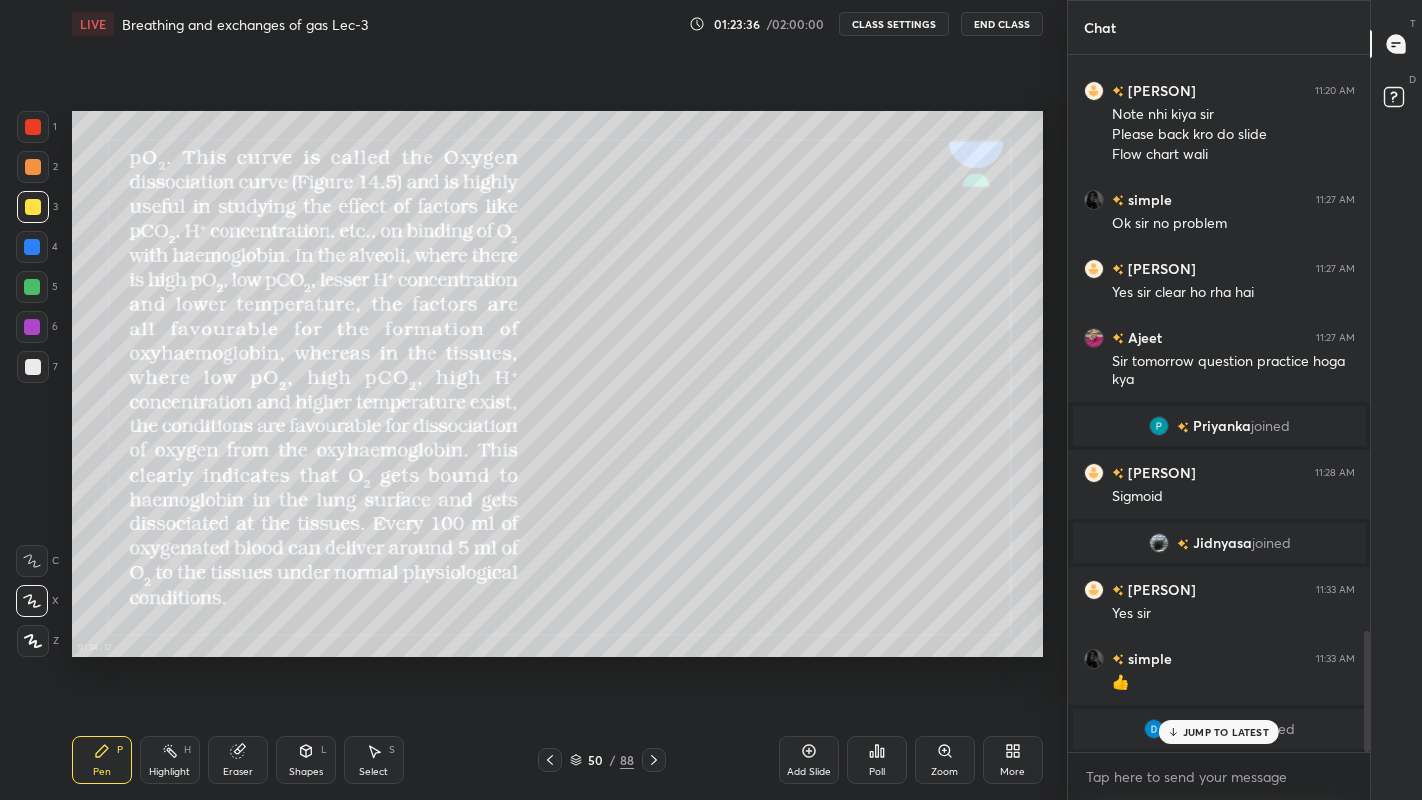 click on "[PERSON]  joined" at bounding box center (1219, 729) 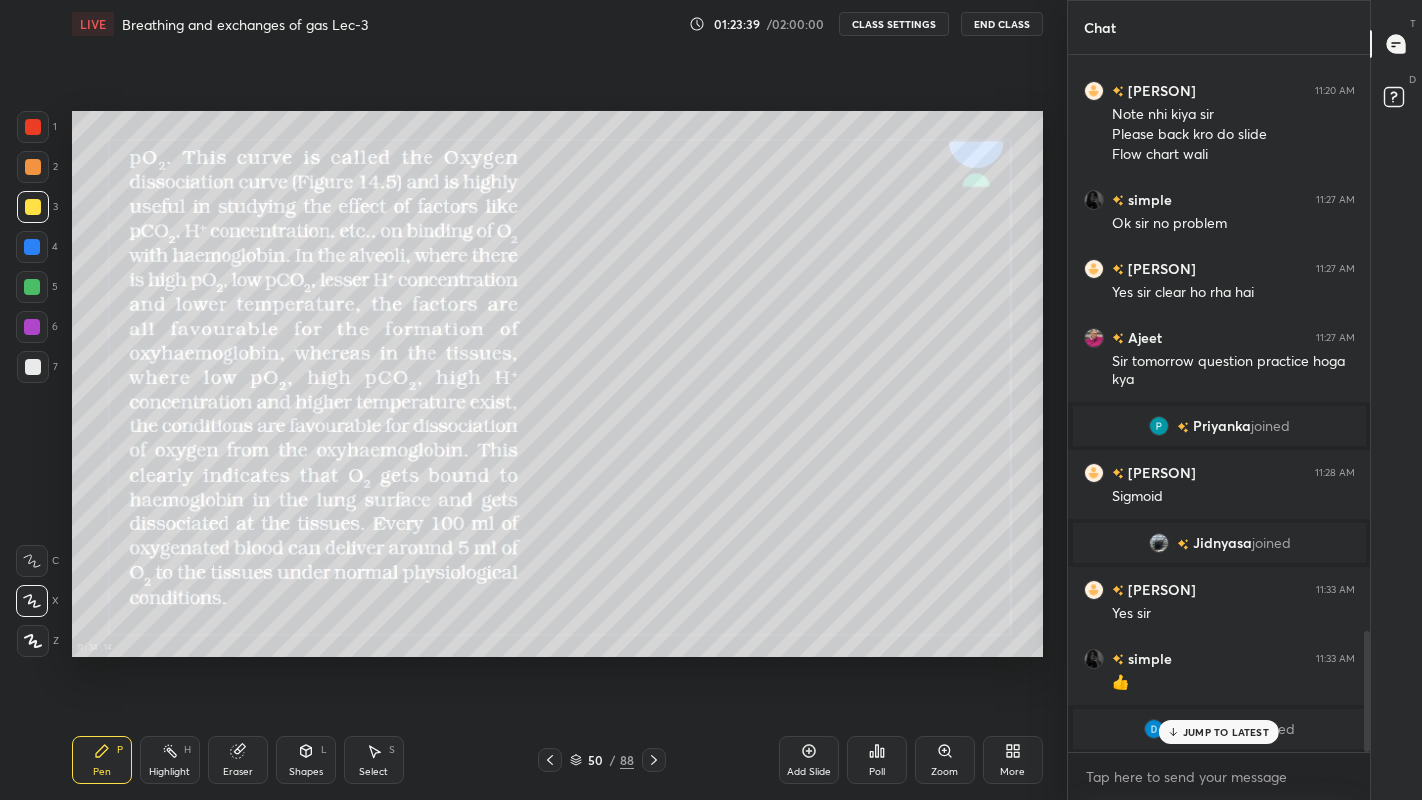 click on "JUMP TO LATEST" at bounding box center (1226, 732) 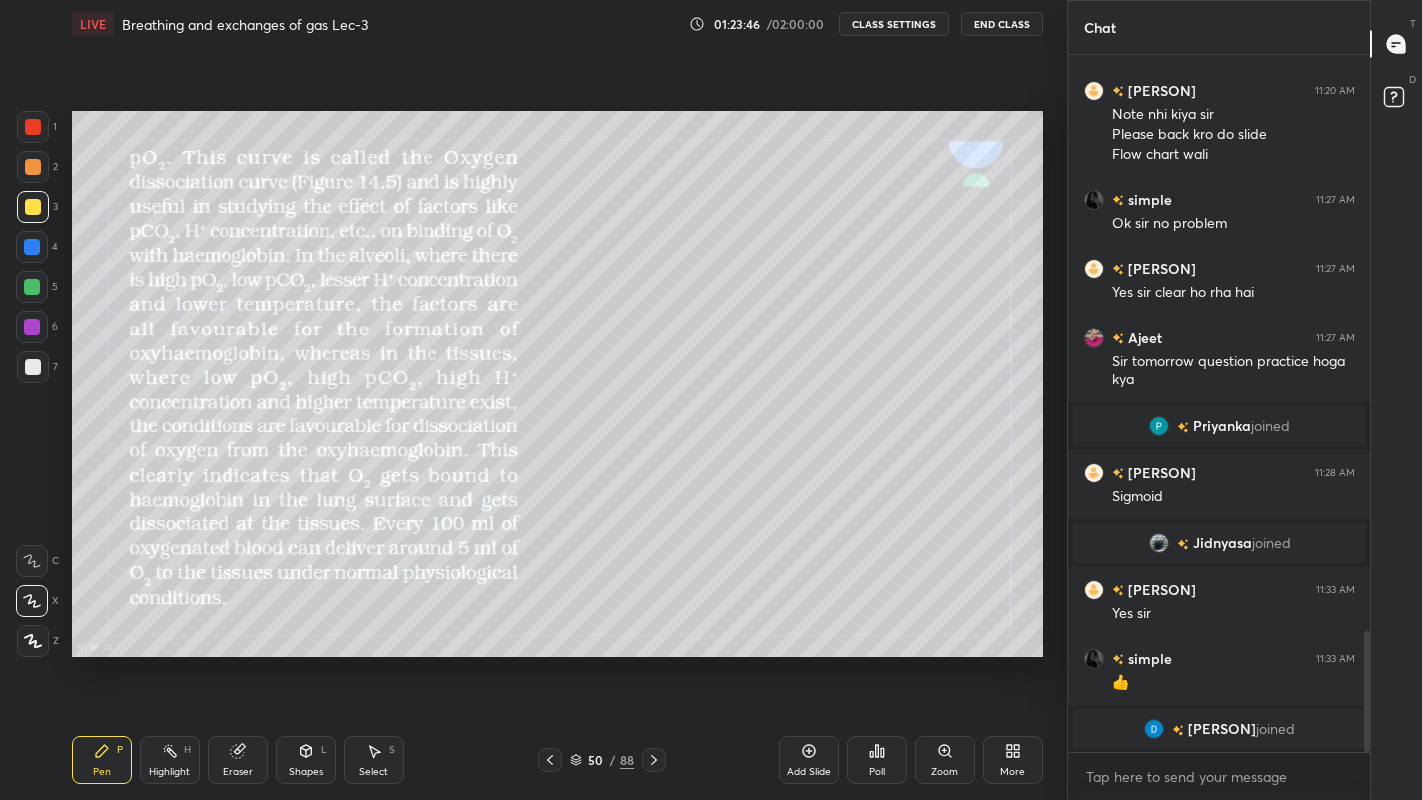 click 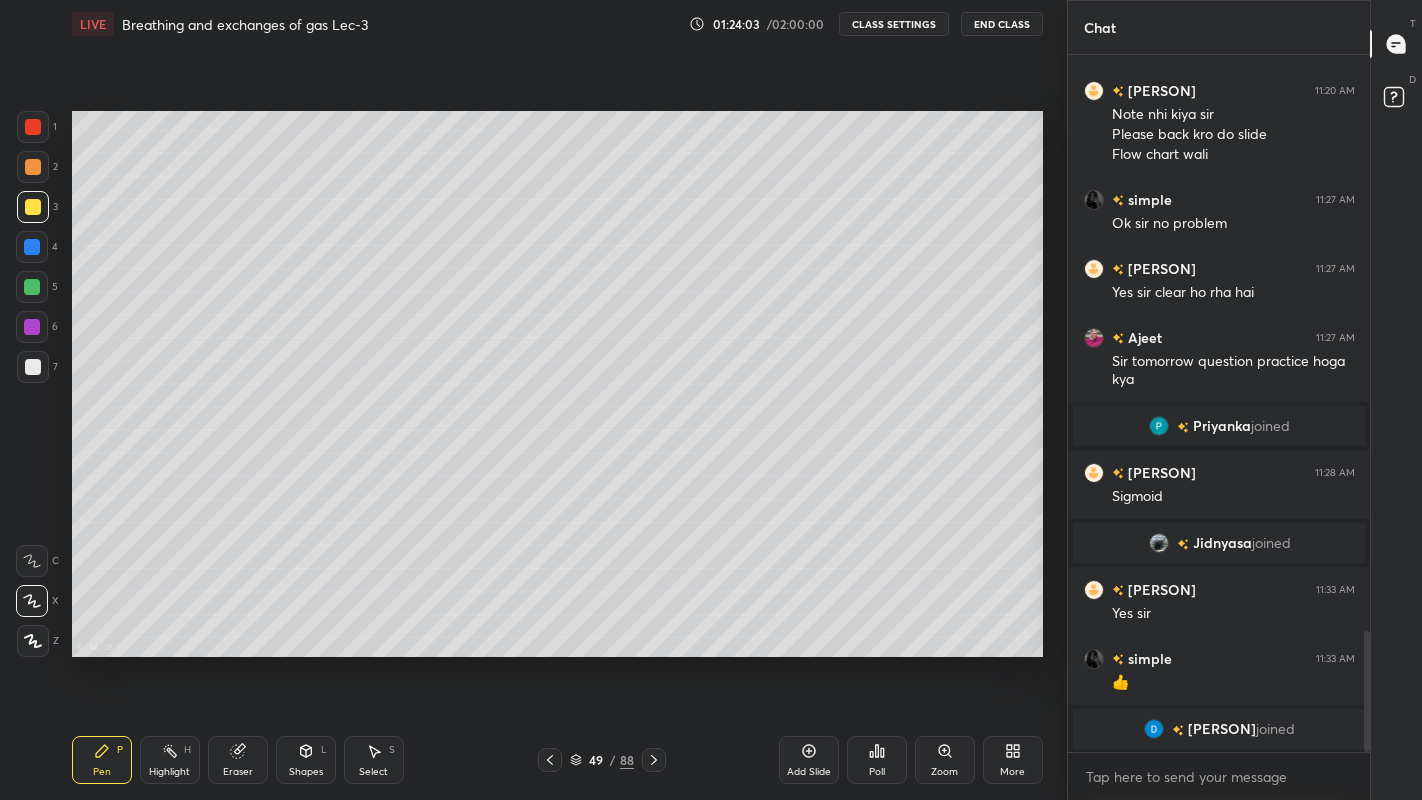 click 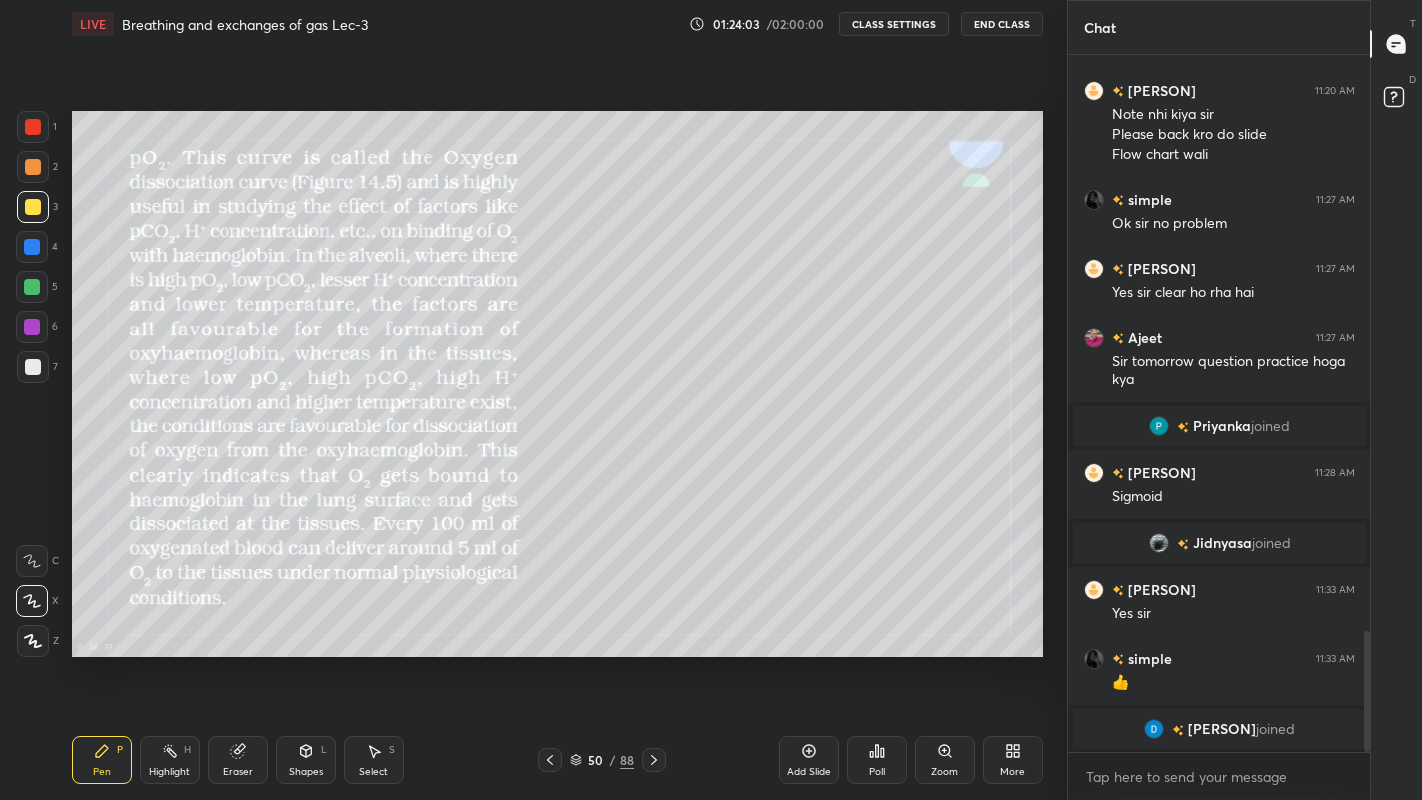 click 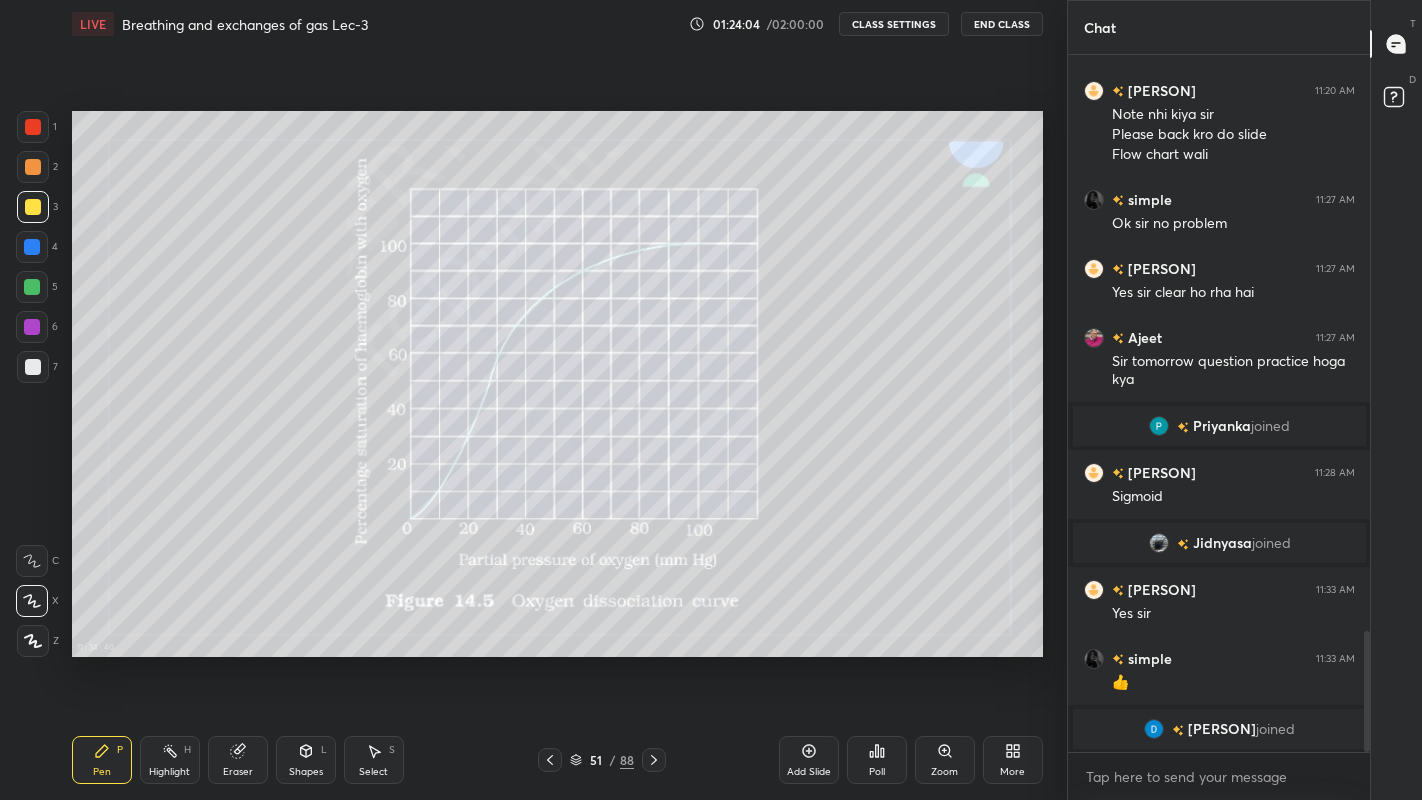 click 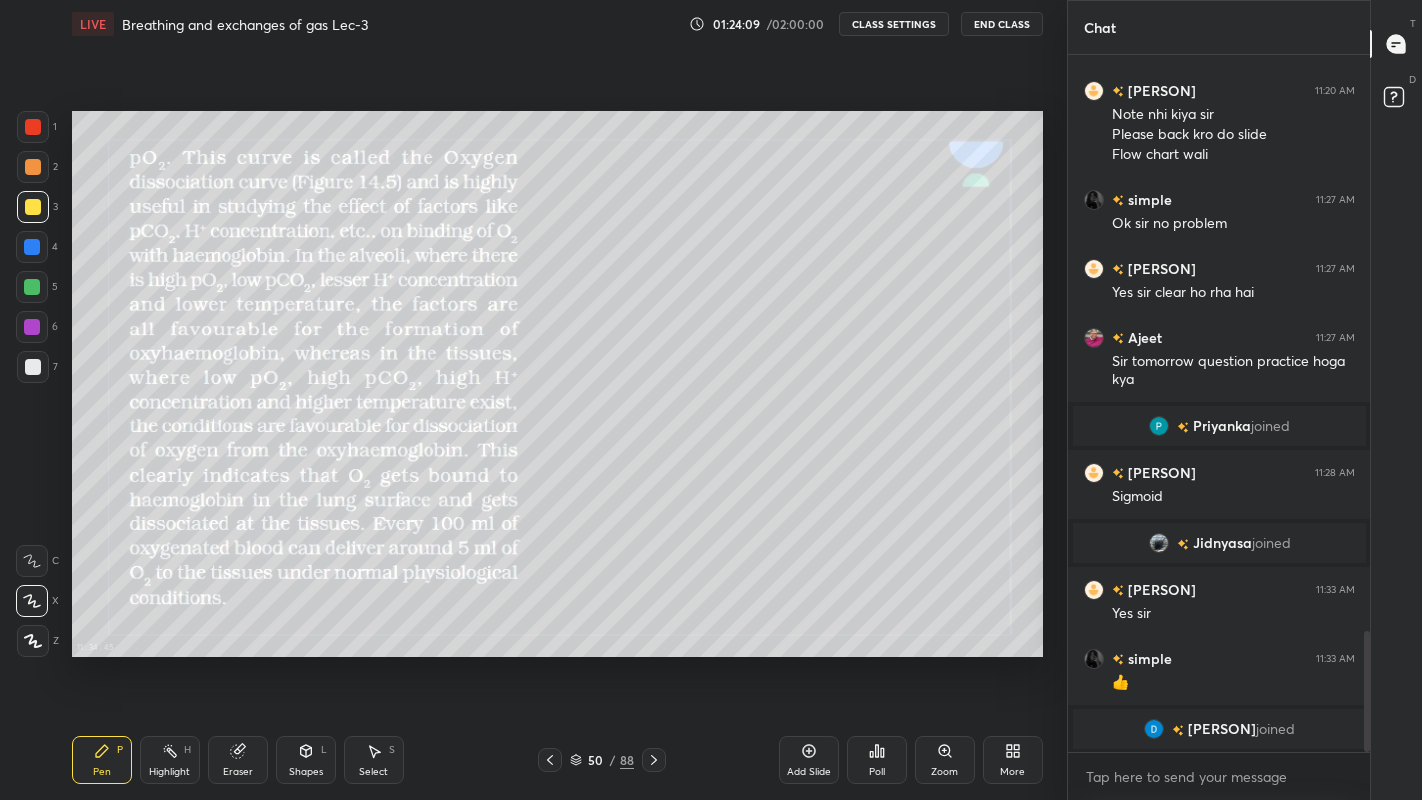 click 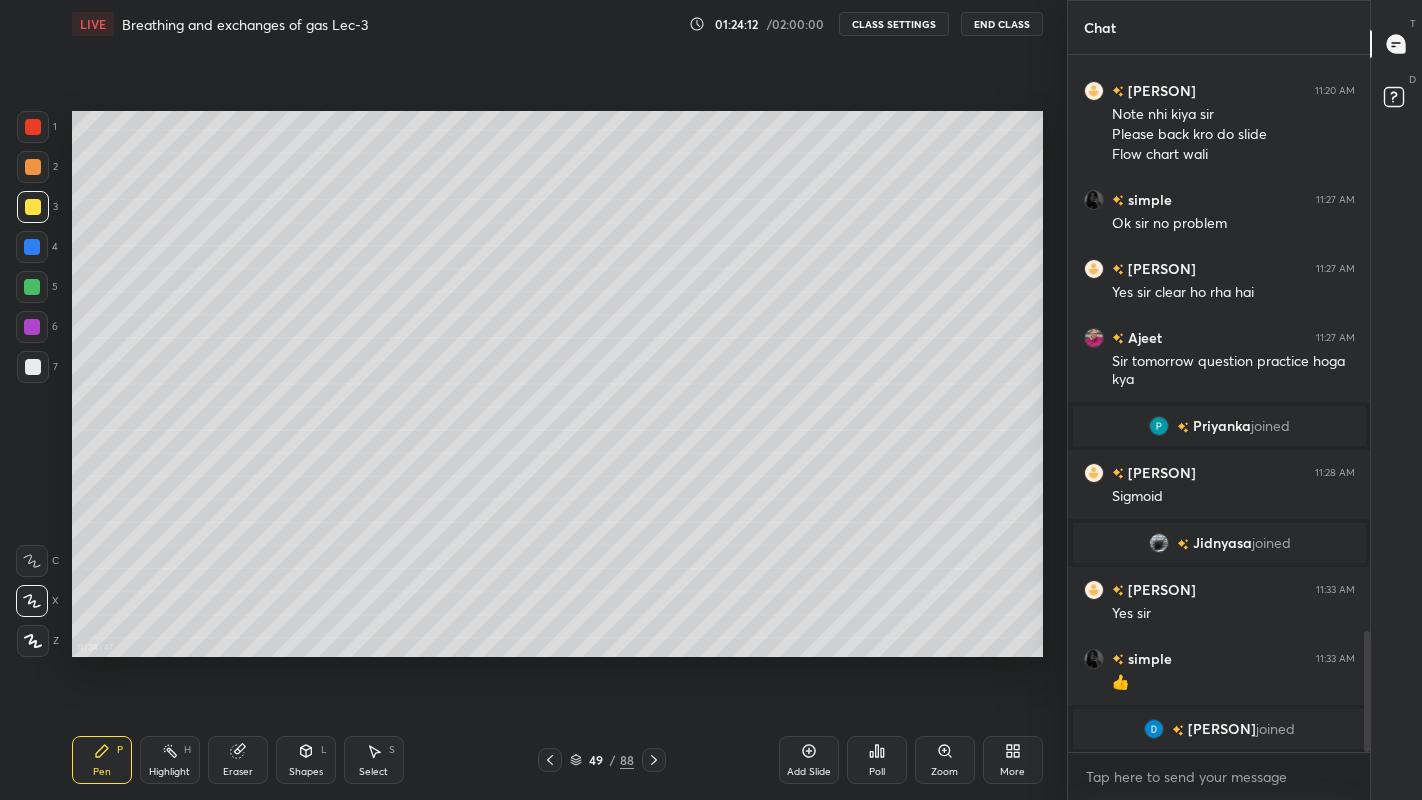 click 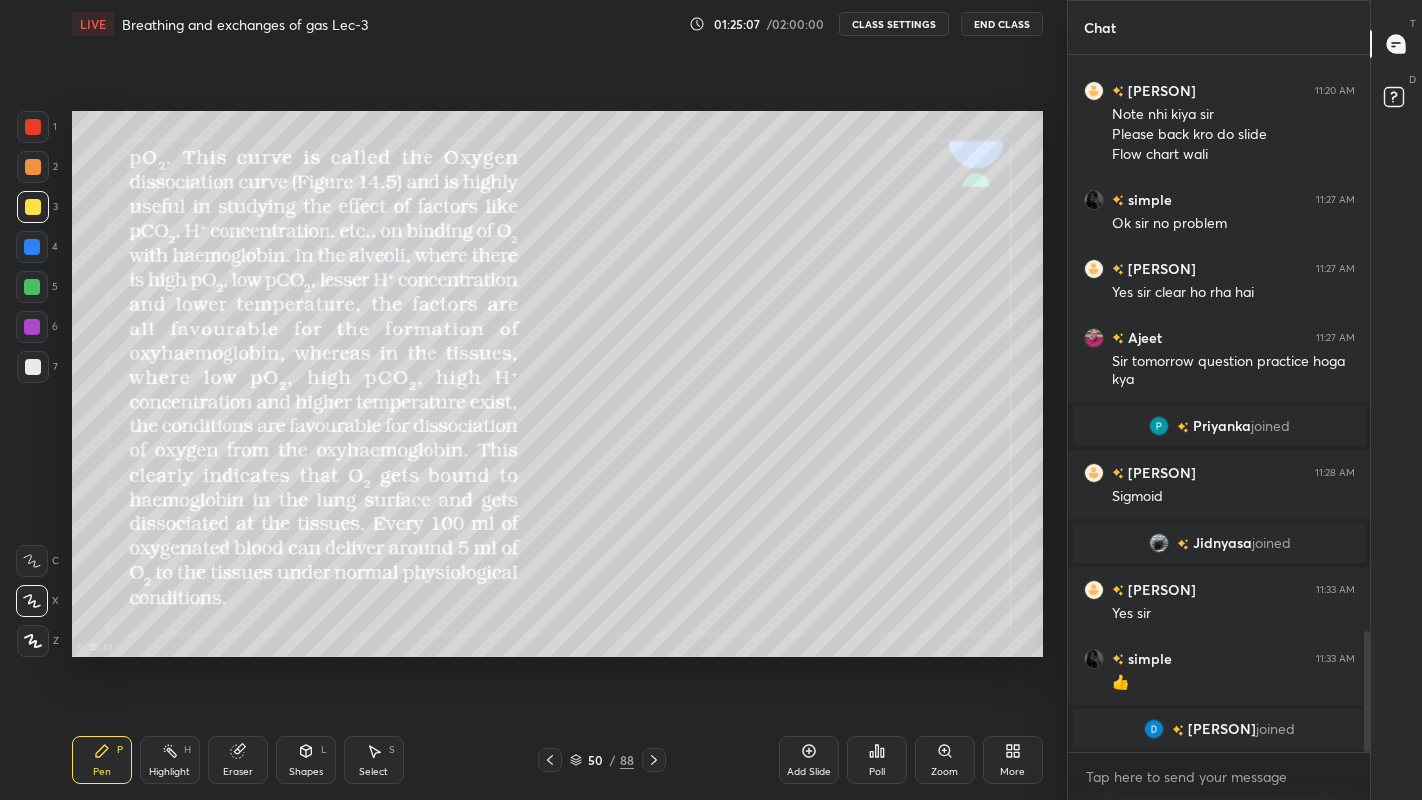 click 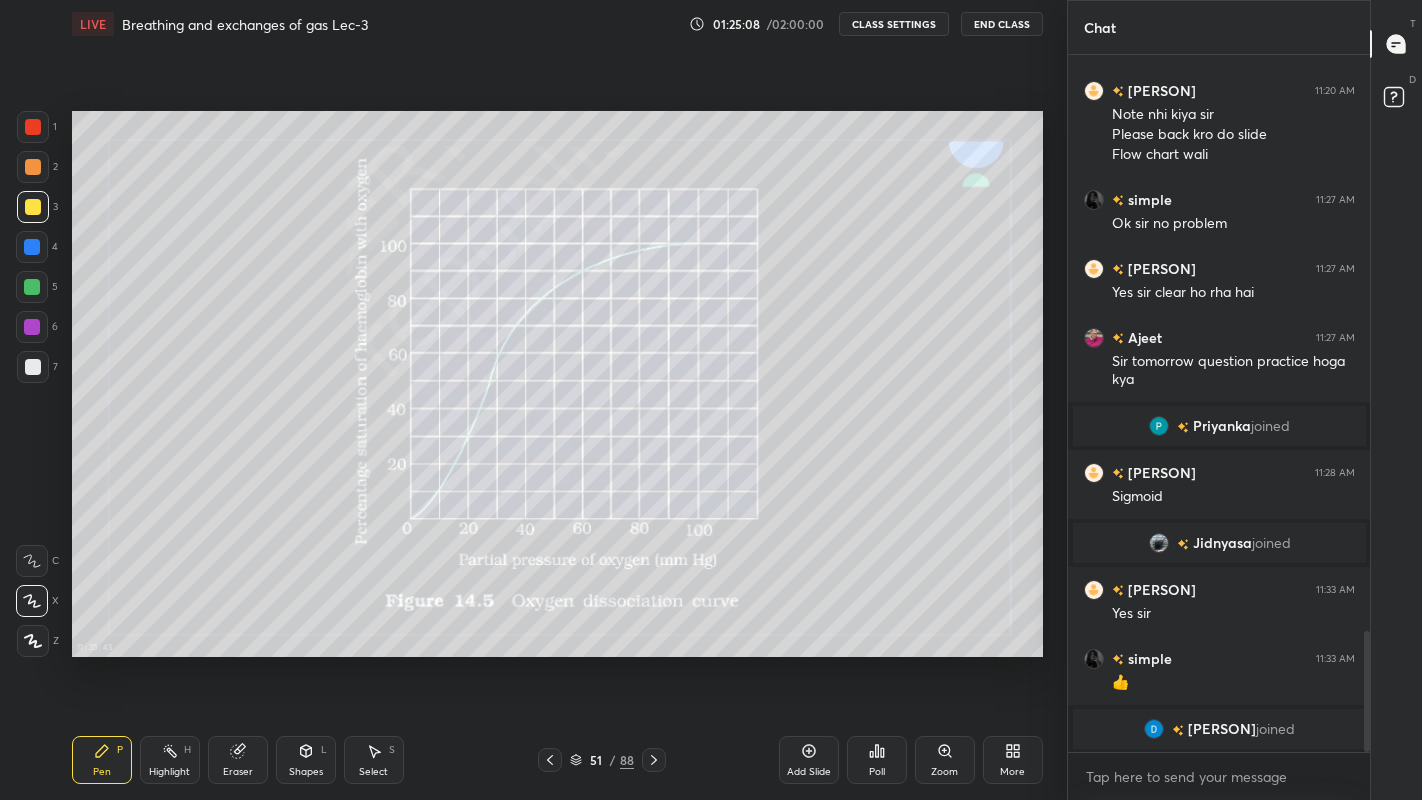 click at bounding box center (654, 760) 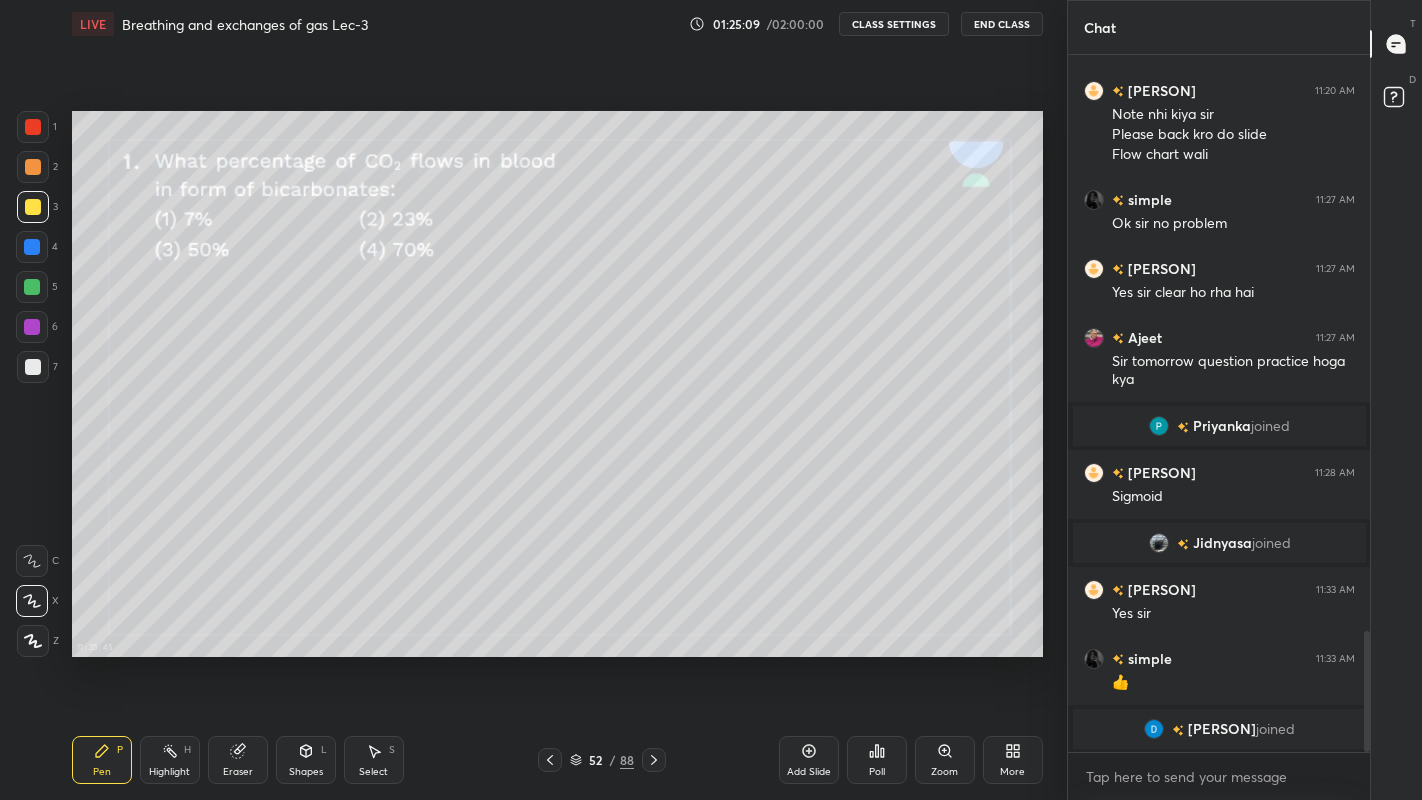 click 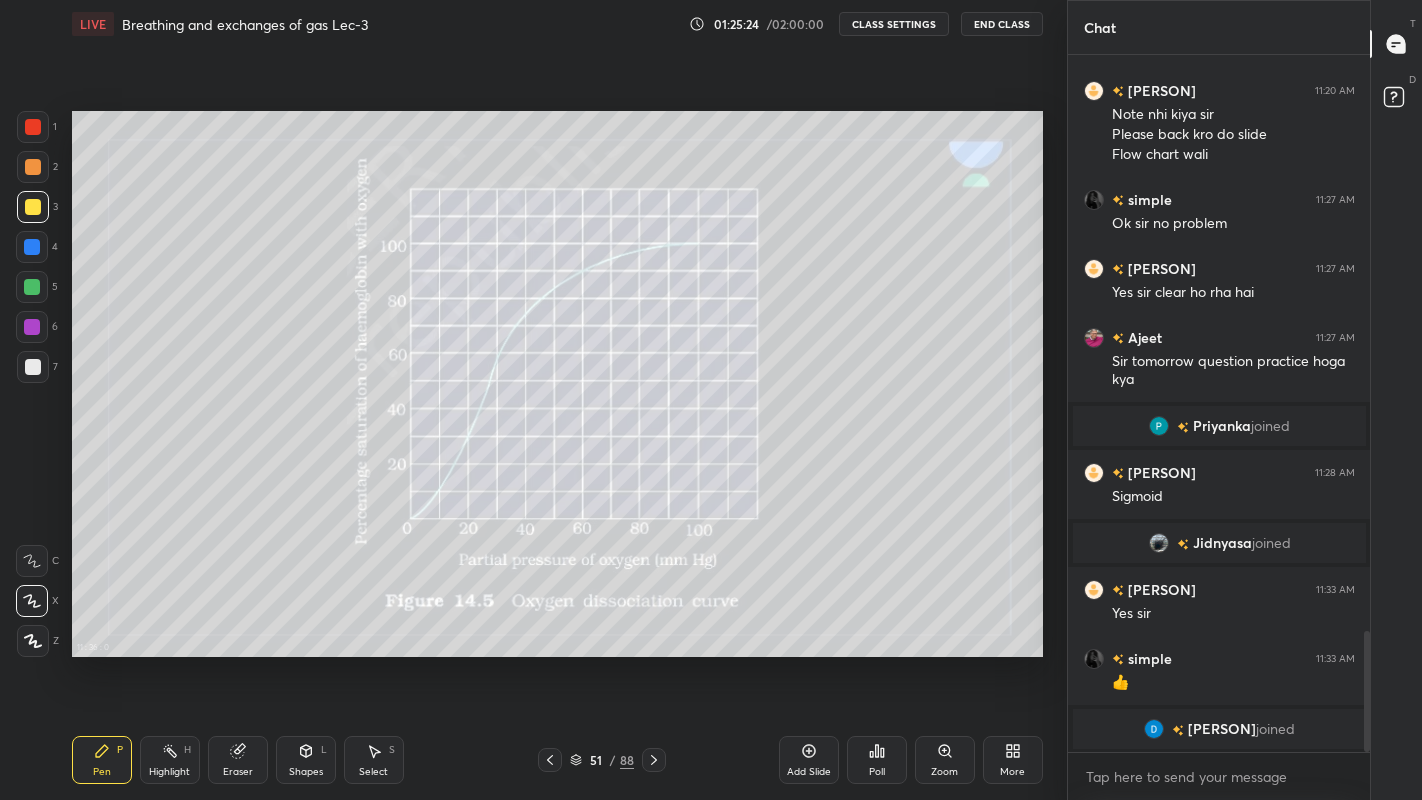click at bounding box center [33, 367] 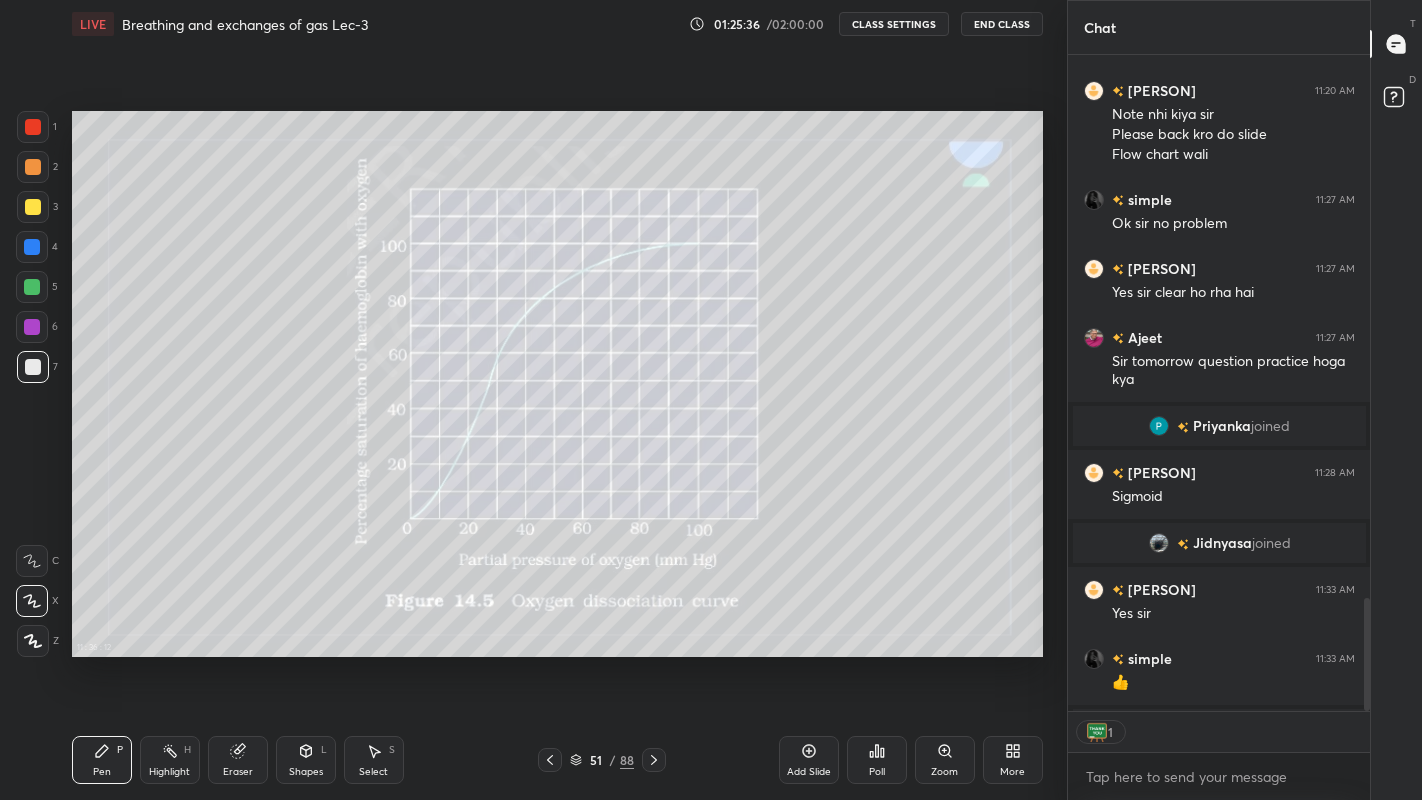 scroll, scrollTop: 650, scrollLeft: 296, axis: both 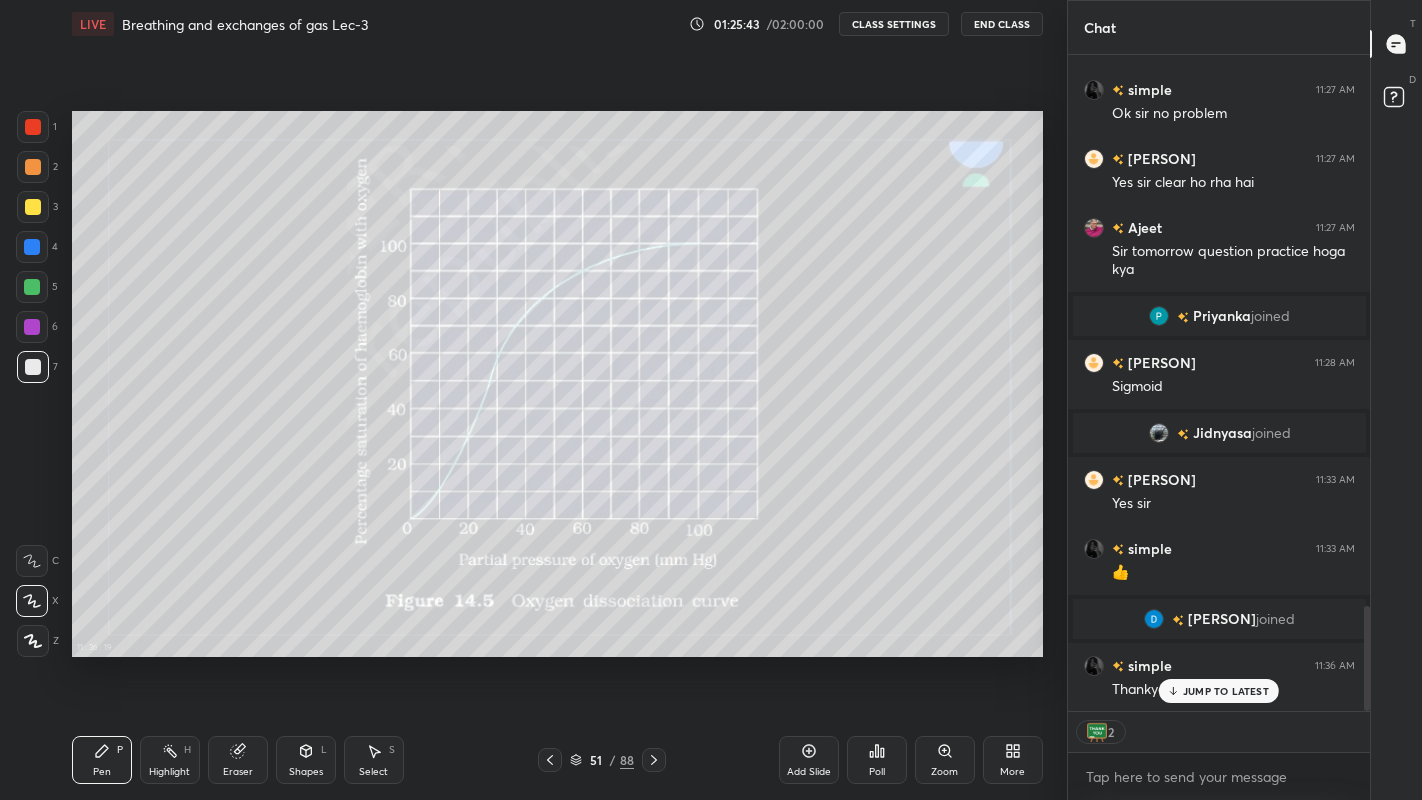 click on "JUMP TO LATEST" at bounding box center [1226, 691] 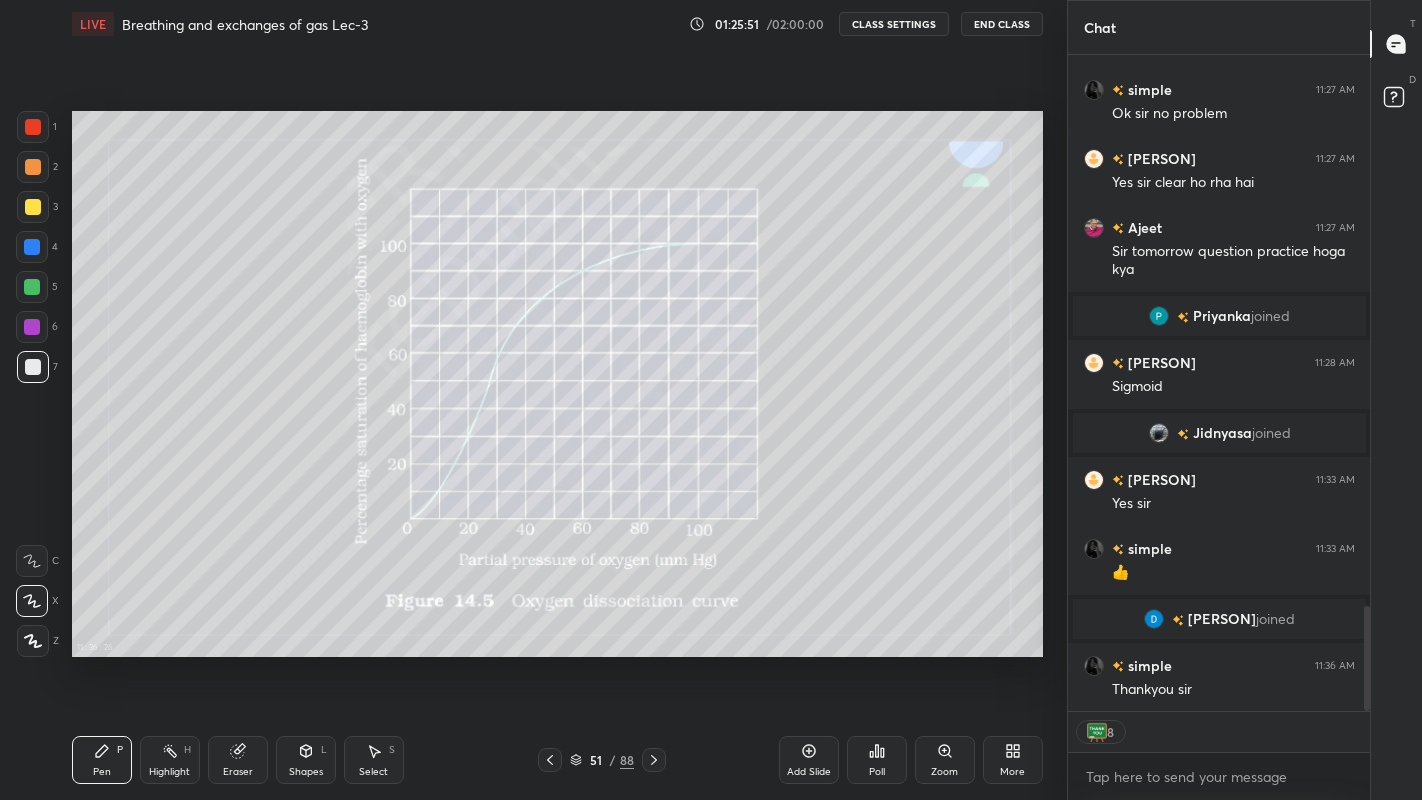 scroll, scrollTop: 3511, scrollLeft: 0, axis: vertical 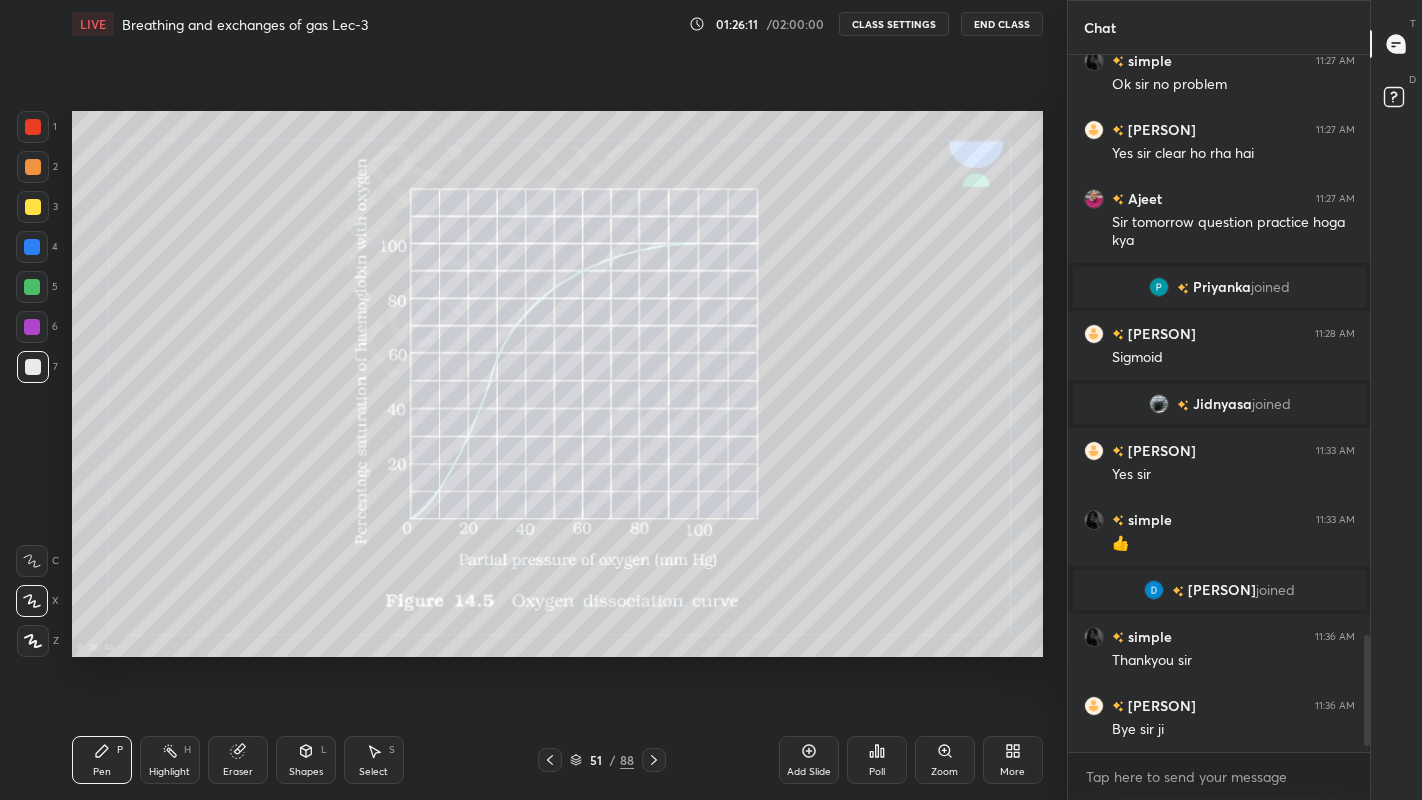 click on "End Class" at bounding box center [1002, 24] 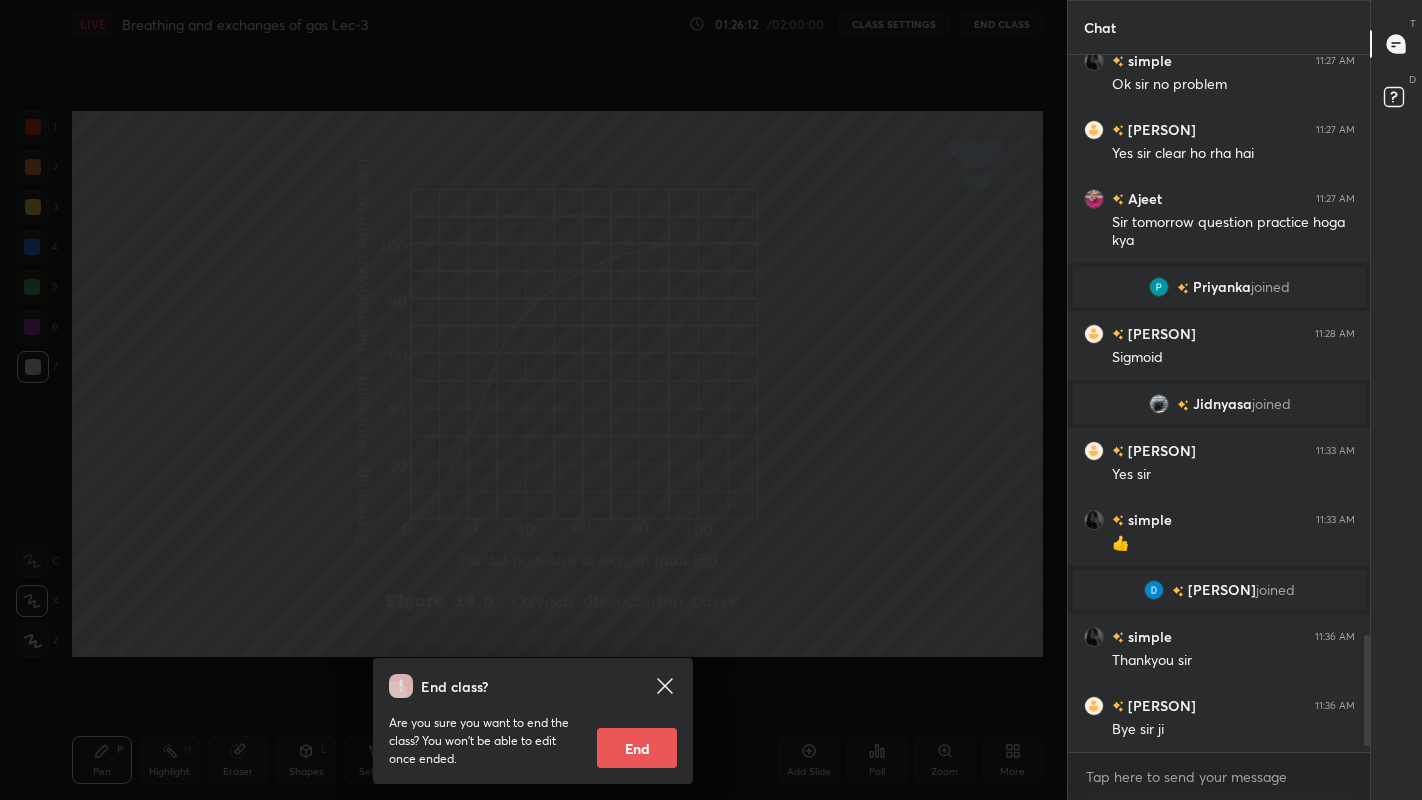 click on "End" at bounding box center (637, 748) 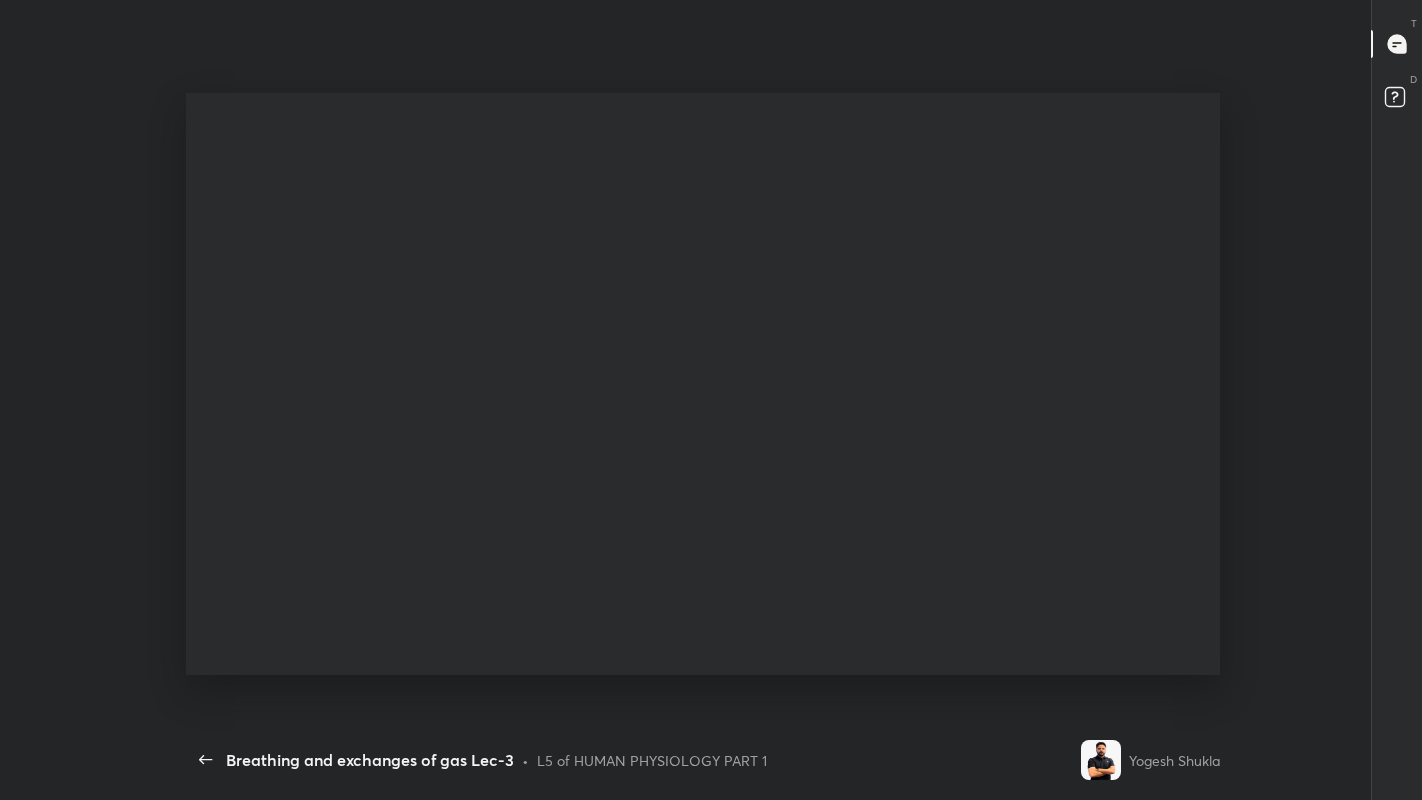 scroll, scrollTop: 99328, scrollLeft: 98593, axis: both 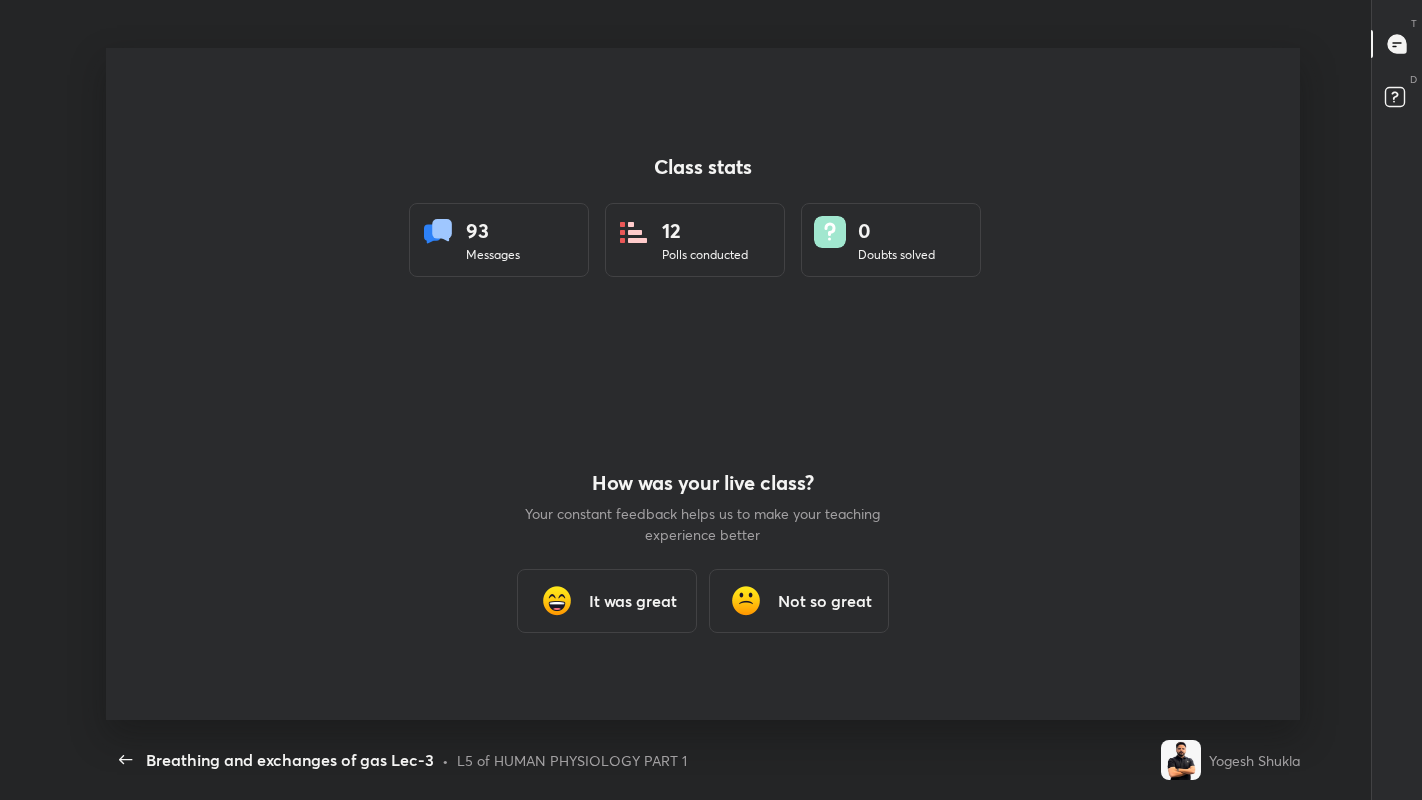 click on "It was great" at bounding box center (633, 601) 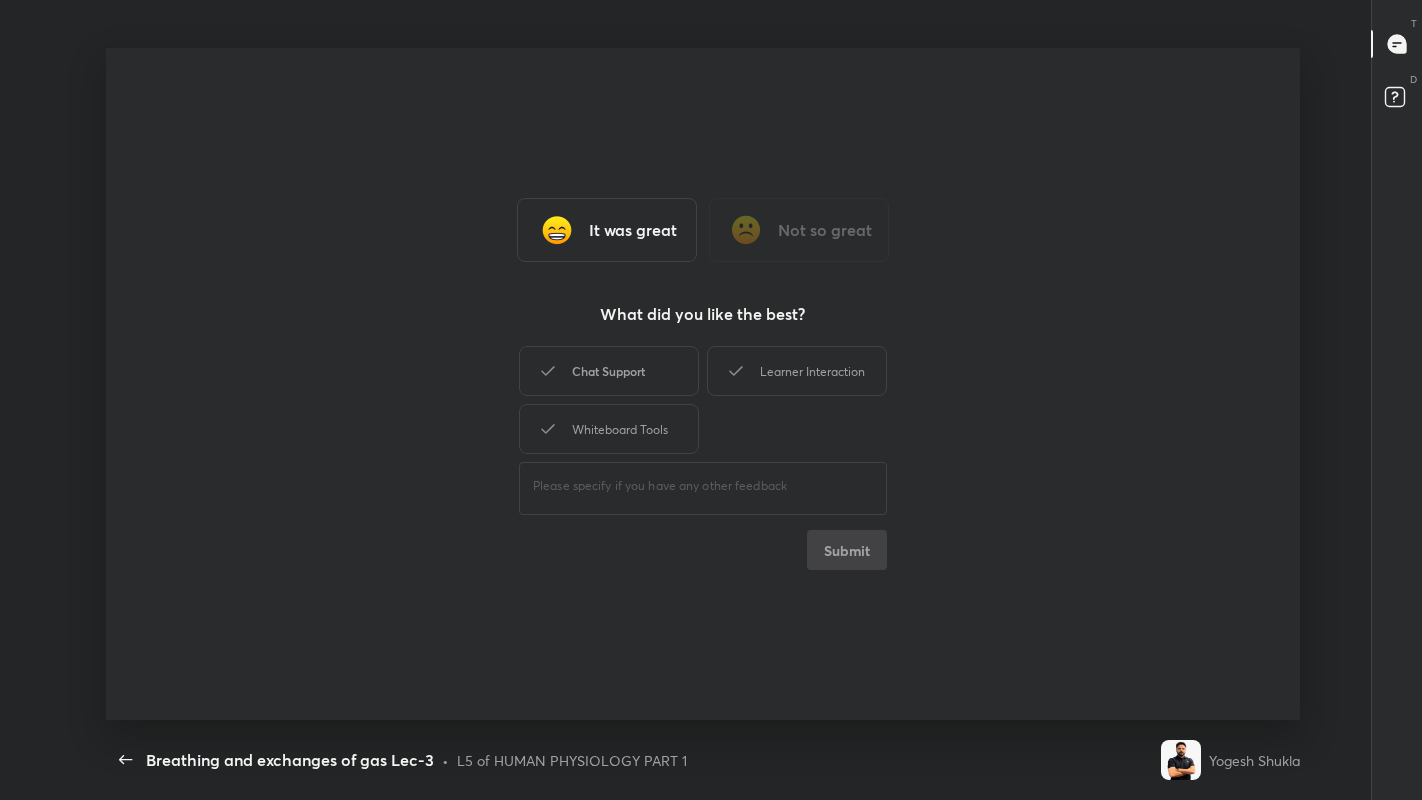 click on "Chat Support" at bounding box center [609, 371] 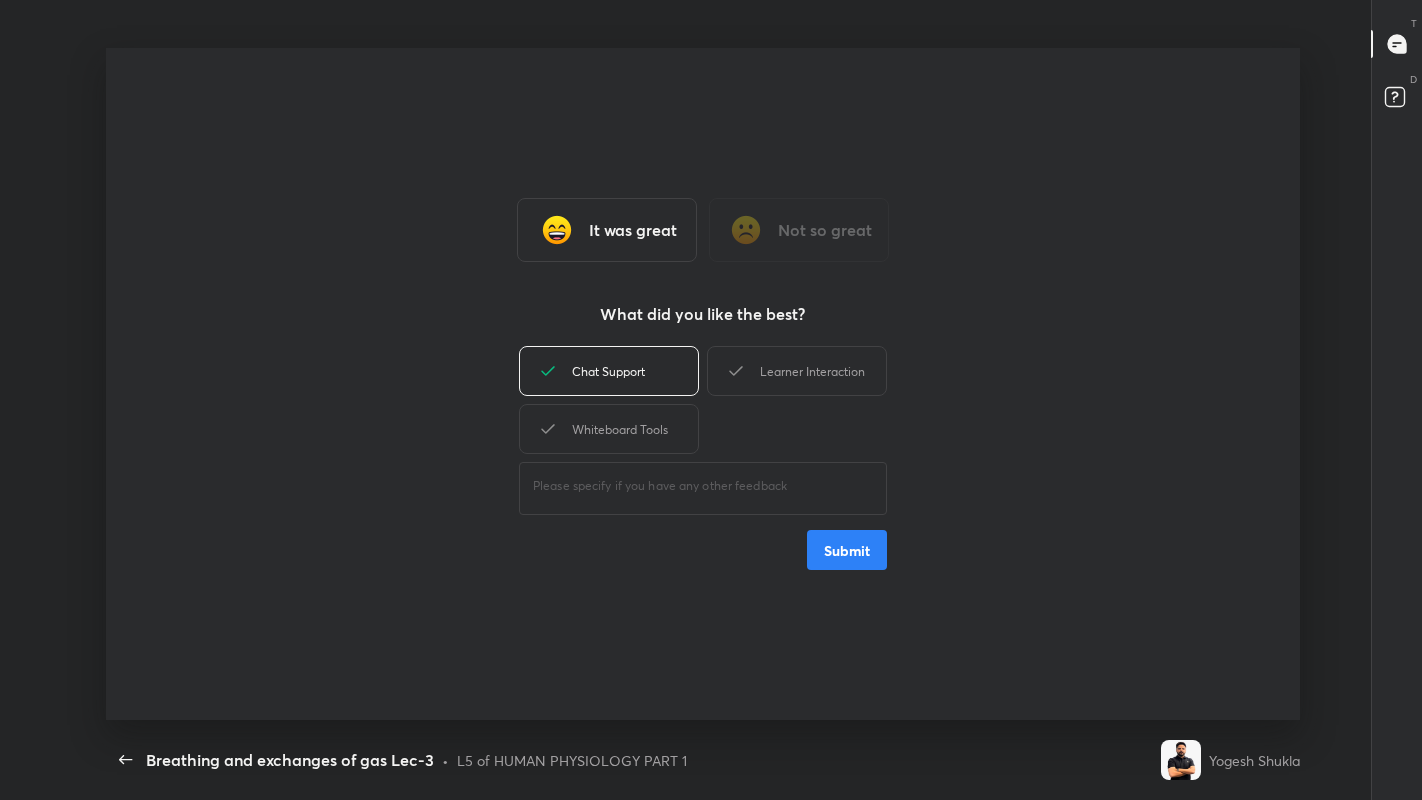 click on "Submit" at bounding box center (847, 550) 